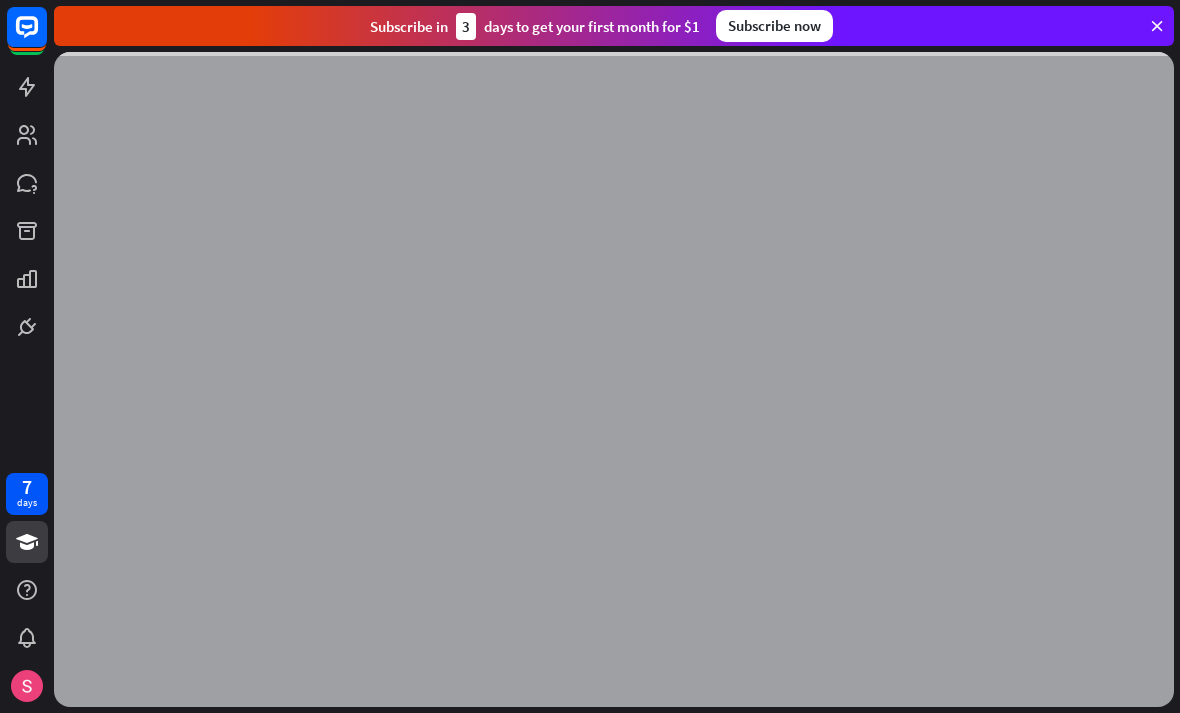scroll, scrollTop: 0, scrollLeft: 0, axis: both 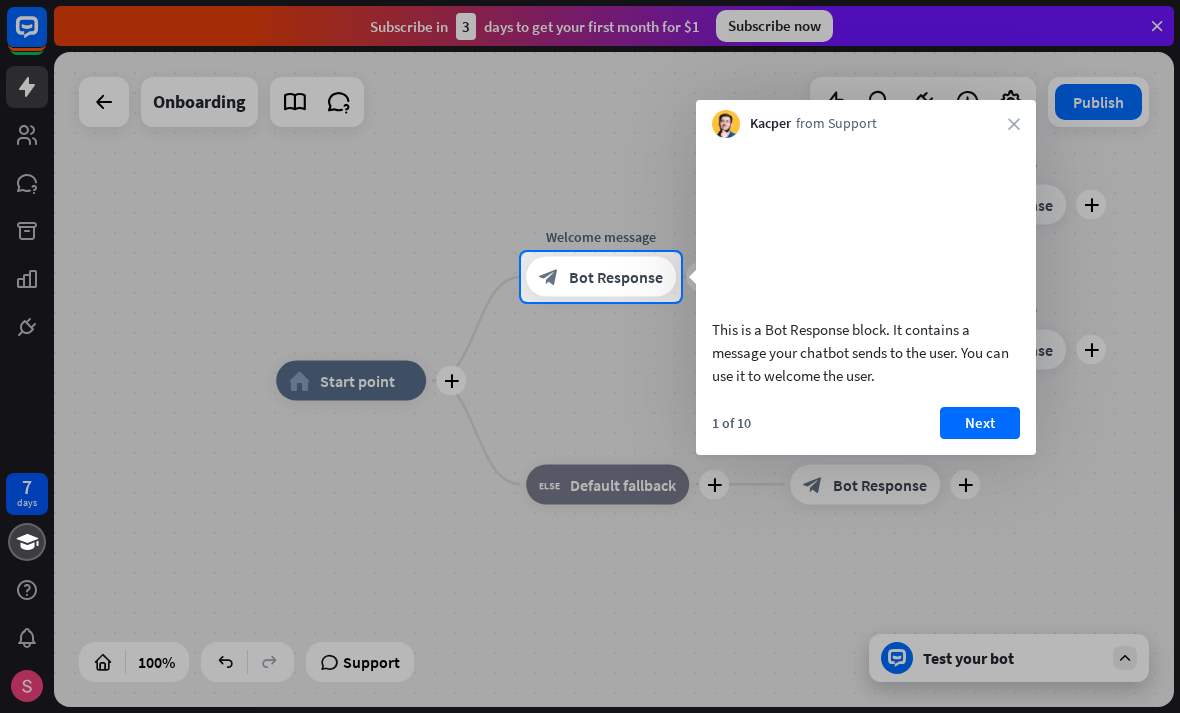 click at bounding box center [590, 126] 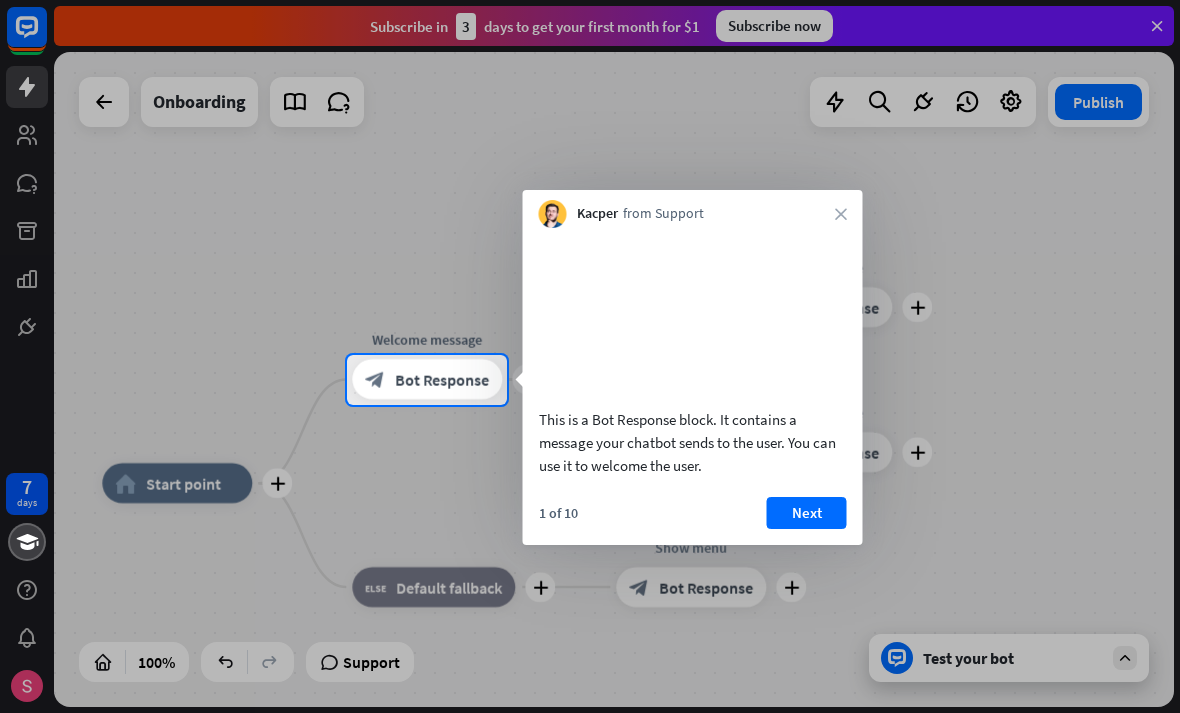 click on "Next" at bounding box center [807, 513] 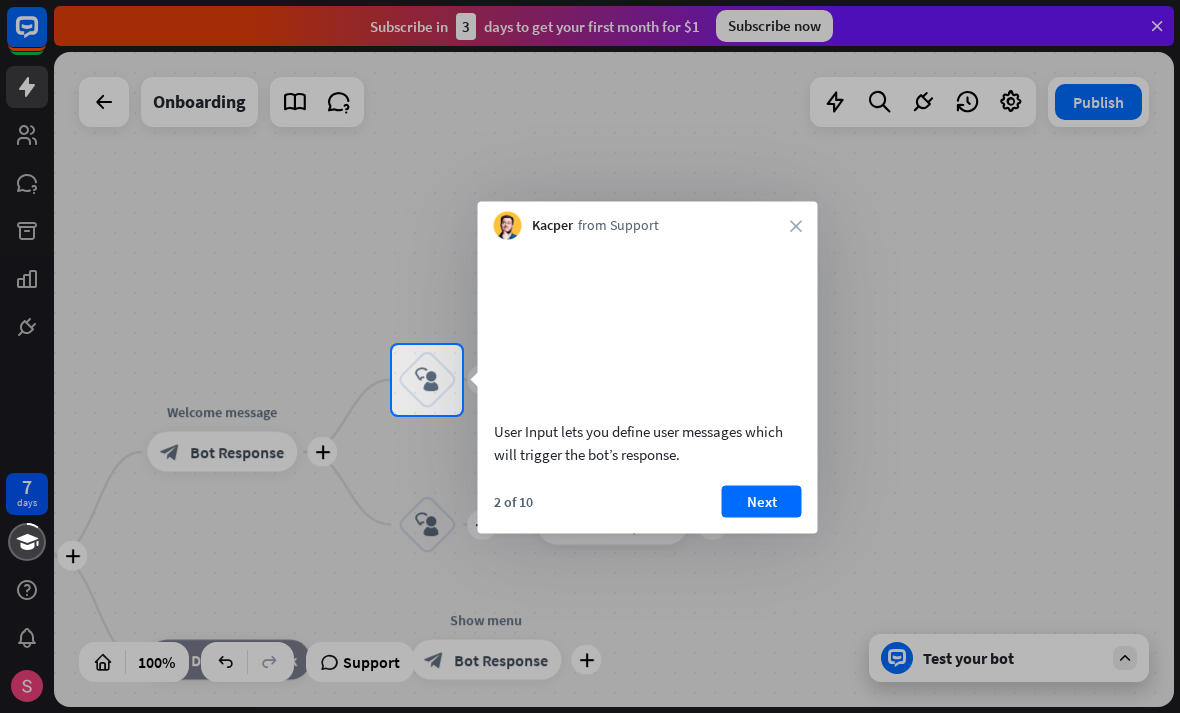click on "Next" at bounding box center [762, 501] 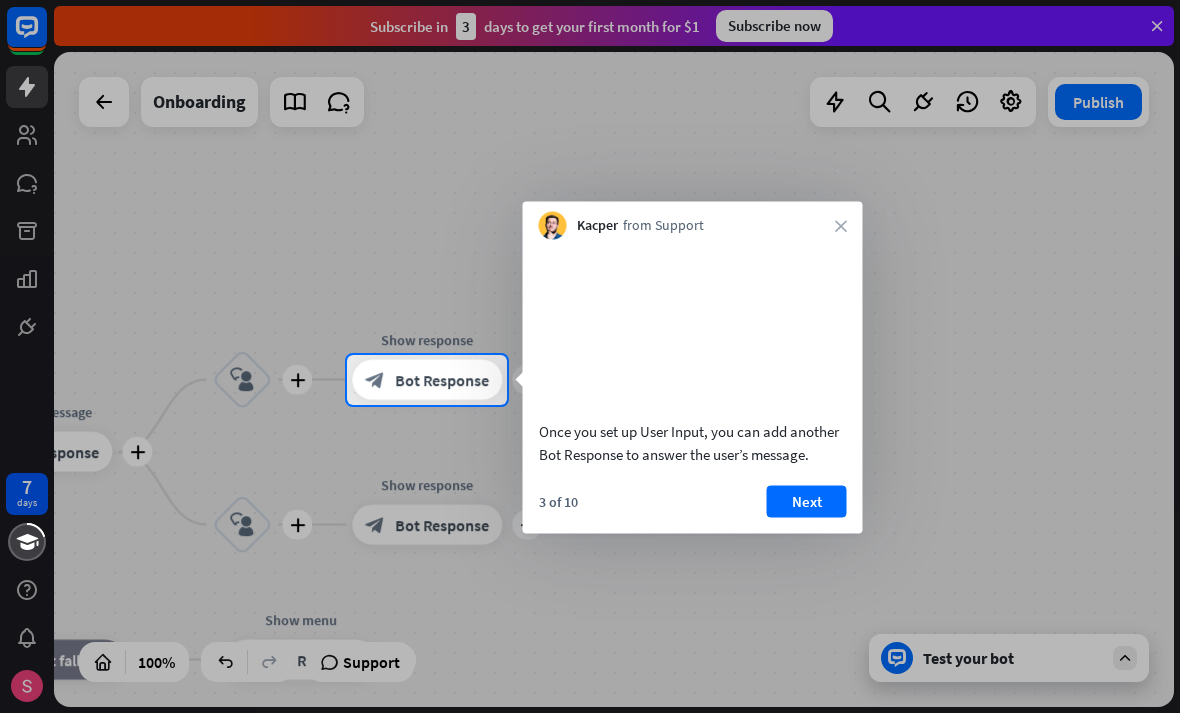 click on "Next" at bounding box center (807, 501) 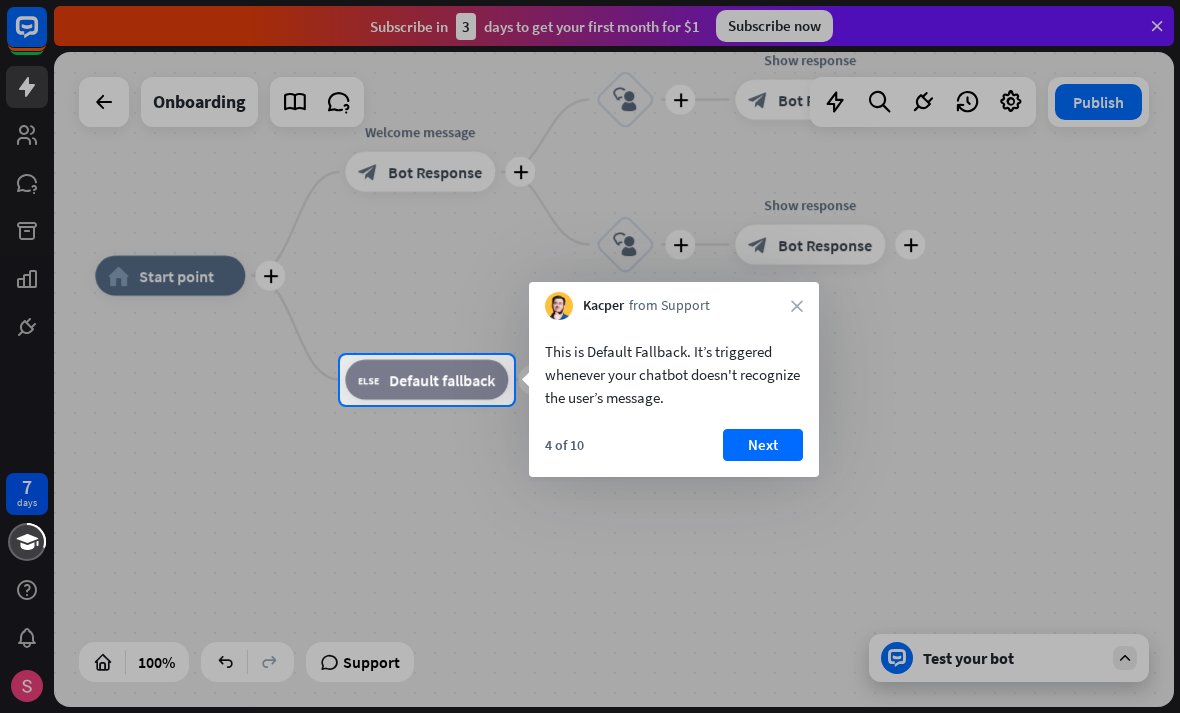 click on "Next" at bounding box center (763, 445) 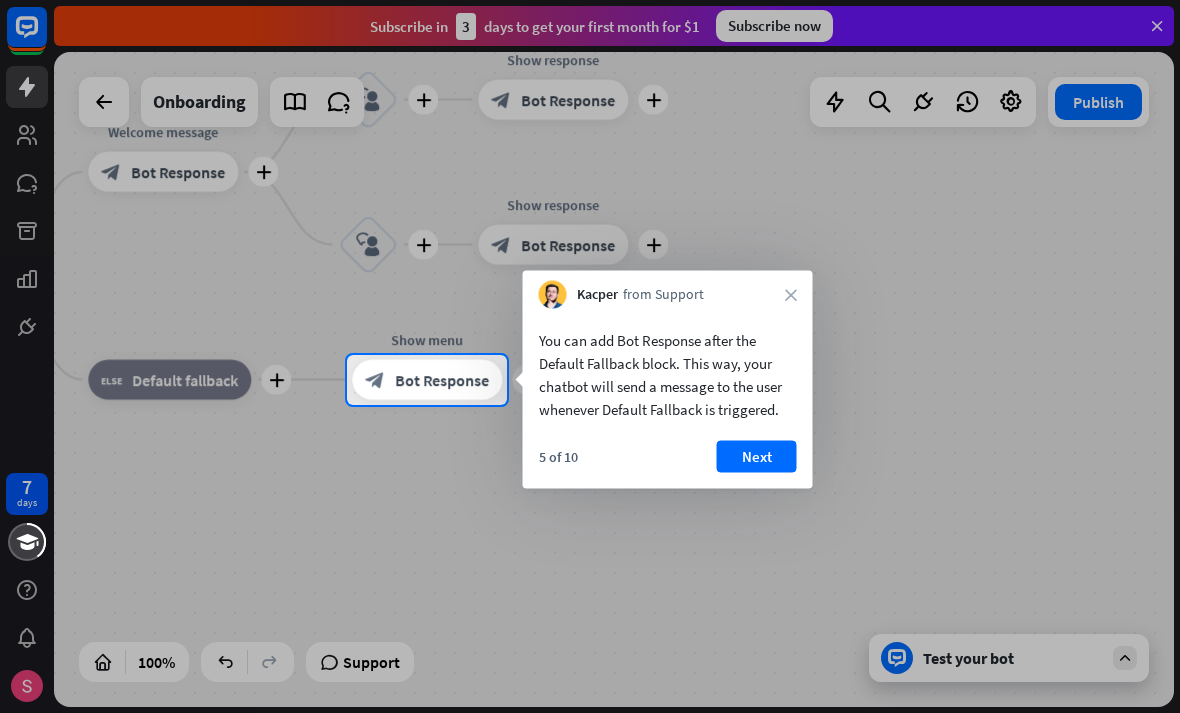 click on "Next" at bounding box center [757, 457] 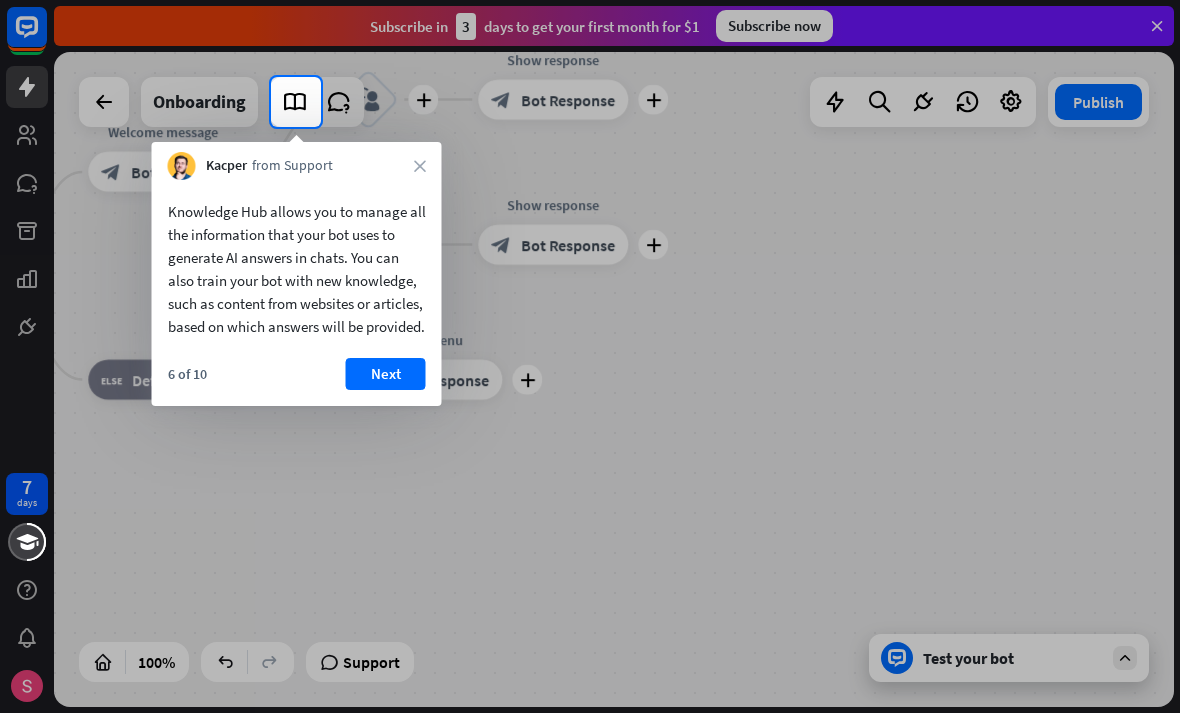 click on "Next" at bounding box center (386, 374) 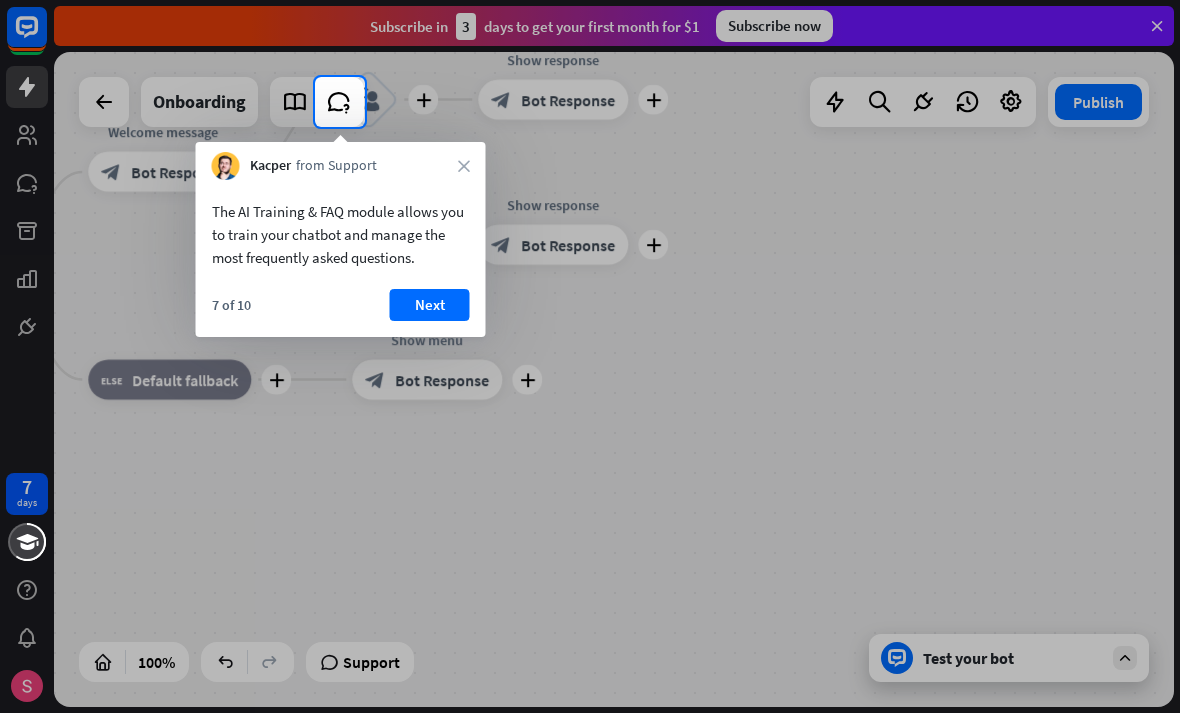 click on "Next" at bounding box center [430, 305] 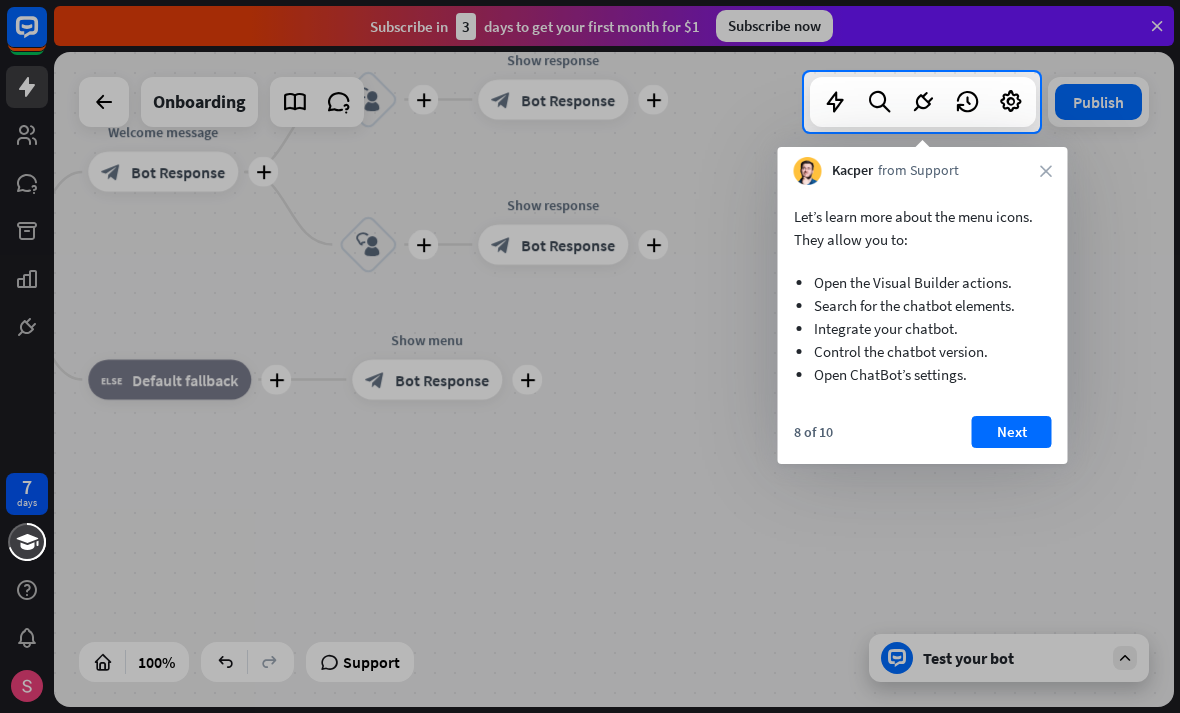 click on "Next" at bounding box center (1012, 432) 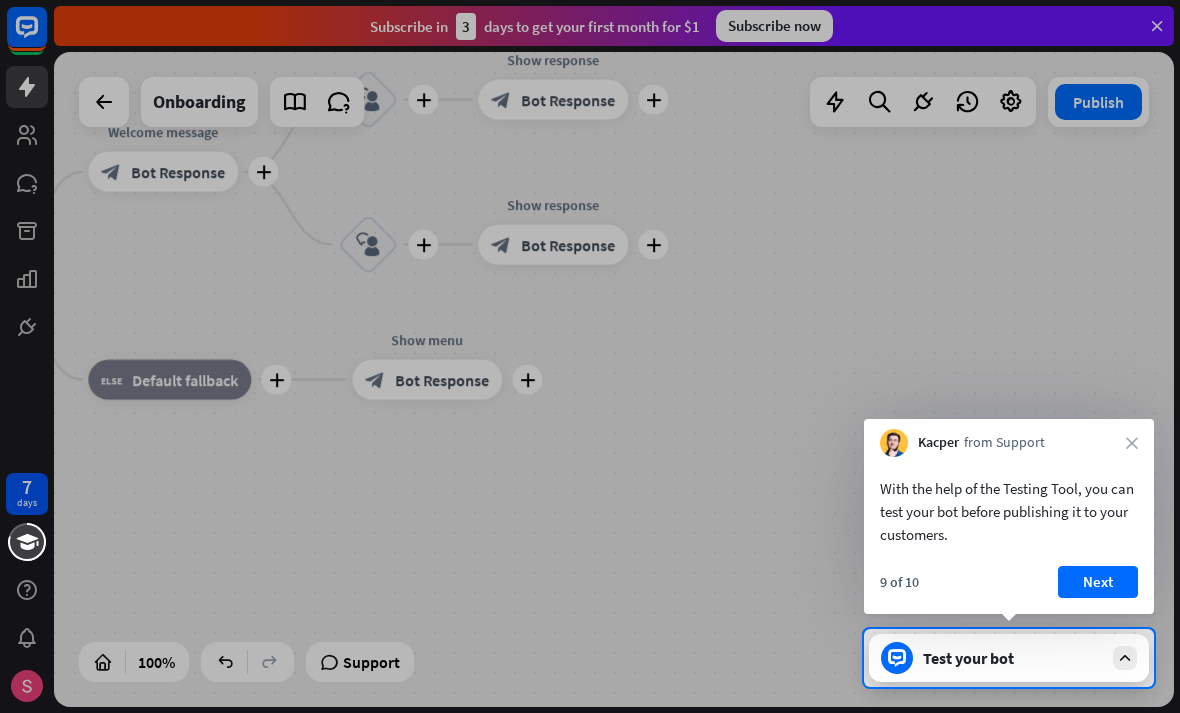 click on "Next" at bounding box center [1098, 582] 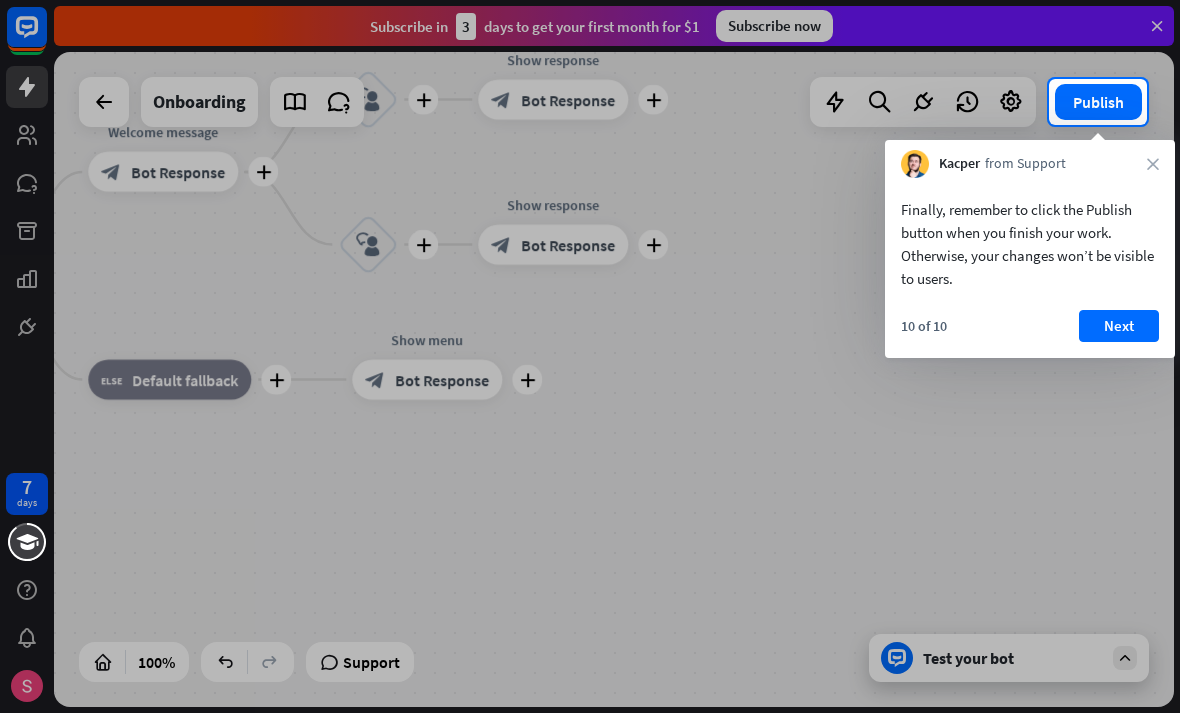 click on "Next" at bounding box center [1119, 326] 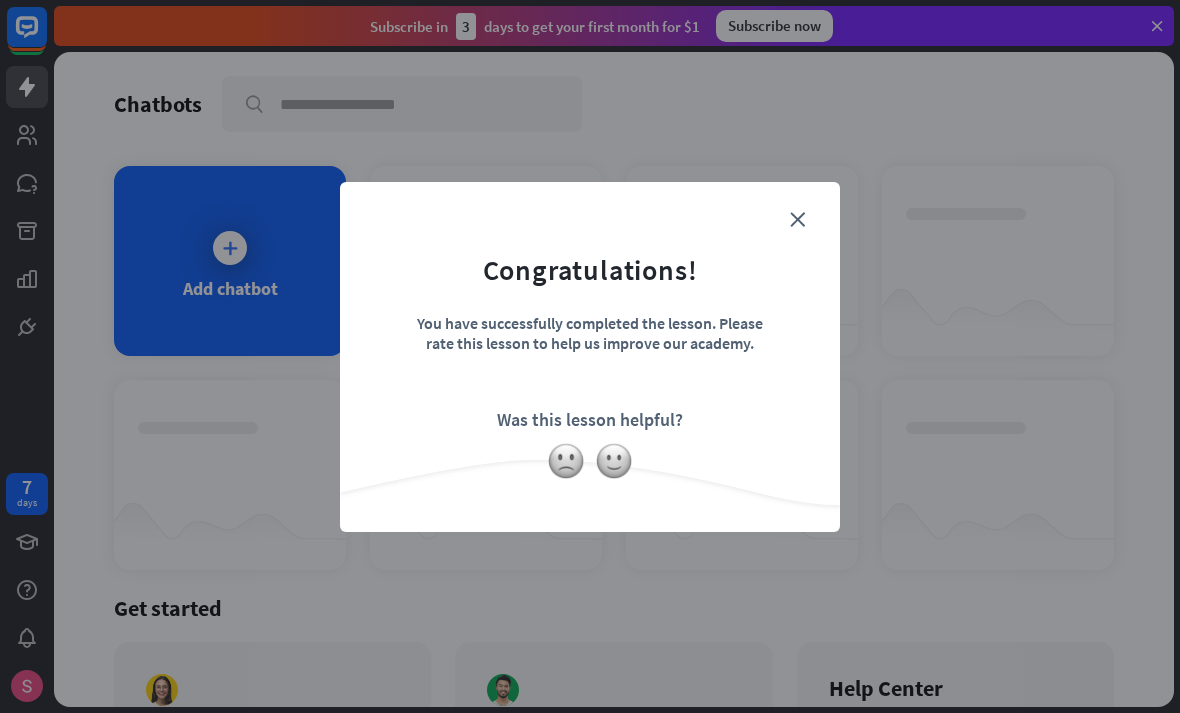 click on "close
Congratulations!
You have successfully completed the lesson.
Please rate this lesson to help us improve our
academy.
Was this lesson helpful?" at bounding box center (590, 357) 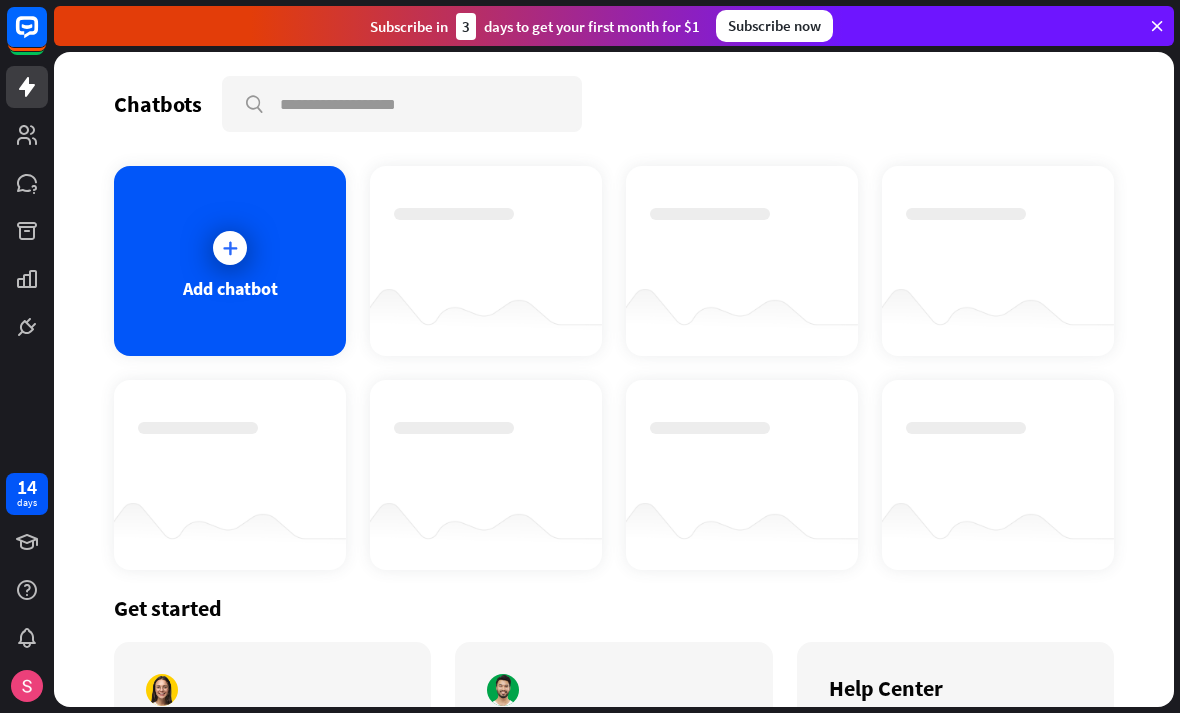click on "Add chatbot" at bounding box center (230, 261) 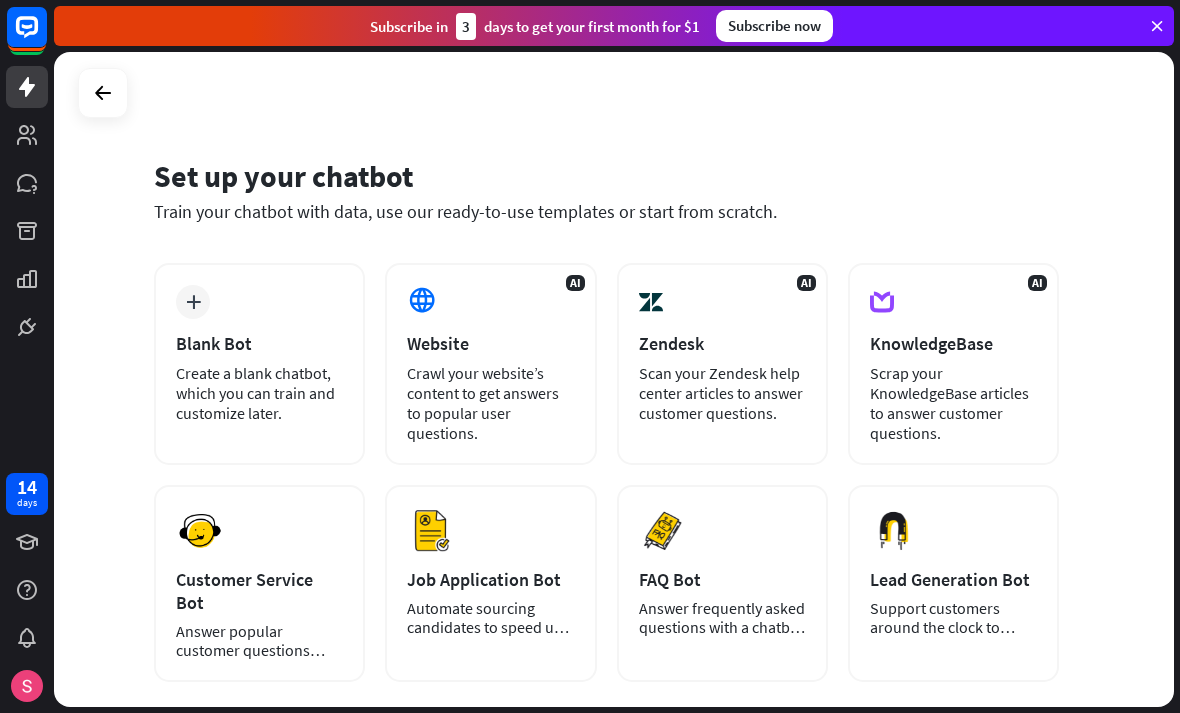 click on "Create a blank chatbot, which you can train and
customize later." at bounding box center (259, 393) 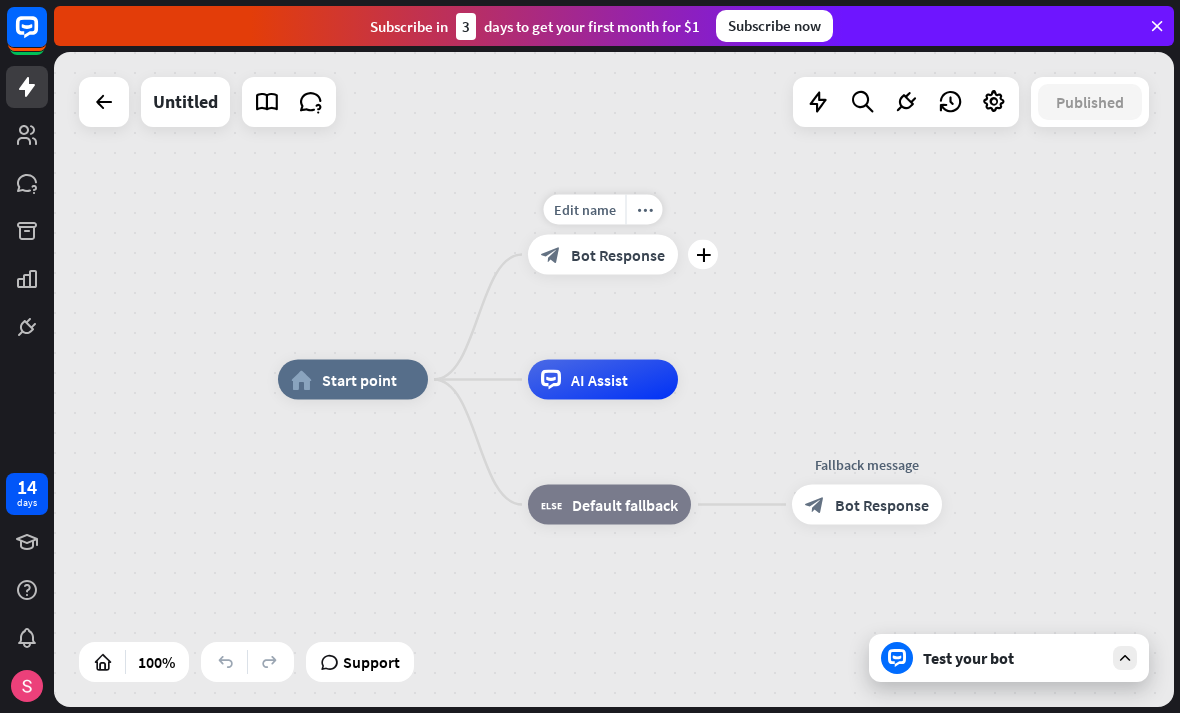 click on "Edit name" at bounding box center [585, 210] 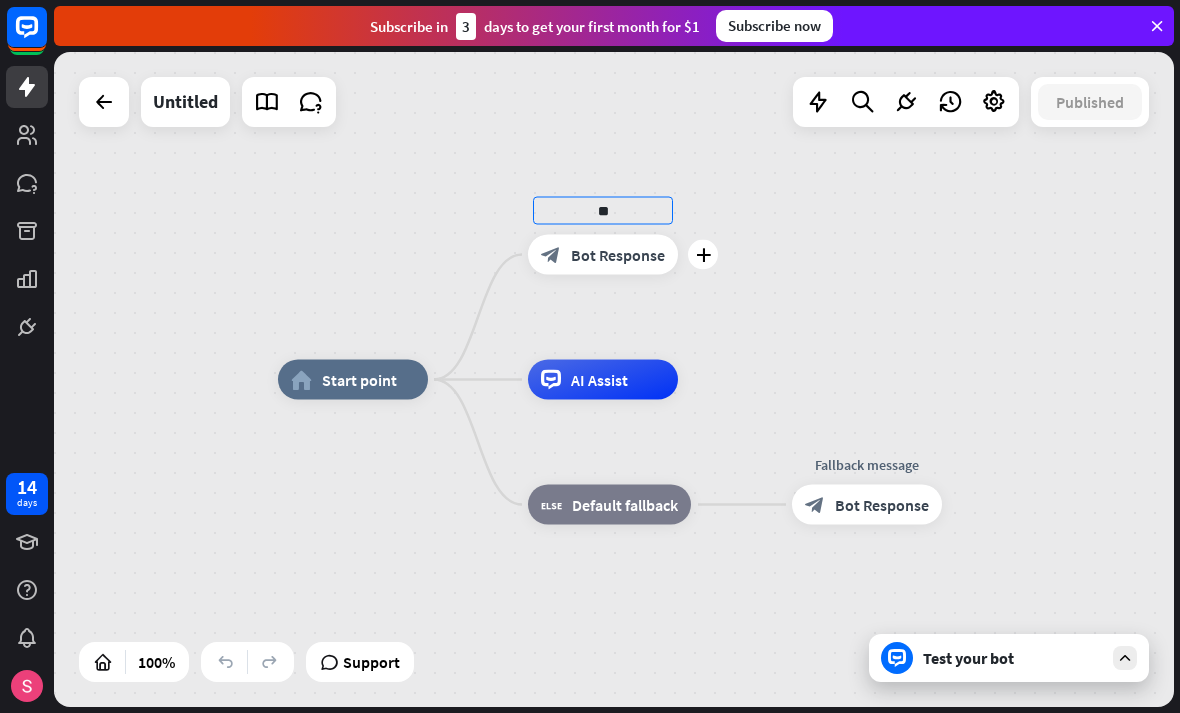type on "*" 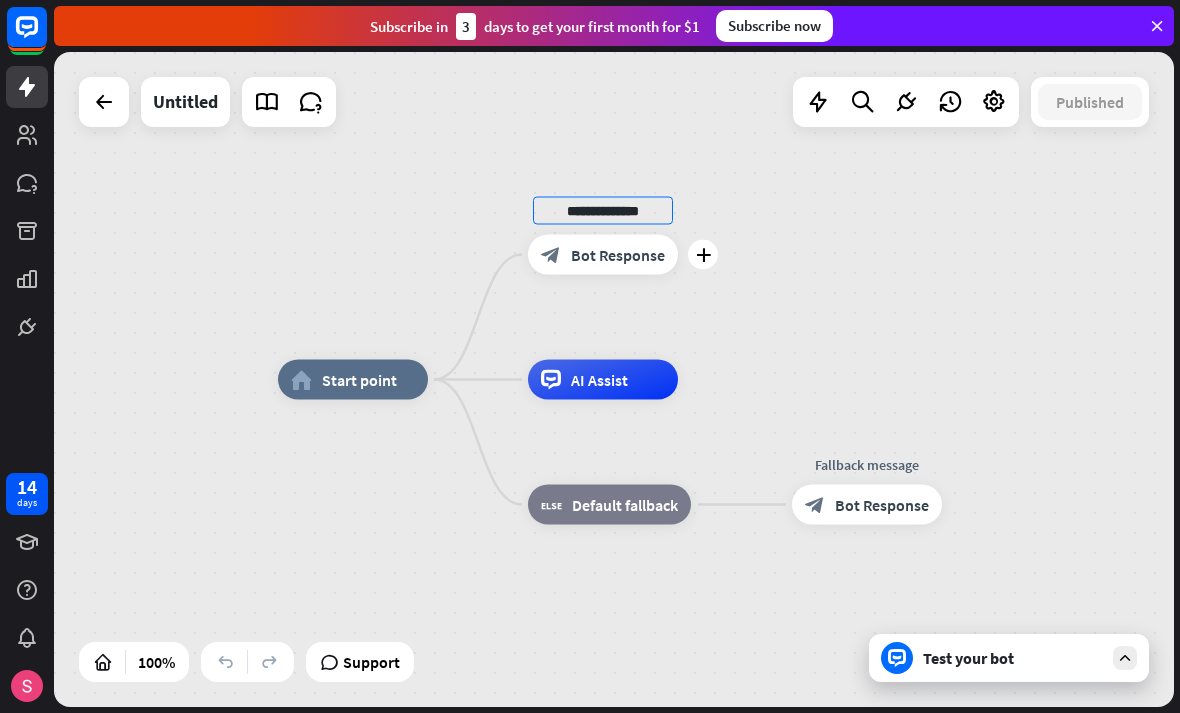 type on "**********" 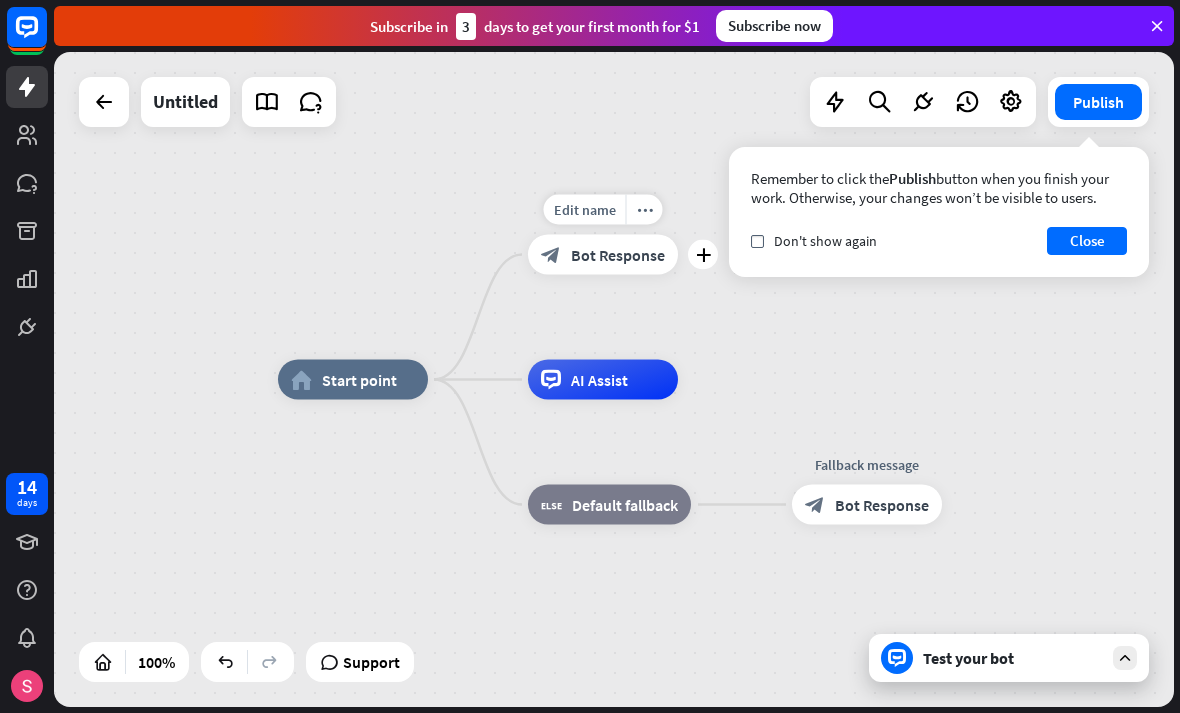 click on "Edit name" at bounding box center (585, 210) 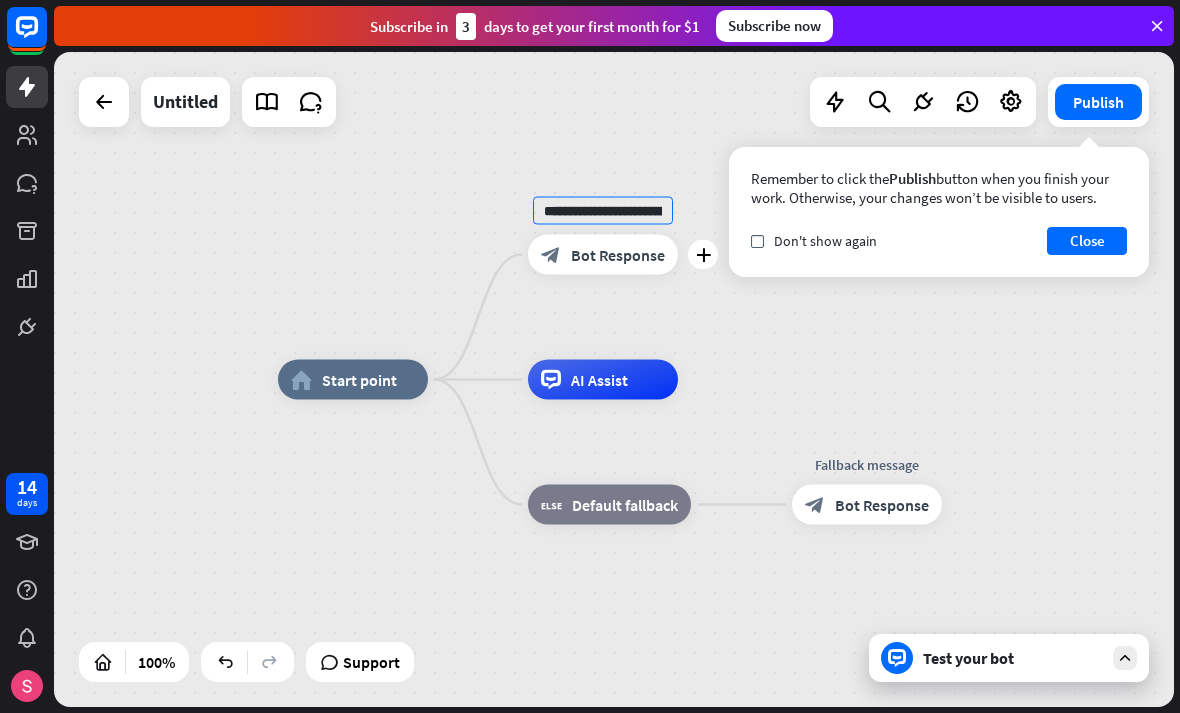 type on "**********" 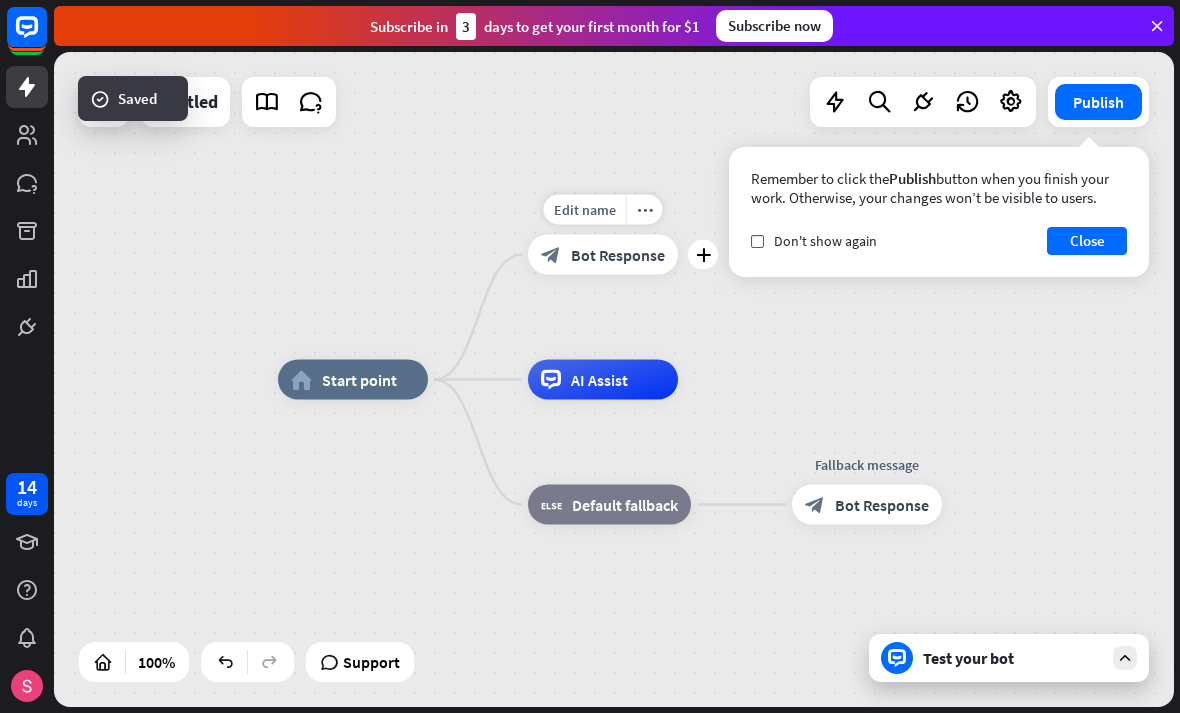 click on "Close" at bounding box center (1087, 241) 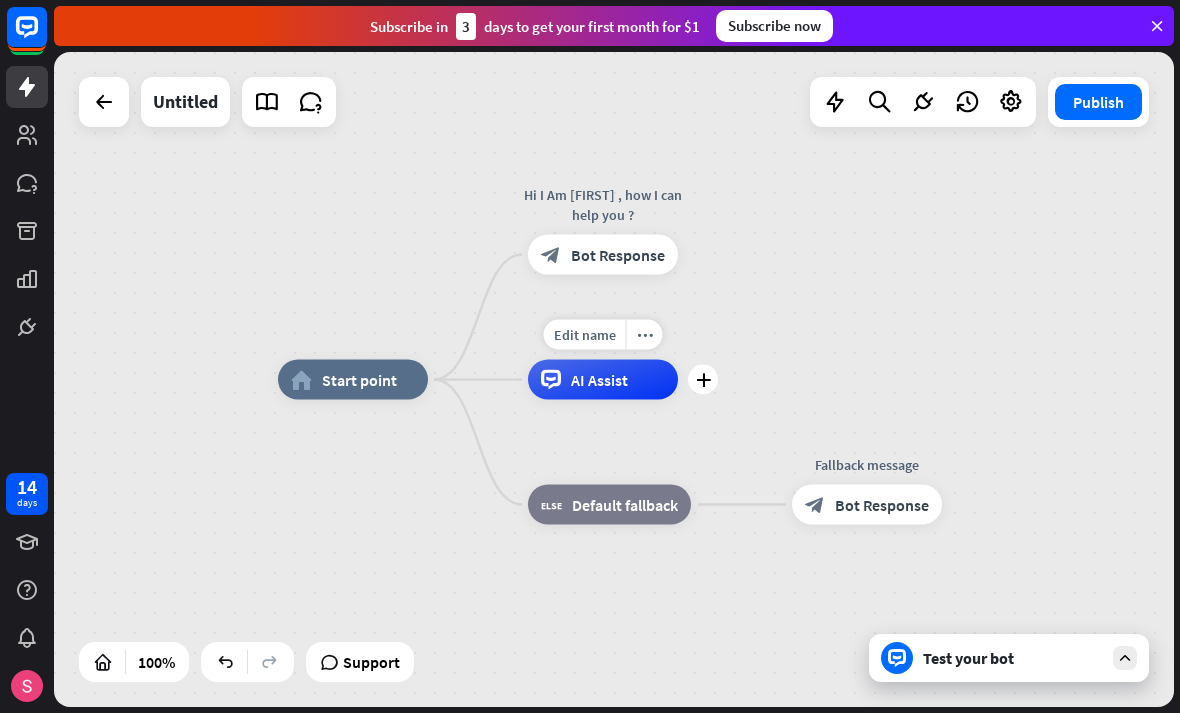 click on "Edit name" at bounding box center [585, 335] 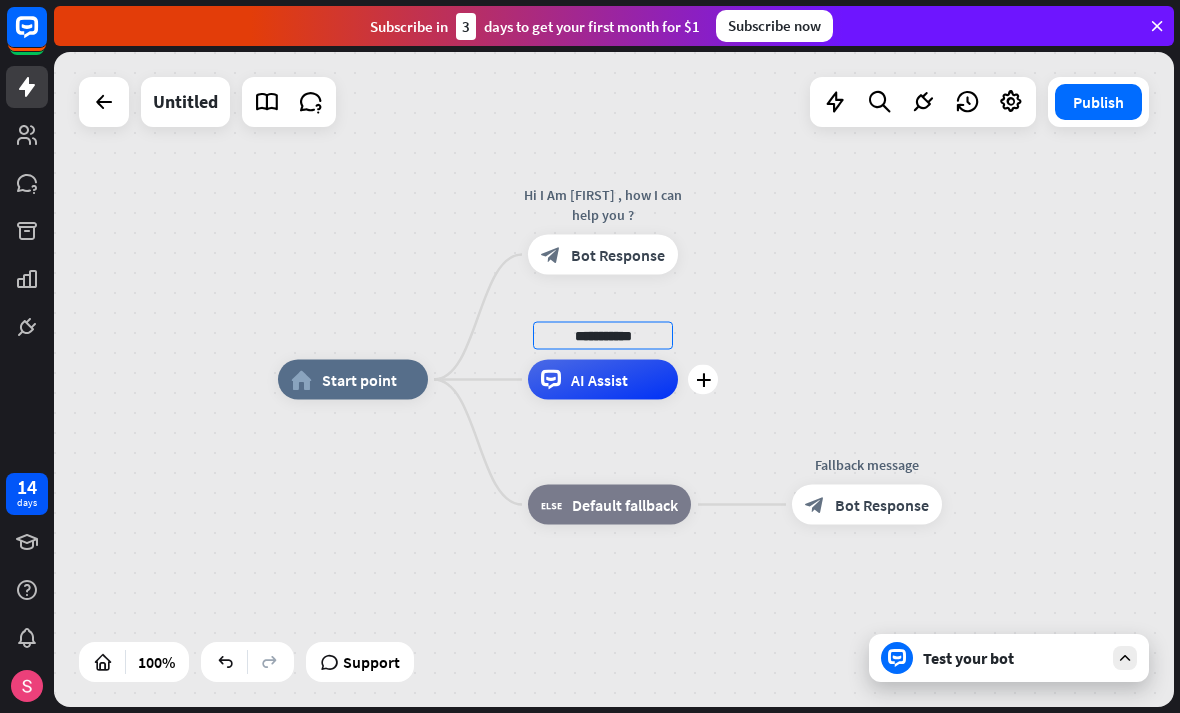 type on "**********" 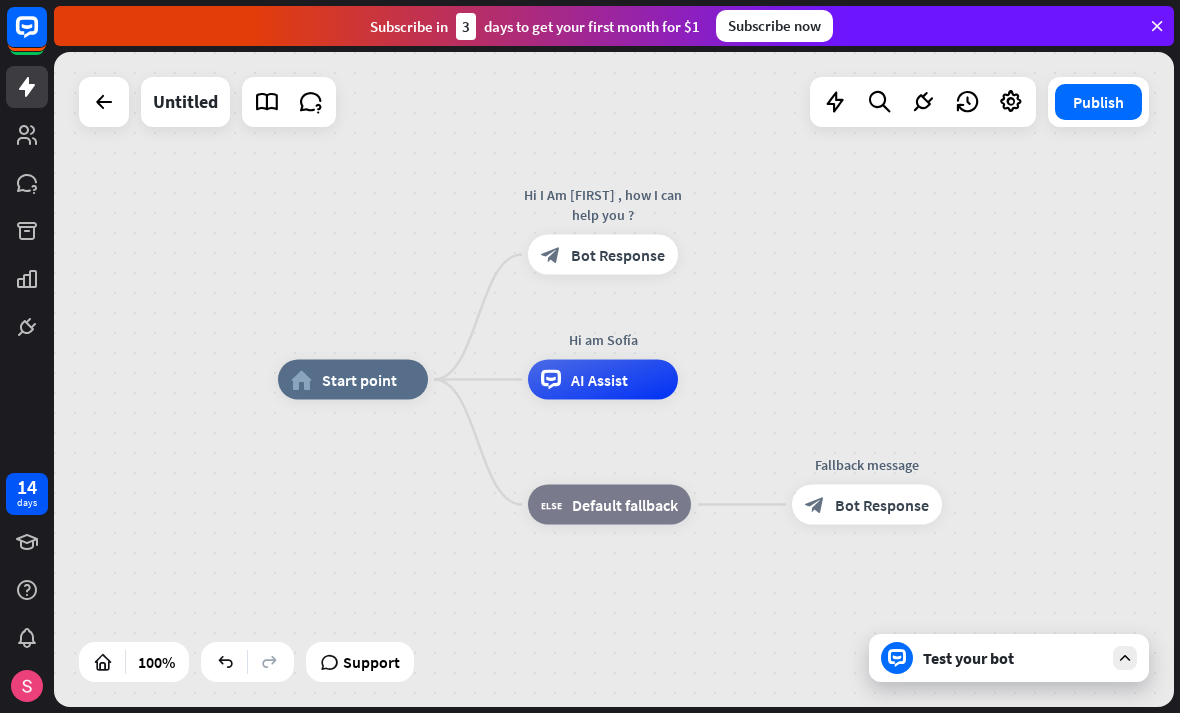 click on "home_2   Start point                 Hi I Am [FIRST] , how I can help you ?   block_bot_response   Bot Response                 Hi am [FIRST]     AI Assist                   block_fallback   Default fallback                 Fallback message   block_bot_response   Bot Response" at bounding box center (838, 707) 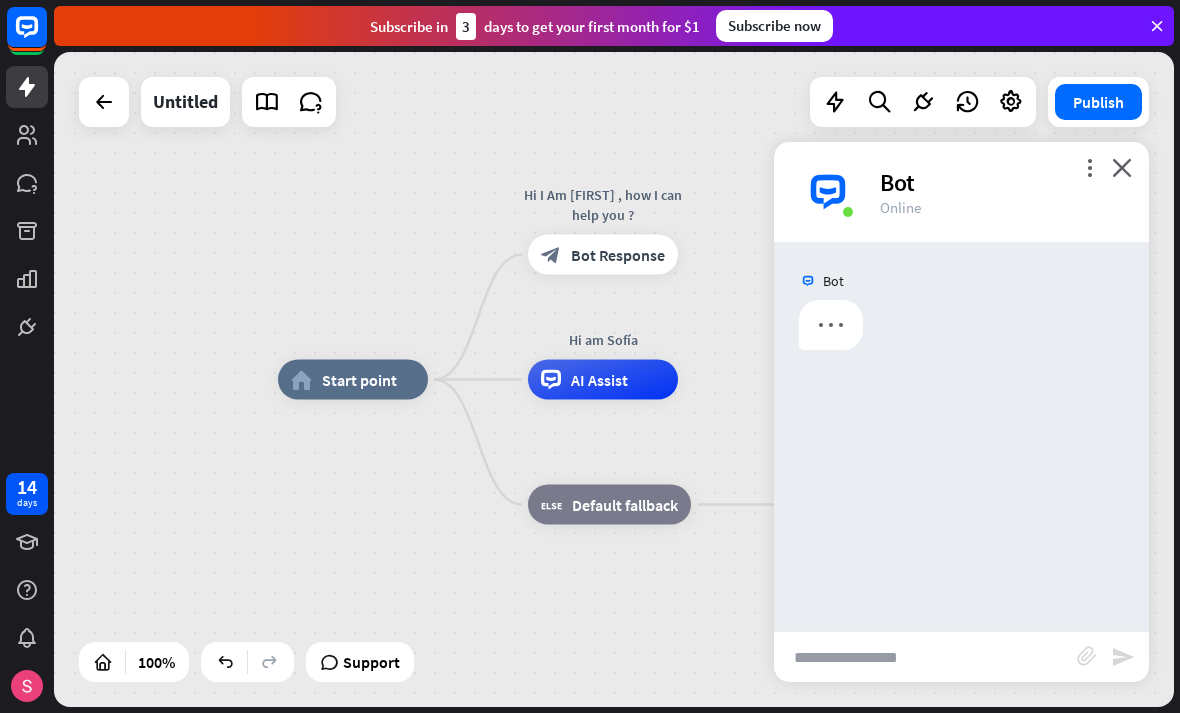 click on "send" at bounding box center (1123, 657) 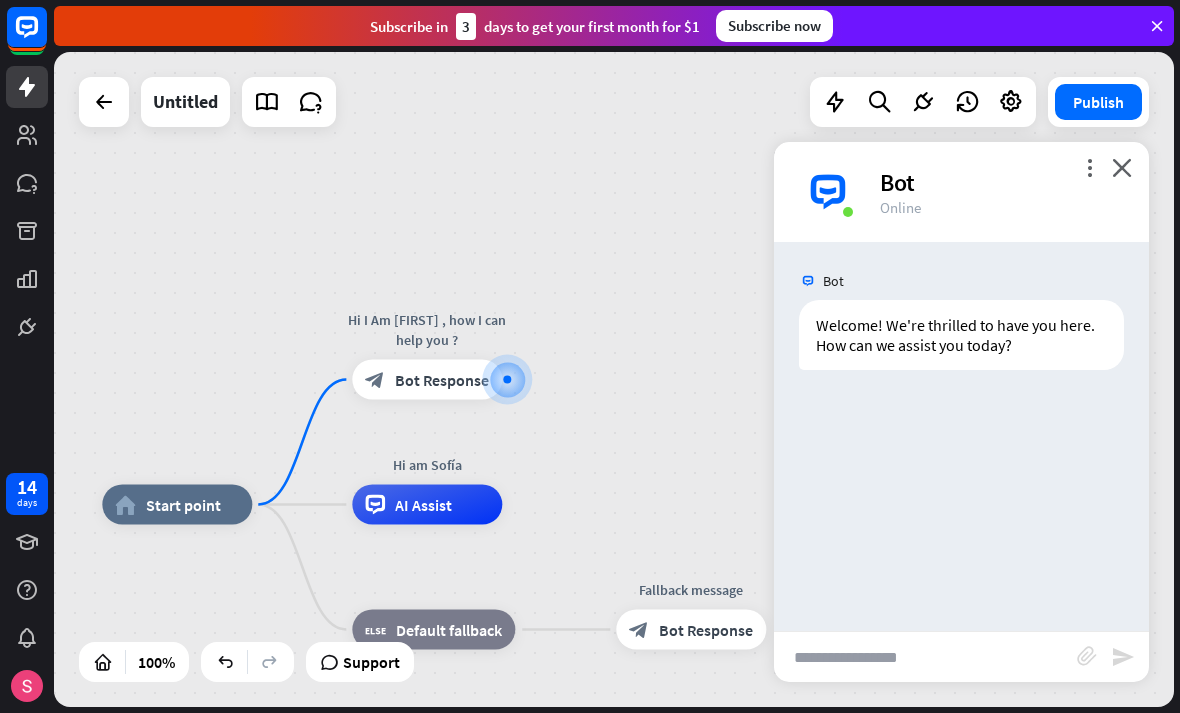 click at bounding box center (925, 657) 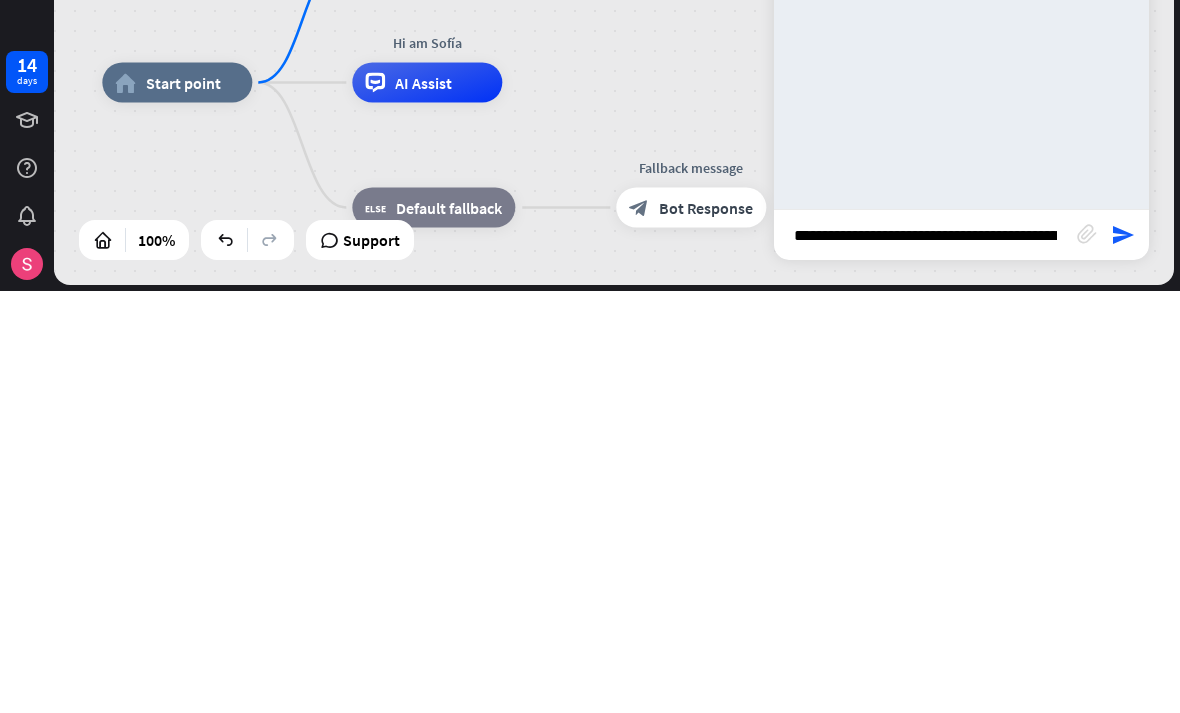 type on "[MASK]" 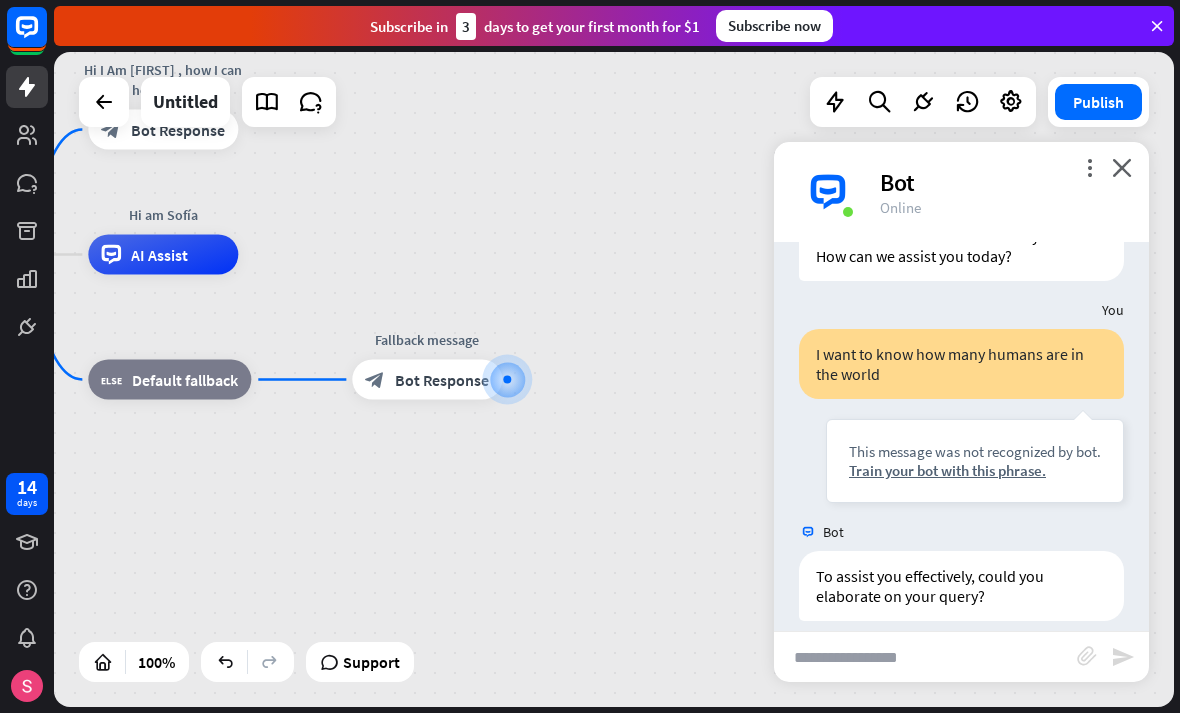 scroll, scrollTop: 109, scrollLeft: 0, axis: vertical 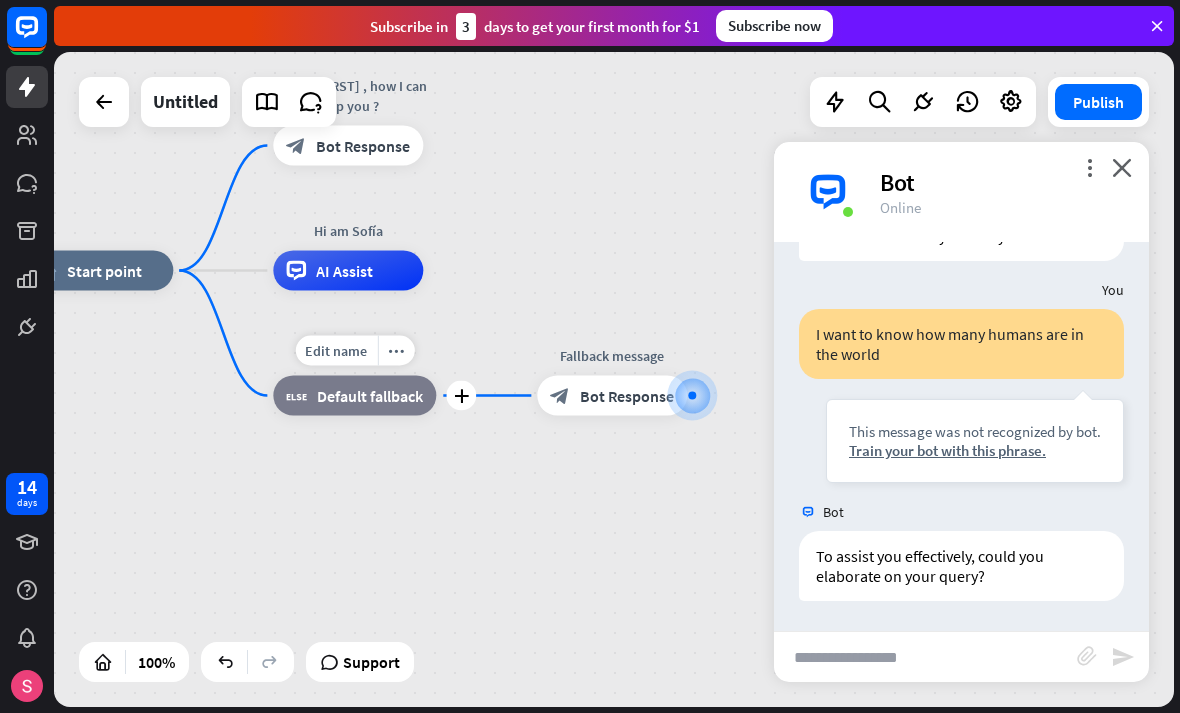 click on "Edit name" at bounding box center [336, 351] 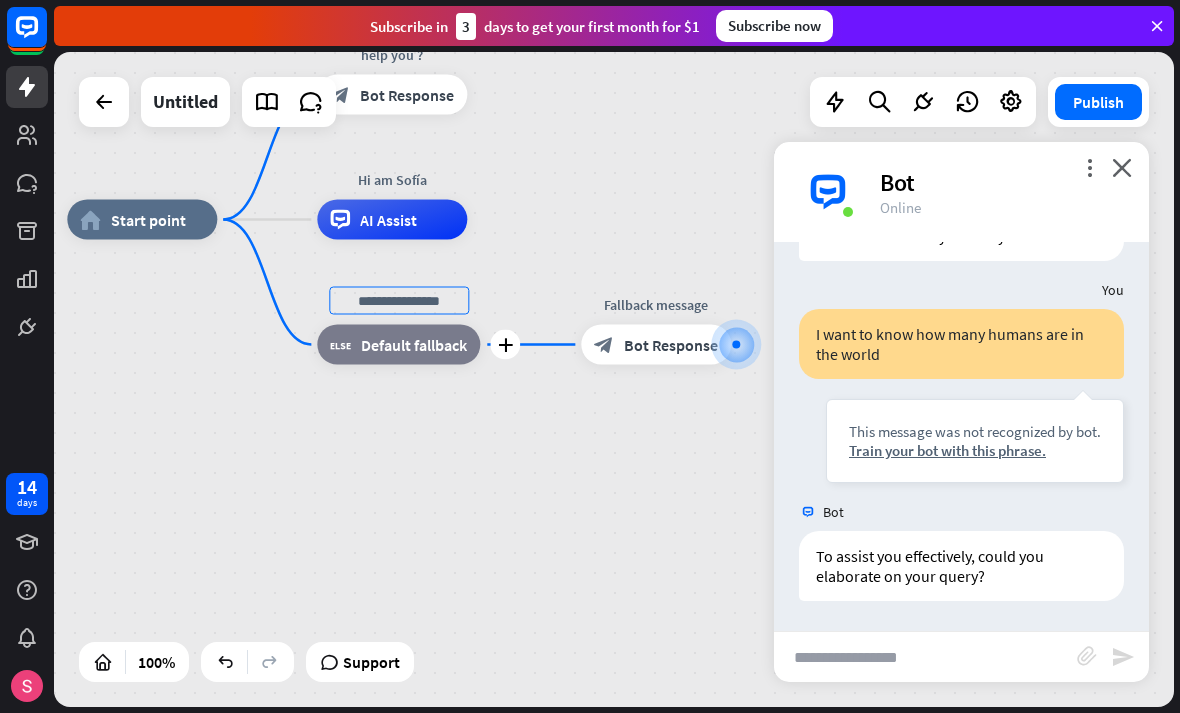 click on "Train your bot with this phrase." at bounding box center (975, 450) 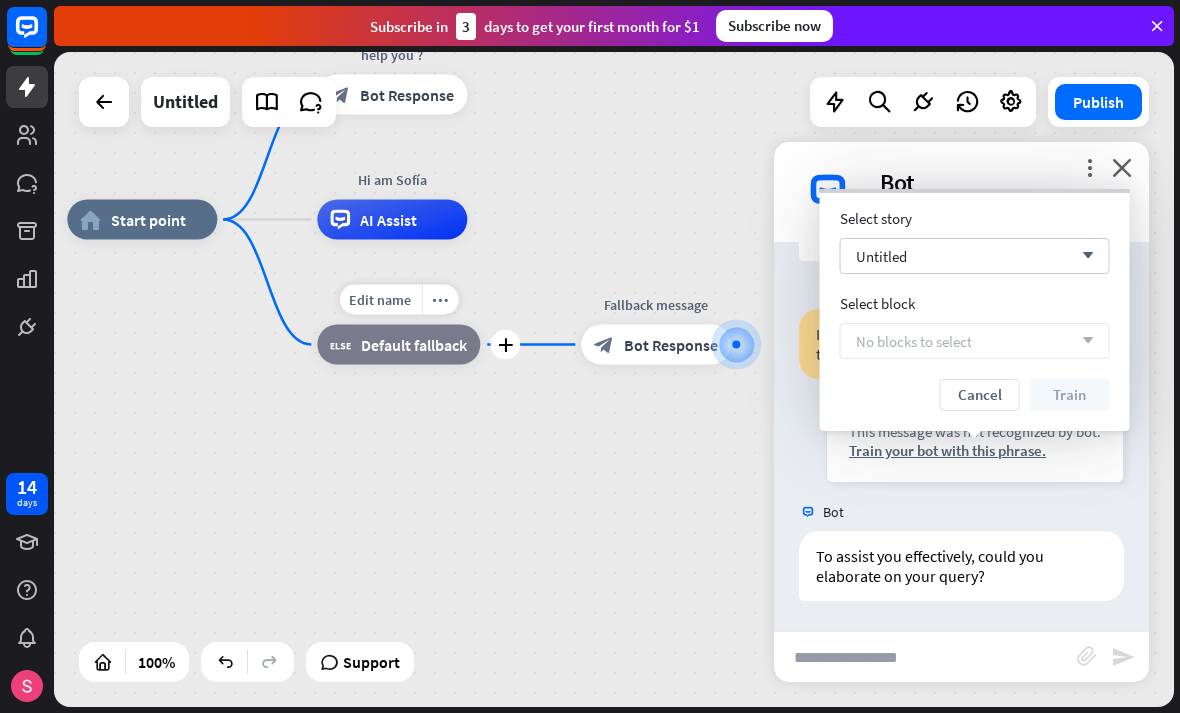 click on "Train your bot with this phrase." at bounding box center (975, 450) 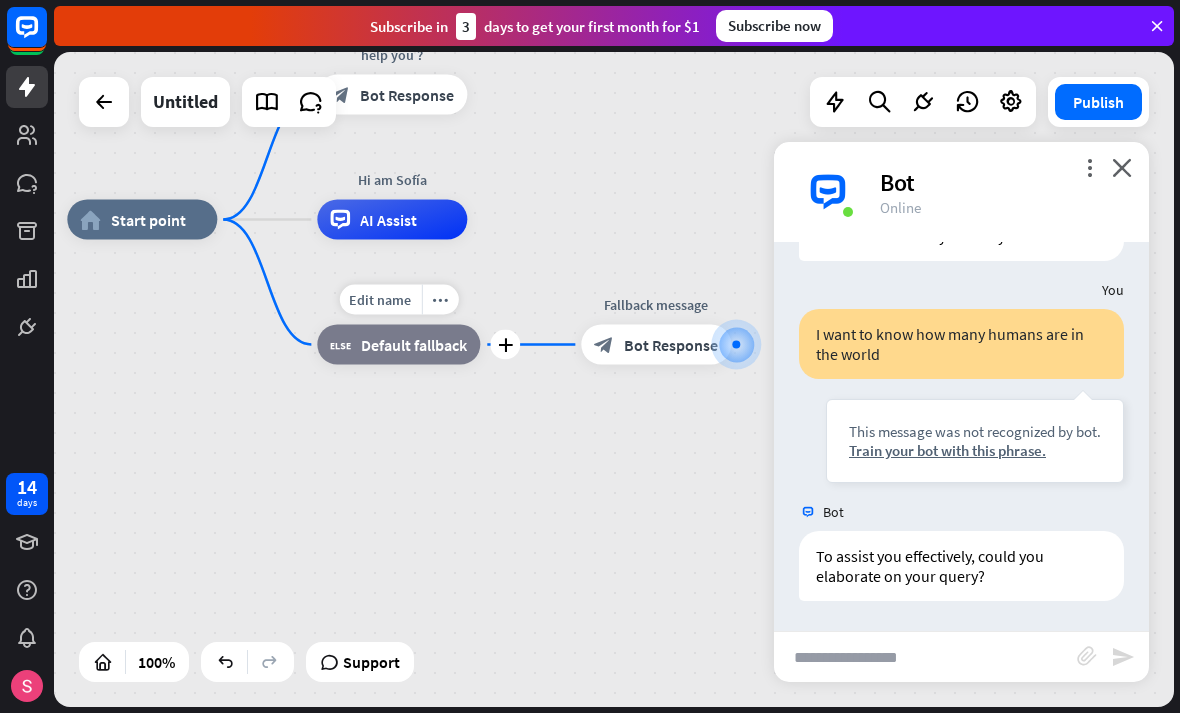 click on "Train your bot with this phrase." at bounding box center (975, 450) 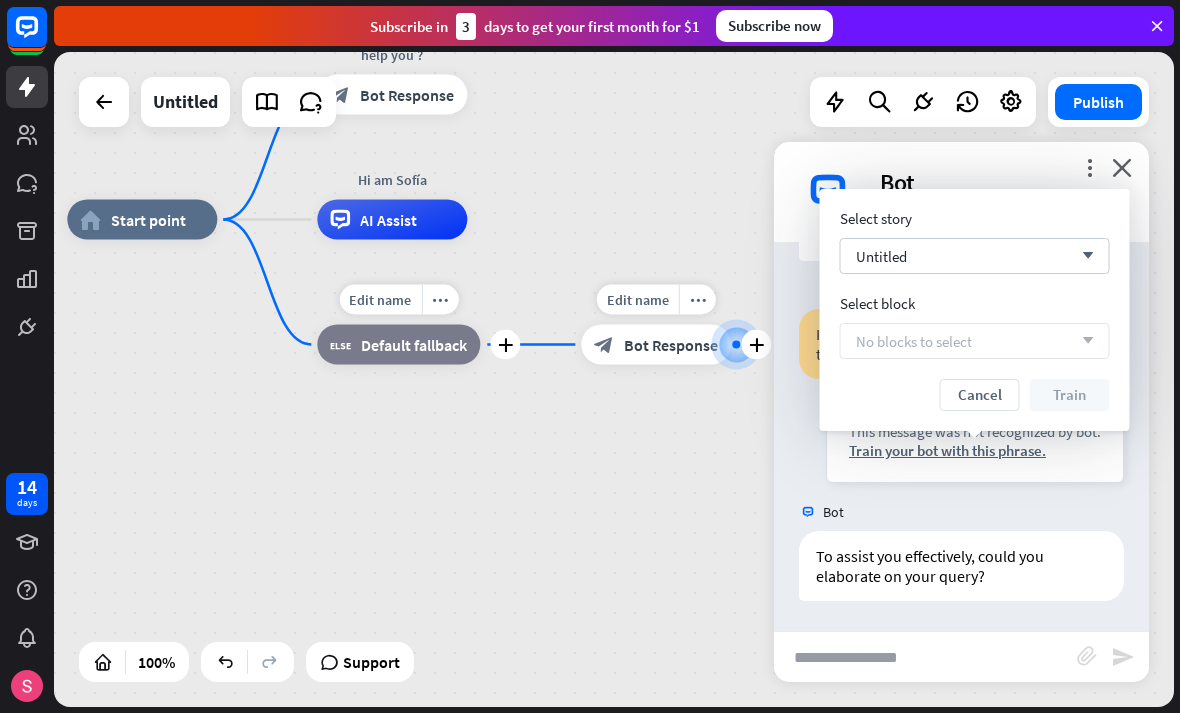 click on "block_bot_response   Bot Response" at bounding box center [656, 345] 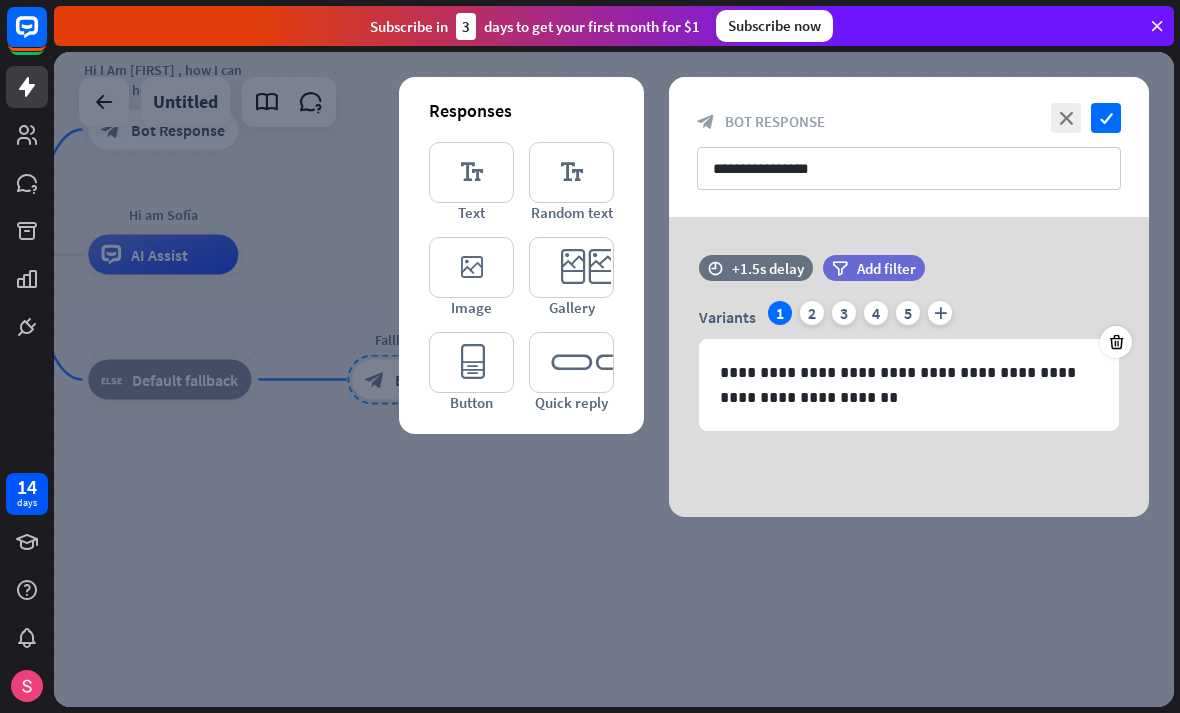 click on "2" at bounding box center [812, 313] 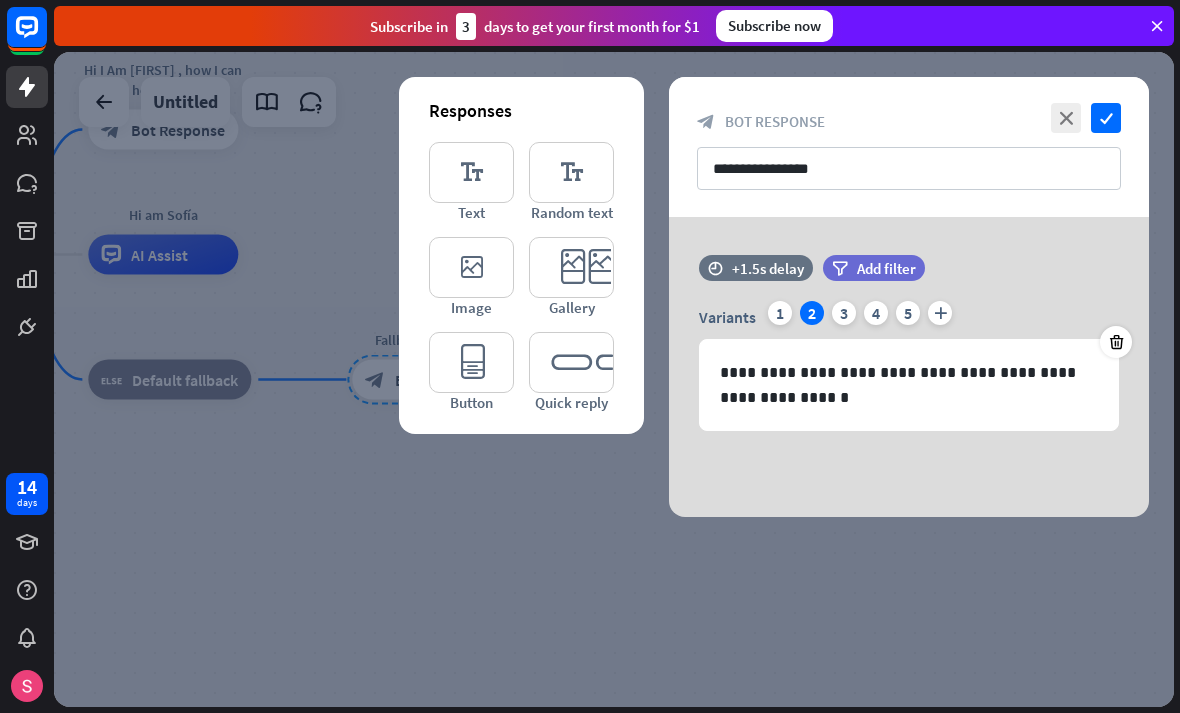 click on "4" at bounding box center (876, 313) 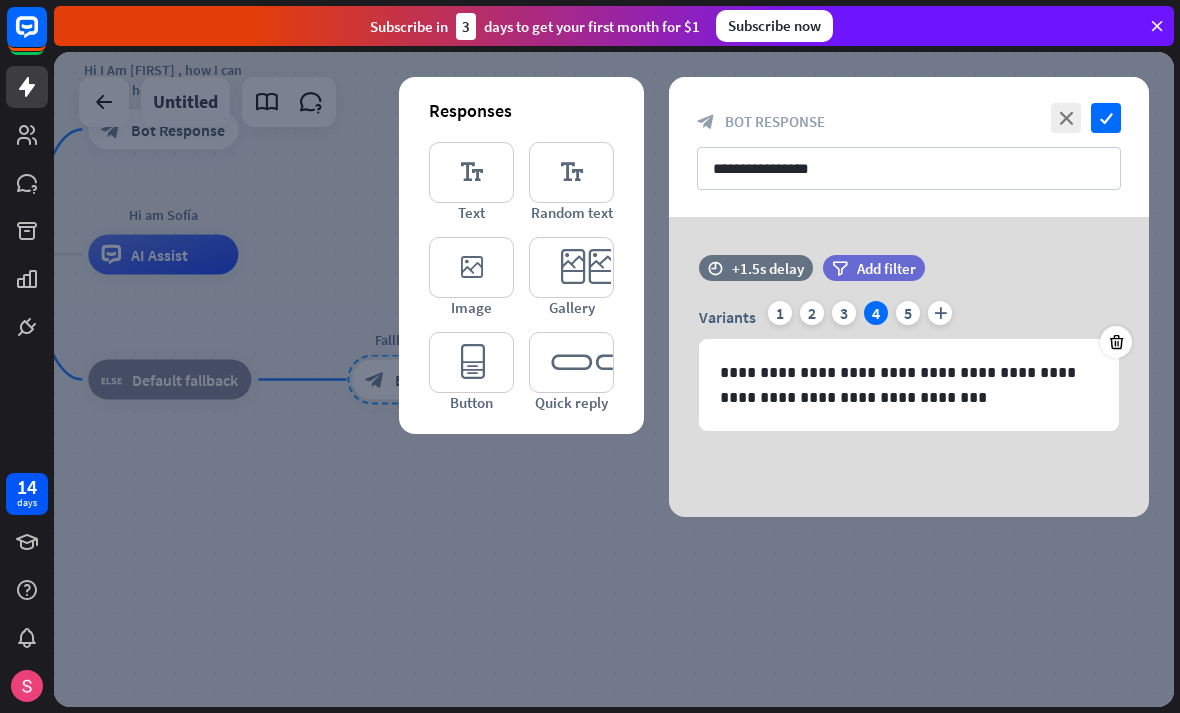 click on "3" at bounding box center (844, 313) 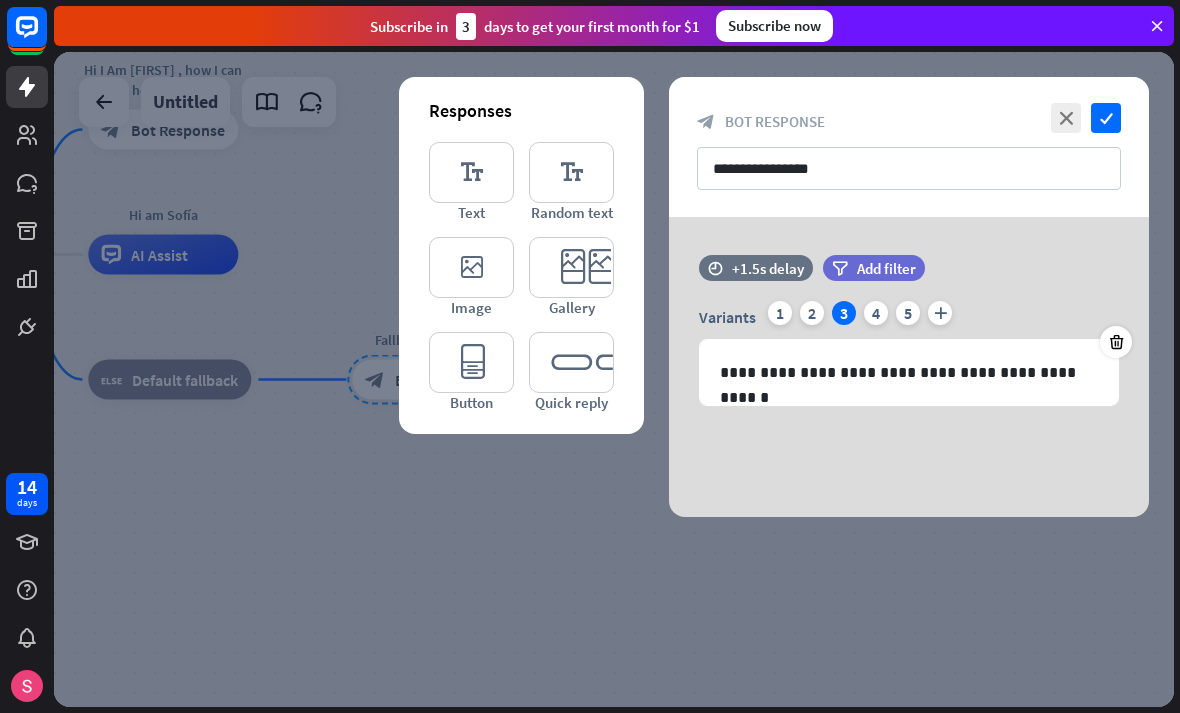 click on "**********" at bounding box center (909, 372) 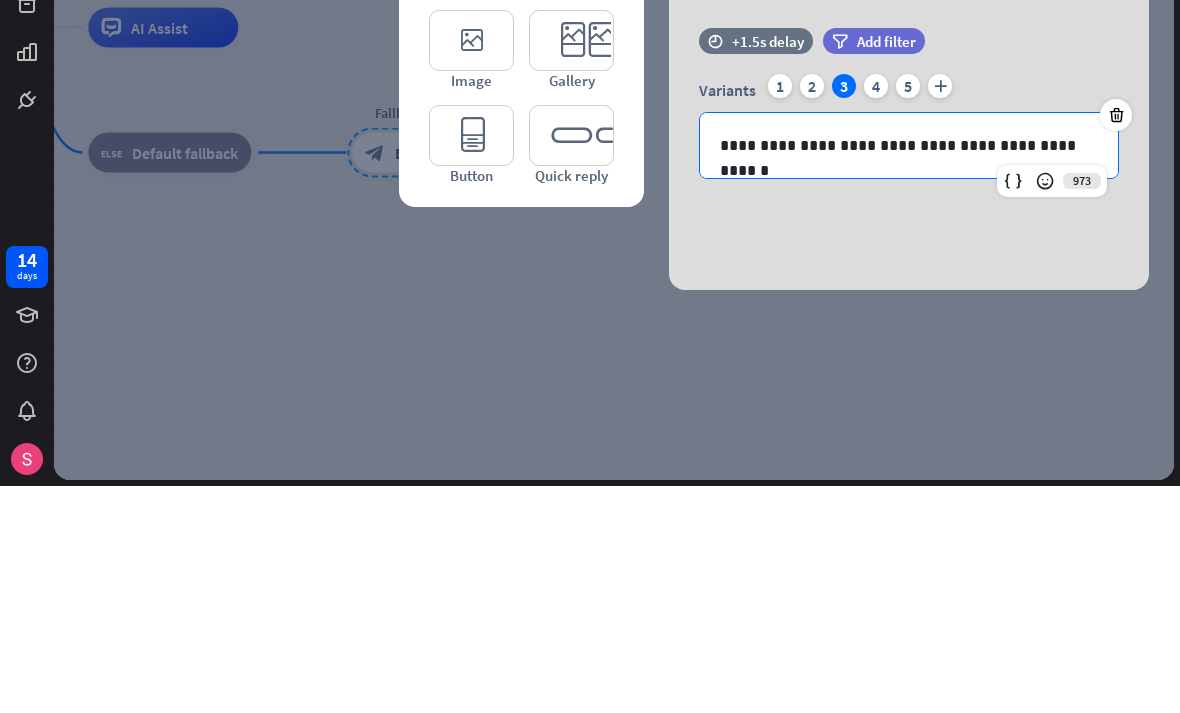 type 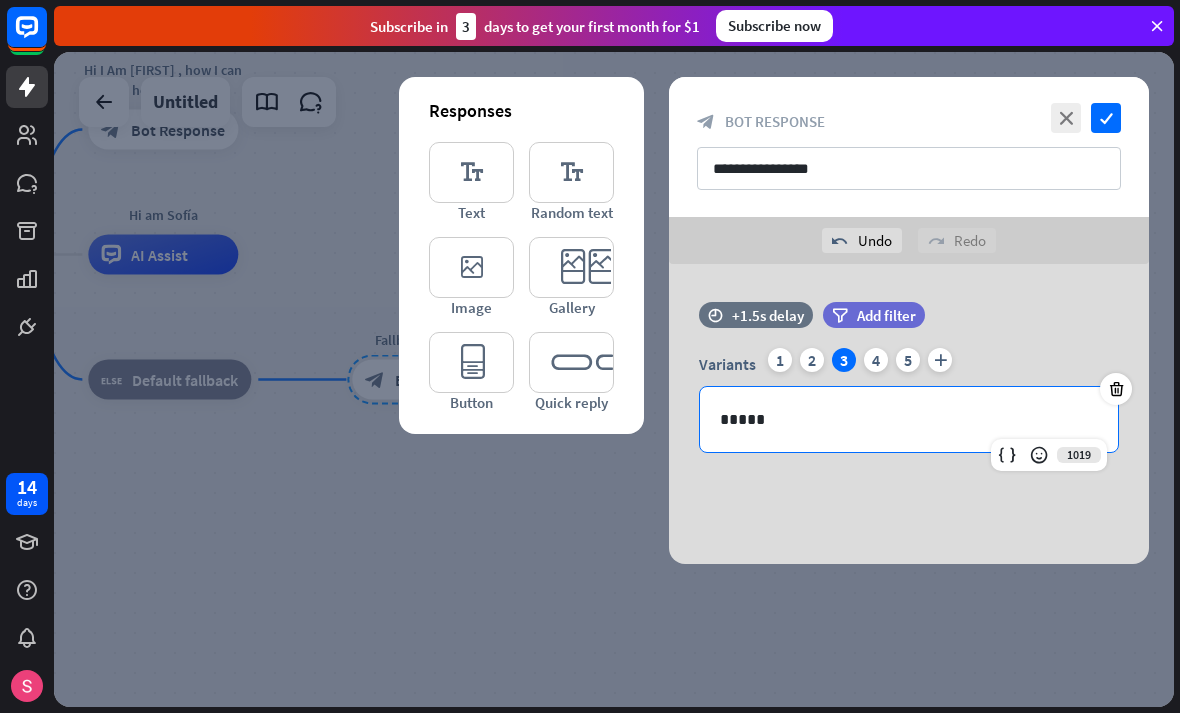 click on "editor_image" at bounding box center [471, 267] 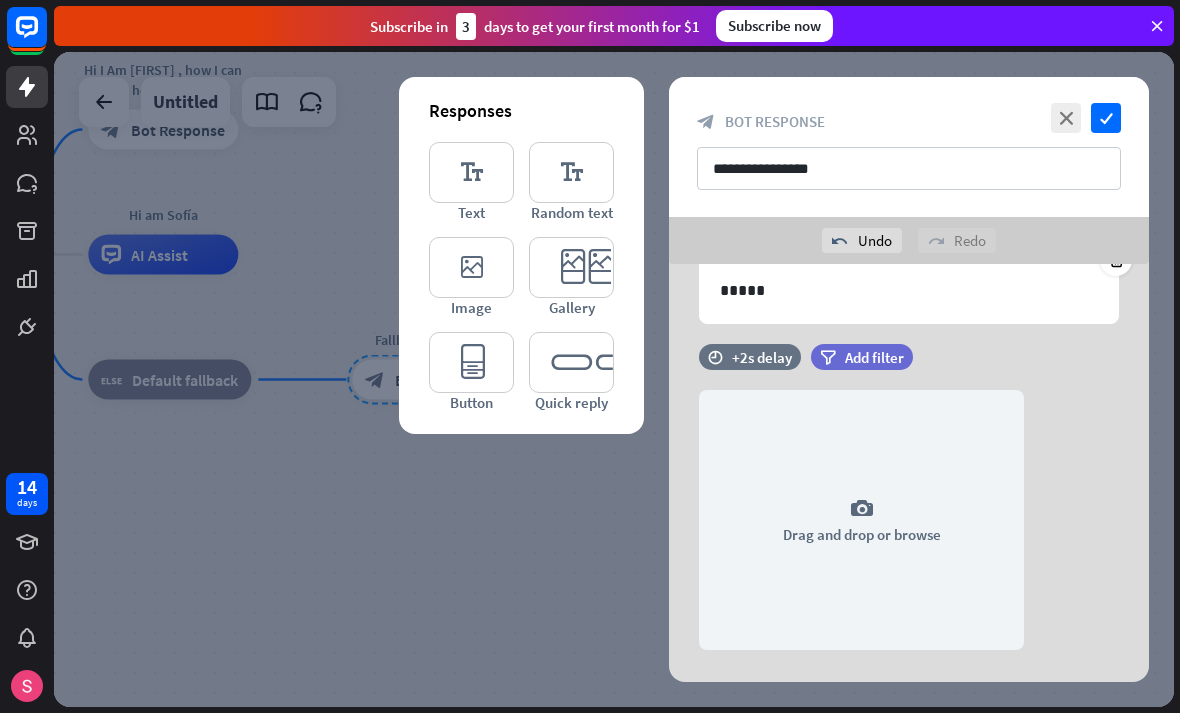 scroll, scrollTop: 167, scrollLeft: 0, axis: vertical 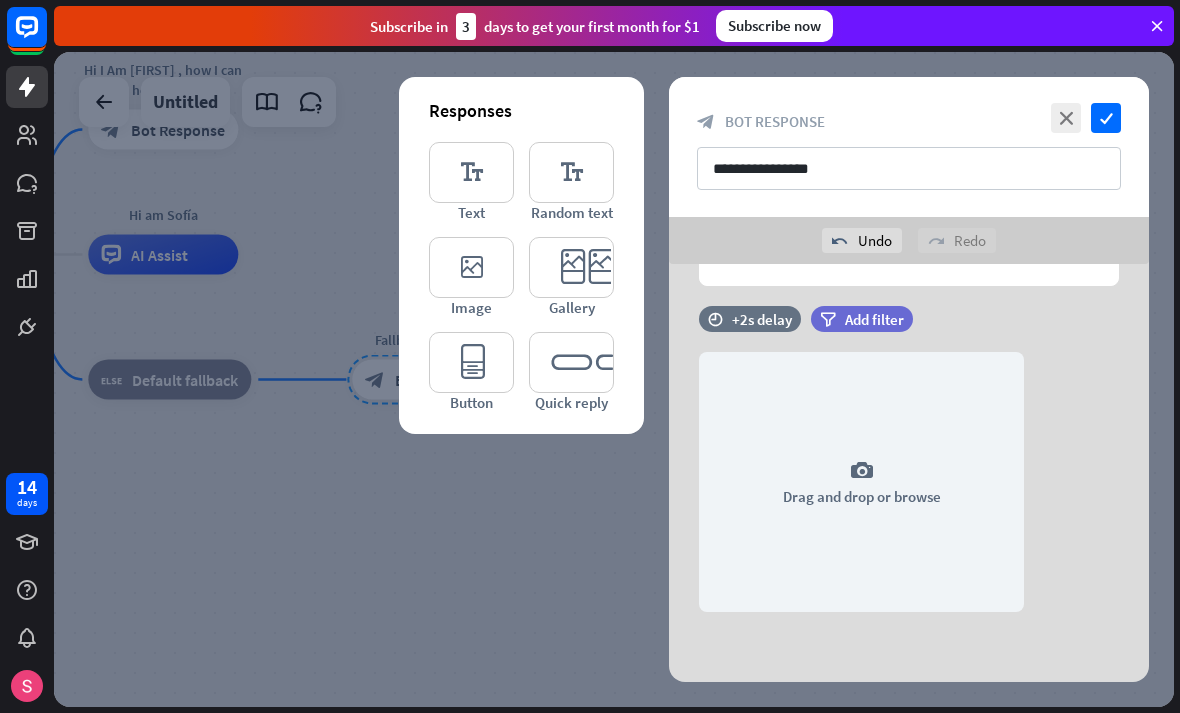click on "camera
Drag and drop or browse" at bounding box center [861, 482] 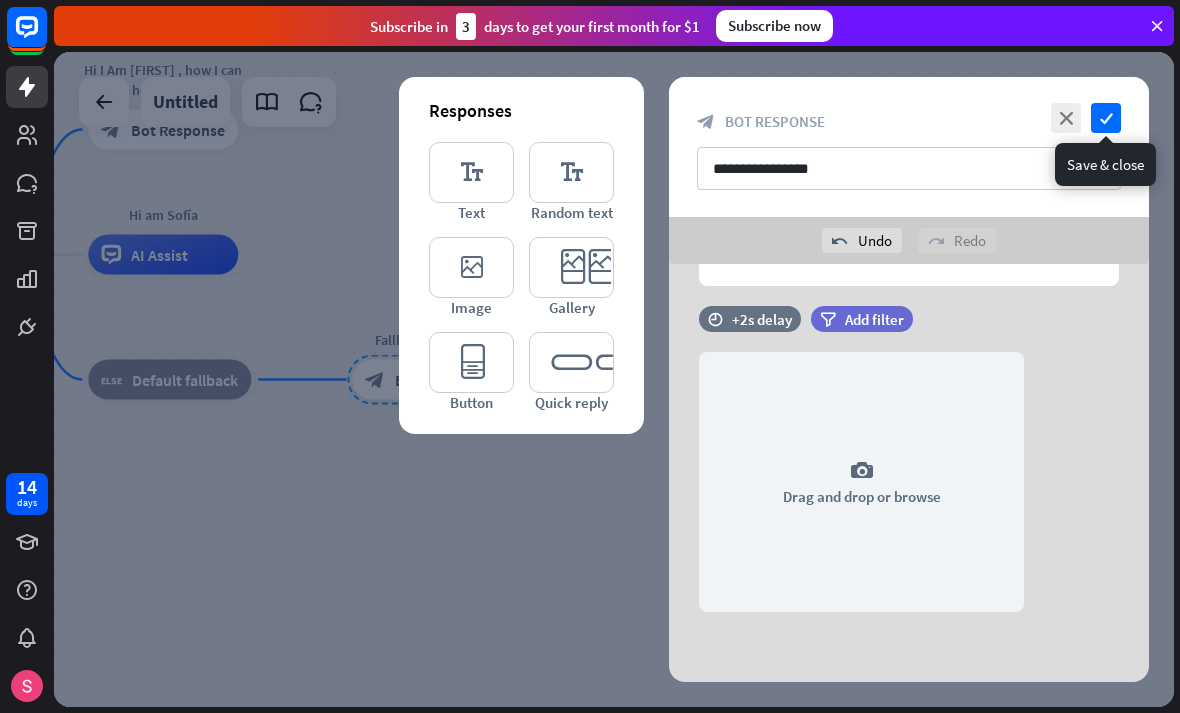click on "check" at bounding box center (1106, 118) 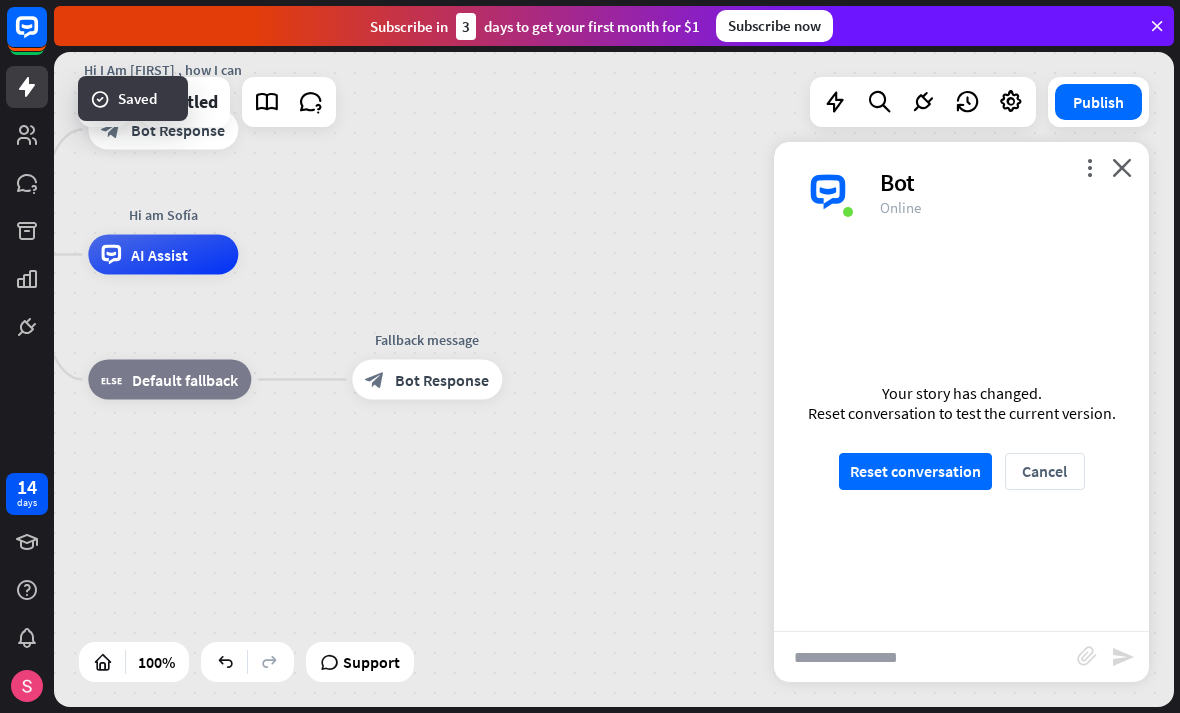 click on "close" at bounding box center (1122, 167) 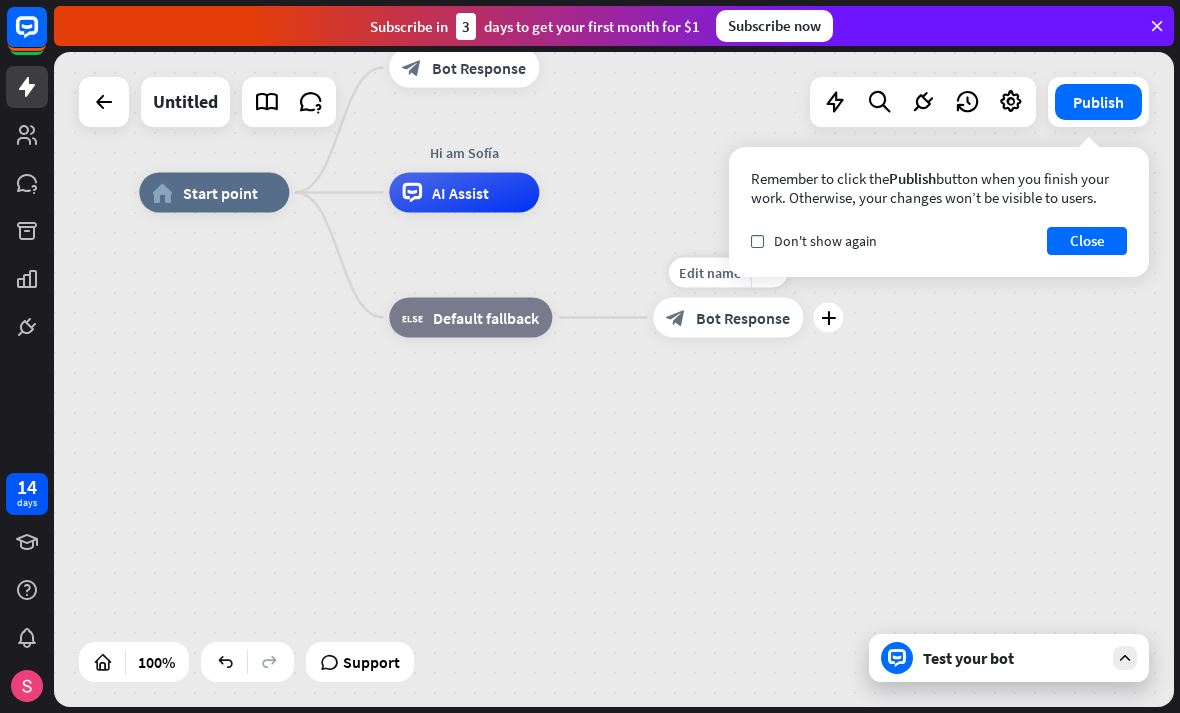 click on "Edit name" at bounding box center (710, 273) 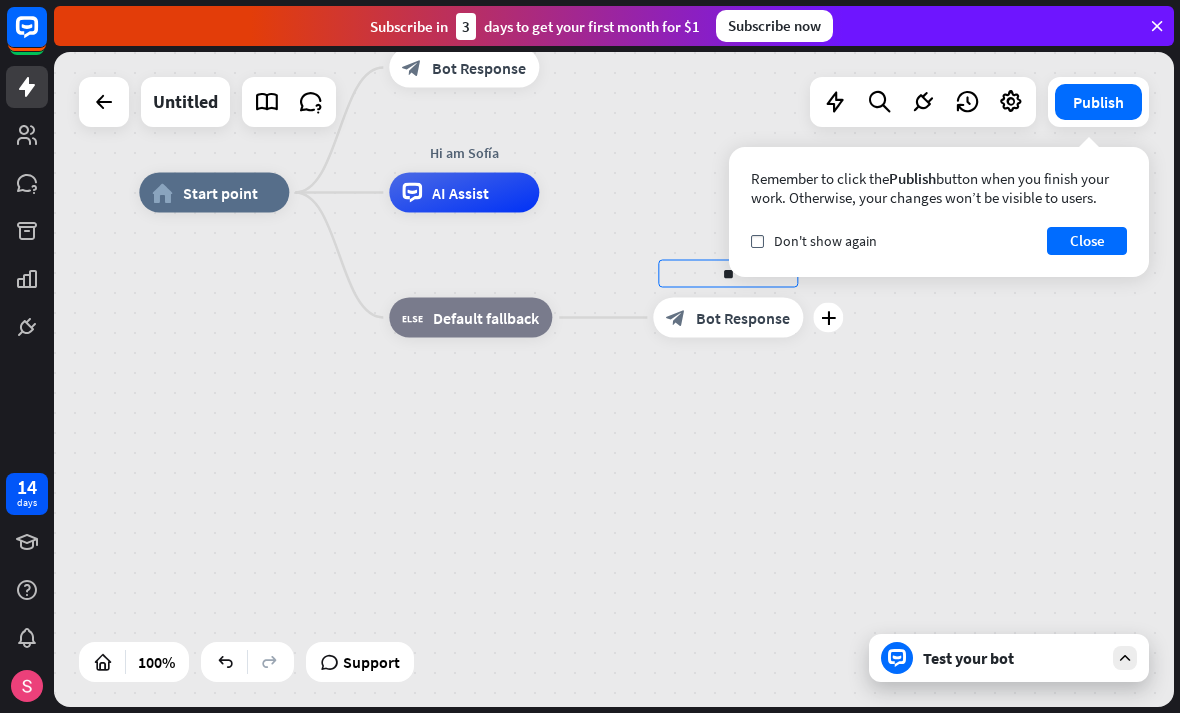 type on "*" 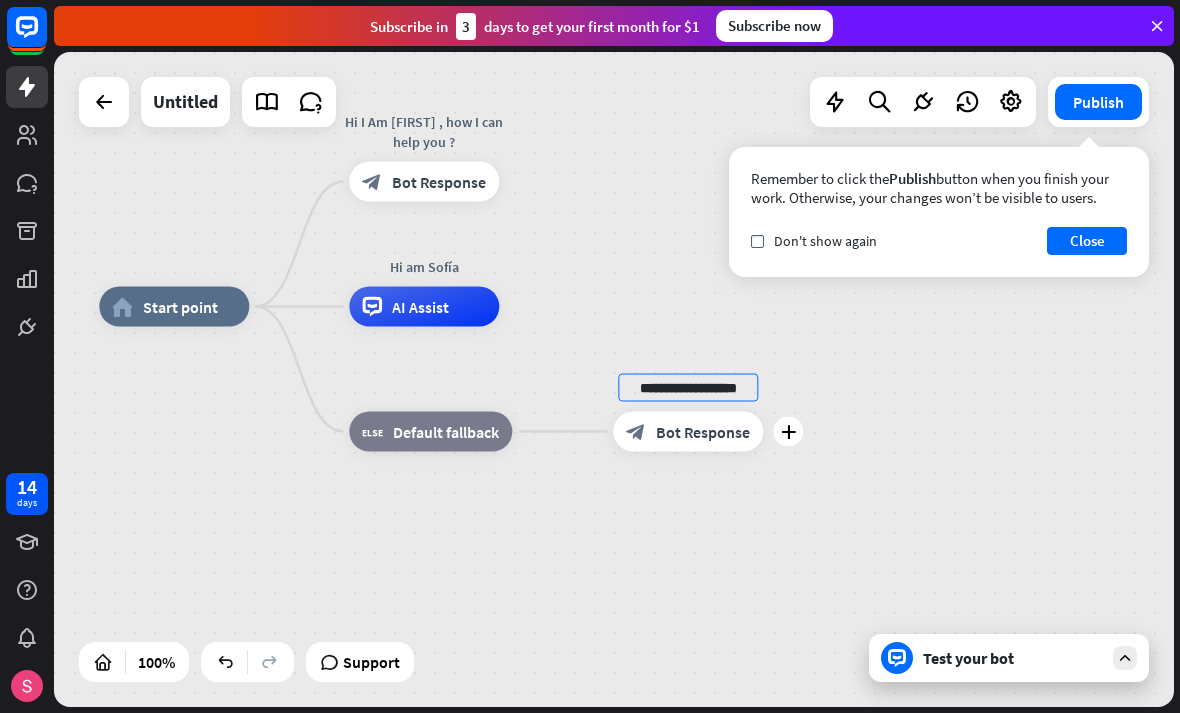type on "**********" 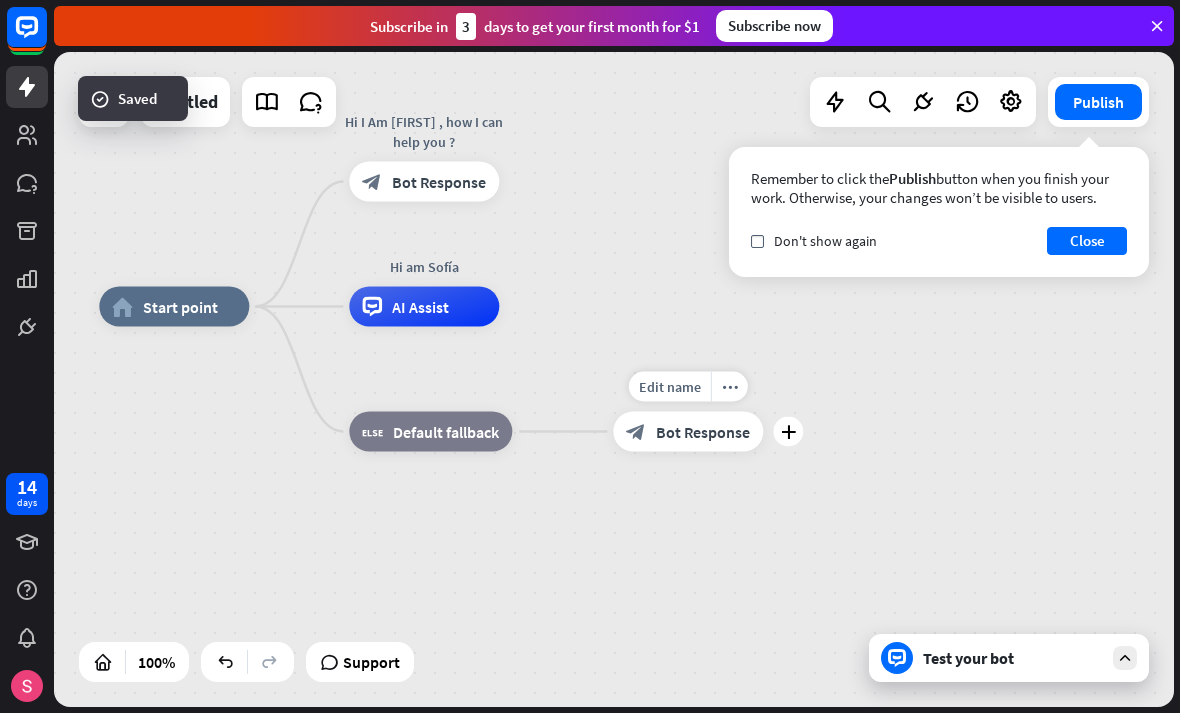 click on "Test your bot" at bounding box center (1013, 658) 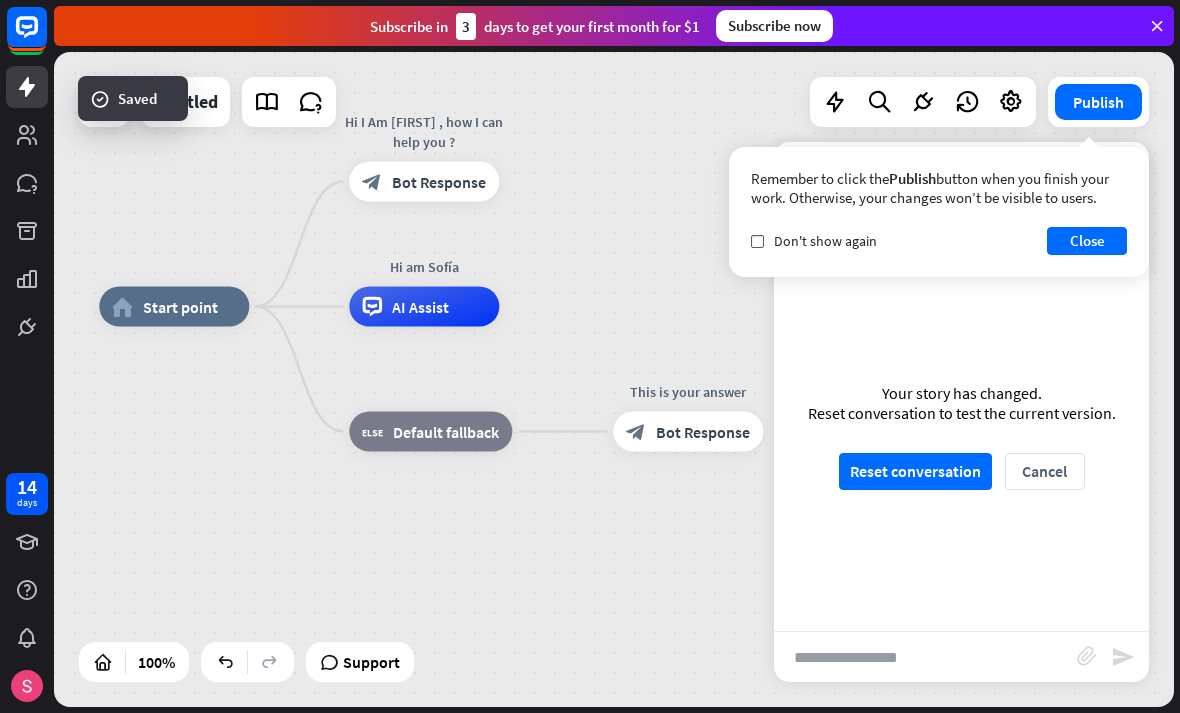 click on "Close" at bounding box center (1087, 241) 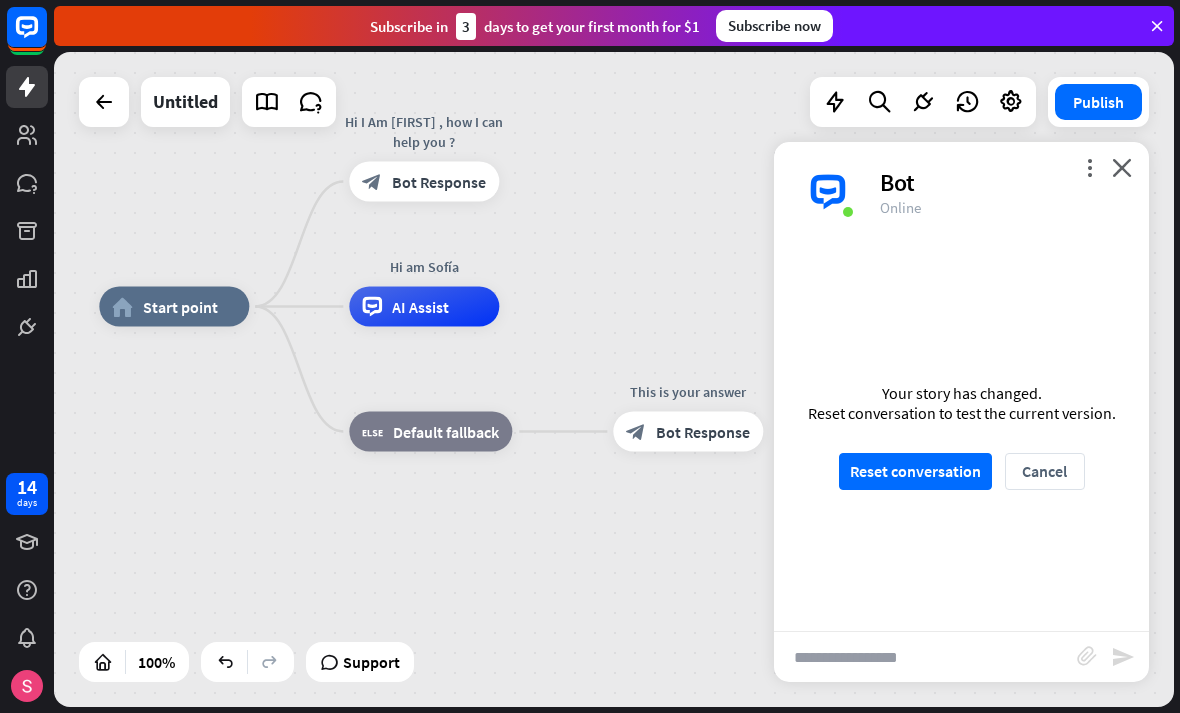 click on "Reset conversation" at bounding box center [915, 471] 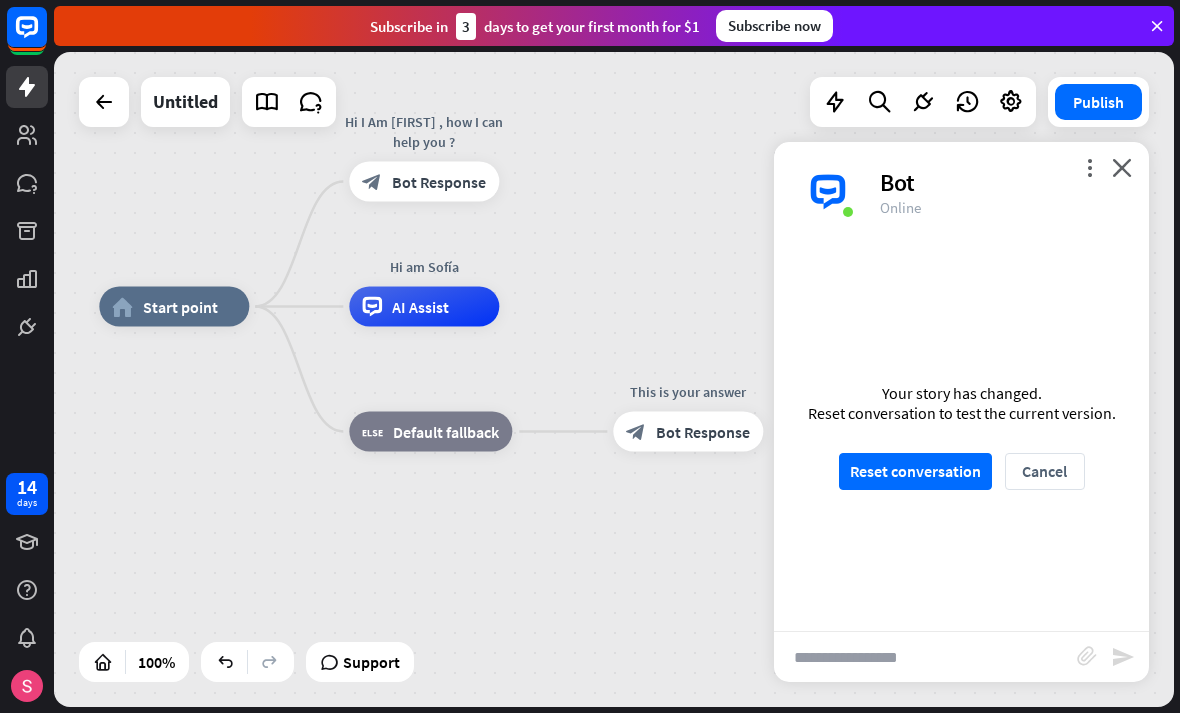 scroll, scrollTop: 0, scrollLeft: 0, axis: both 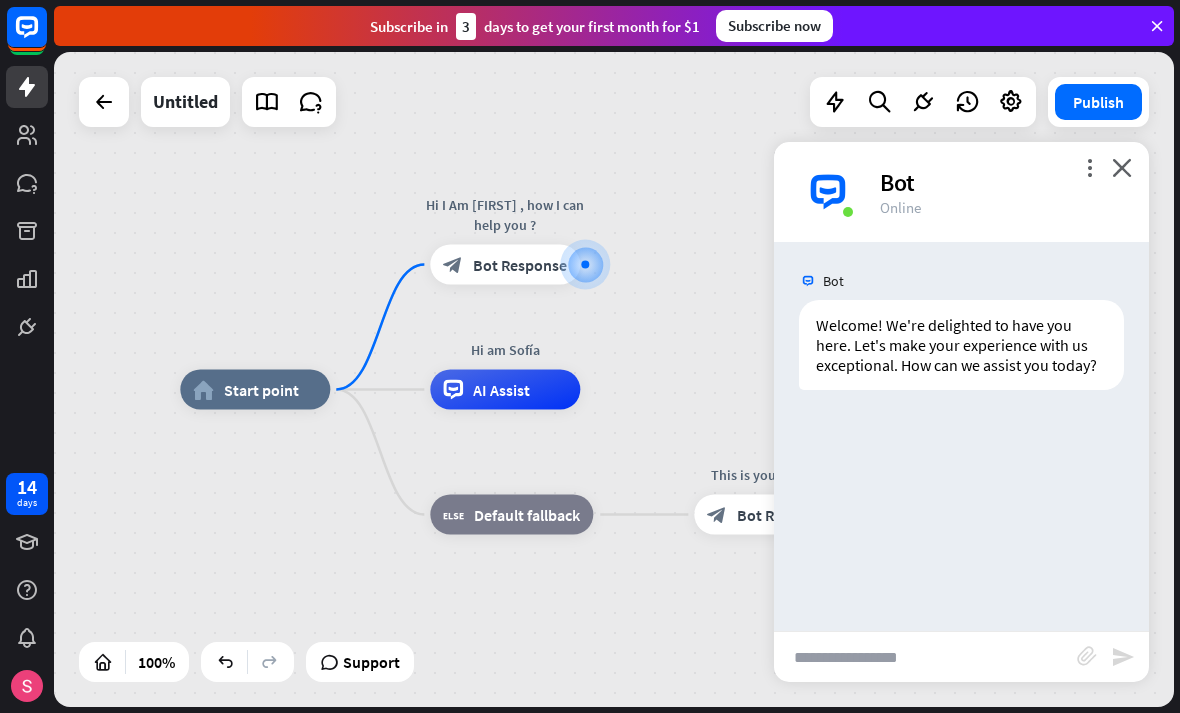 click at bounding box center (925, 657) 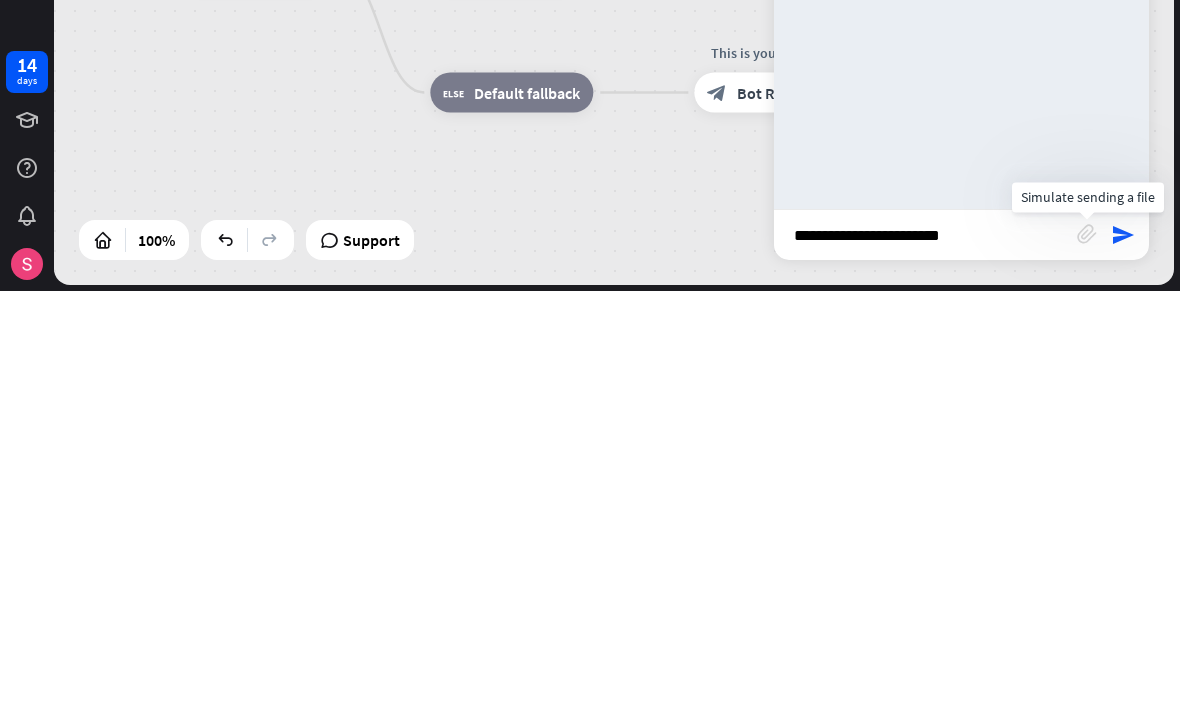 type on "[MASK]" 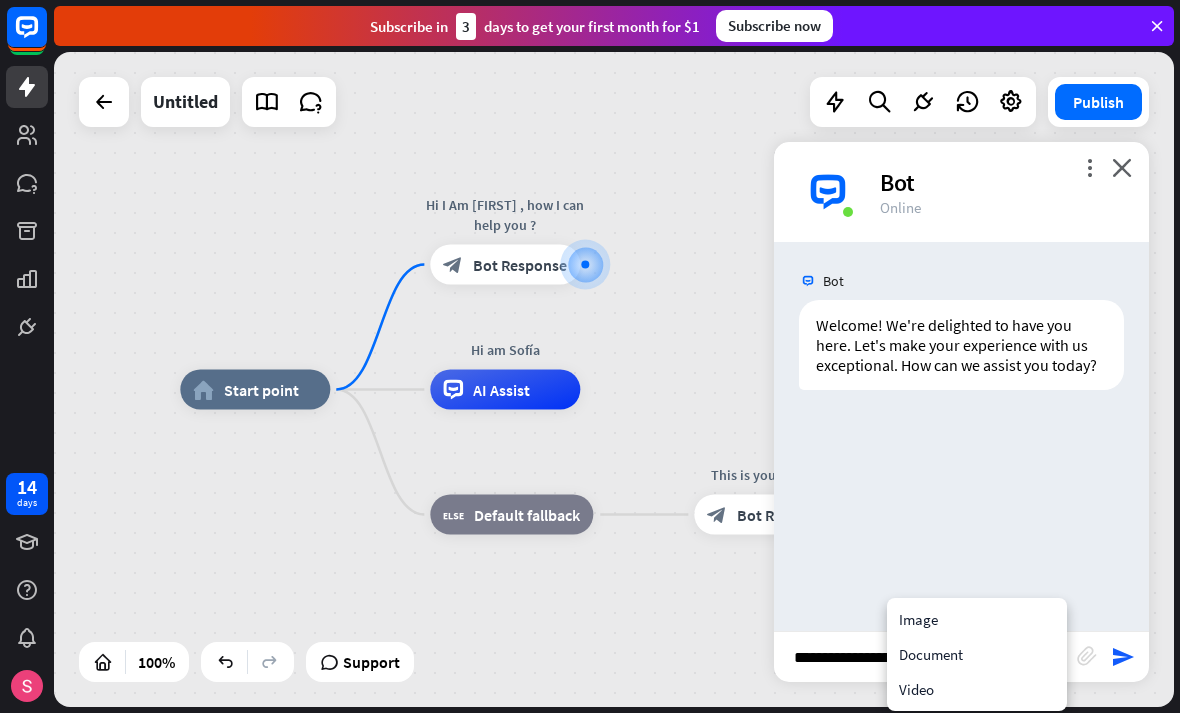 click on "Bot
Welcome! We're delighted to have you here. Let's make your experience with us exceptional. How can we assist you today?
[DAY] [TIME]
Show JSON" at bounding box center [961, 436] 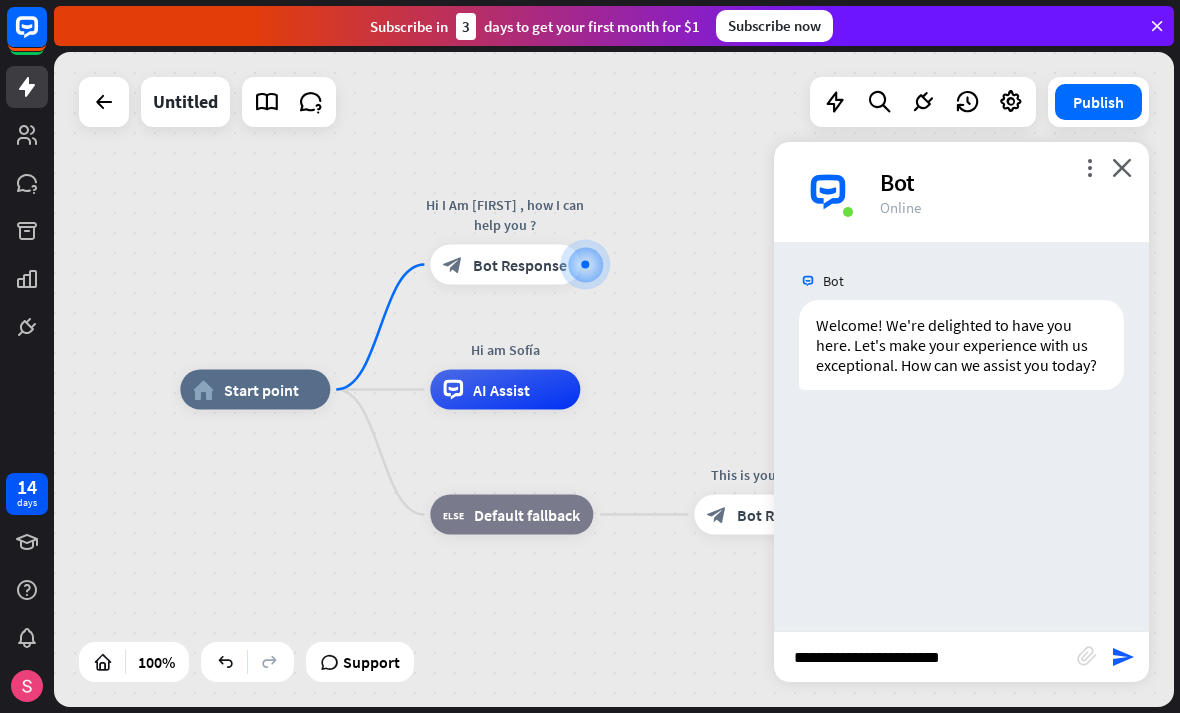 click on "send" at bounding box center (1123, 657) 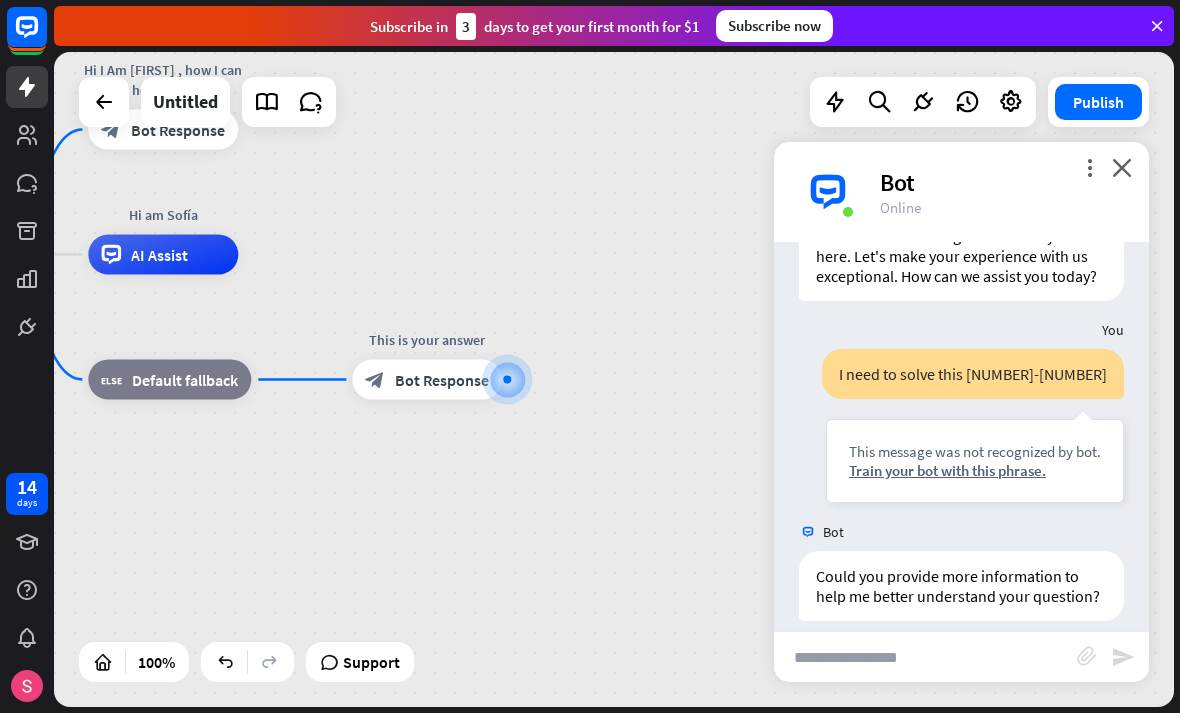 scroll, scrollTop: 109, scrollLeft: 0, axis: vertical 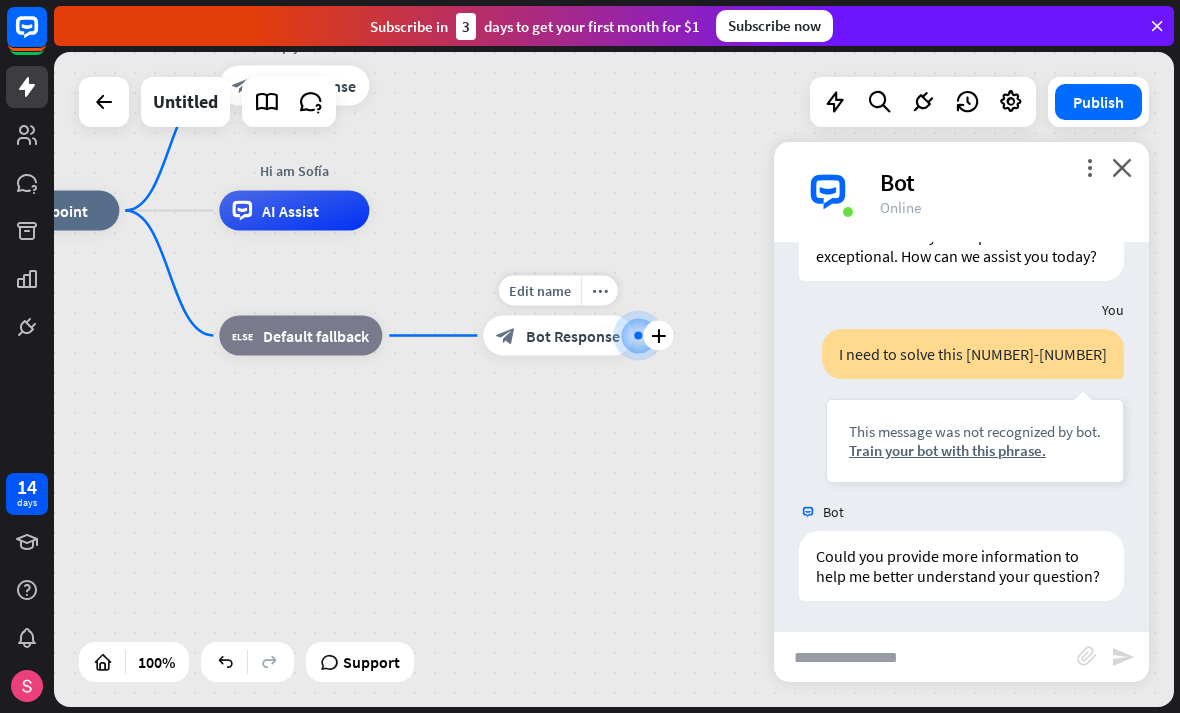 click on "Edit name" at bounding box center (540, 291) 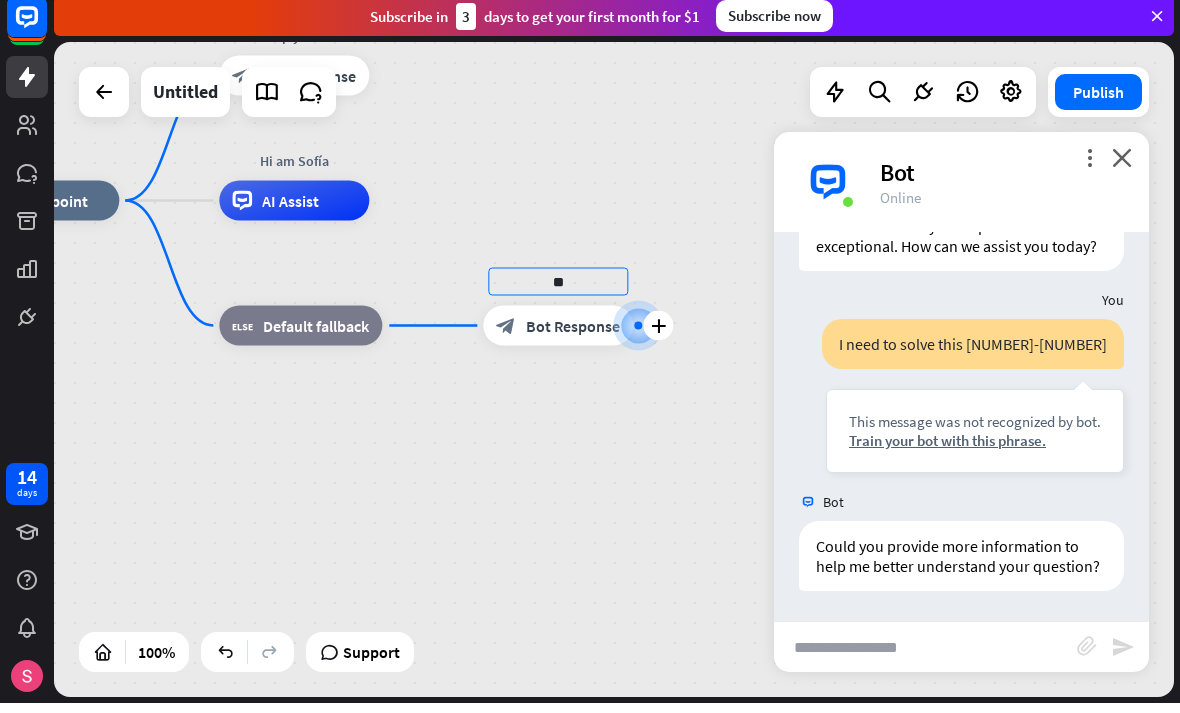 type on "*" 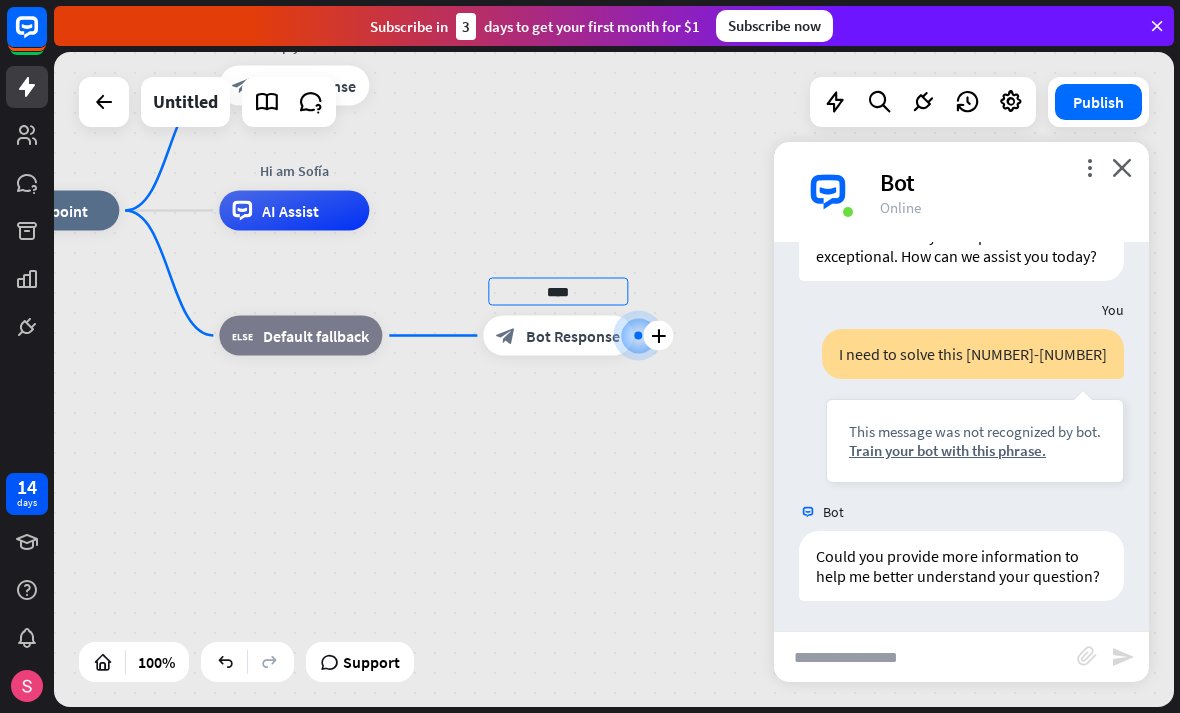 type on "****" 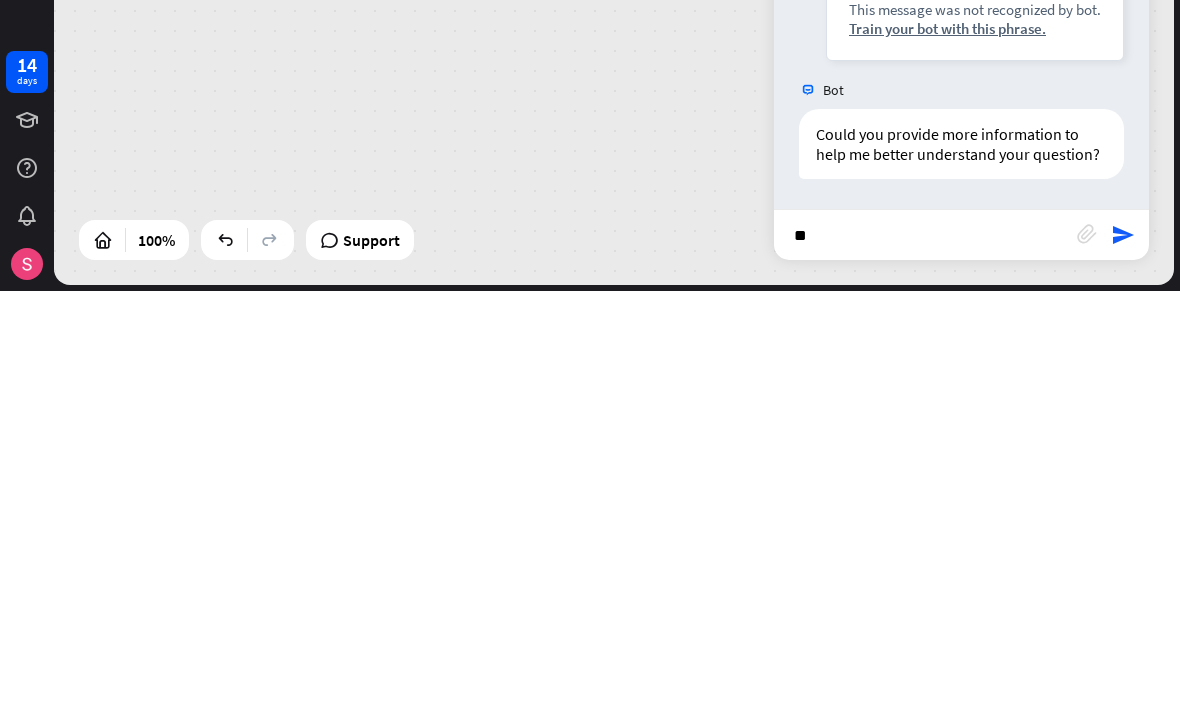 type on "*" 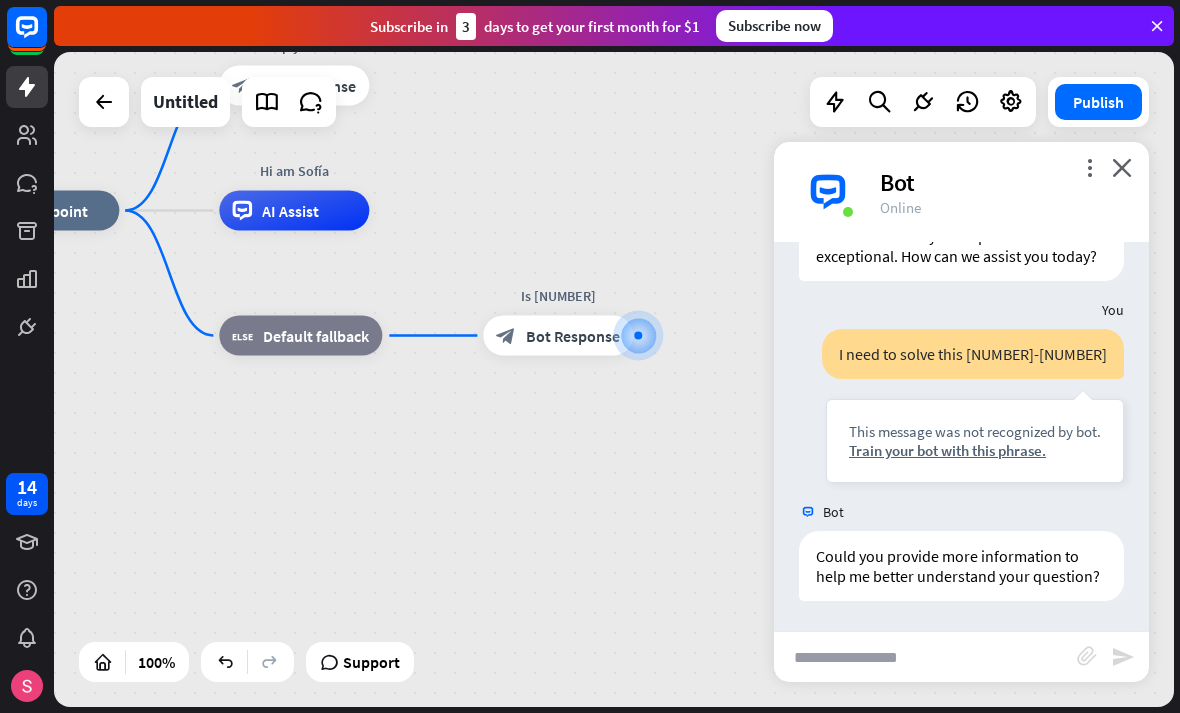click on "close" at bounding box center [1122, 167] 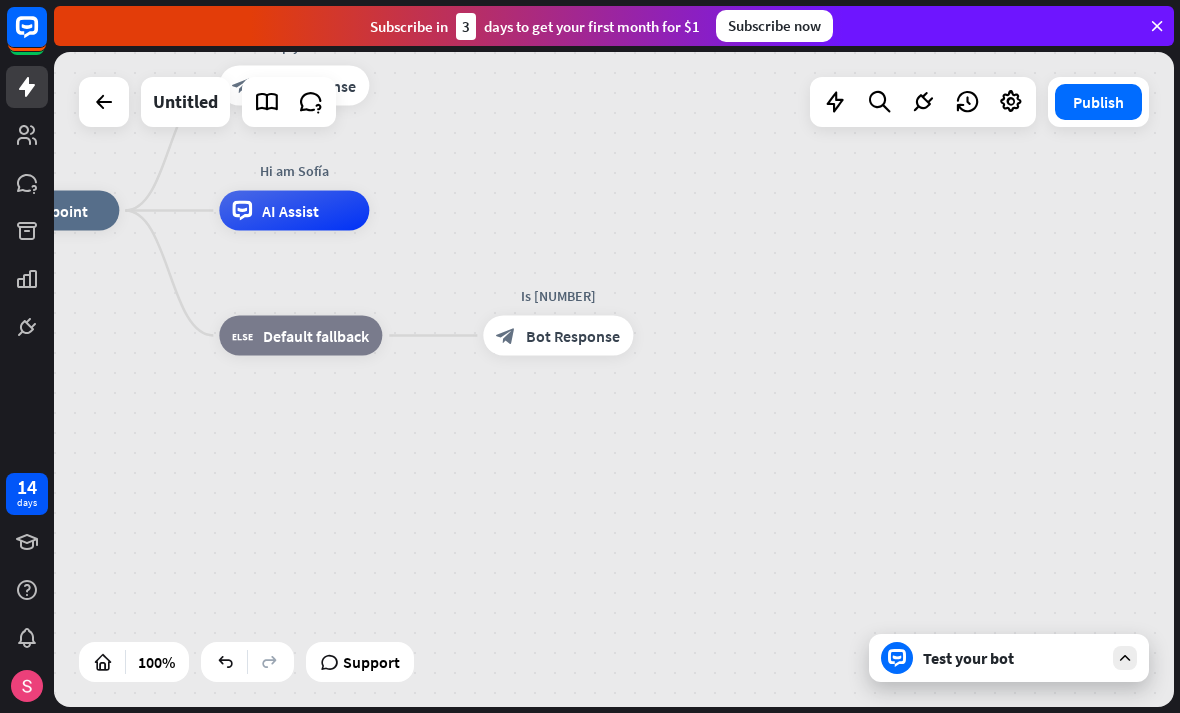 click on "Test your bot" at bounding box center [1013, 658] 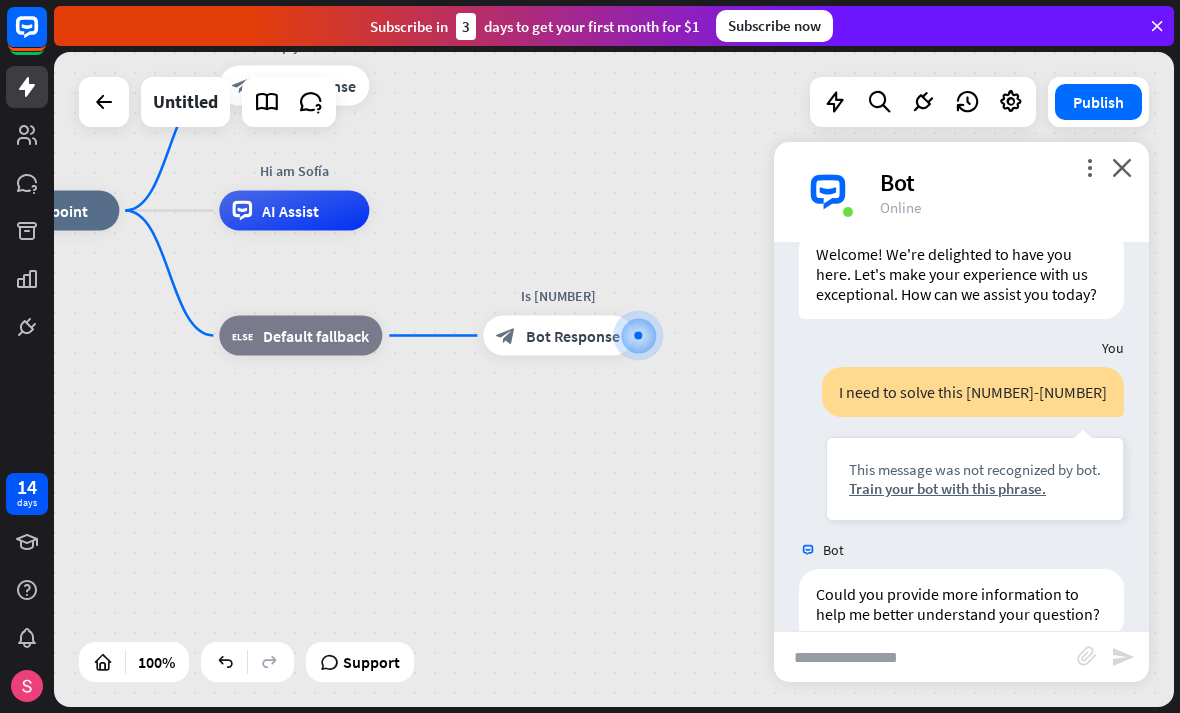 scroll, scrollTop: 65, scrollLeft: 0, axis: vertical 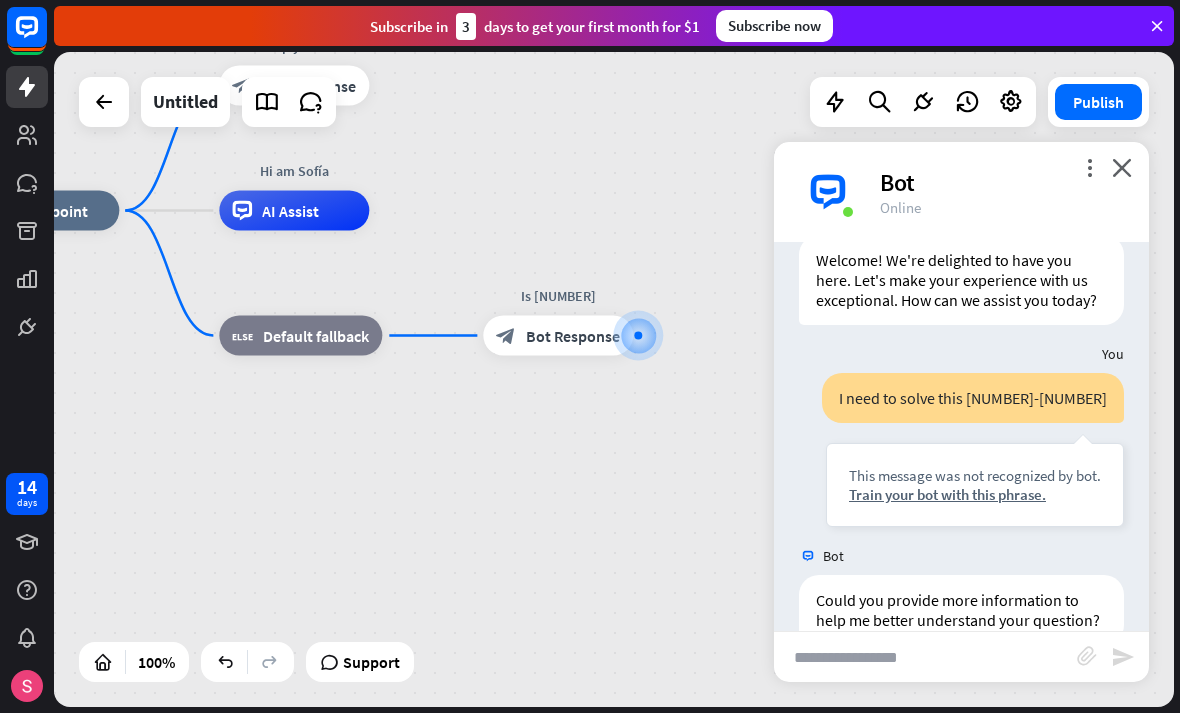 click at bounding box center [925, 657] 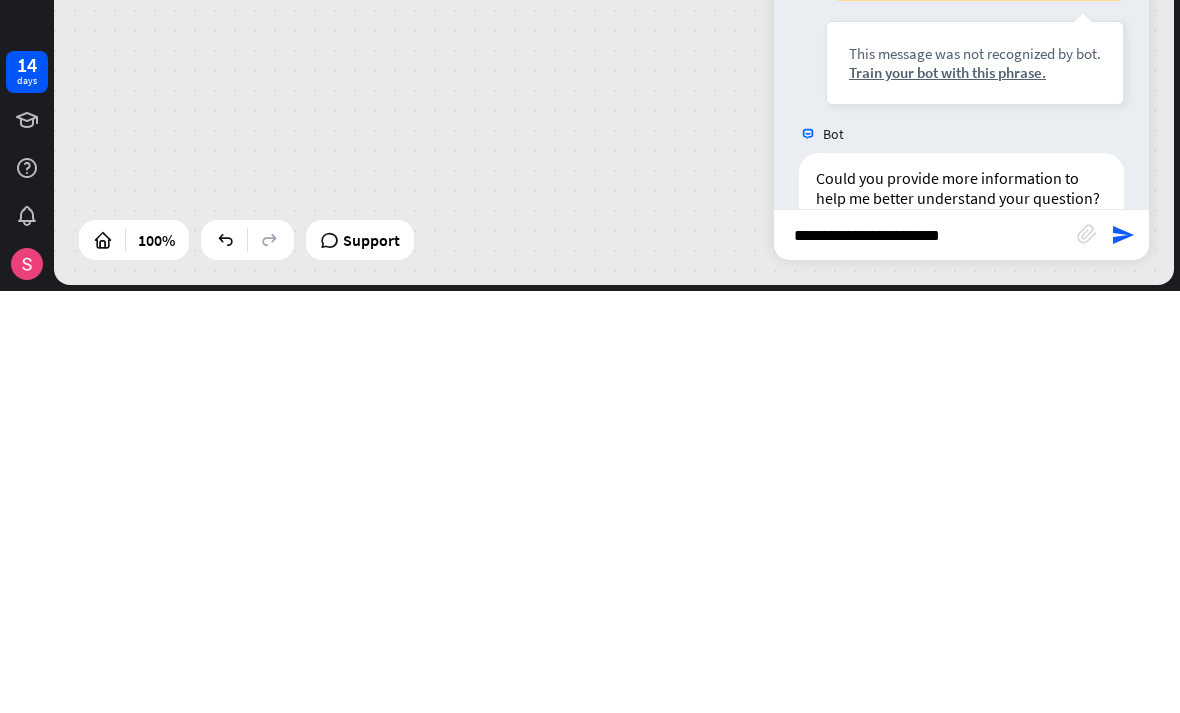 type on "[MASK]" 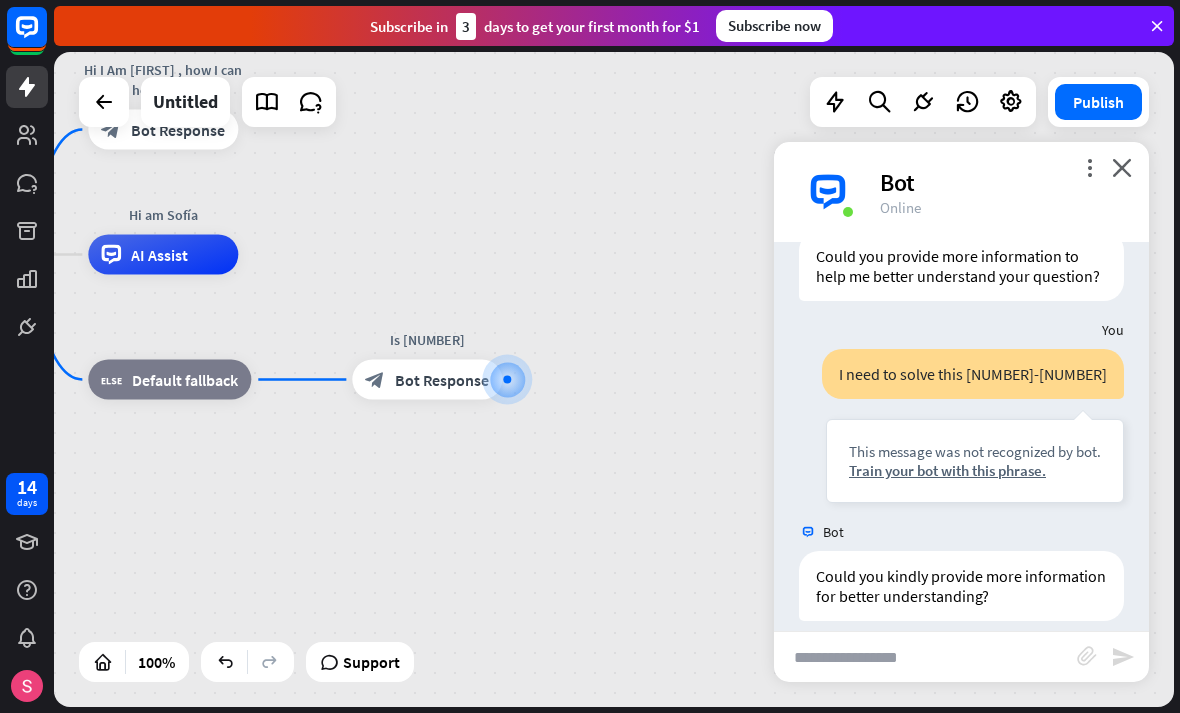 scroll, scrollTop: 429, scrollLeft: 0, axis: vertical 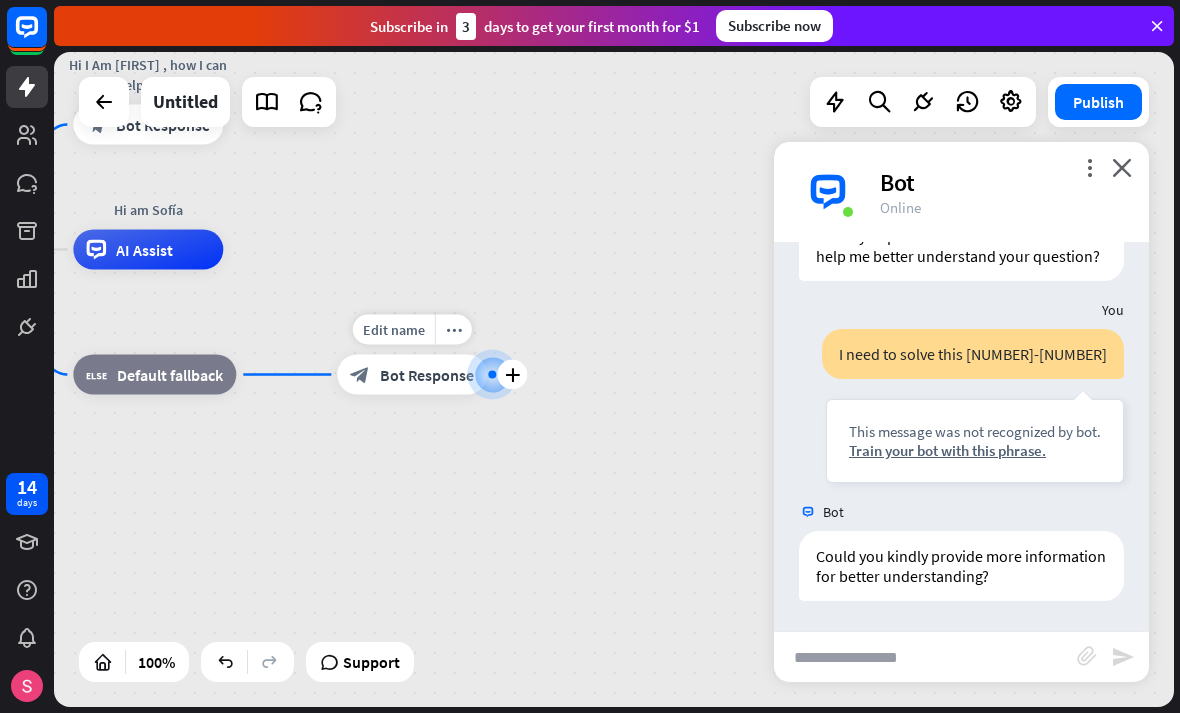 click on "Edit name" at bounding box center [394, 330] 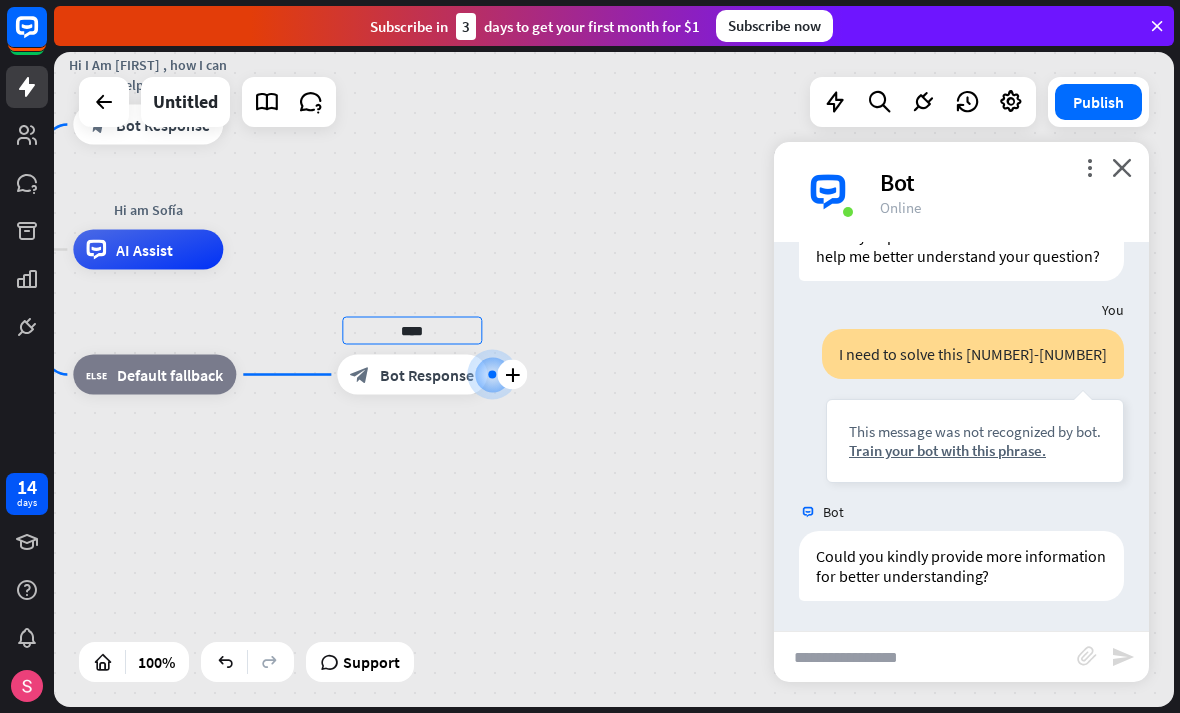 click on "plus" at bounding box center [512, 375] 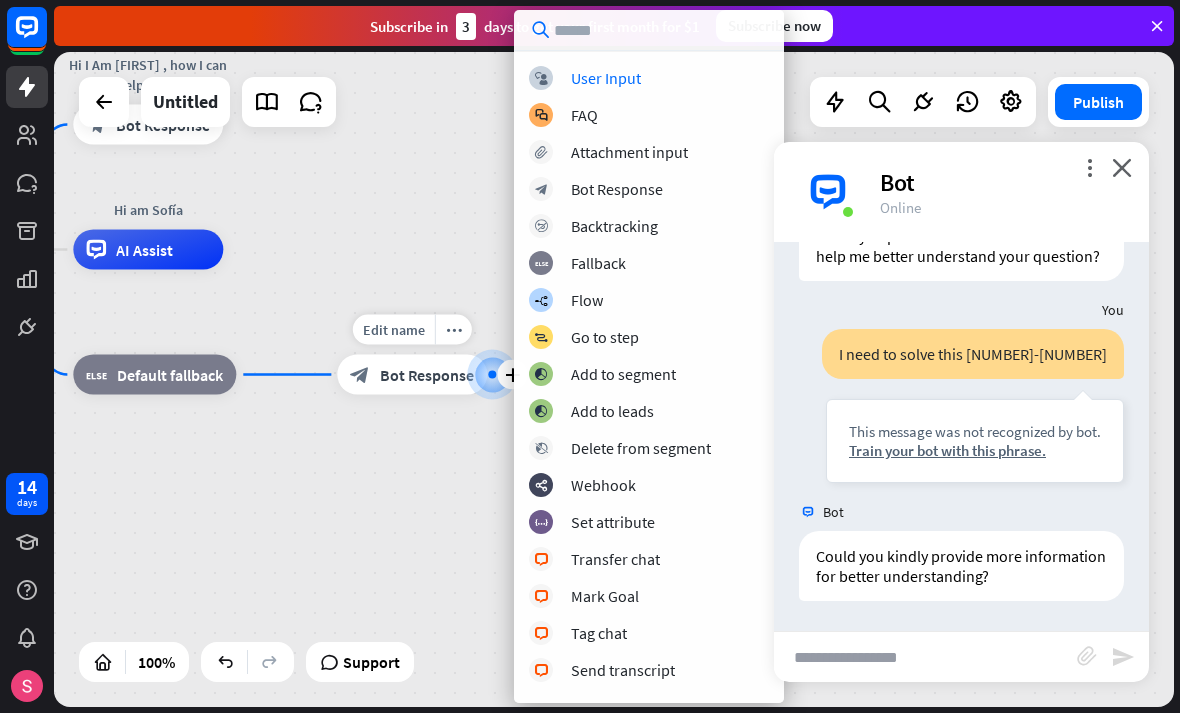 click at bounding box center [492, 374] 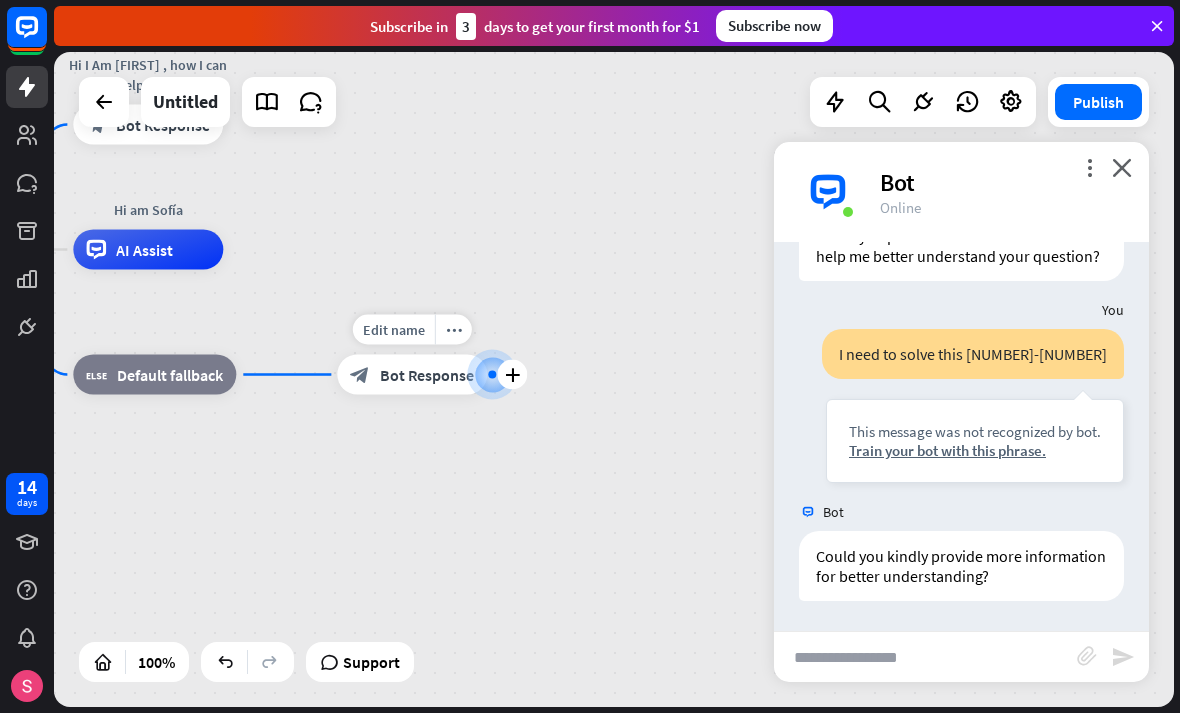 click on "Bot Response" at bounding box center (427, 375) 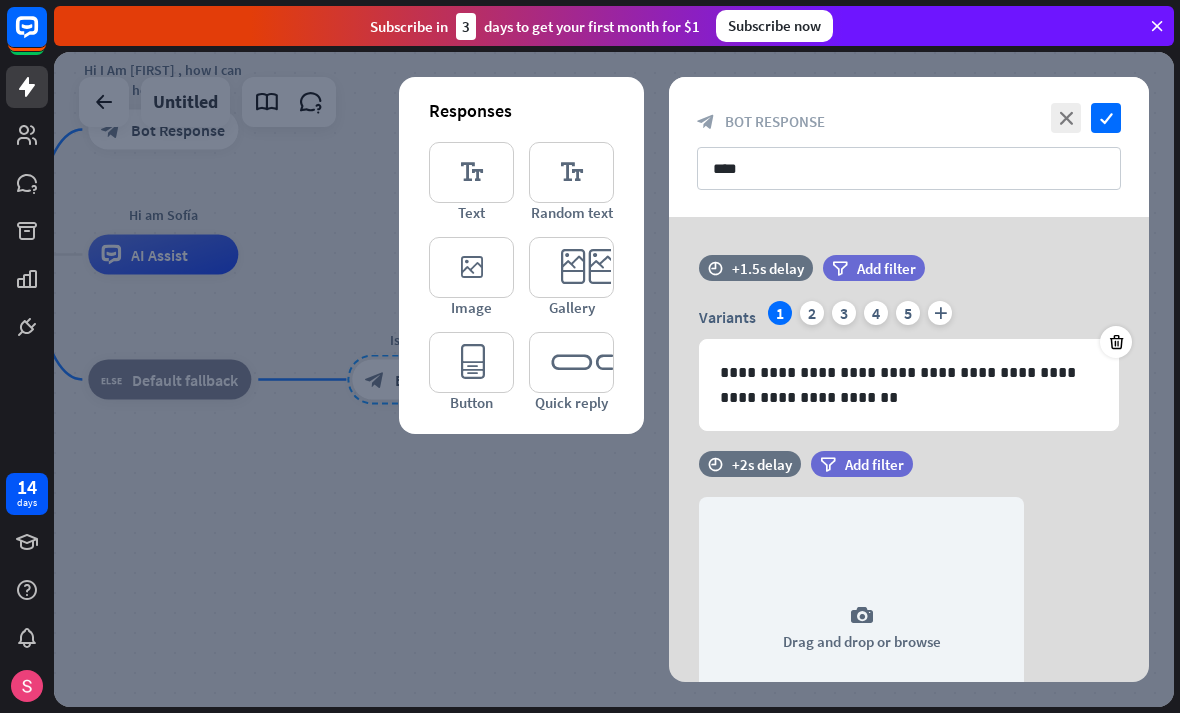click on "3" at bounding box center (844, 313) 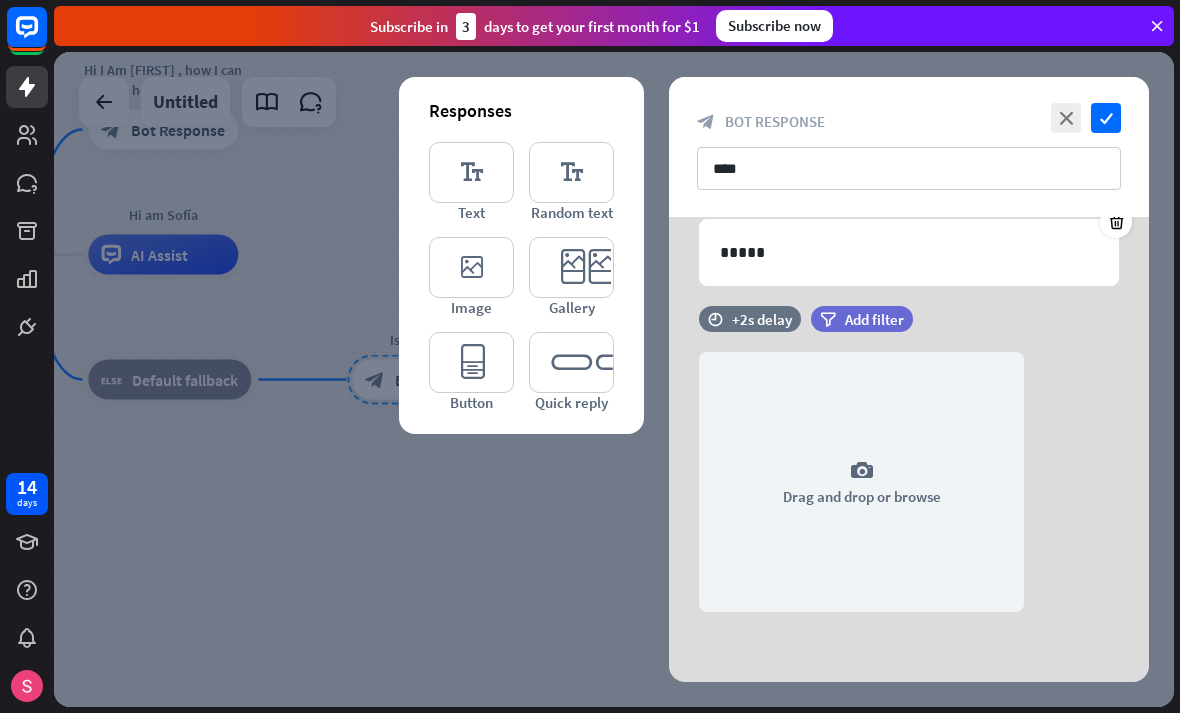 scroll, scrollTop: 120, scrollLeft: 0, axis: vertical 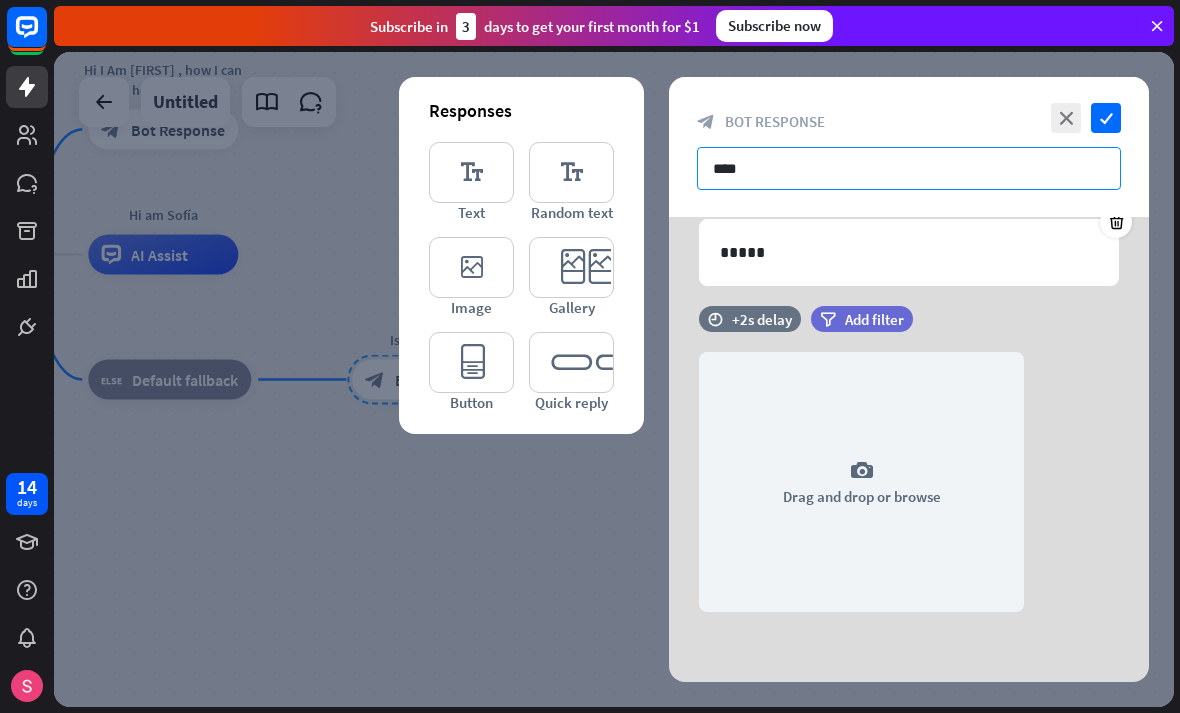 click on "****" at bounding box center (909, 168) 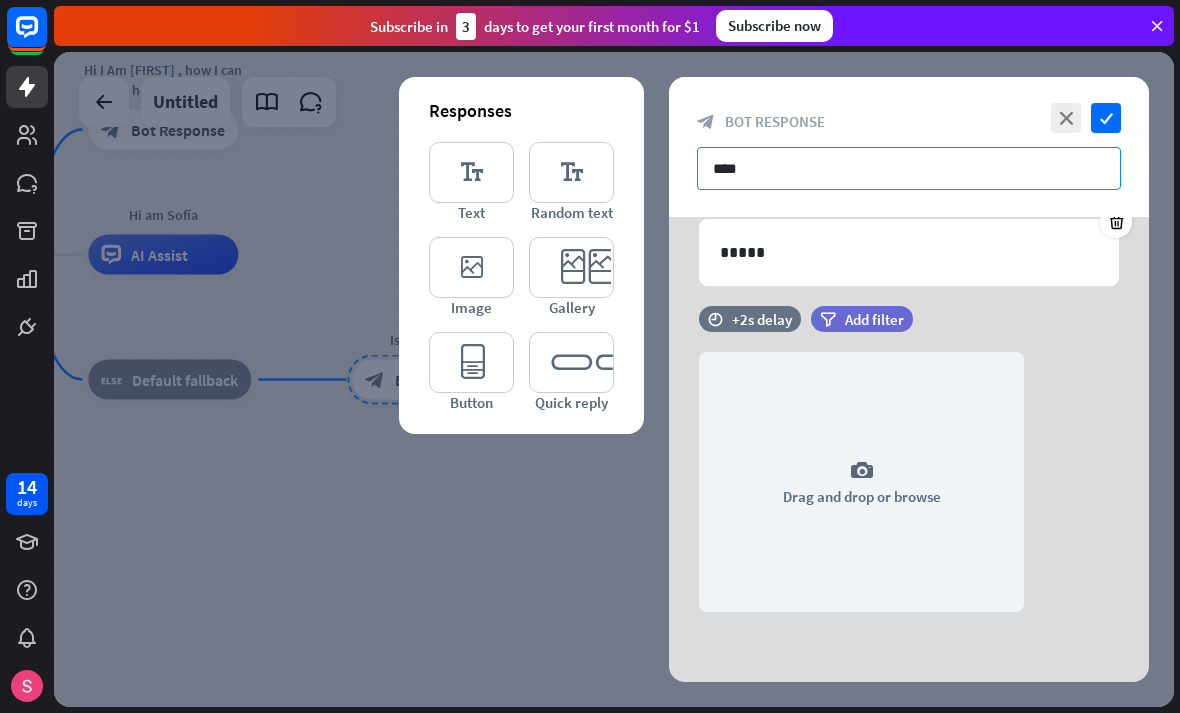 click on "****" at bounding box center (909, 168) 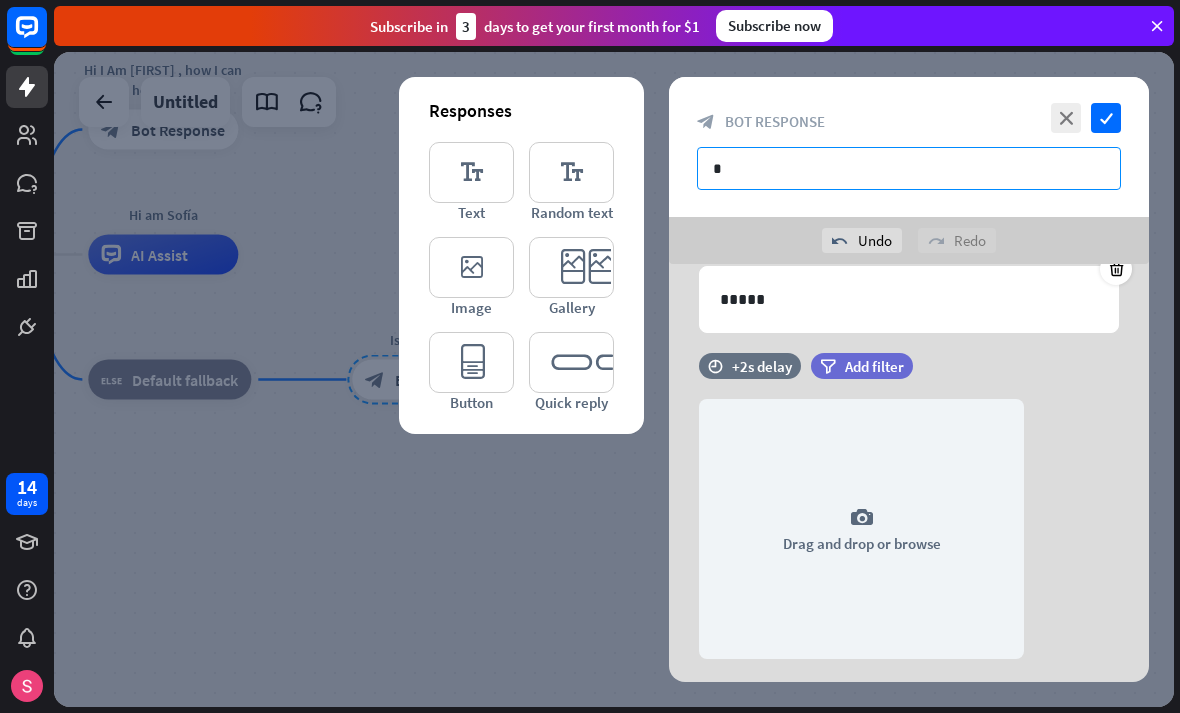 type on "*" 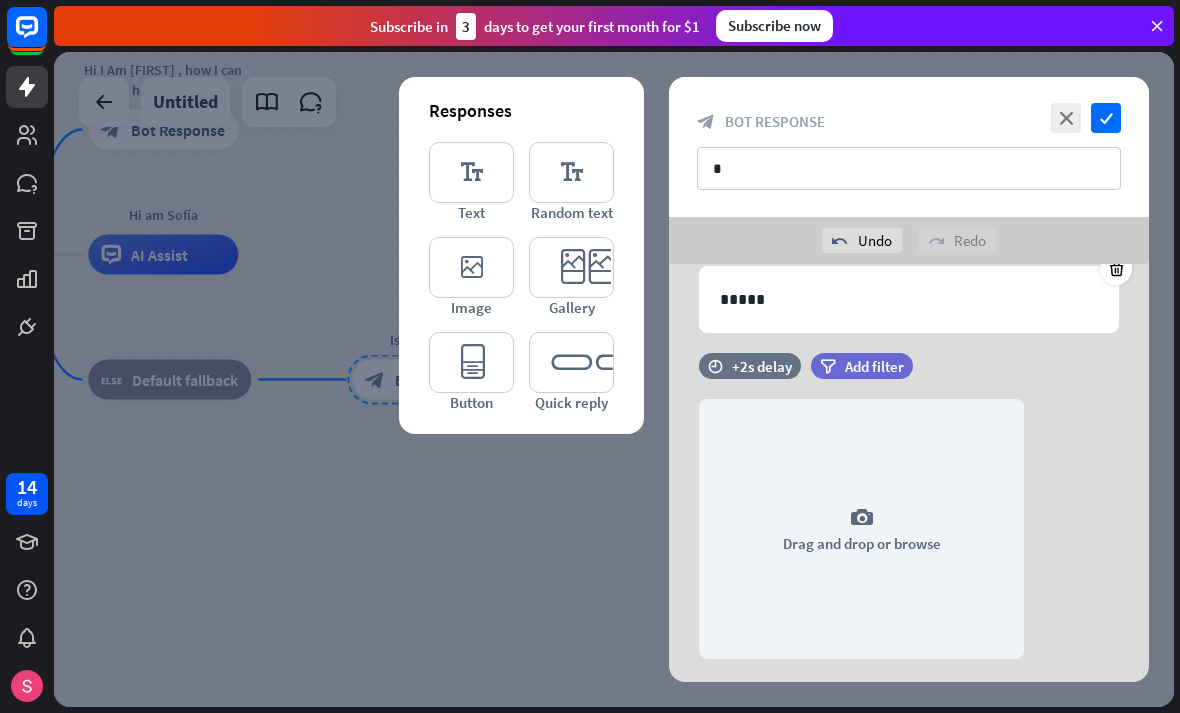 click on "camera
Drag and drop or browse" at bounding box center [861, 529] 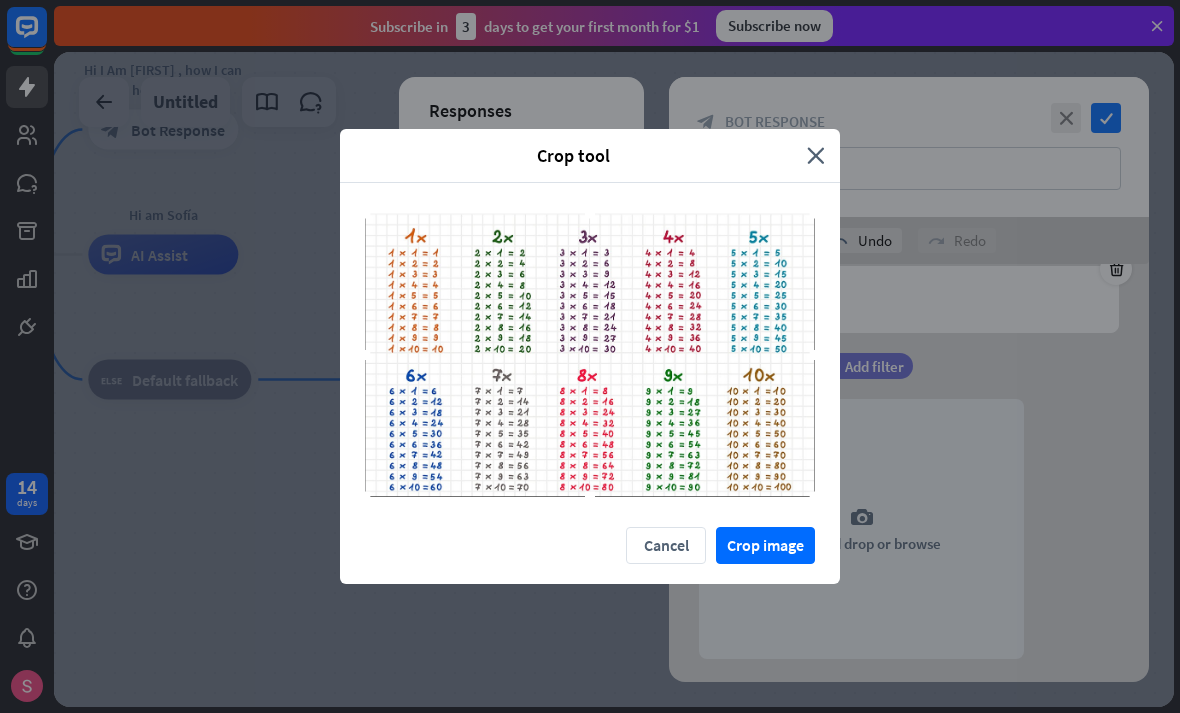 click on "Crop image" at bounding box center [765, 545] 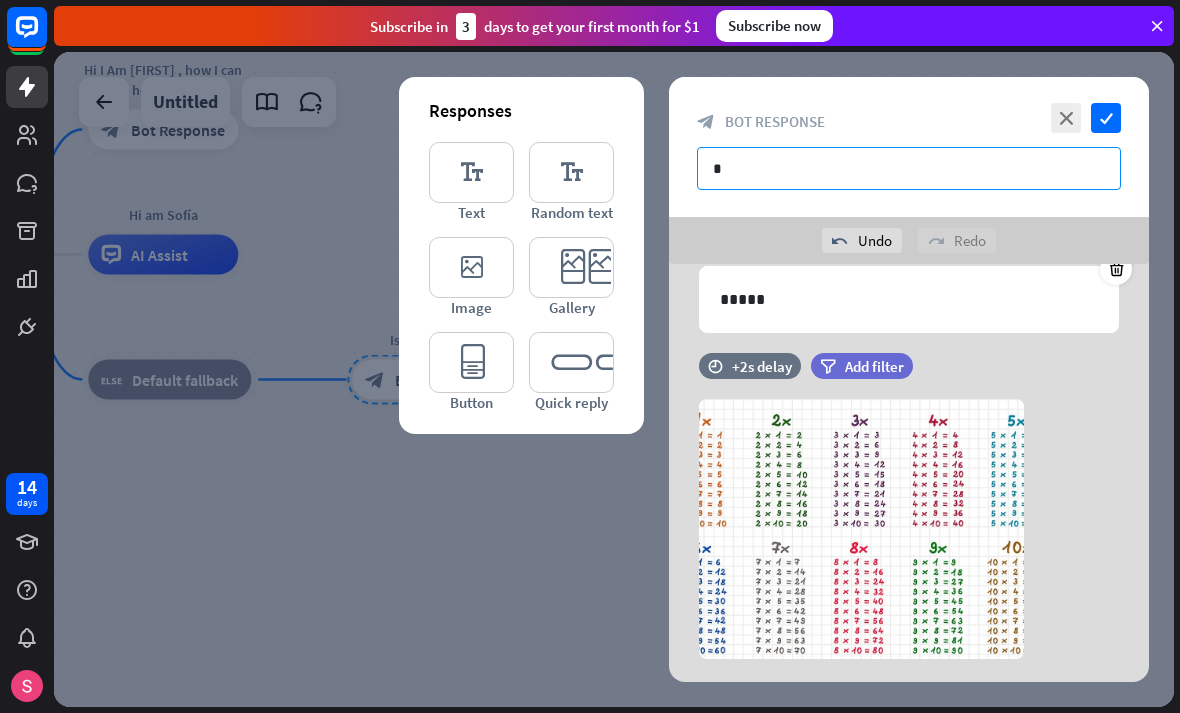 click on "*" at bounding box center [909, 168] 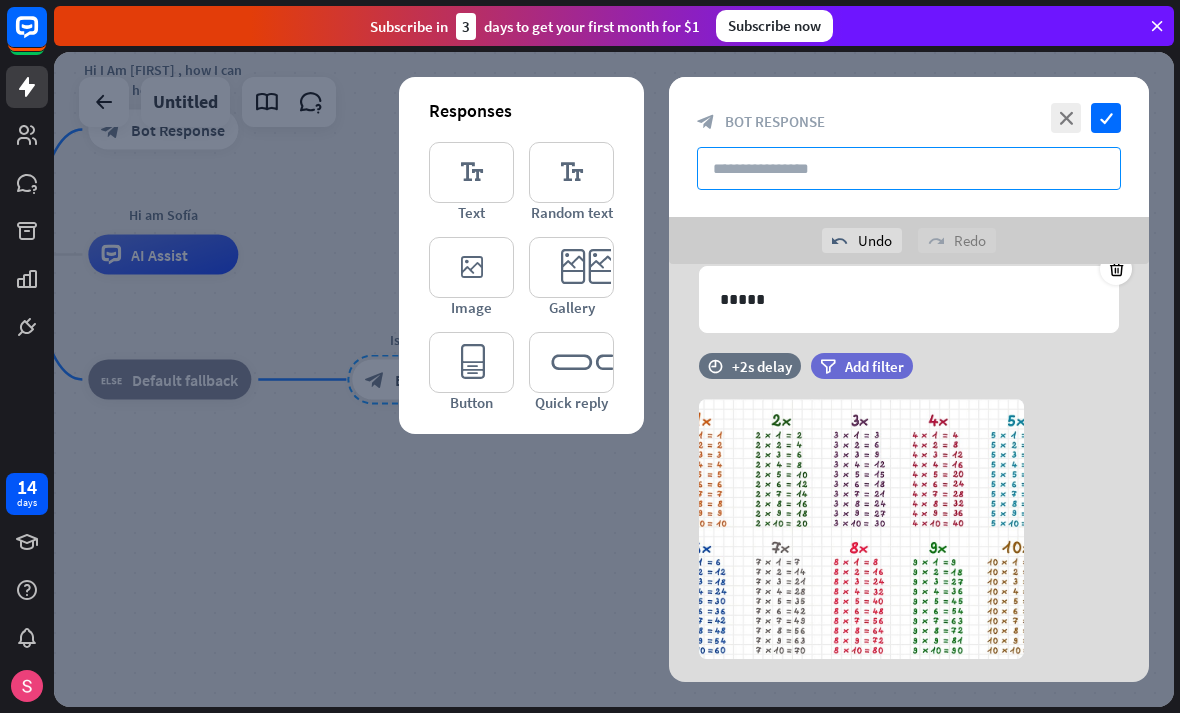 type 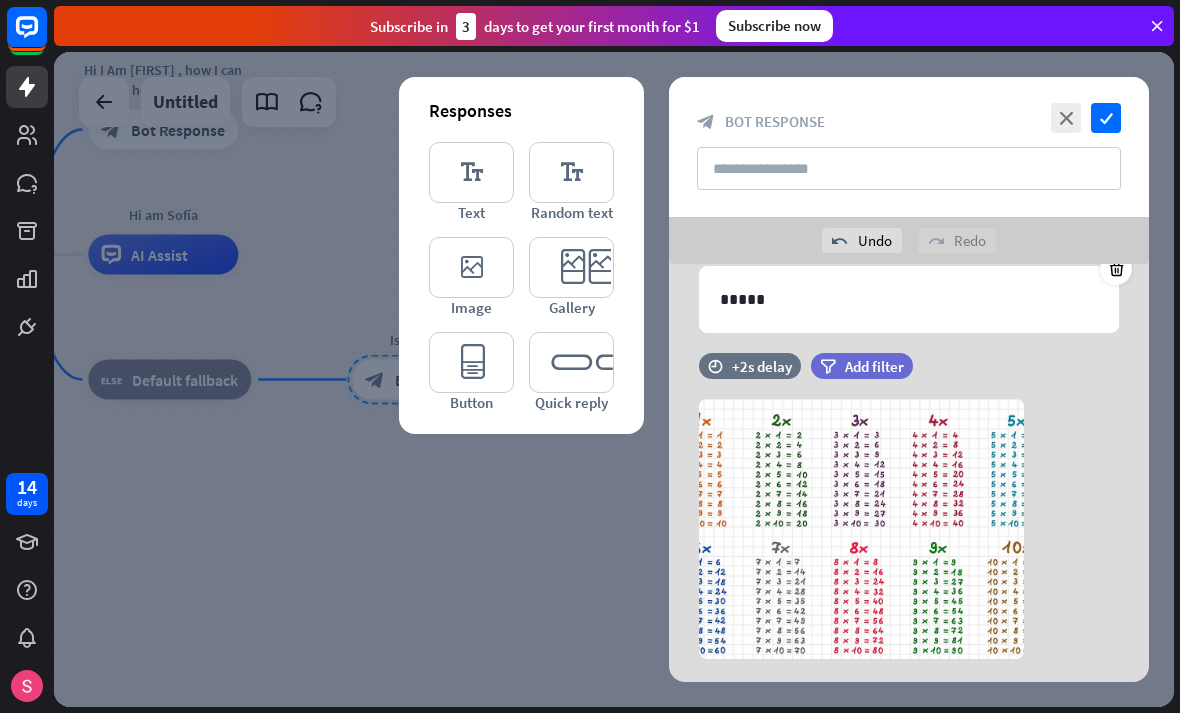 click on "*****" at bounding box center (909, 299) 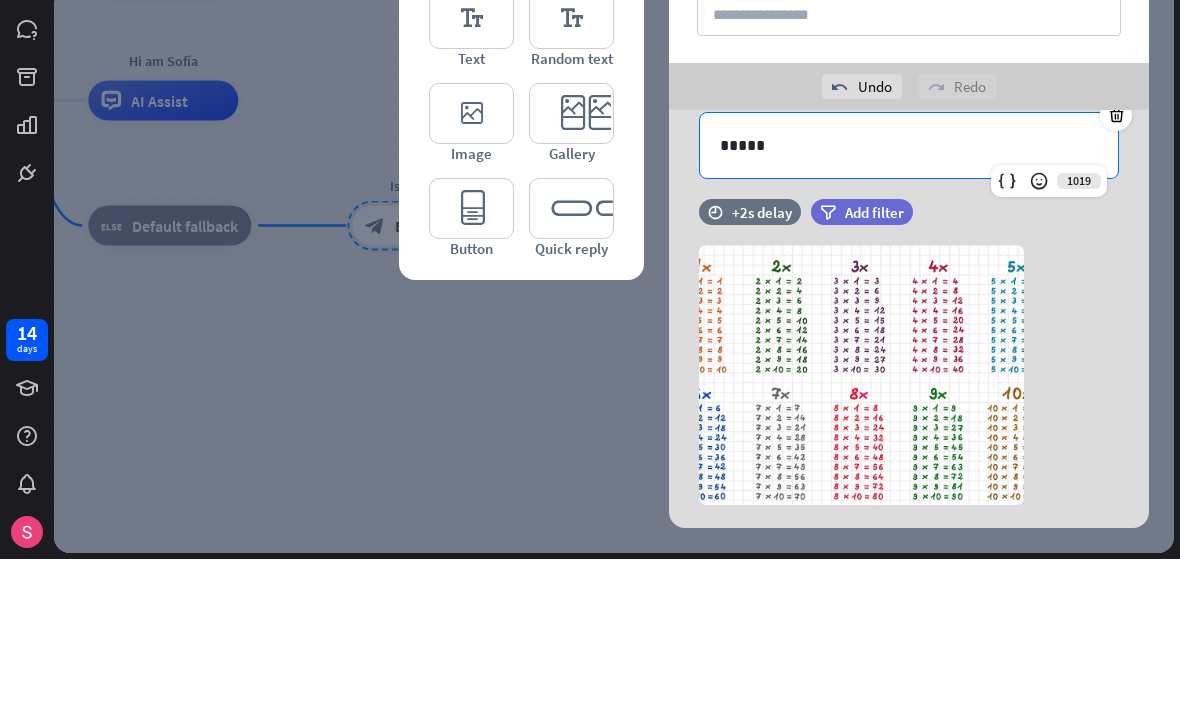 type 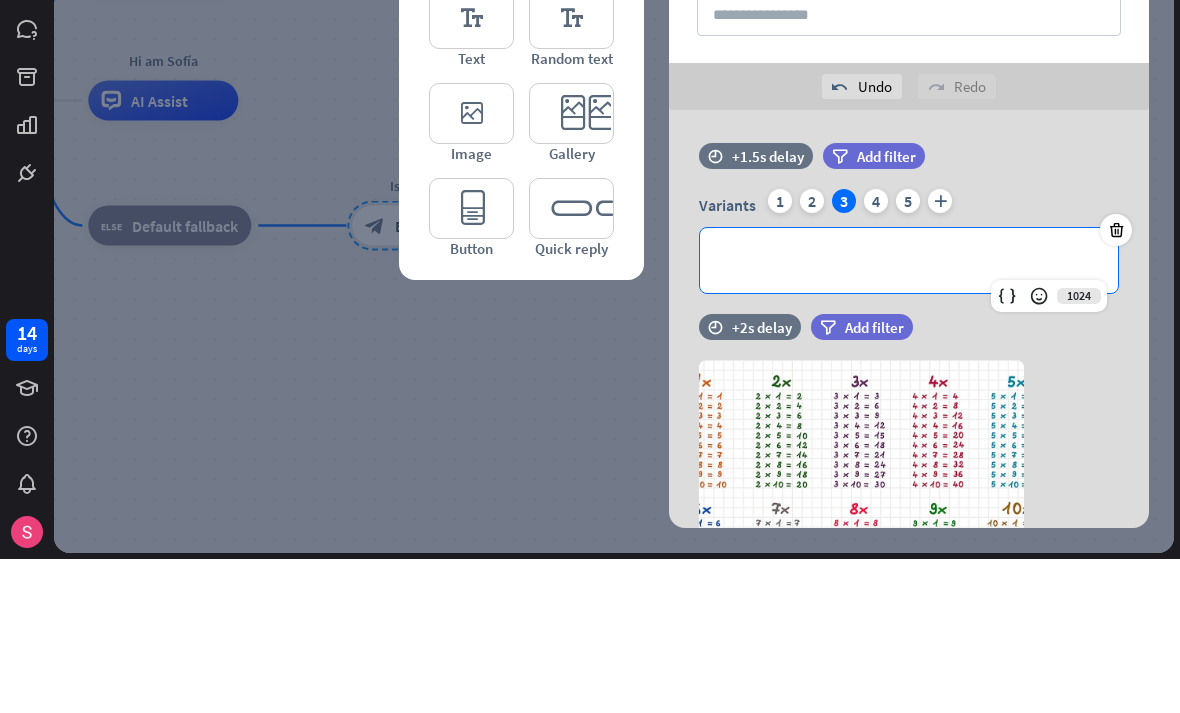 scroll, scrollTop: 0, scrollLeft: 0, axis: both 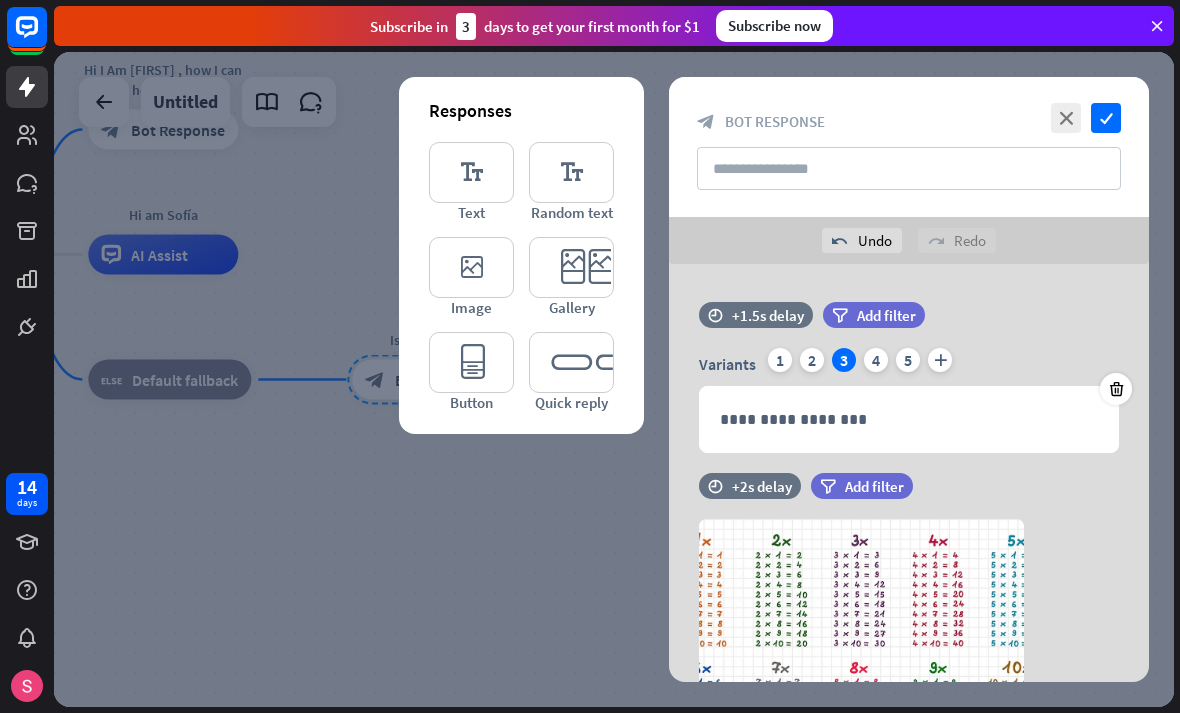 click on "check" at bounding box center (1106, 118) 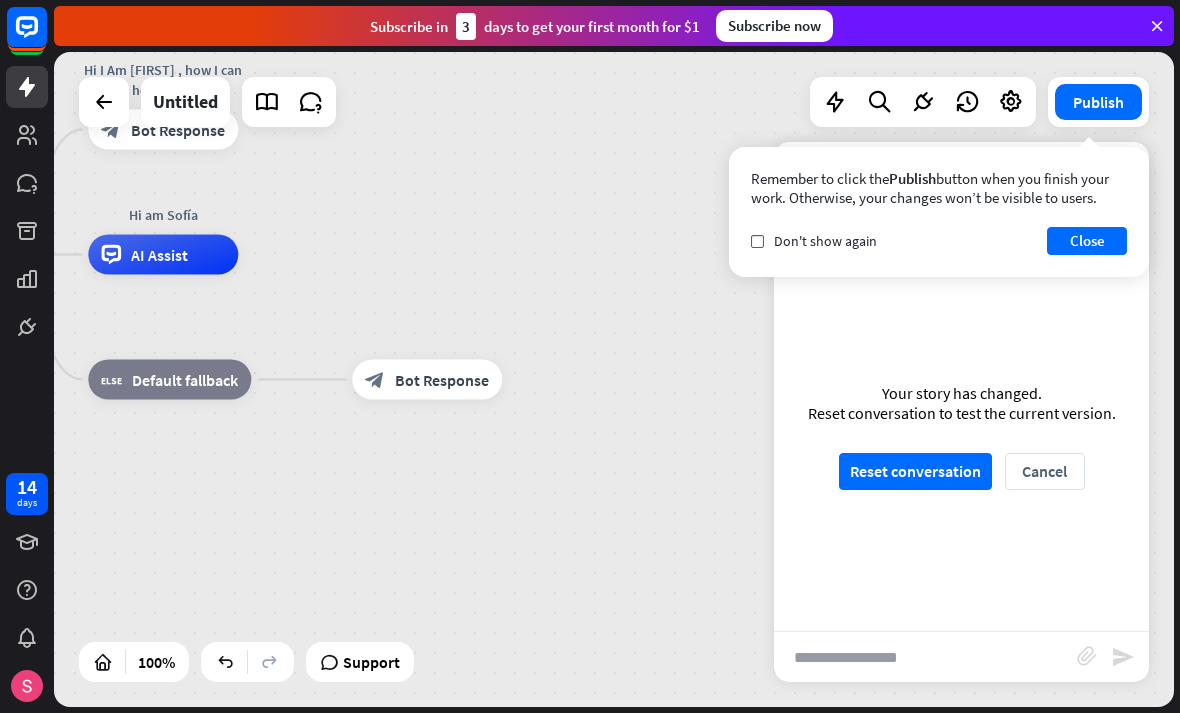 click on "Close" at bounding box center [1087, 241] 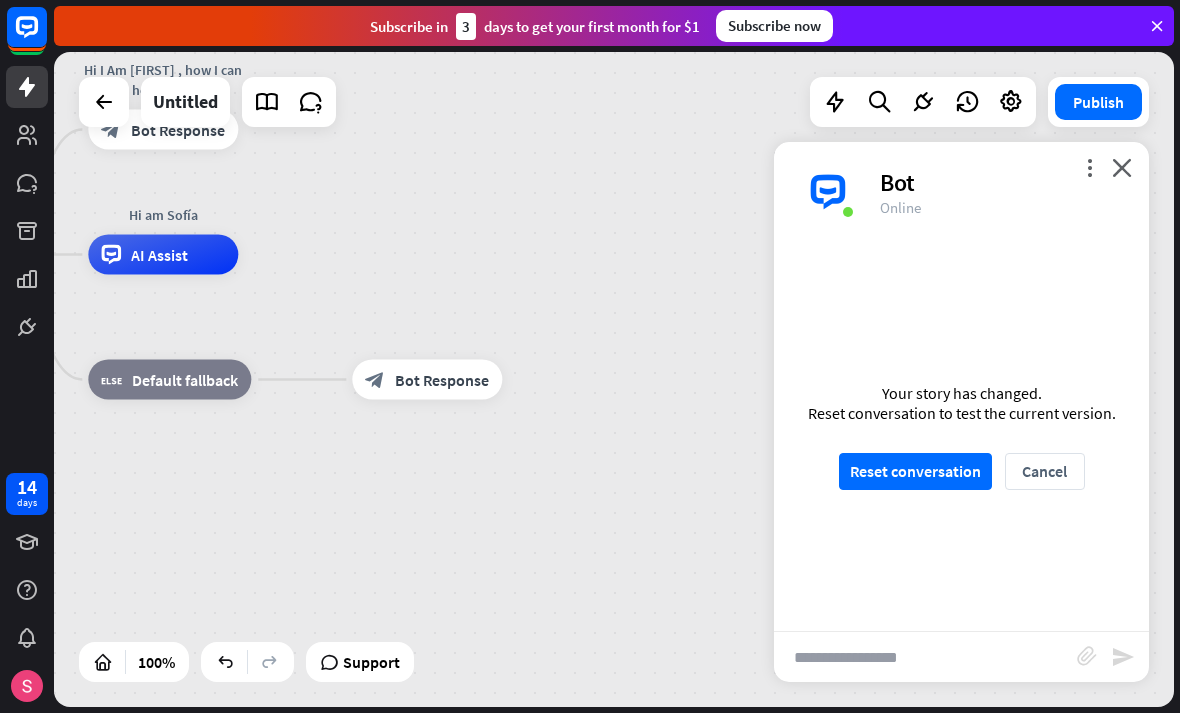 click on "Reset conversation" at bounding box center (915, 471) 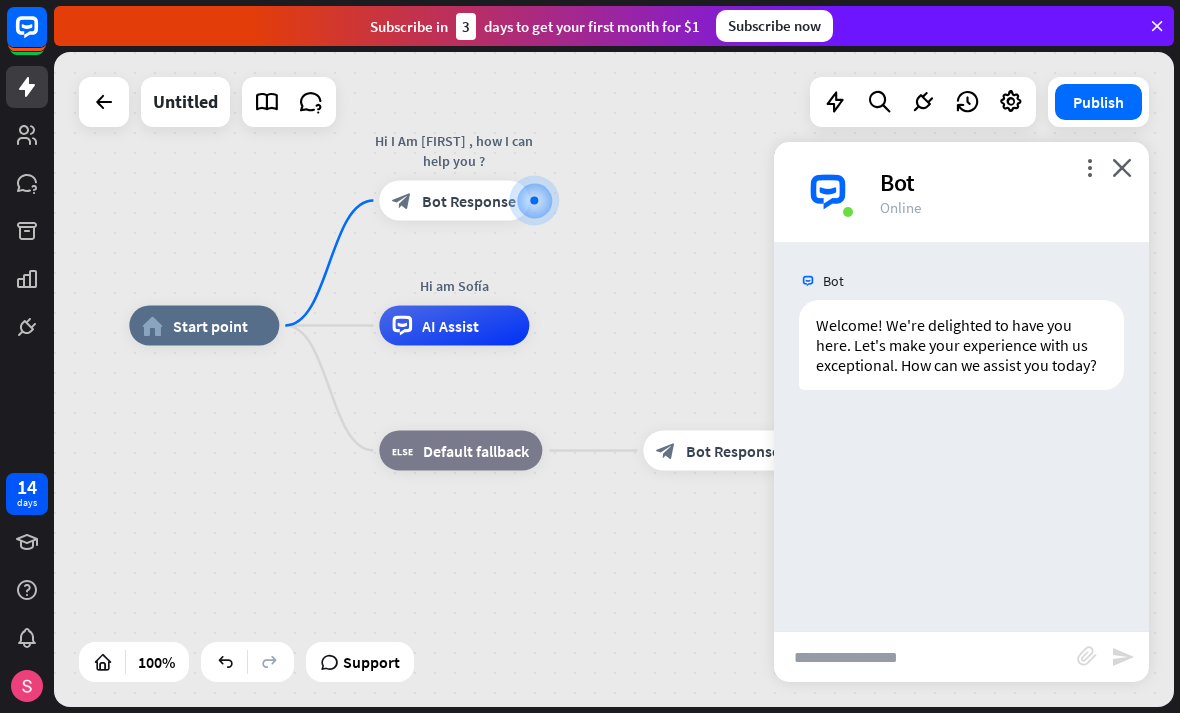 click on "Edit name   more_horiz             home_2   Start point                 Hi I Am [FIRST] , how I can help you ?   block_bot_response   Bot Response                     Hi am [FIRST]     AI Assist                   block_fallback   Default fallback                   block_bot_response   Bot Response" at bounding box center (689, 653) 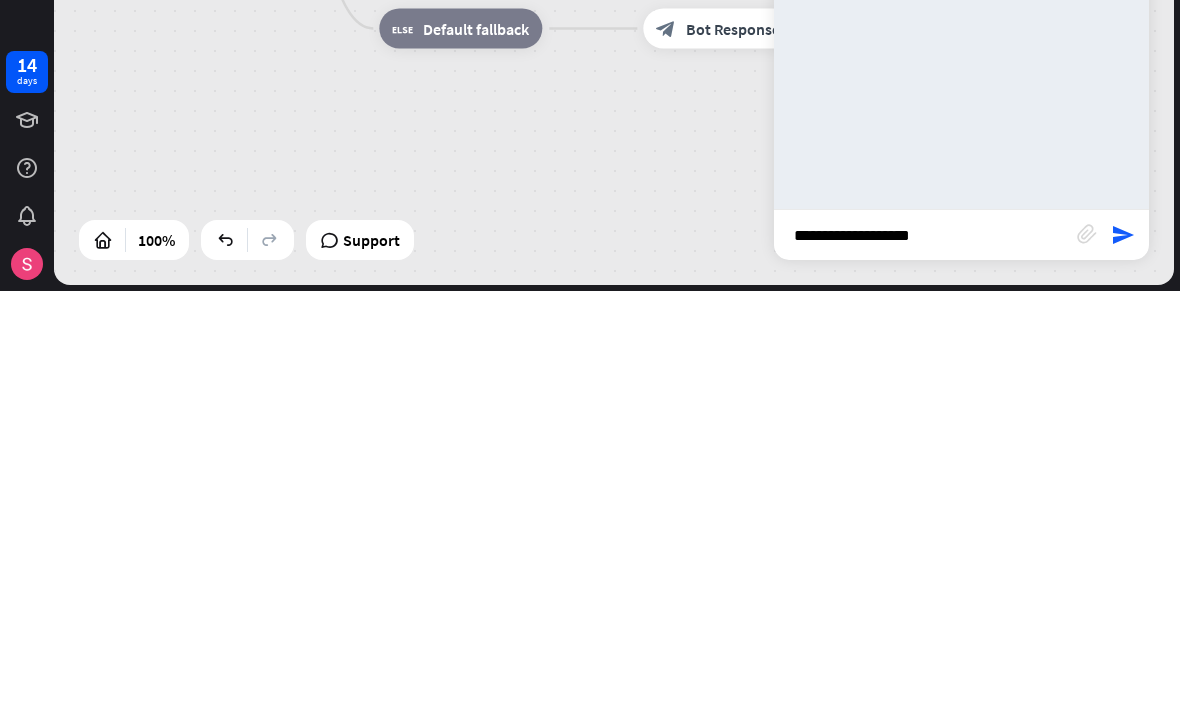 type on "**********" 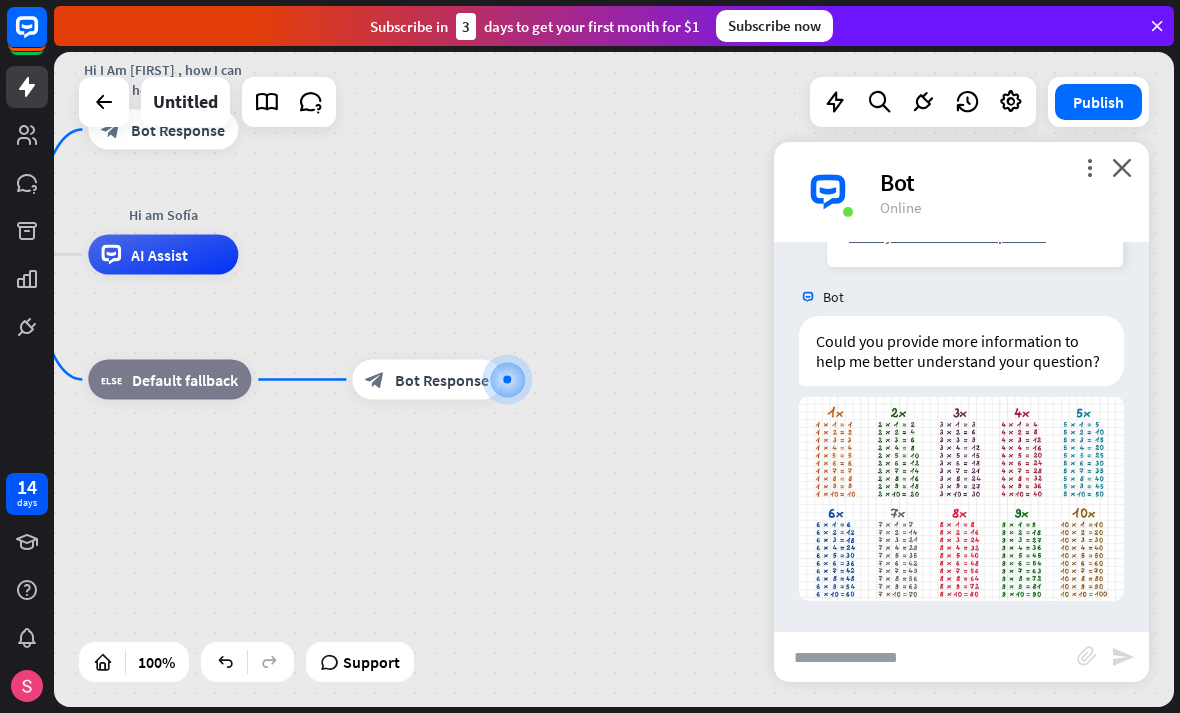 scroll, scrollTop: 324, scrollLeft: 0, axis: vertical 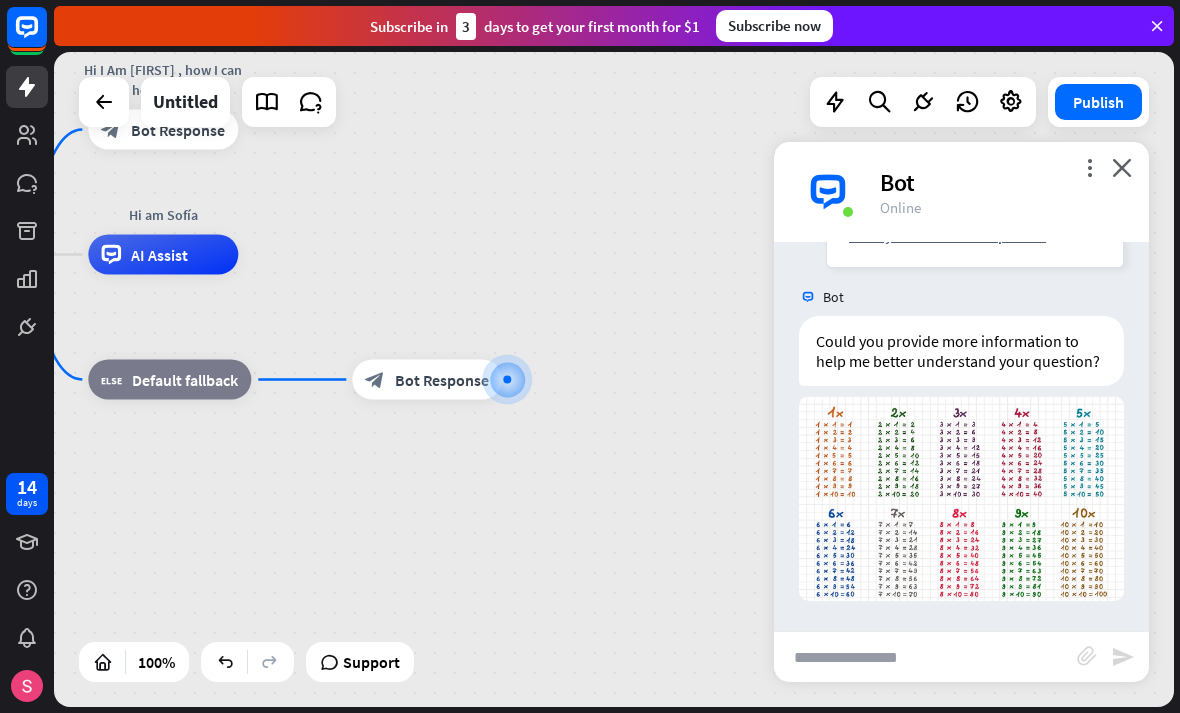 click at bounding box center [961, 498] 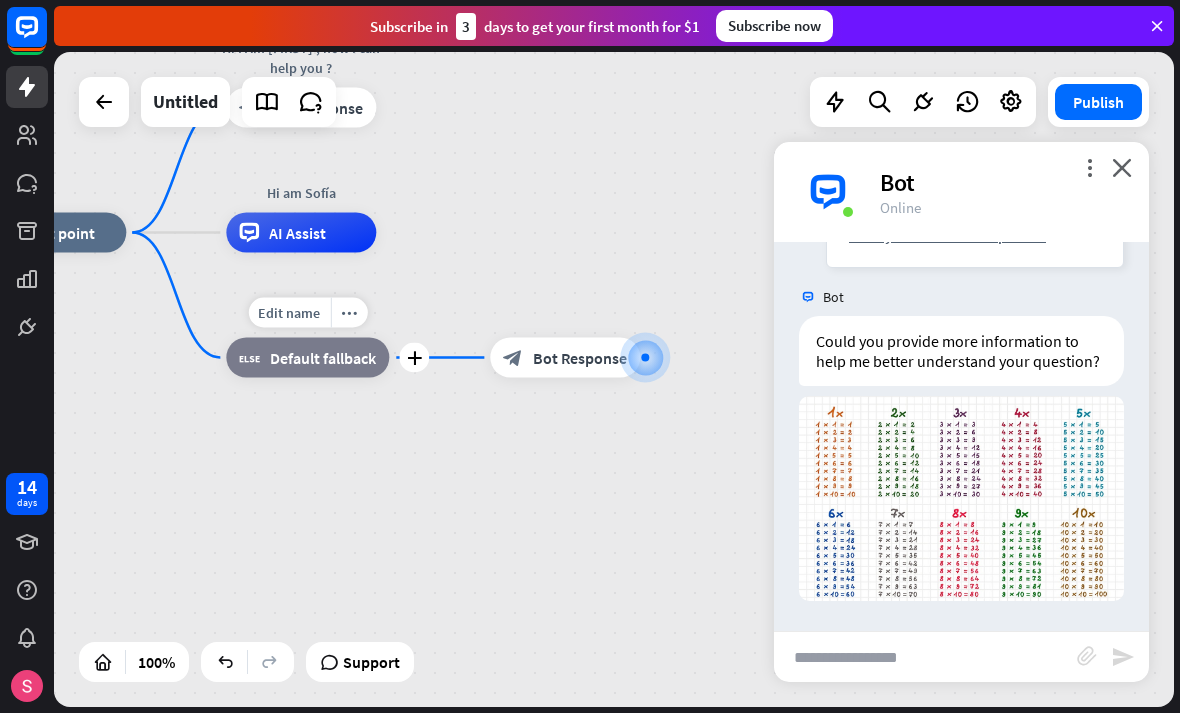 click on "Edit name" at bounding box center (289, 313) 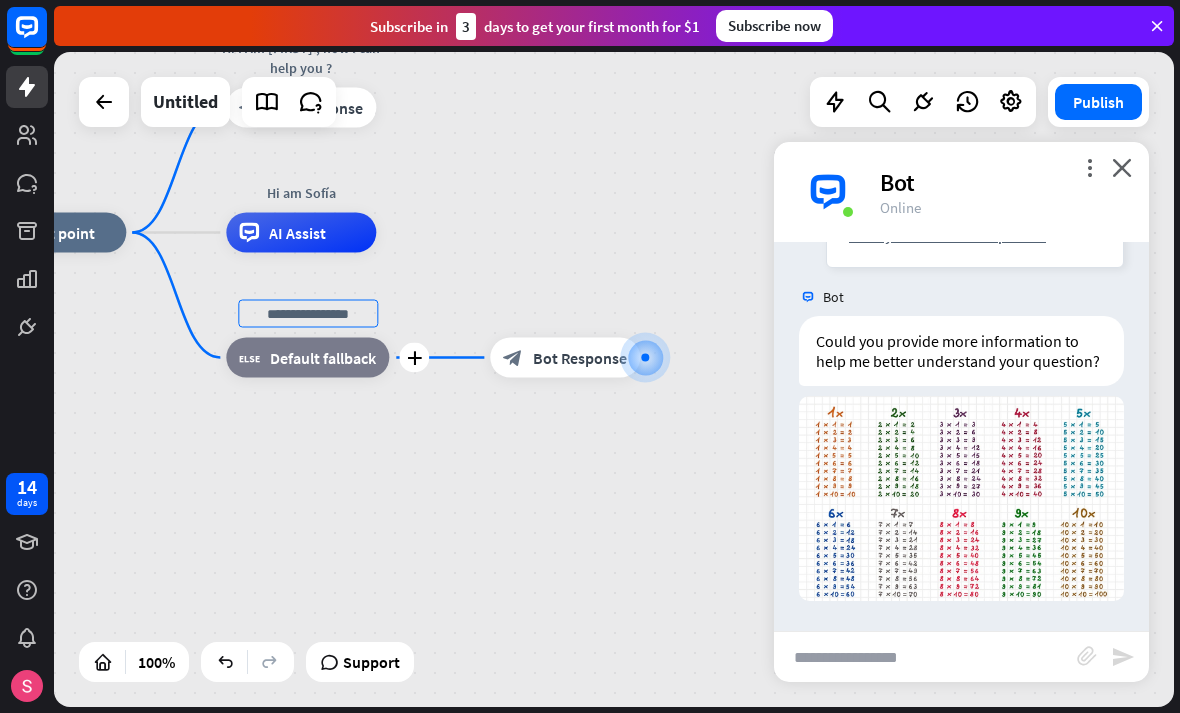 click at bounding box center [308, 314] 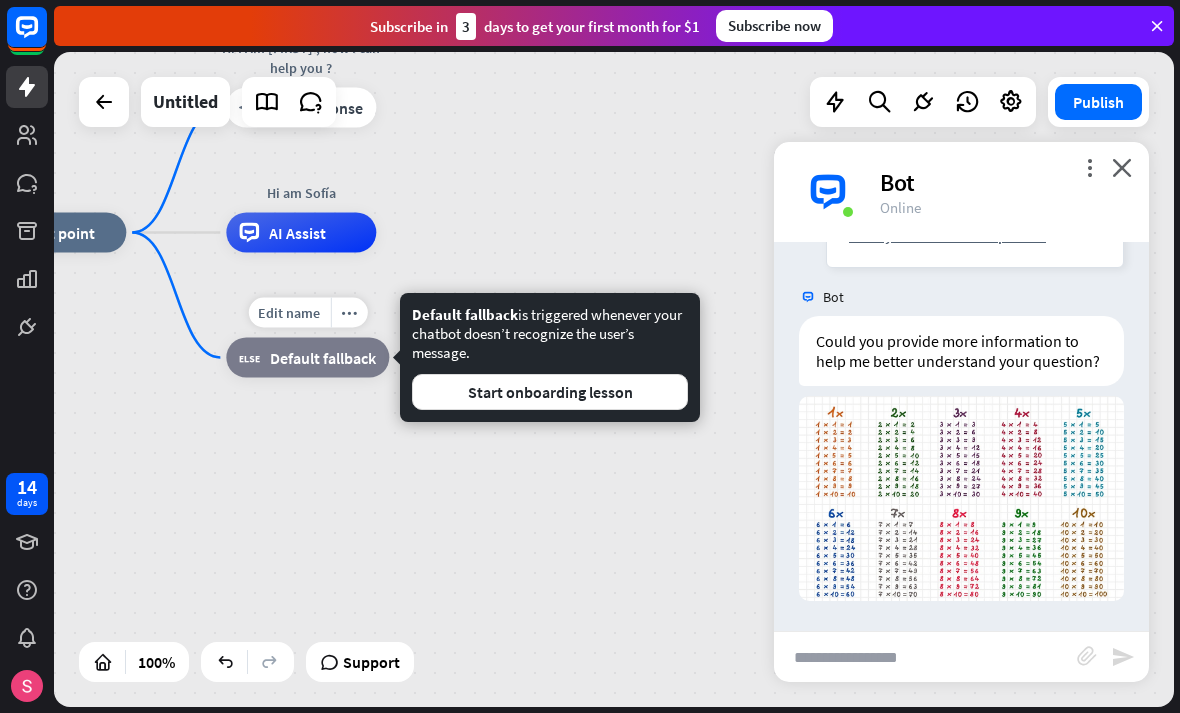 click on "Default fallback" at bounding box center [323, 358] 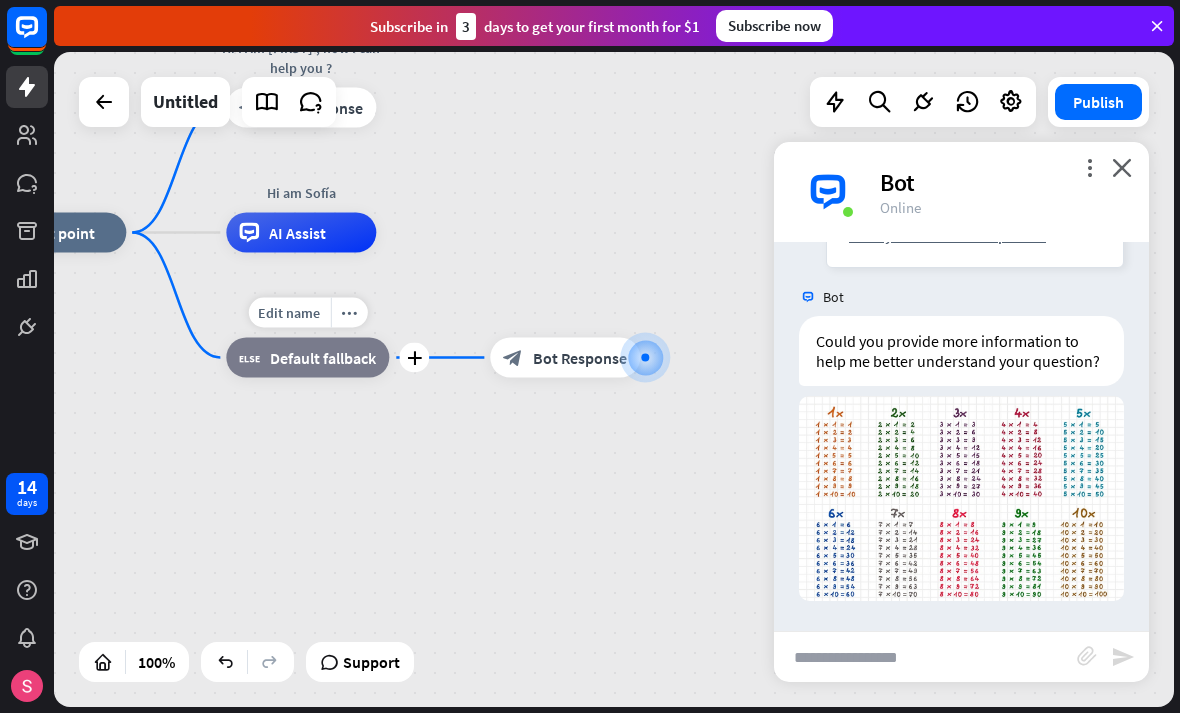 click on "block_fallback" at bounding box center (249, 358) 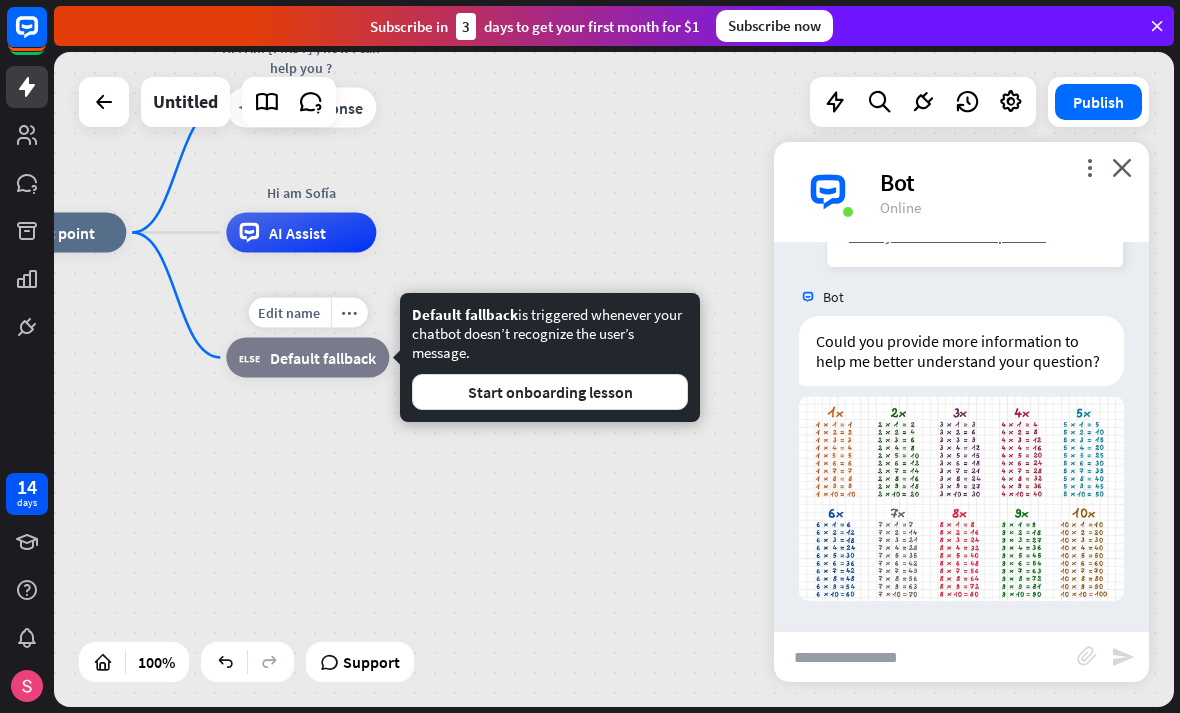 click on "close" at bounding box center [1122, 167] 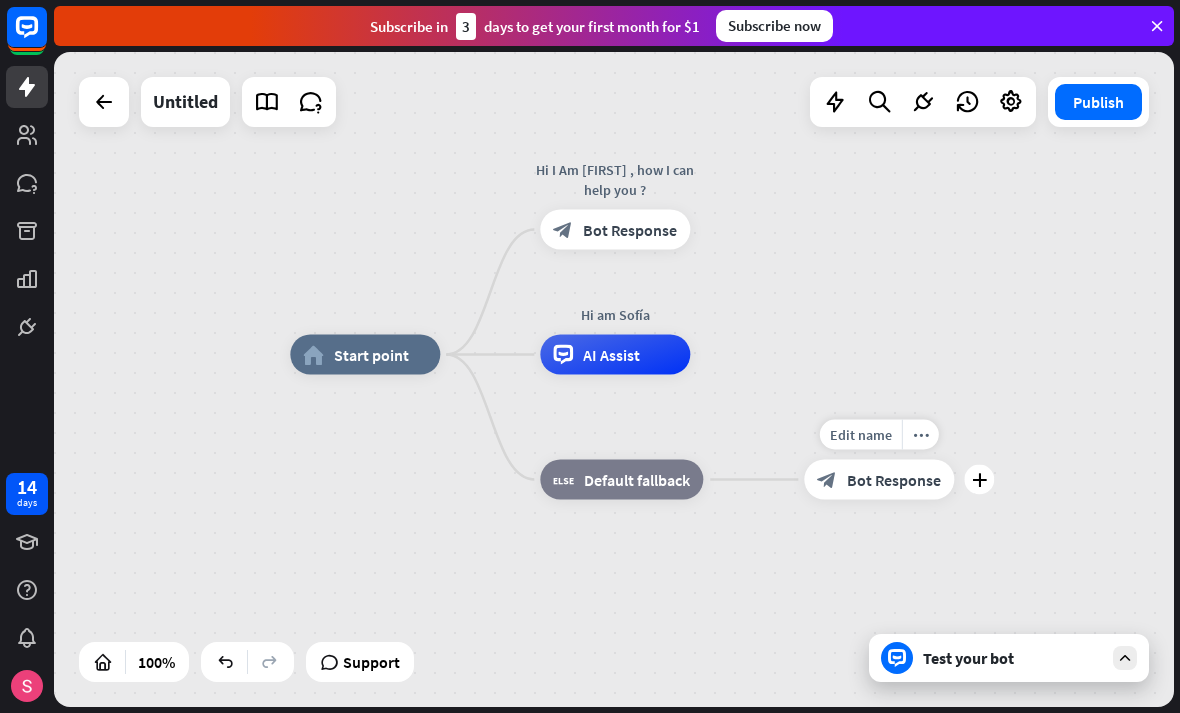 click on "Edit name" at bounding box center [861, 435] 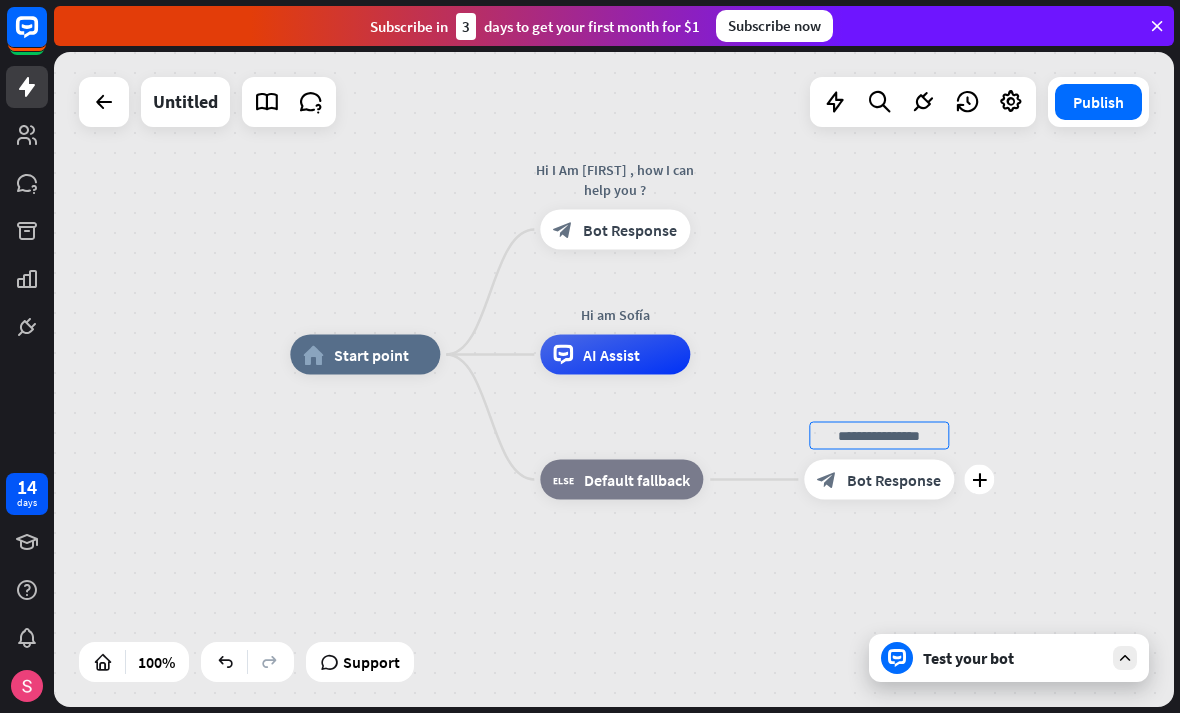 click on "plus" at bounding box center [979, 480] 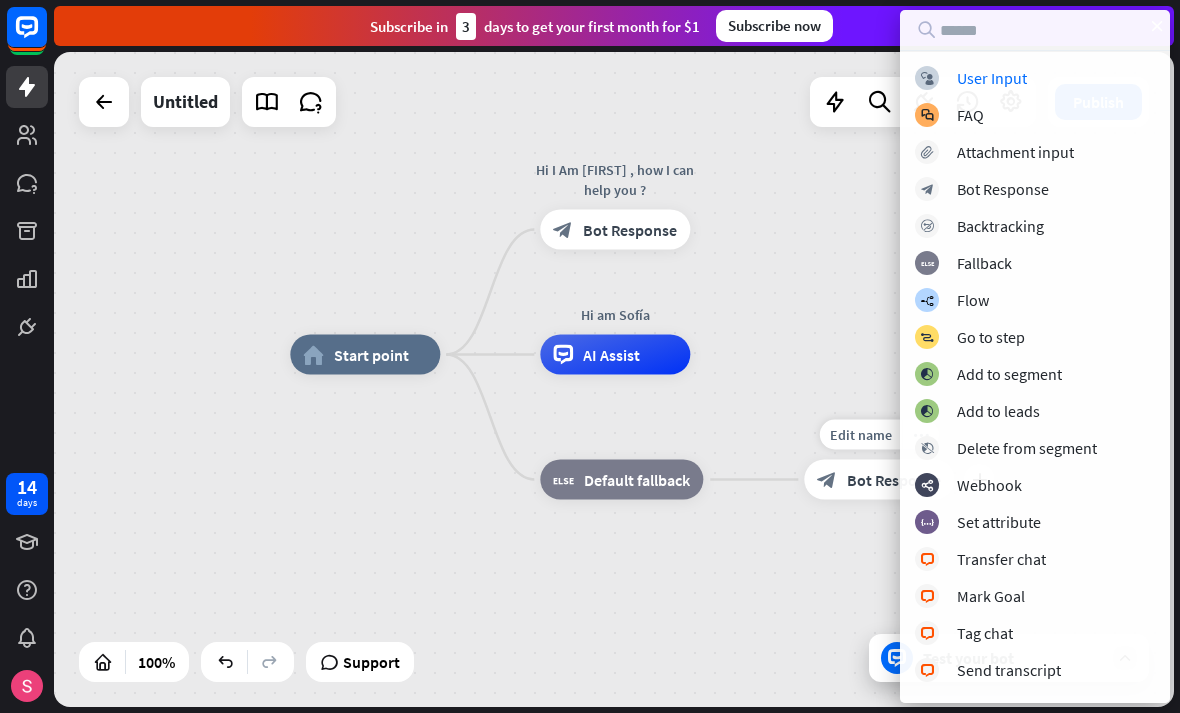 click on "home_2   Start point                 Hi I Am [FIRST] , how I can help you ?   block_bot_response   Bot Response                 Hi am [FIRST]     AI Assist                   block_fallback   Default fallback       Edit name   more_horiz         plus     block_bot_response   Bot Response" at bounding box center [850, 682] 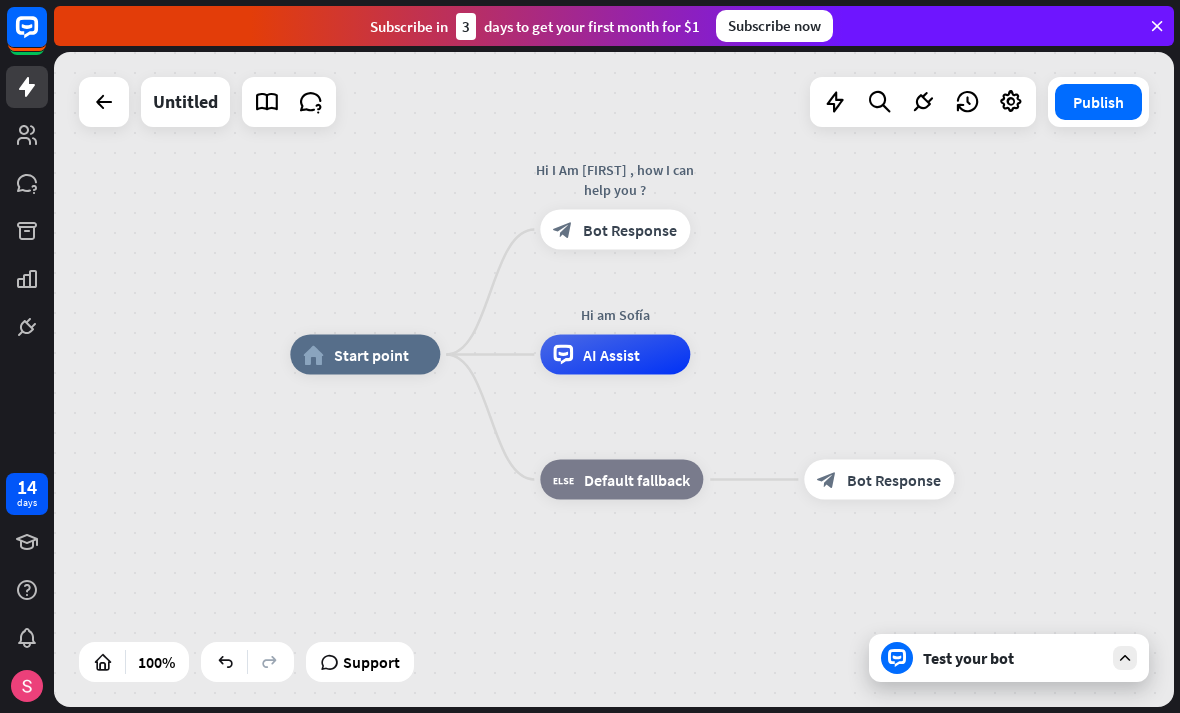 click on "home_2   Start point                 Hi I Am [FIRST] , how I can help you ?   block_bot_response   Bot Response                 Hi am [FIRST]     AI Assist                   block_fallback   Default fallback                   block_bot_response   Bot Response" at bounding box center (614, 379) 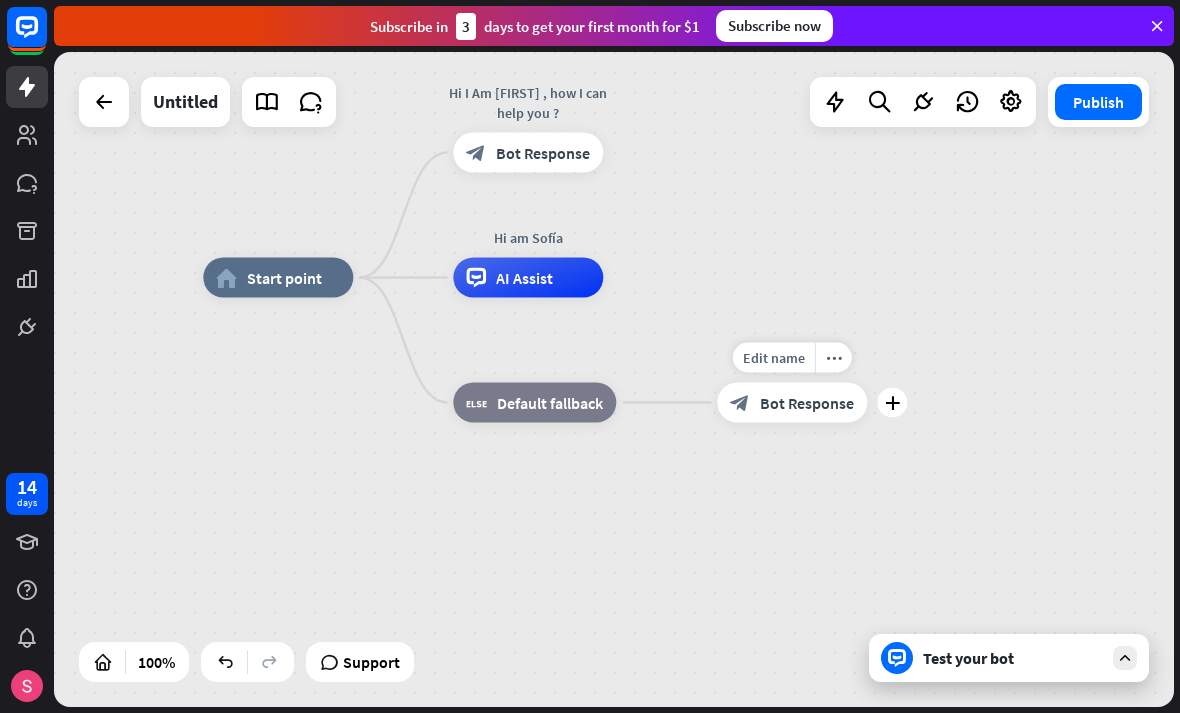 click on "block_bot_response   Bot Response" at bounding box center (792, 403) 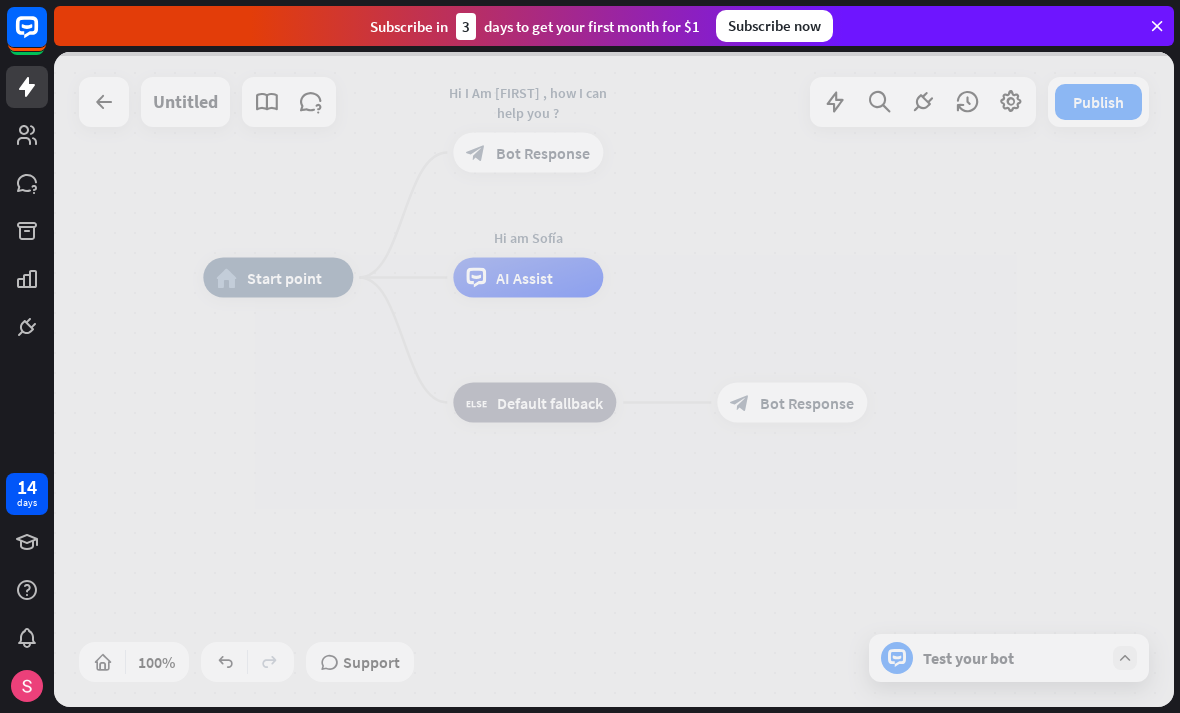 click at bounding box center (614, 379) 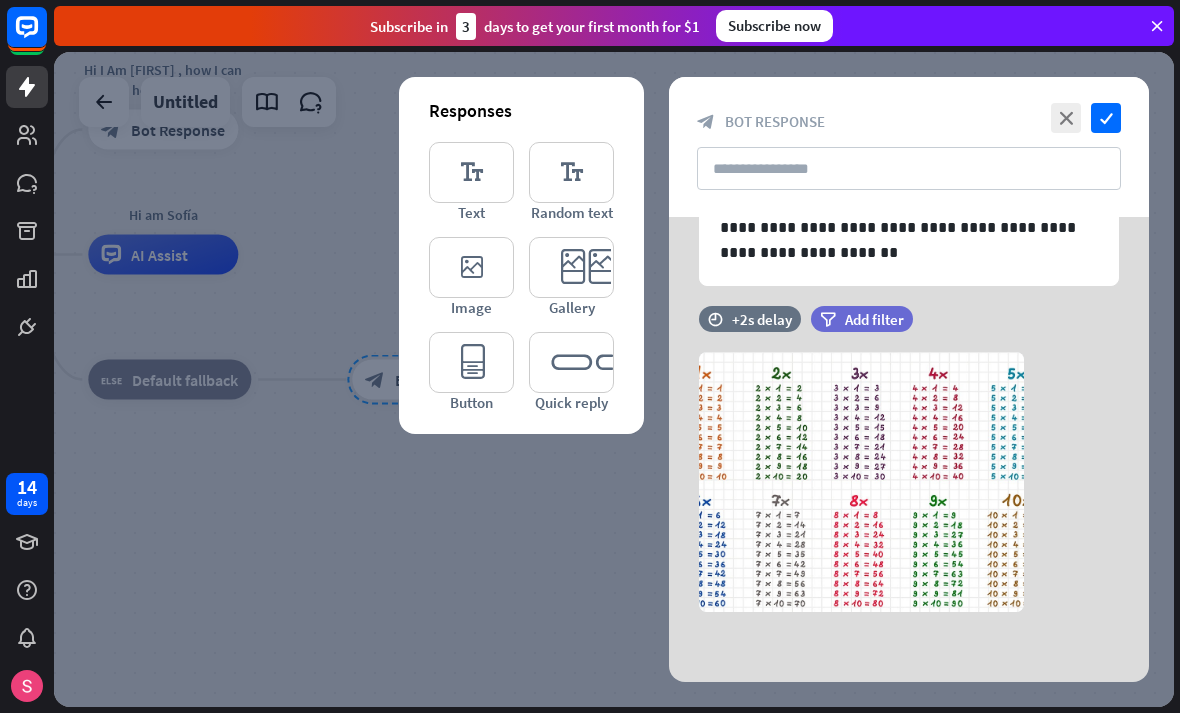 scroll, scrollTop: 145, scrollLeft: 0, axis: vertical 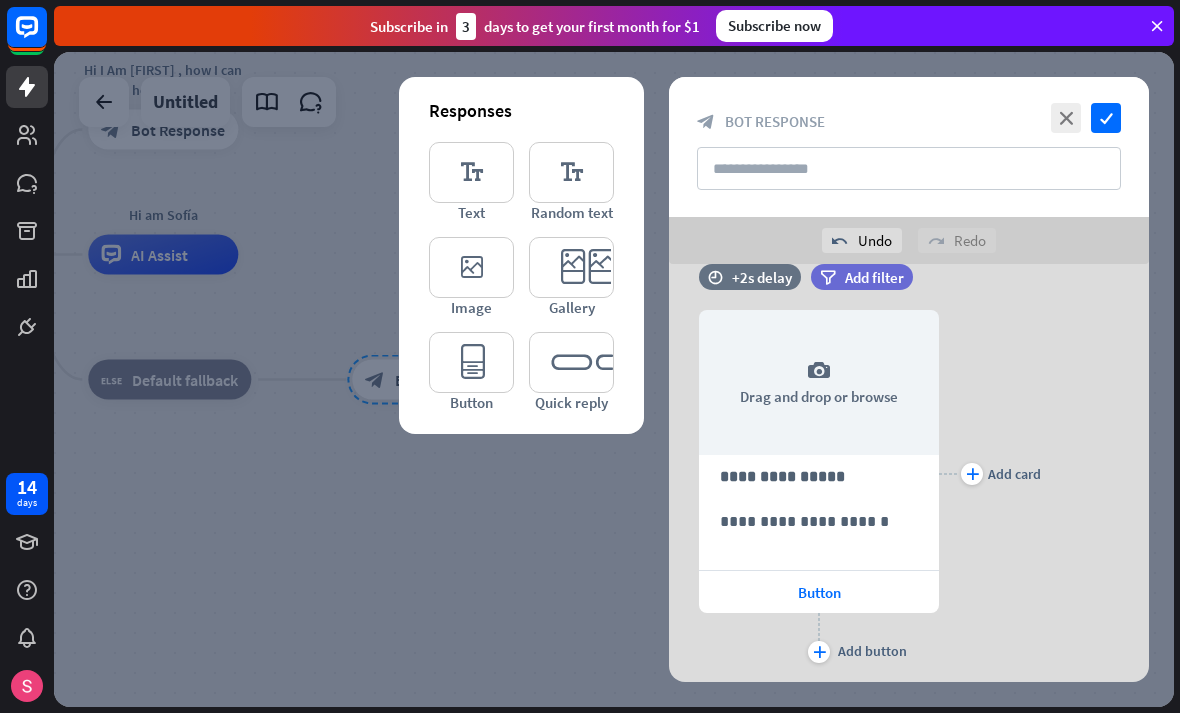 click on "editor_image" at bounding box center (471, 267) 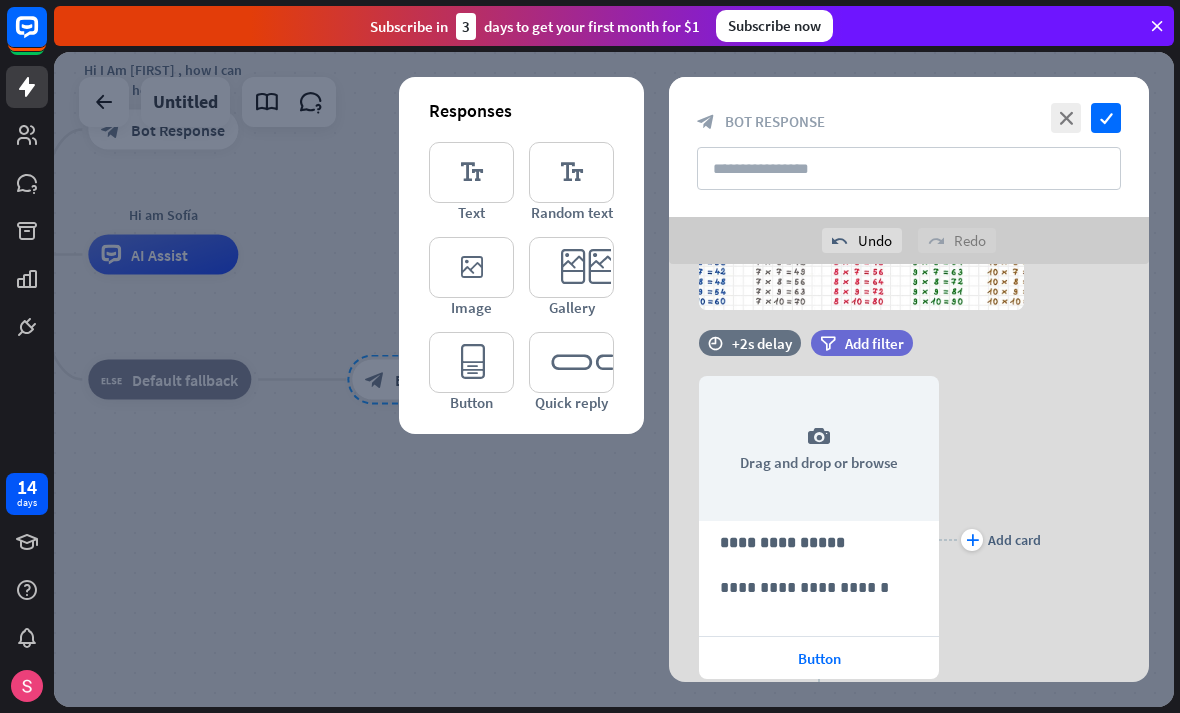 scroll, scrollTop: 484, scrollLeft: 0, axis: vertical 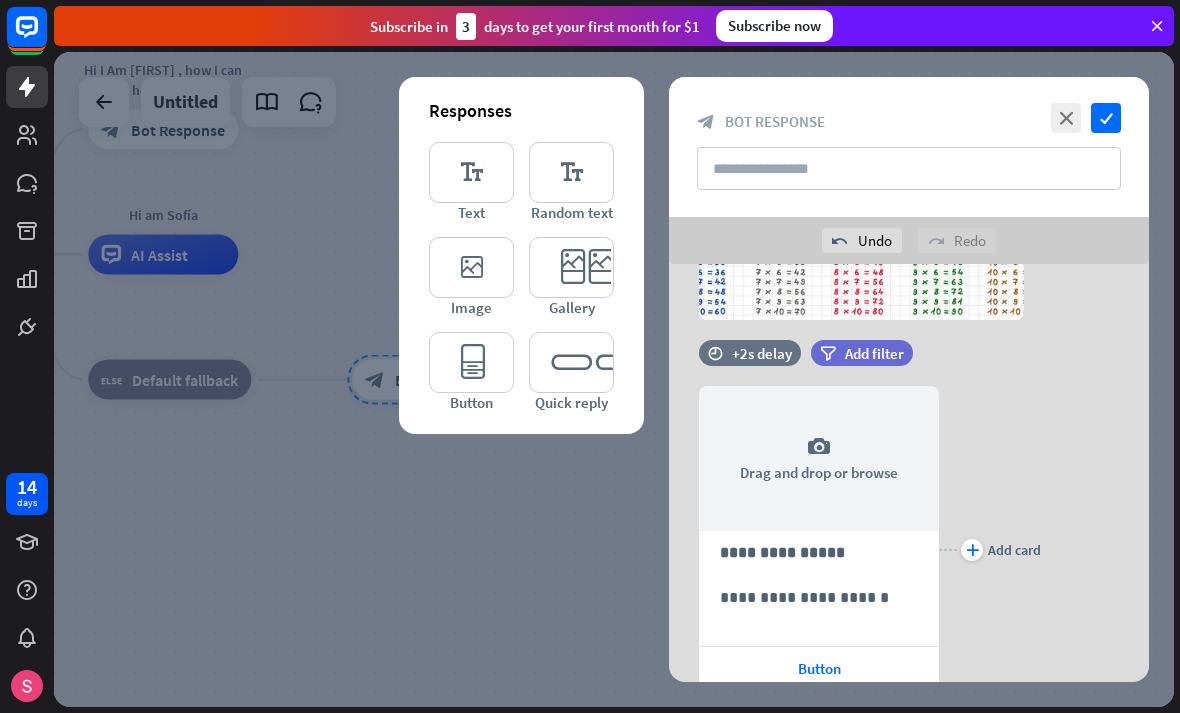click at bounding box center [669, 445] 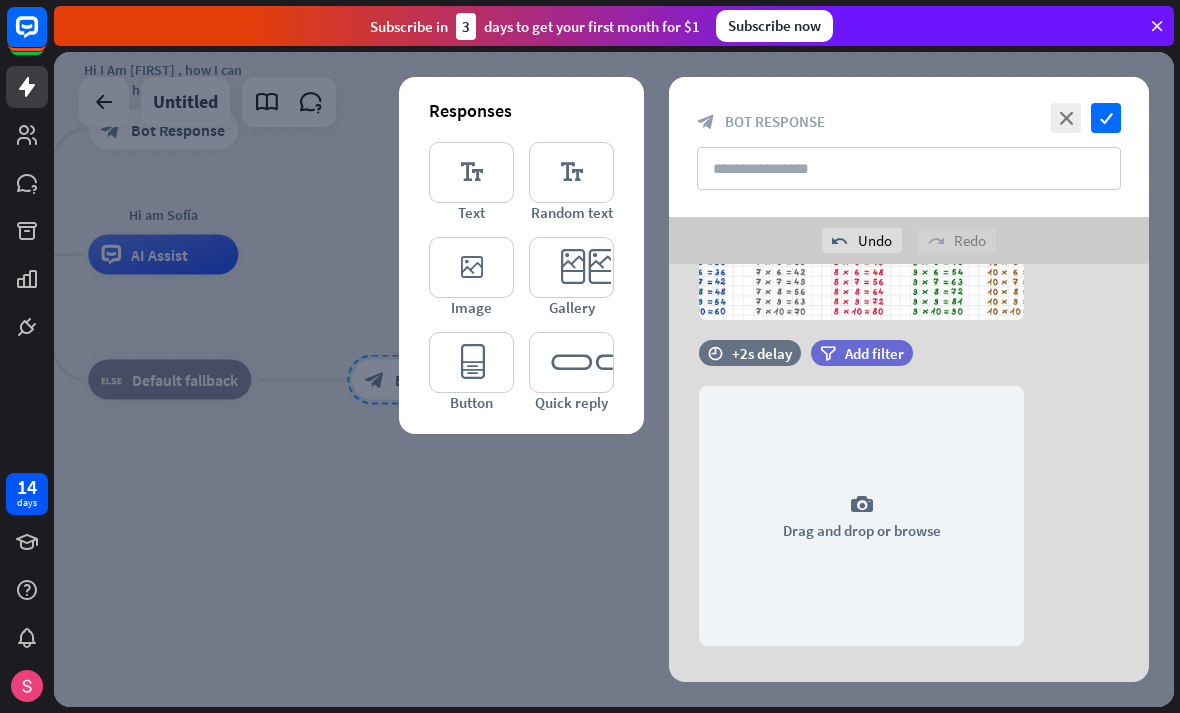 click on "camera
Drag and drop or browse" at bounding box center [861, 516] 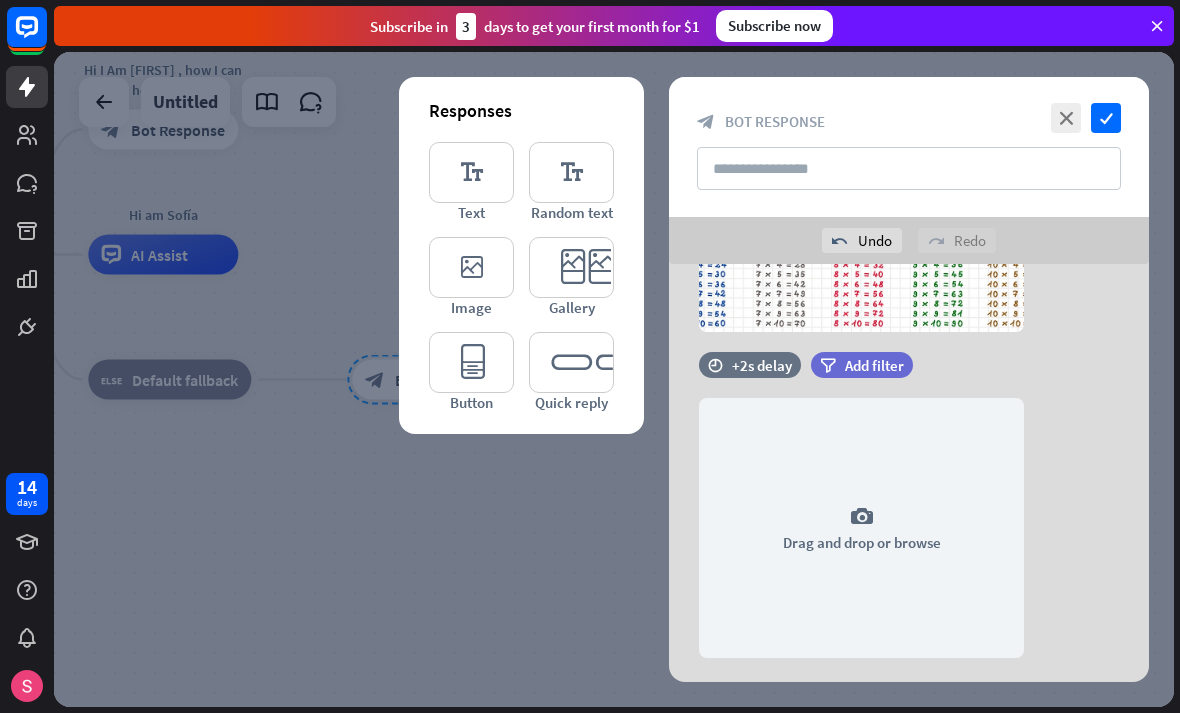 click at bounding box center [614, 379] 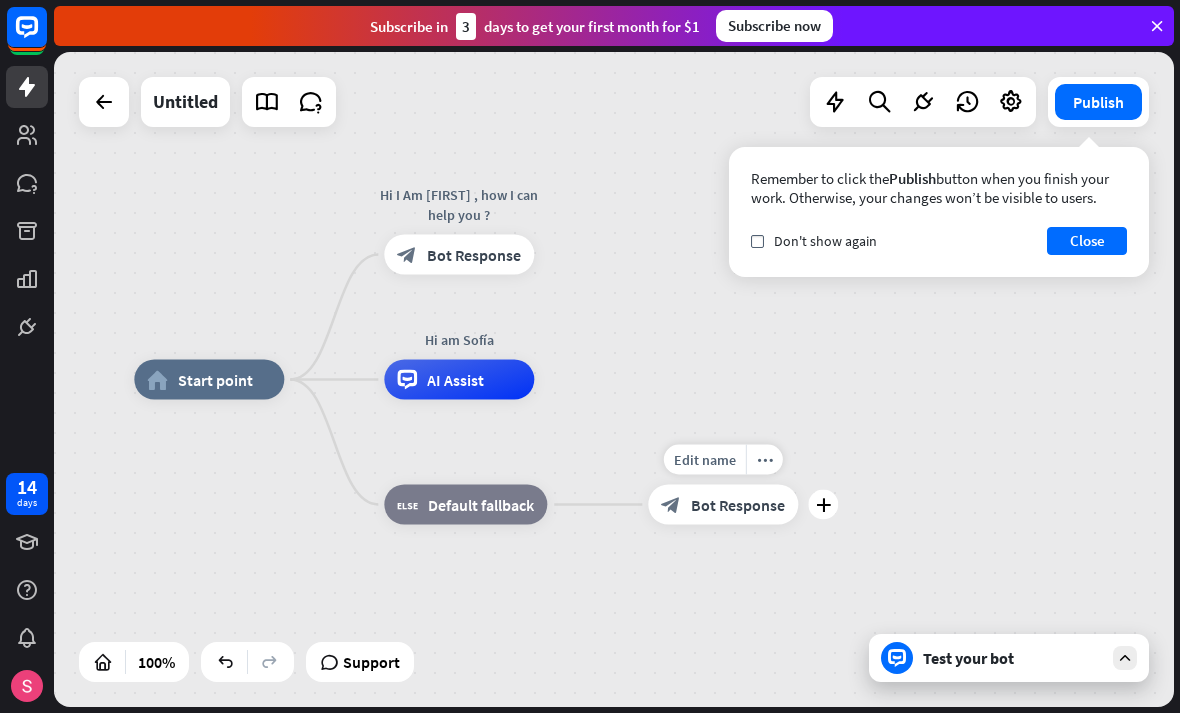 click on "block_bot_response   Bot Response" at bounding box center (723, 505) 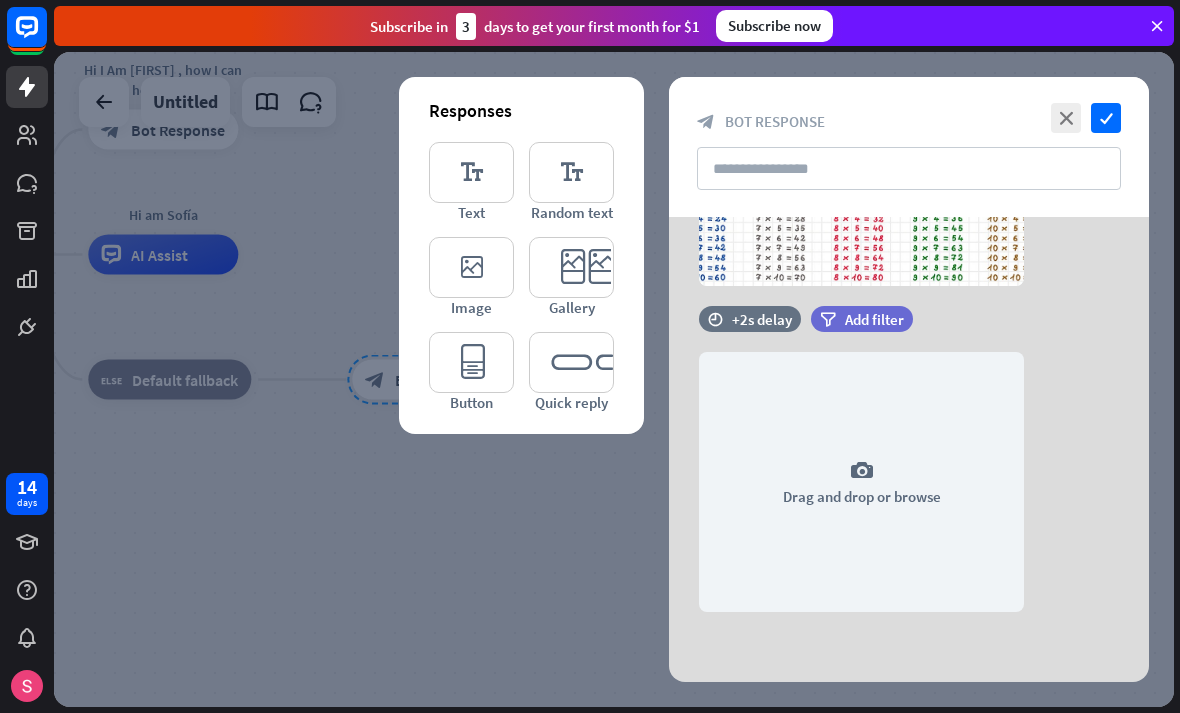 scroll, scrollTop: 471, scrollLeft: 0, axis: vertical 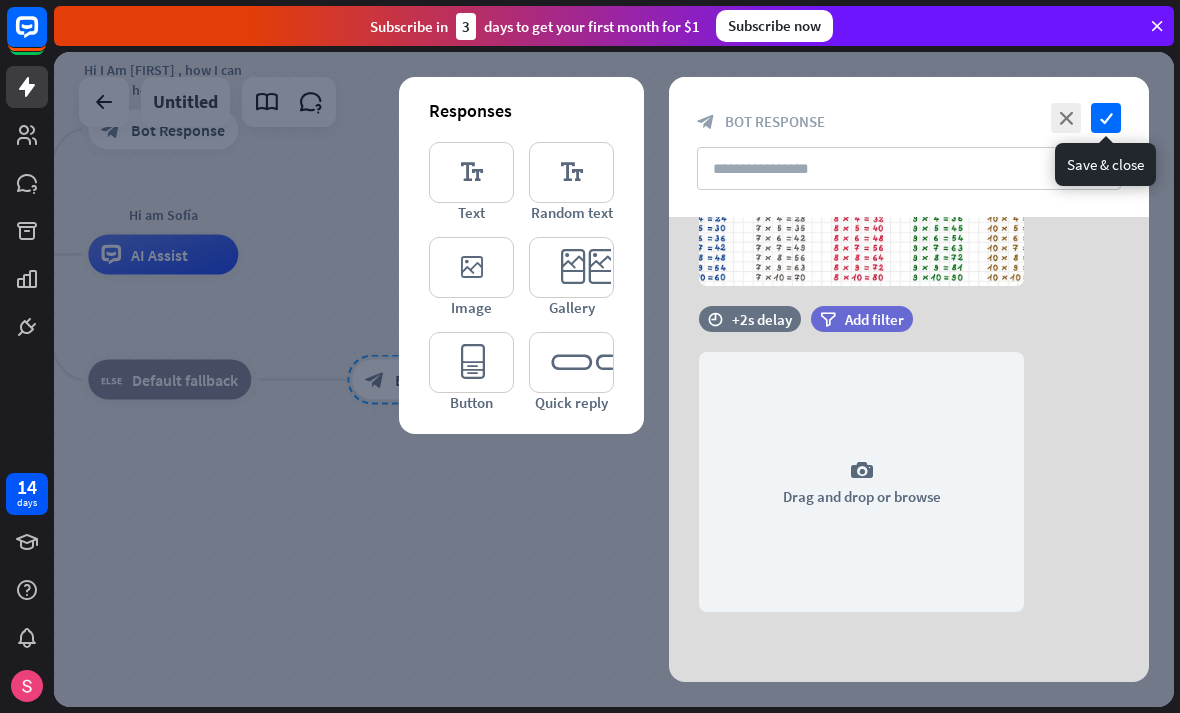 click on "check" at bounding box center [1106, 118] 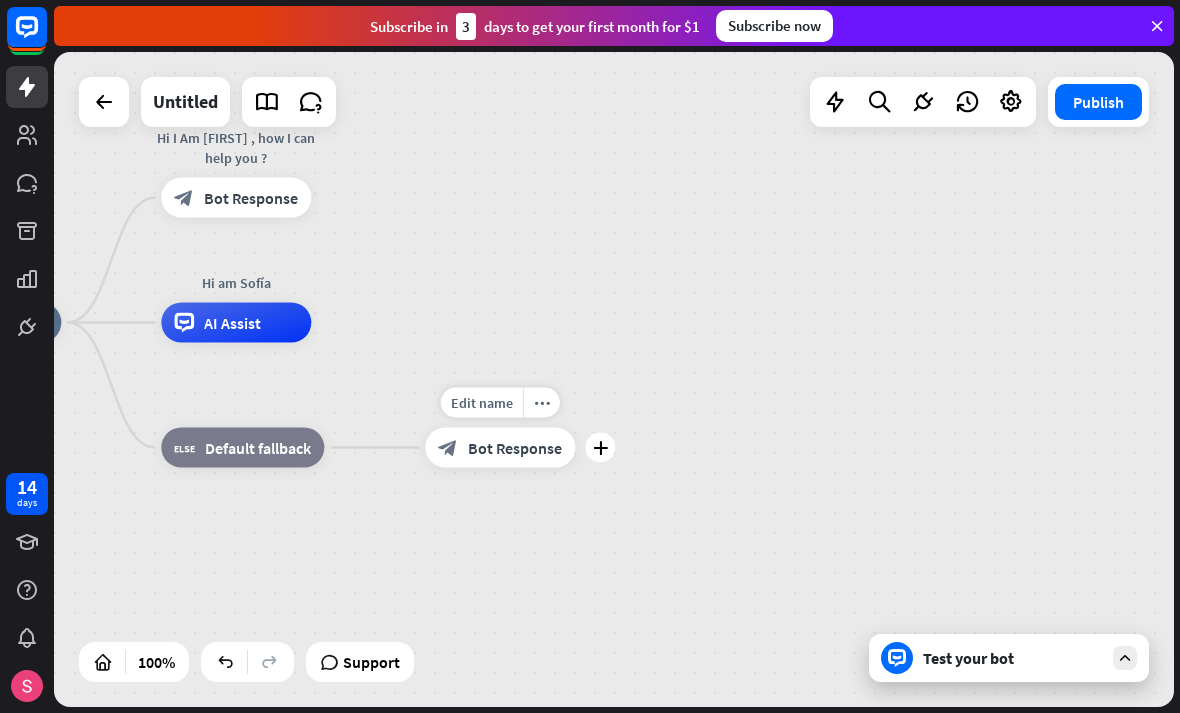click on "Test your bot" at bounding box center (1009, 658) 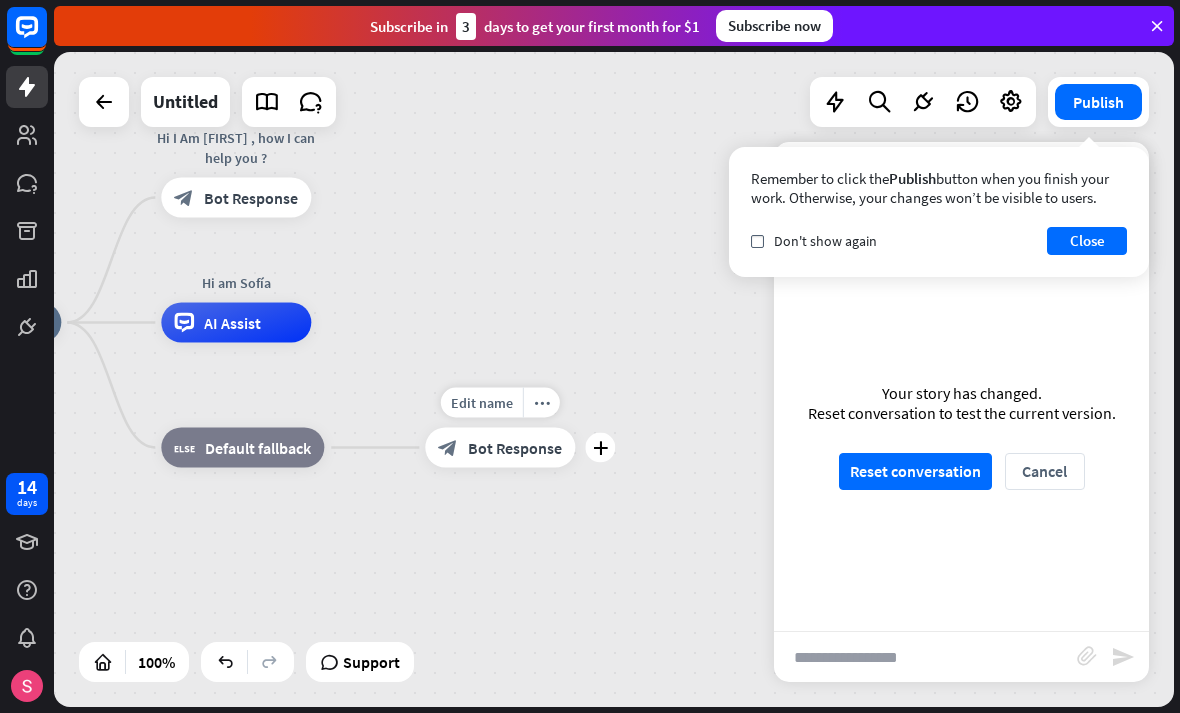 click on "send" at bounding box center [1123, 657] 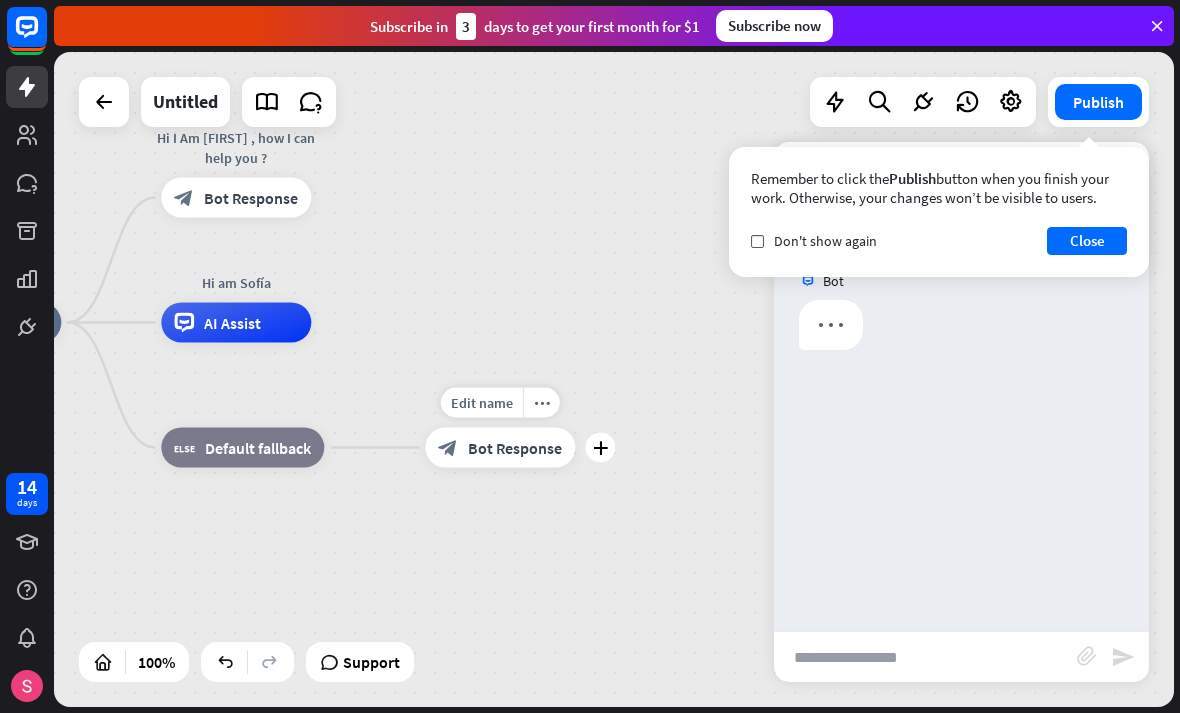 scroll, scrollTop: 0, scrollLeft: 0, axis: both 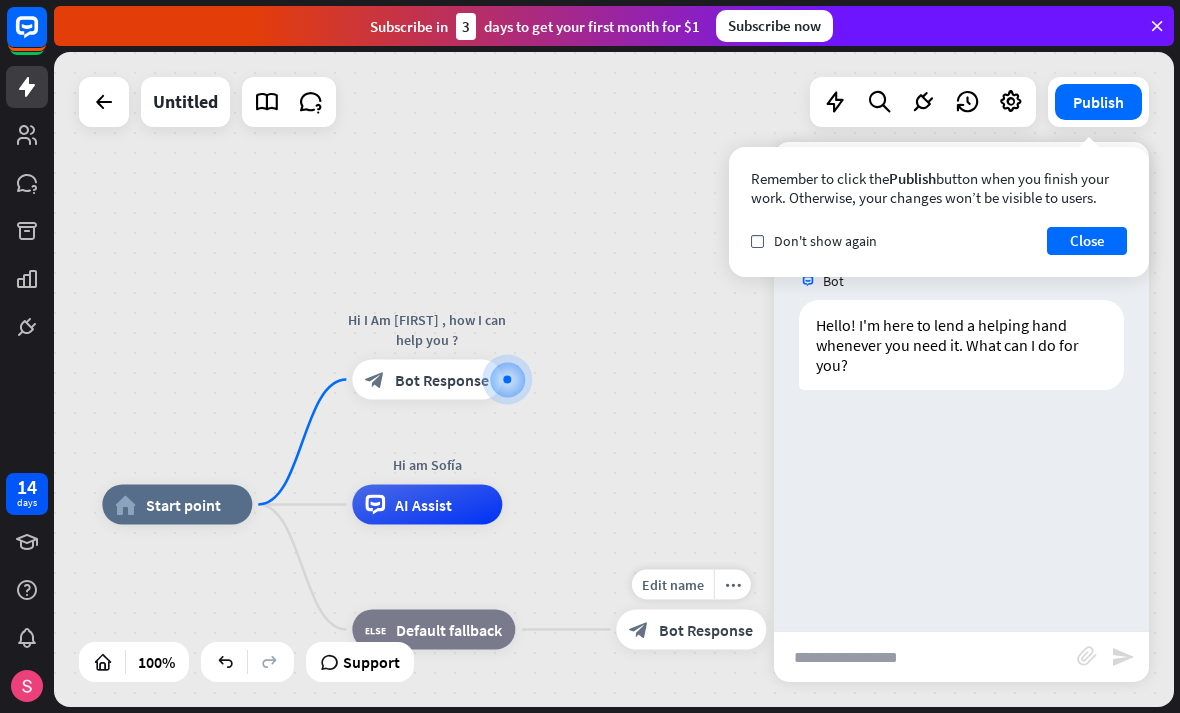 click at bounding box center (925, 657) 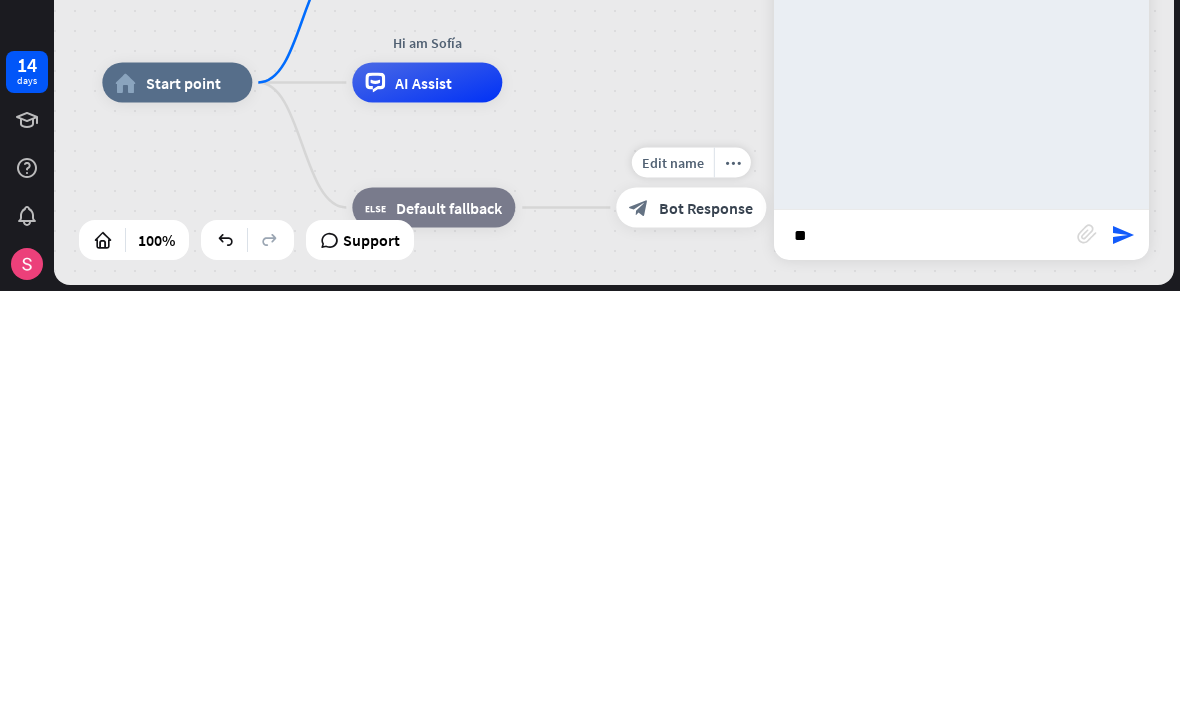 type on "**" 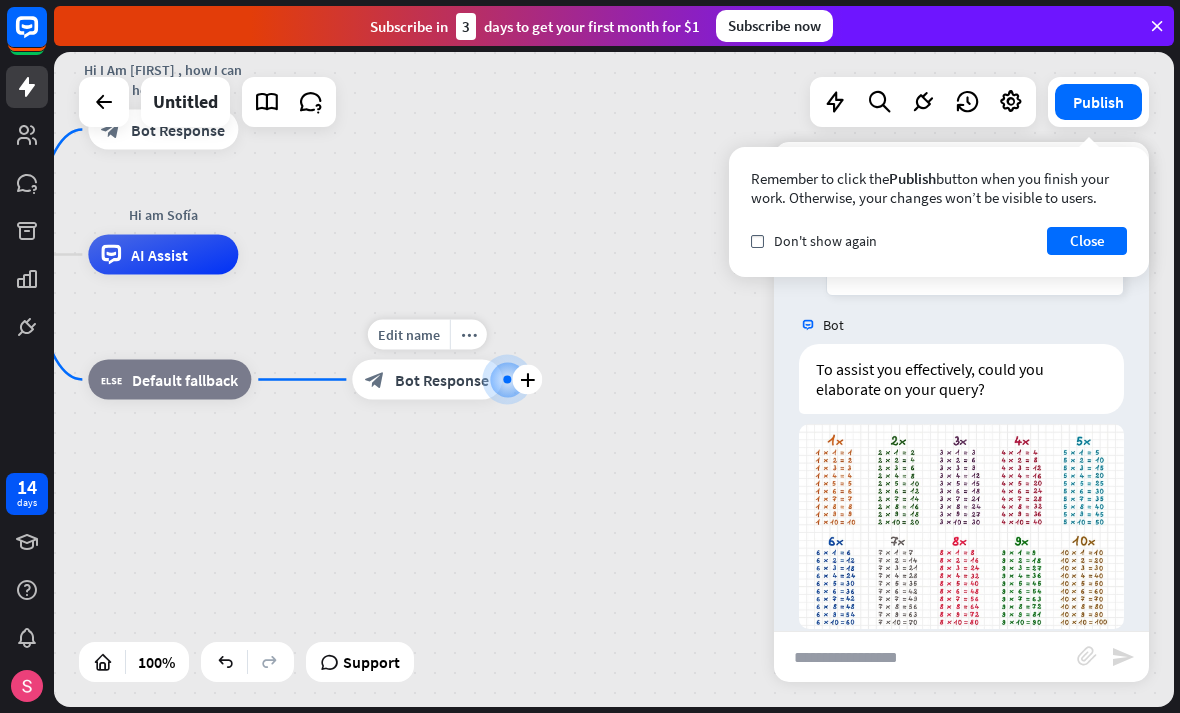 scroll, scrollTop: 301, scrollLeft: 0, axis: vertical 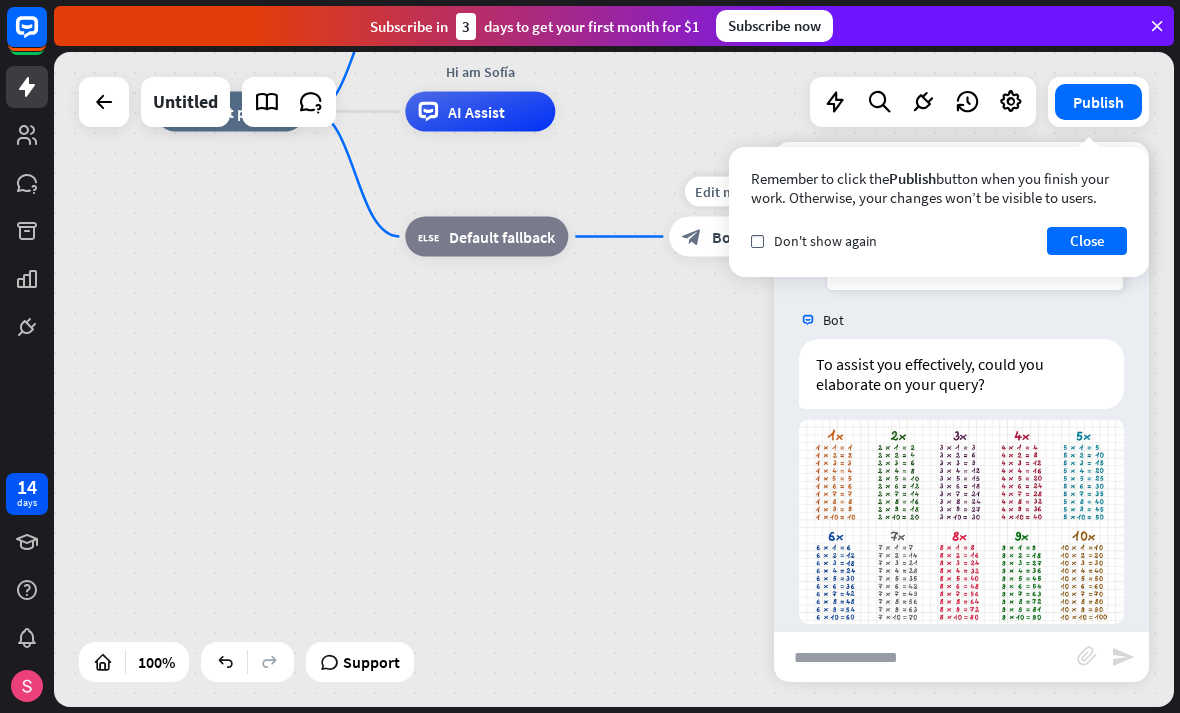 click on "home_2   Start point                 Hi I Am [FIRST] , how I can help you ?   block_bot_response   Bot Response                 Hi am [FIRST]     AI Assist                   block_fallback   Default fallback       Edit name   more_horiz         plus     block_bot_response   Bot Response" at bounding box center (715, 439) 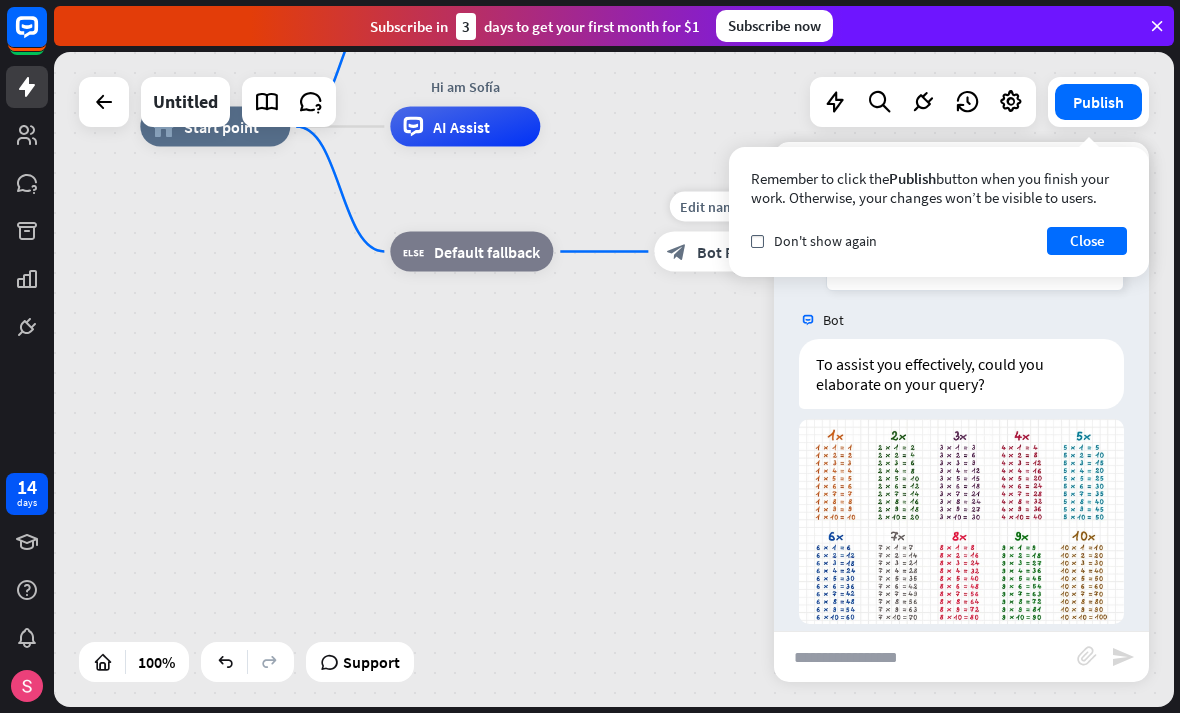 click on "Close" at bounding box center [1087, 241] 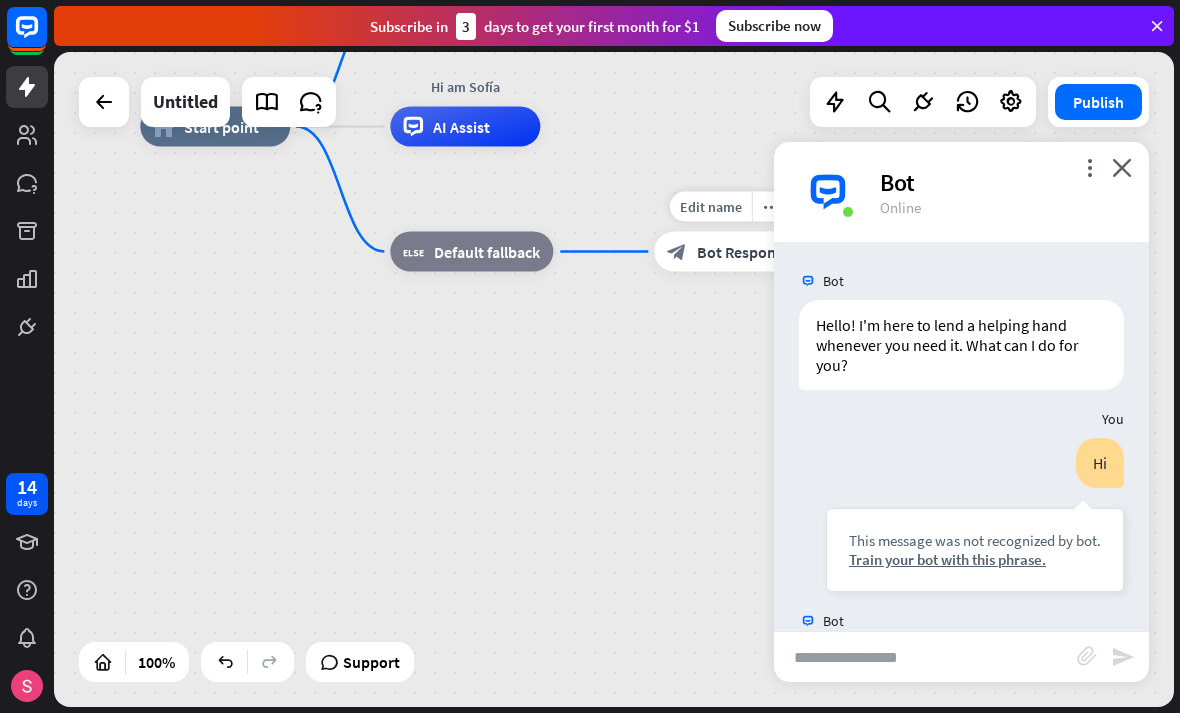 scroll, scrollTop: 0, scrollLeft: 0, axis: both 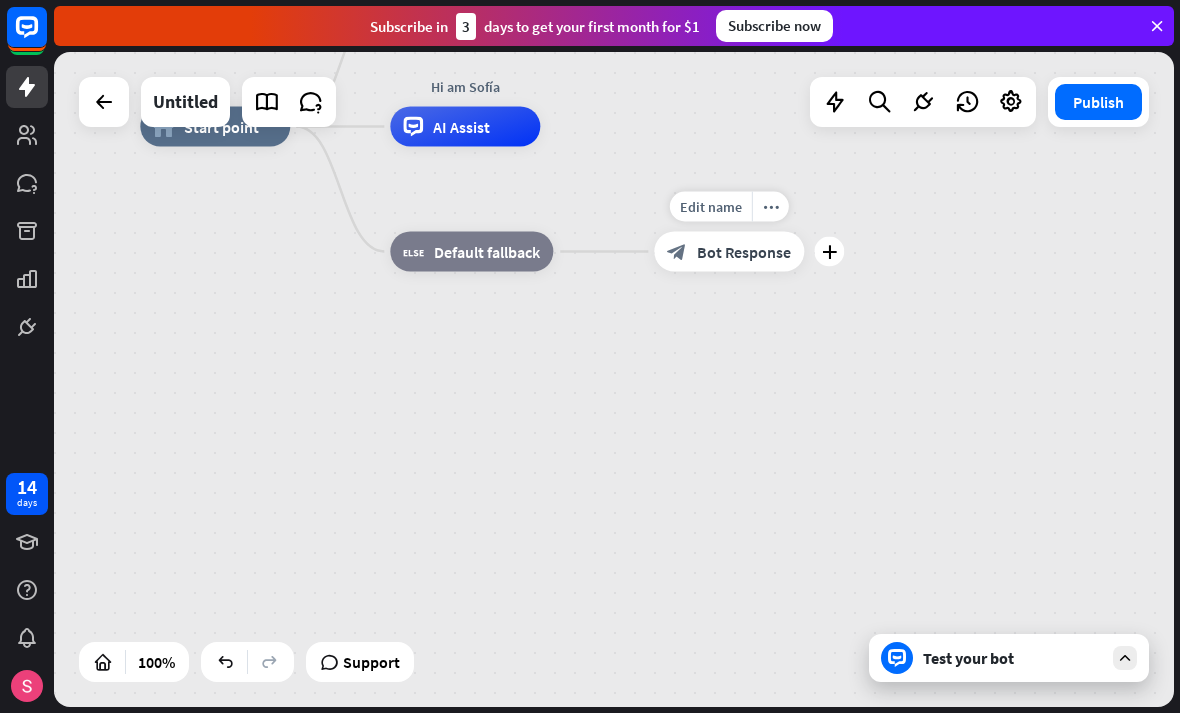click on "Test your bot" at bounding box center [1009, 658] 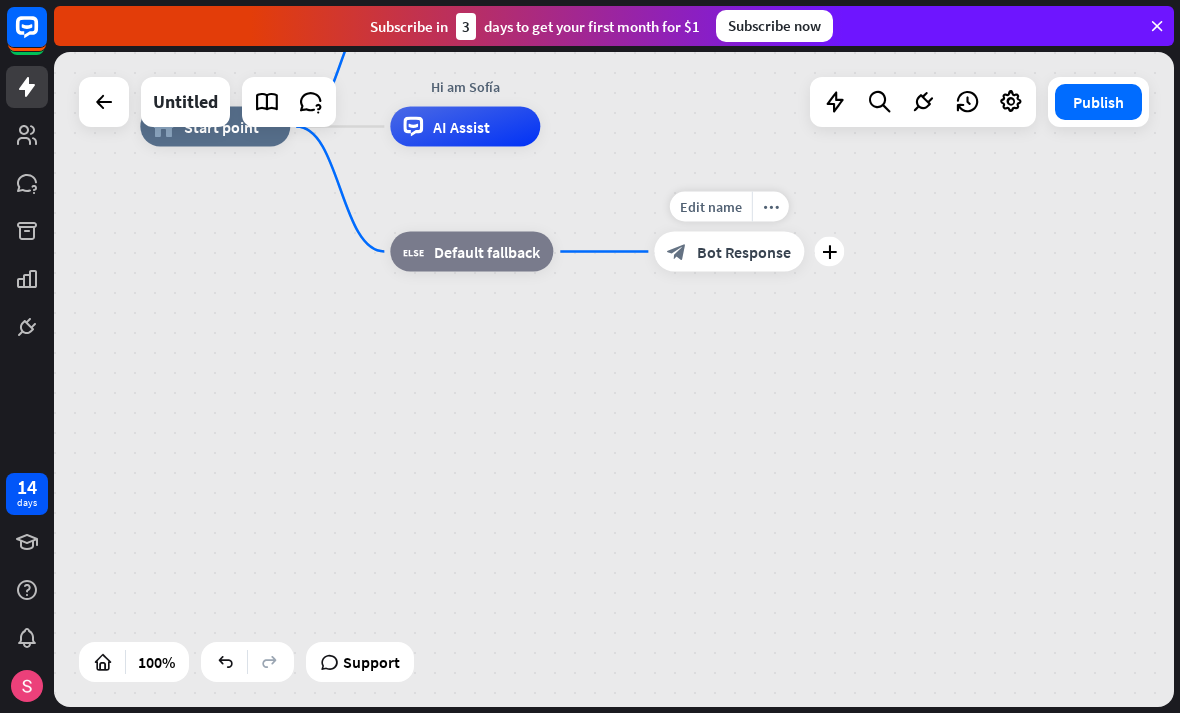 click at bounding box center [925, 627] 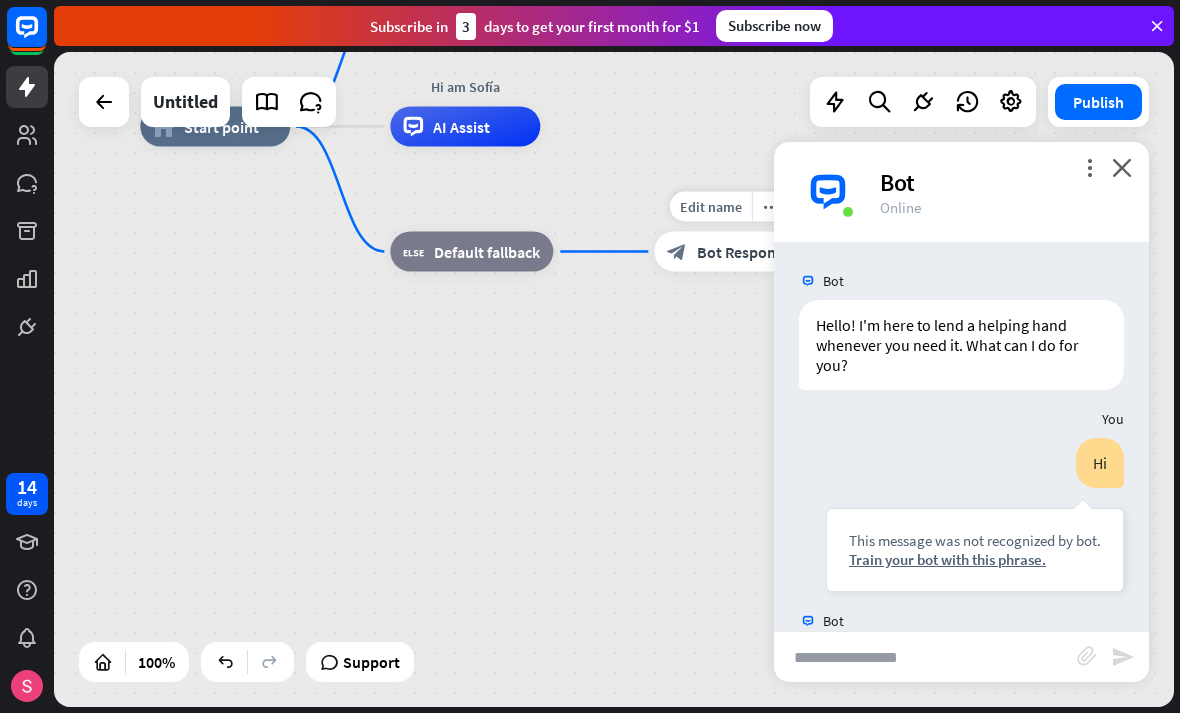 click on "Train your bot with this phrase." at bounding box center [975, 559] 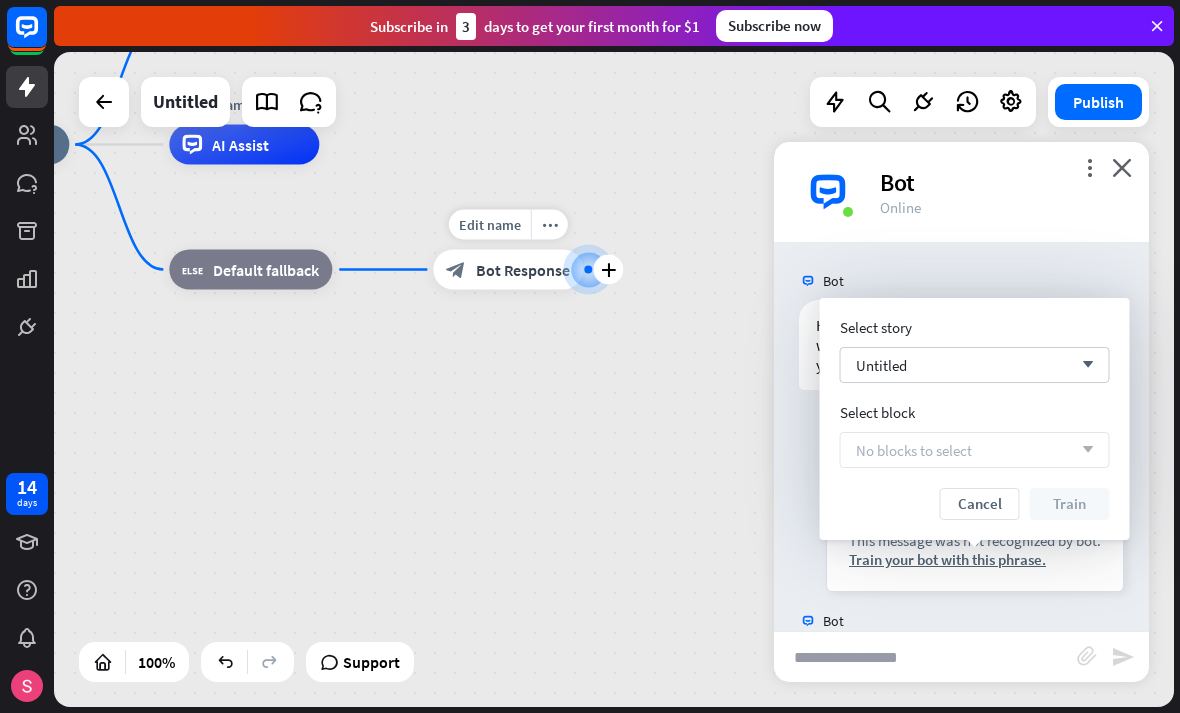 click at bounding box center (588, 270) 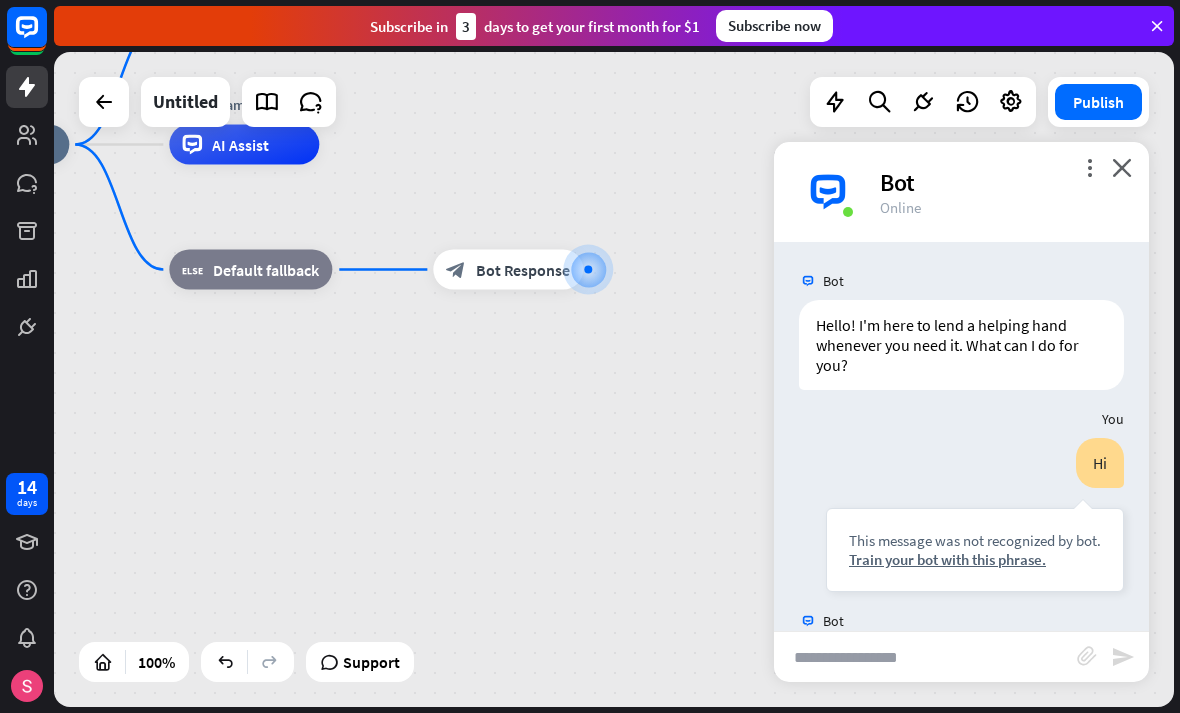 click on "more_vert
close
Bot
Online" at bounding box center (961, 192) 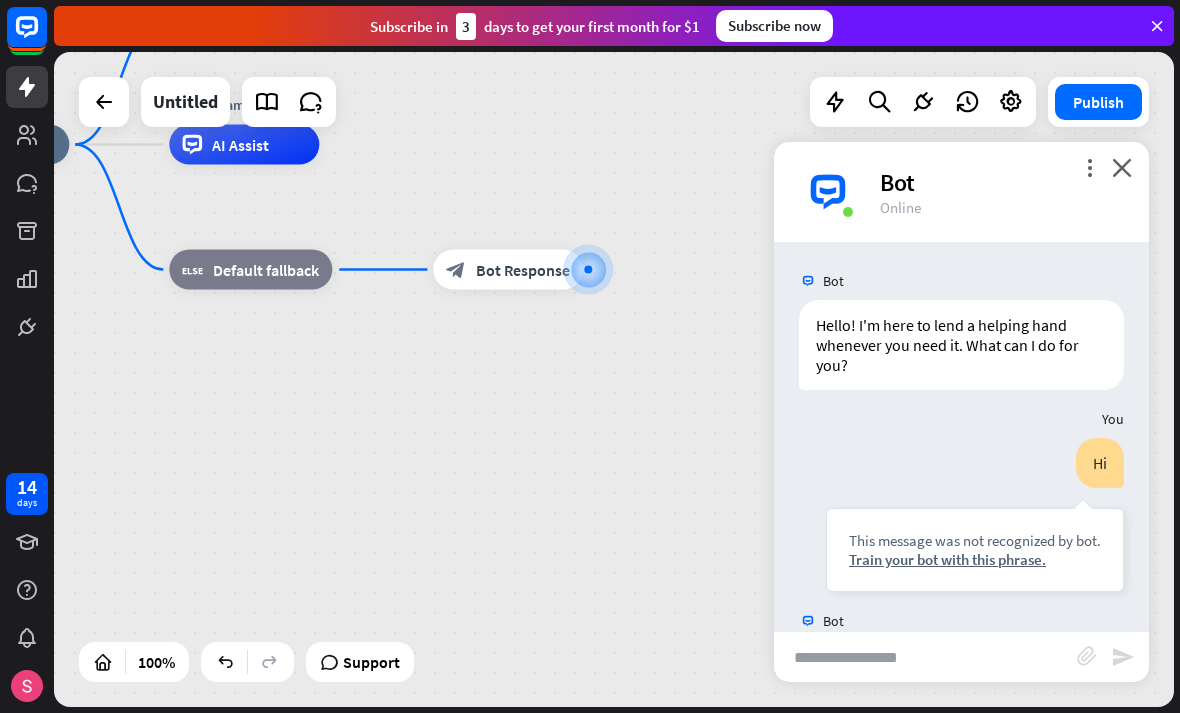 click on "close" at bounding box center [1122, 167] 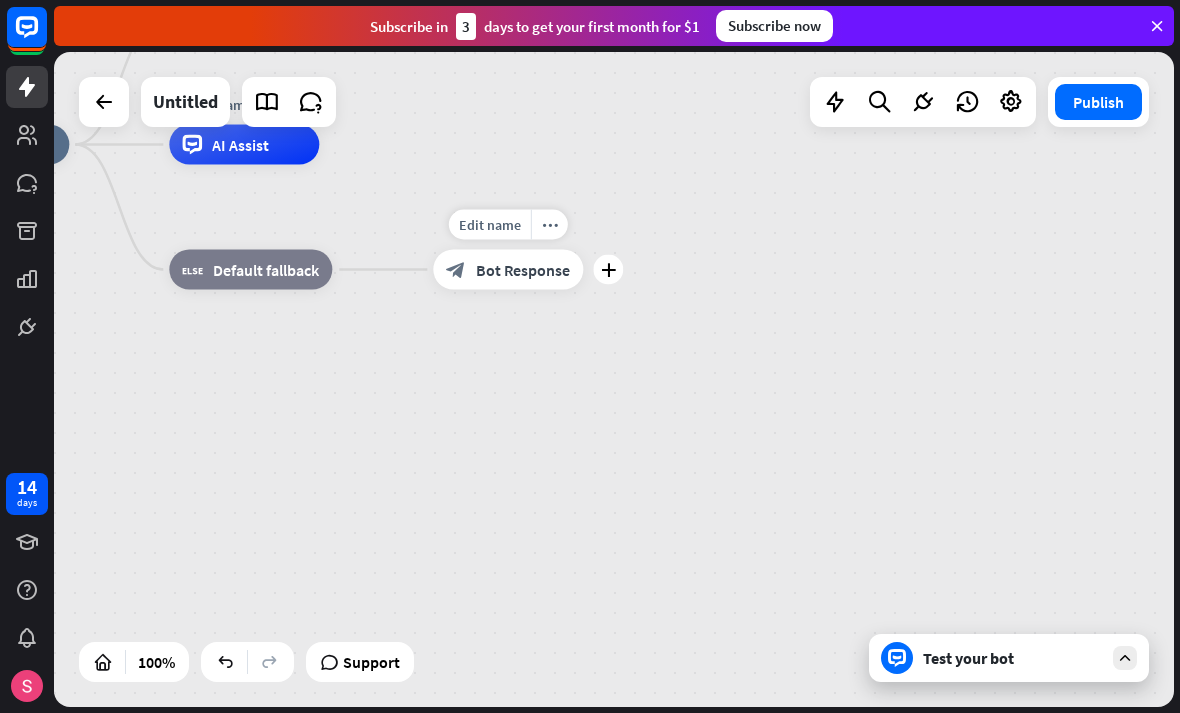click on "Bot Response" at bounding box center [523, 270] 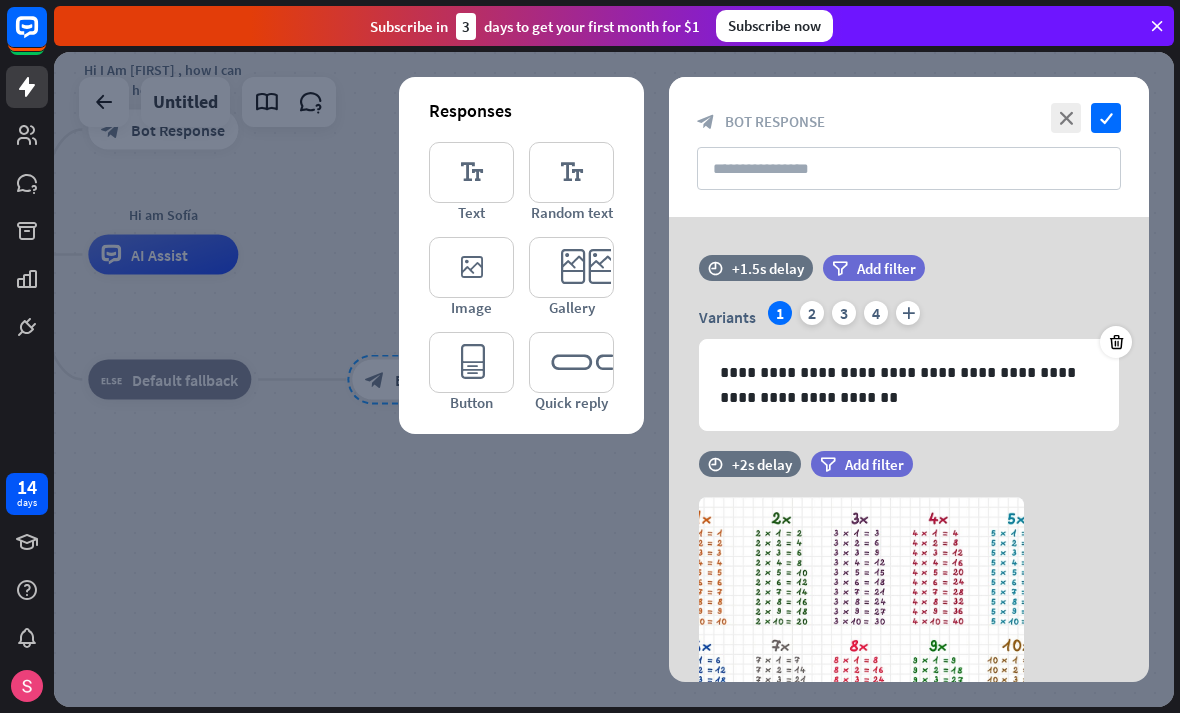 click on "editor_text" at bounding box center [571, 172] 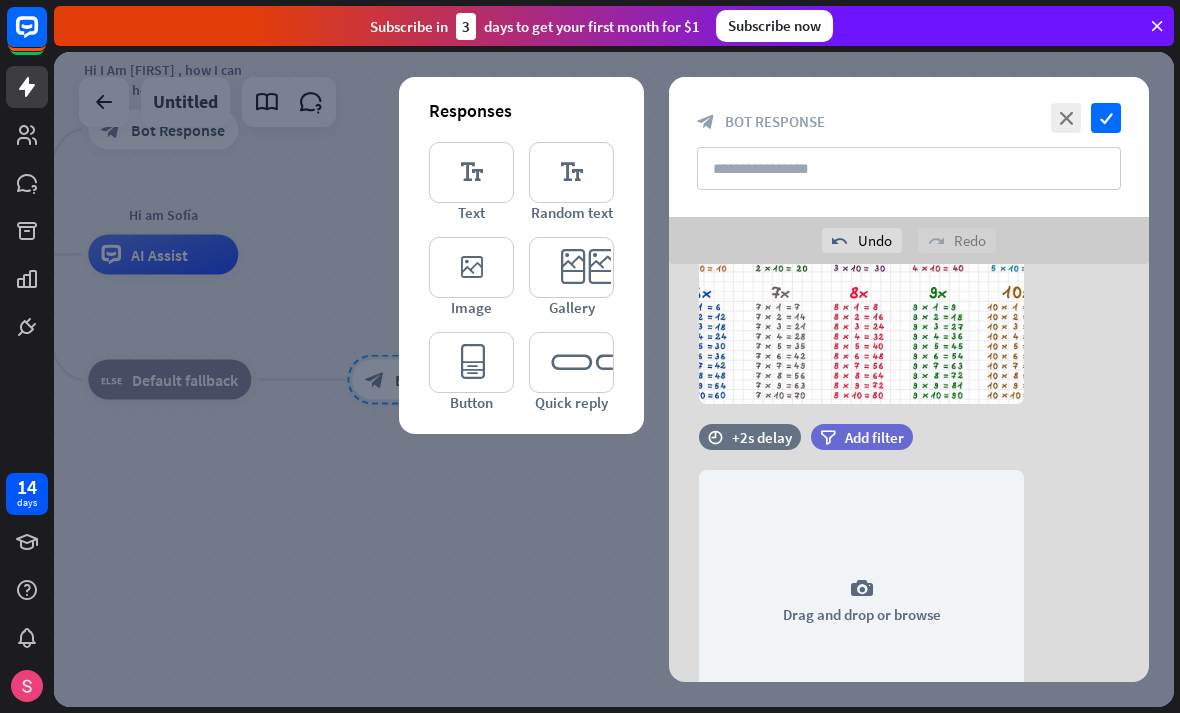 scroll, scrollTop: 689, scrollLeft: 0, axis: vertical 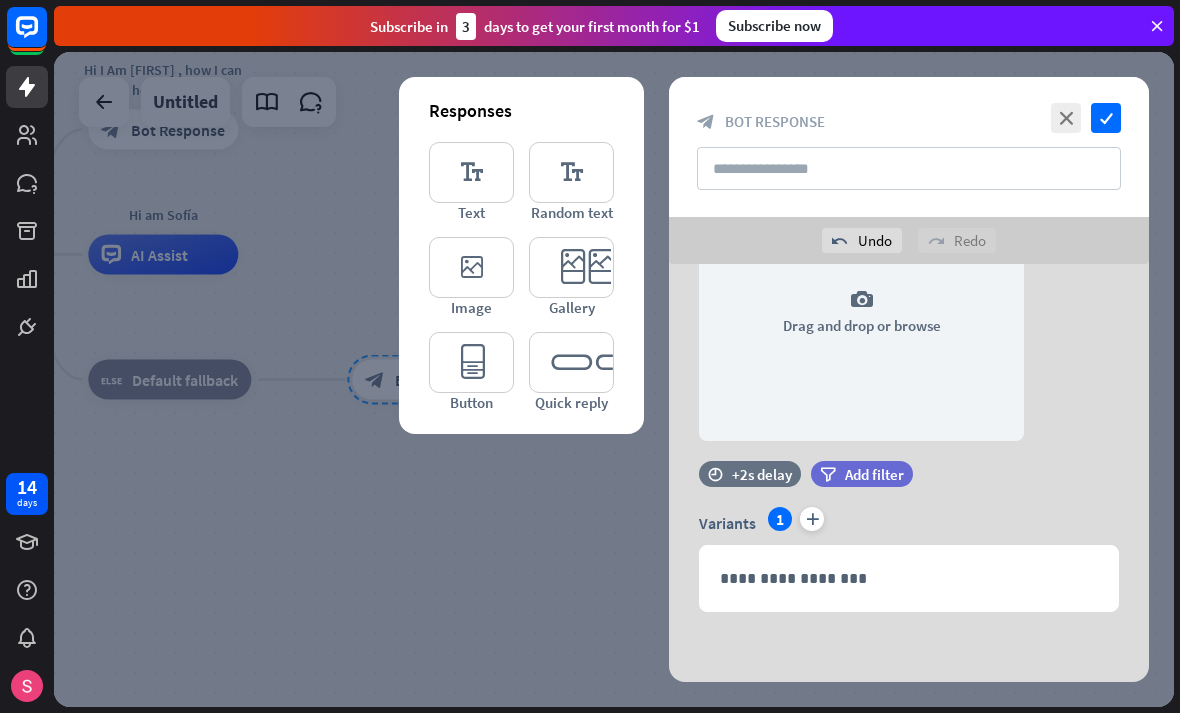 click on "**********" at bounding box center (909, 578) 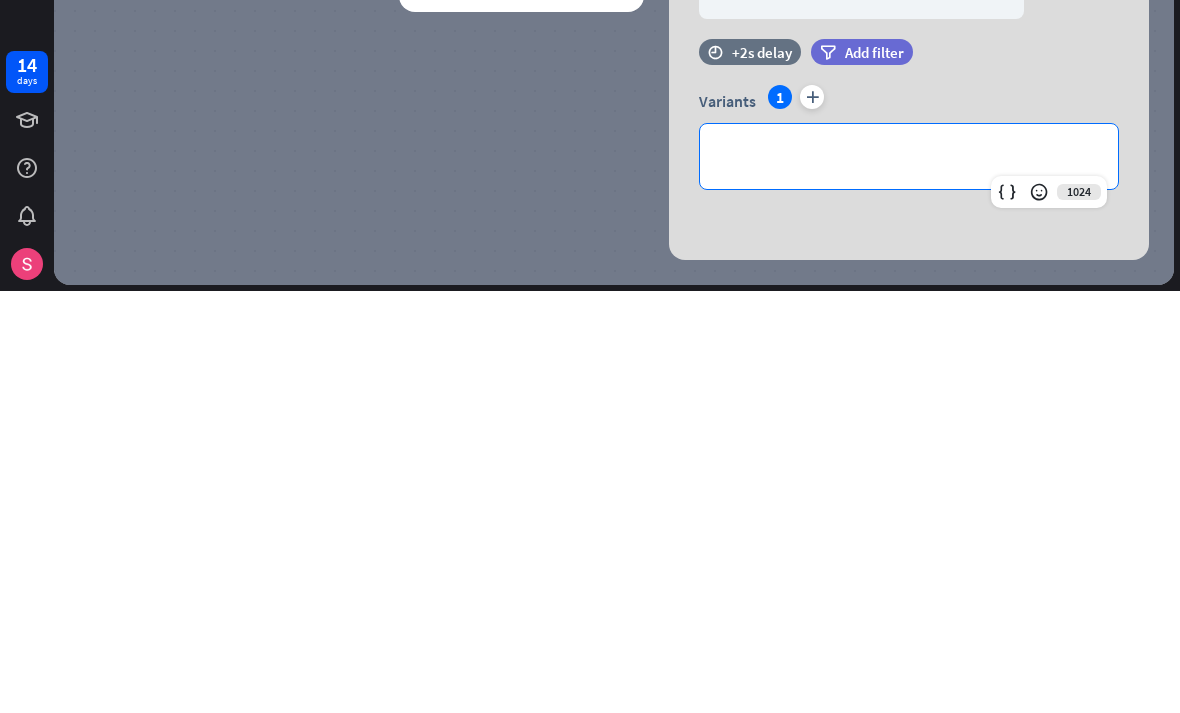 type 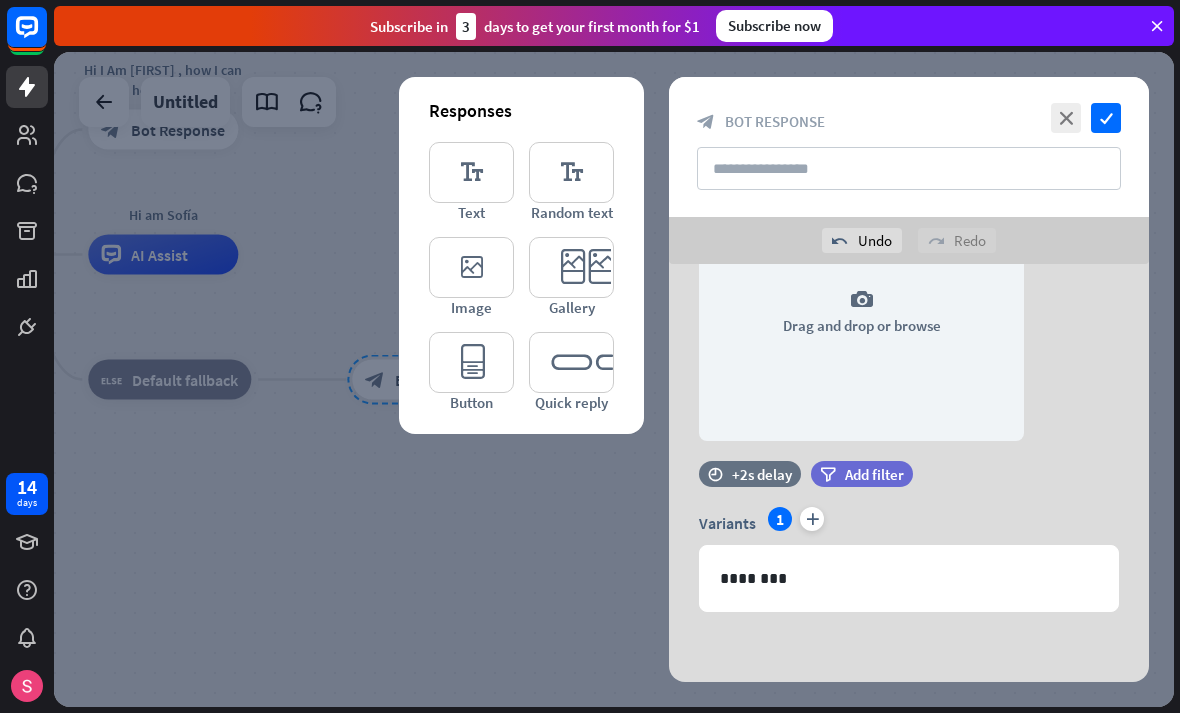 click at bounding box center [614, 379] 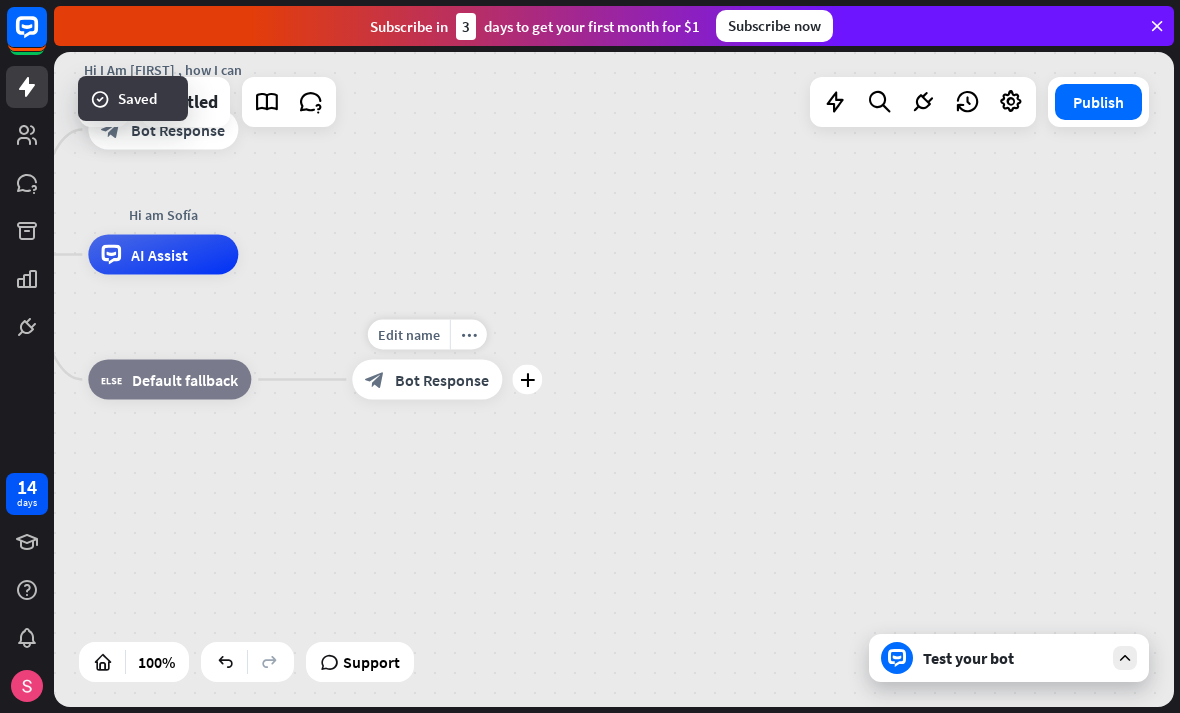 click on "Publish" at bounding box center (1098, 102) 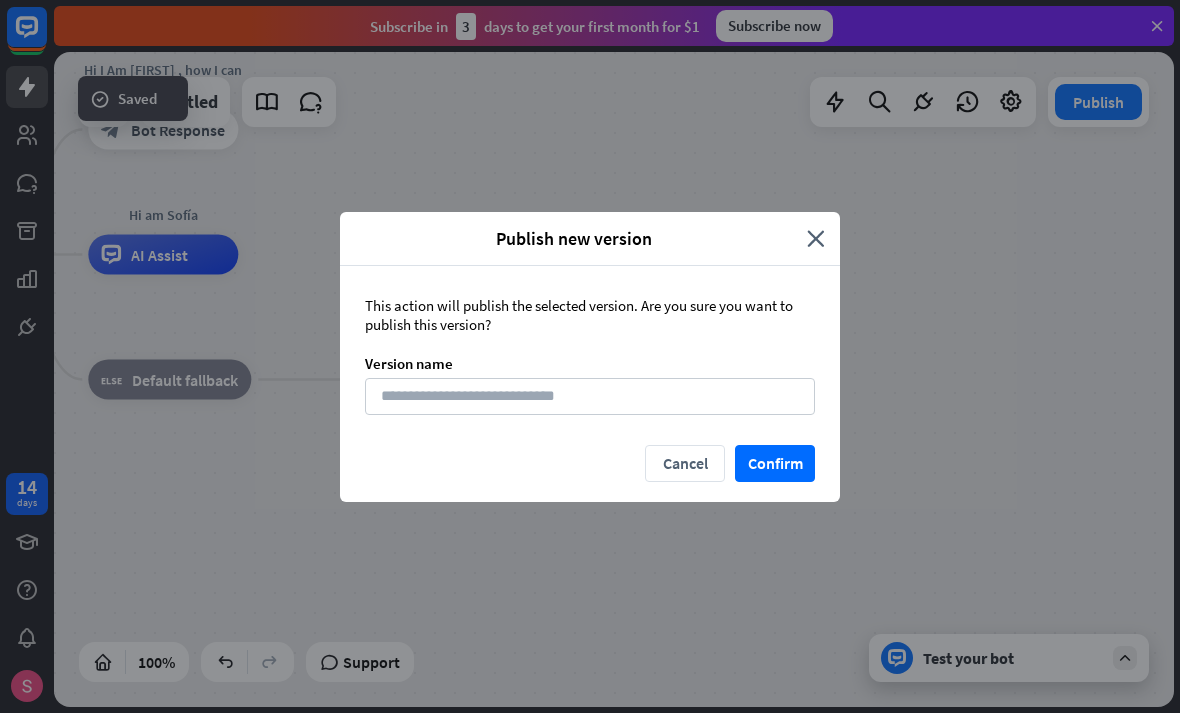 click on "close" at bounding box center [816, 238] 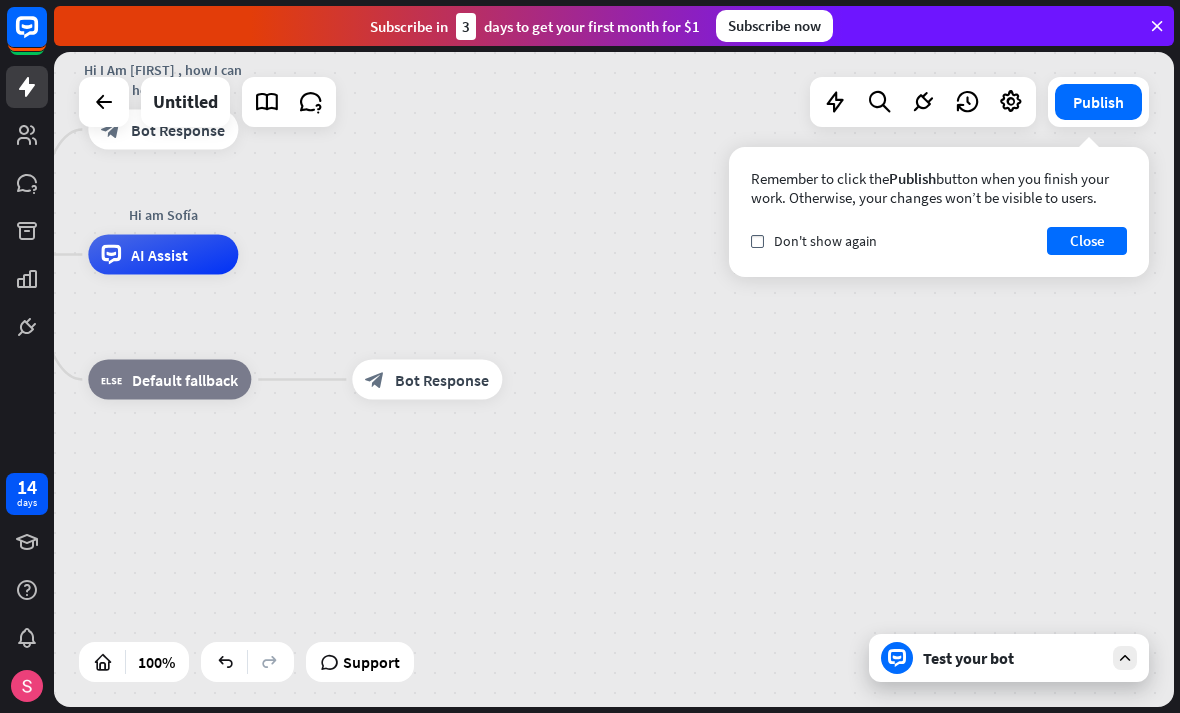 click on "Test your bot" at bounding box center (1013, 658) 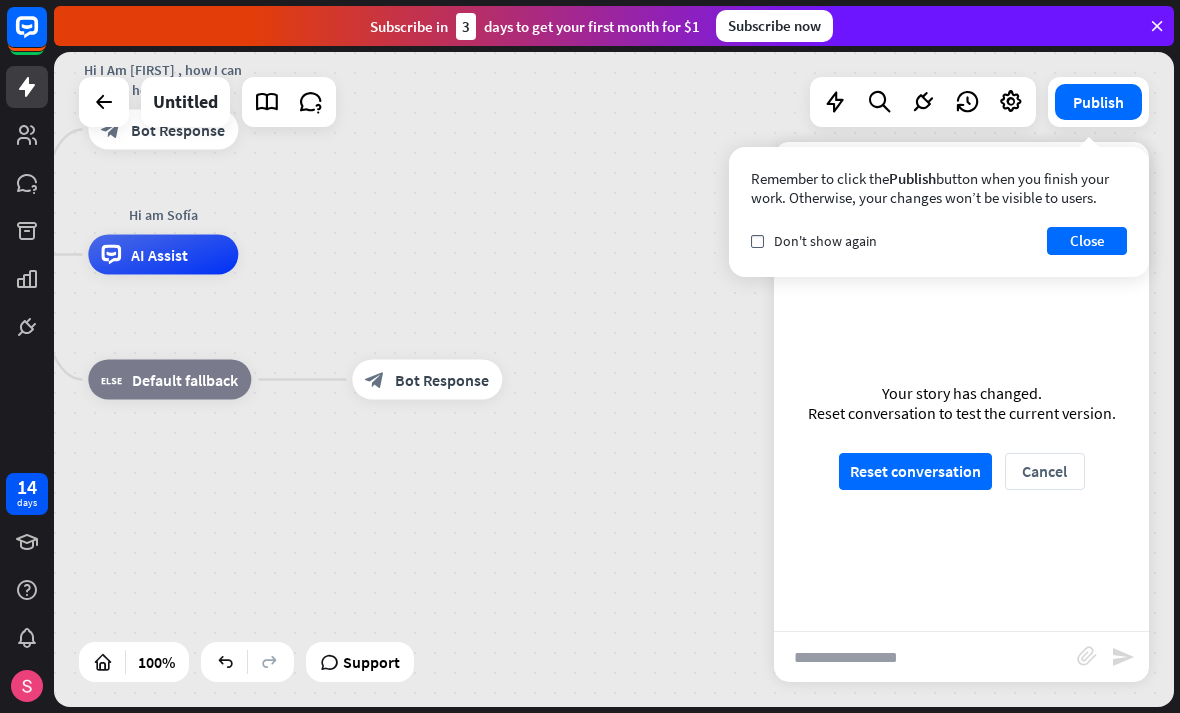 click on "Reset conversation" at bounding box center [915, 471] 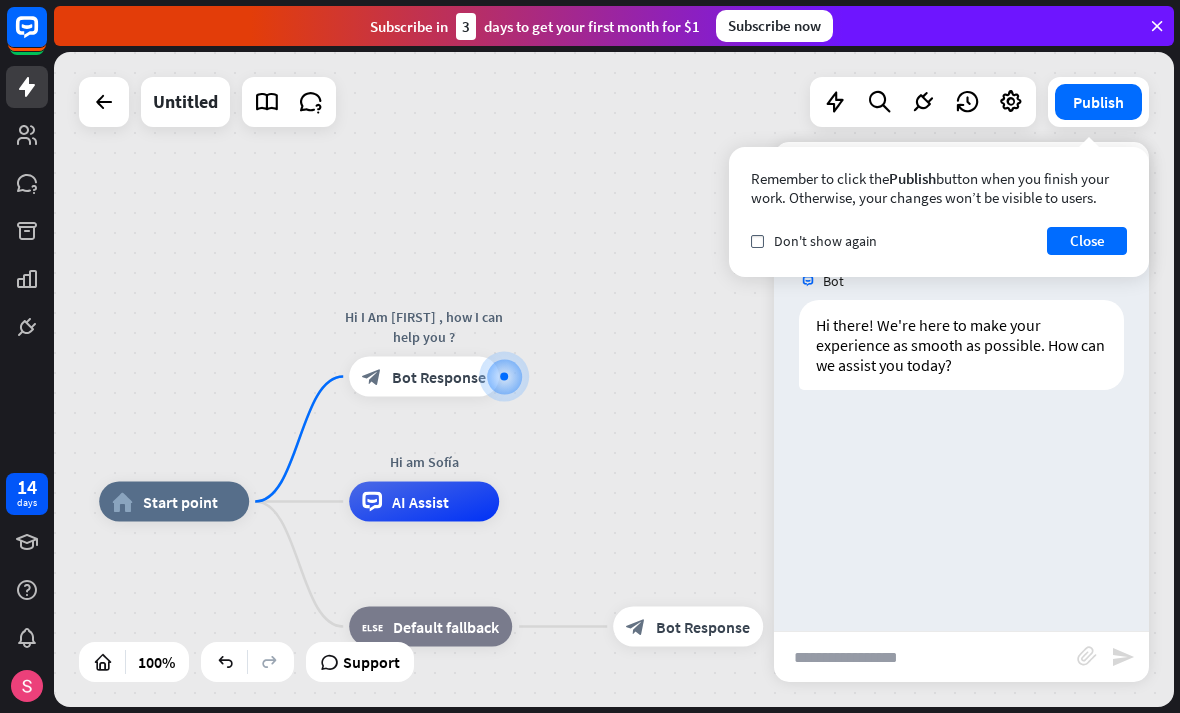click at bounding box center (925, 657) 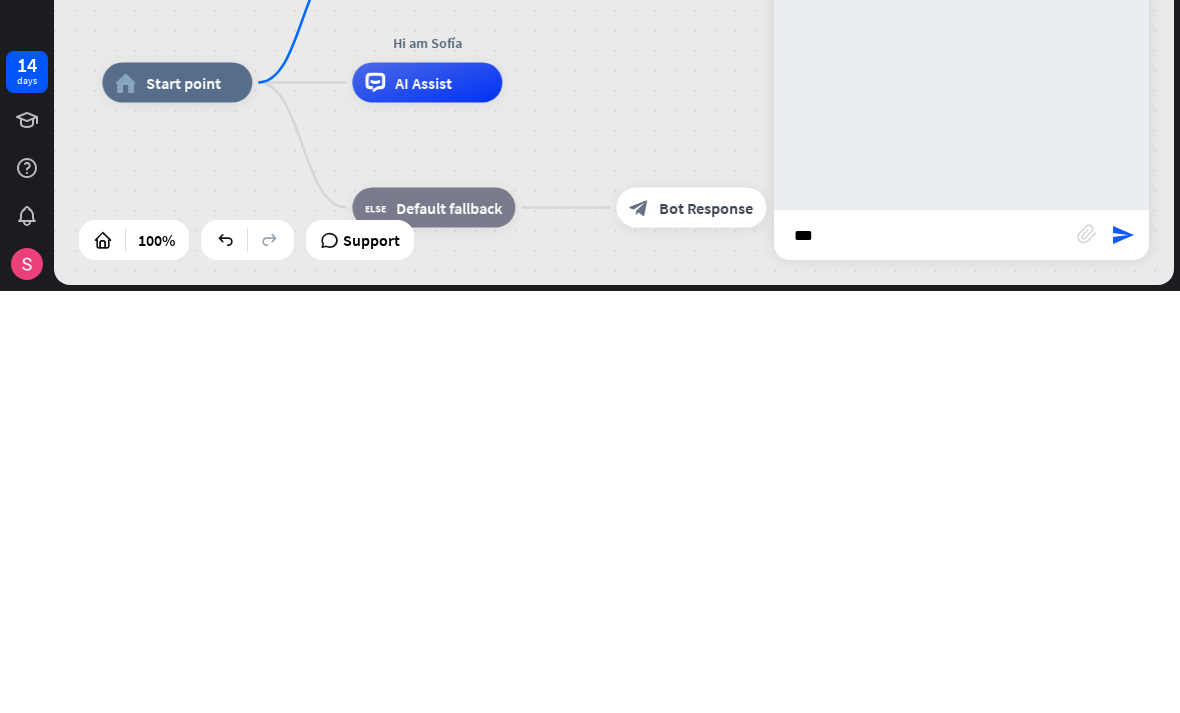 type on "**" 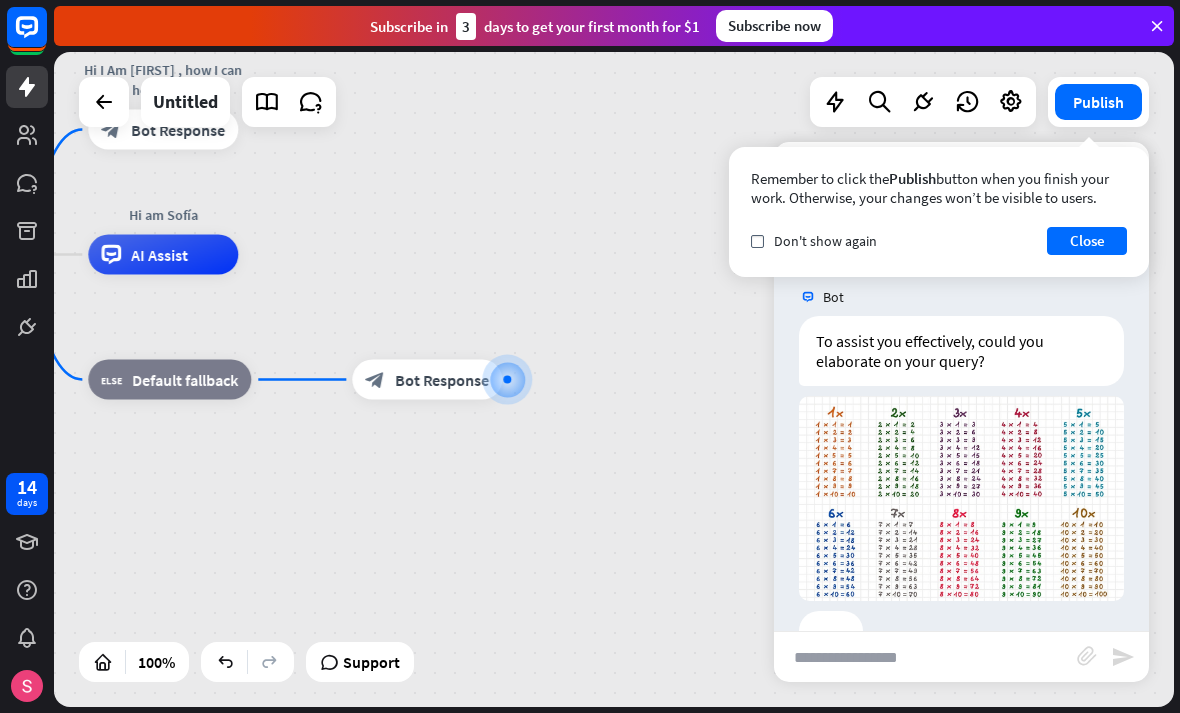 scroll, scrollTop: 384, scrollLeft: 0, axis: vertical 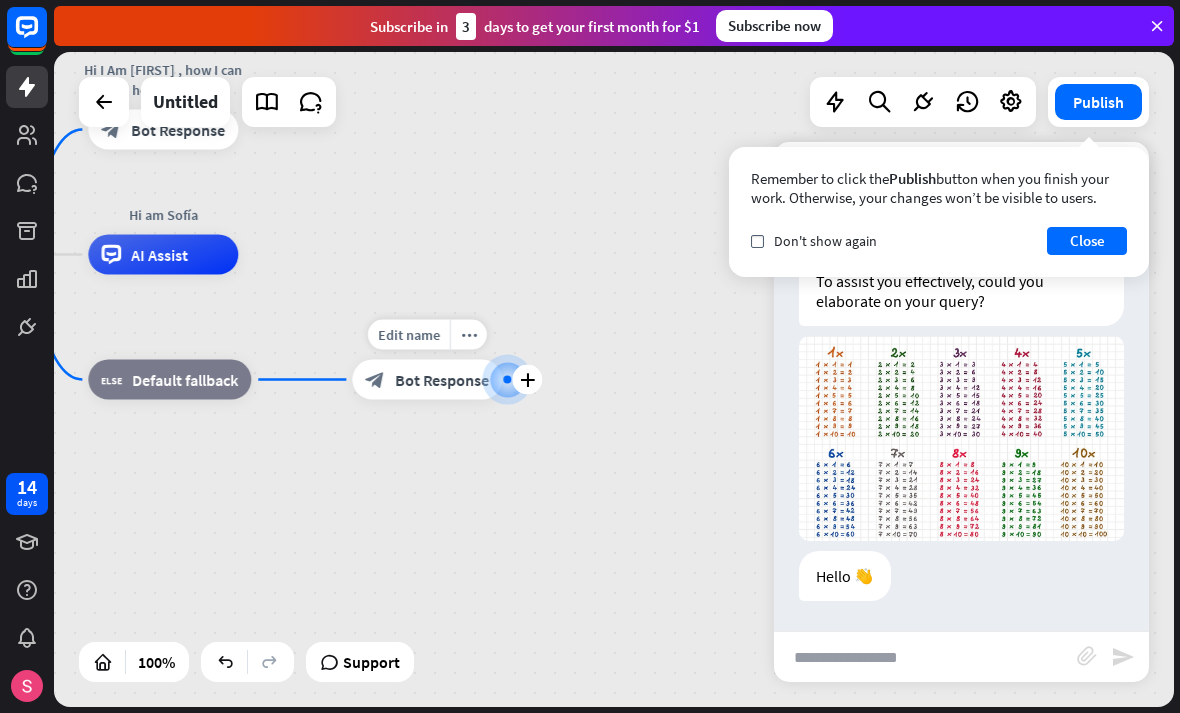 click on "Bot Response" at bounding box center [442, 380] 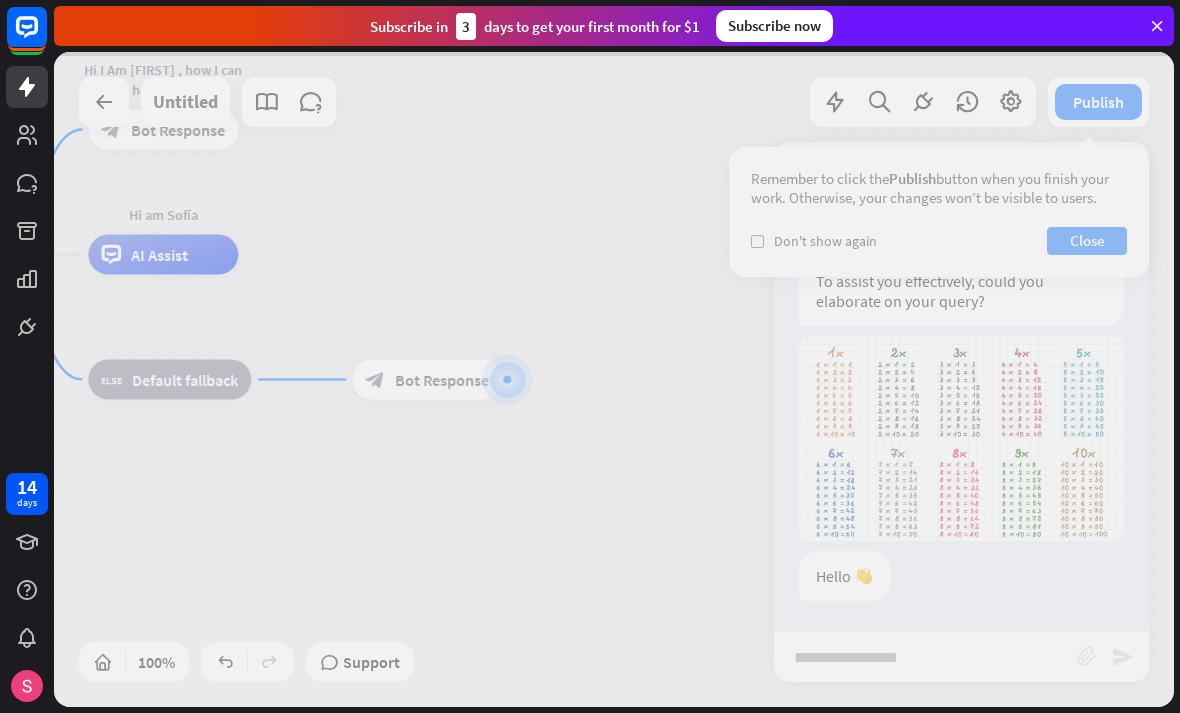 click at bounding box center [614, 379] 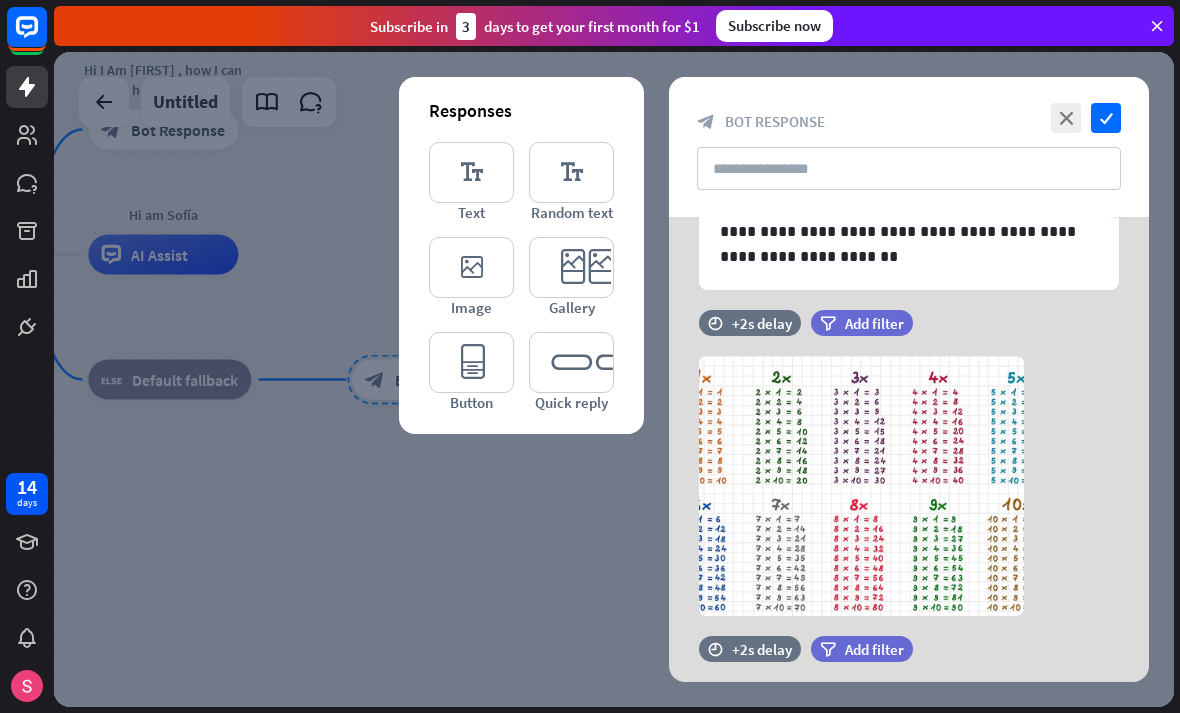 scroll, scrollTop: 153, scrollLeft: 0, axis: vertical 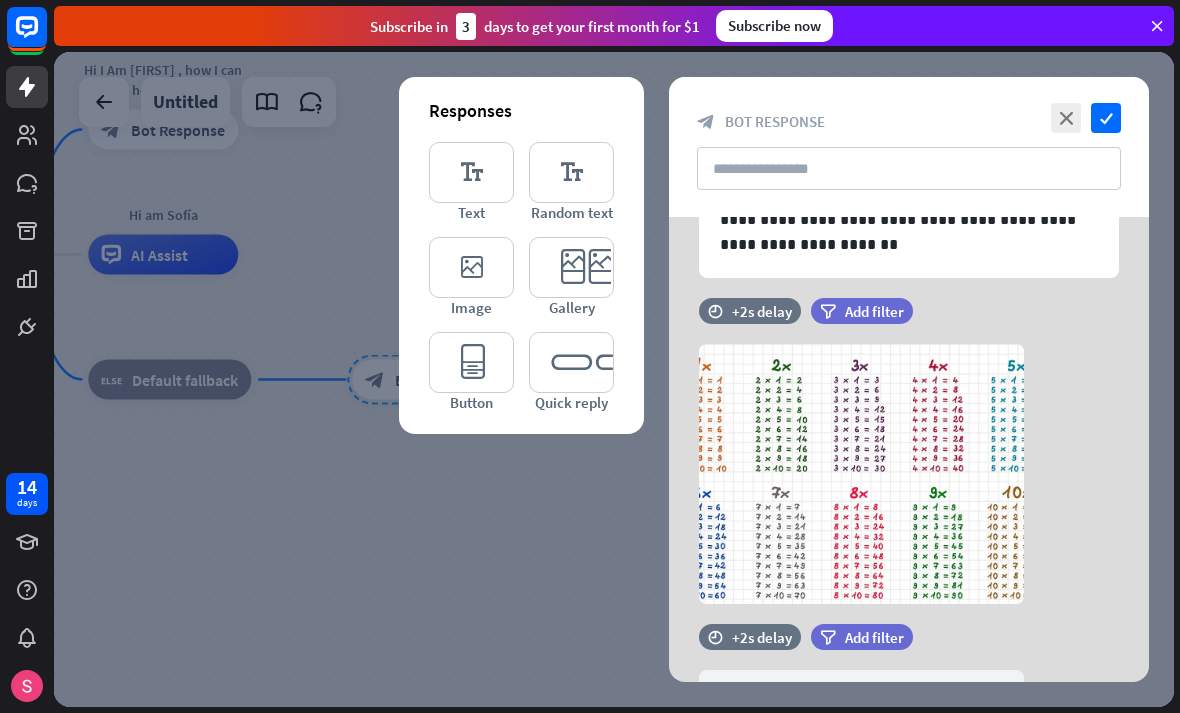 click at bounding box center [669, 403] 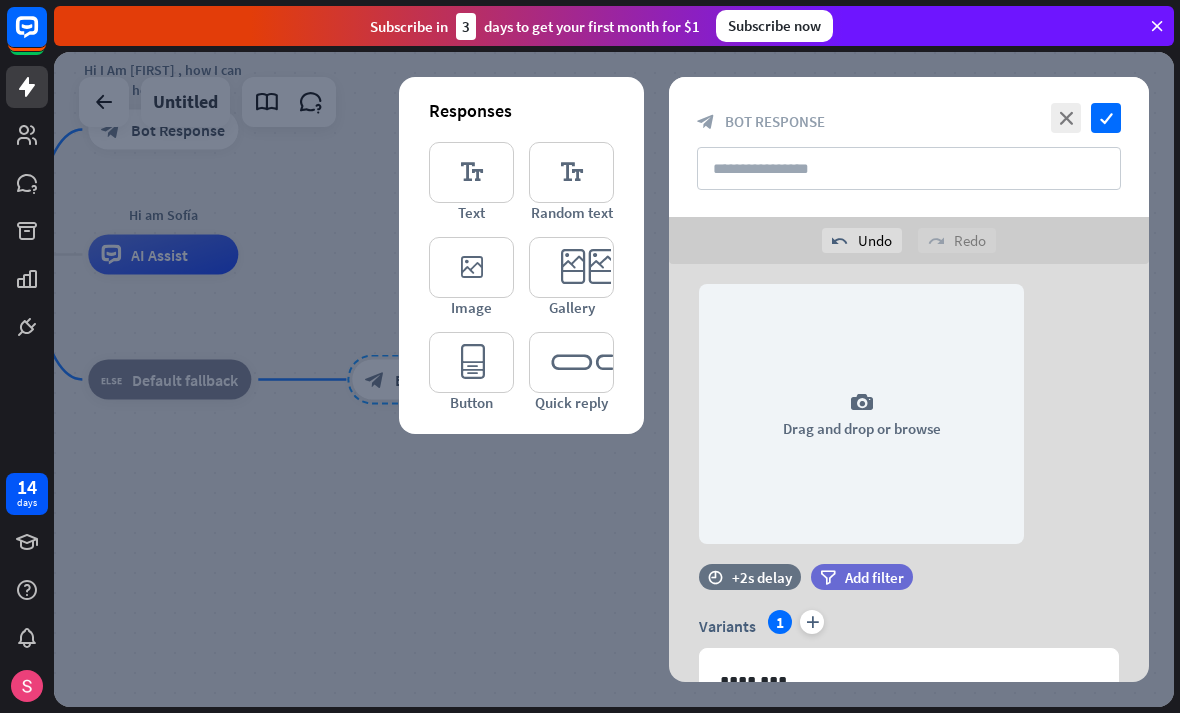 click at bounding box center (669, 343) 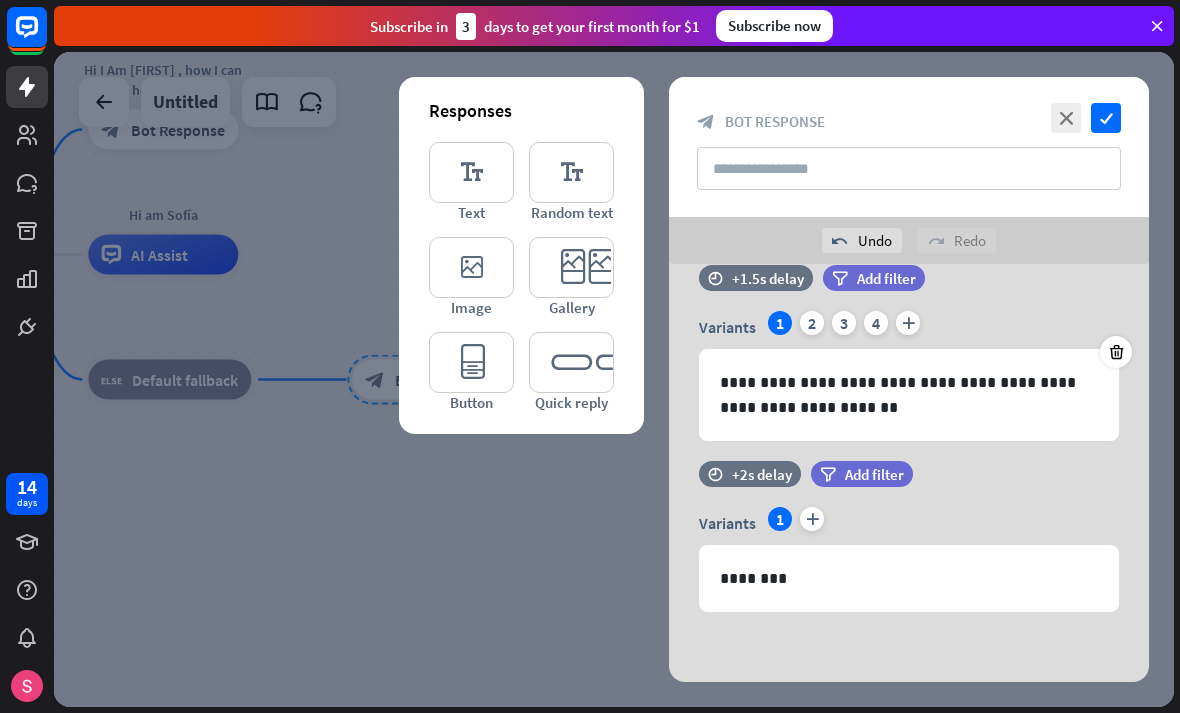 scroll, scrollTop: 37, scrollLeft: 0, axis: vertical 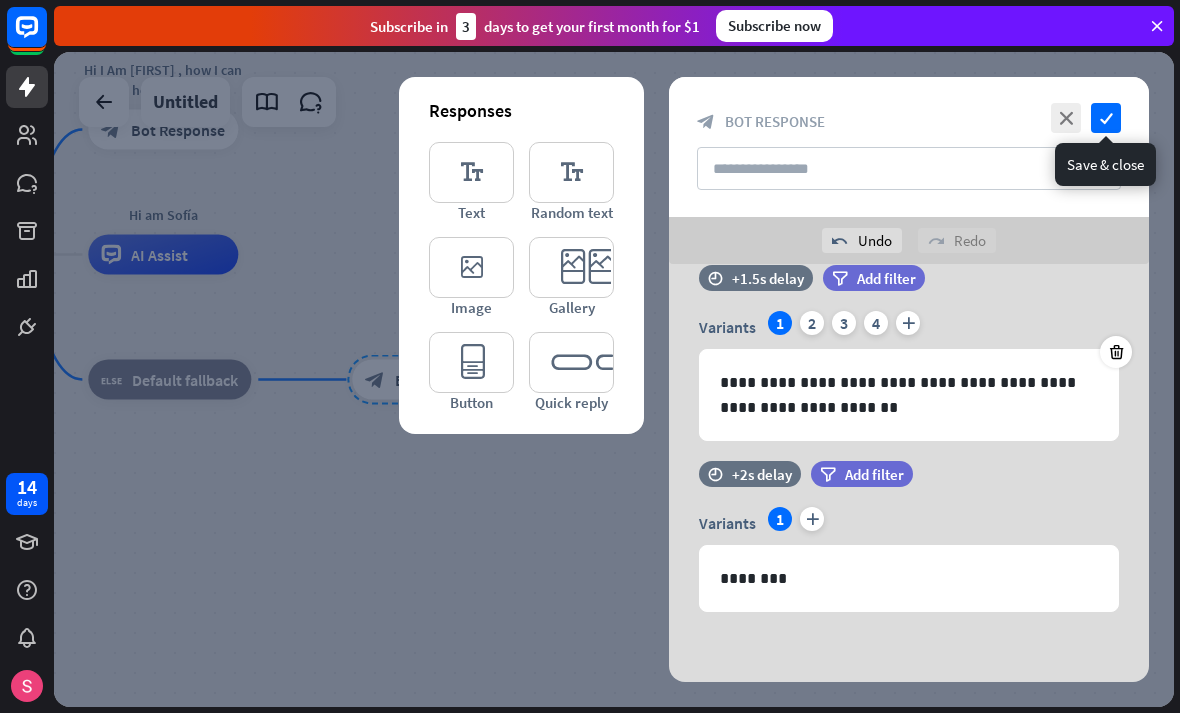 click on "check" at bounding box center [1106, 118] 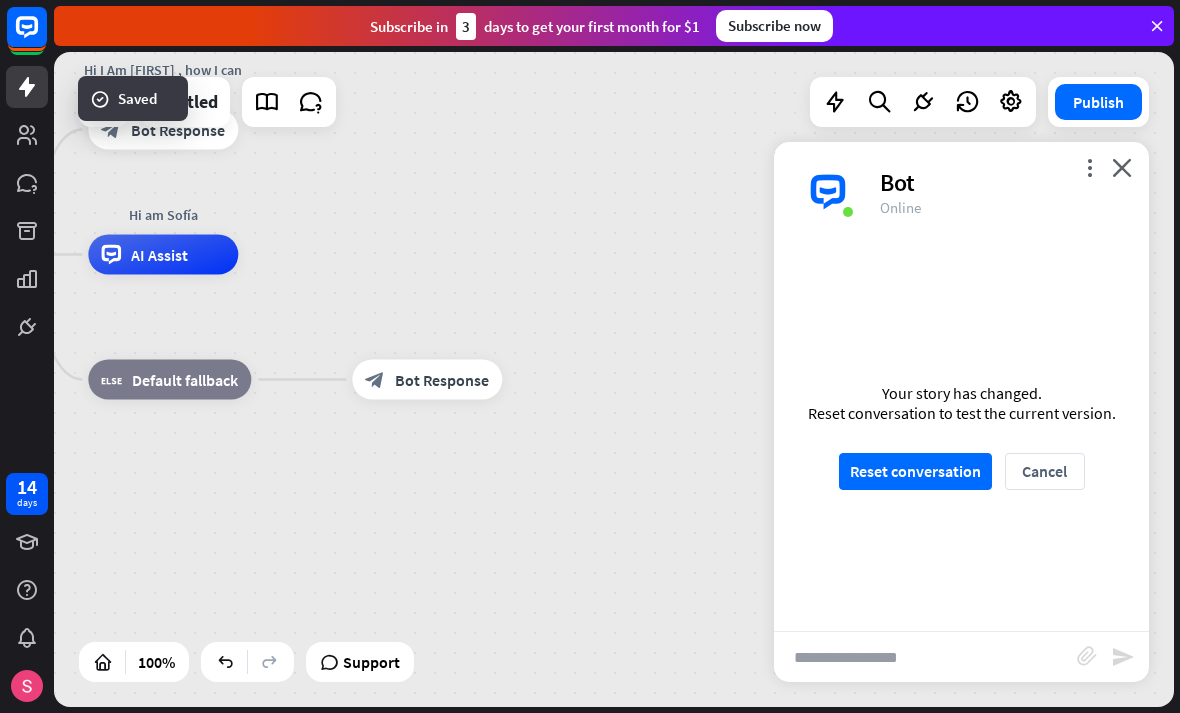 click on "more_vert
close
Bot
Online" at bounding box center [961, 192] 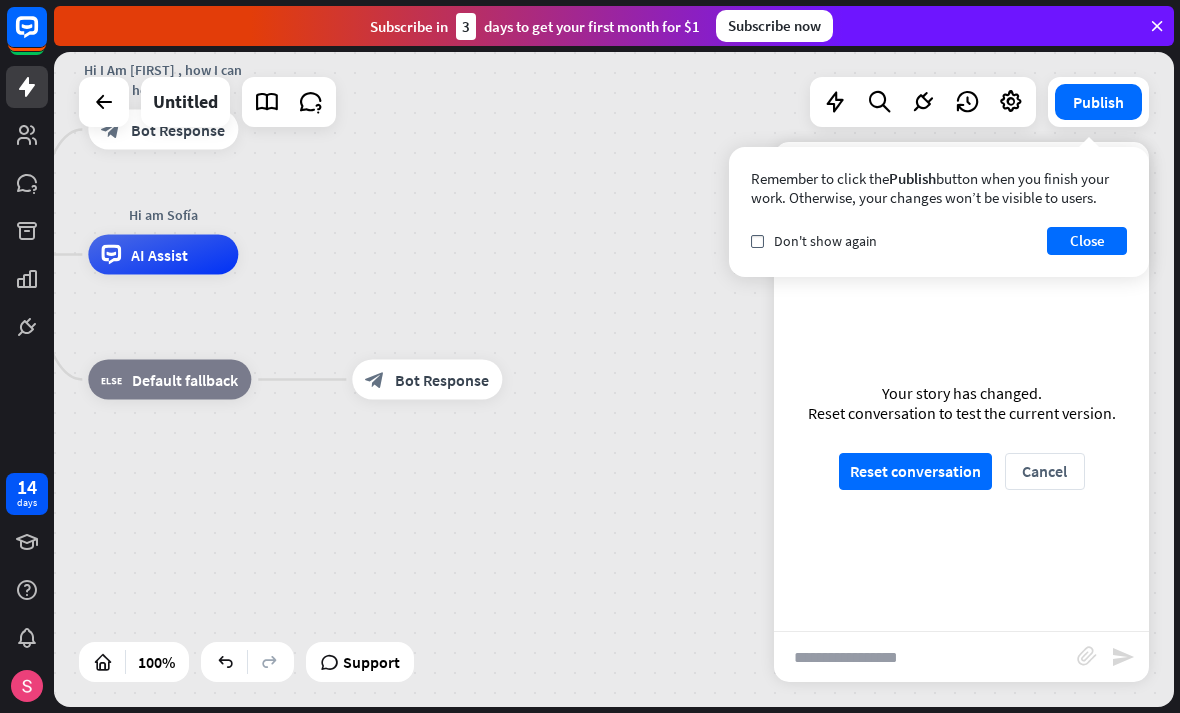 click on "Close" at bounding box center (1087, 241) 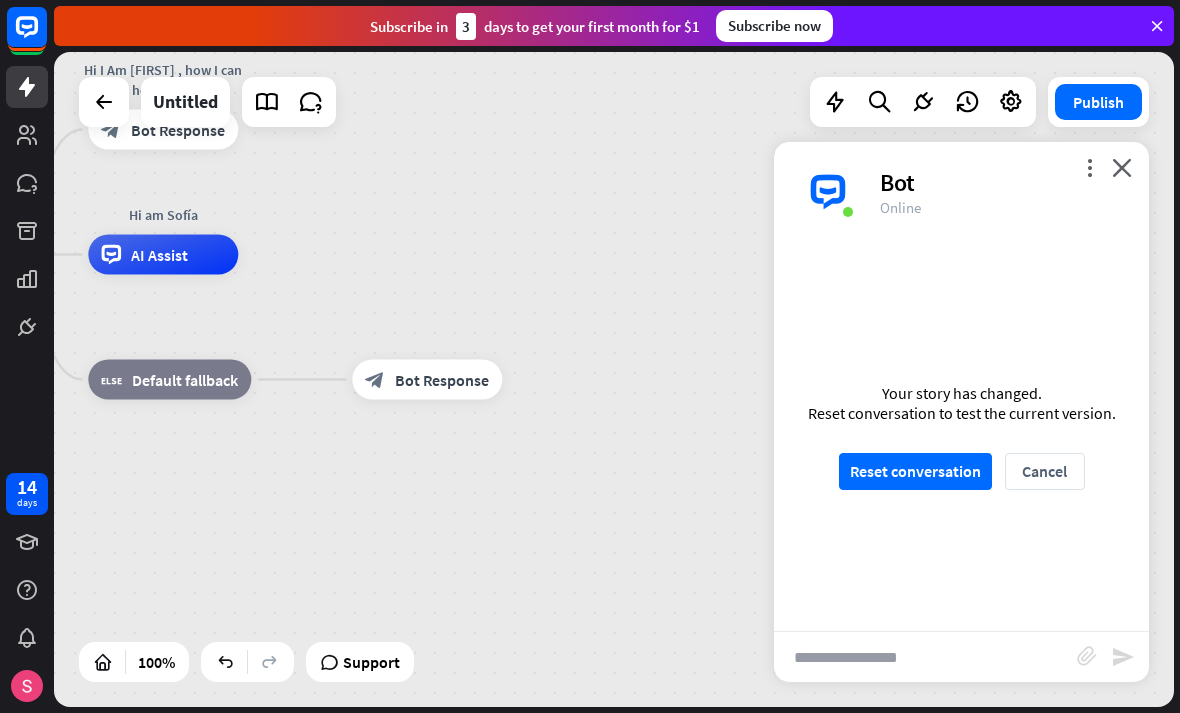 click on "Reset conversation" at bounding box center [915, 471] 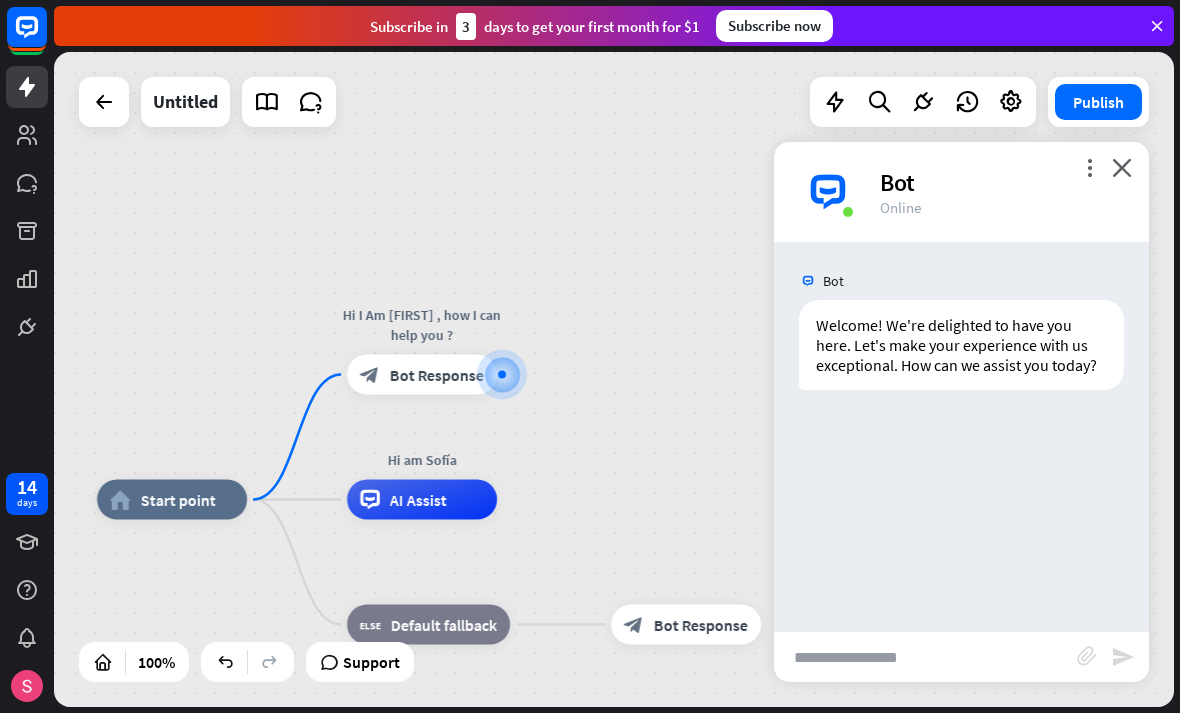 click at bounding box center (925, 657) 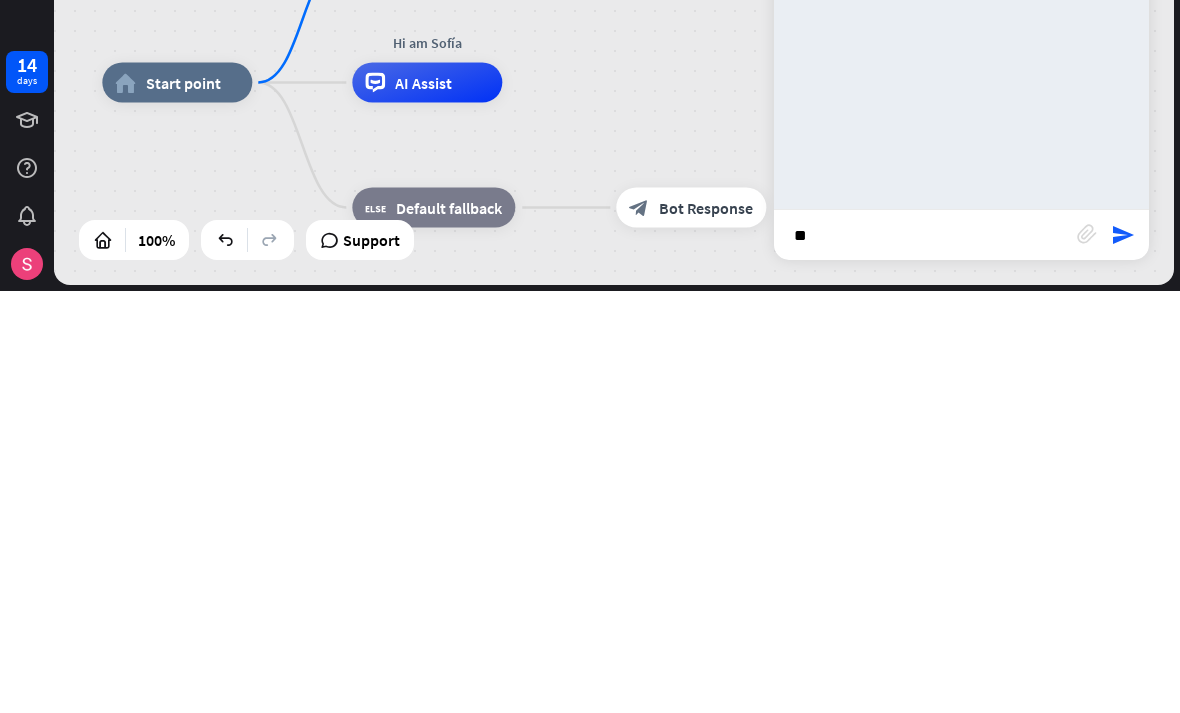 type on "**" 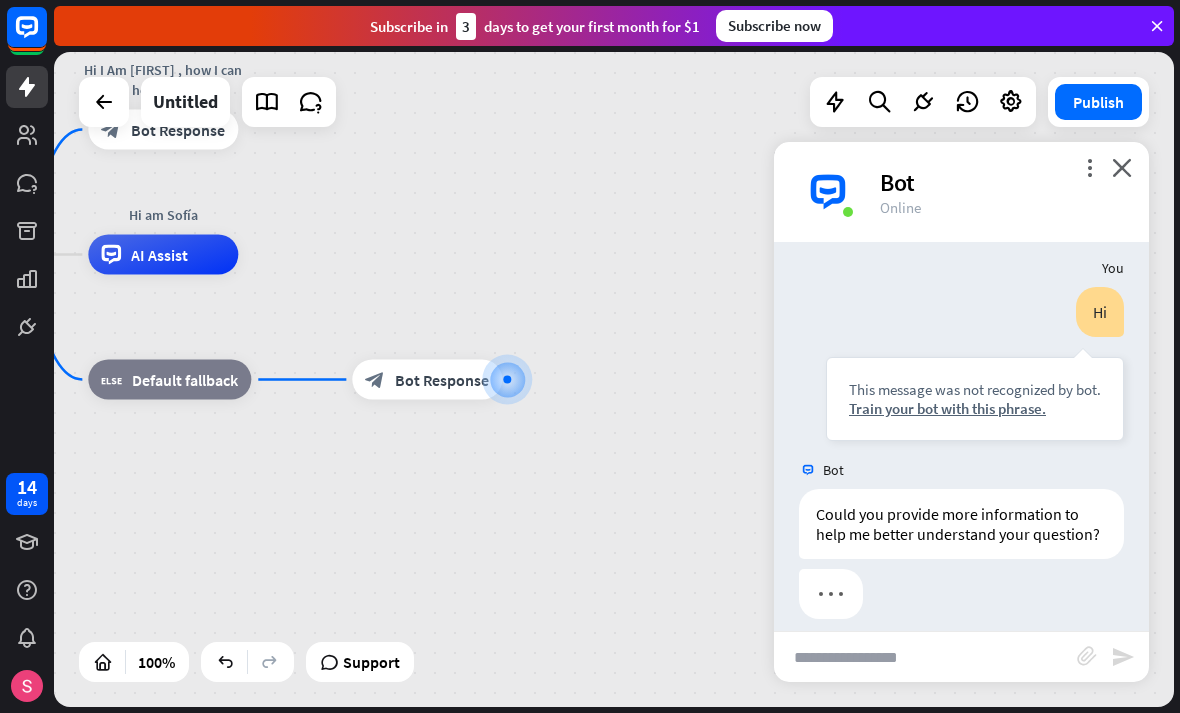 scroll, scrollTop: 169, scrollLeft: 0, axis: vertical 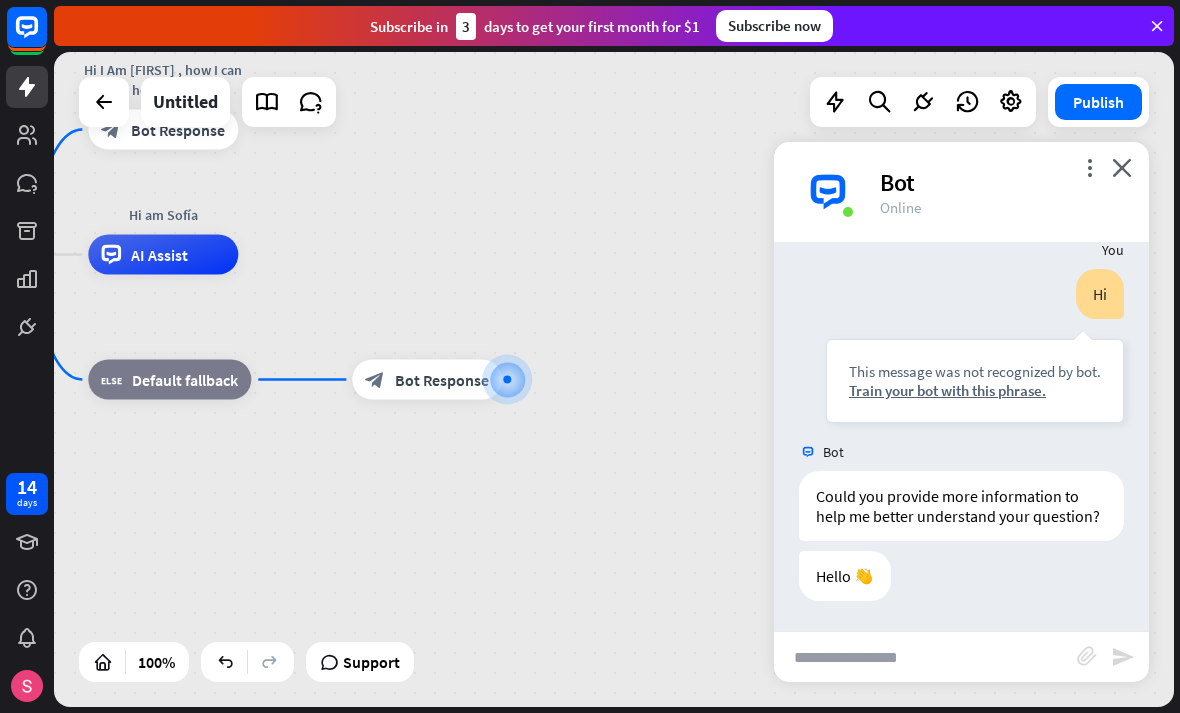 click on "home_2   Start point                 Hi I Am [FIRST] , how I can help you ?   block_bot_response   Bot Response                 Hi am [FIRST]     AI Assist                   block_fallback   Default fallback                   block_bot_response   Bot Response" at bounding box center (398, 582) 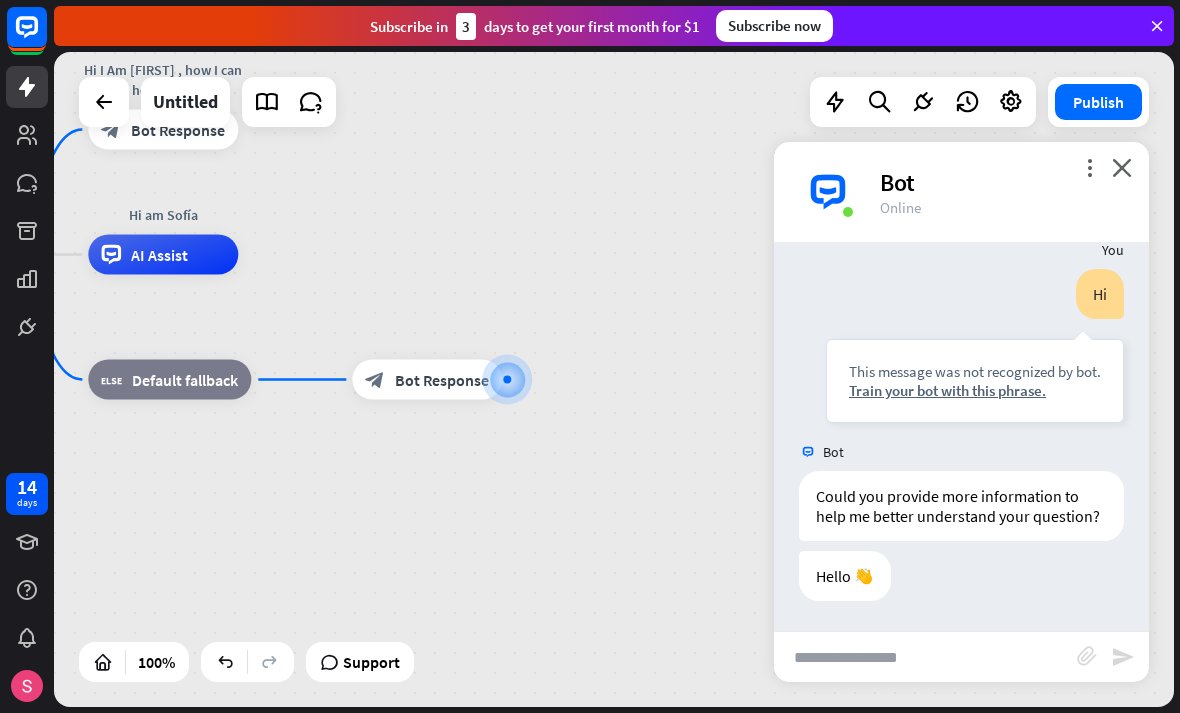 click on "Train your bot with this phrase." at bounding box center [975, 390] 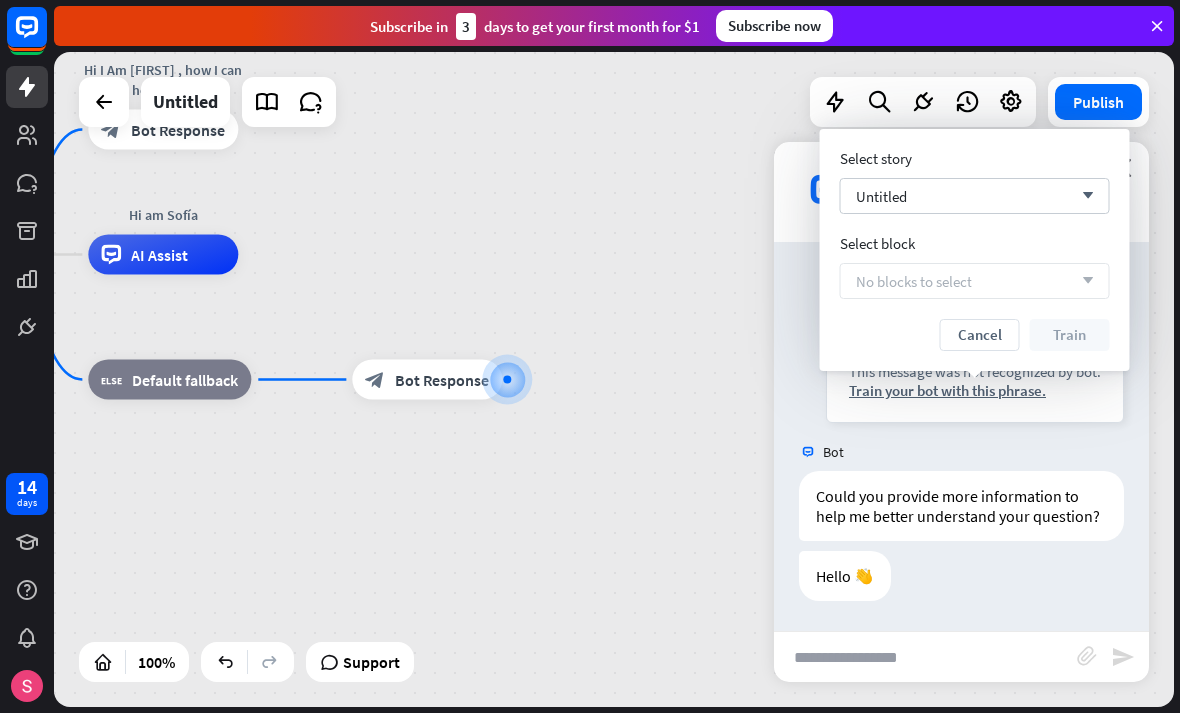 click on "No blocks to select
arrow_down" at bounding box center [975, 281] 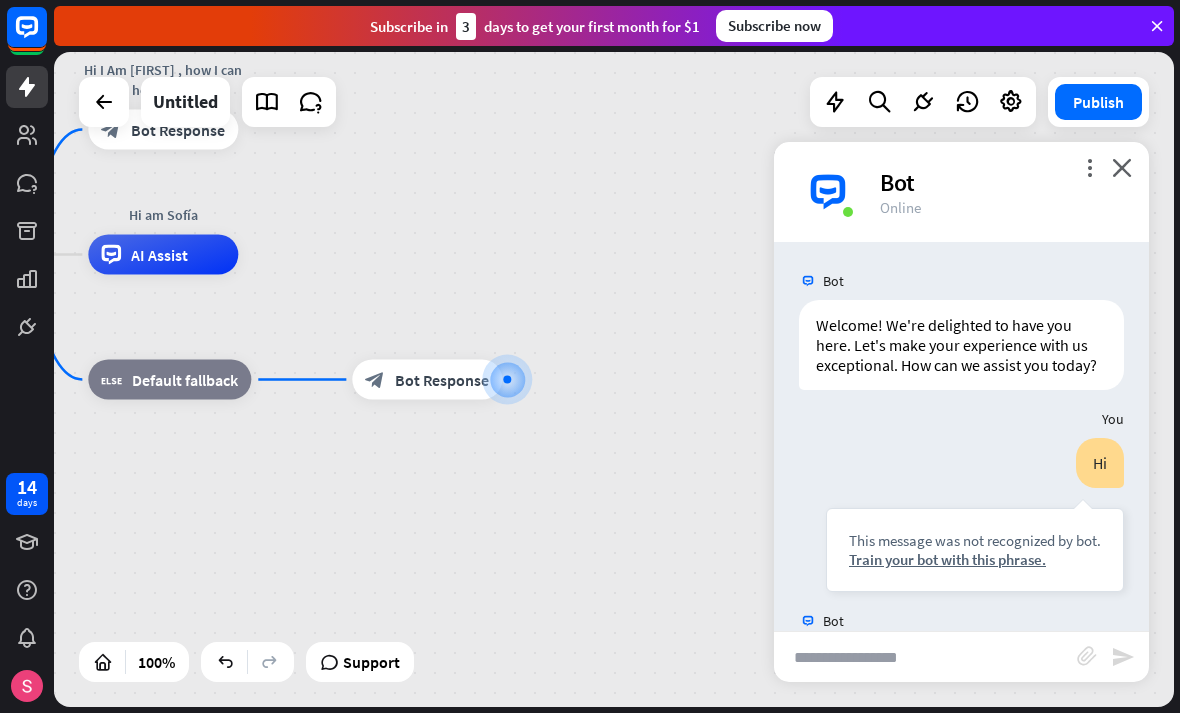 scroll, scrollTop: 0, scrollLeft: 0, axis: both 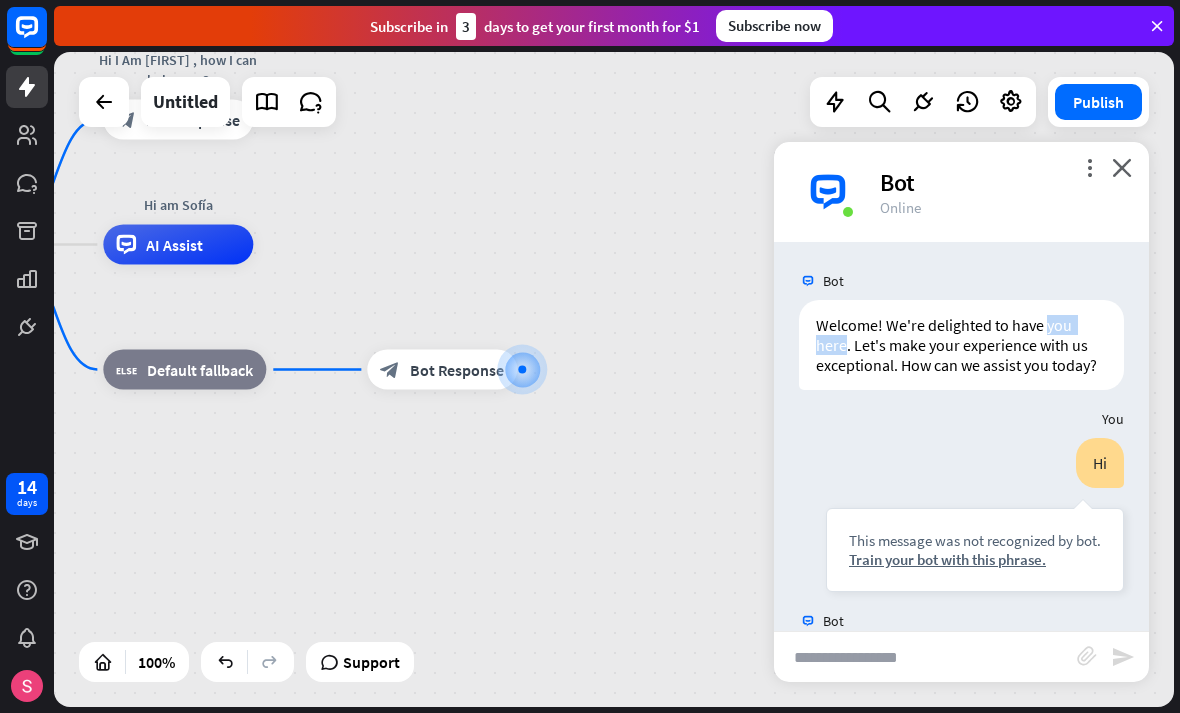 click on "Hi   This message was not recognized by bot.
Train your bot with this phrase." at bounding box center (975, 515) 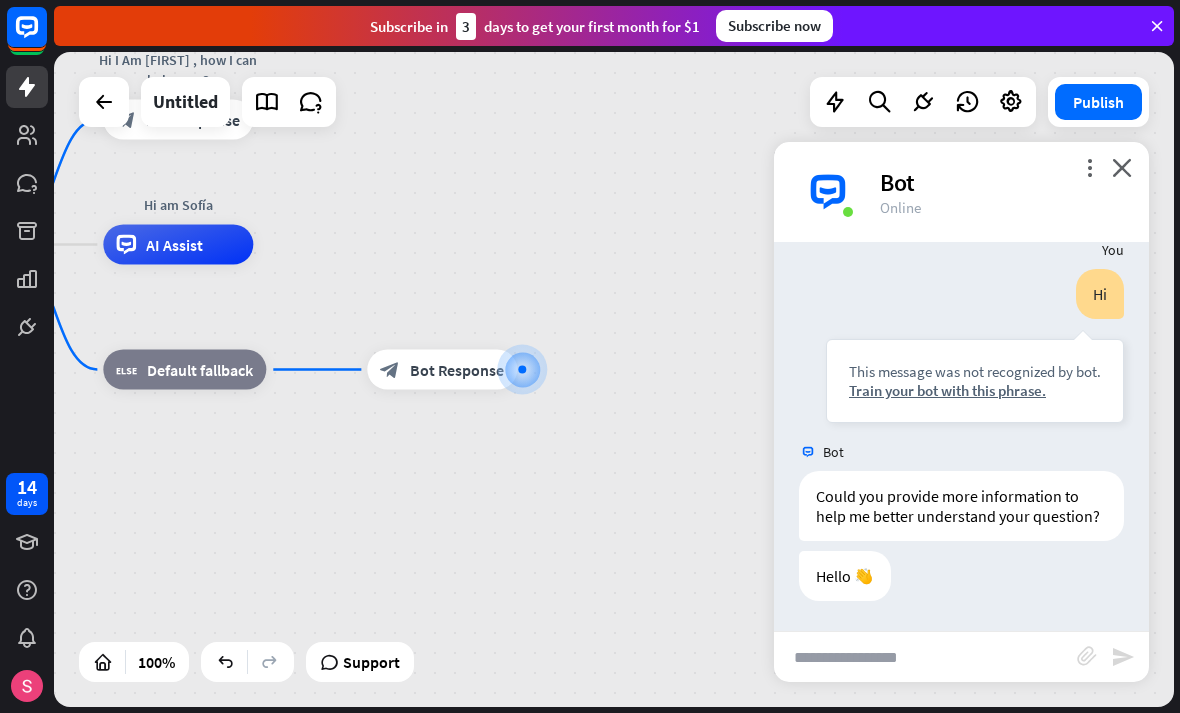 scroll, scrollTop: 169, scrollLeft: 0, axis: vertical 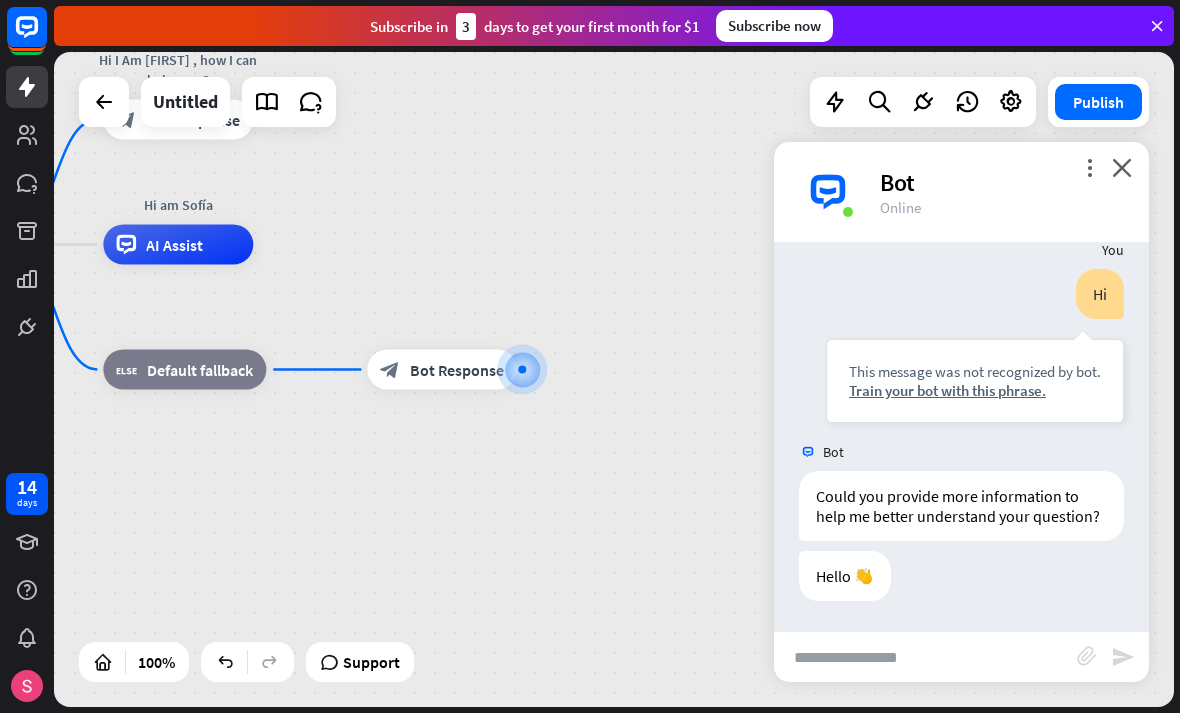 click on "Bot" at bounding box center [1002, 182] 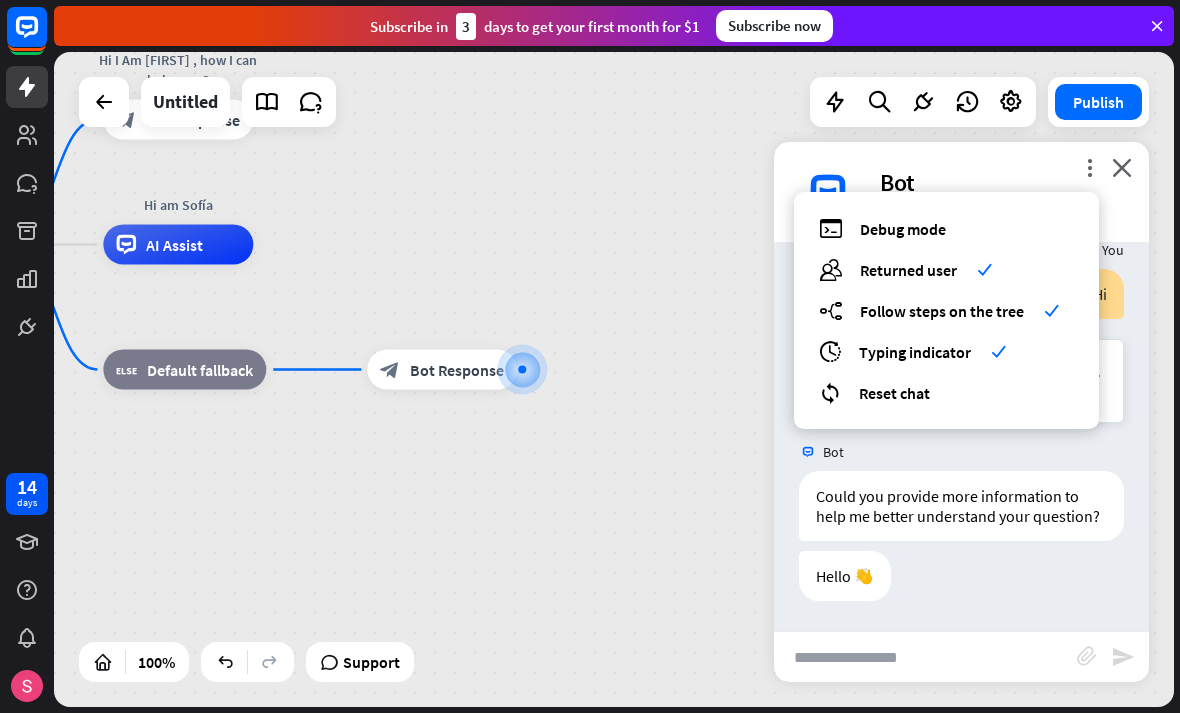 click on "Could you provide more information to help me better understand your question?" at bounding box center [961, 506] 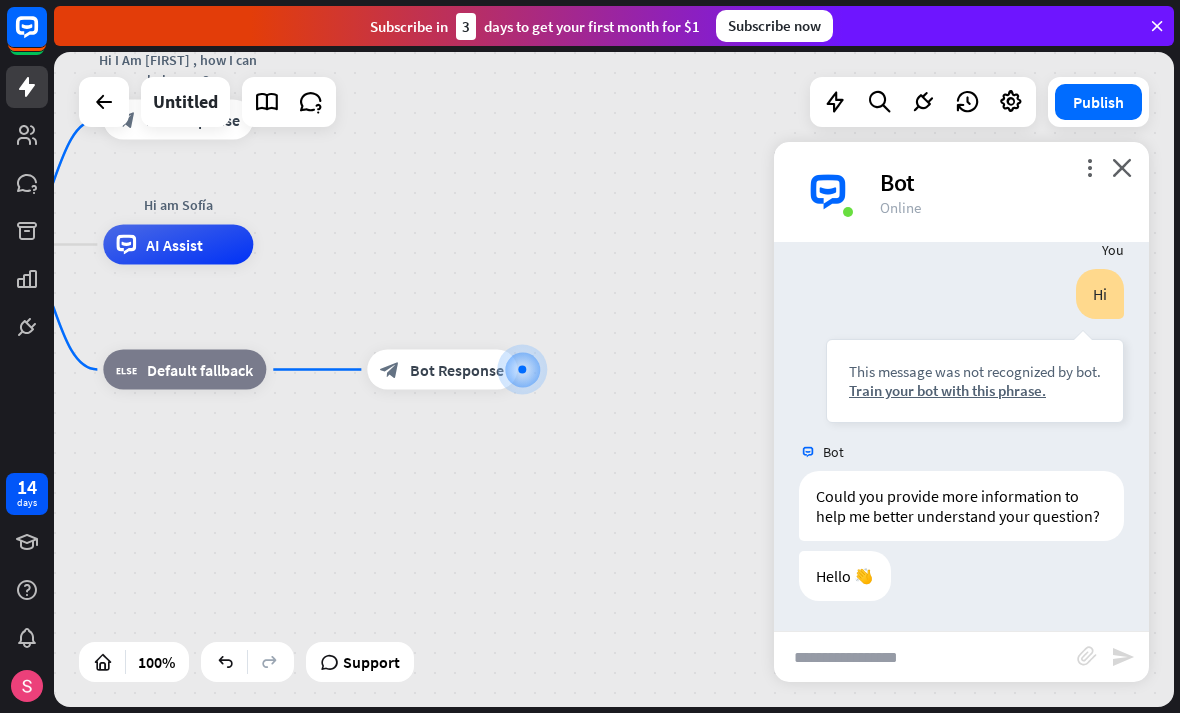 click on "home_2   Start point                 Hi I Am [FIRST] , how I can help you ?   block_bot_response   Bot Response                 Hi am [FIRST]     AI Assist                   block_fallback   Default fallback                   block_bot_response   Bot Response" at bounding box center [614, 379] 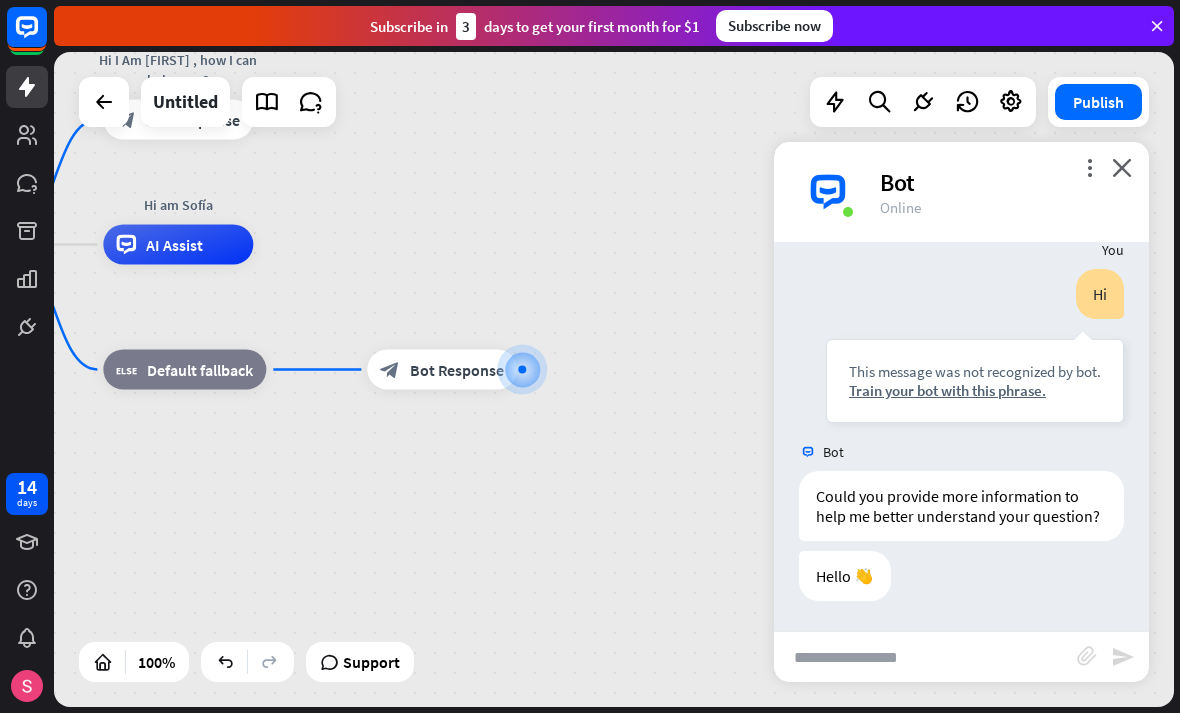 click on "Train your bot with this phrase." at bounding box center [975, 390] 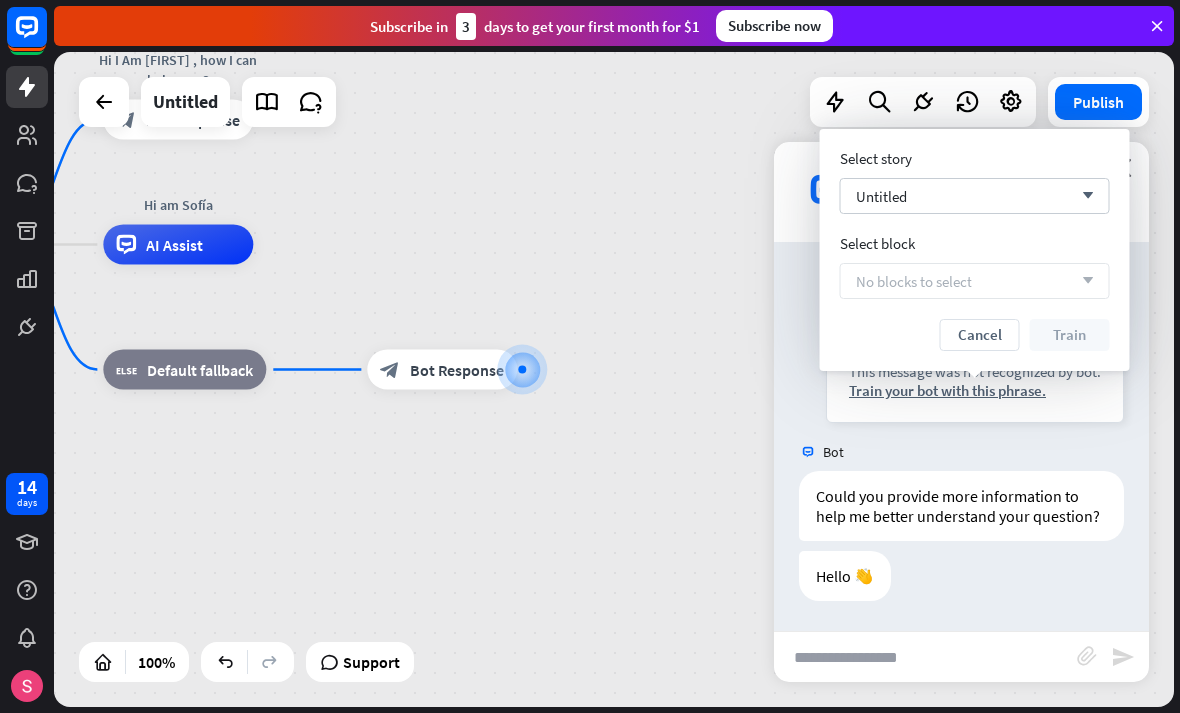 click on "Cancel" at bounding box center (980, 335) 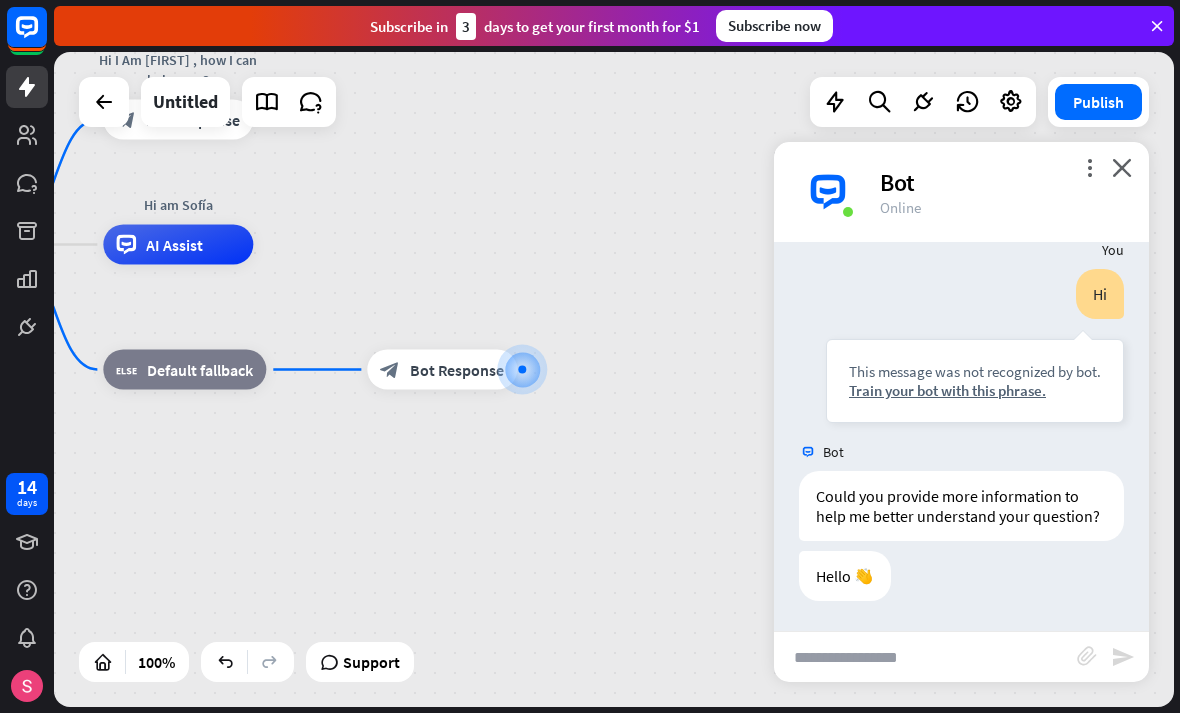 click at bounding box center (925, 657) 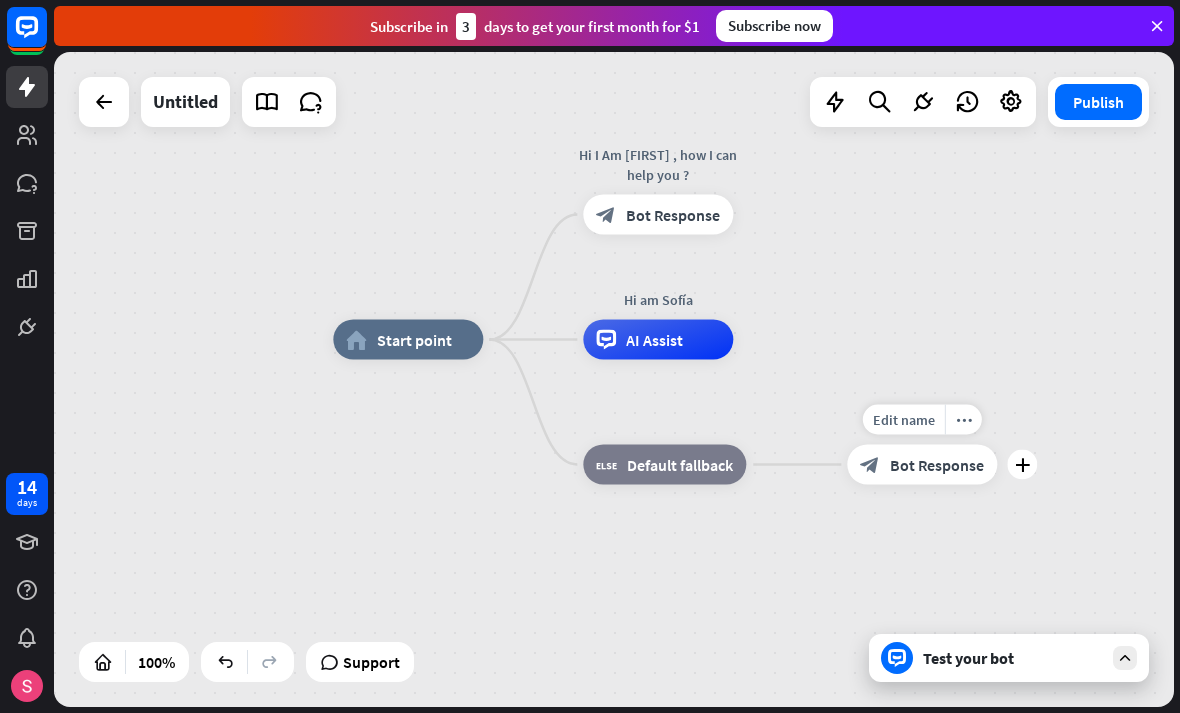 click on "Edit name   more_horiz         plus     block_bot_response   Bot Response" at bounding box center [922, 465] 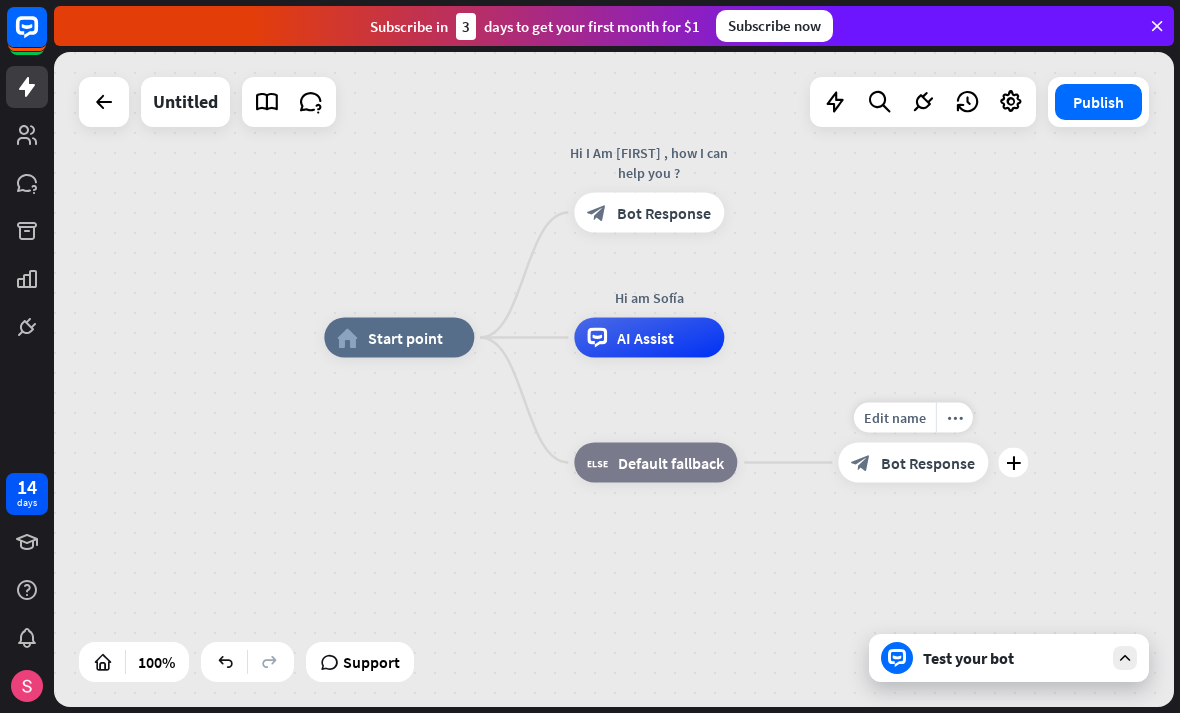 click on "block_bot_response   Bot Response" at bounding box center [913, 463] 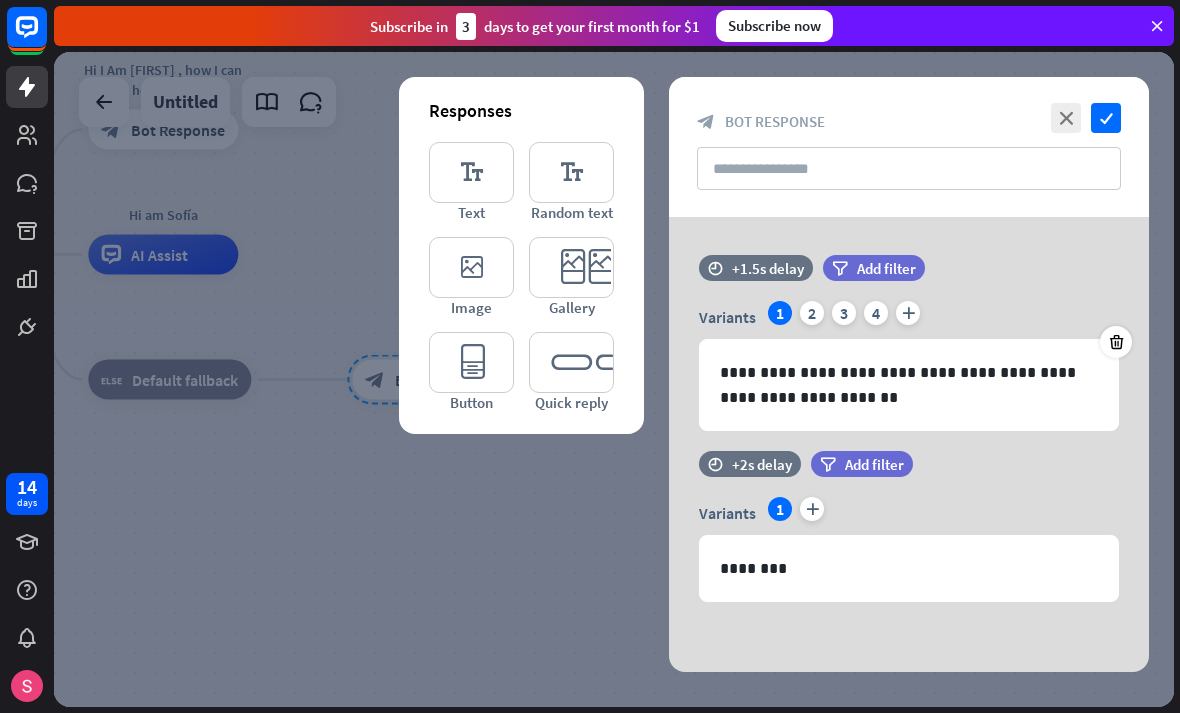 click at bounding box center (614, 379) 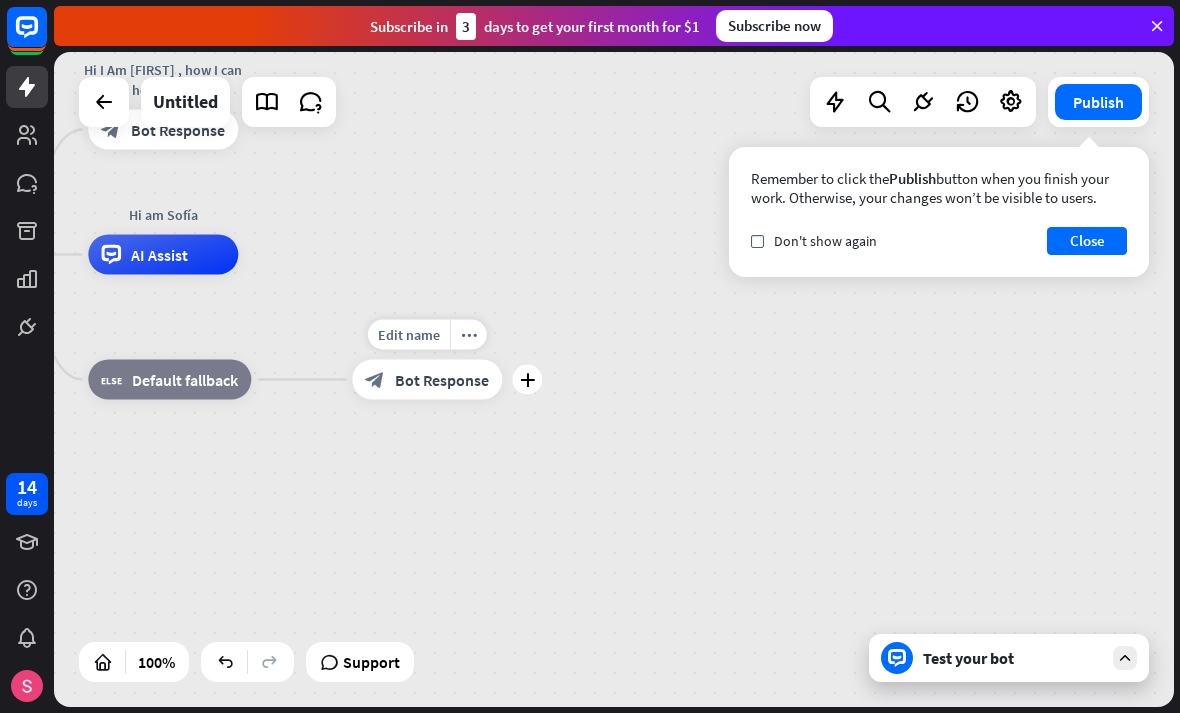 click on "Bot Response" at bounding box center [442, 380] 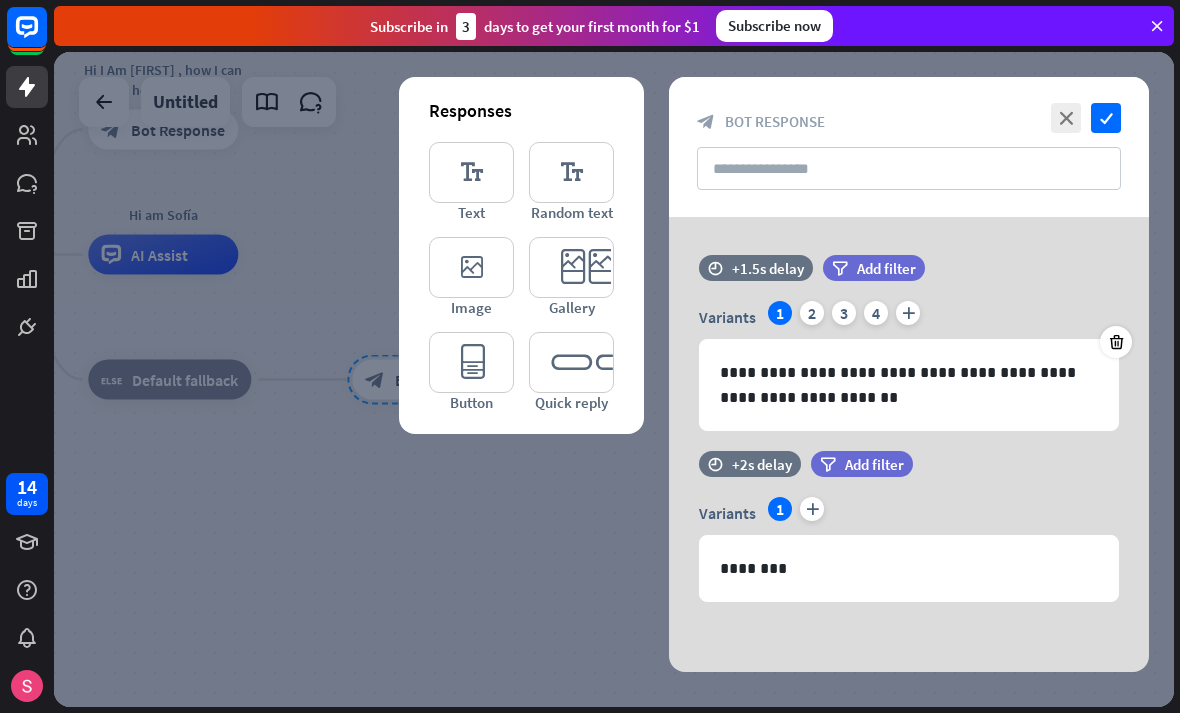 click at bounding box center [614, 379] 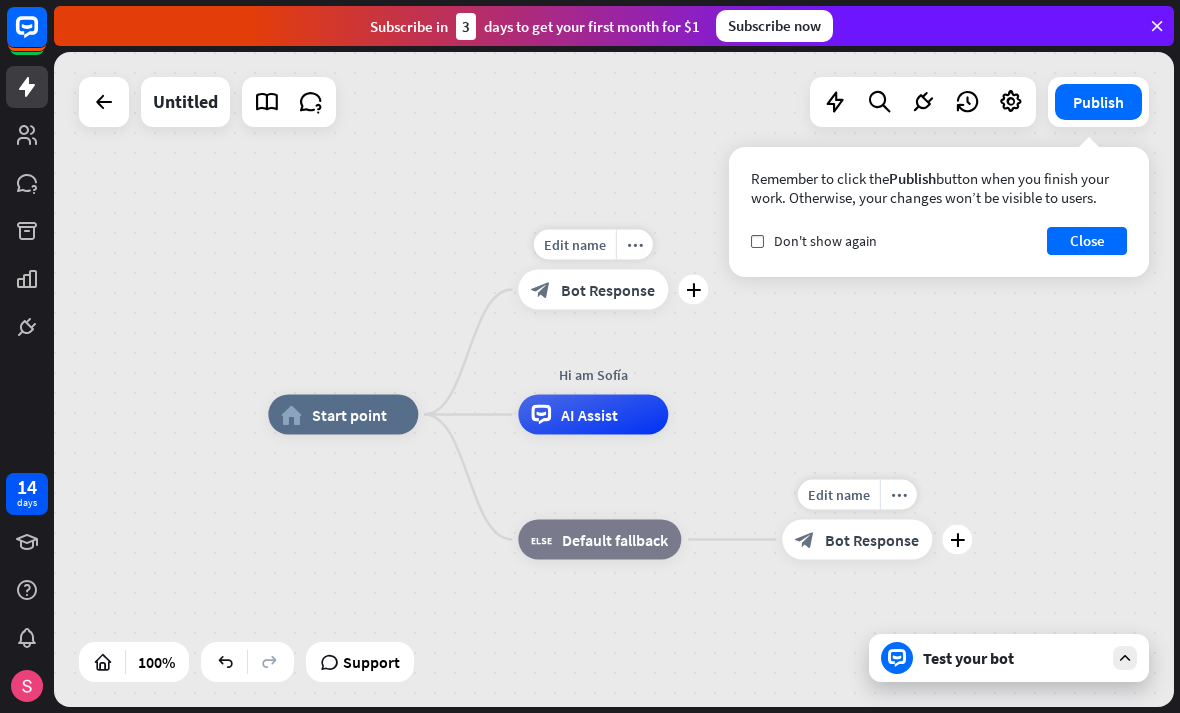 click on "Bot Response" at bounding box center [608, 290] 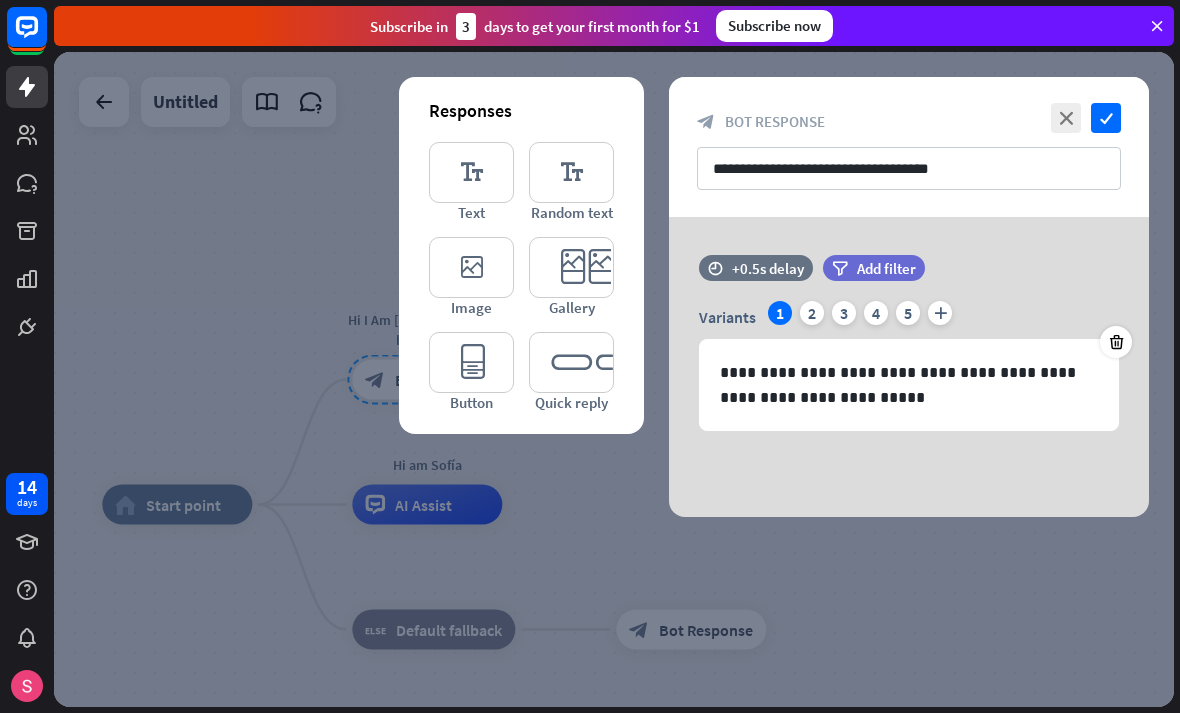 click at bounding box center [1116, 342] 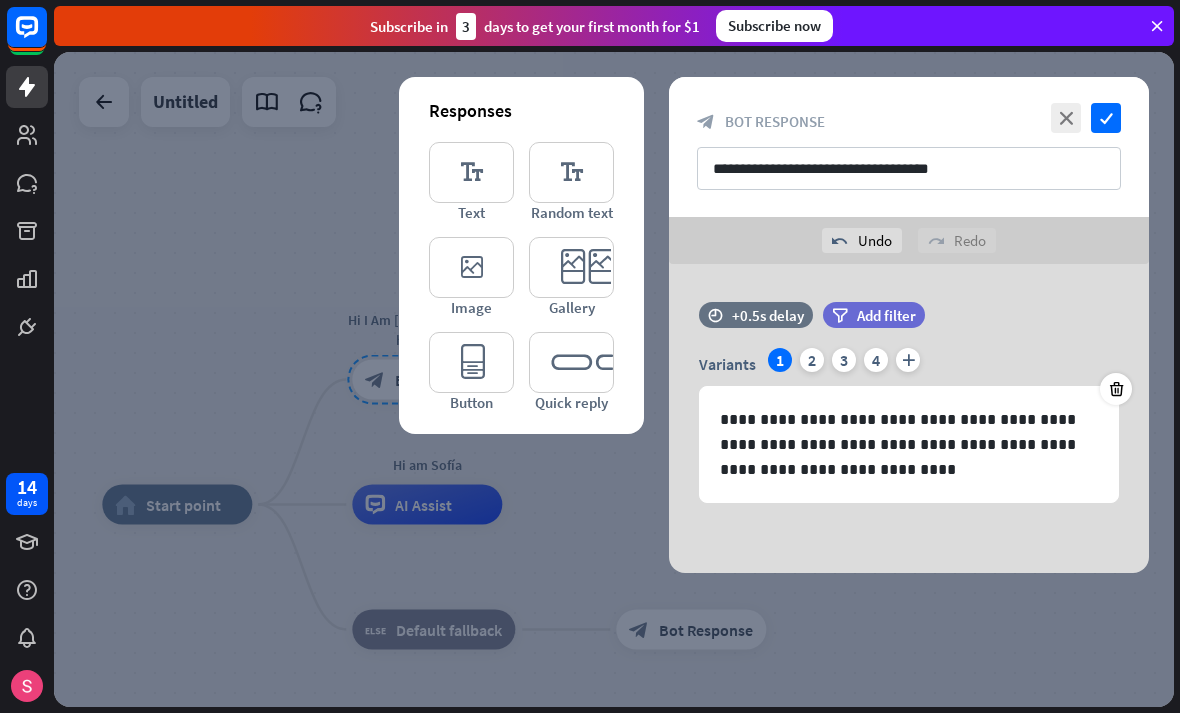 click at bounding box center (1116, 389) 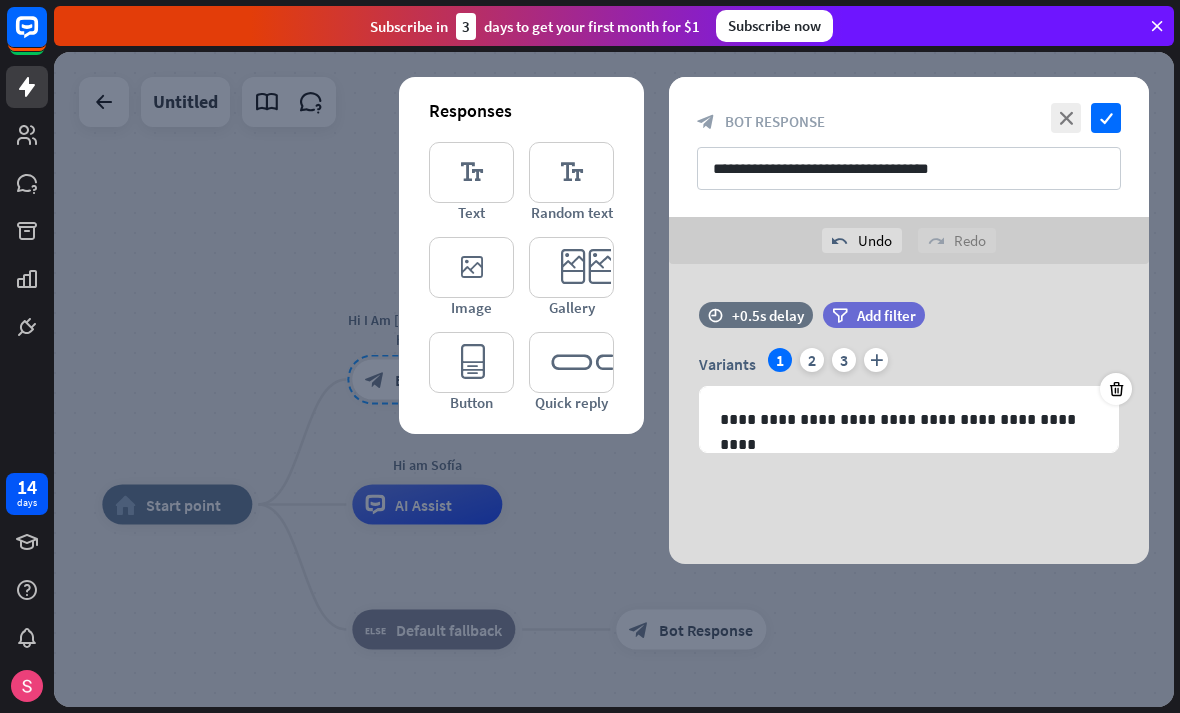 click at bounding box center [1116, 389] 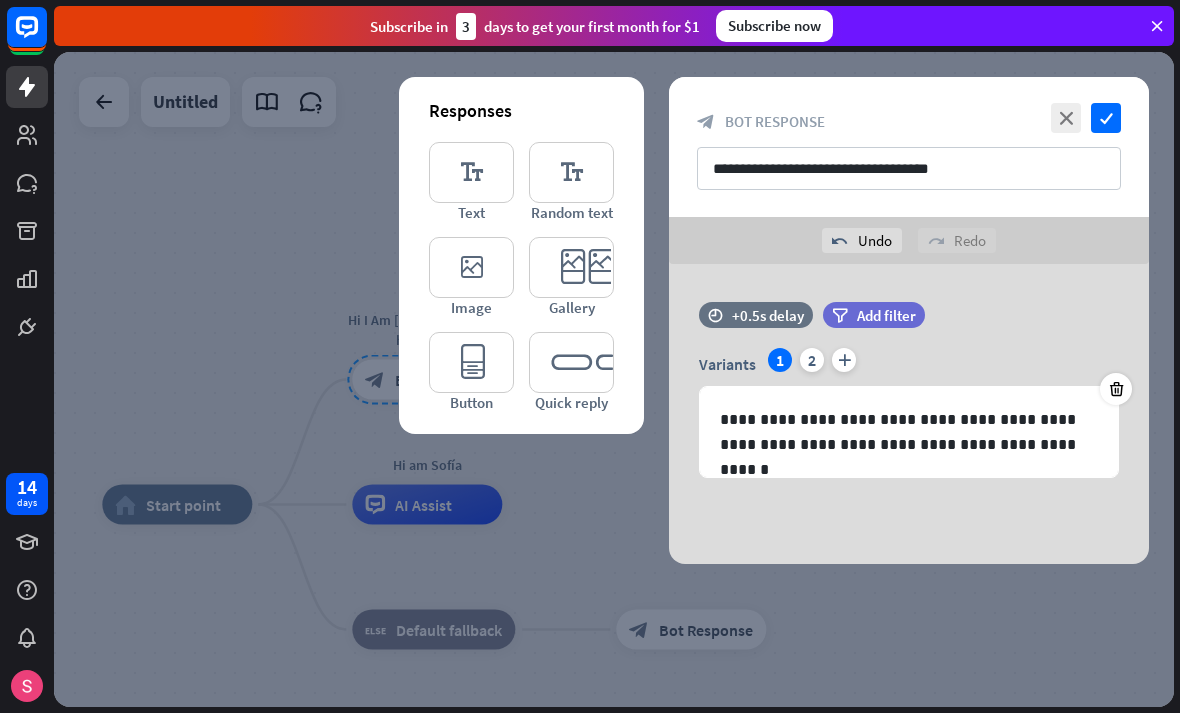 click at bounding box center (1116, 389) 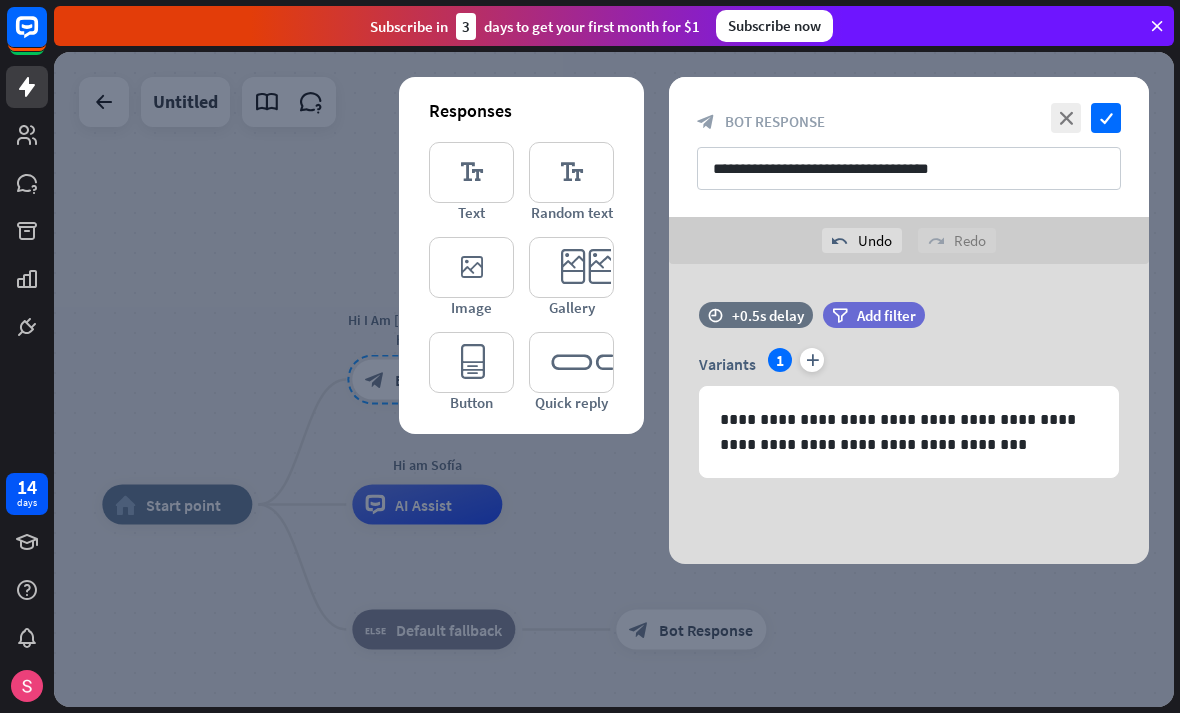 click at bounding box center (669, 407) 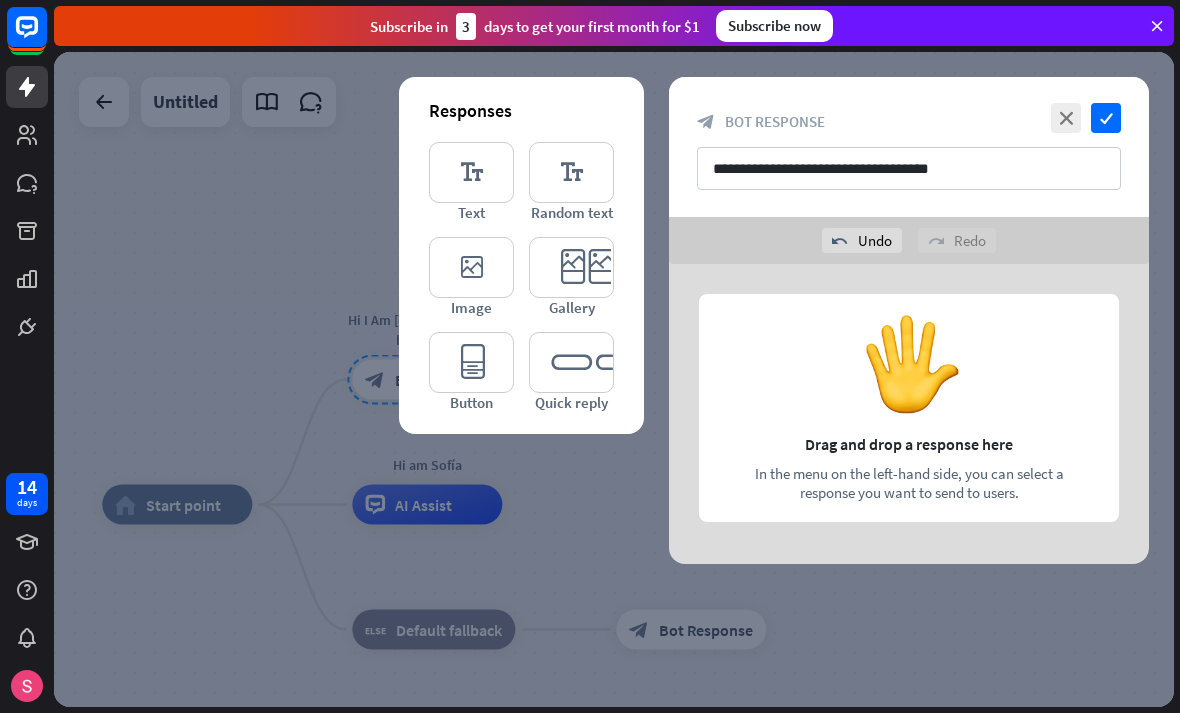 click at bounding box center (909, 414) 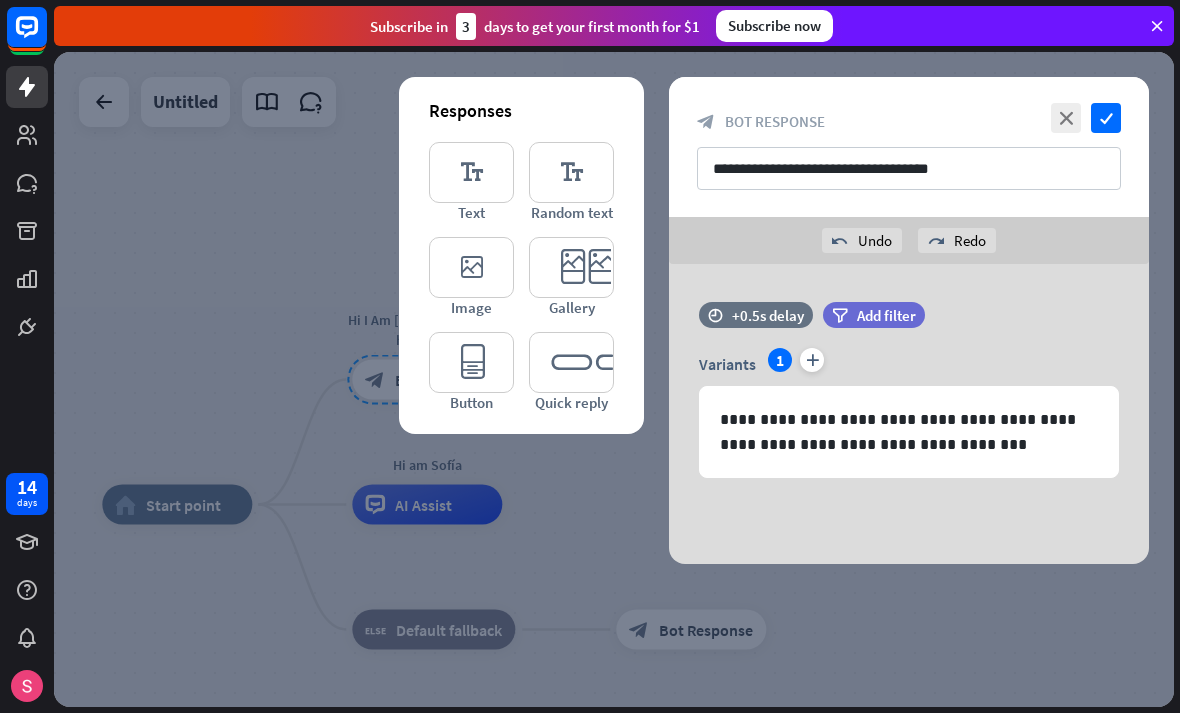 click on "**********" at bounding box center (909, 432) 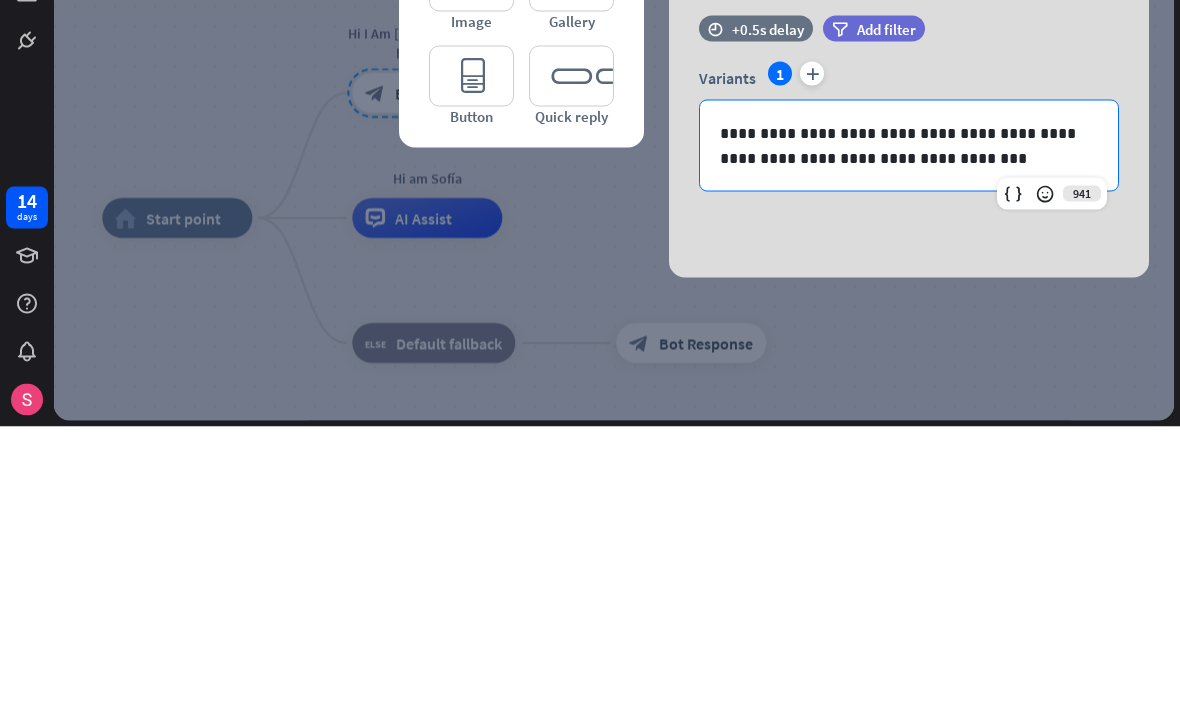 type 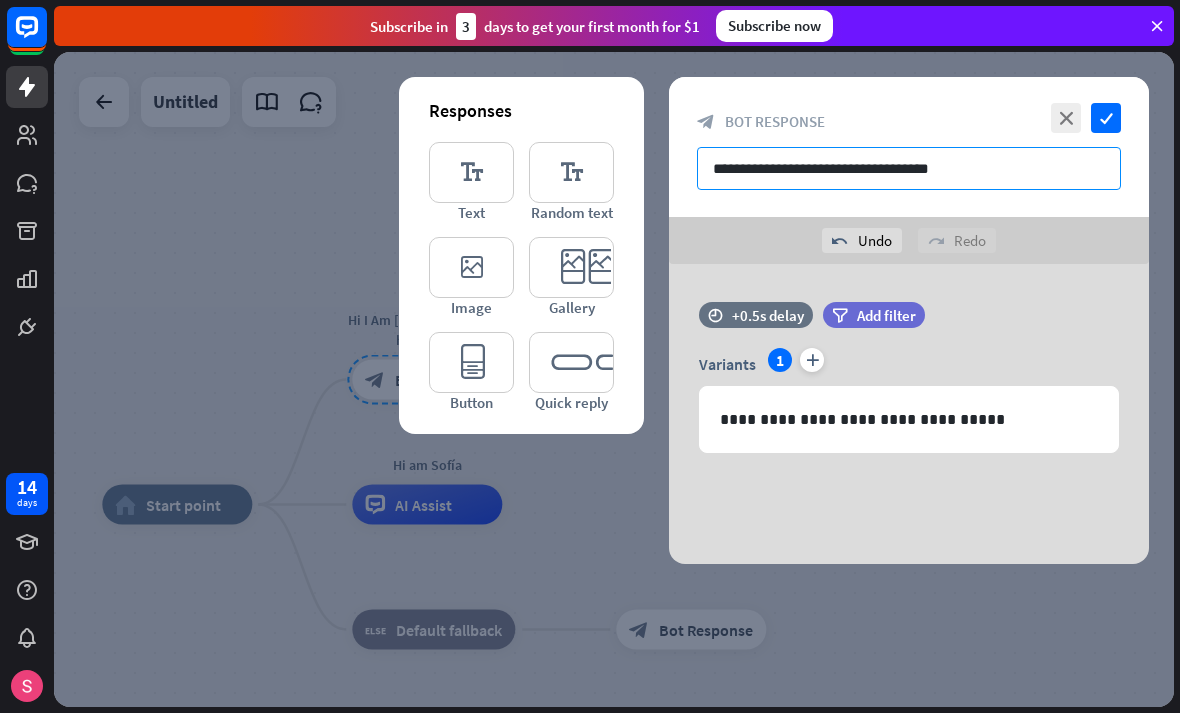 click on "**********" at bounding box center [909, 168] 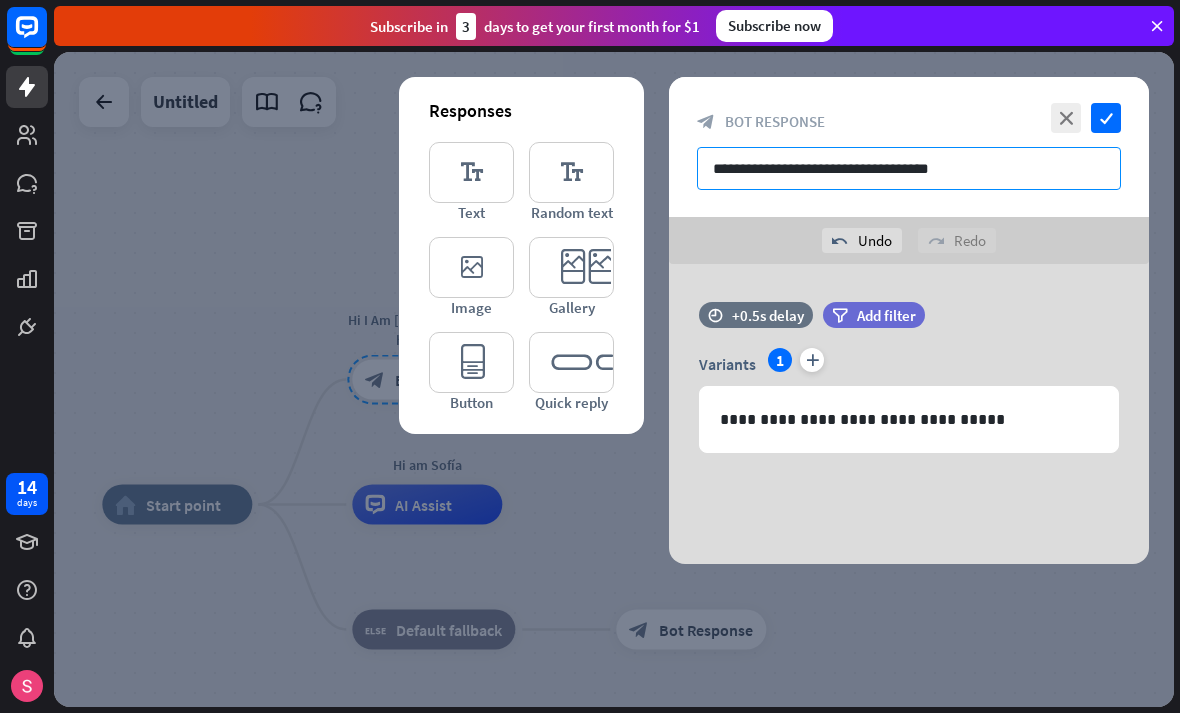 click on "**********" at bounding box center (909, 168) 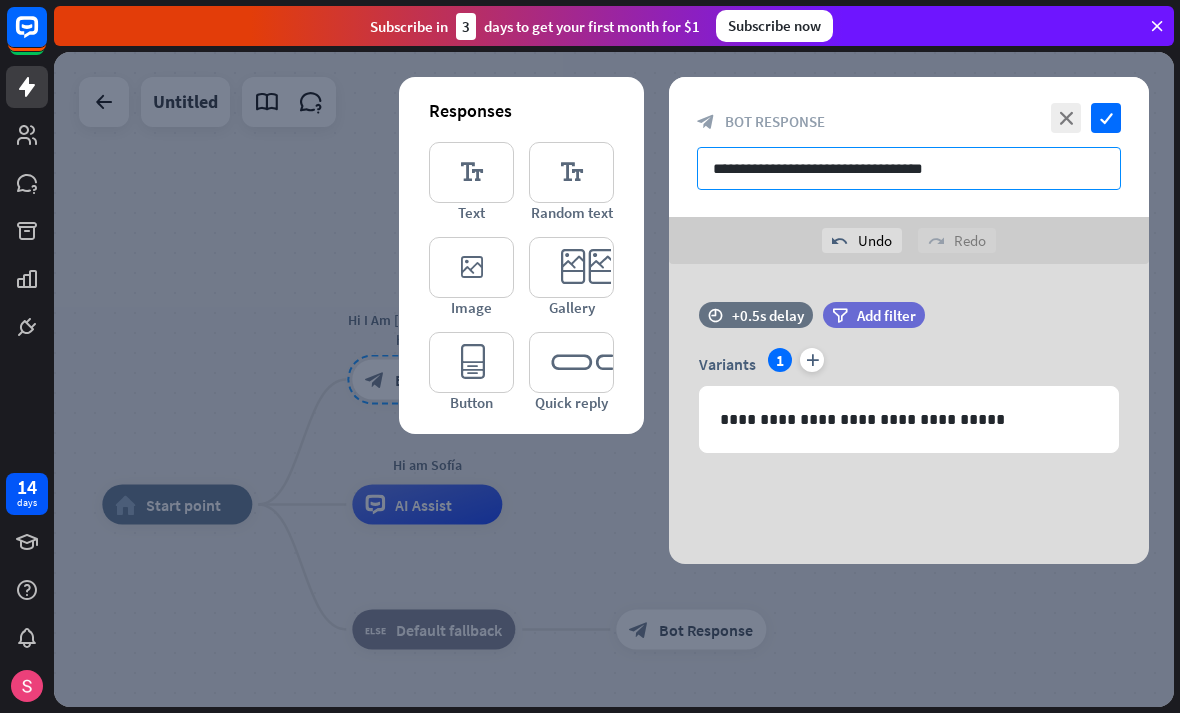 type on "**********" 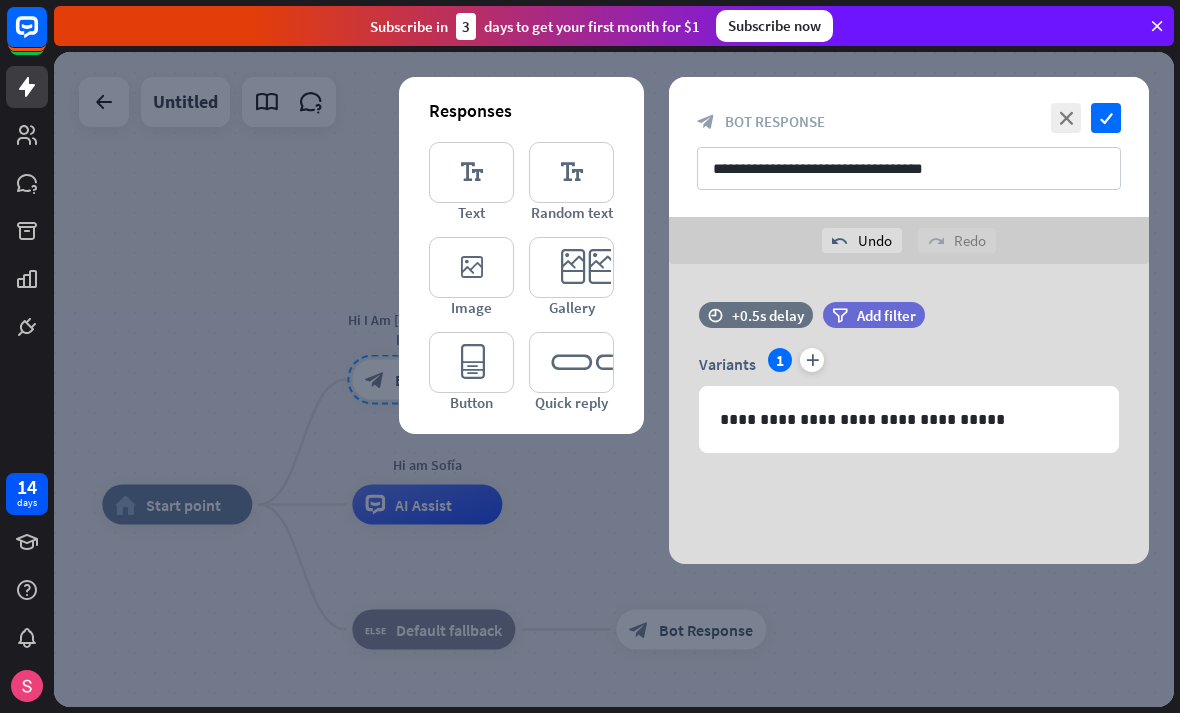 click on "check" at bounding box center [1106, 118] 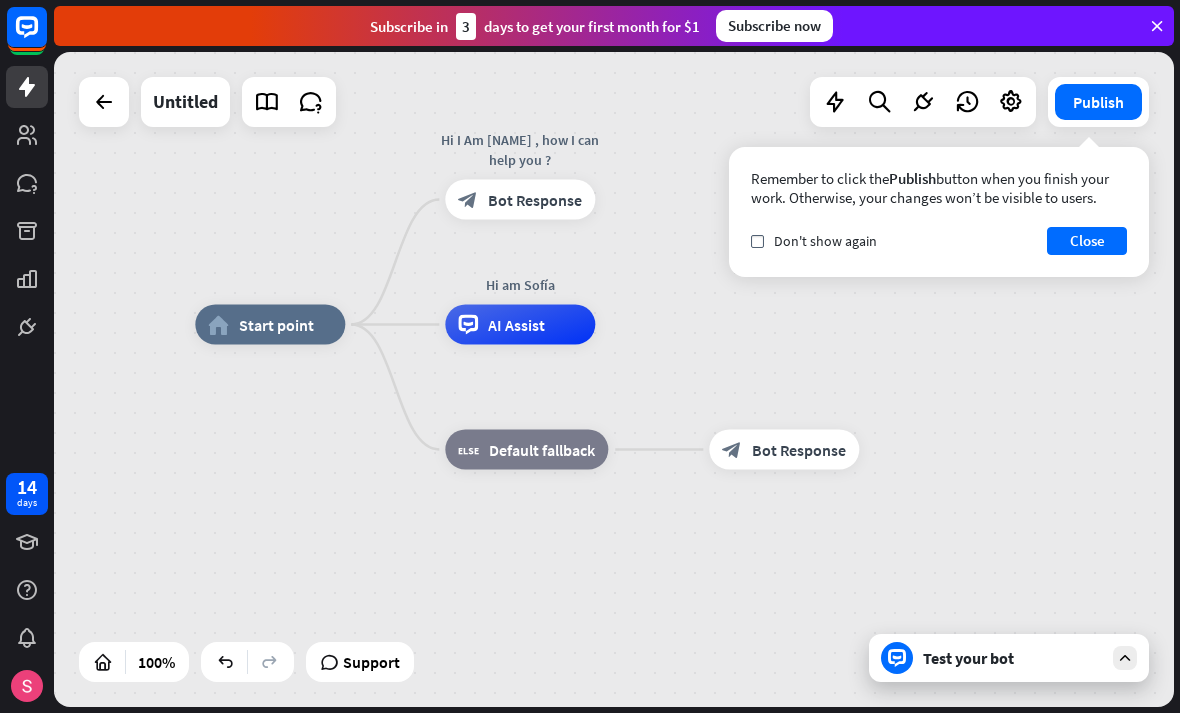 click on "Test your bot" at bounding box center (1009, 658) 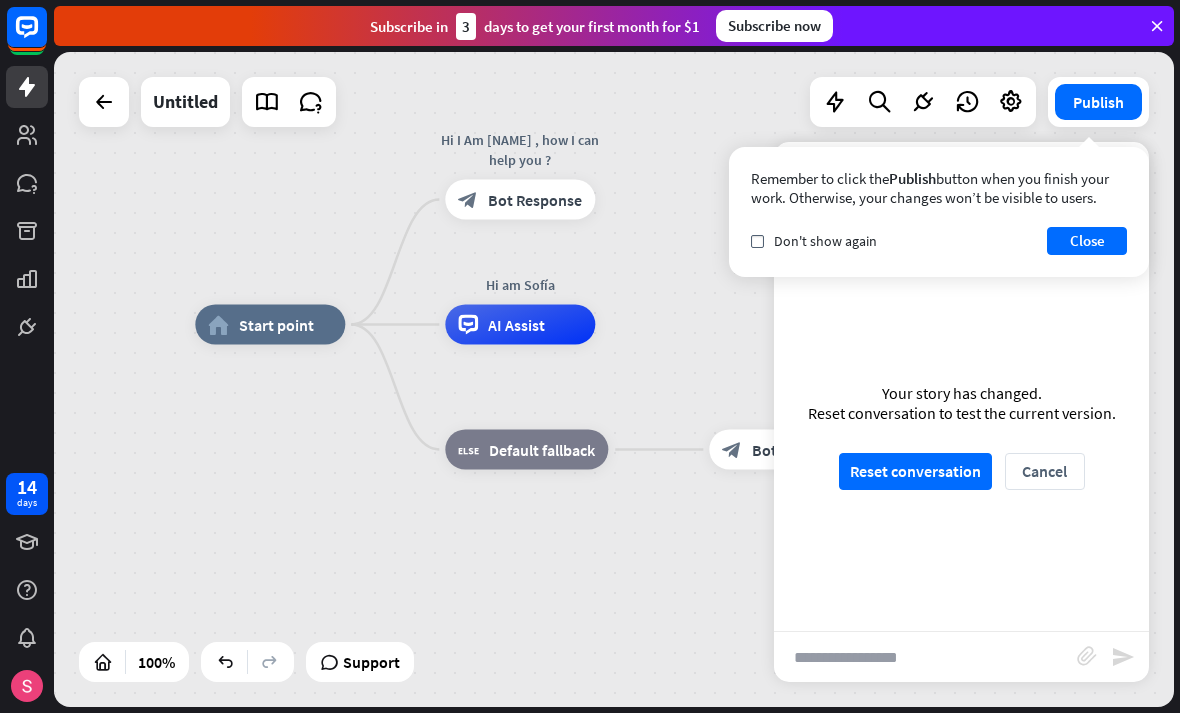 click on "Don't show again" at bounding box center [825, 241] 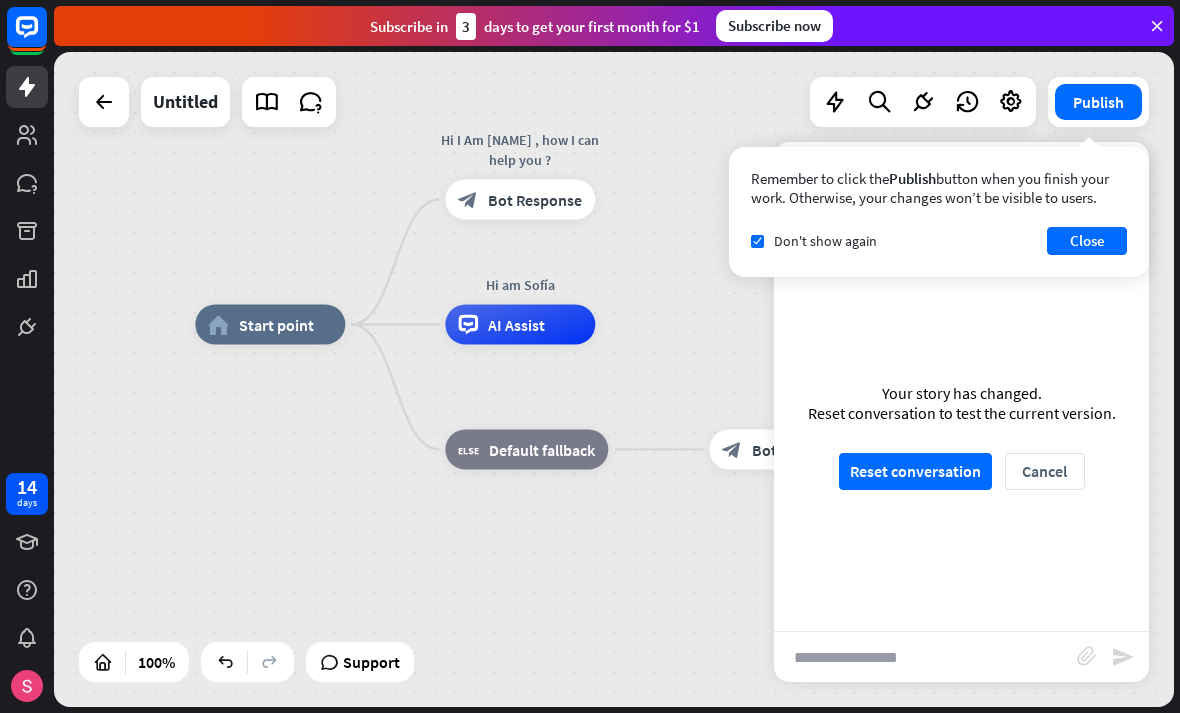 click on "Close" at bounding box center [1087, 241] 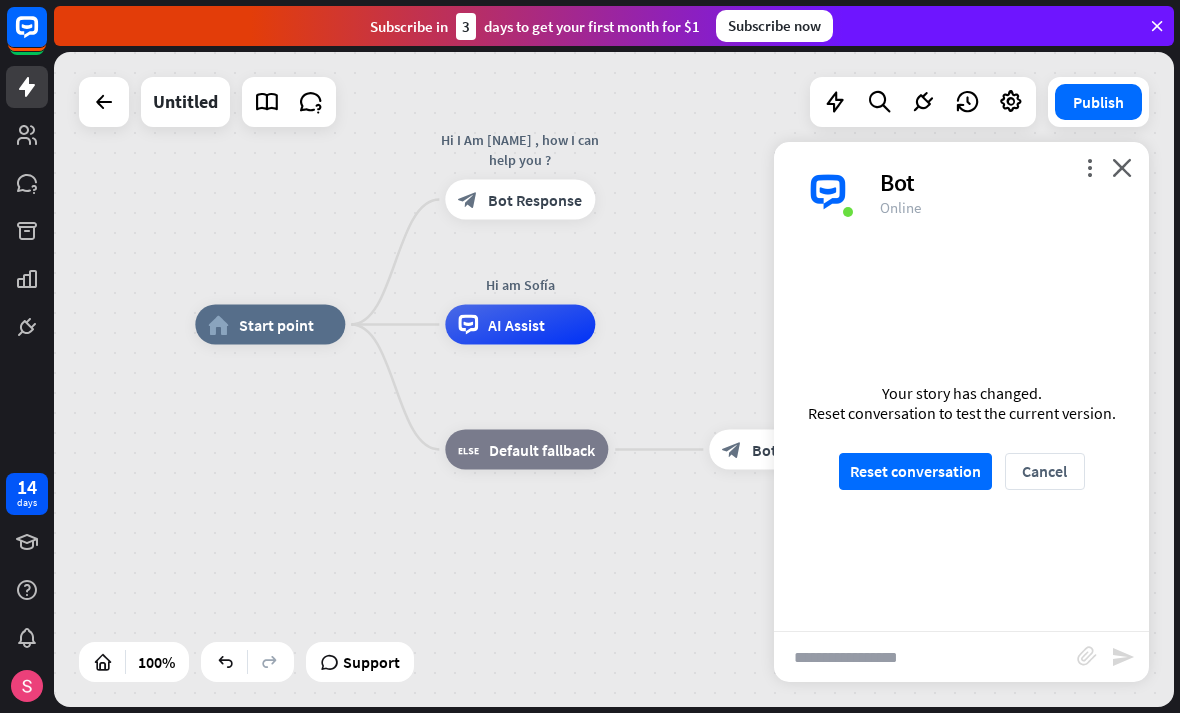click on "Reset conversation" at bounding box center [915, 471] 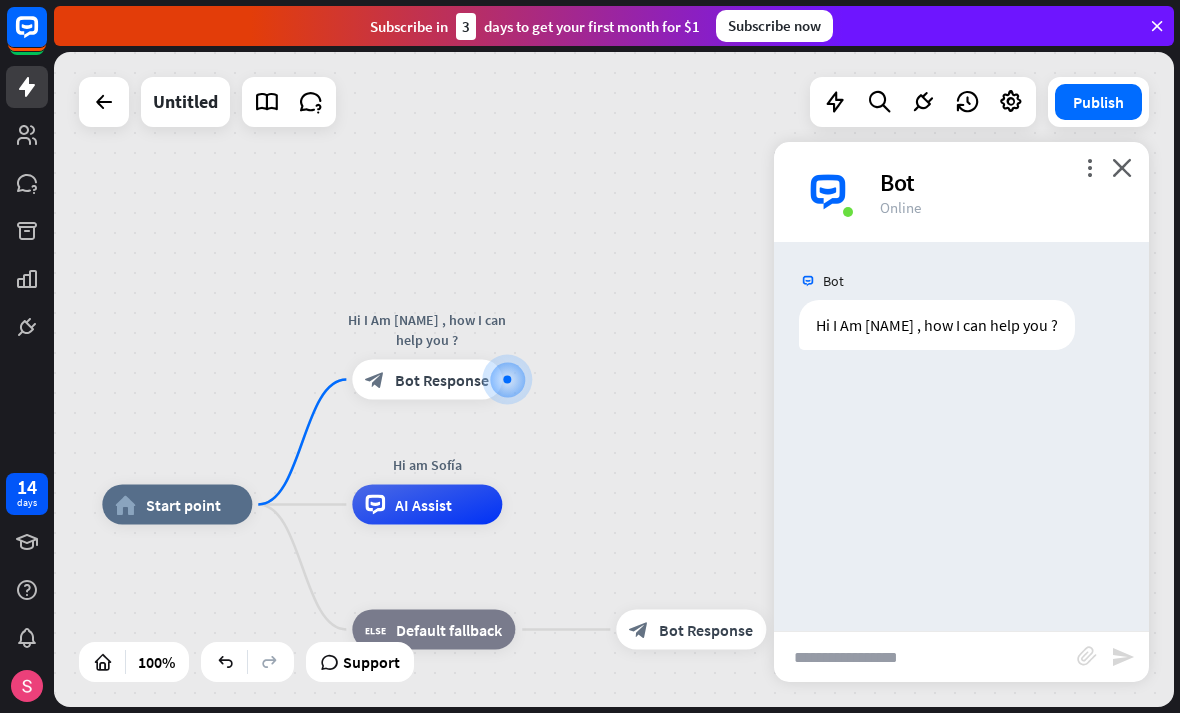 click at bounding box center (925, 657) 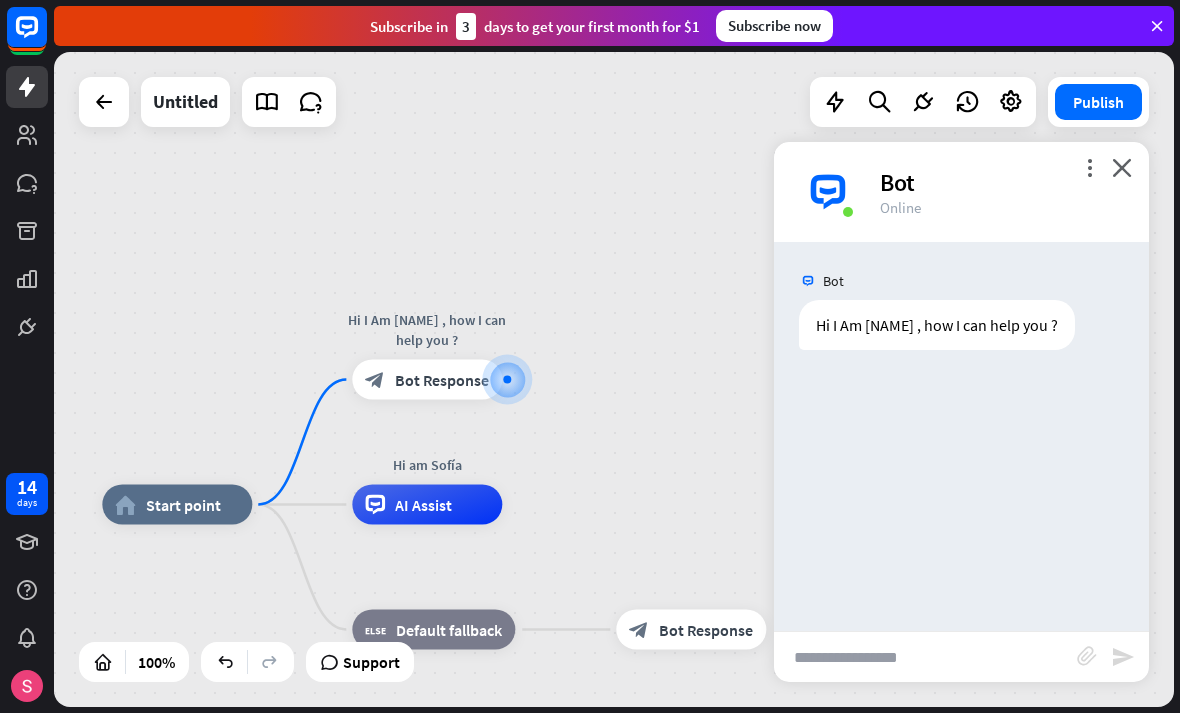 click at bounding box center [925, 657] 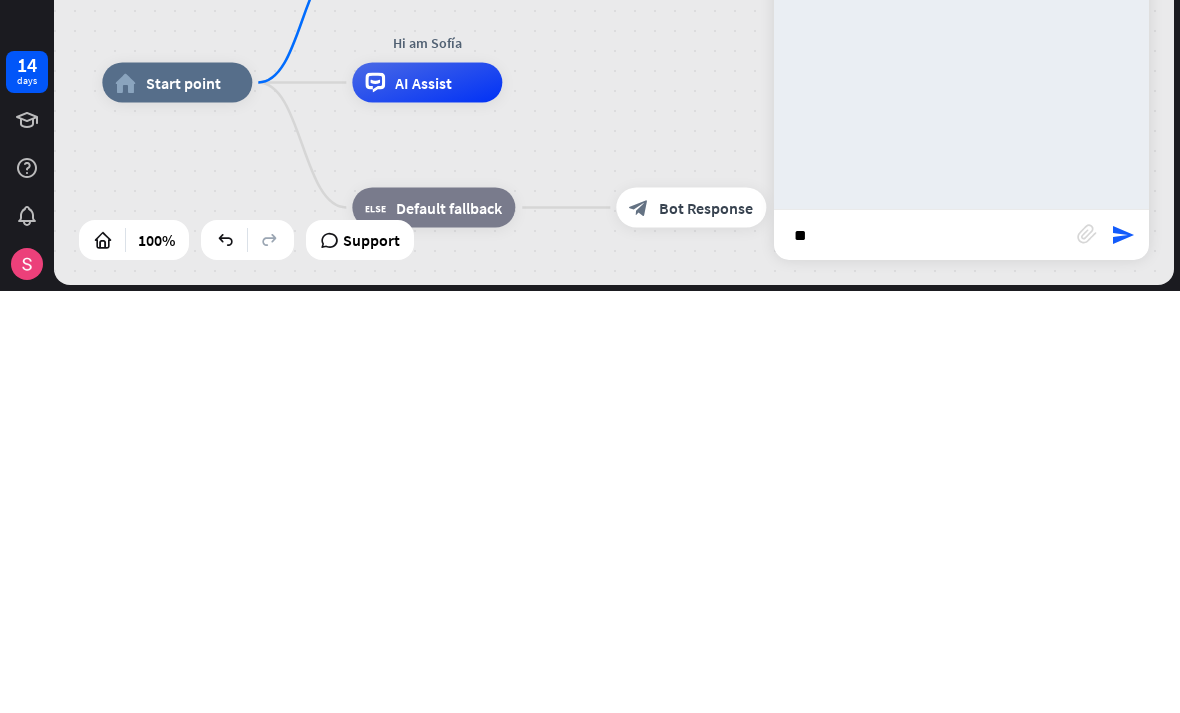 type on "**" 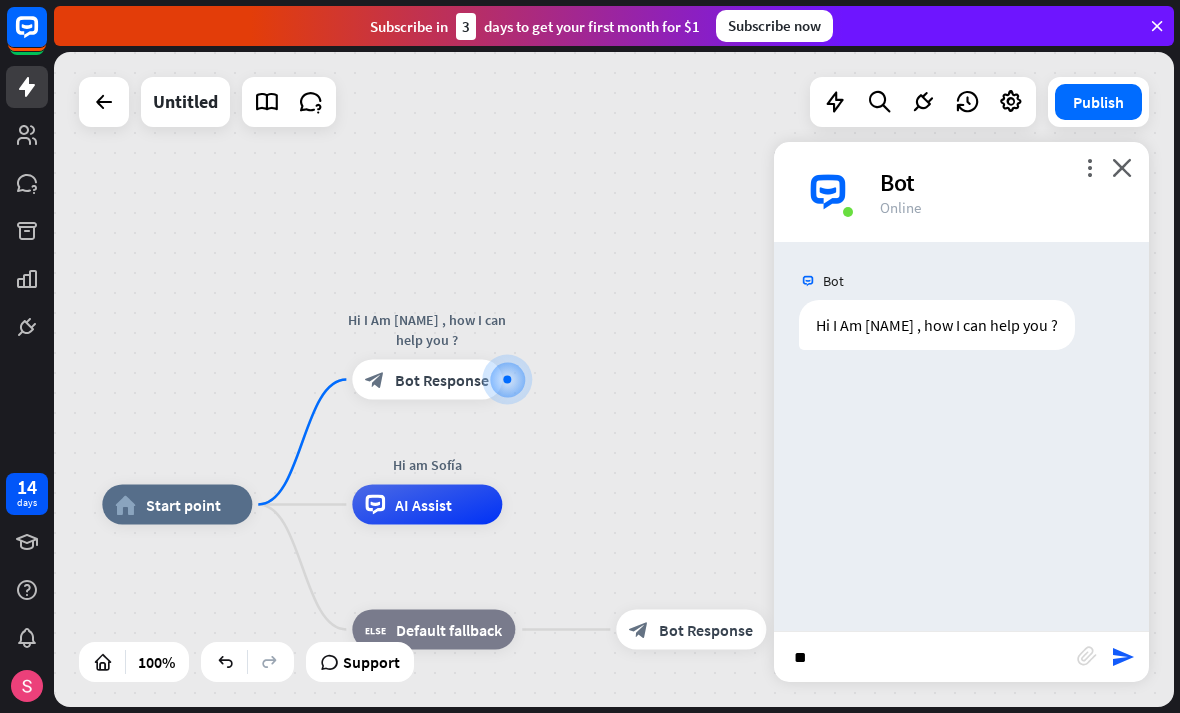 click on "send" at bounding box center [1123, 657] 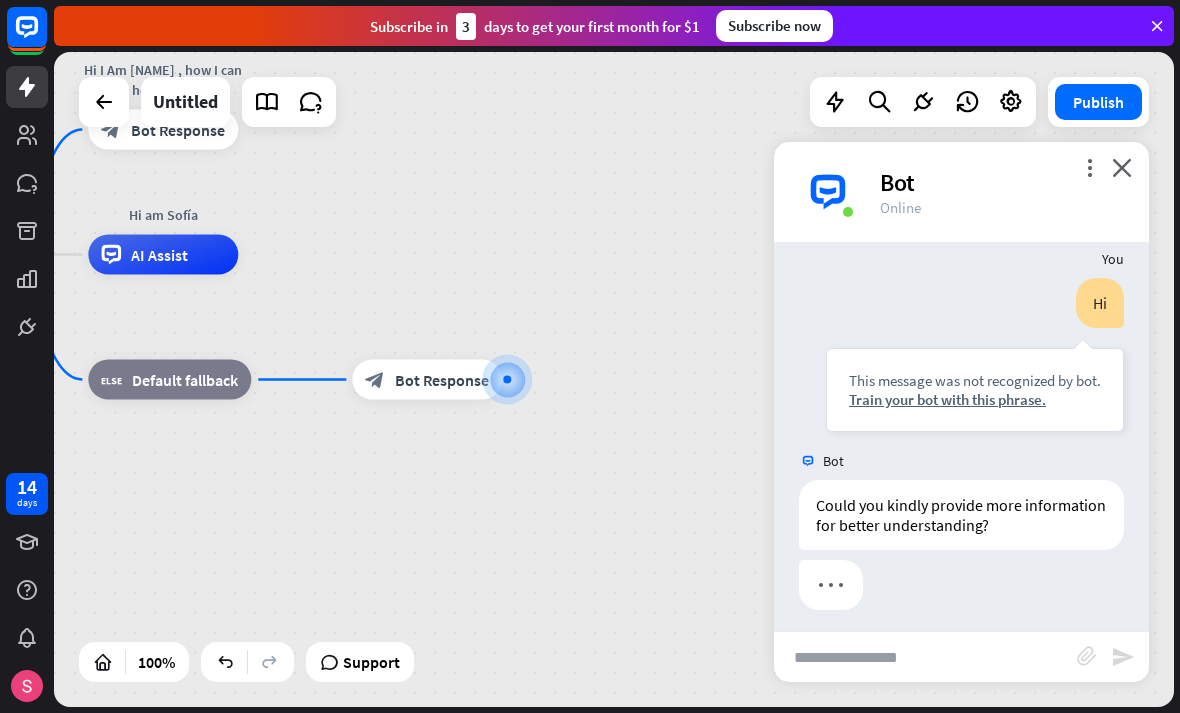 scroll, scrollTop: 129, scrollLeft: 0, axis: vertical 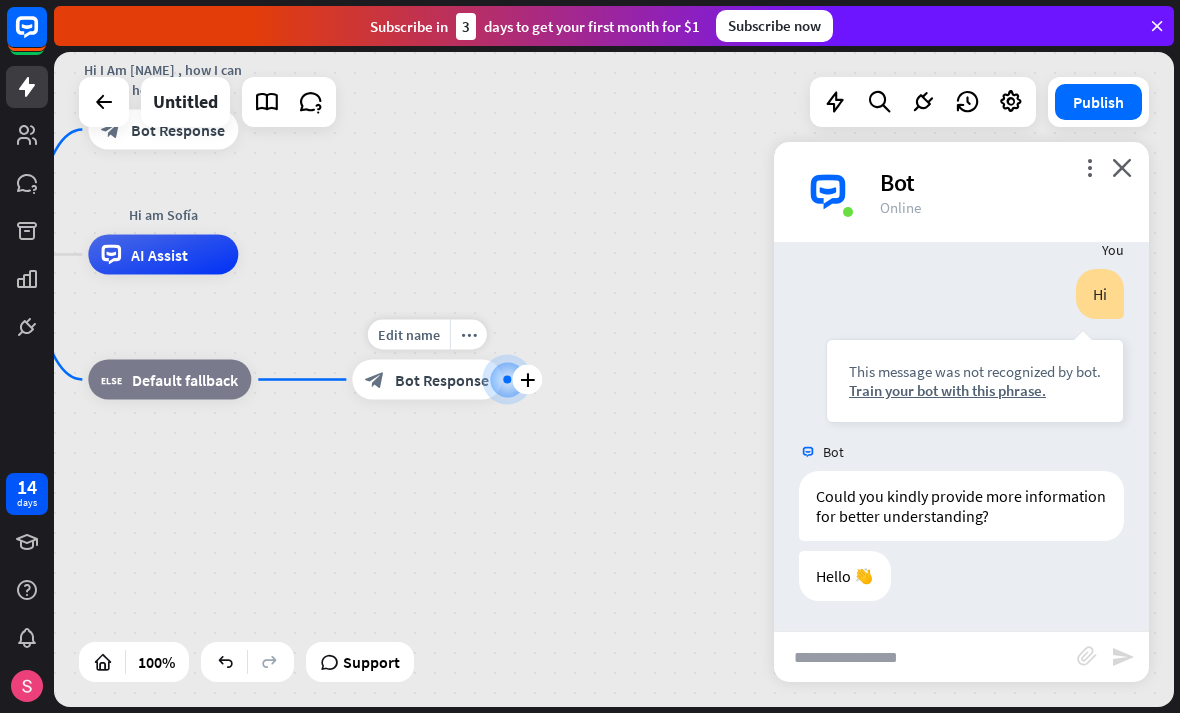 click on "Bot Response" at bounding box center [442, 380] 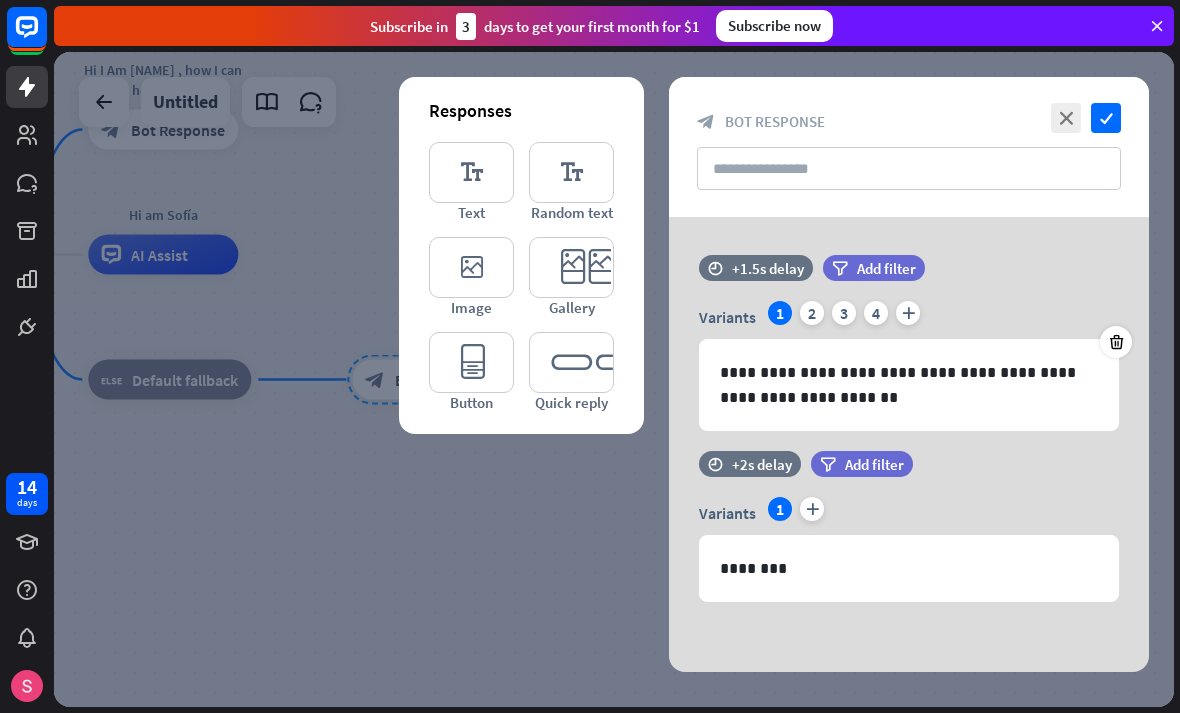 click on "editor_button" at bounding box center (471, 362) 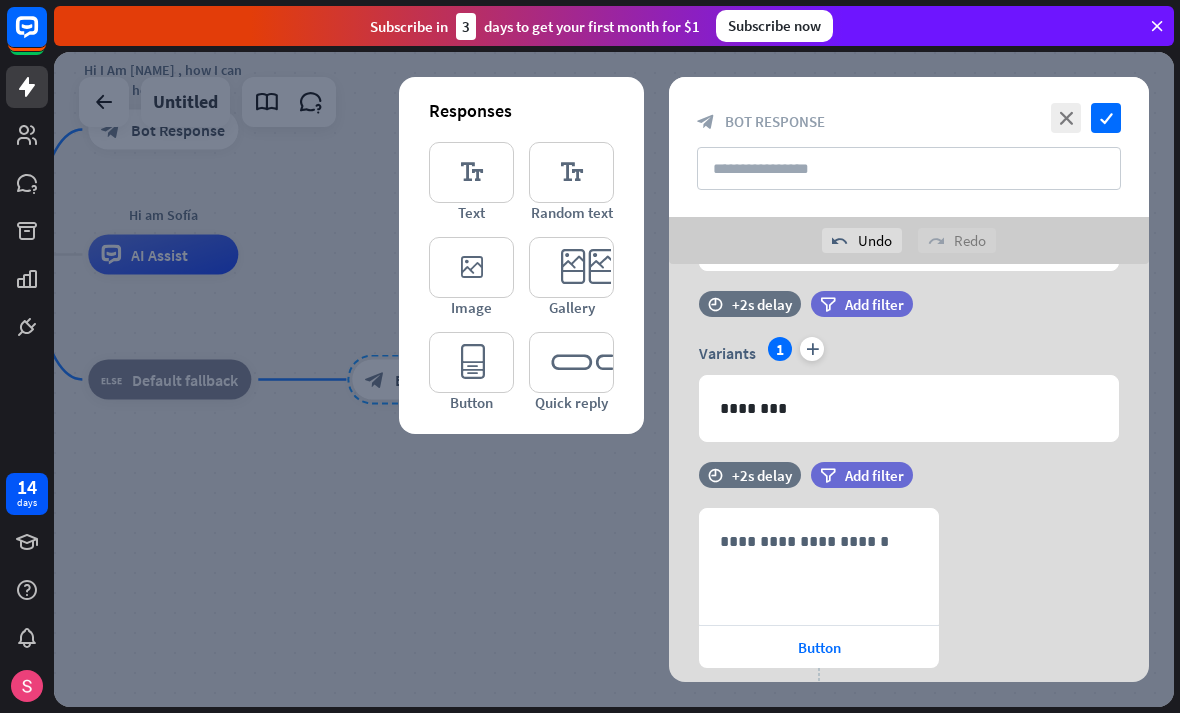 scroll, scrollTop: 318, scrollLeft: 0, axis: vertical 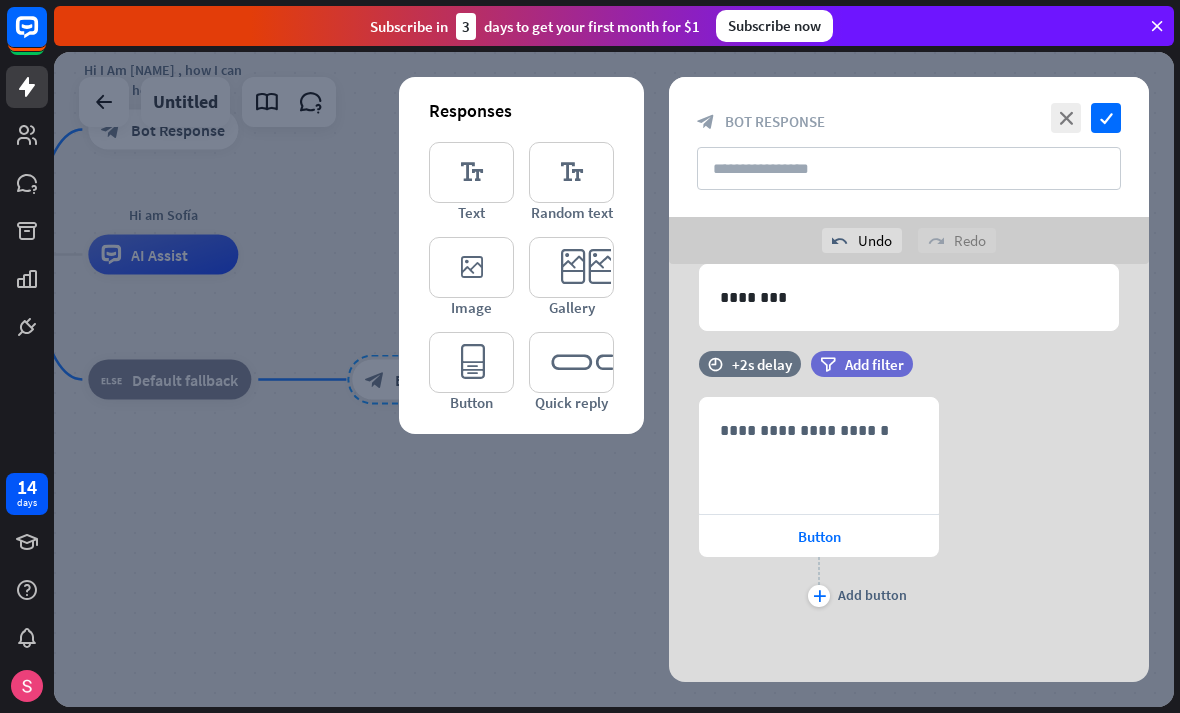 click at bounding box center [669, 456] 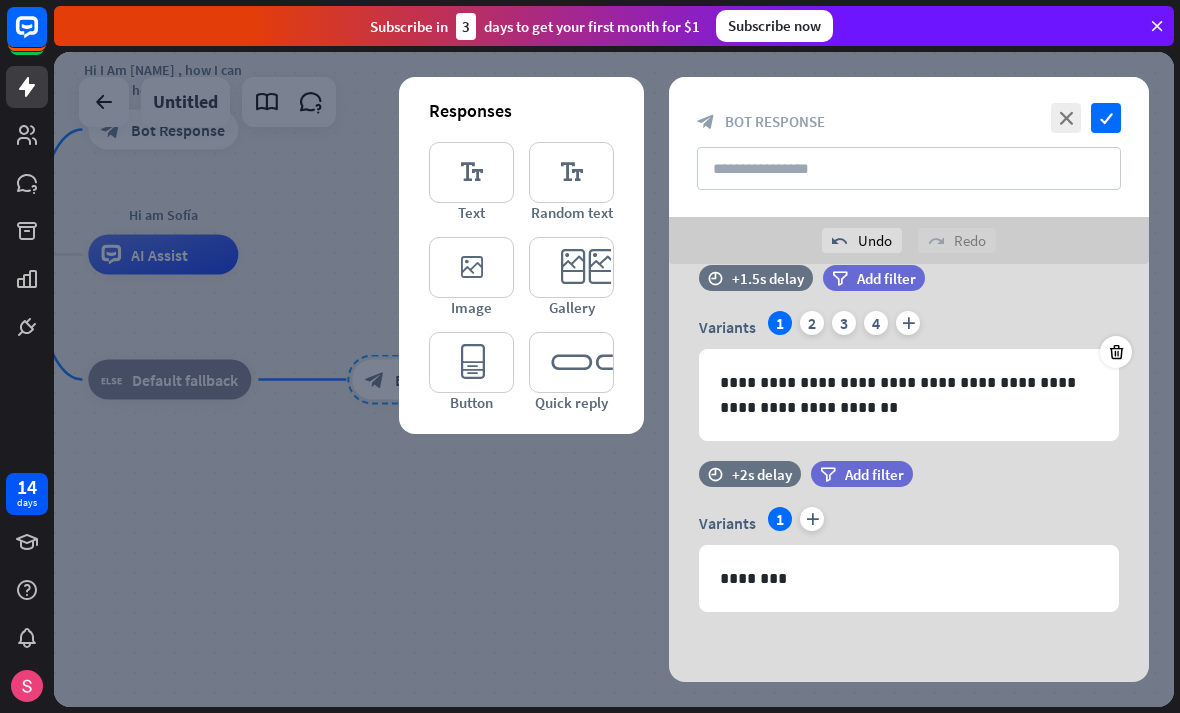 click on "**********" at bounding box center (909, 395) 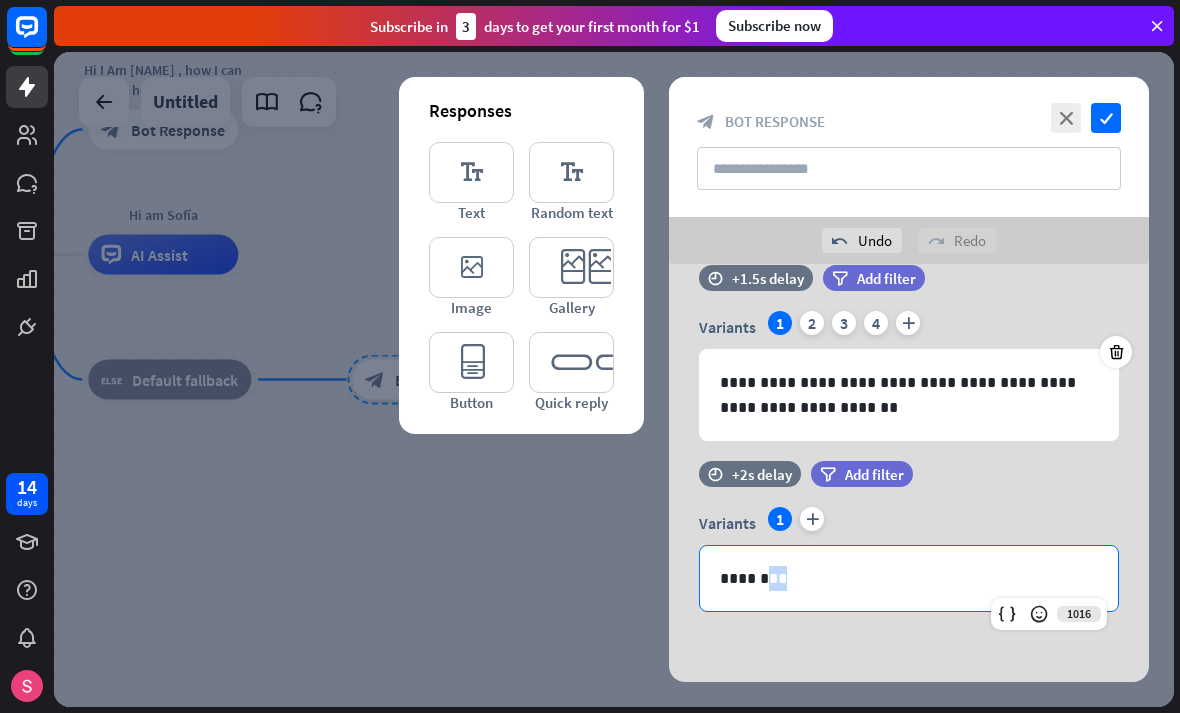 click at bounding box center [669, 566] 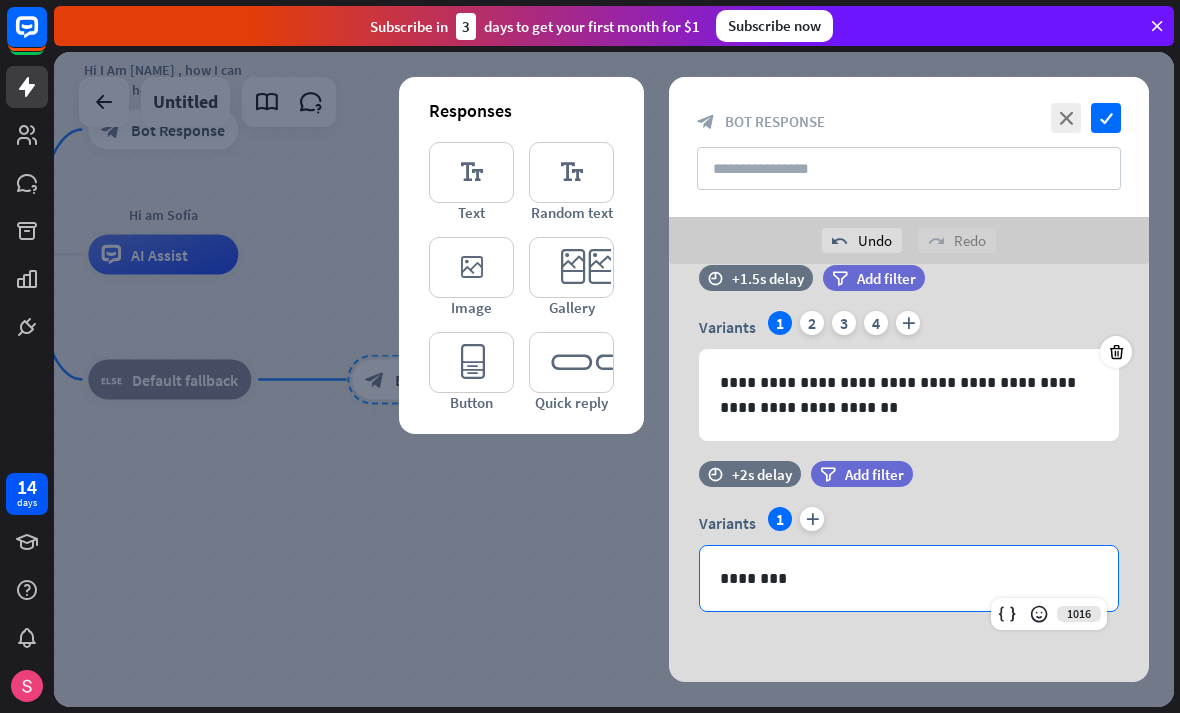 scroll, scrollTop: 0, scrollLeft: 0, axis: both 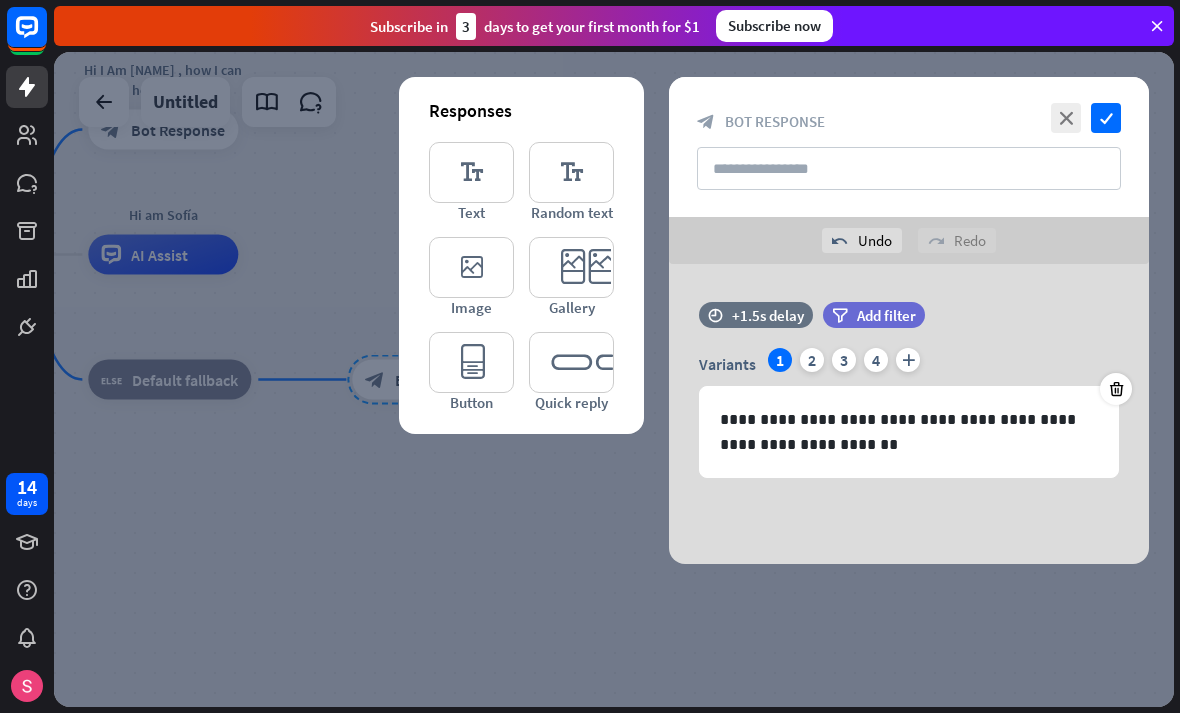 click on "**********" at bounding box center (909, 432) 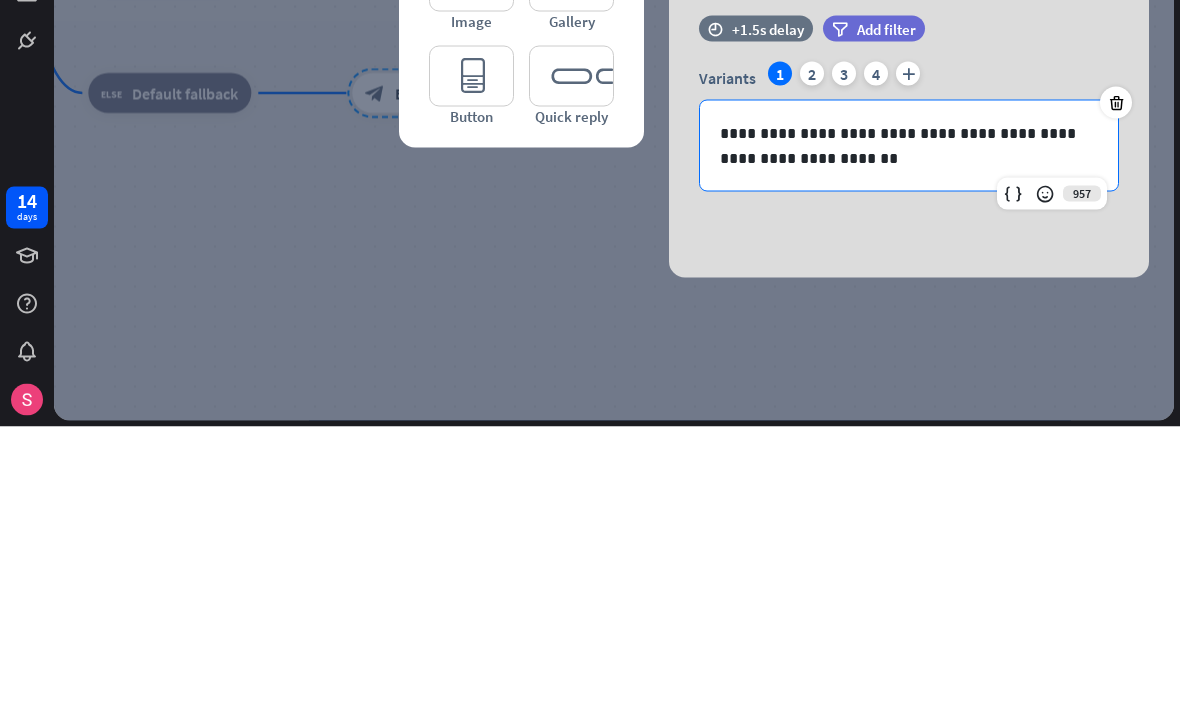 type 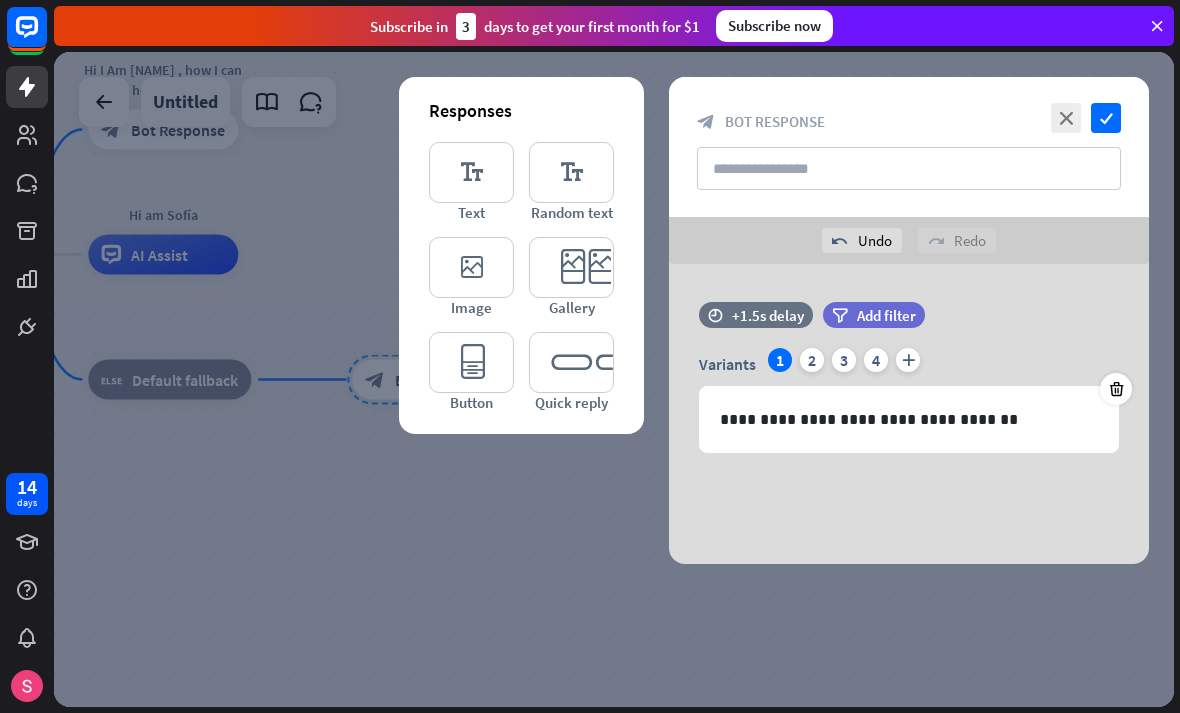 click on "close
check
block_bot_response   Bot Response" at bounding box center (909, 147) 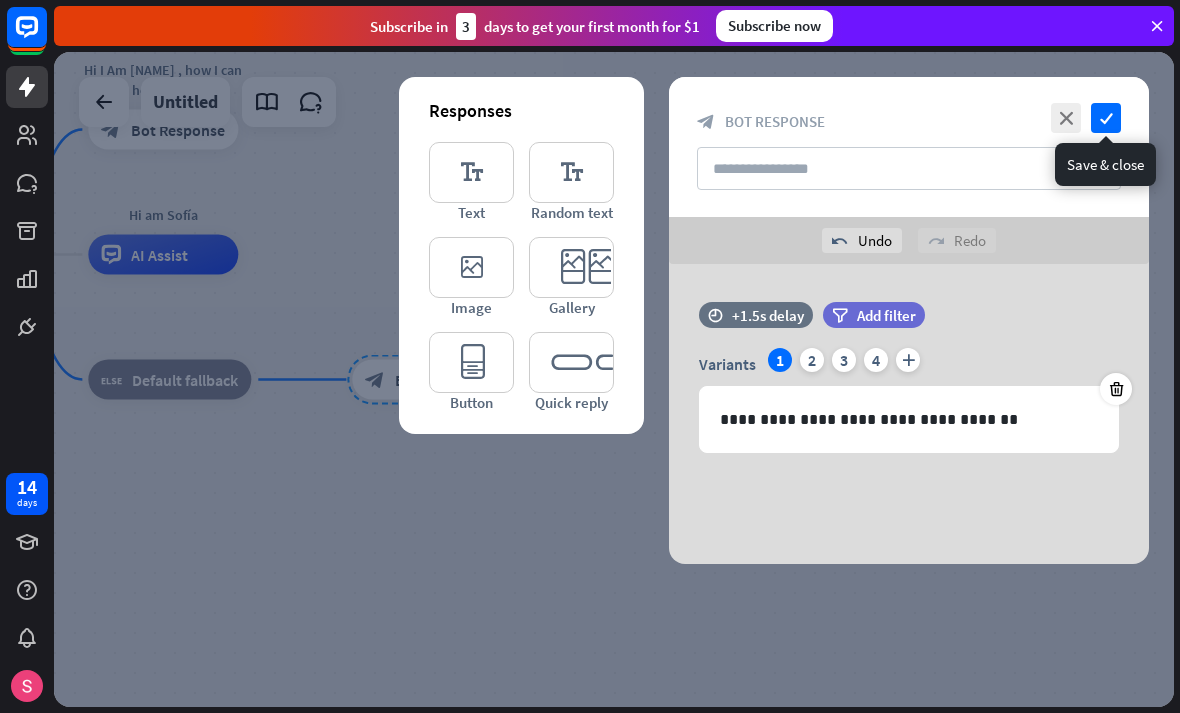 click on "check" at bounding box center [1106, 118] 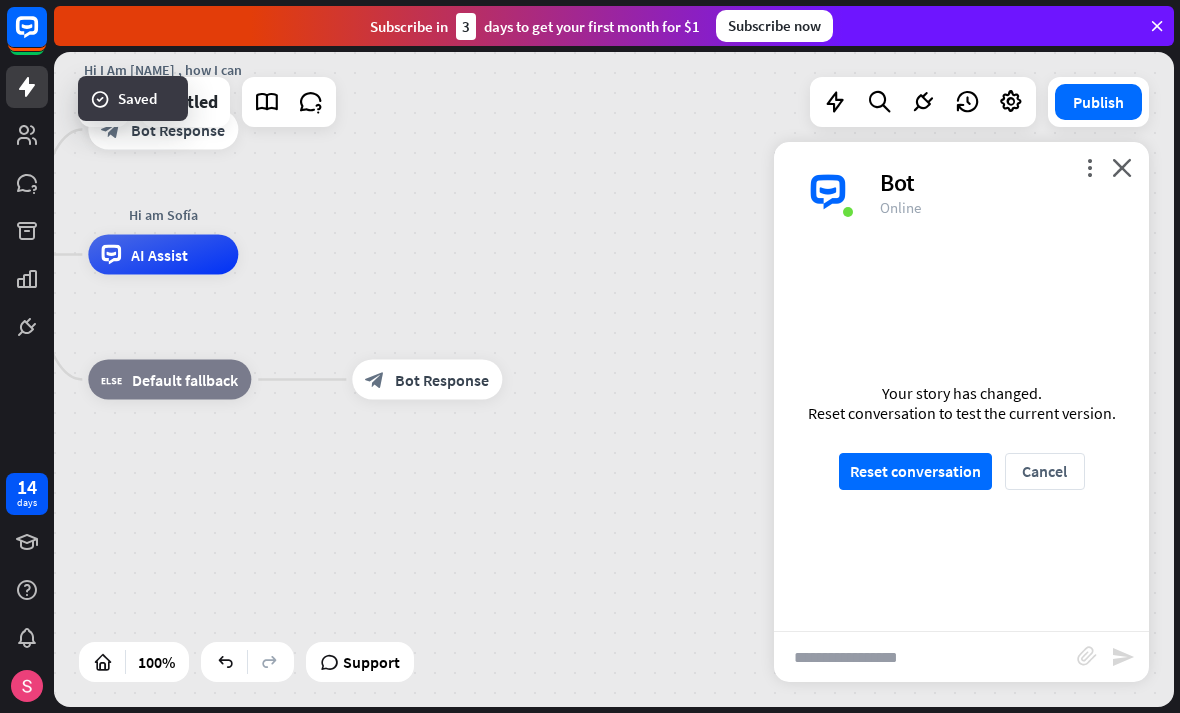 click on "Reset conversation" at bounding box center (915, 471) 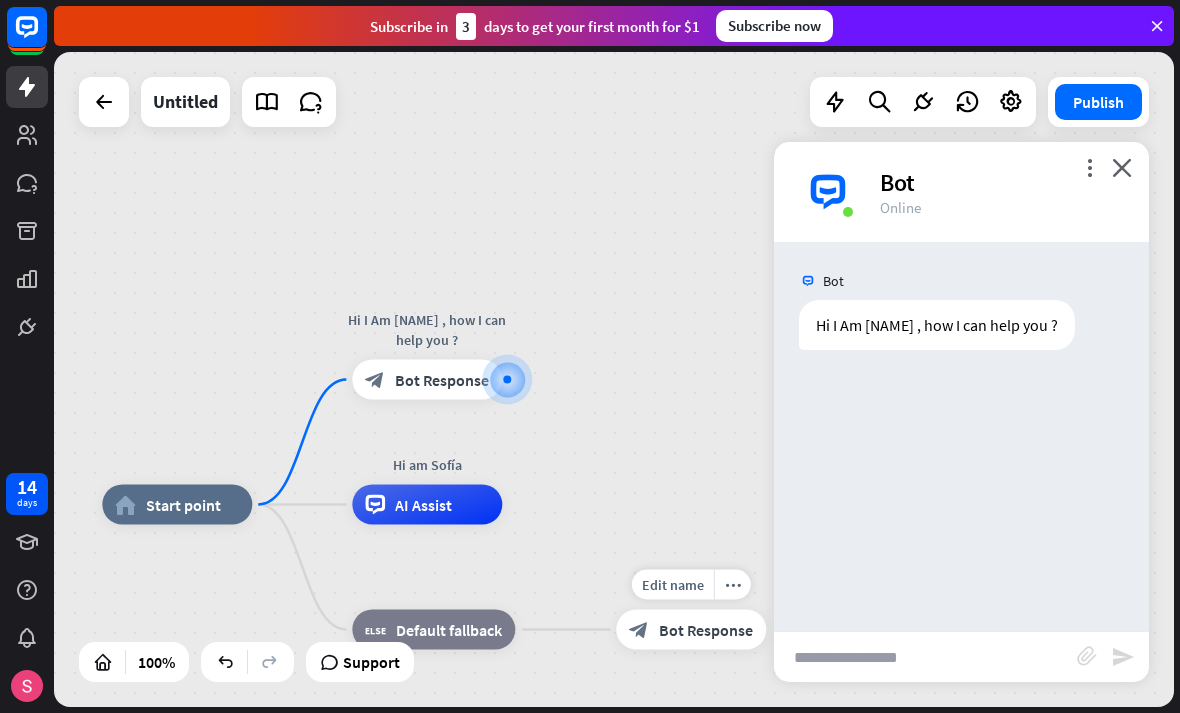 click on "Bot Response" at bounding box center (706, 630) 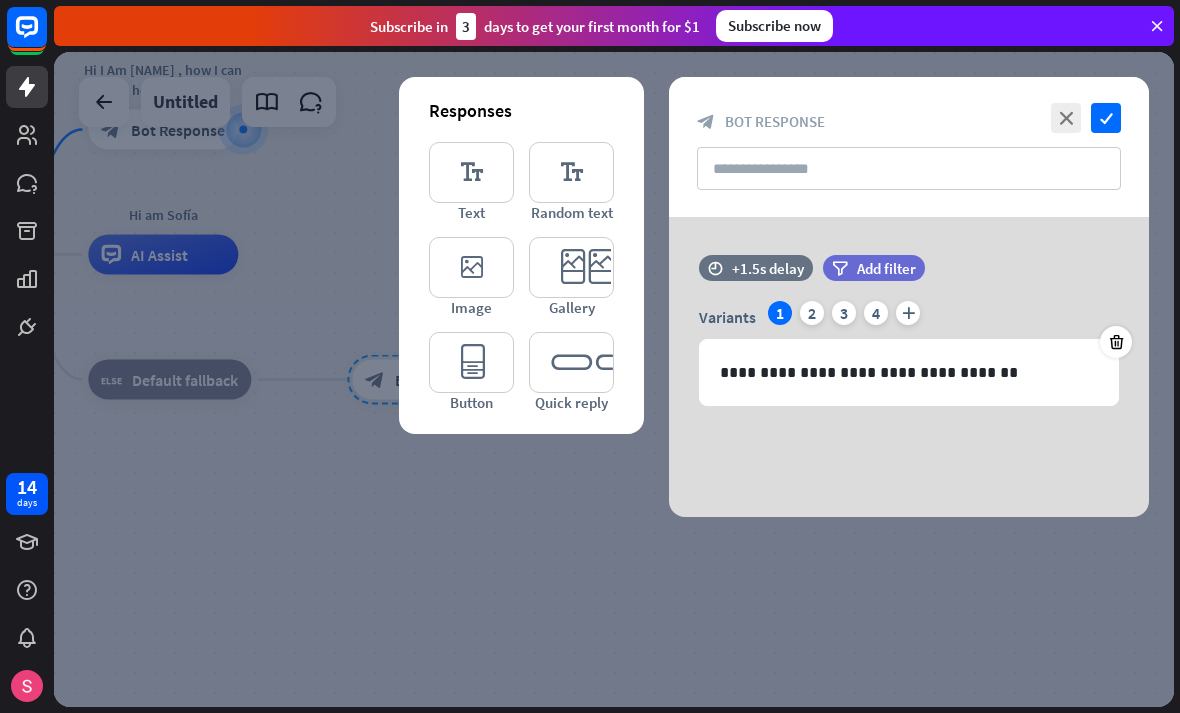 click on "3" at bounding box center [844, 313] 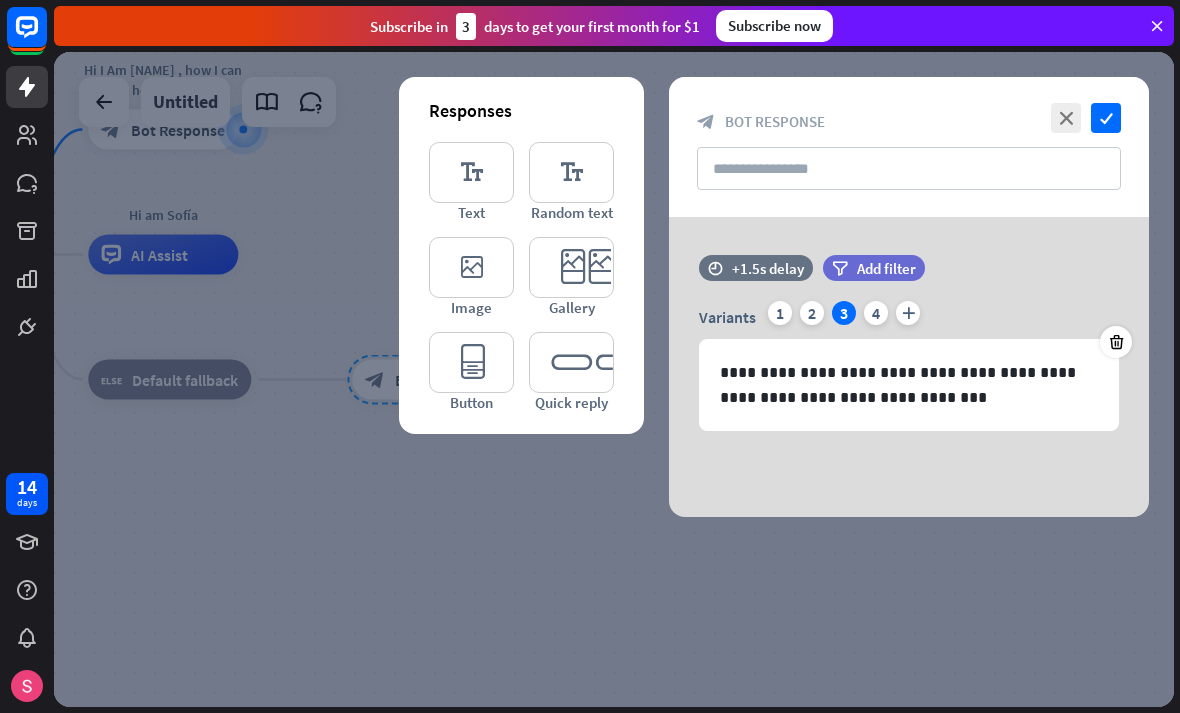 click on "Variants
[NUMBER]
[NUMBER]
[NUMBER]
[NUMBER]
plus" at bounding box center [909, 317] 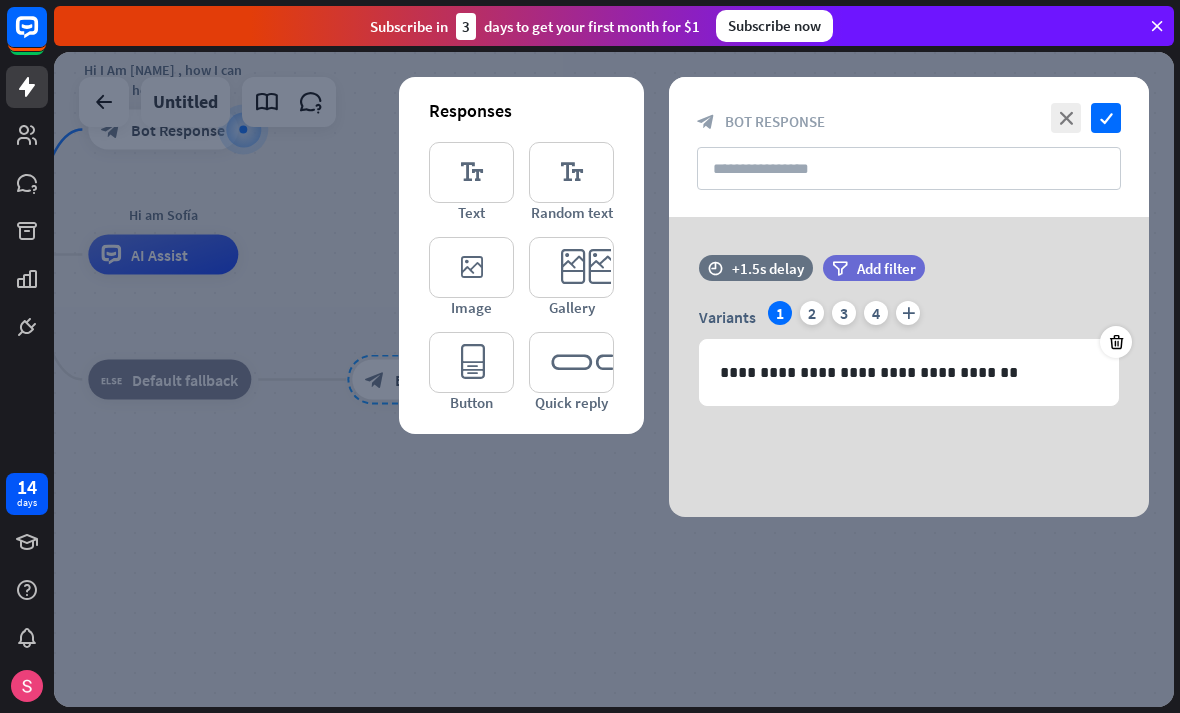 click on "**********" at bounding box center (909, 367) 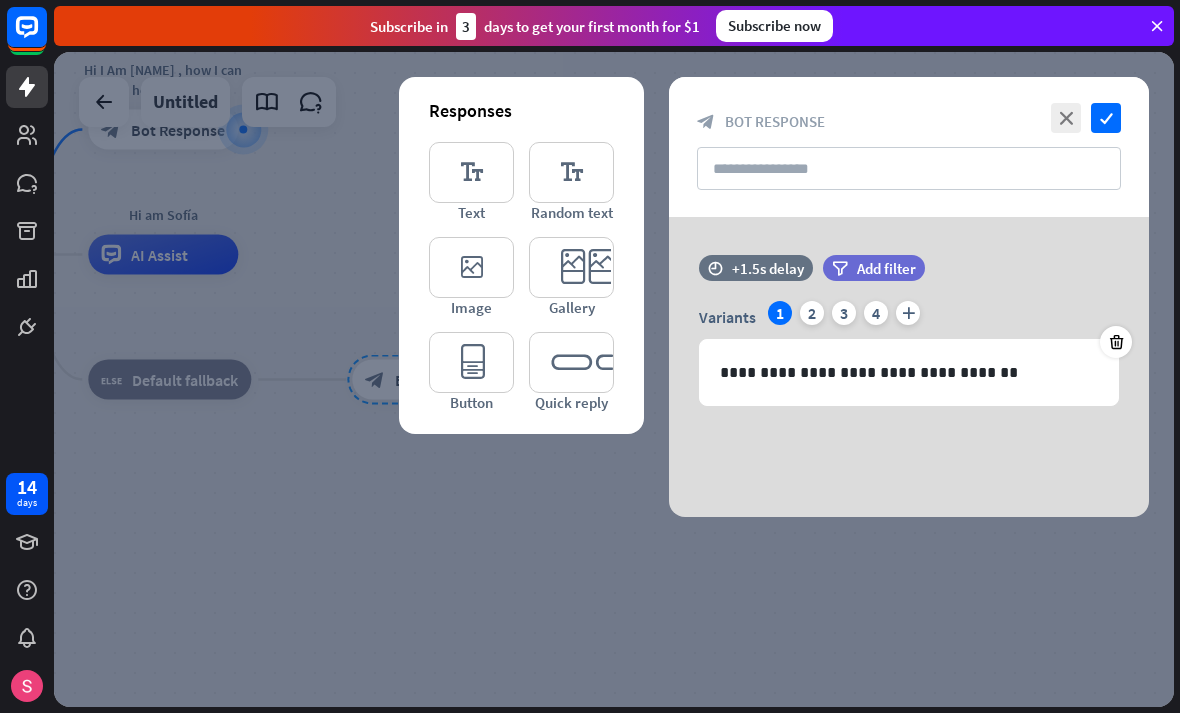 type 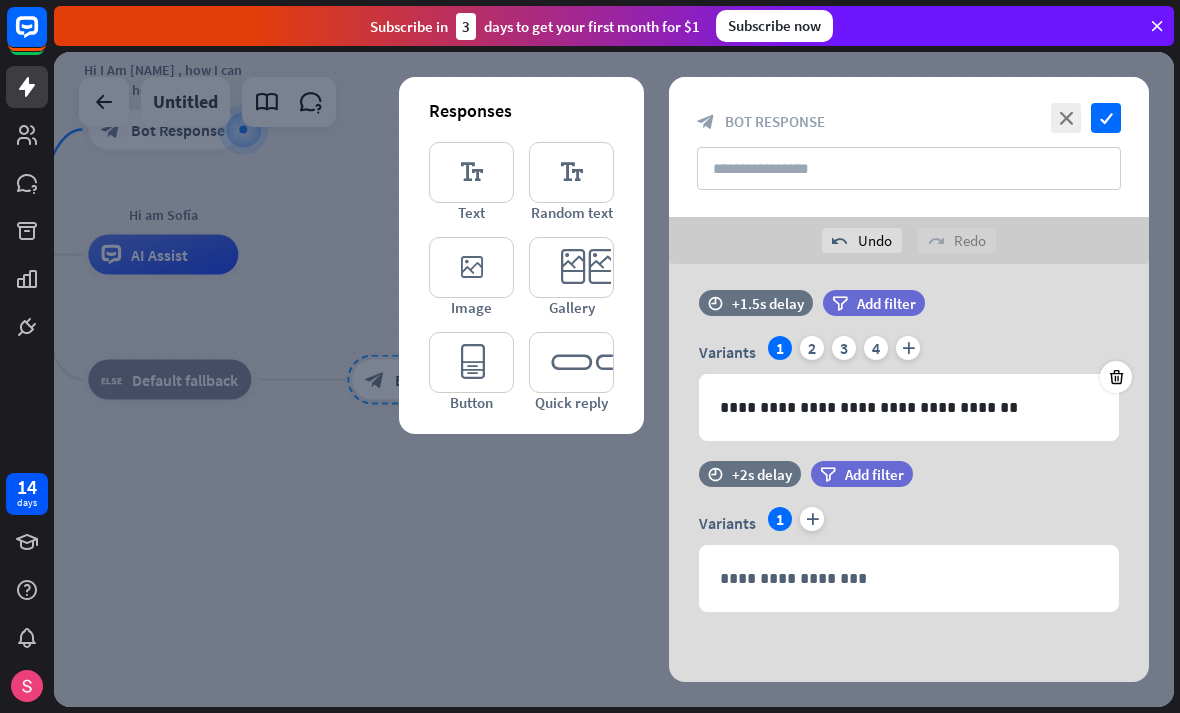 scroll, scrollTop: 12, scrollLeft: 0, axis: vertical 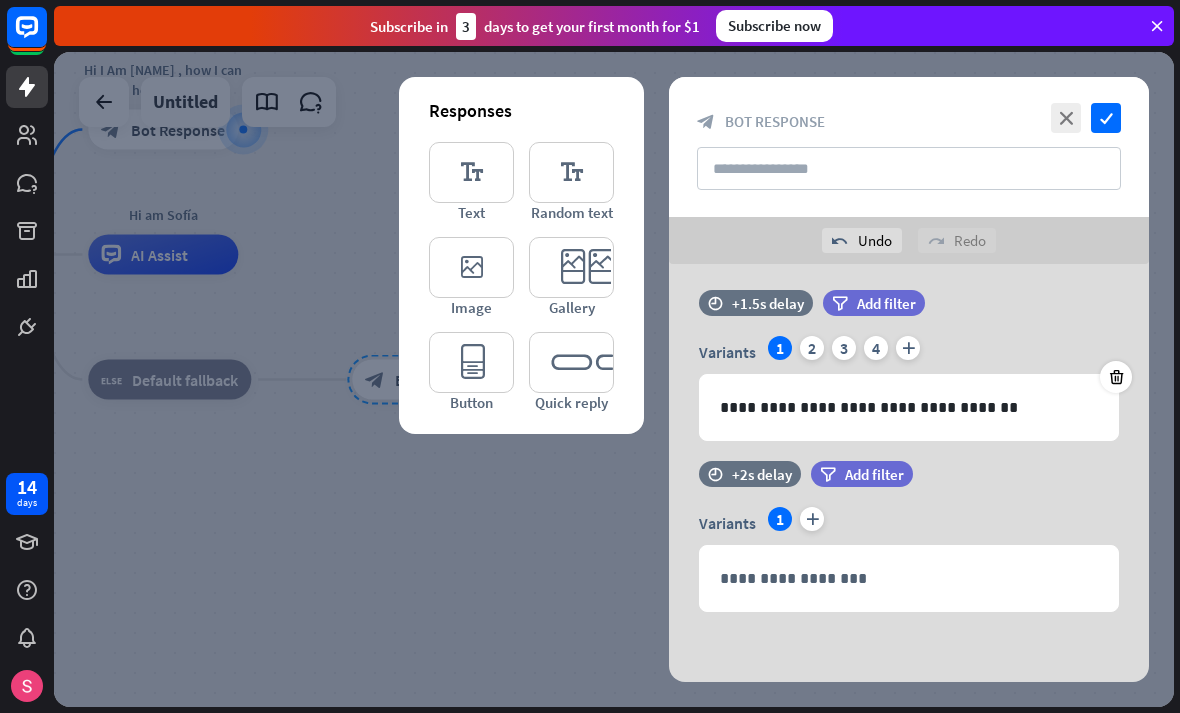 click on "**********" at bounding box center (909, 578) 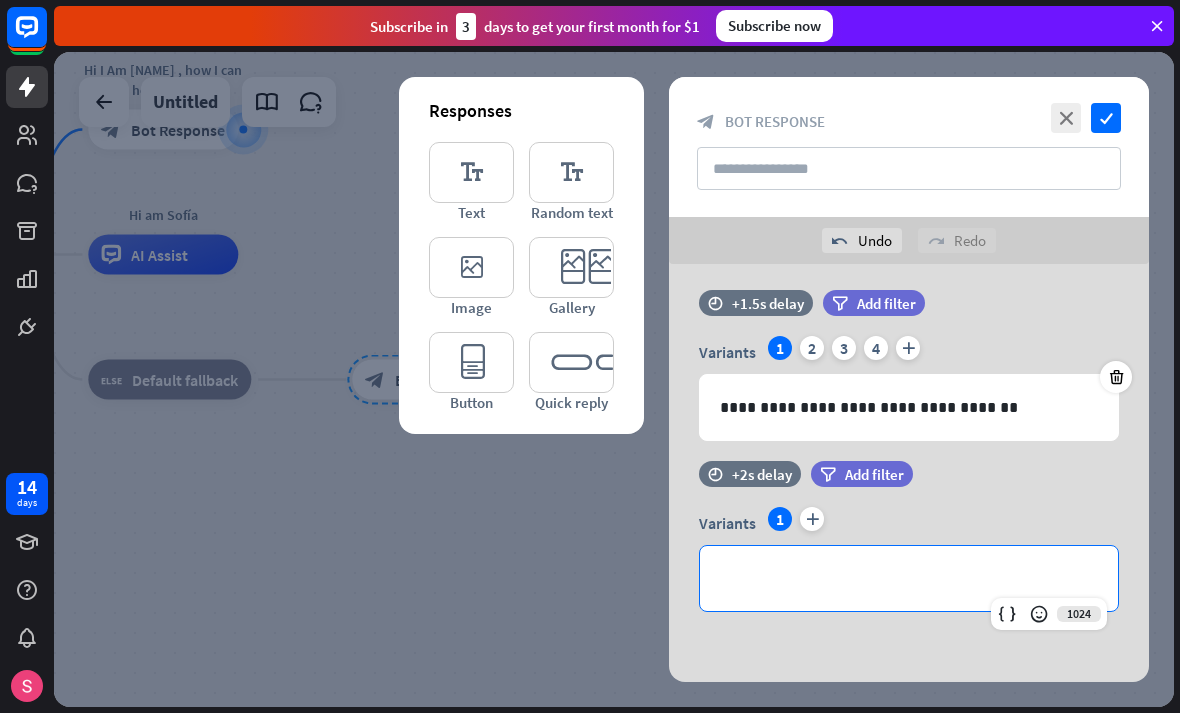 click at bounding box center [669, 566] 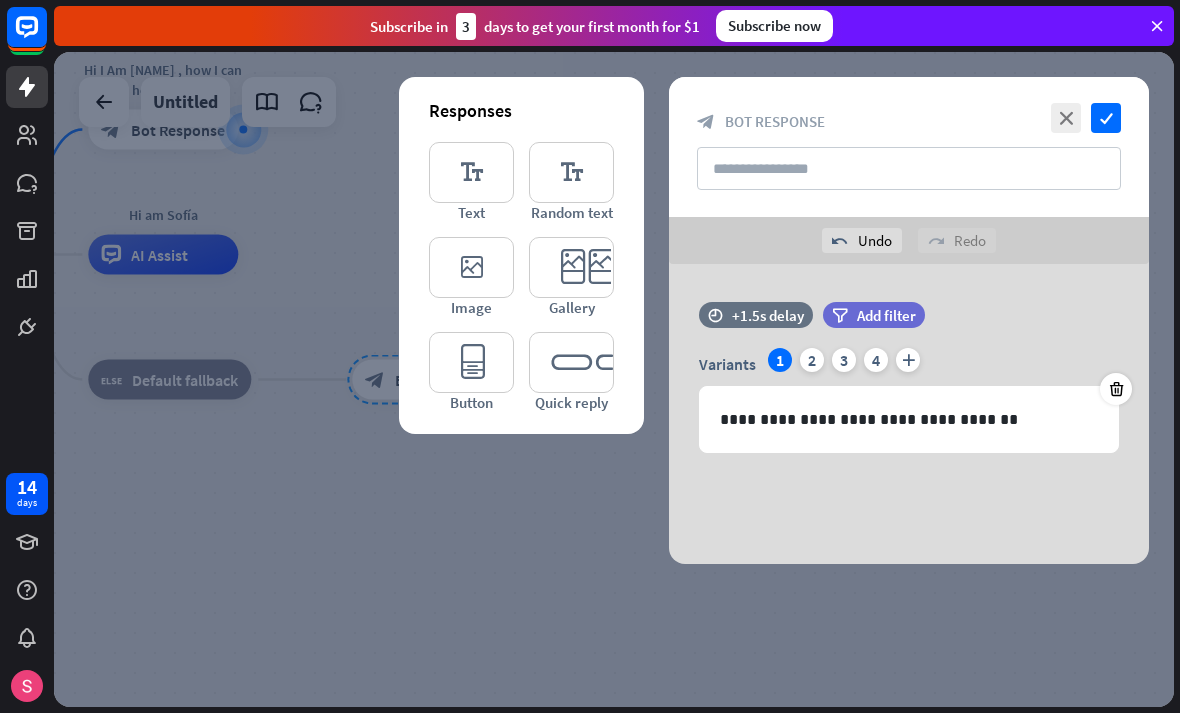 click on "editor_image" at bounding box center [471, 267] 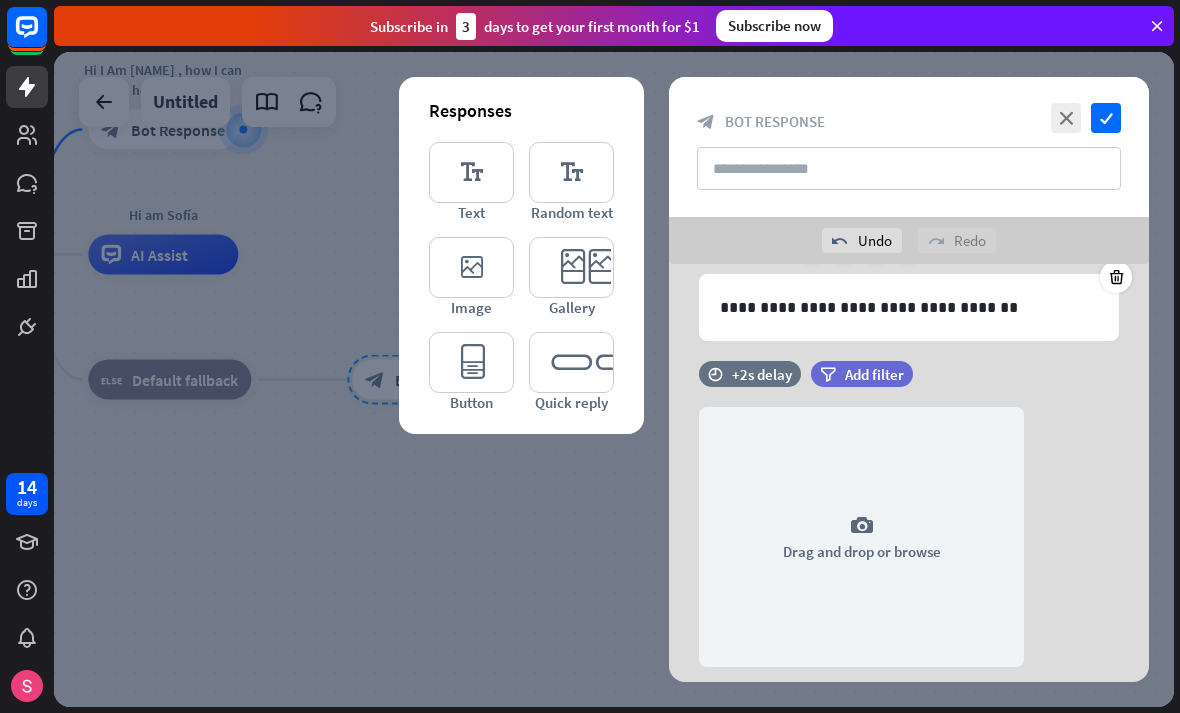scroll, scrollTop: 167, scrollLeft: 0, axis: vertical 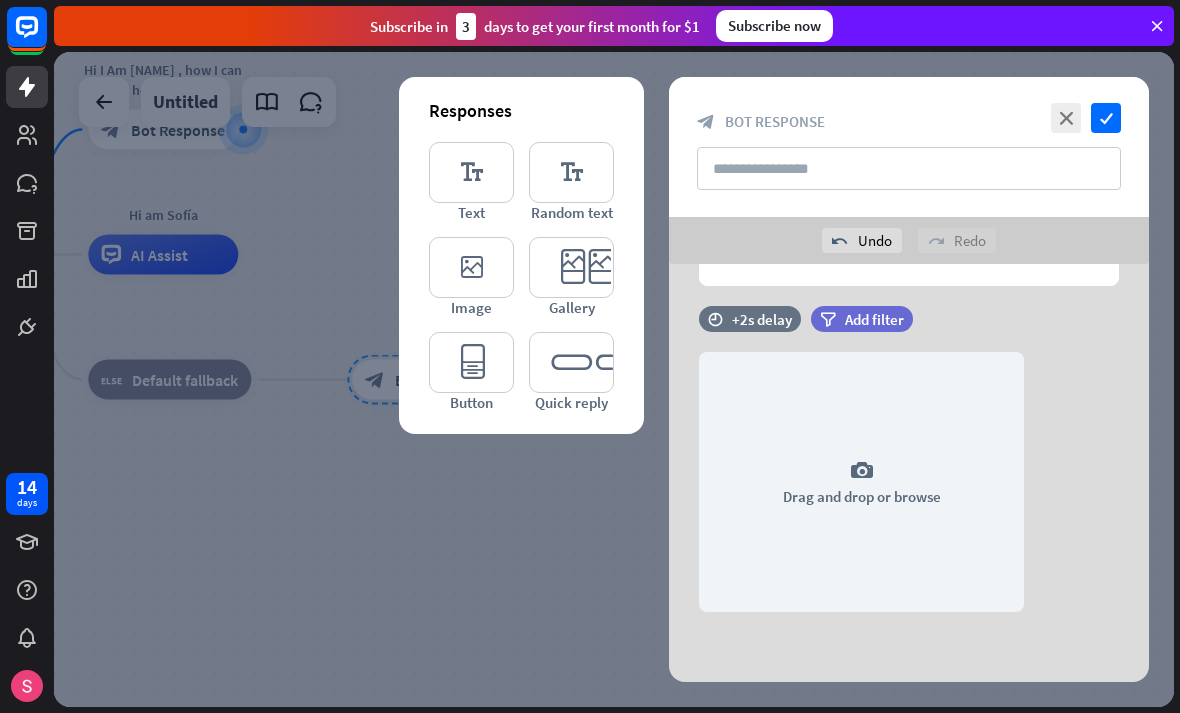 click on "camera
Drag and drop or browse" at bounding box center (861, 482) 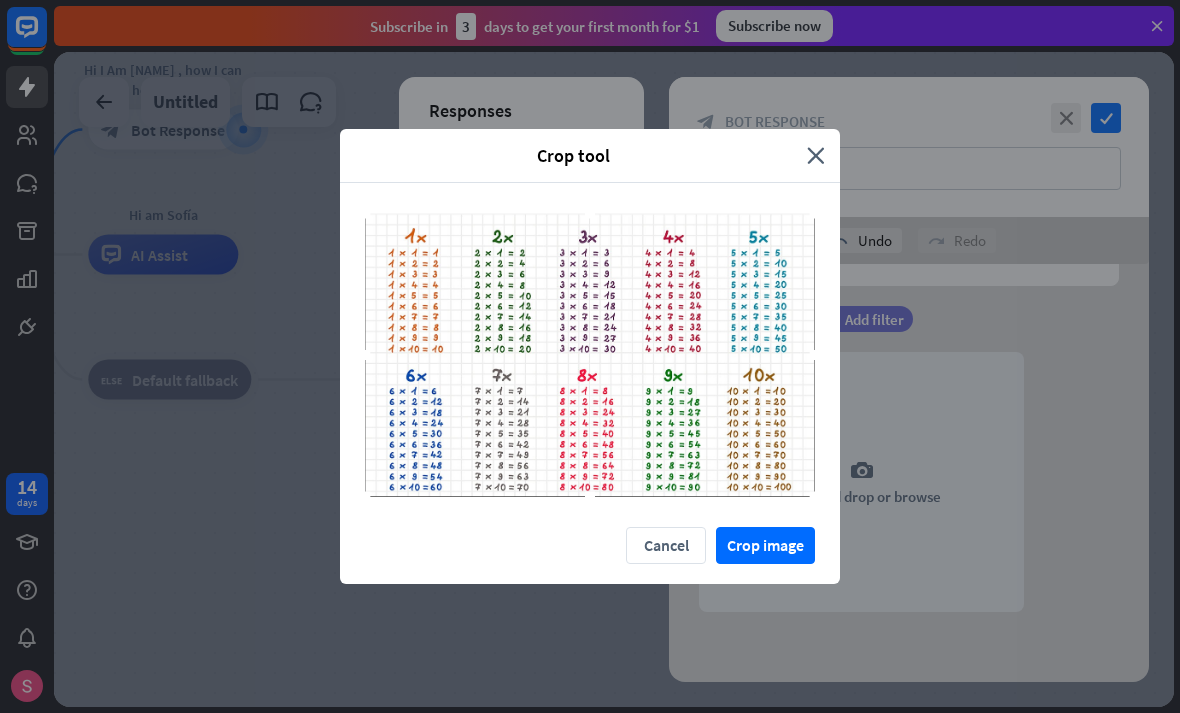 click on "Crop image" at bounding box center [765, 545] 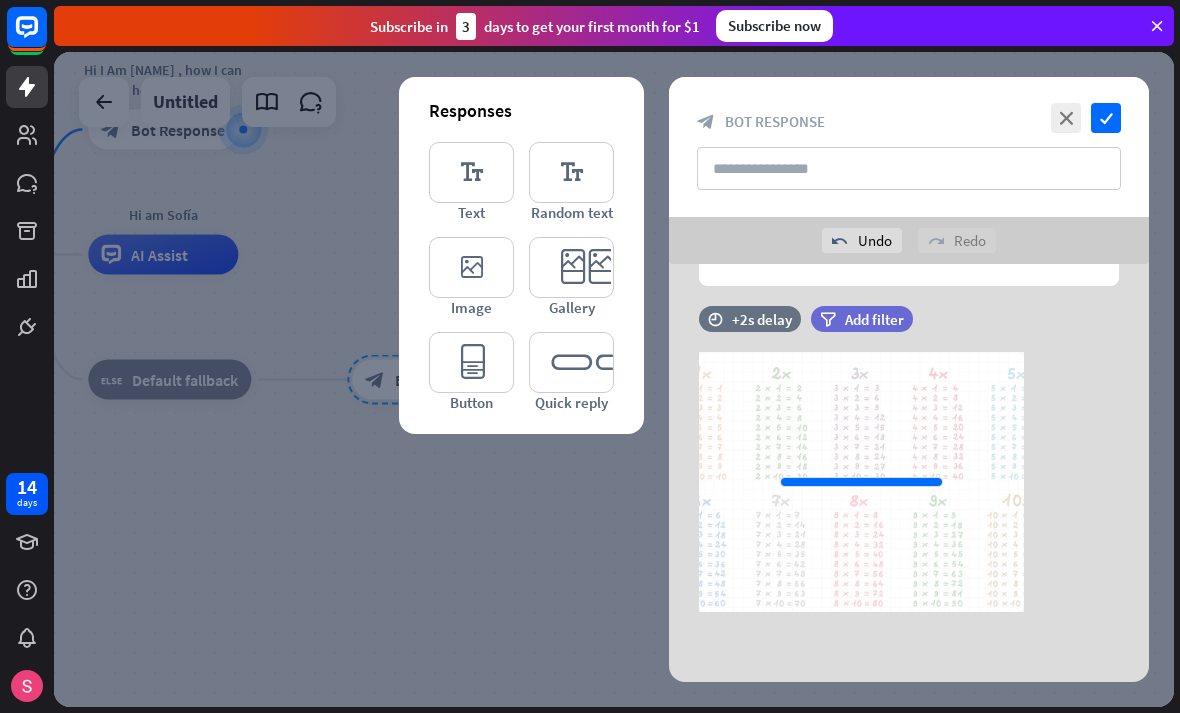 click at bounding box center (861, 482) 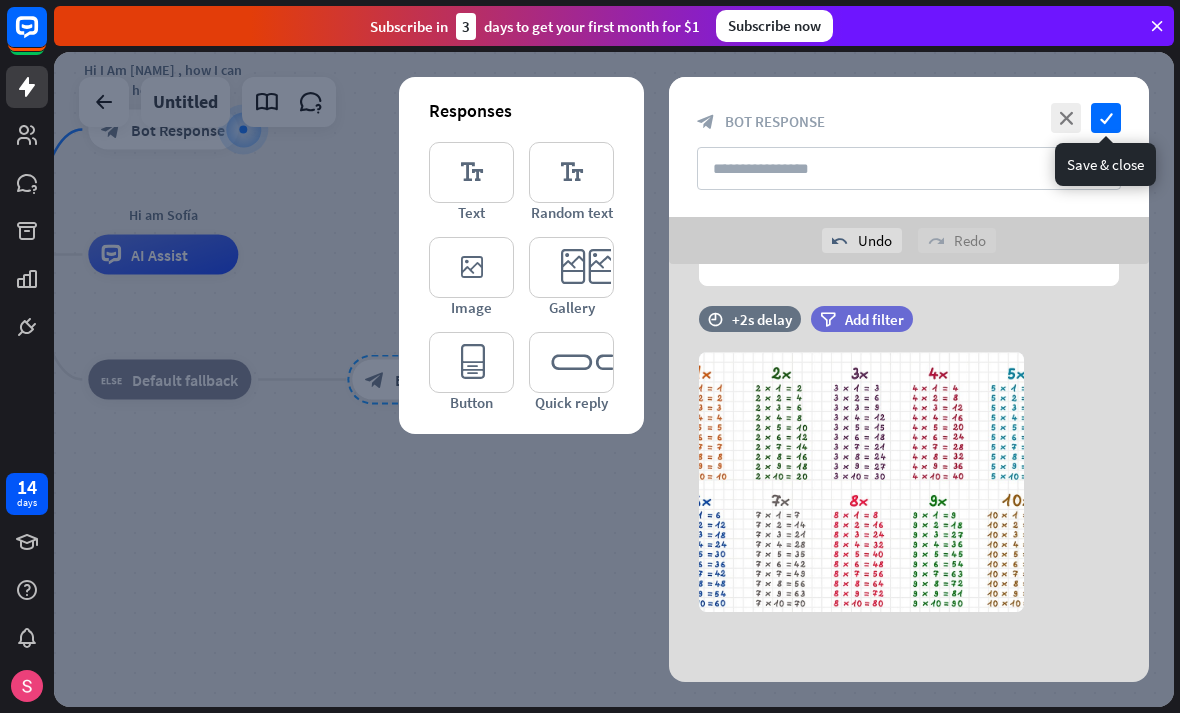 click on "check" at bounding box center [1106, 118] 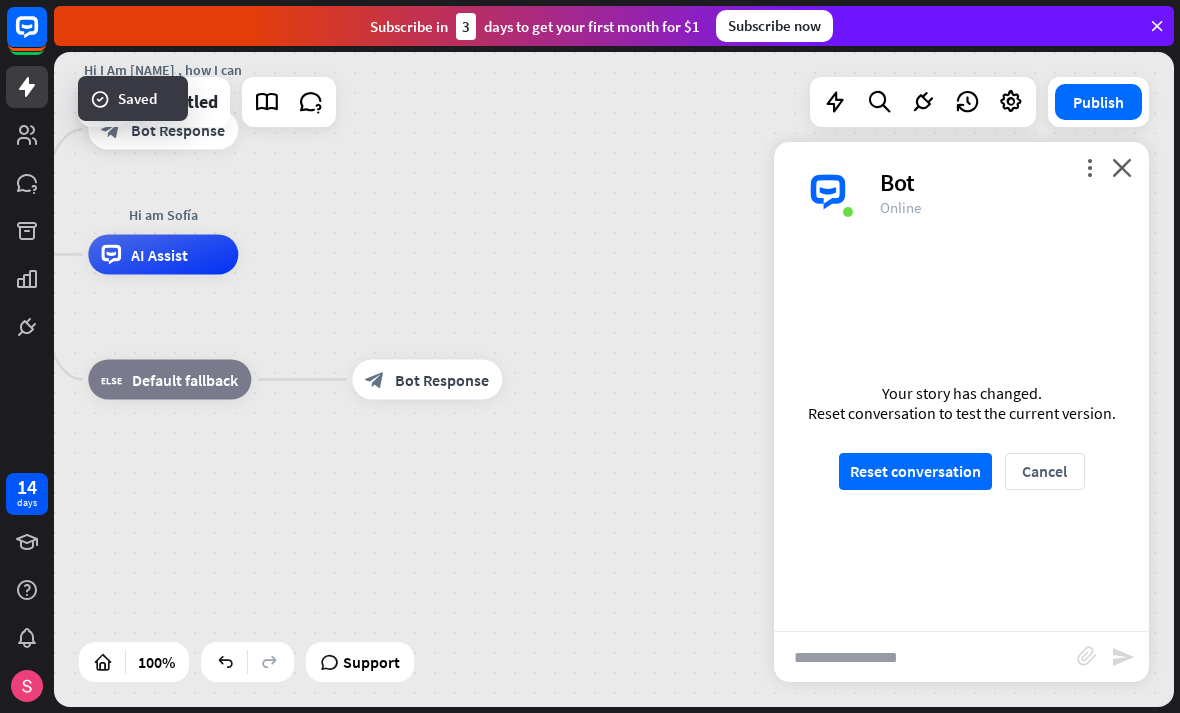 click on "Reset conversation" at bounding box center [915, 471] 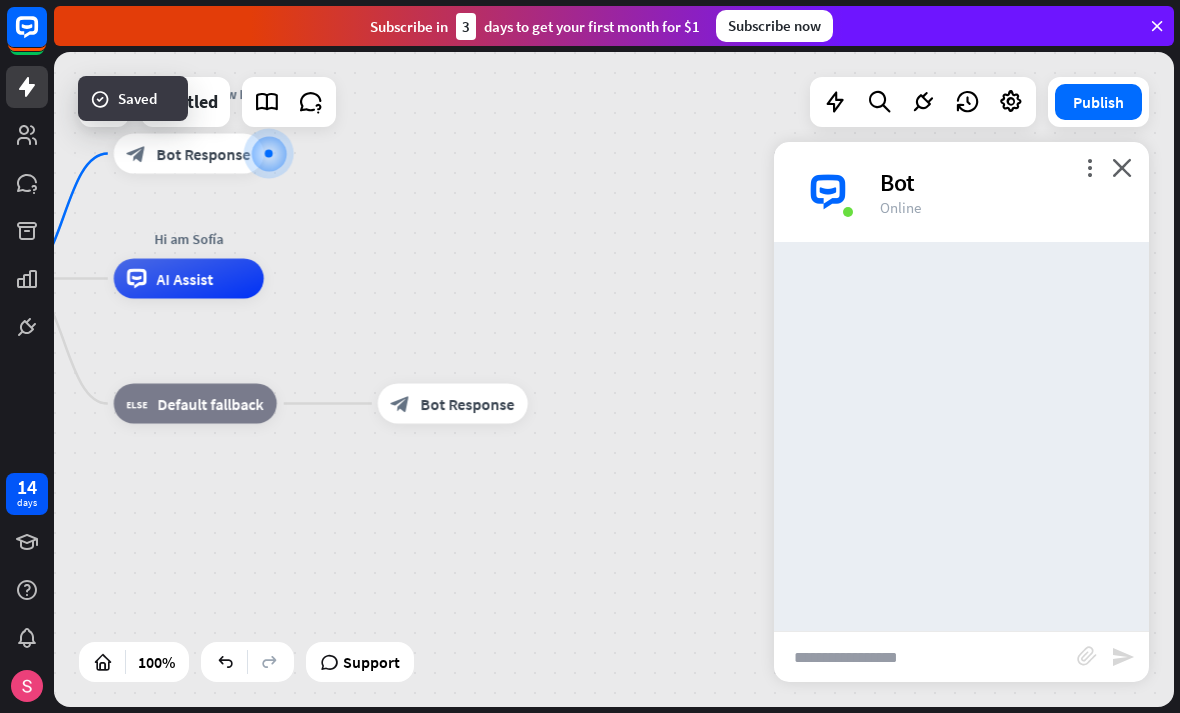 click at bounding box center (925, 657) 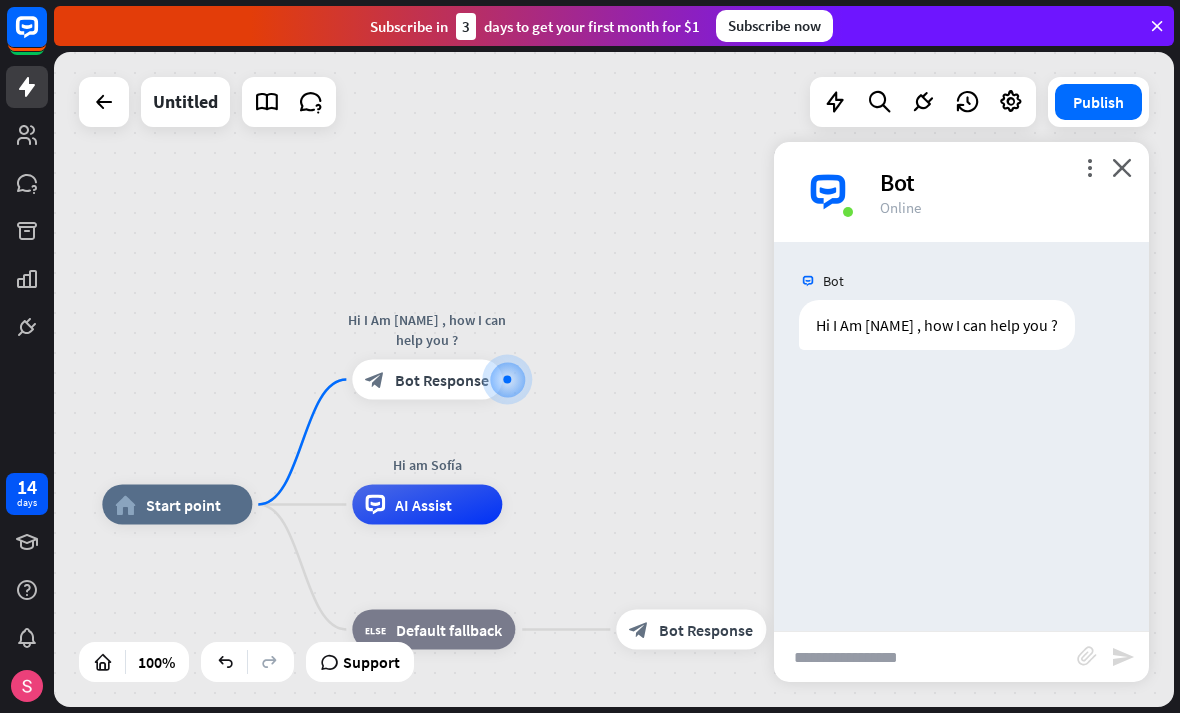 click at bounding box center (925, 657) 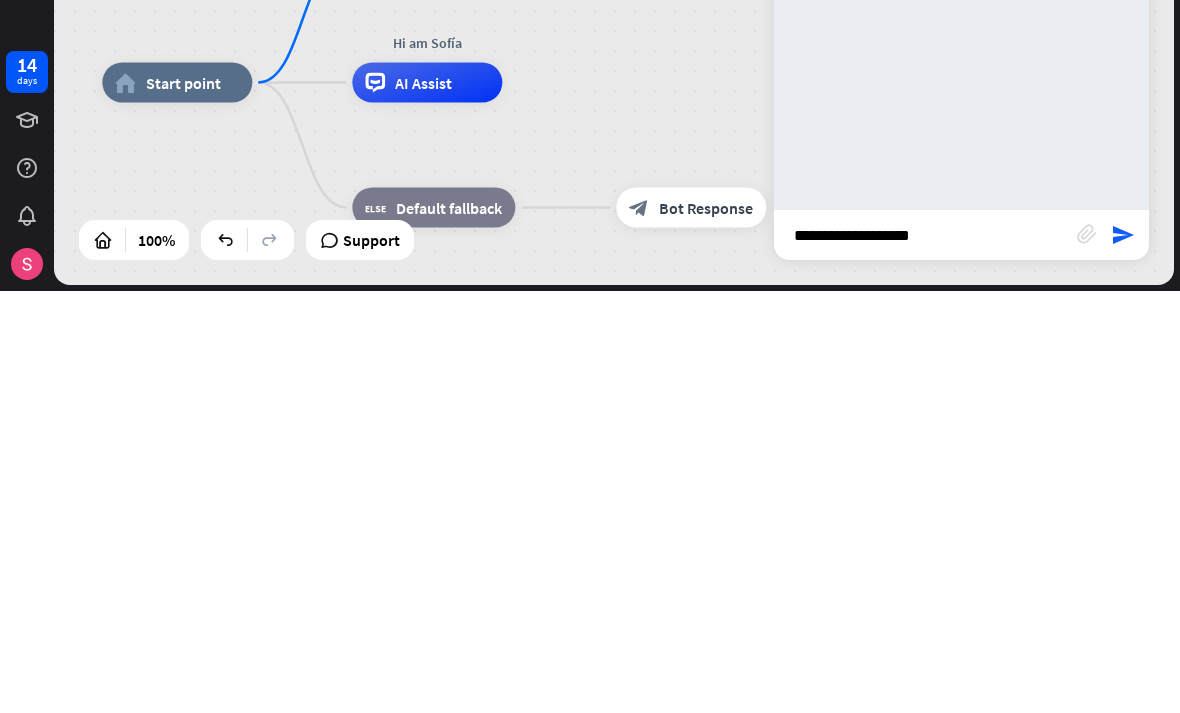 type on "**********" 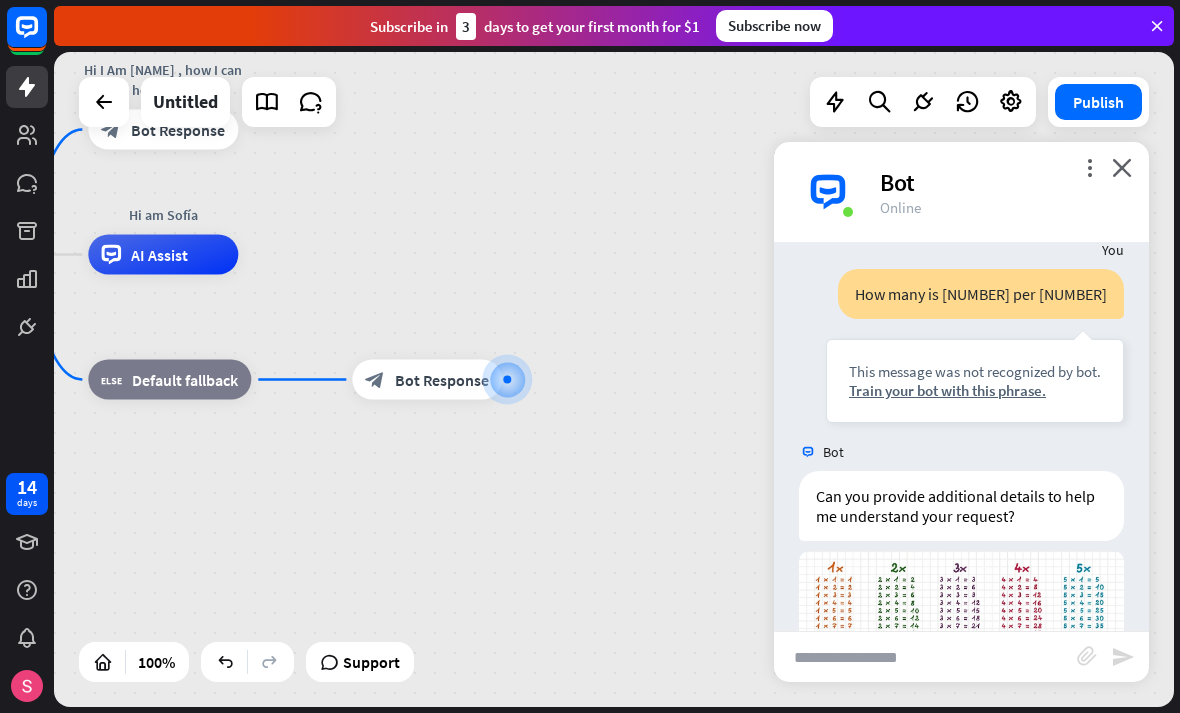 scroll, scrollTop: 284, scrollLeft: 0, axis: vertical 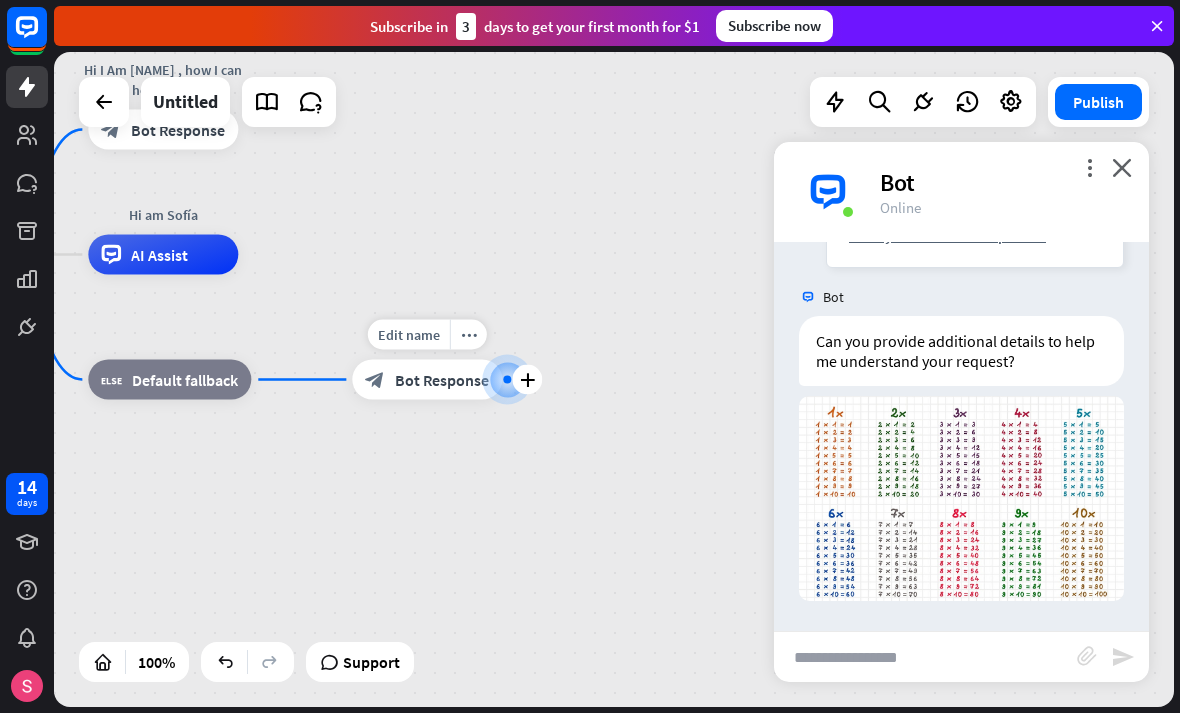 click on "block_bot_response   Bot Response" at bounding box center (427, 380) 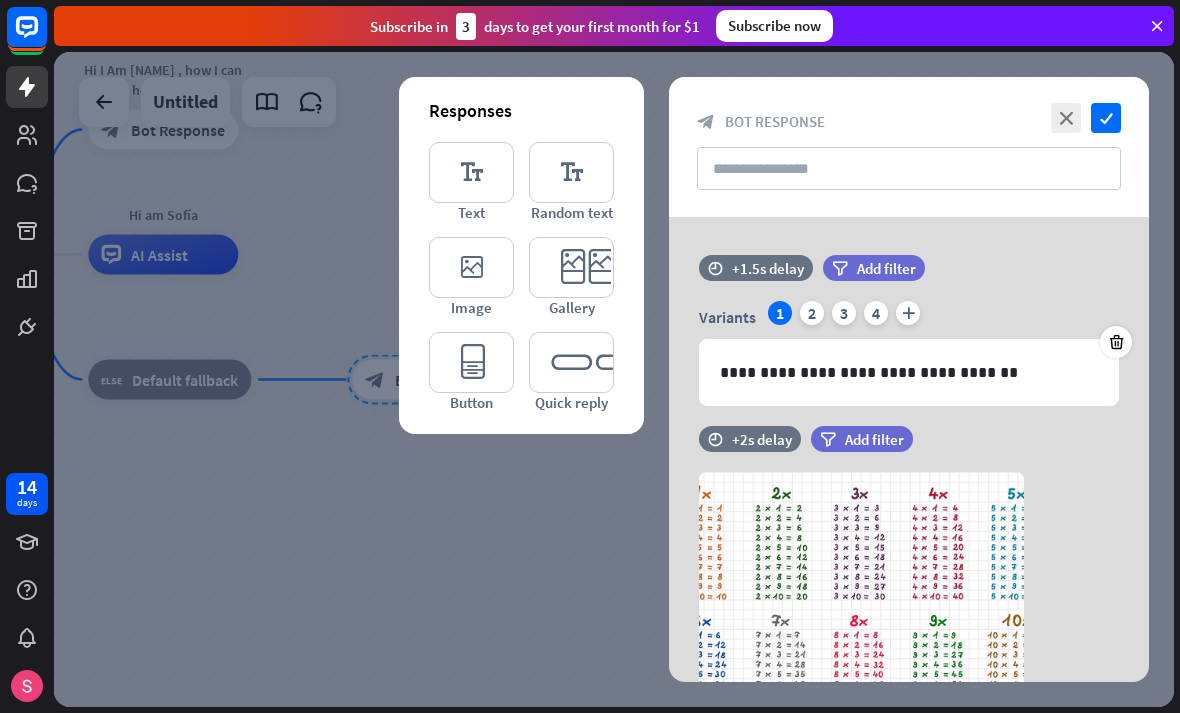 click on "editor_button" at bounding box center (471, 362) 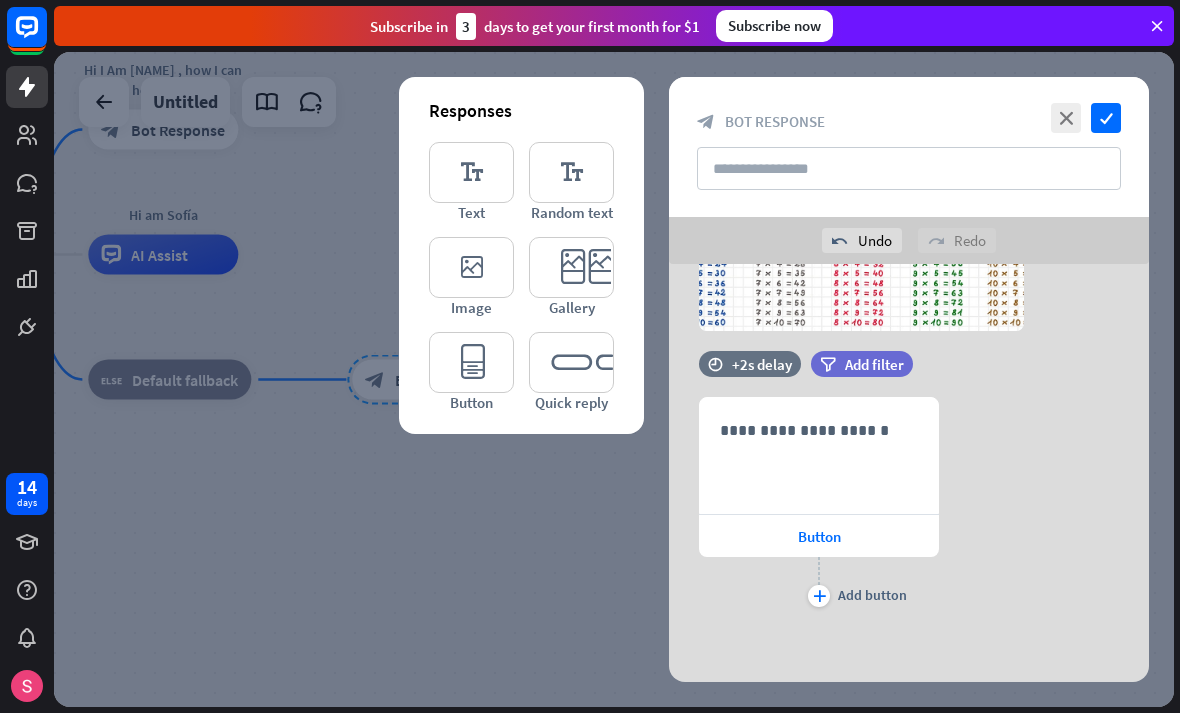 scroll, scrollTop: 448, scrollLeft: 0, axis: vertical 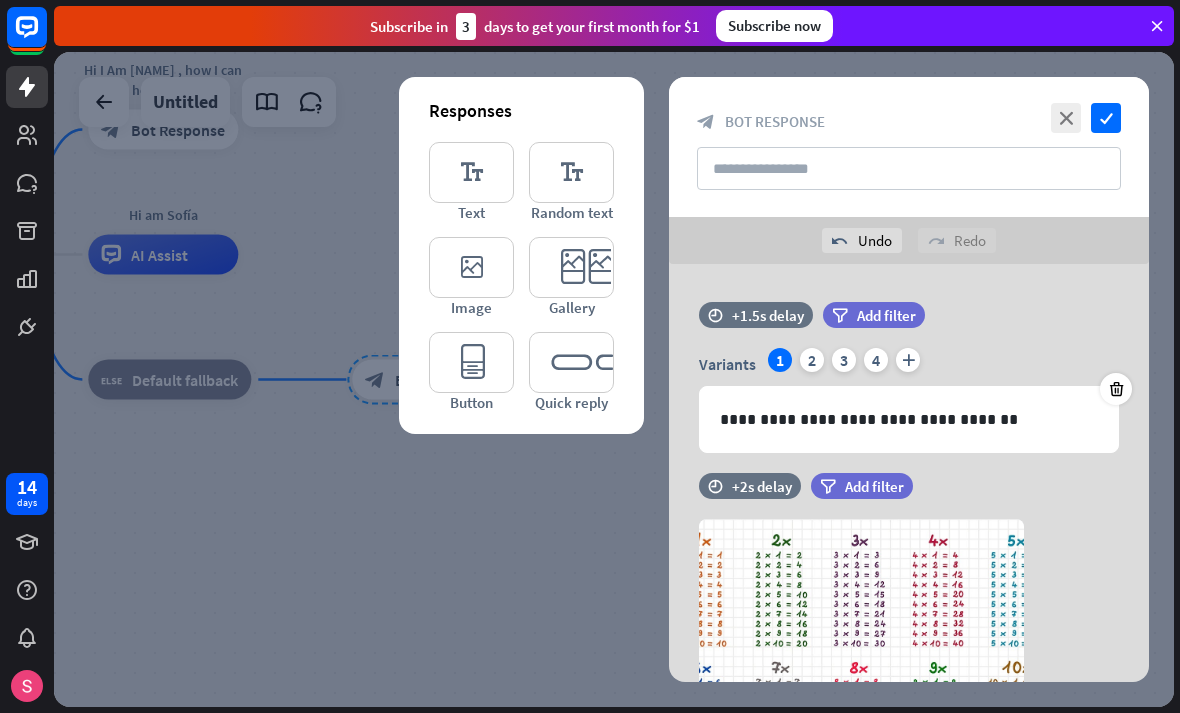 click on "close
check
block_bot_response   Bot Response" at bounding box center [909, 147] 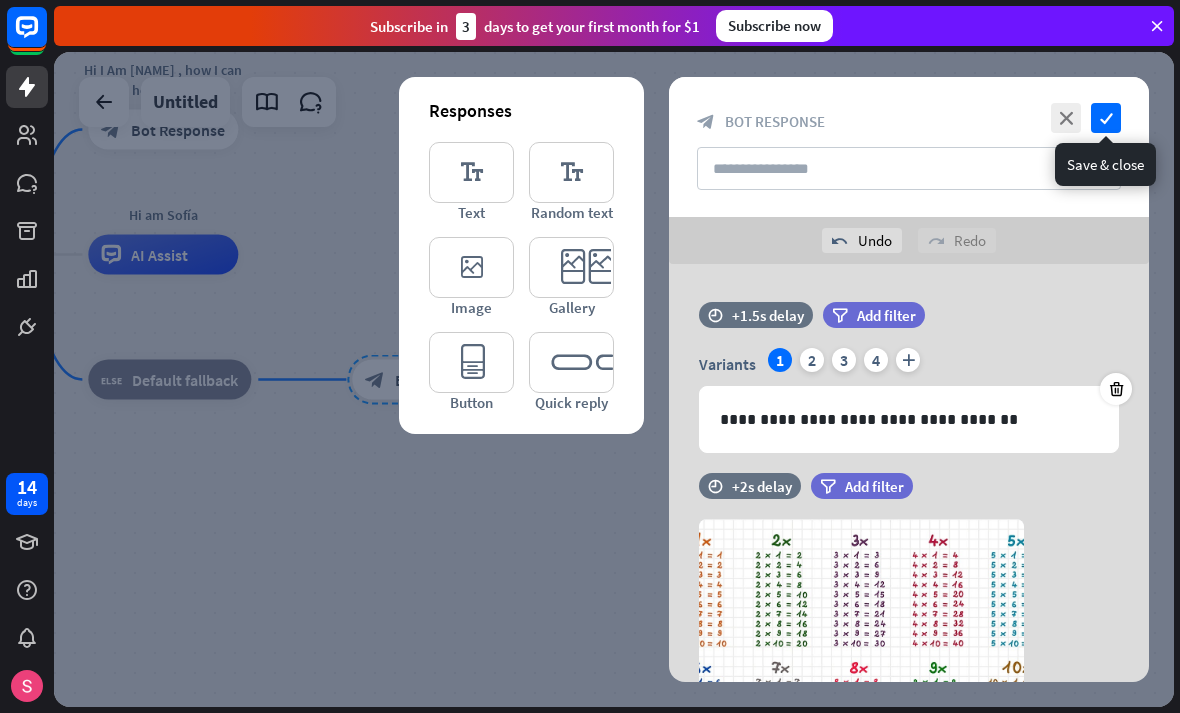 click on "check" at bounding box center (1106, 118) 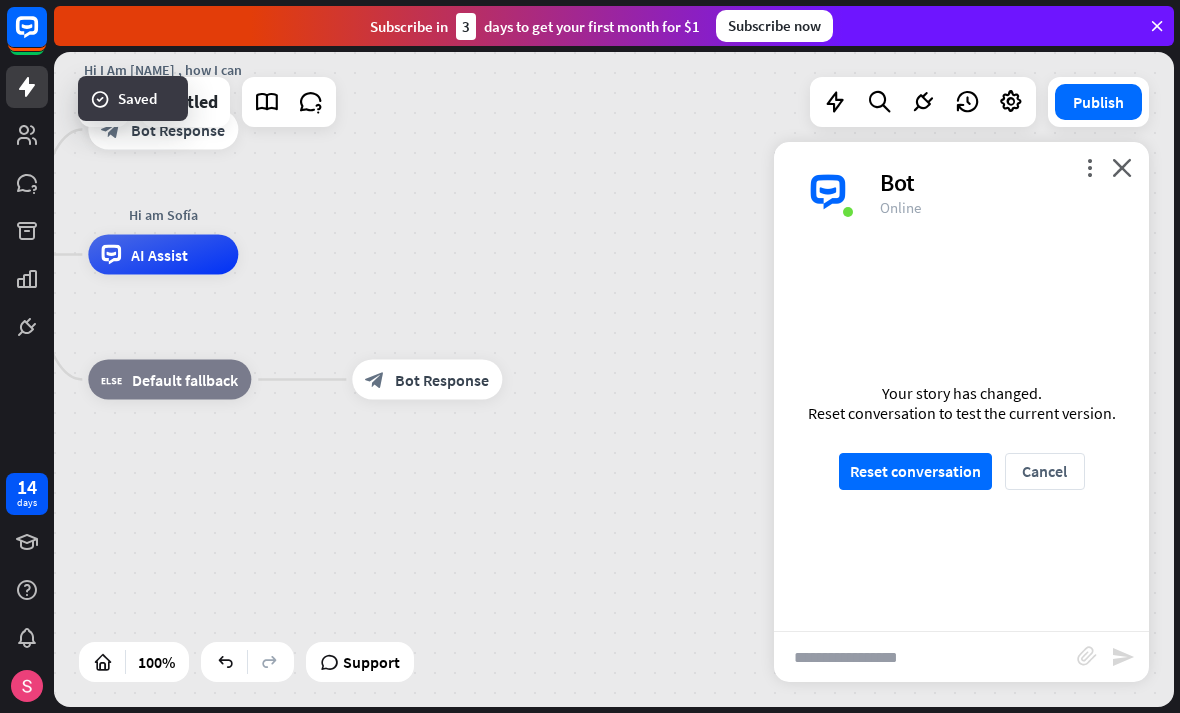 click on "Cancel" at bounding box center (1045, 471) 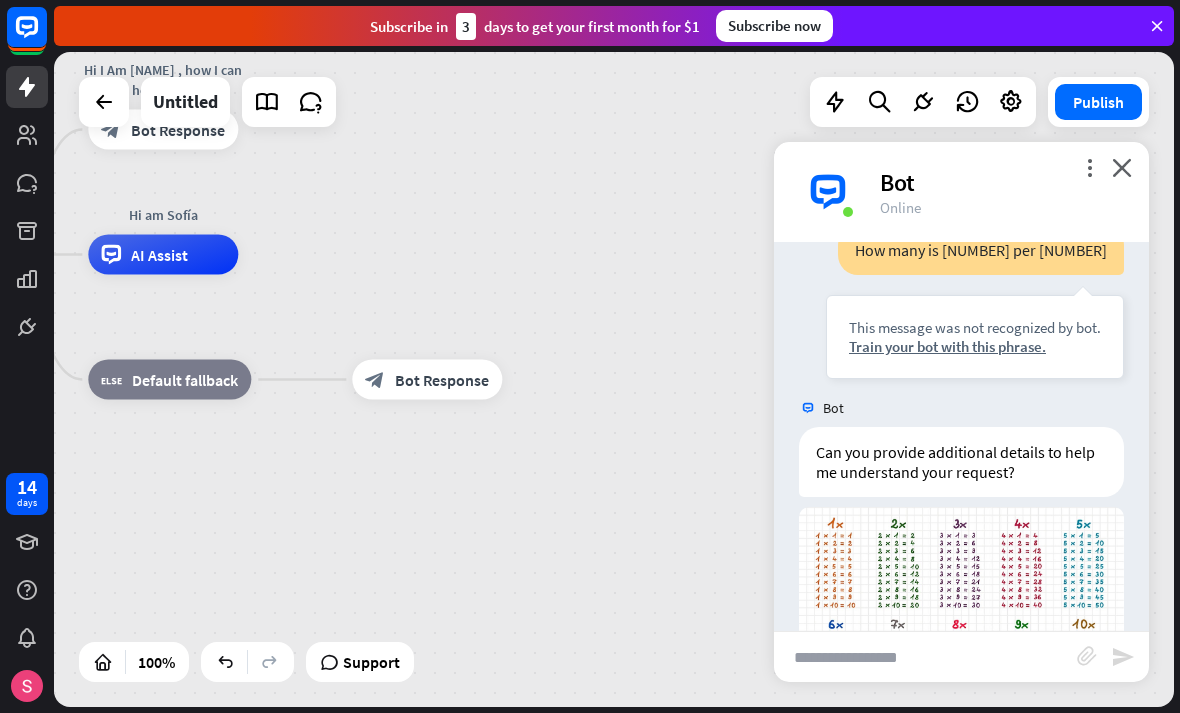 scroll, scrollTop: 170, scrollLeft: 0, axis: vertical 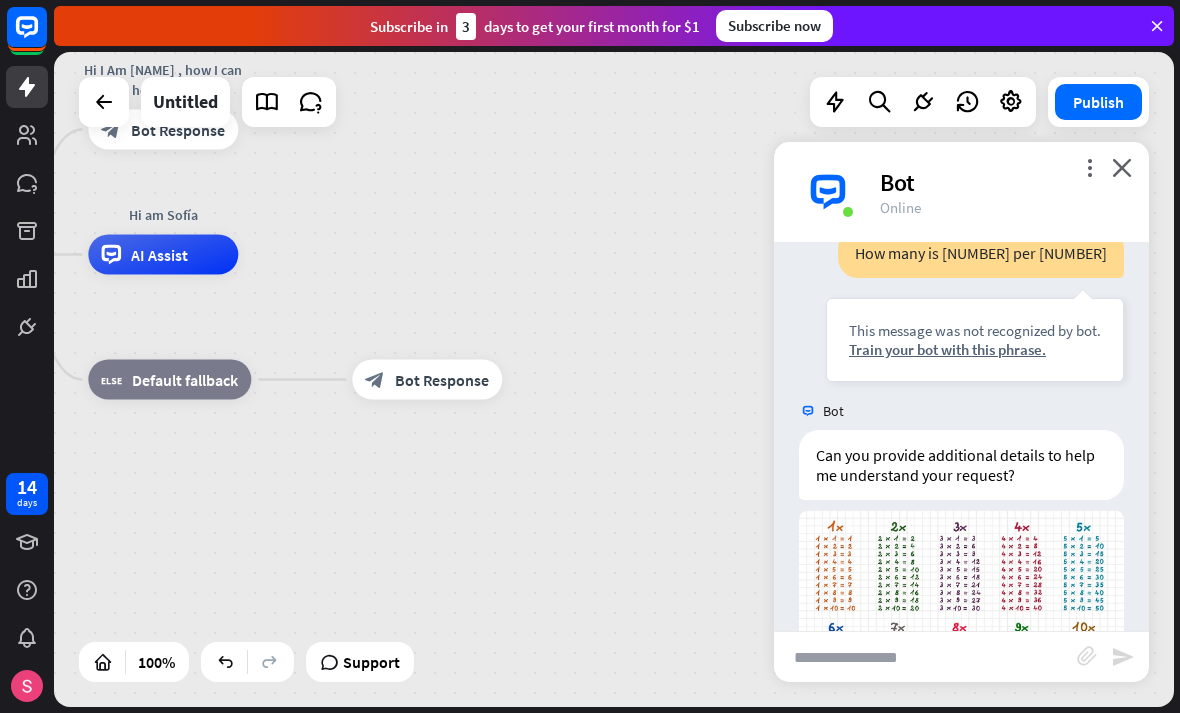 click on "Train your bot with this phrase." at bounding box center [975, 349] 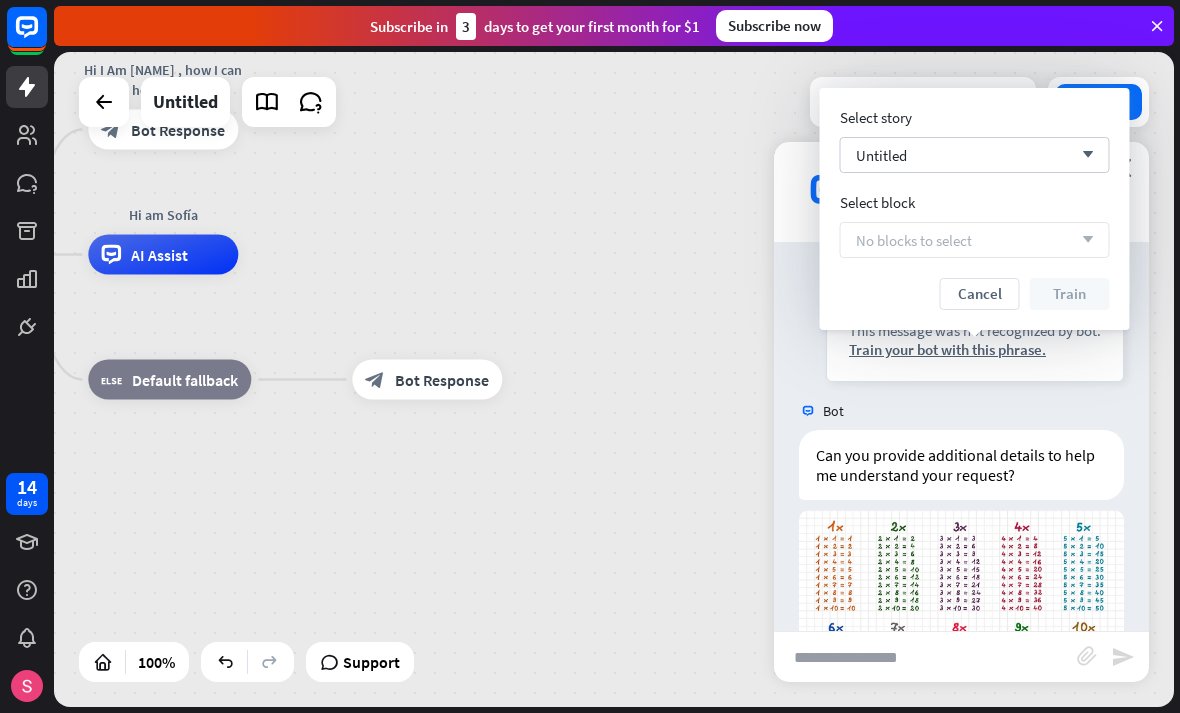 click on "Untitled
arrow_down" at bounding box center [975, 155] 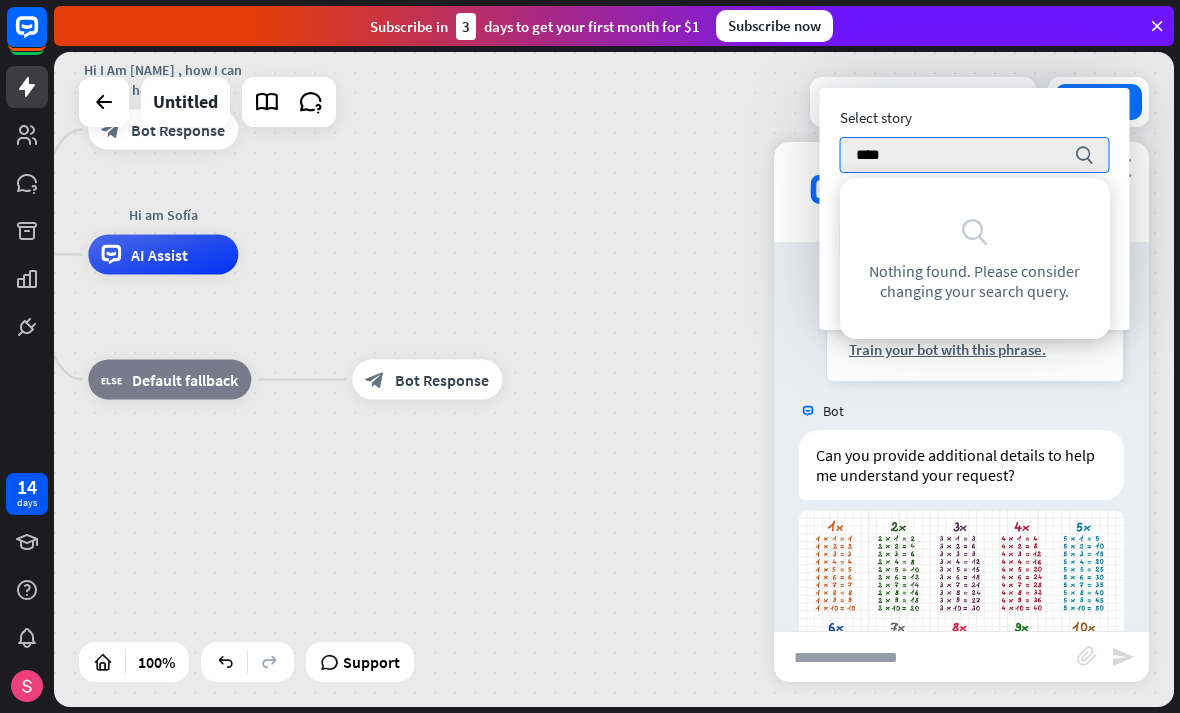 type on "*****" 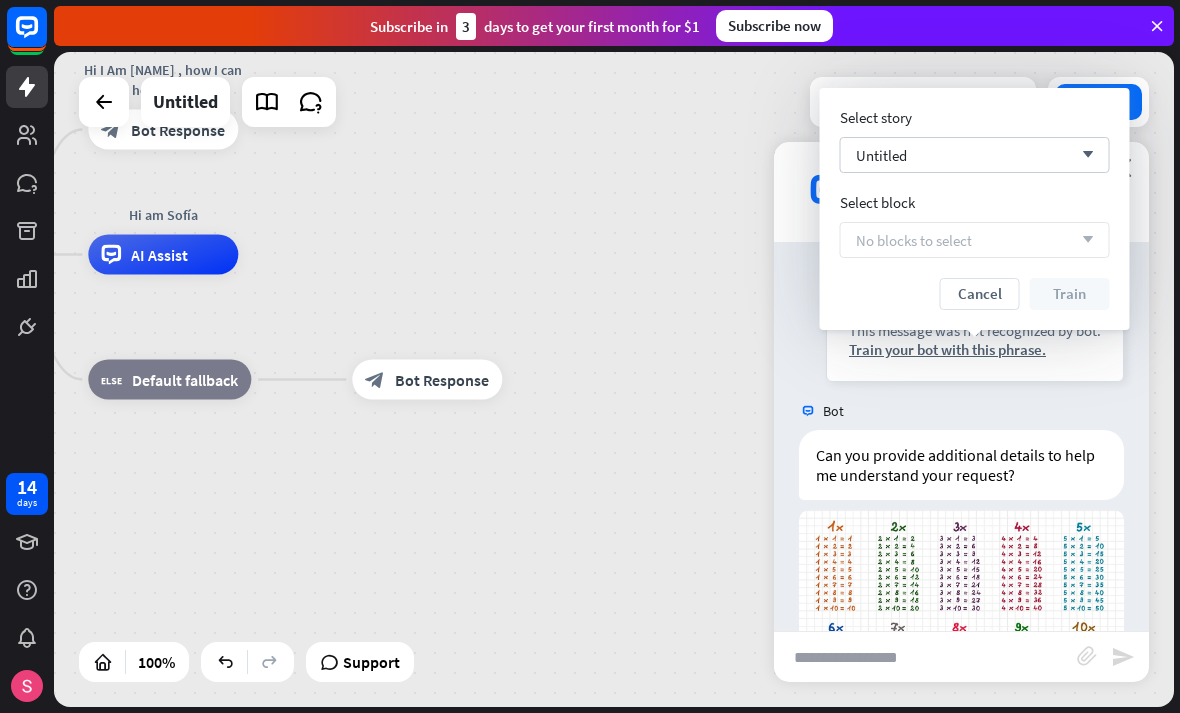 click on "arrow_down" at bounding box center [1083, 240] 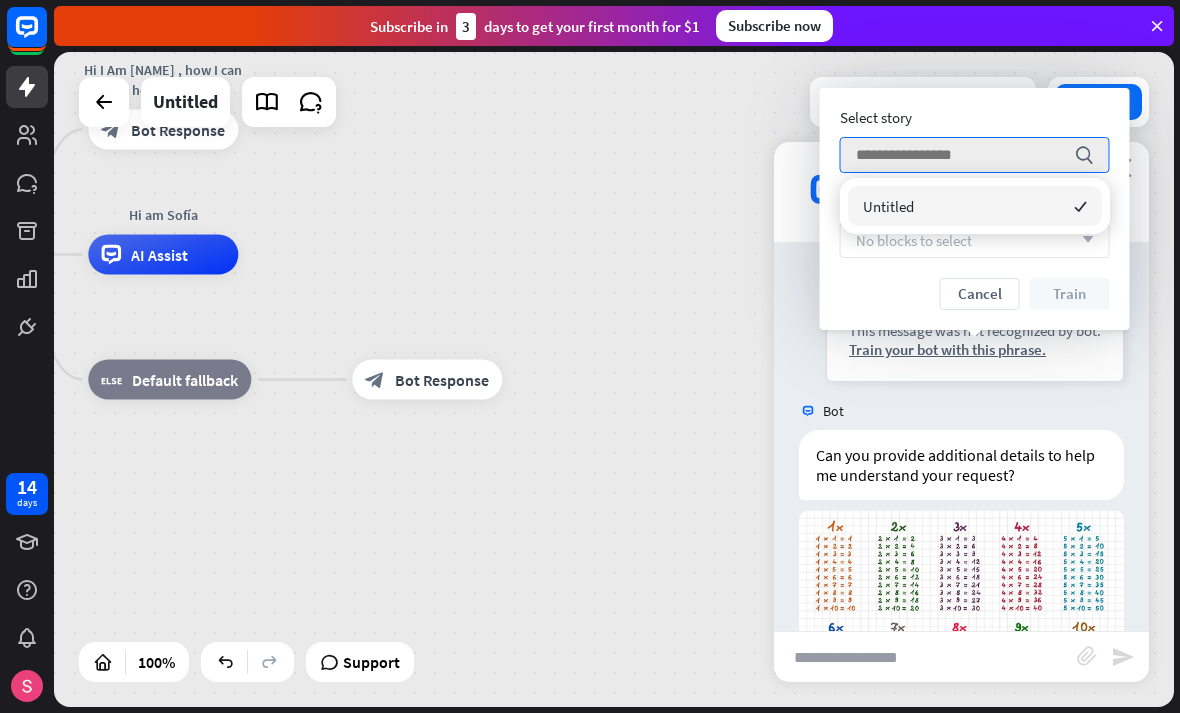 click on "checked" at bounding box center [1080, 206] 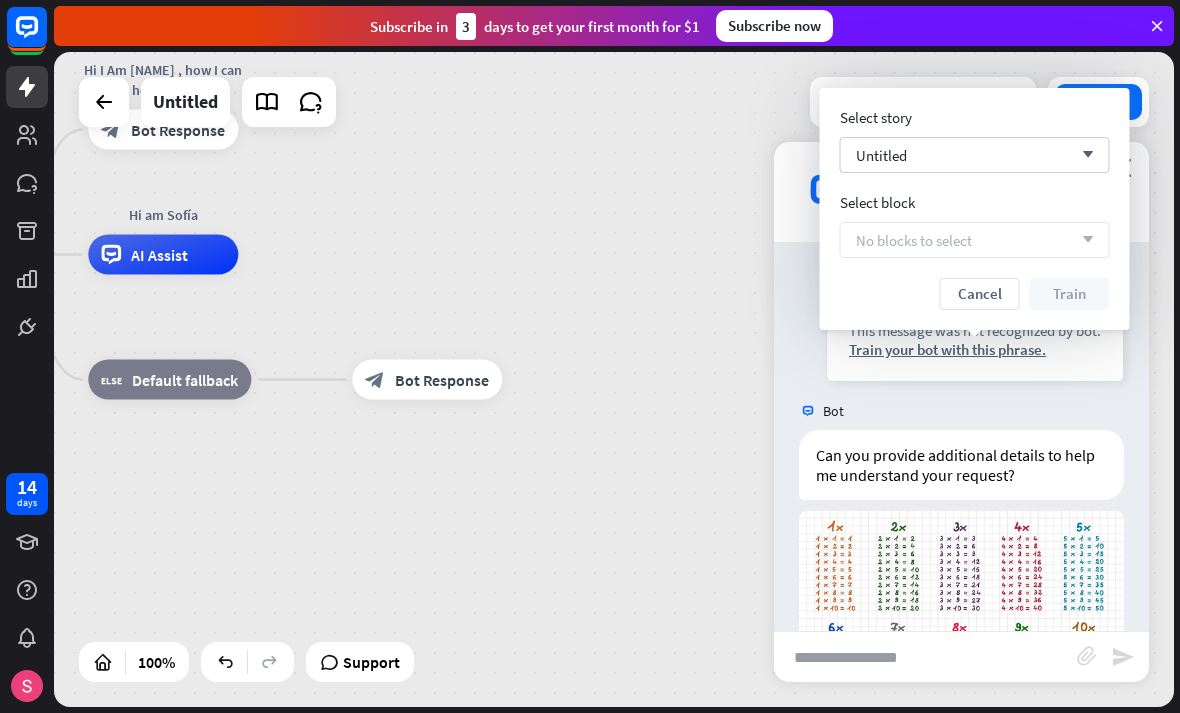 click on "No blocks to select
arrow_down" at bounding box center [975, 240] 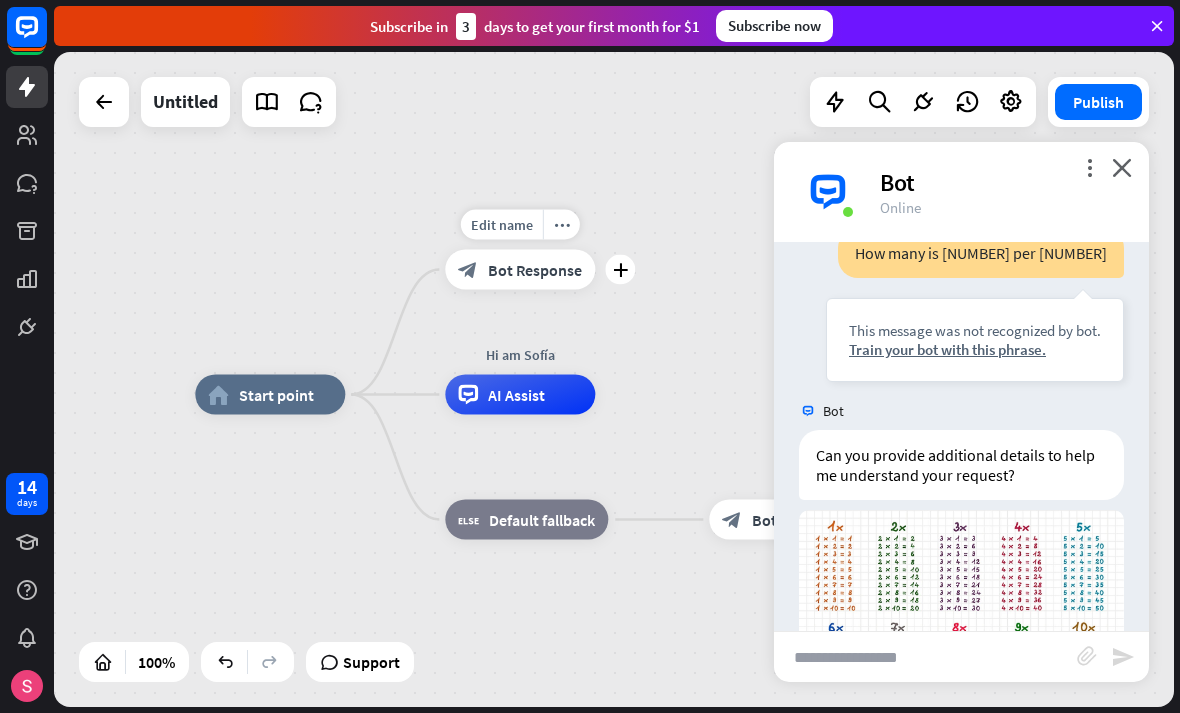 click on "Edit name" at bounding box center (502, 225) 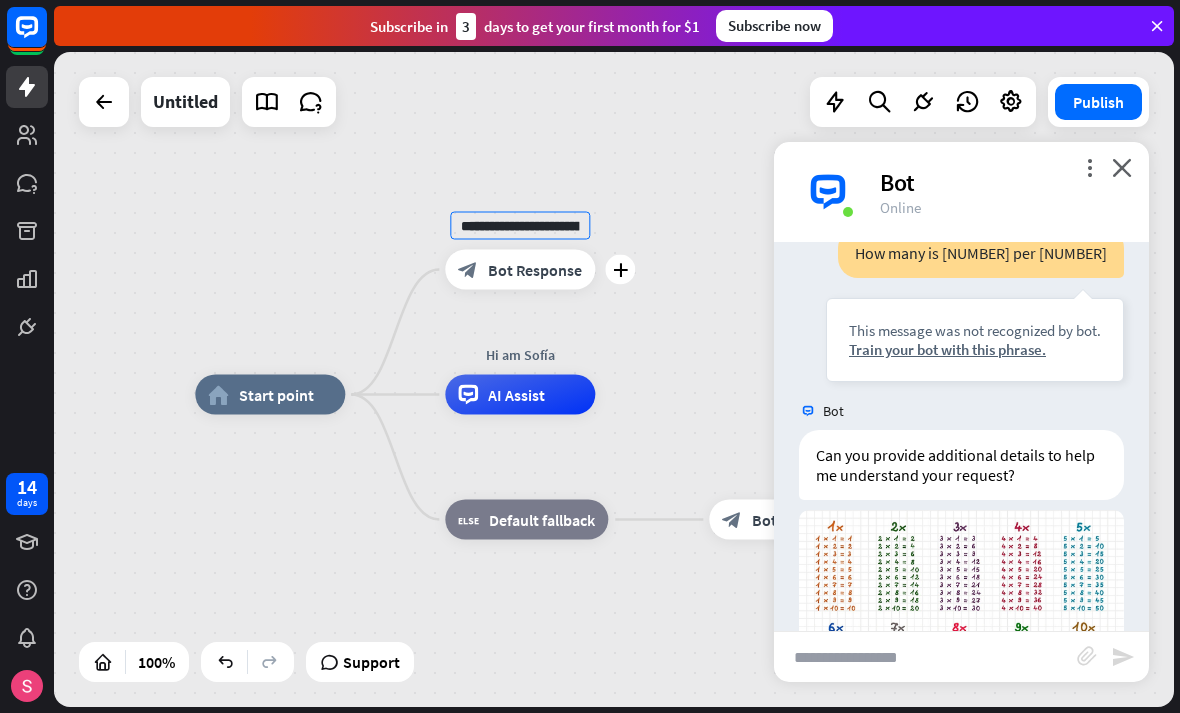 scroll, scrollTop: 0, scrollLeft: 87, axis: horizontal 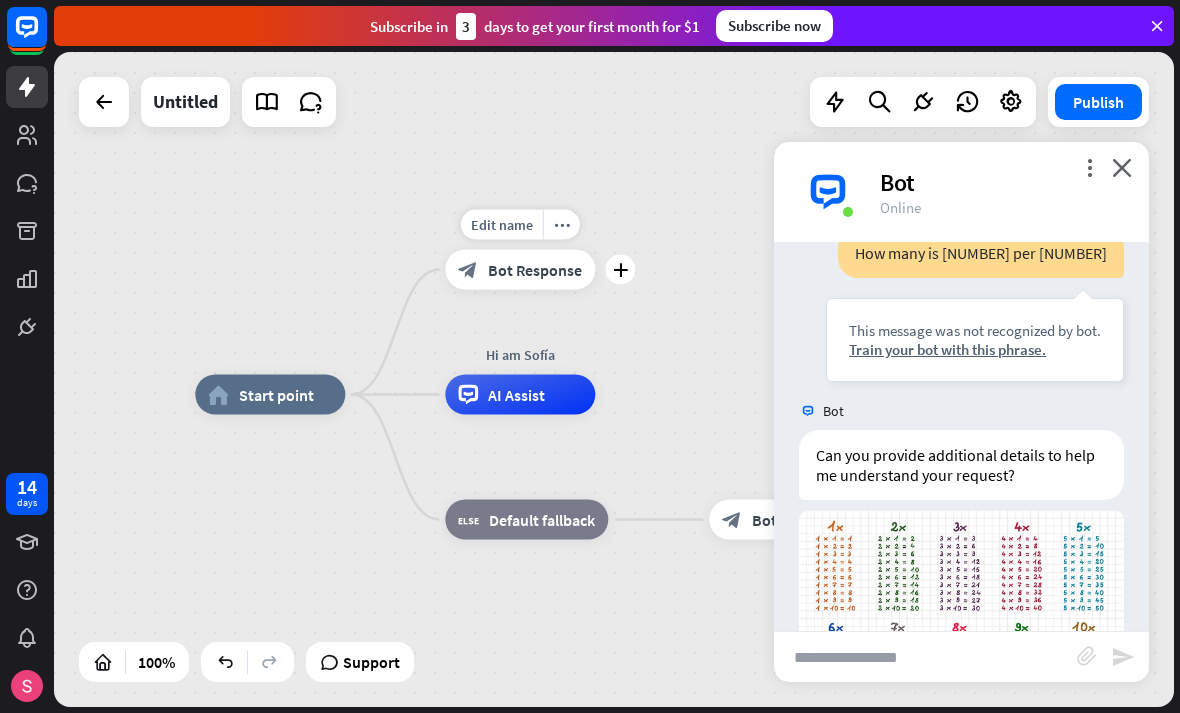 type on "**********" 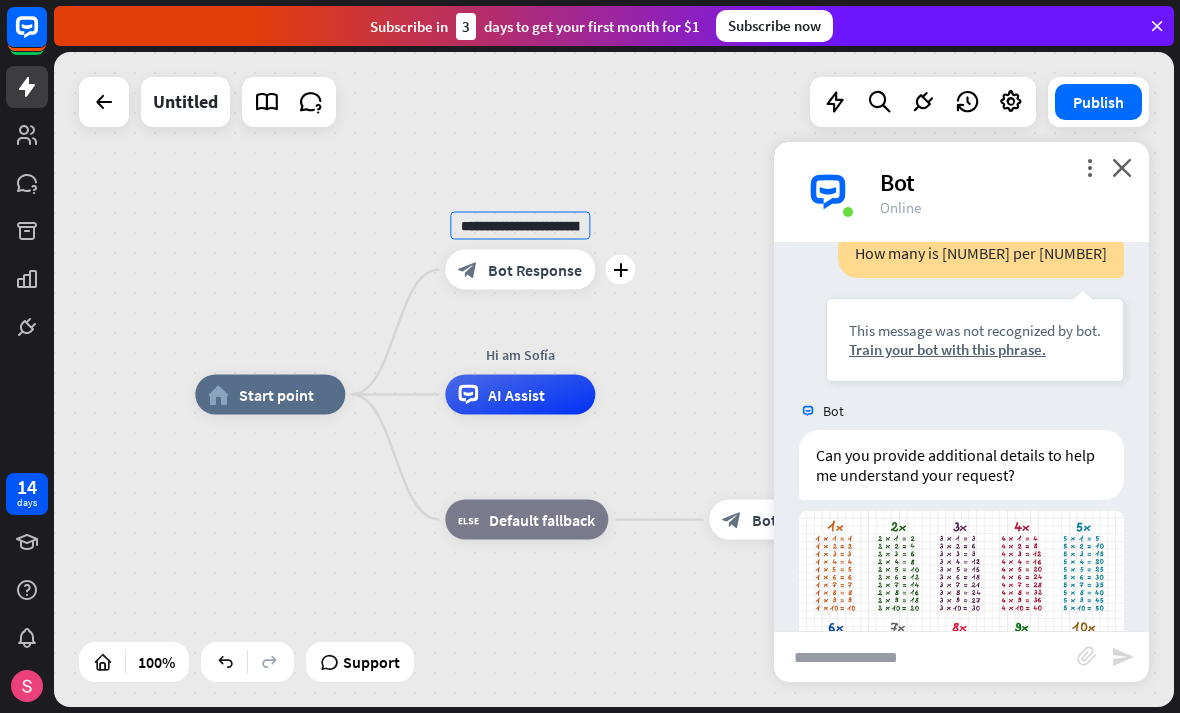 scroll, scrollTop: 0, scrollLeft: 87, axis: horizontal 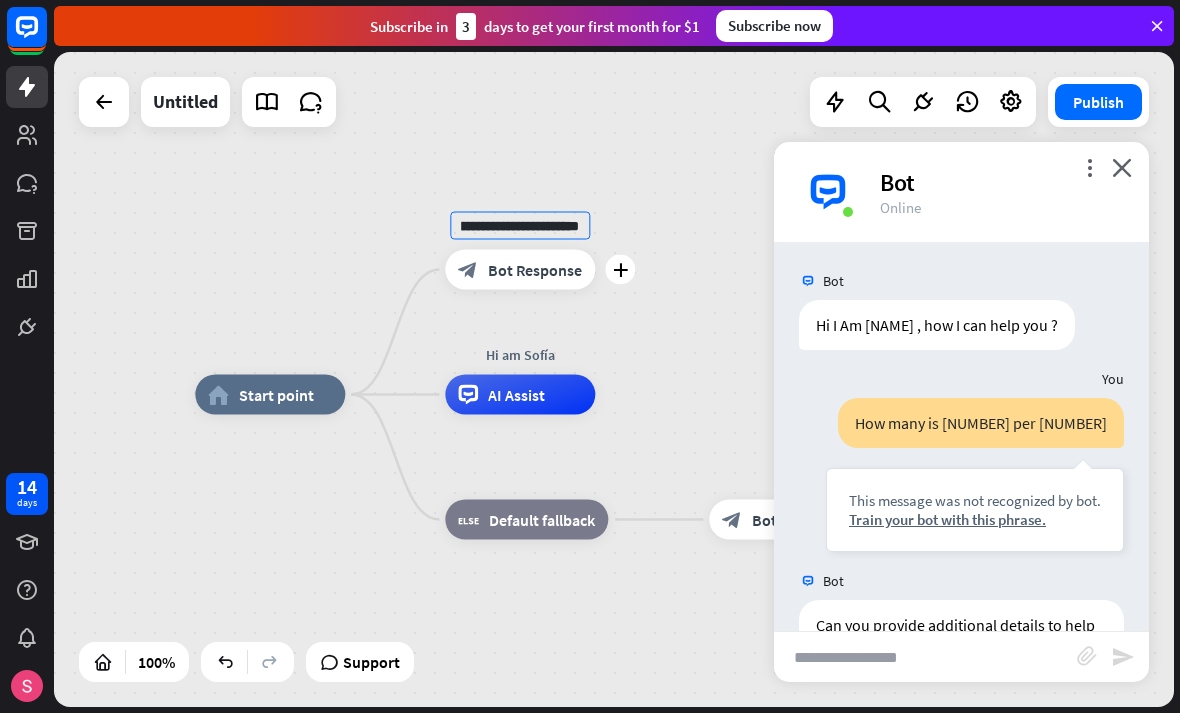 type on "**********" 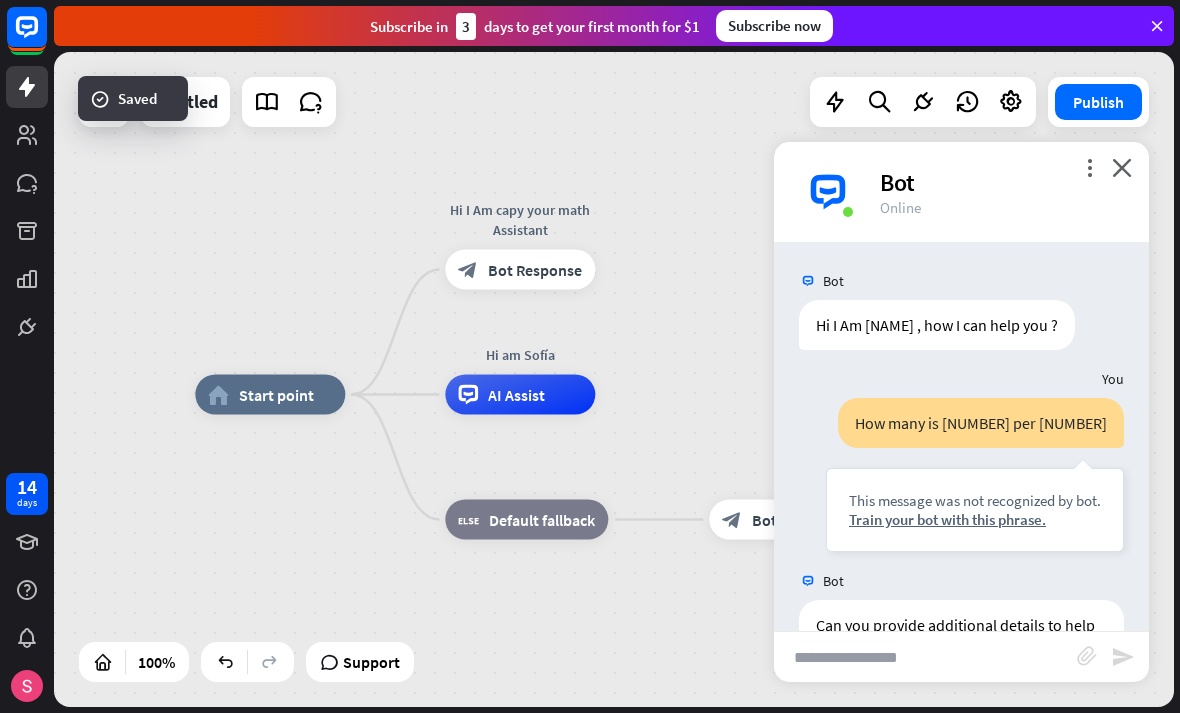 click on "close" at bounding box center (1122, 167) 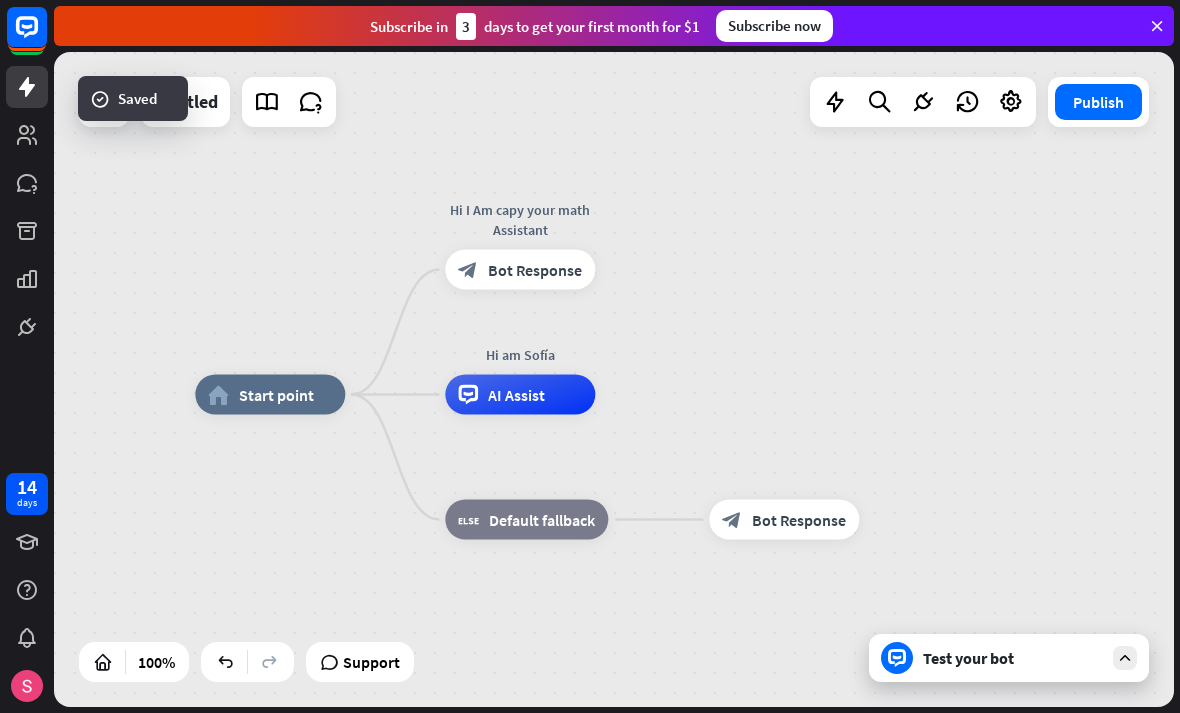 click on "Test your bot" at bounding box center (1013, 658) 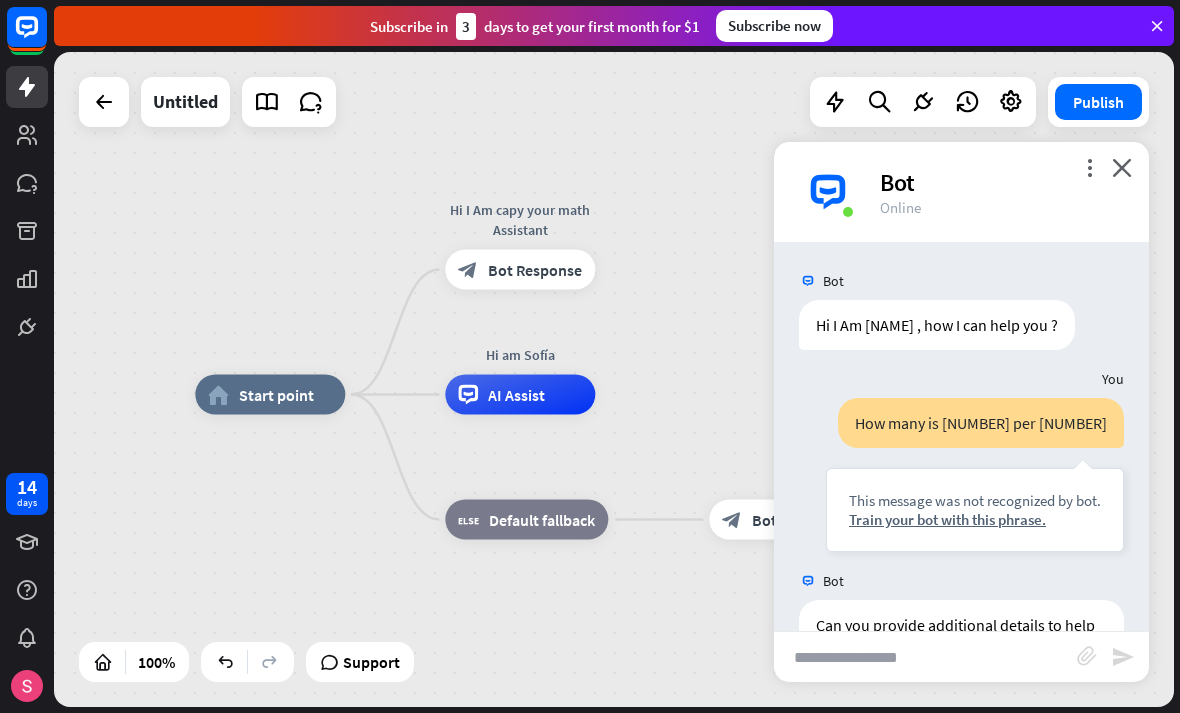click on "home_2   Start point                 Hi I Am [NAME] your math Assistant   block_bot_response   Bot Response                 Hi am [FIRST]     AI Assist                   block_fallback   Default fallback                   block_bot_response   Bot Response" at bounding box center (755, 722) 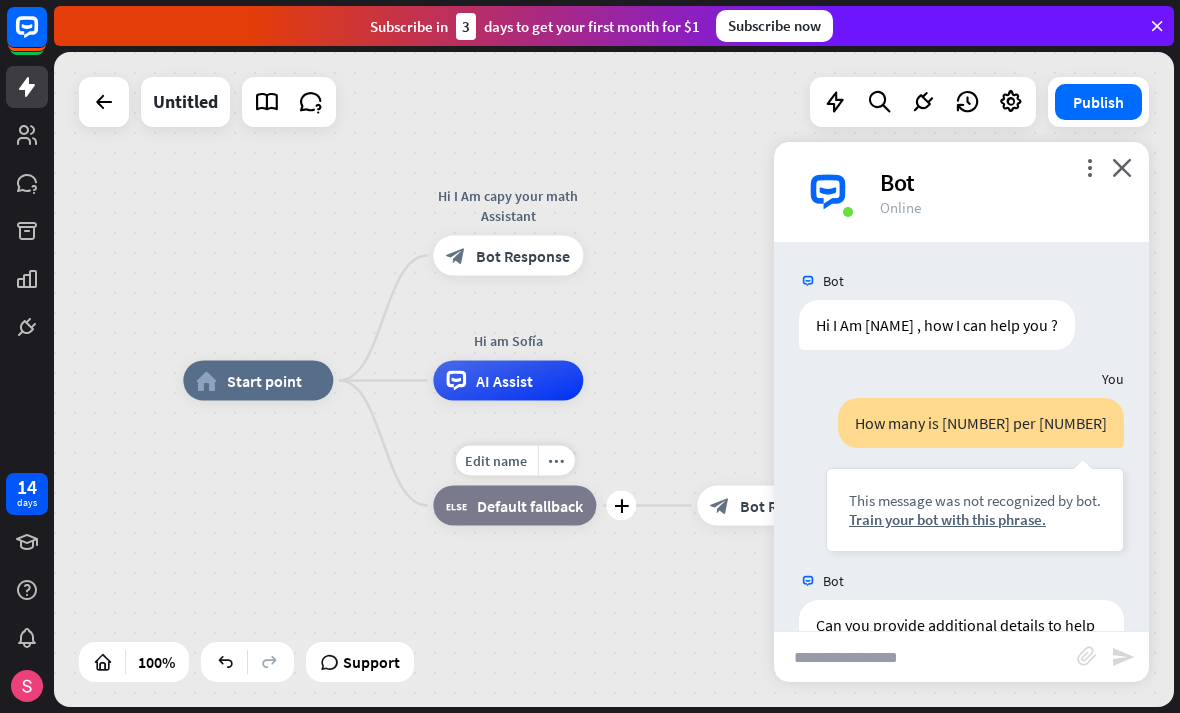 click on "Default fallback" at bounding box center (530, 506) 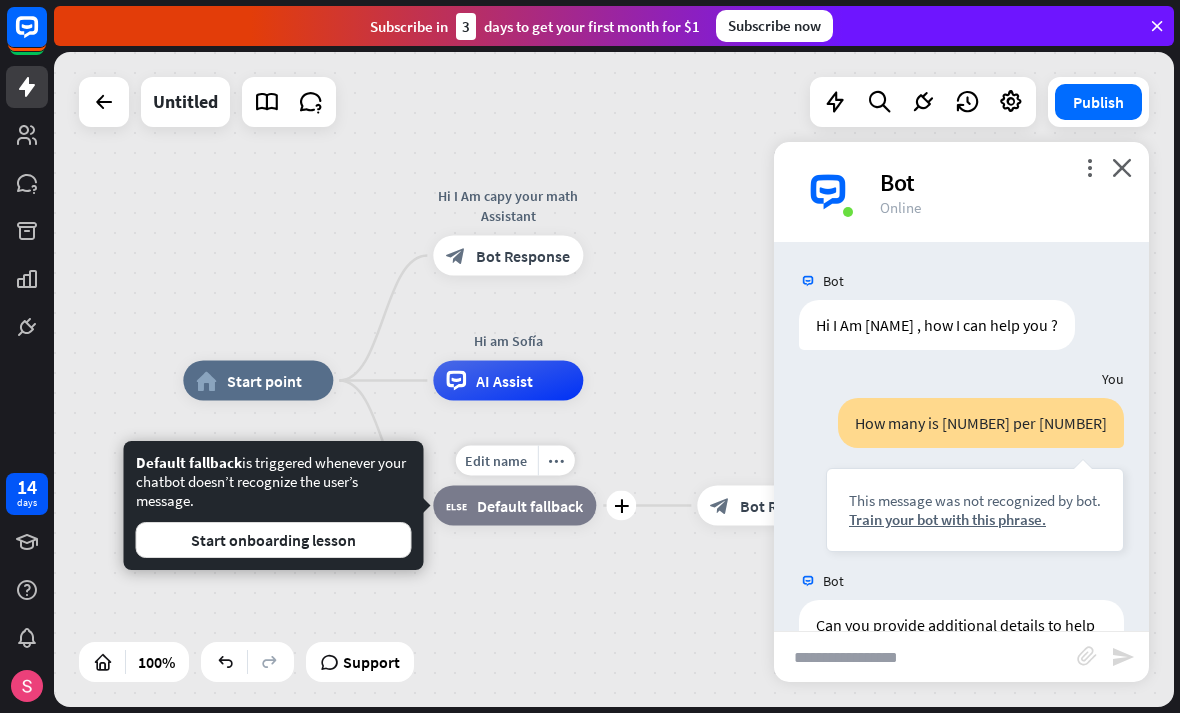 click on "block_fallback   Default fallback" at bounding box center [514, 506] 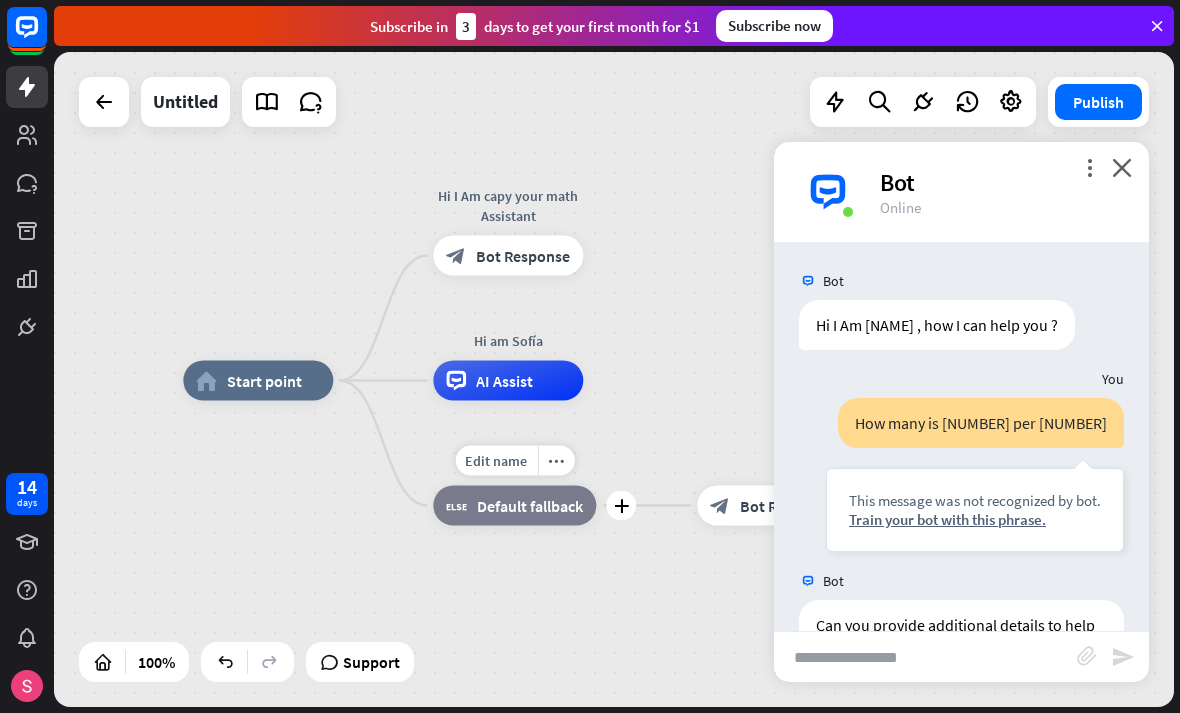 click on "block_fallback   Default fallback" at bounding box center (514, 506) 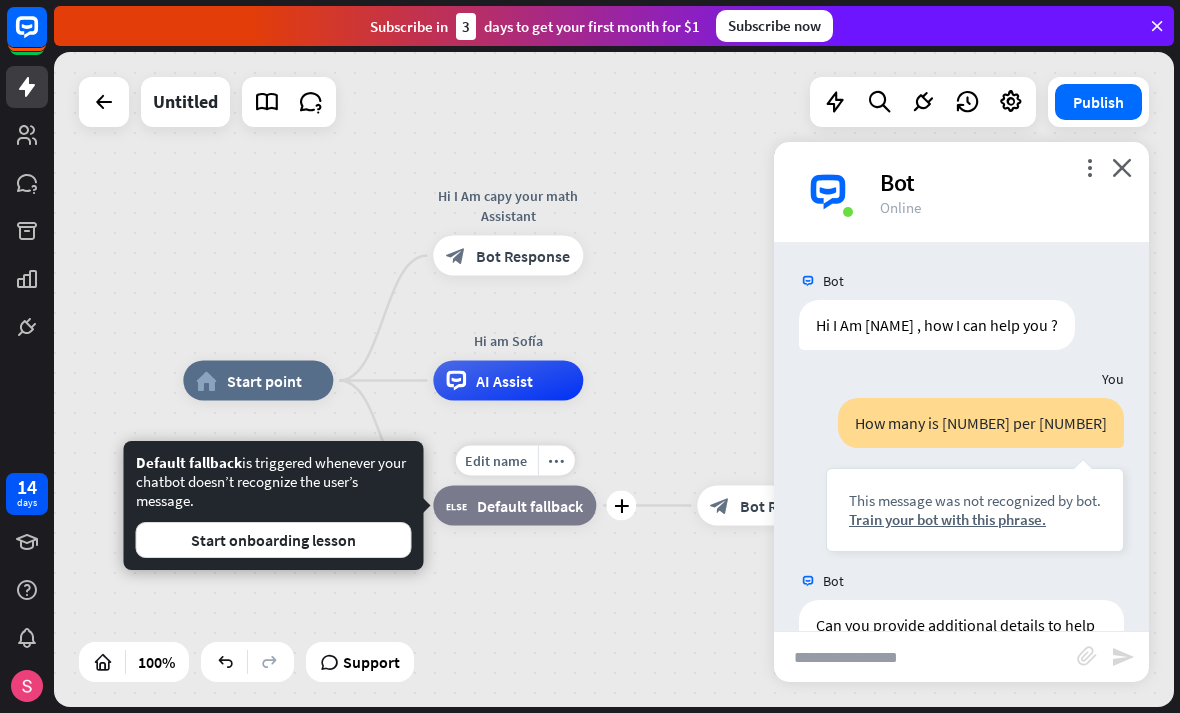 click on "Start onboarding lesson" at bounding box center [274, 540] 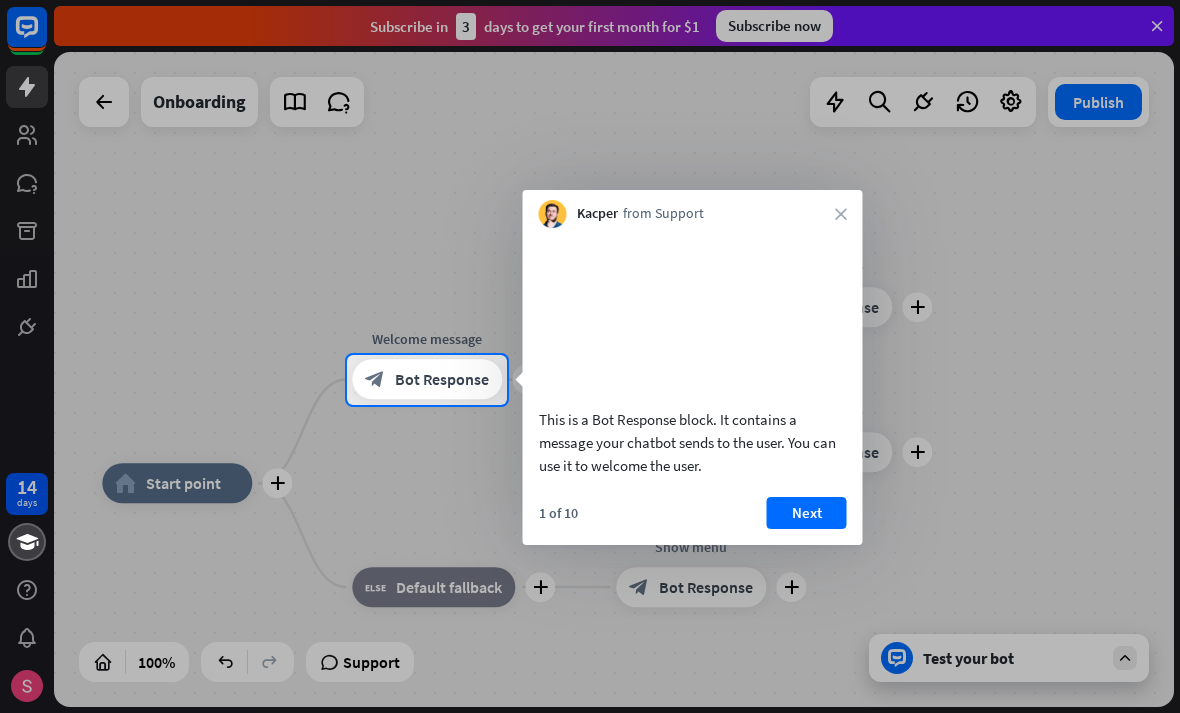 click on "Next" at bounding box center (807, 513) 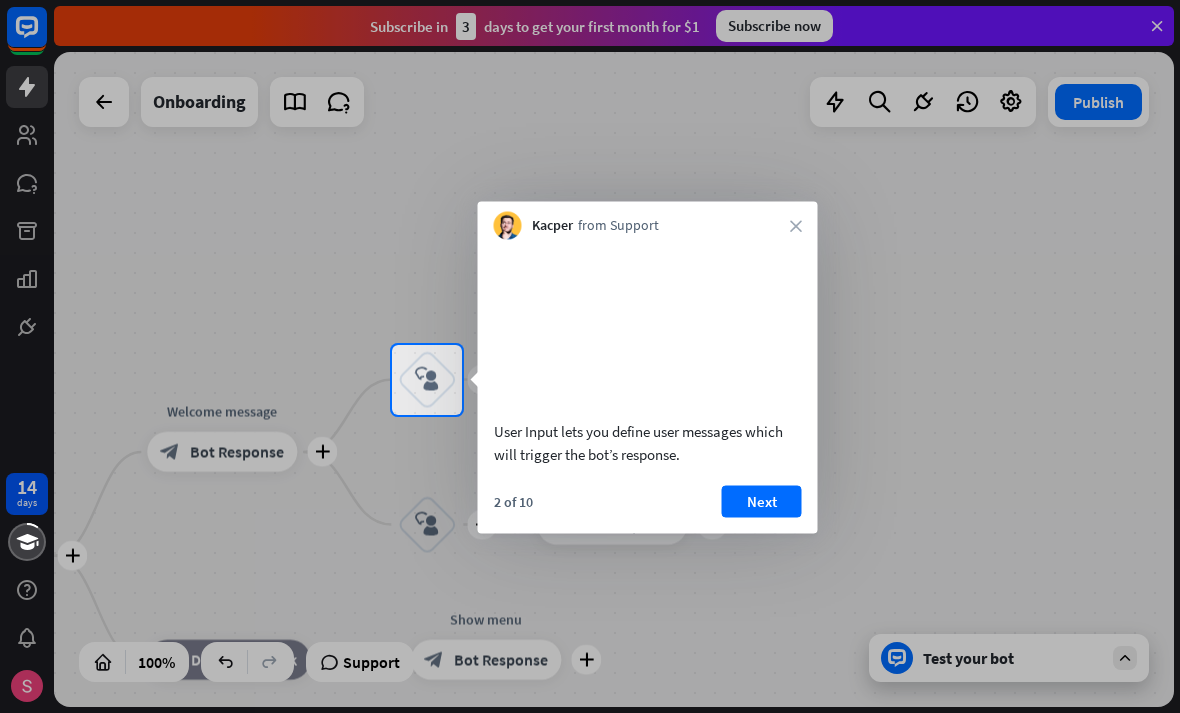 click on "Next" at bounding box center [762, 501] 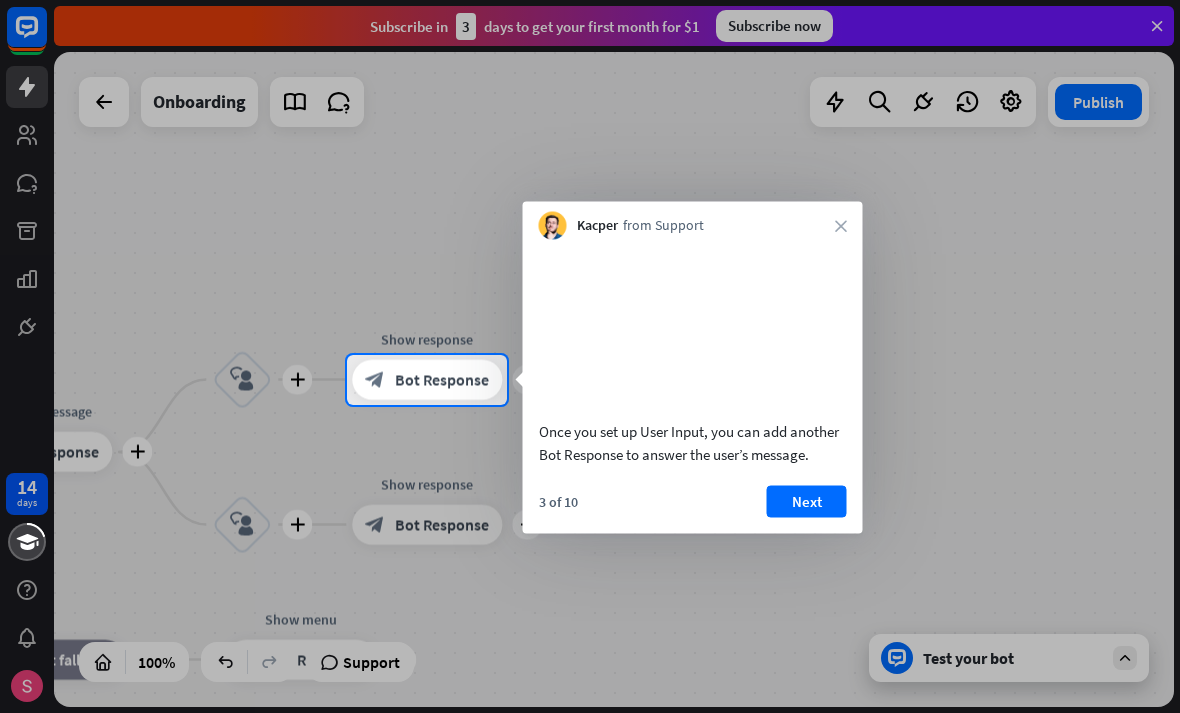 click on "Next" at bounding box center [807, 501] 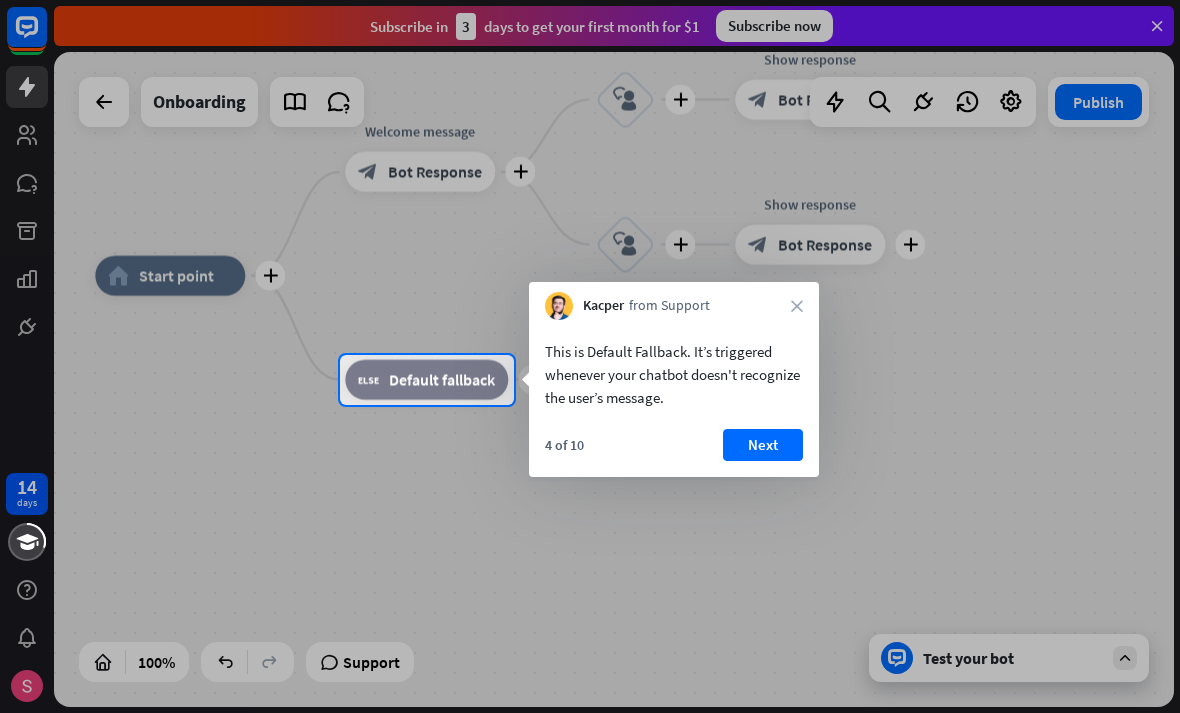click on "Next" at bounding box center (763, 445) 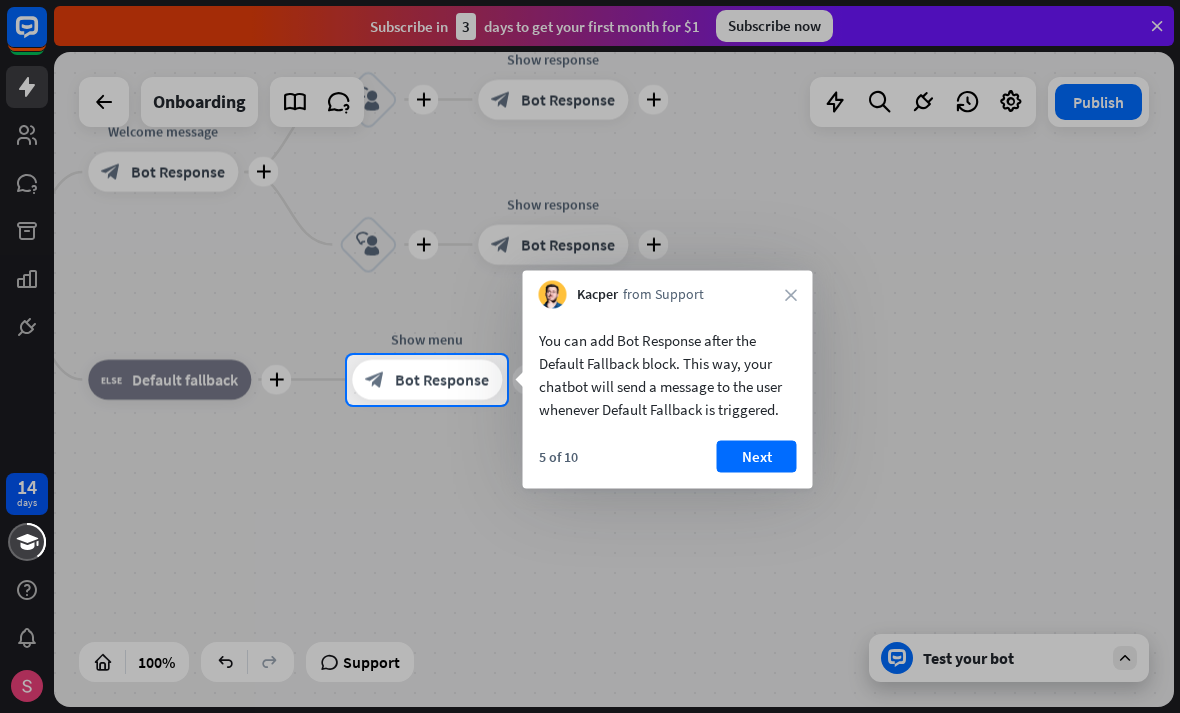 click on "Next" at bounding box center [757, 457] 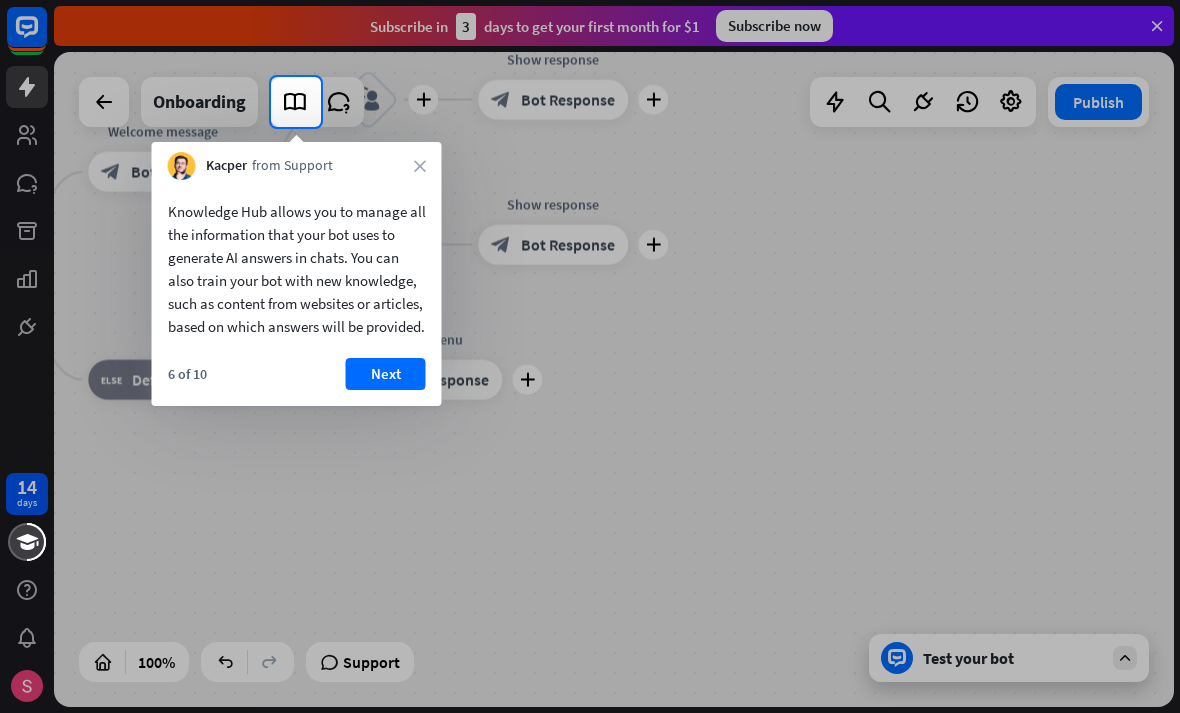 click on "Next" at bounding box center [386, 374] 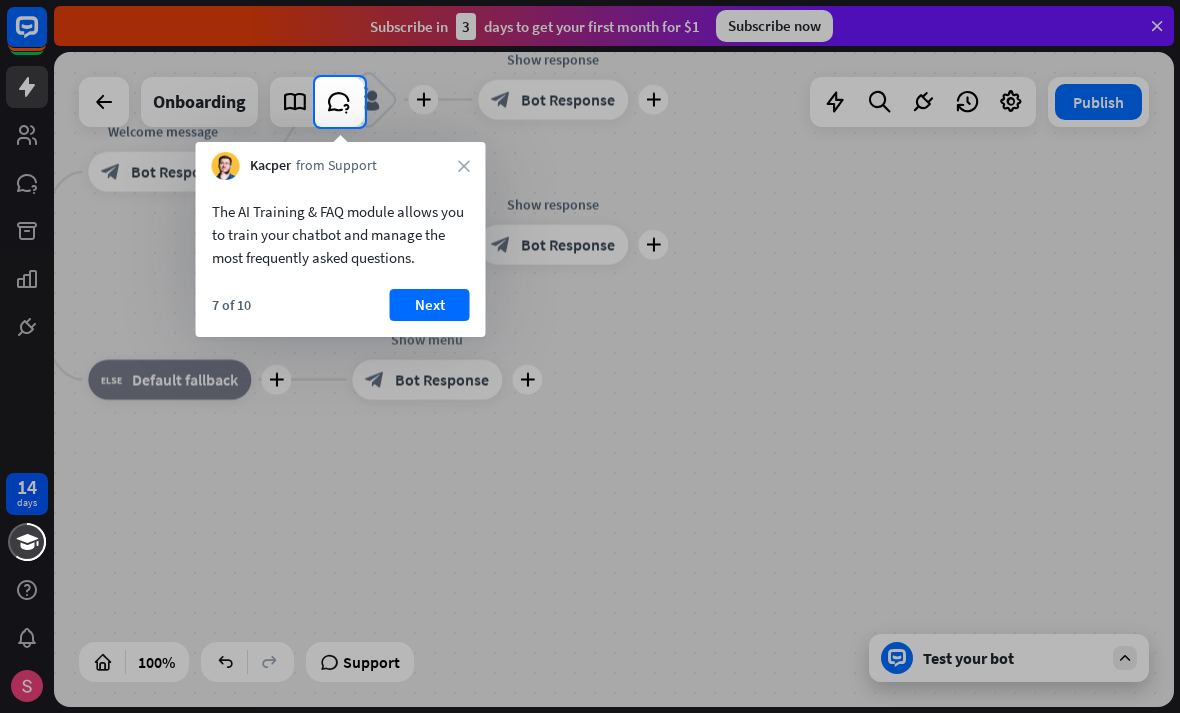 click on "Next" at bounding box center (430, 305) 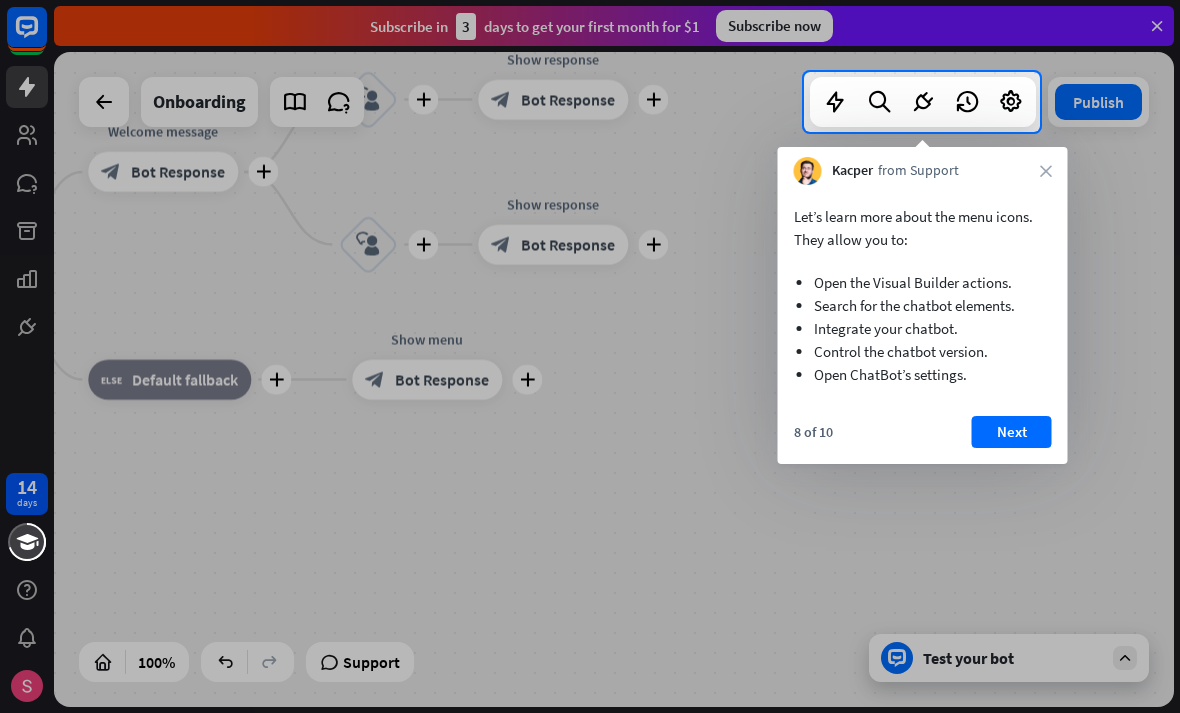 click on "Next" at bounding box center (1012, 432) 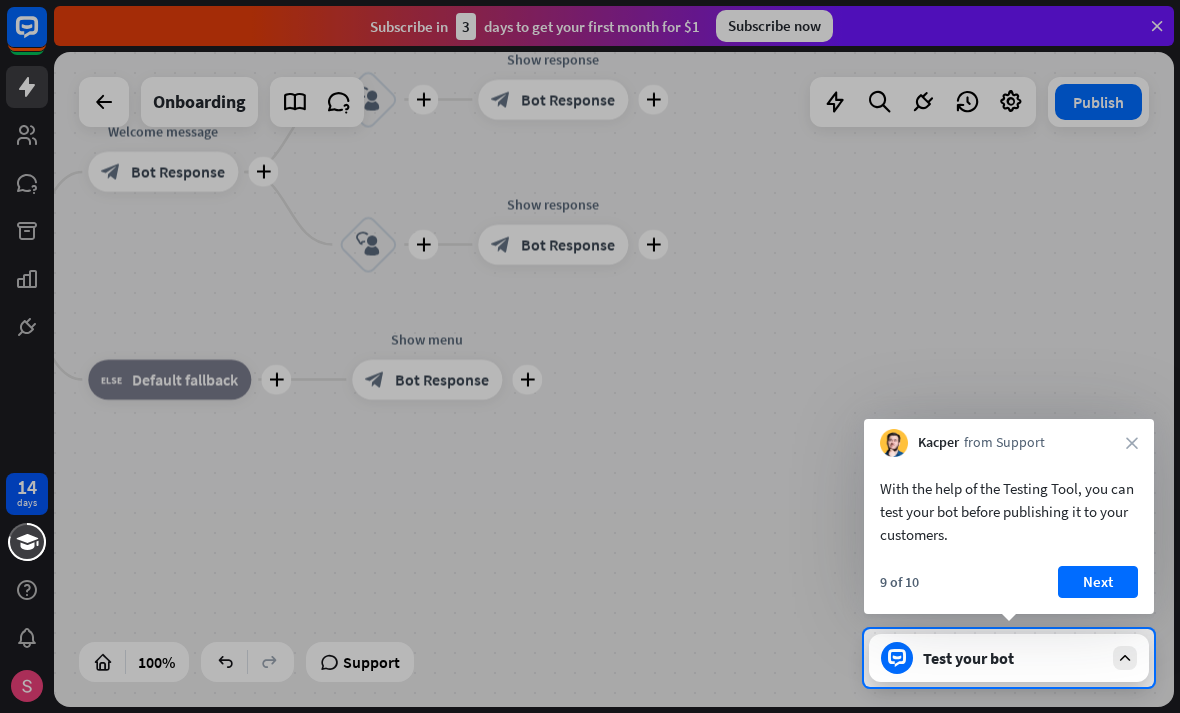 click on "With the help of the Testing Tool, you can test your bot before publishing it to your customers." at bounding box center (1009, 506) 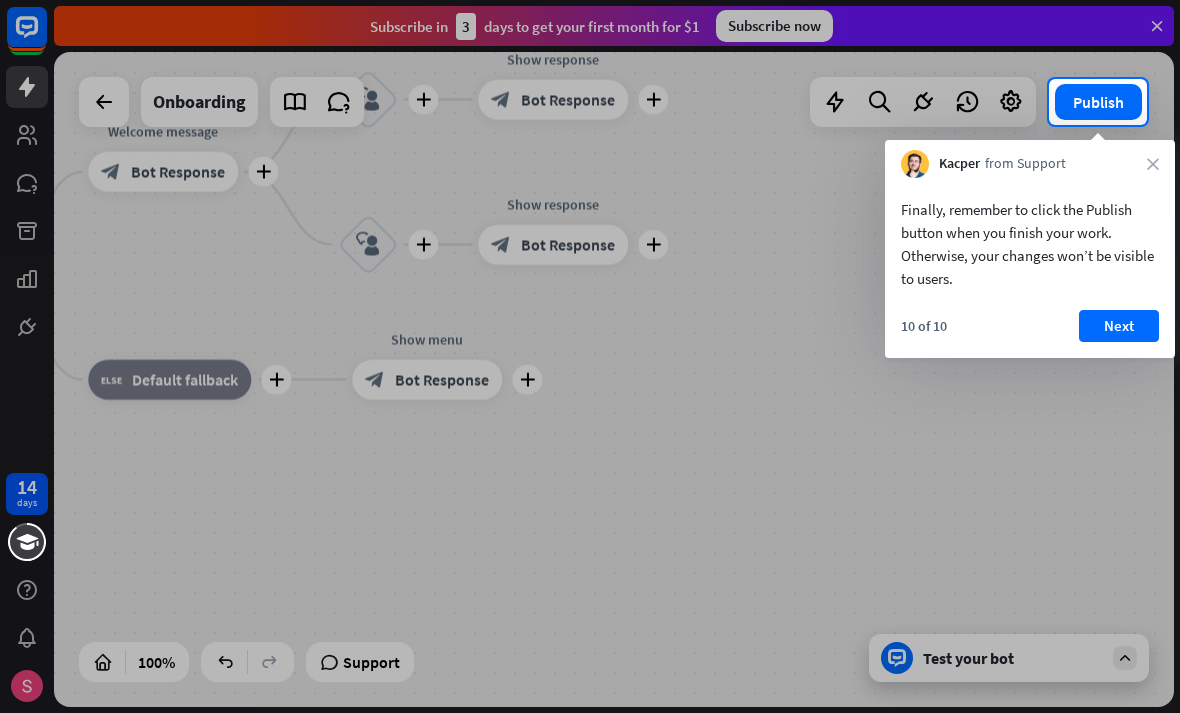 click on "Next" at bounding box center [1119, 326] 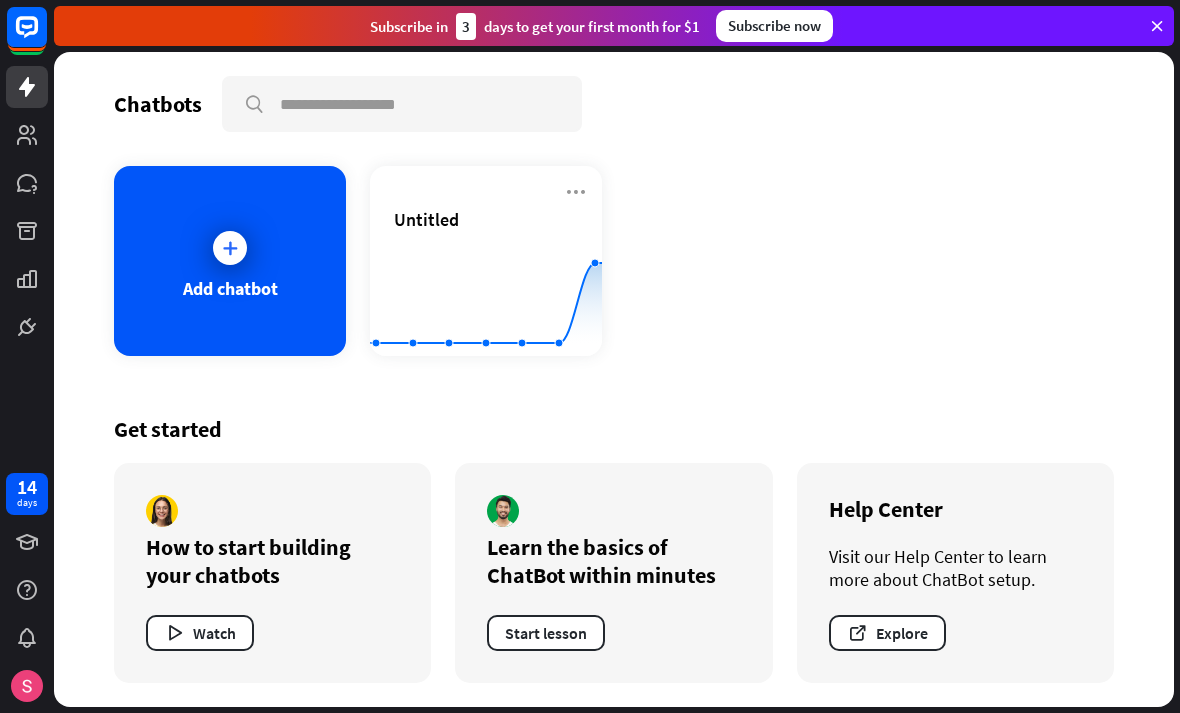 click 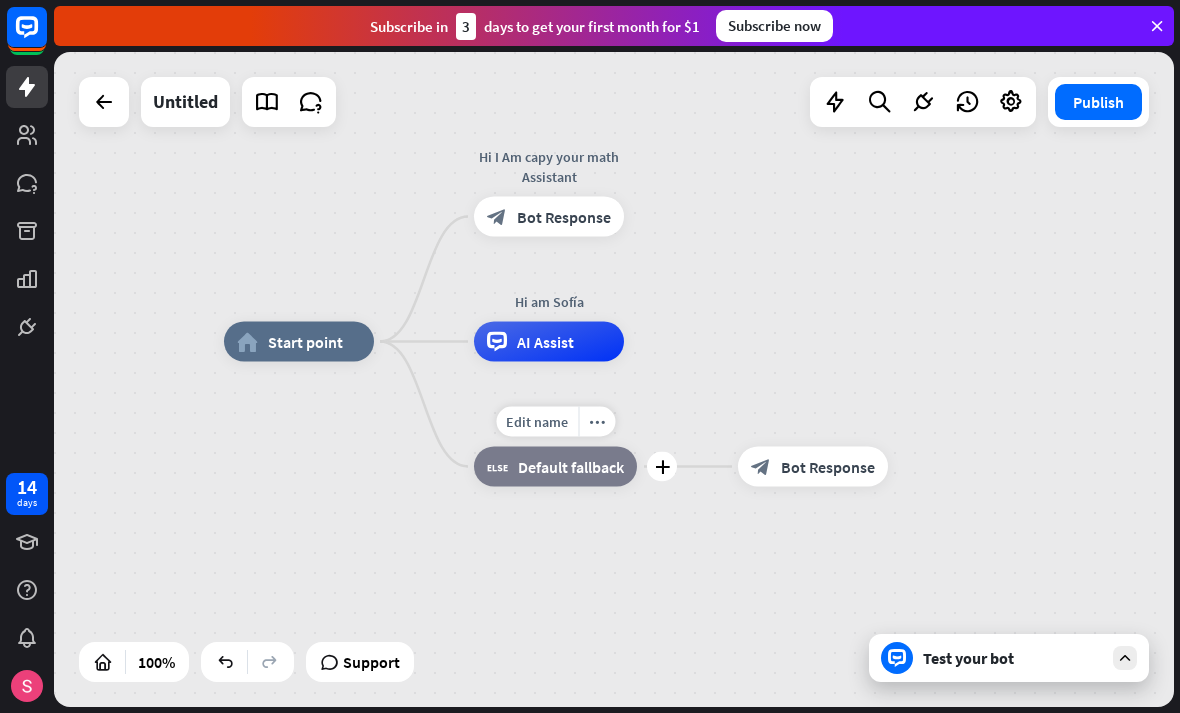 click on "Default fallback" at bounding box center [571, 467] 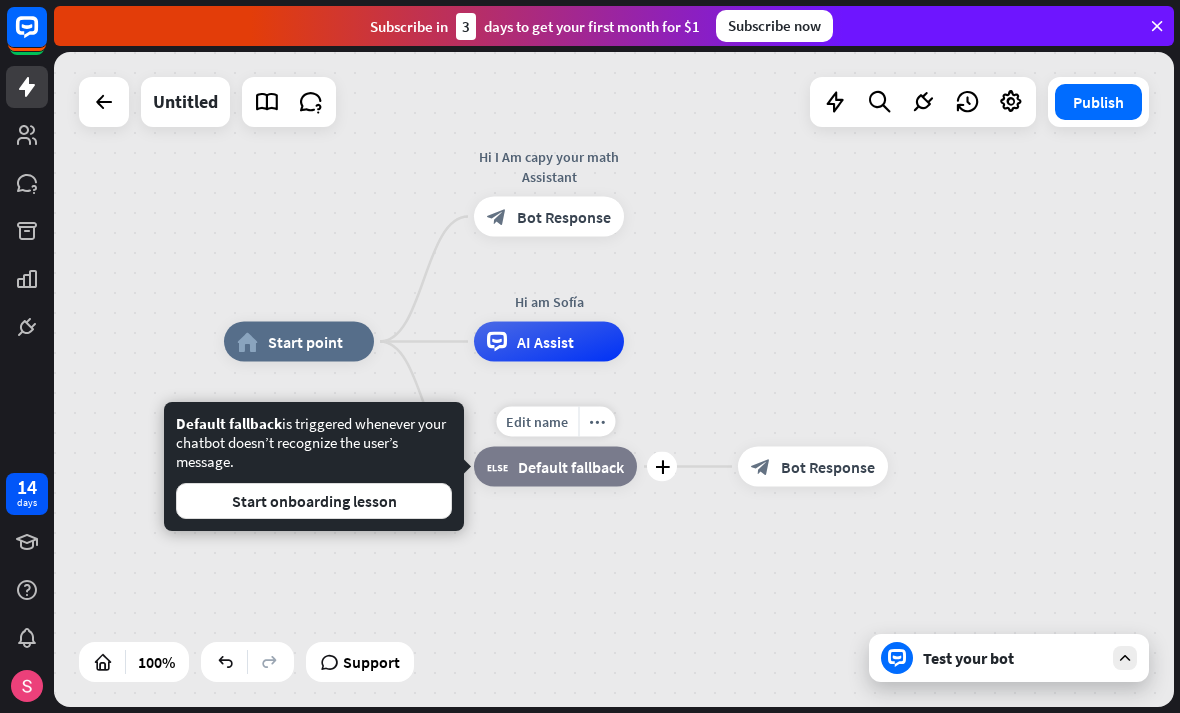 click on "plus" at bounding box center [662, 467] 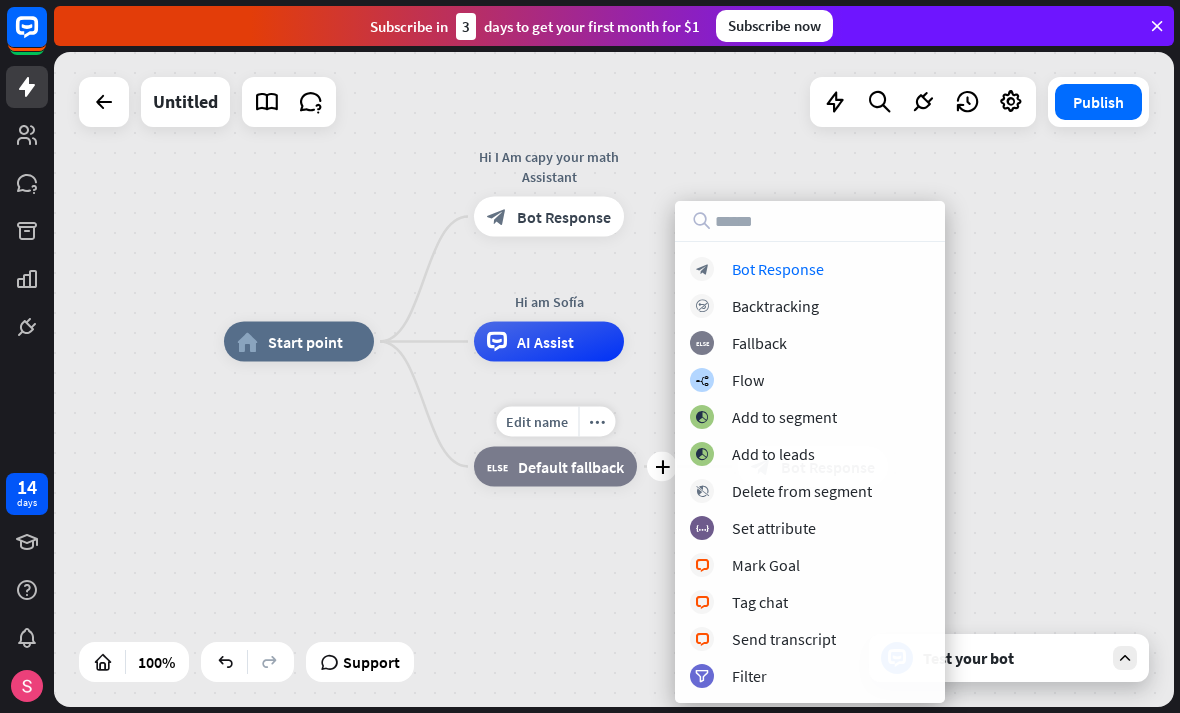 click on "builder_tree
Flow" at bounding box center (810, 380) 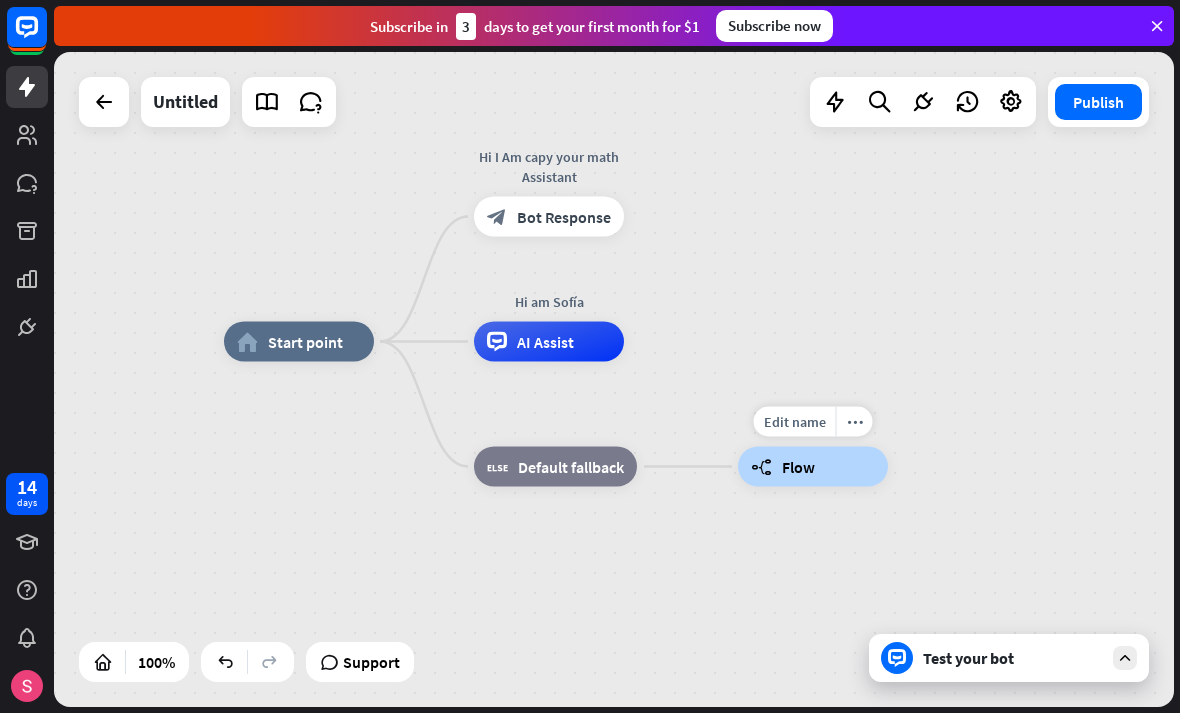 click on "builder_tree   Flow" at bounding box center [813, 467] 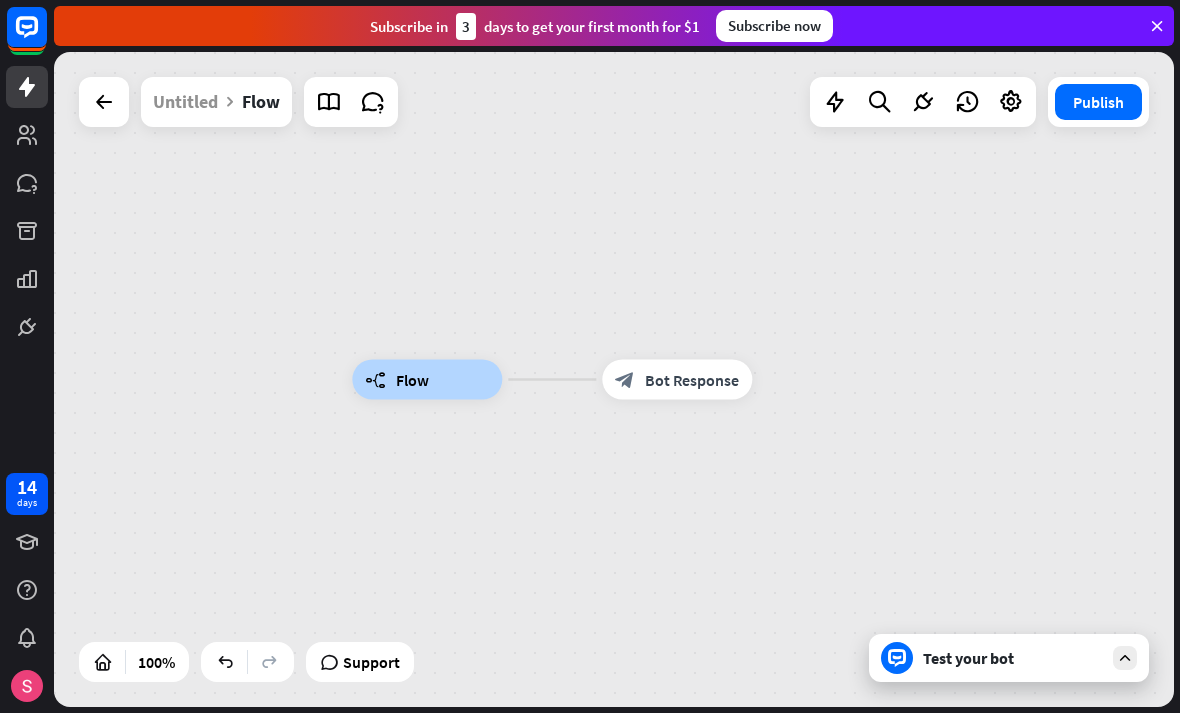 click on "Test your bot" at bounding box center [1013, 658] 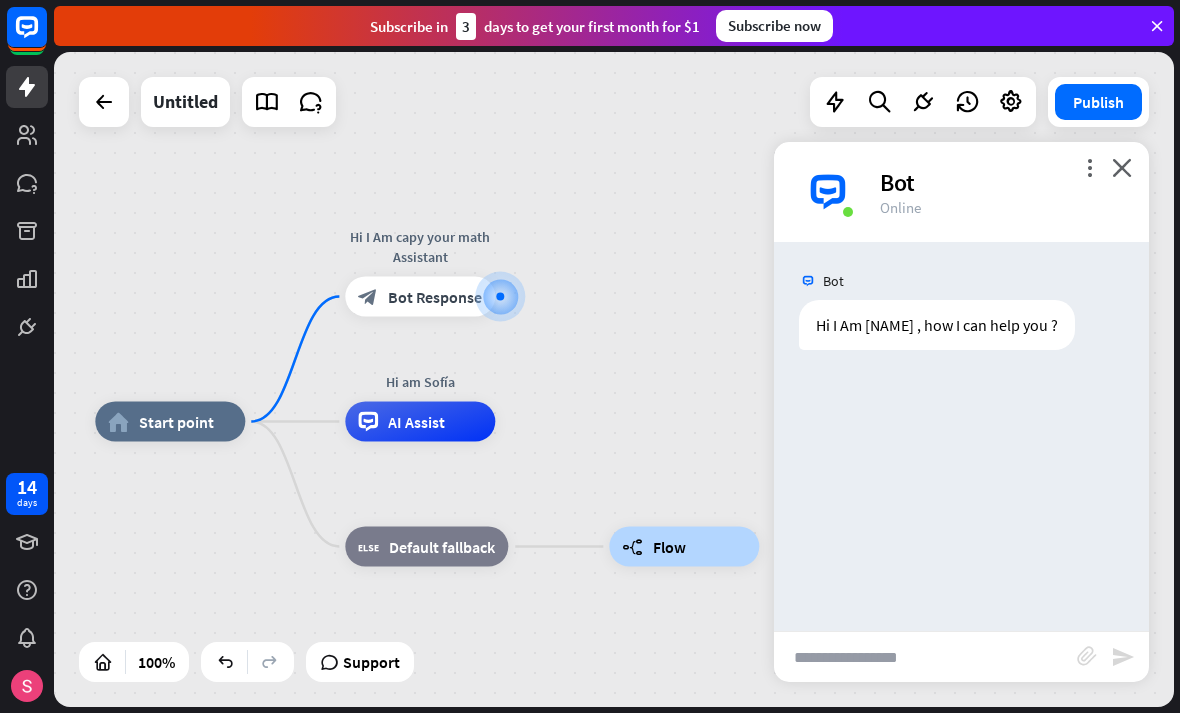 click at bounding box center (925, 657) 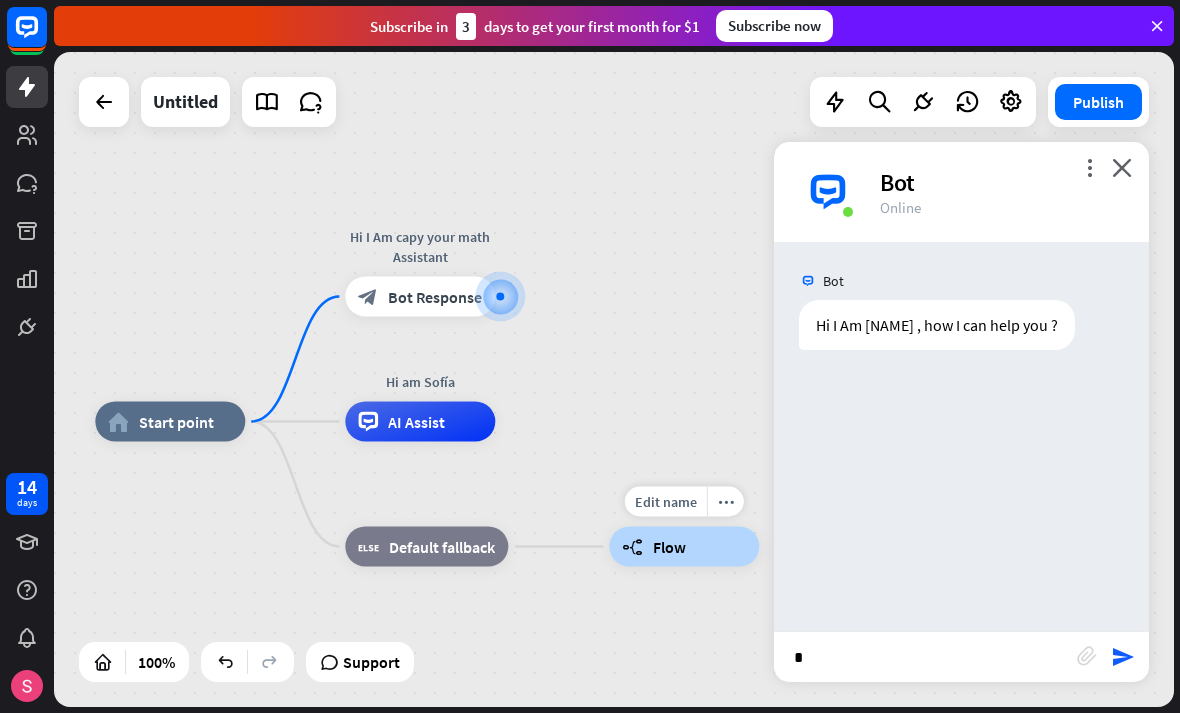 type on "*" 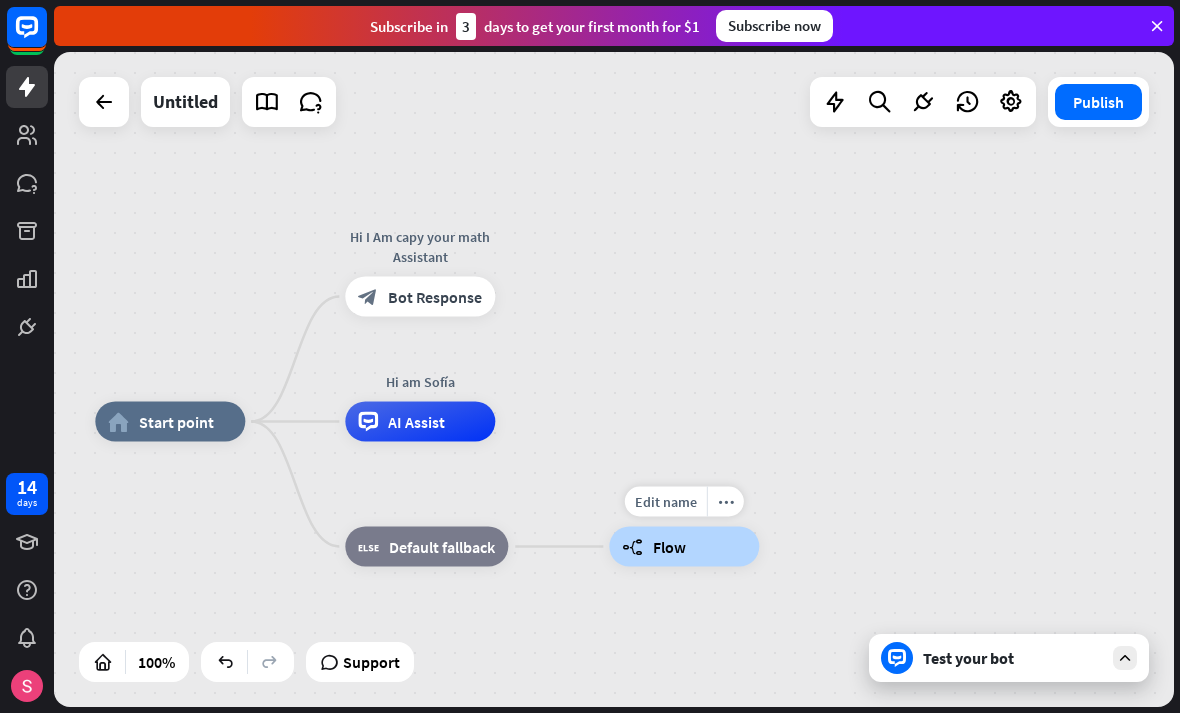 click on "builder_tree   Flow" at bounding box center [684, 547] 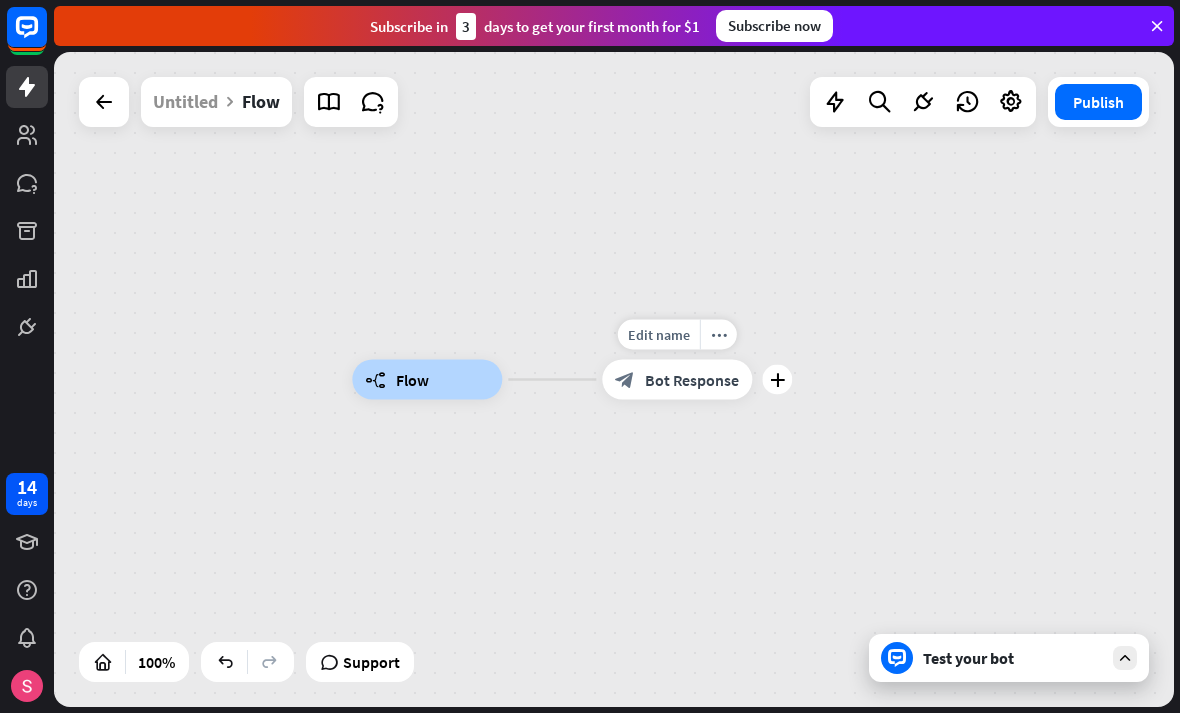 click on "block_bot_response   Bot Response" at bounding box center [677, 380] 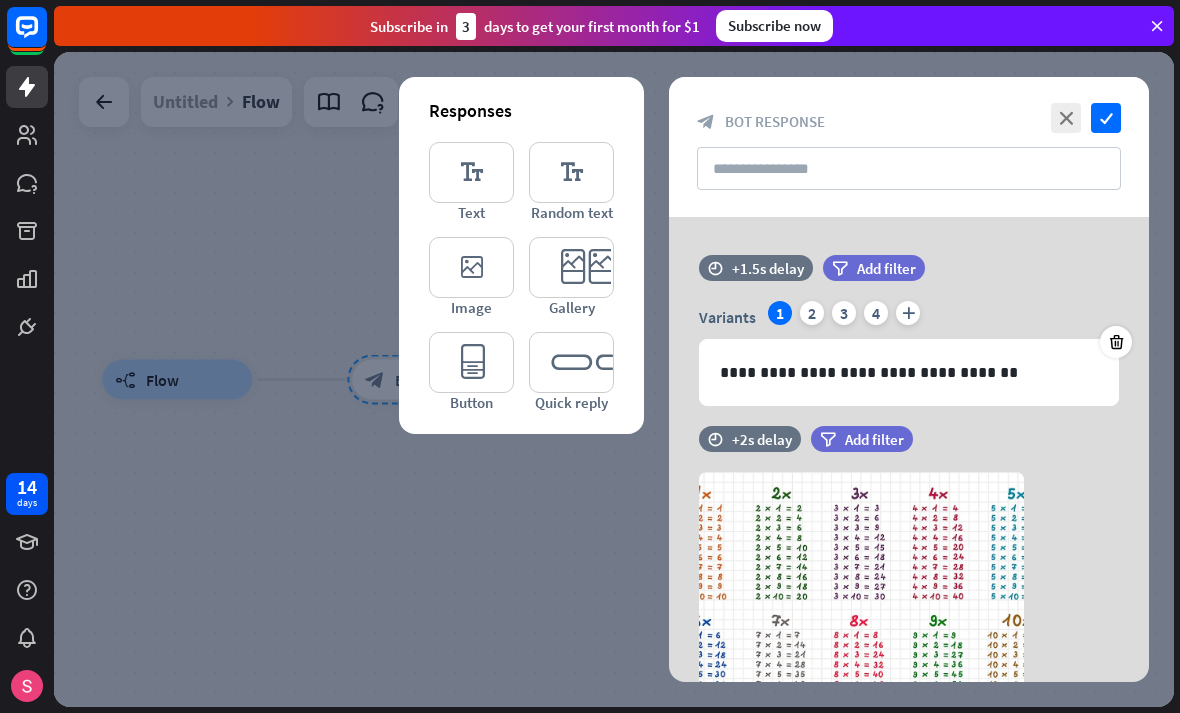 click on "**********" at bounding box center [909, 372] 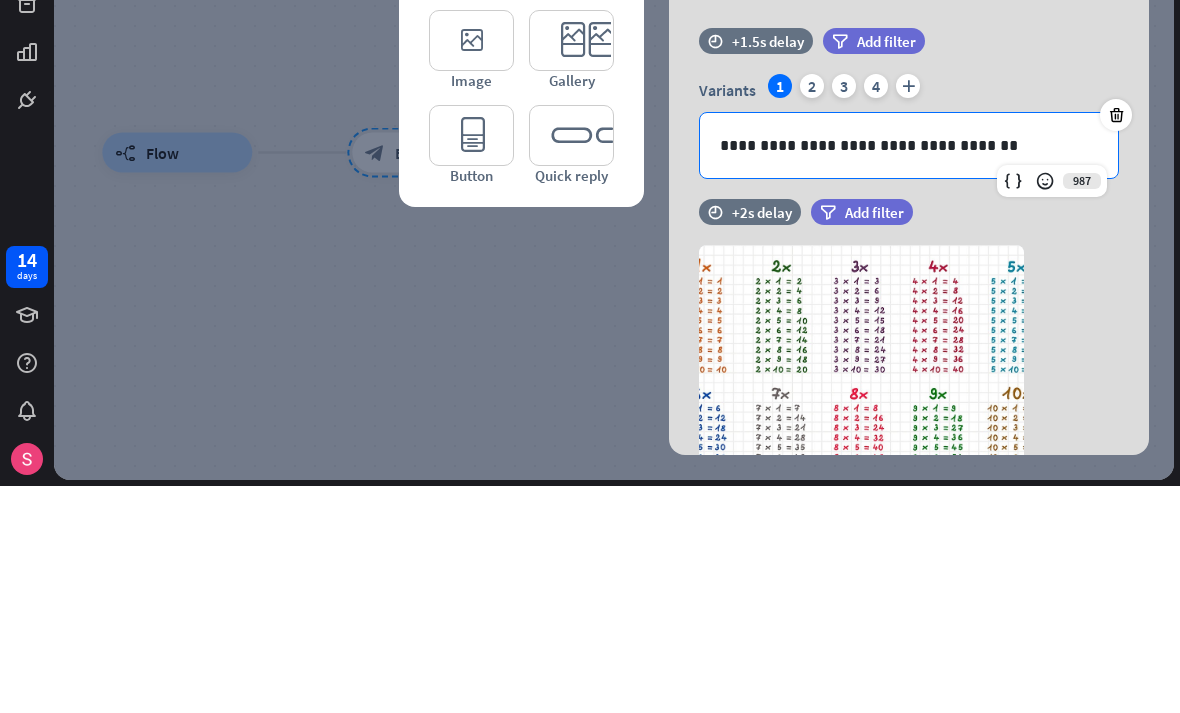 click on "**********" at bounding box center (909, 372) 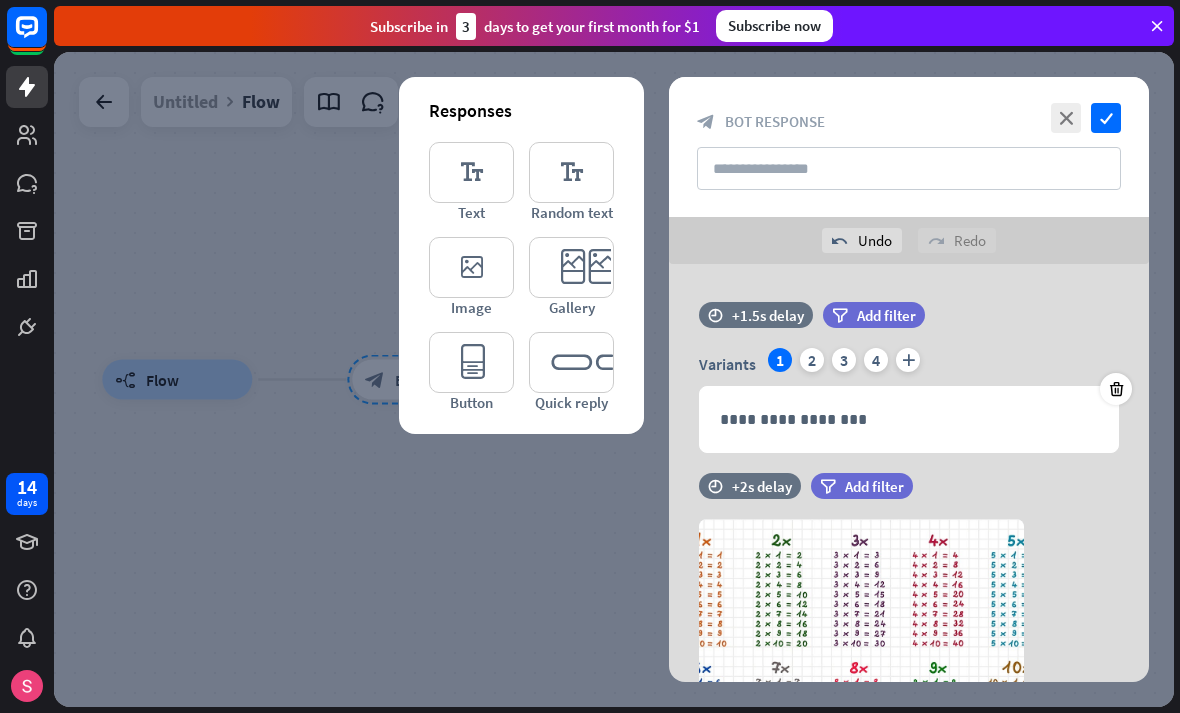 click on "**********" at bounding box center [909, 419] 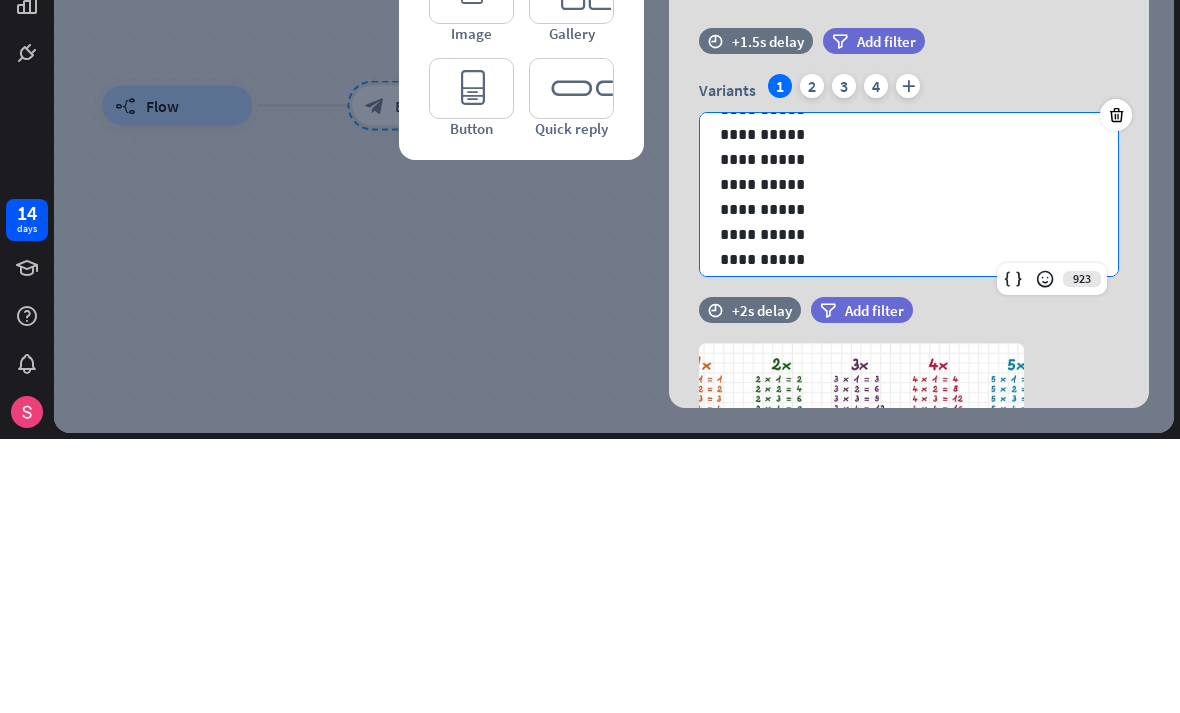 scroll, scrollTop: 111, scrollLeft: 0, axis: vertical 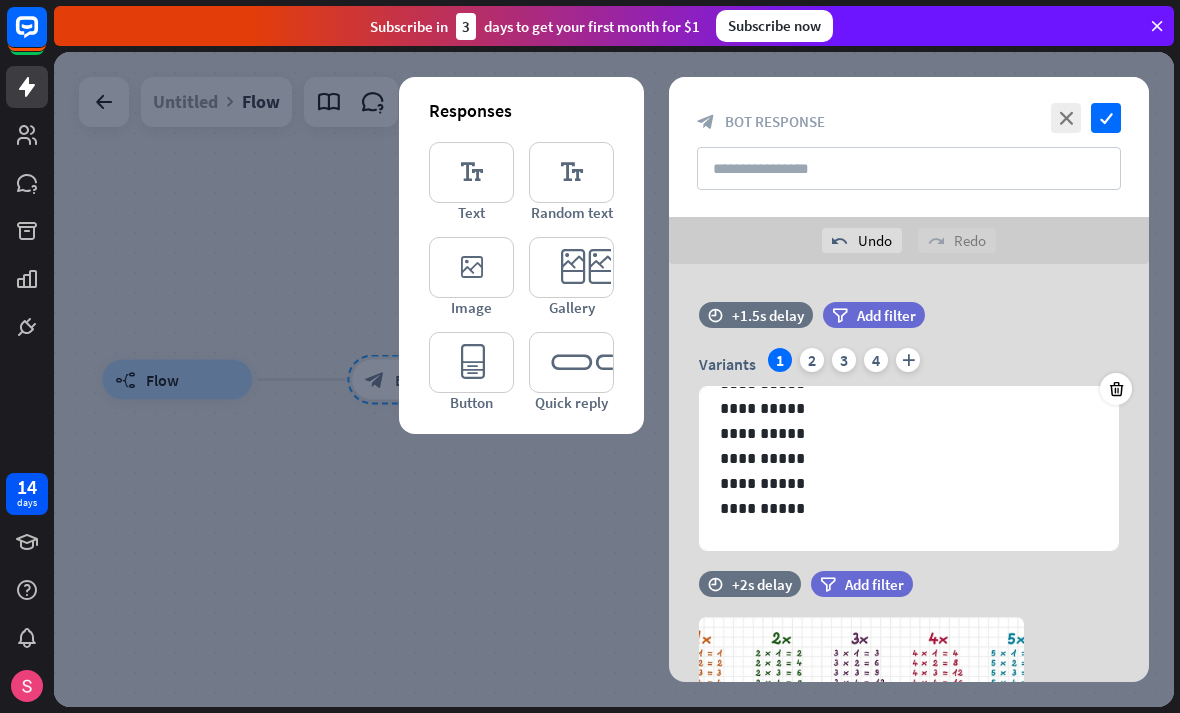 click on "**********" at bounding box center (909, 508) 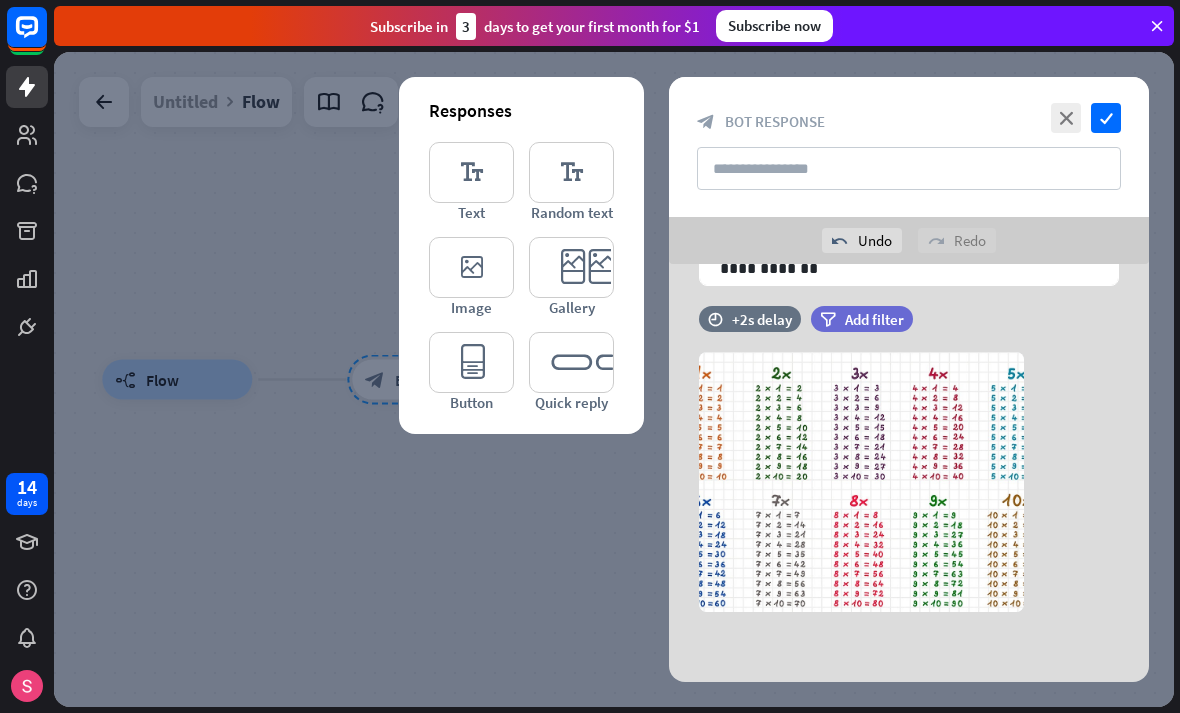 scroll, scrollTop: 265, scrollLeft: 0, axis: vertical 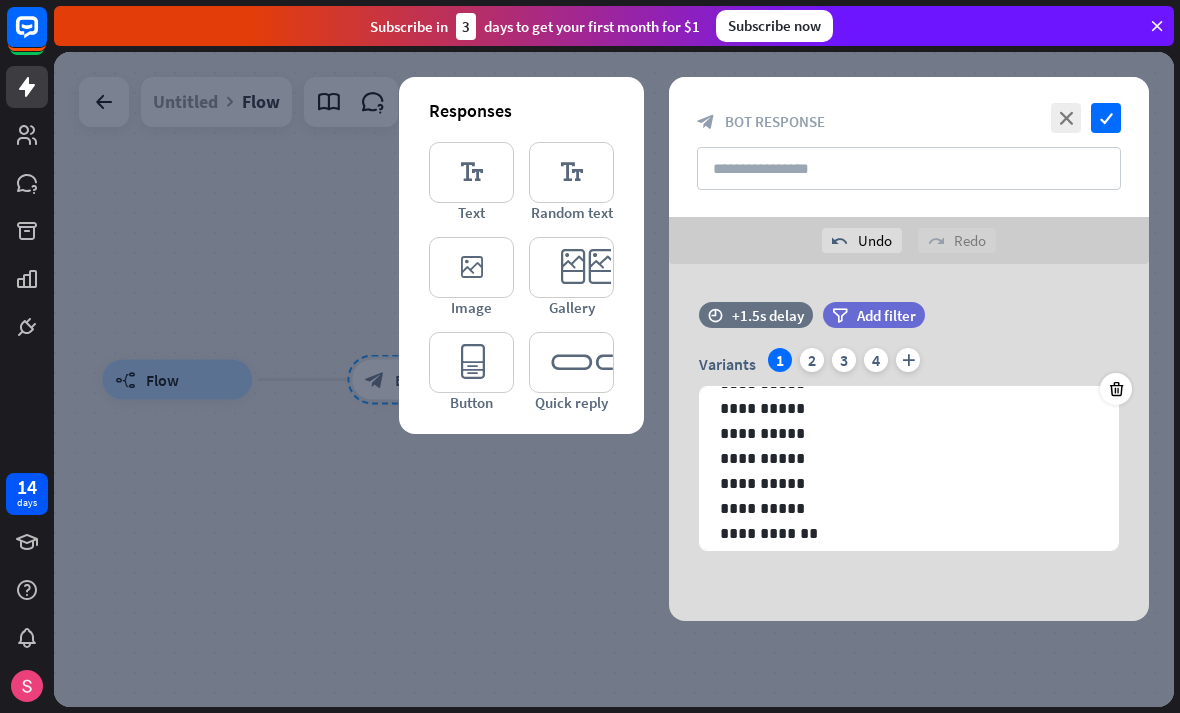 click on "check" at bounding box center [1106, 118] 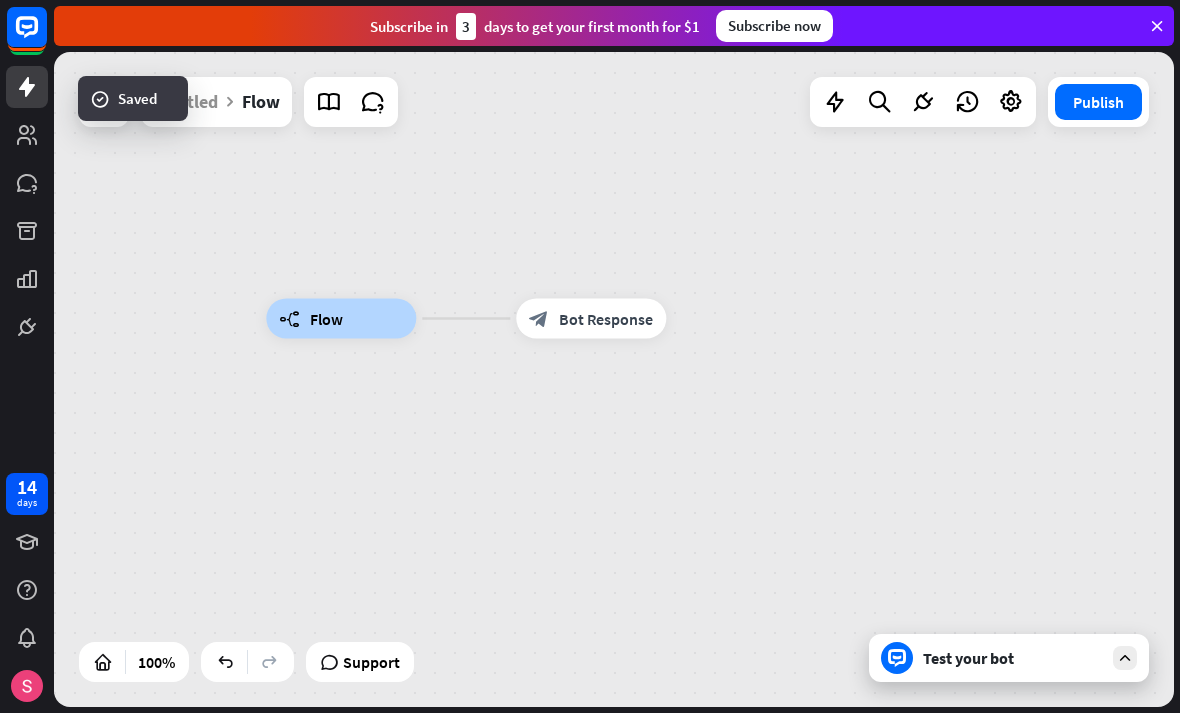 click on "Test your bot" at bounding box center (1009, 658) 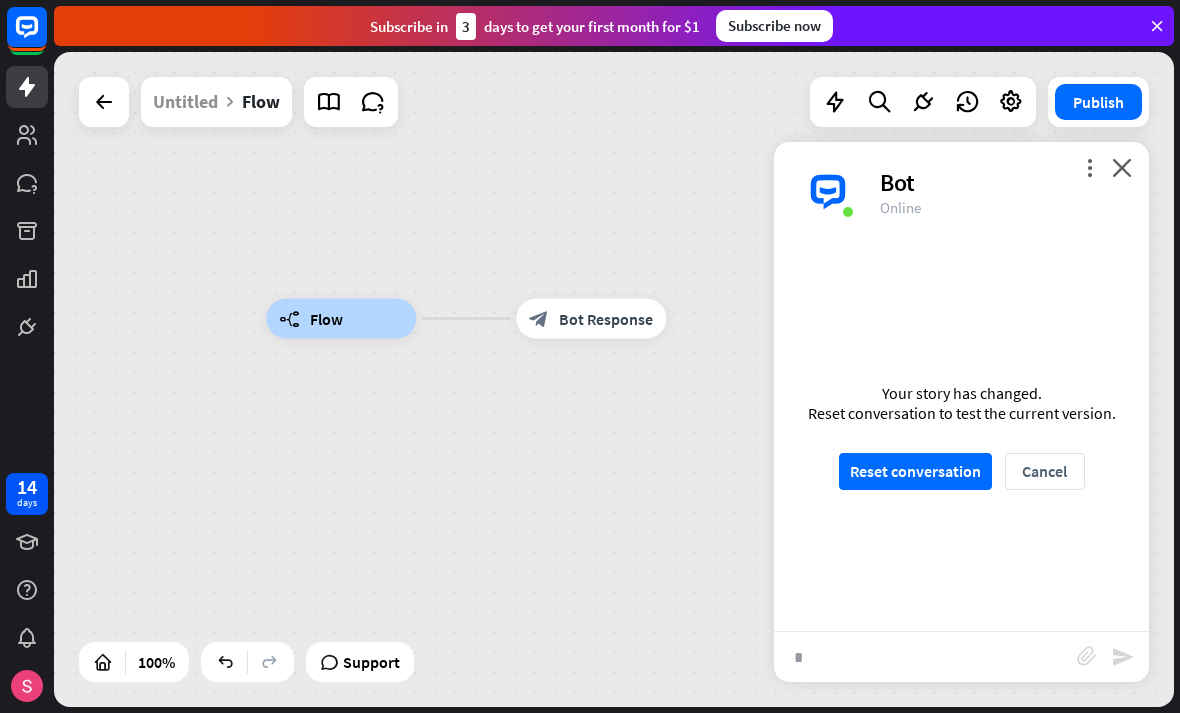 click on "Reset conversation" at bounding box center [915, 471] 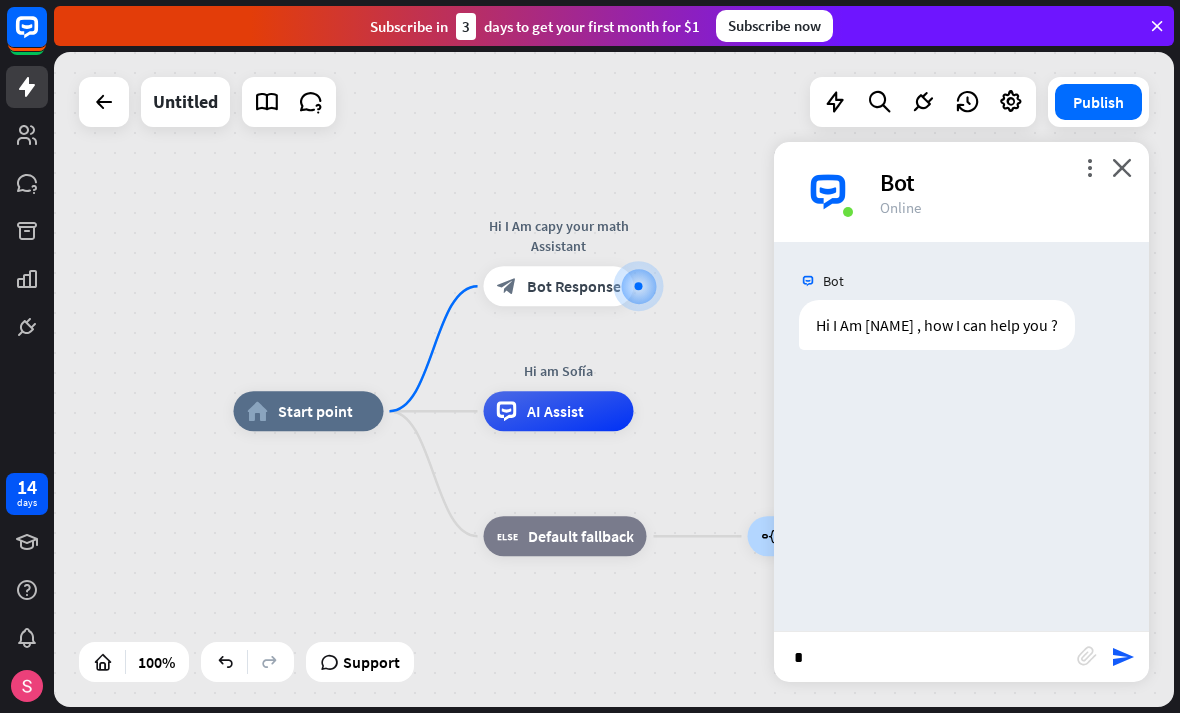 click on "*" at bounding box center [925, 657] 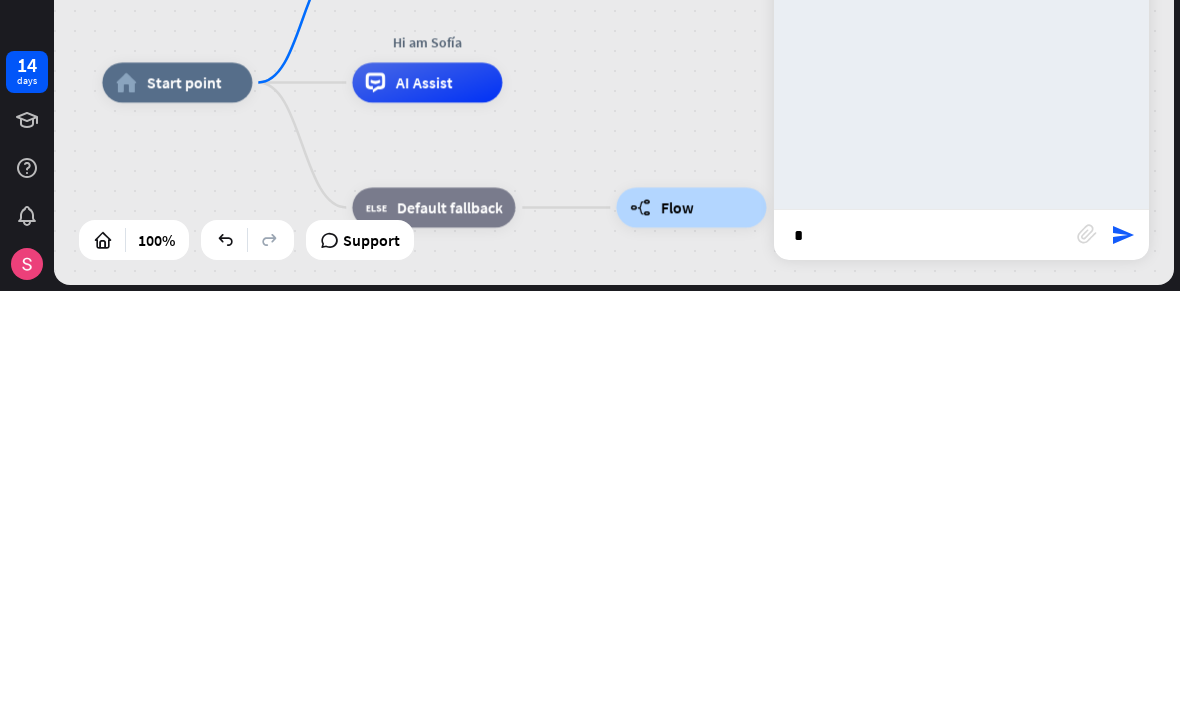 click on "*" at bounding box center [925, 657] 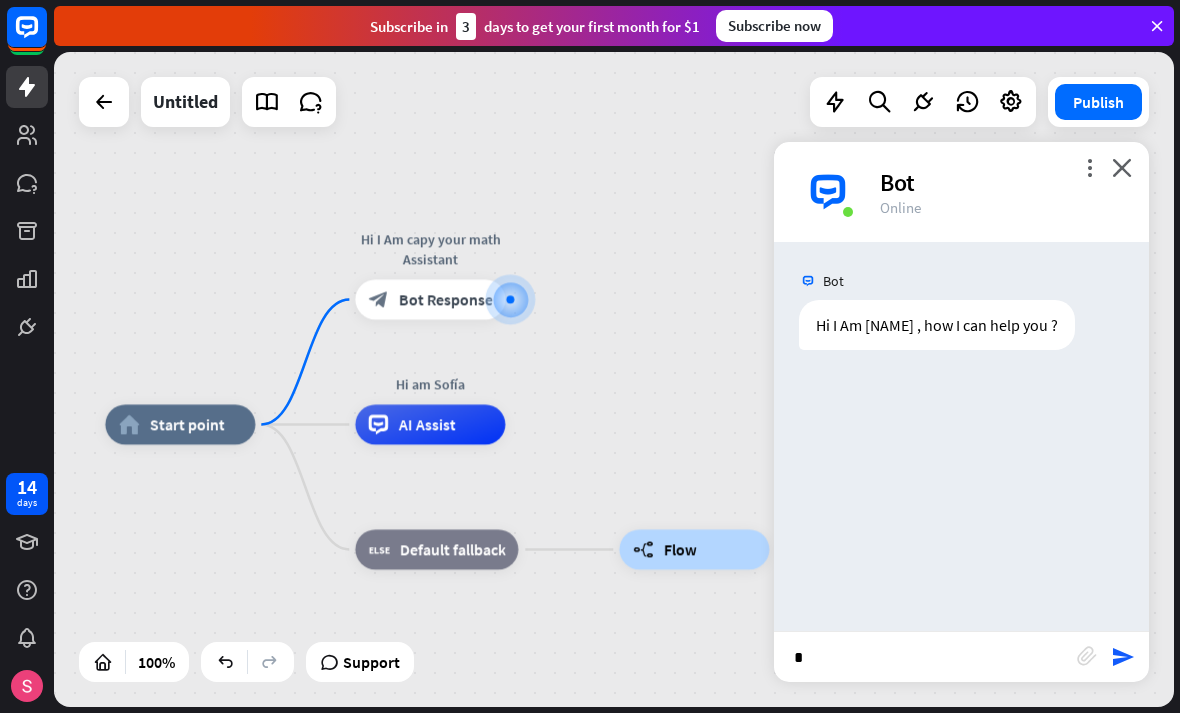 click on "Bot
Hi I Am [NAME] , how I can help you ?
[DAY] [TIME]
Show JSON" at bounding box center [961, 436] 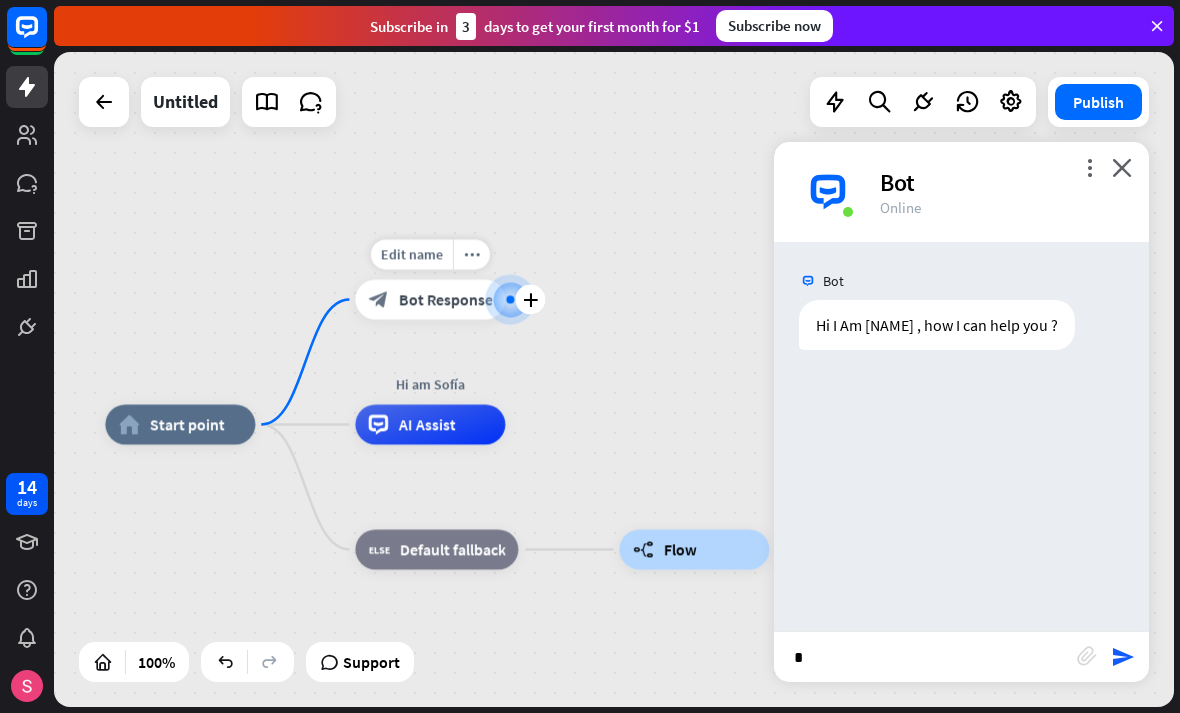 click on "Bot Response" at bounding box center [445, 300] 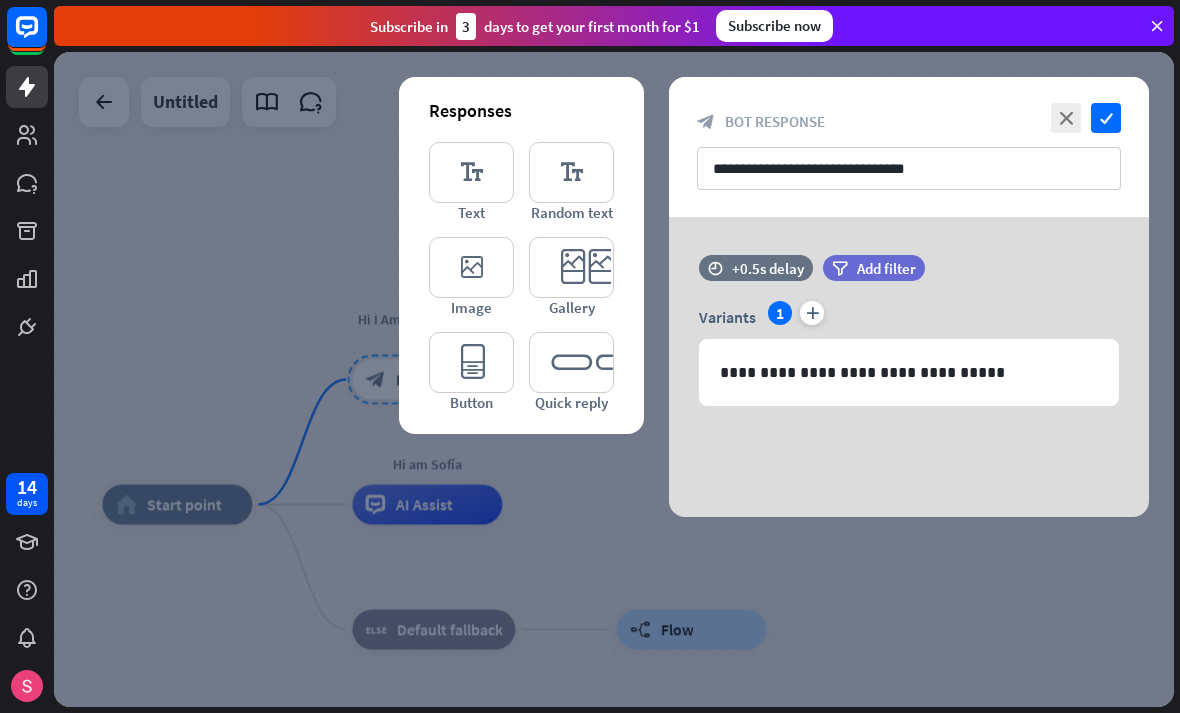 click on "**********" at bounding box center [909, 372] 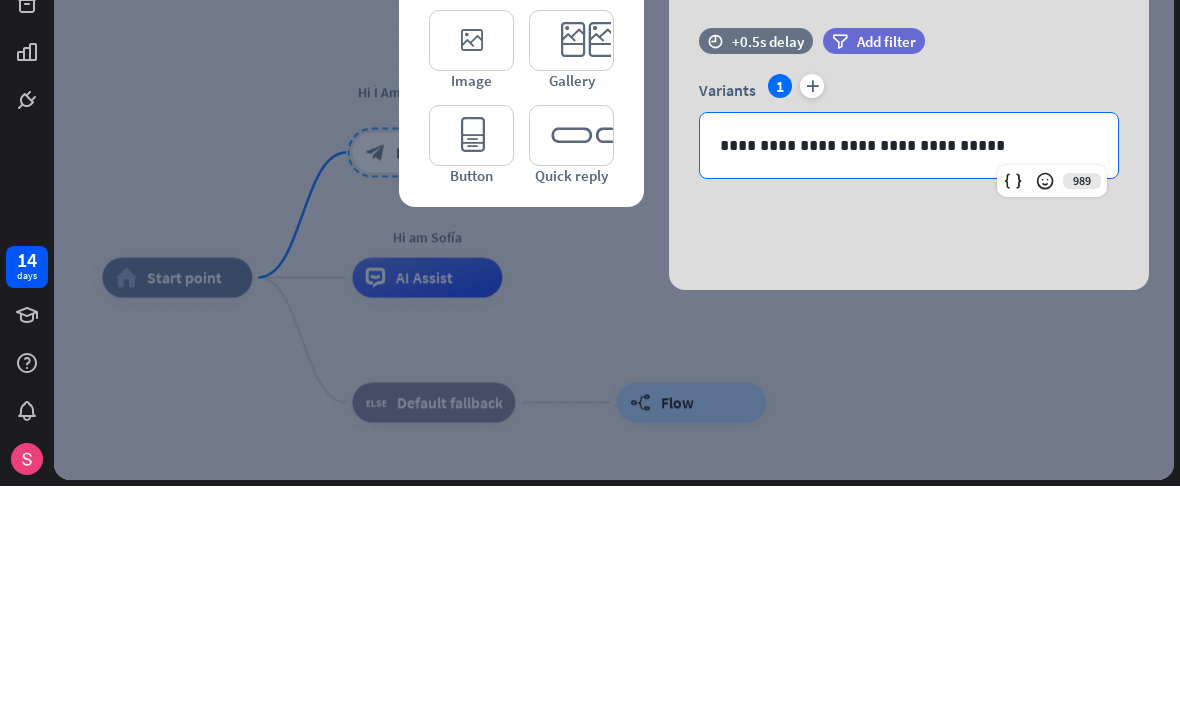 type 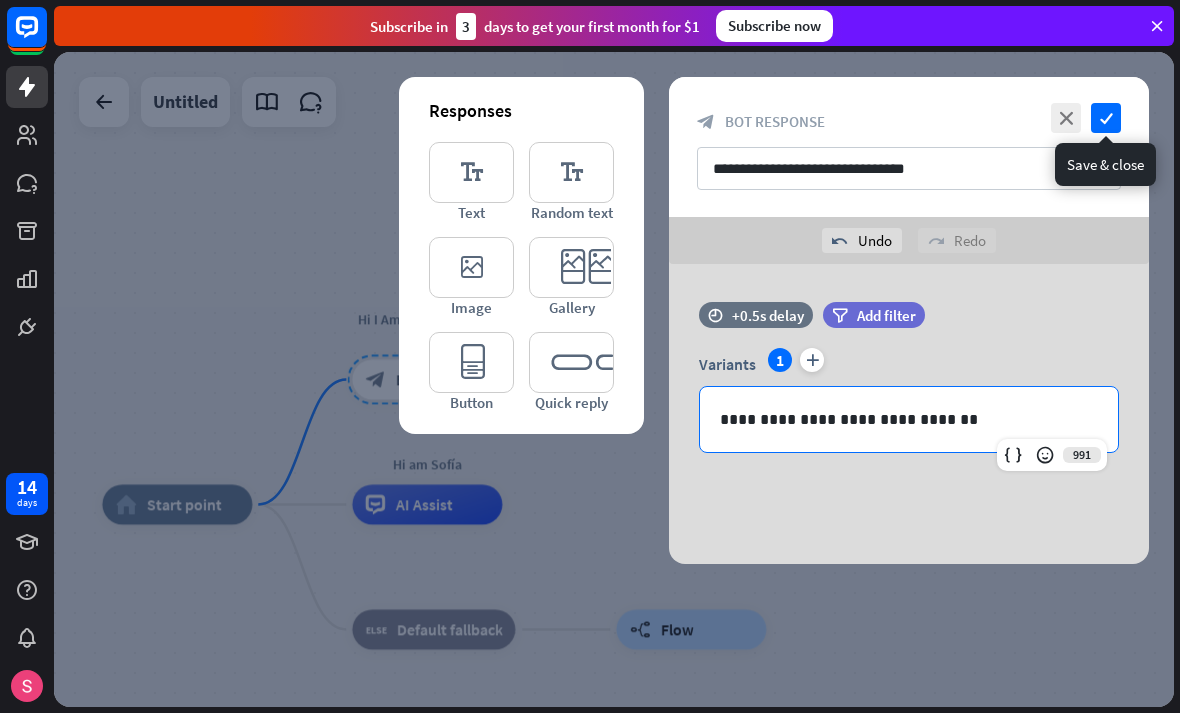 click on "check" at bounding box center (1106, 118) 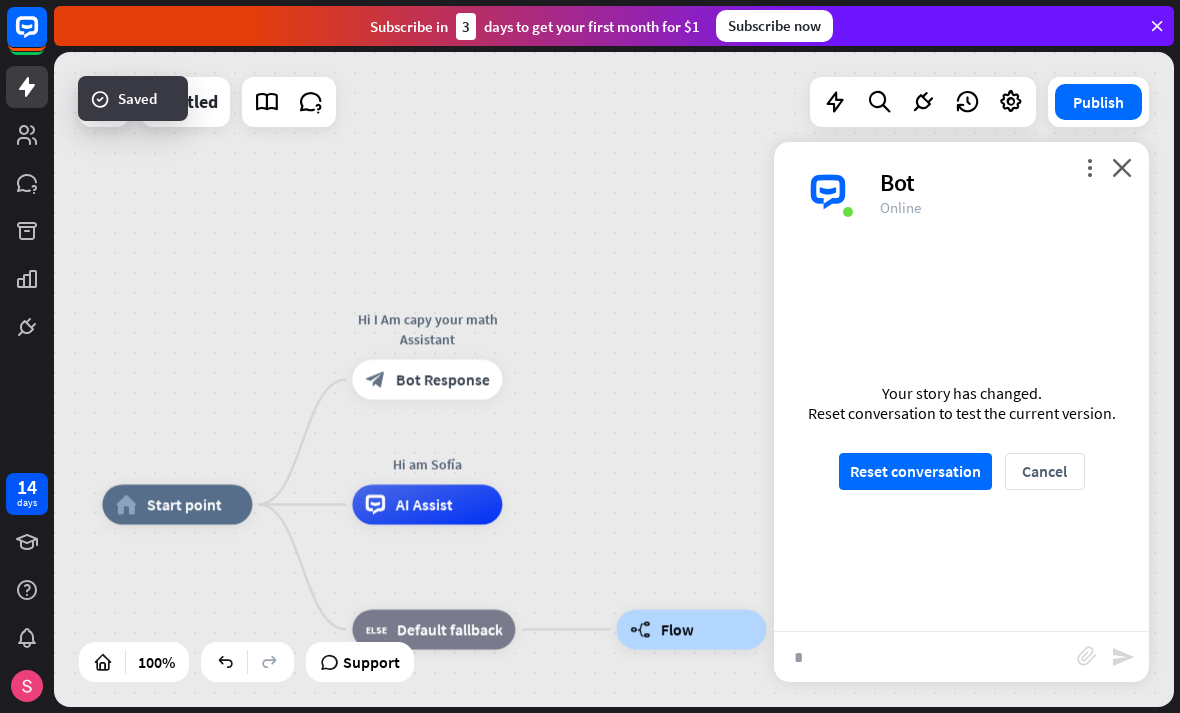 click on "Reset conversation" at bounding box center (915, 471) 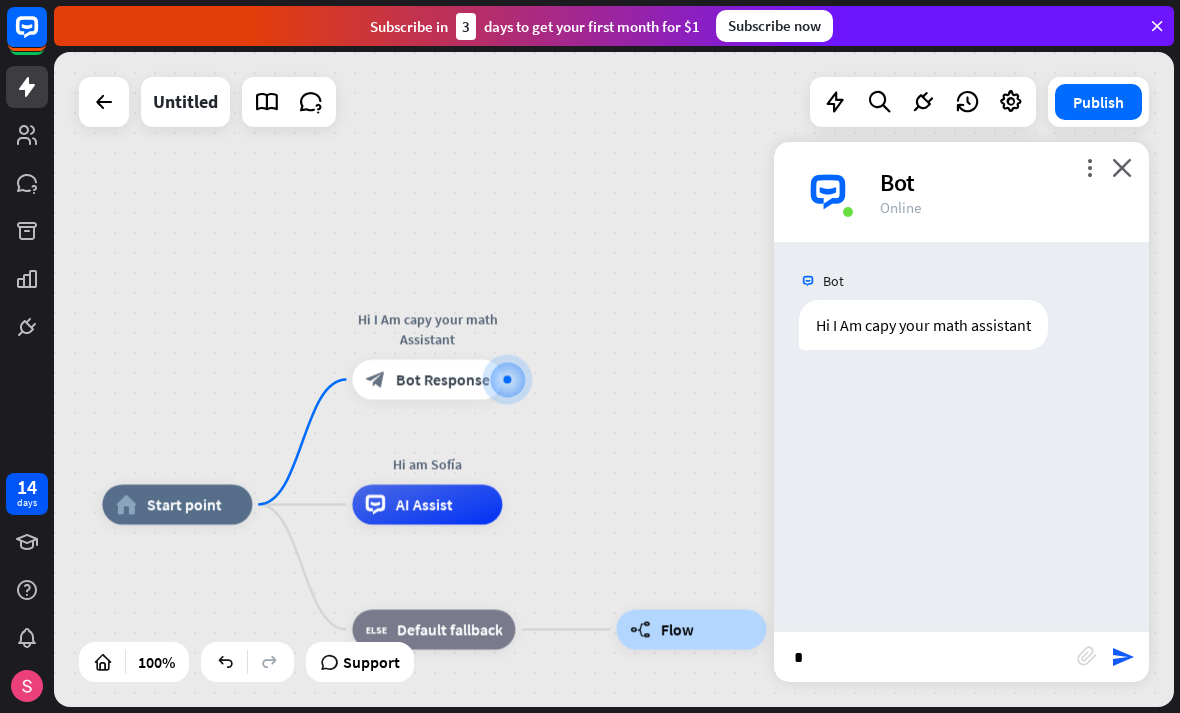 click on "*" at bounding box center [925, 657] 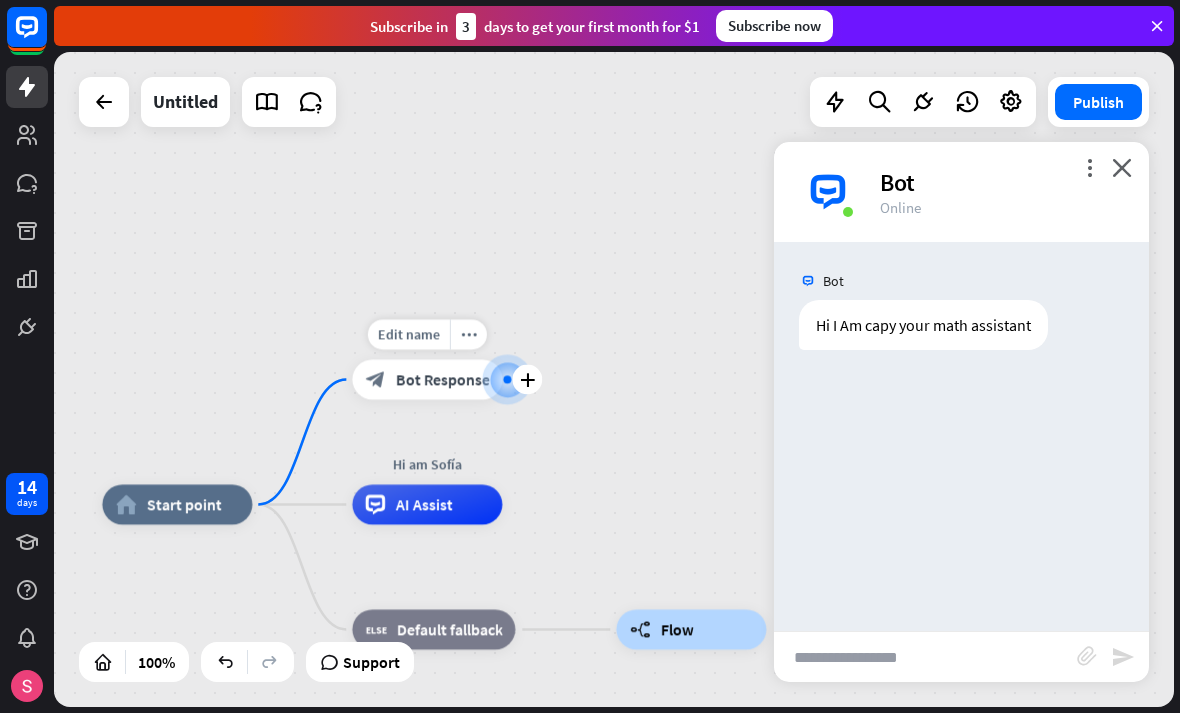 type 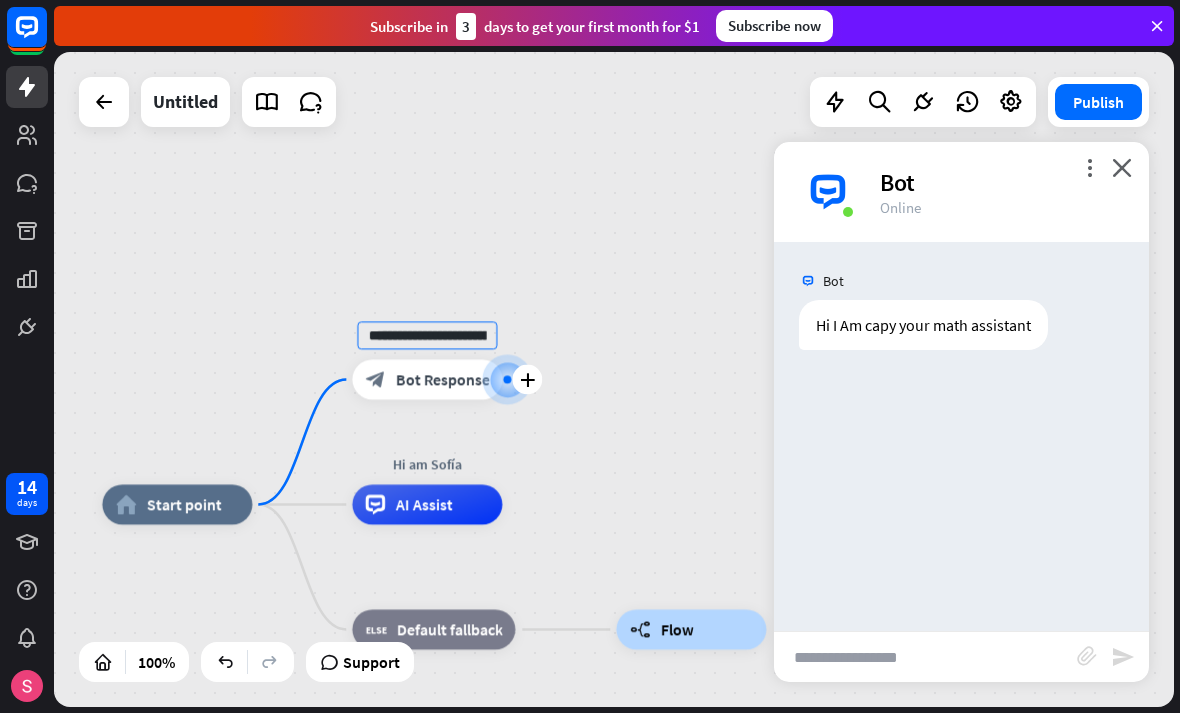 scroll, scrollTop: 0, scrollLeft: 79, axis: horizontal 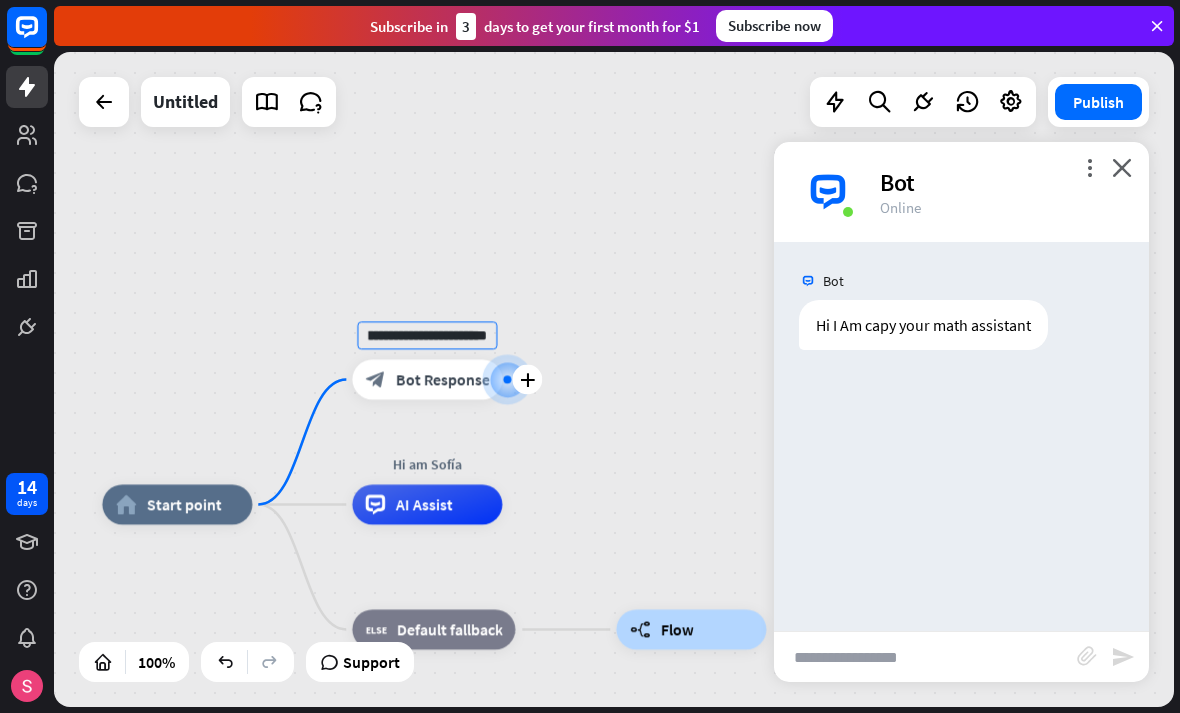click on "block_bot_response   Bot Response" at bounding box center (427, 380) 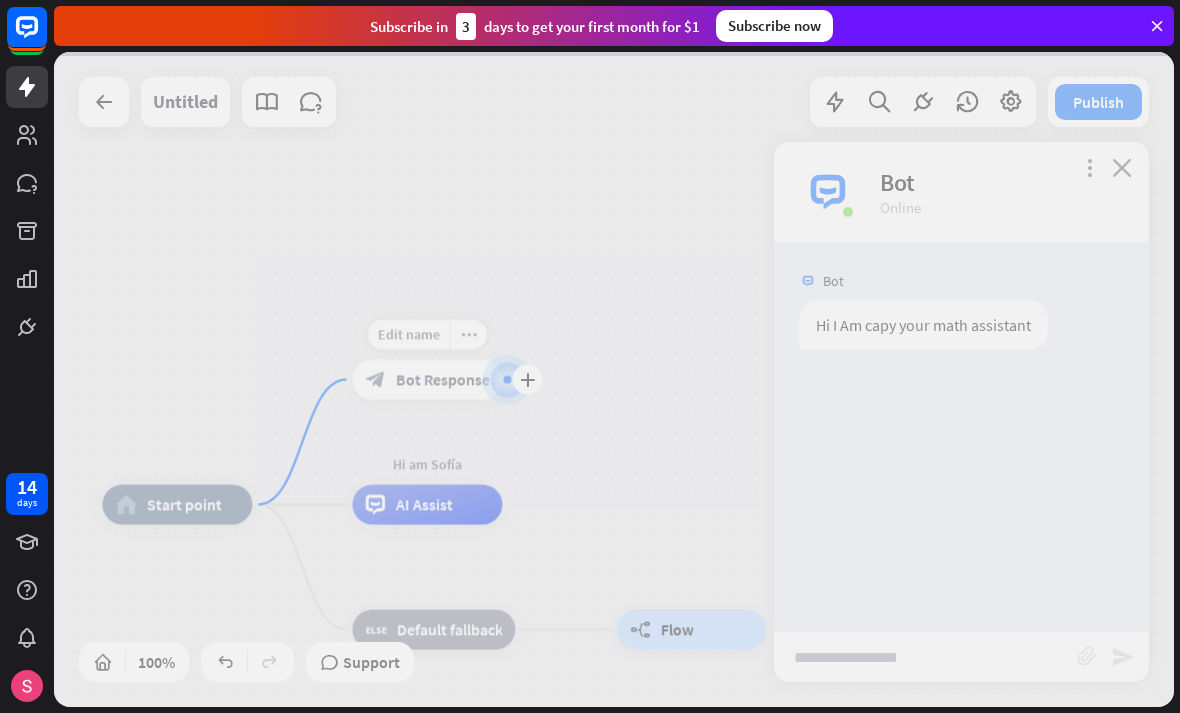 click at bounding box center [614, 379] 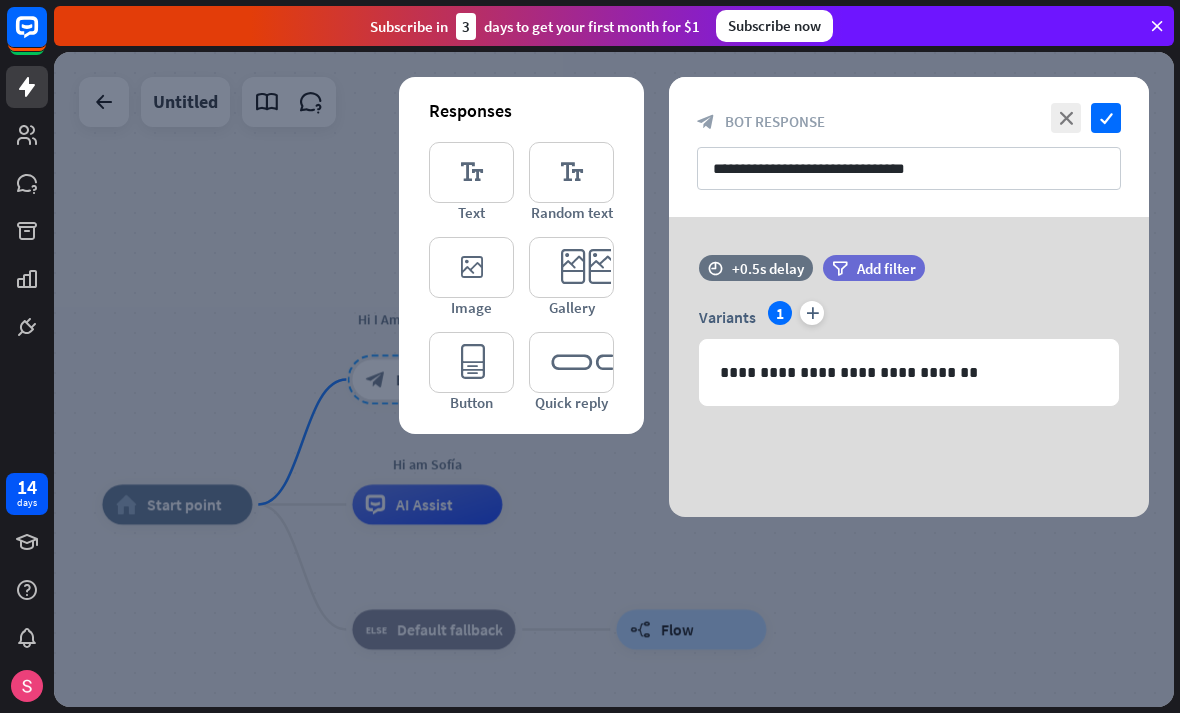 click on "**********" at bounding box center [909, 372] 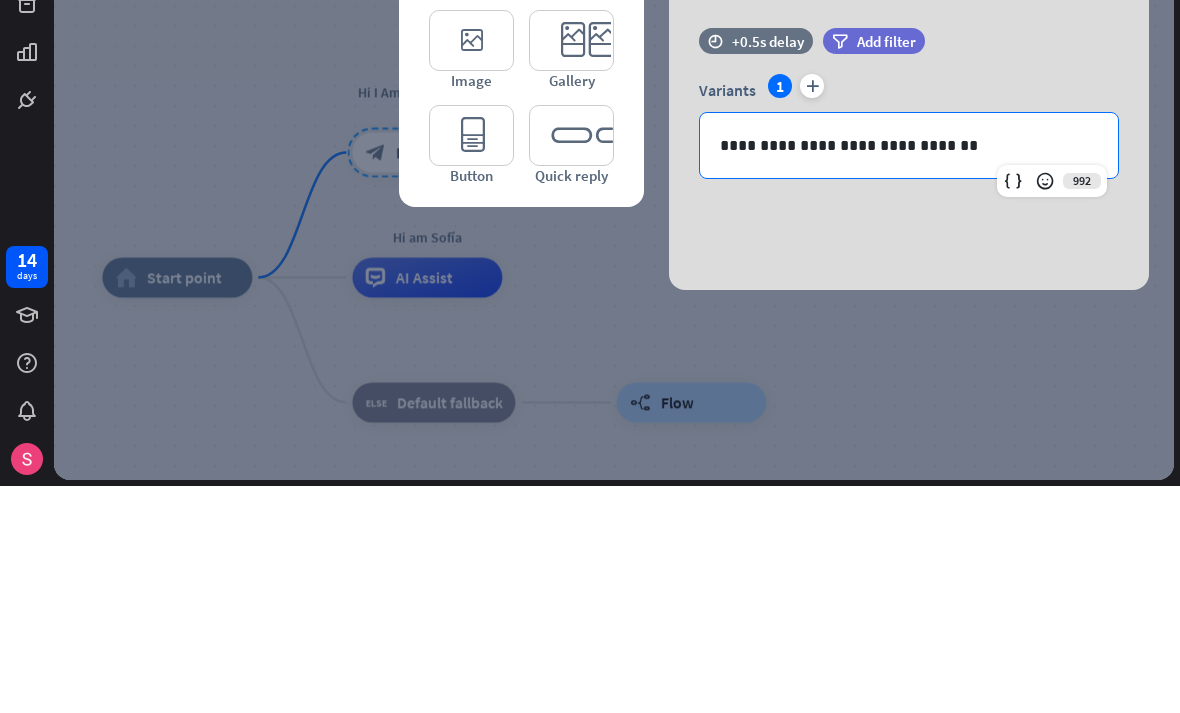click on "**********" at bounding box center (909, 372) 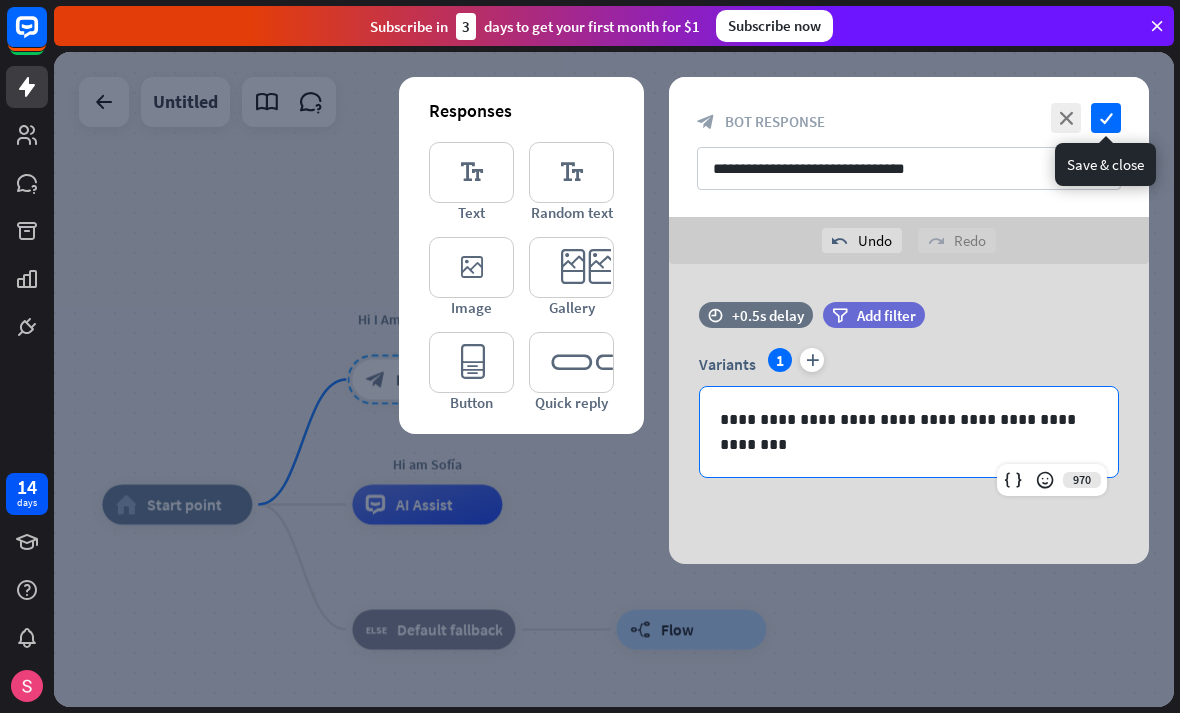 click on "check" at bounding box center (1106, 118) 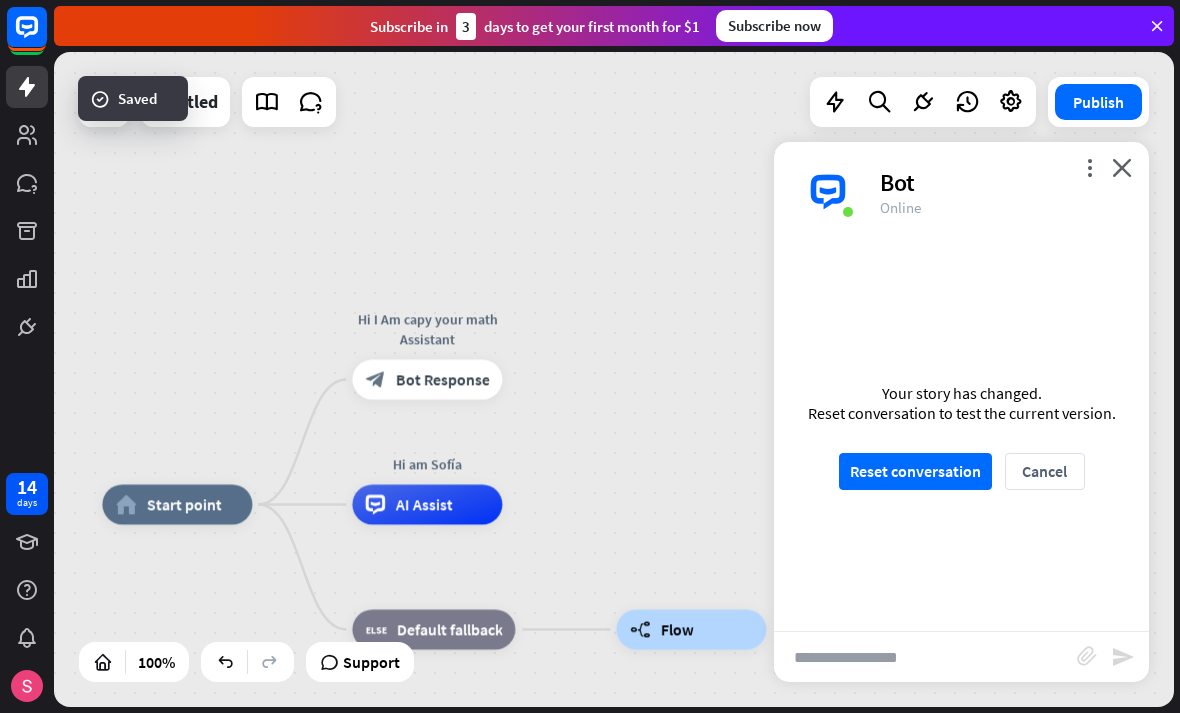 click on "Reset conversation" at bounding box center (915, 471) 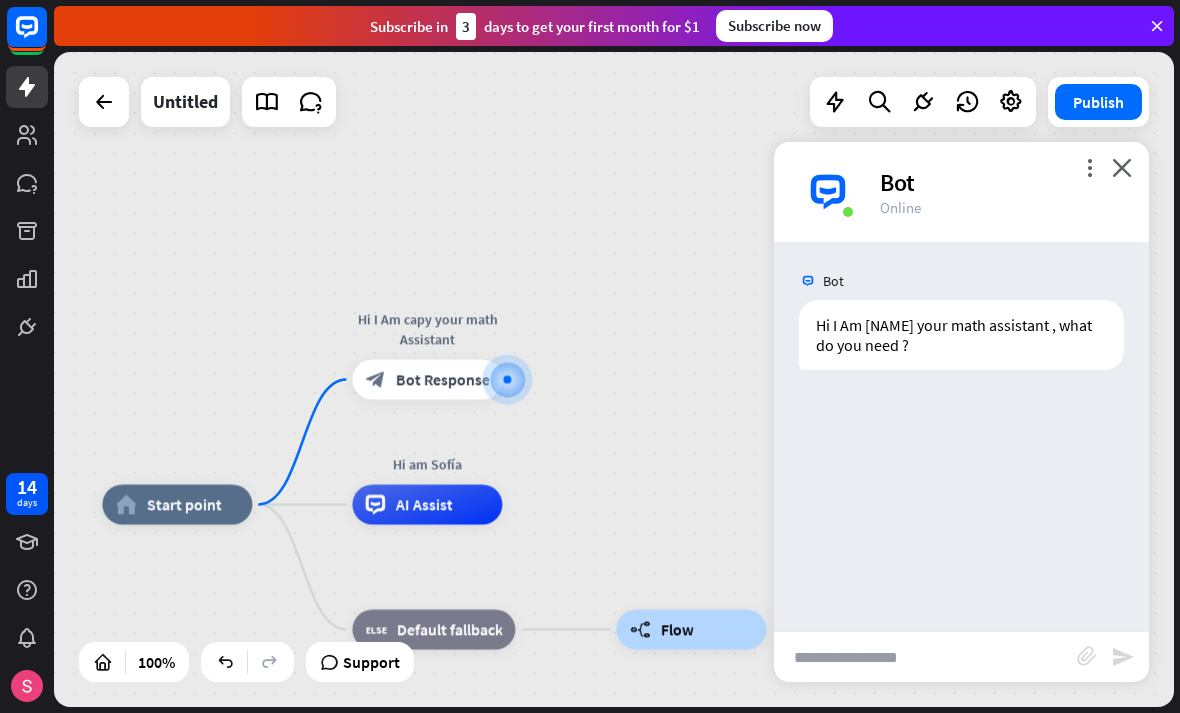 click at bounding box center [925, 657] 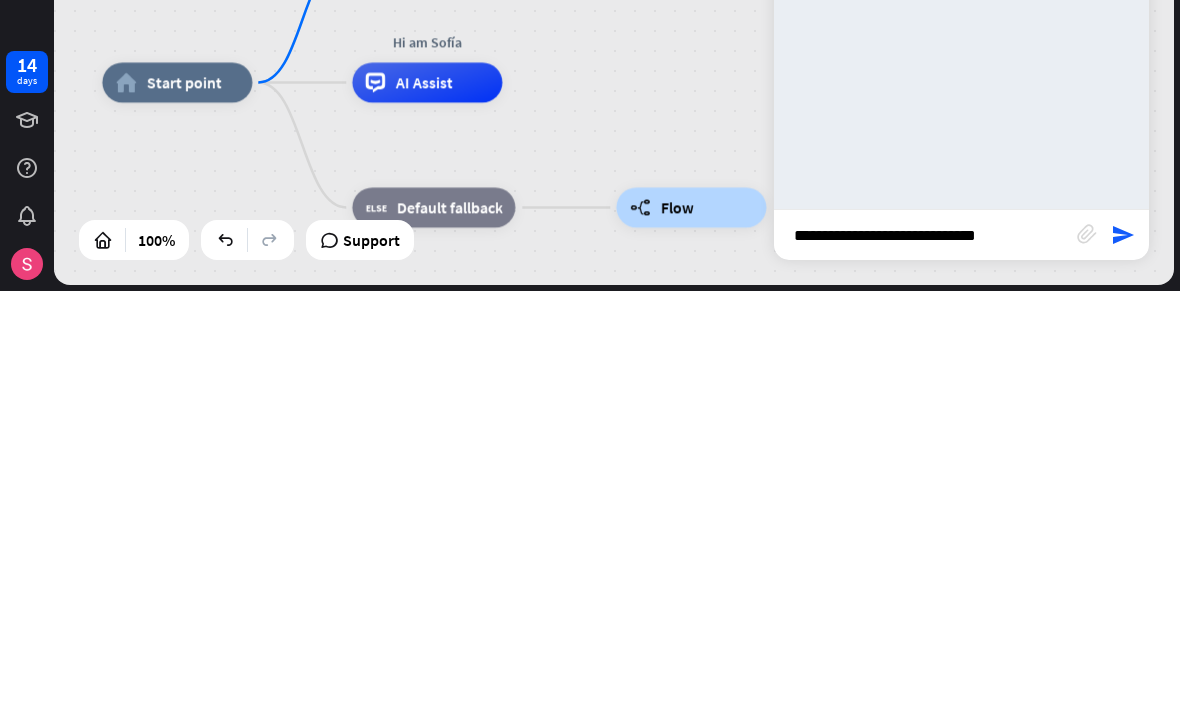 type on "**********" 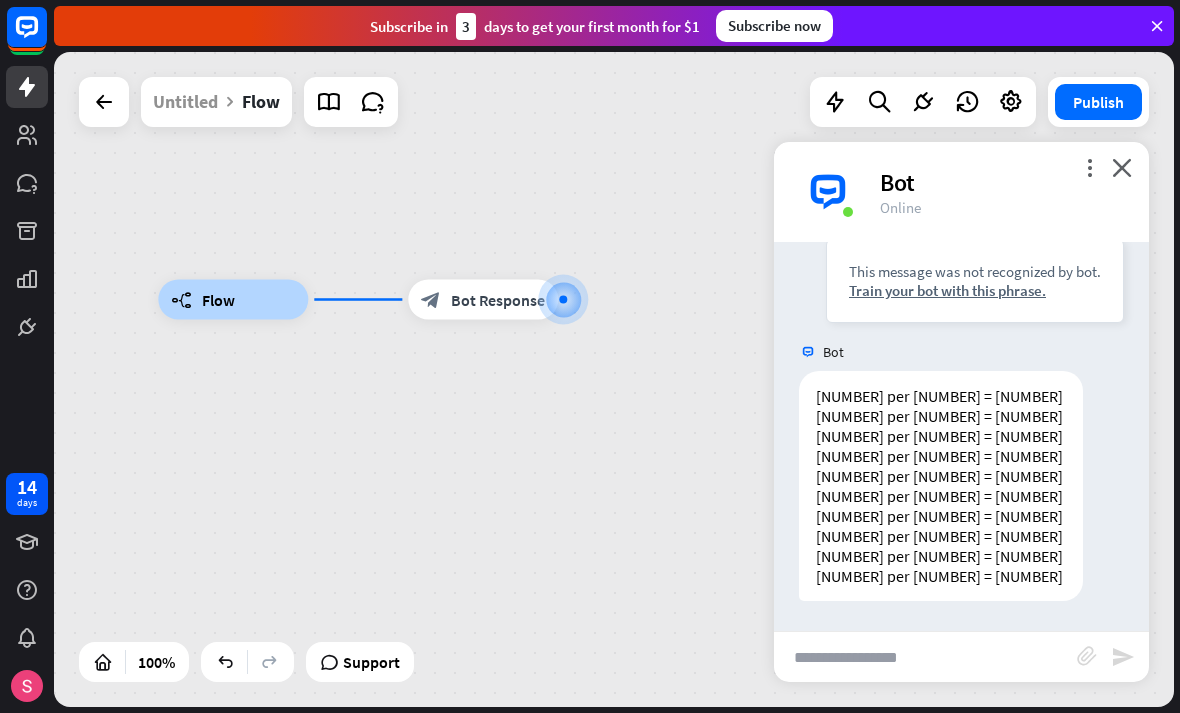 scroll, scrollTop: 249, scrollLeft: 0, axis: vertical 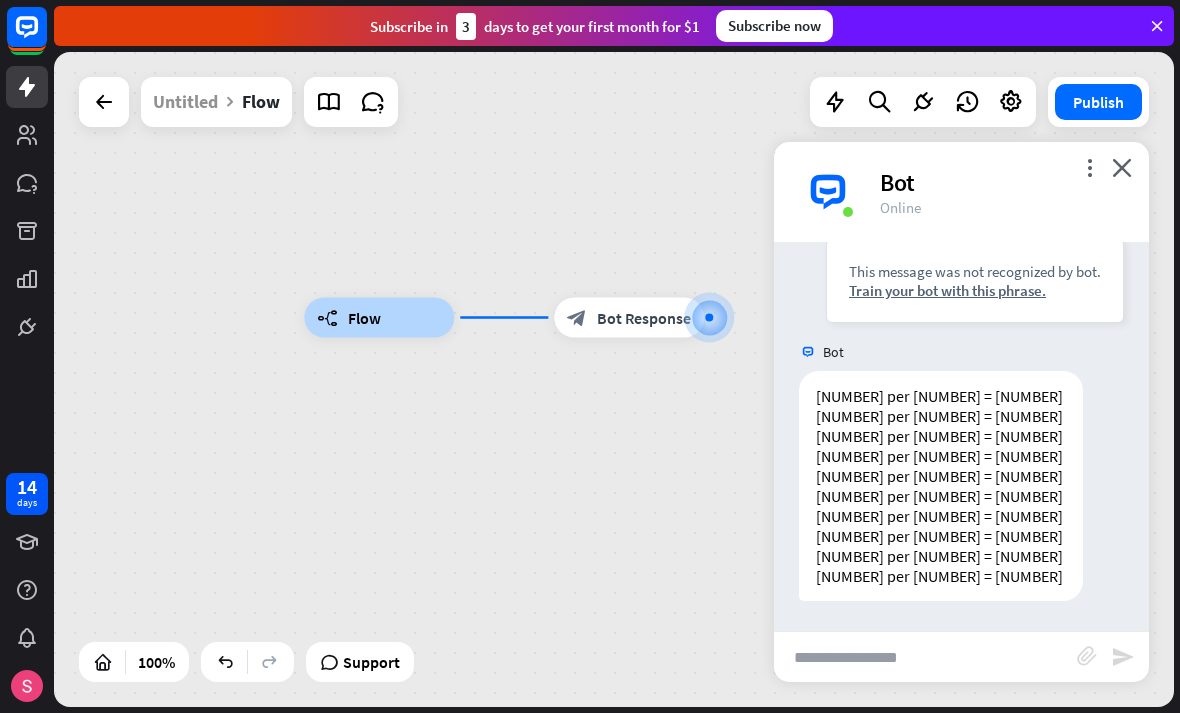 click on "builder_tree   Flow                   block_bot_response   Bot Response" at bounding box center [614, 379] 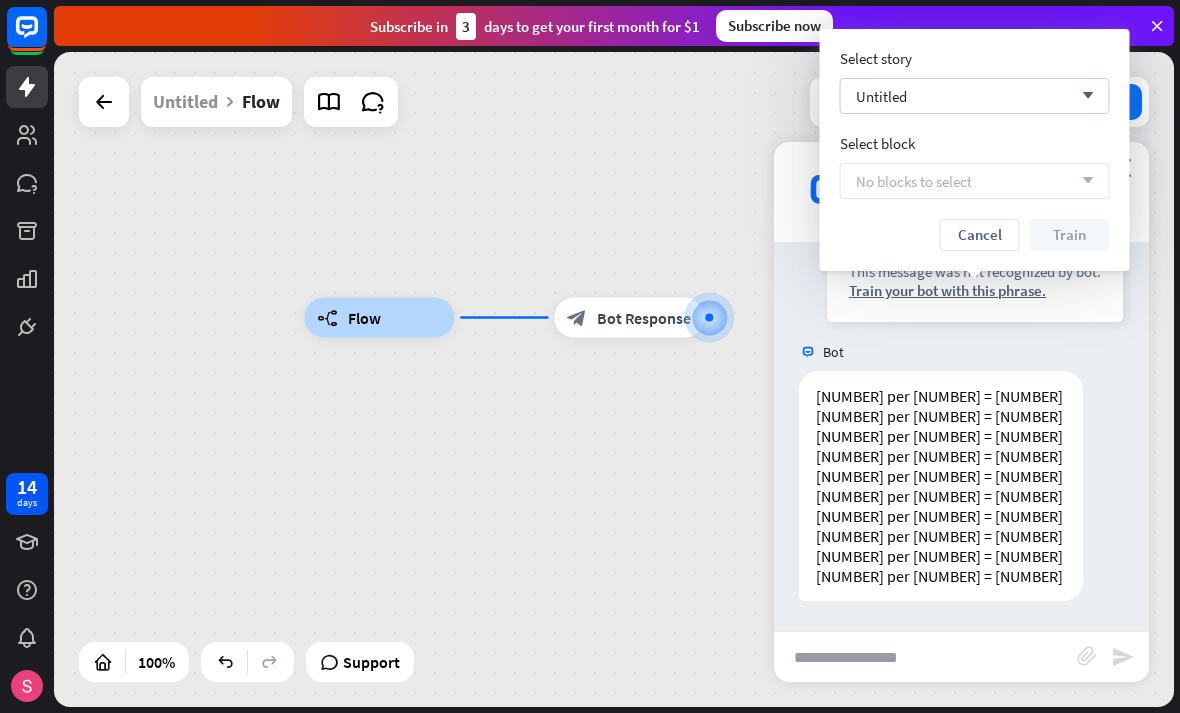click on "No blocks to select
arrow_down" at bounding box center [975, 181] 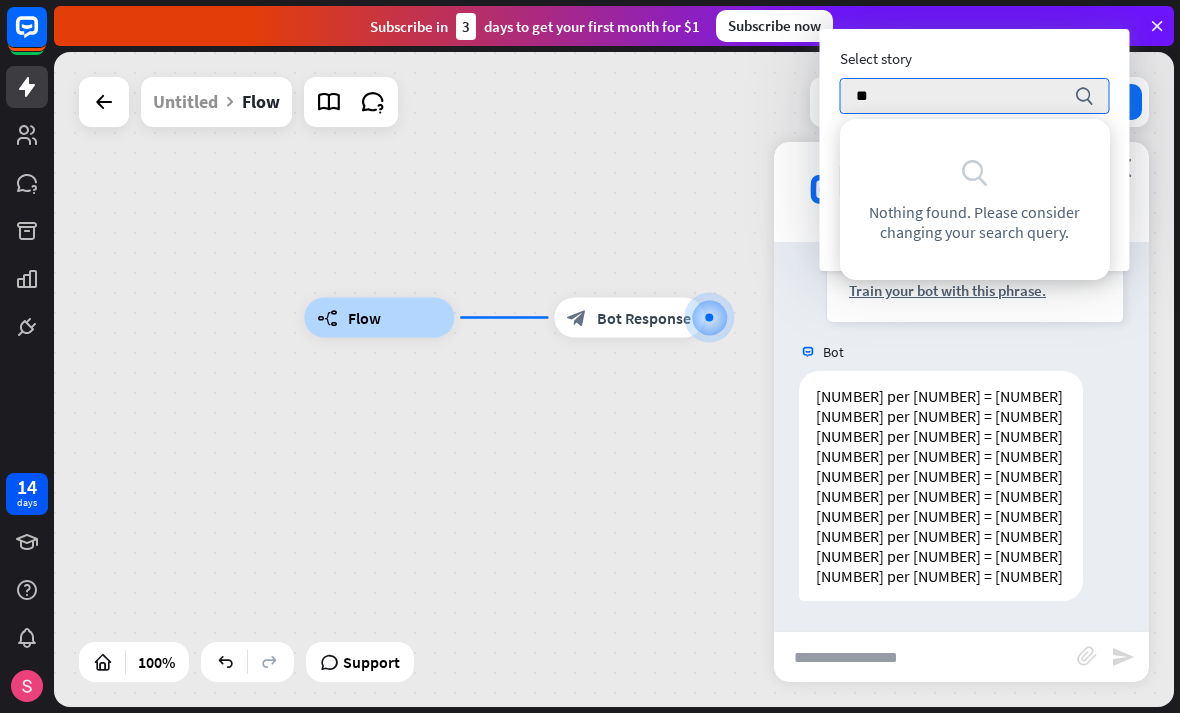 type on "*" 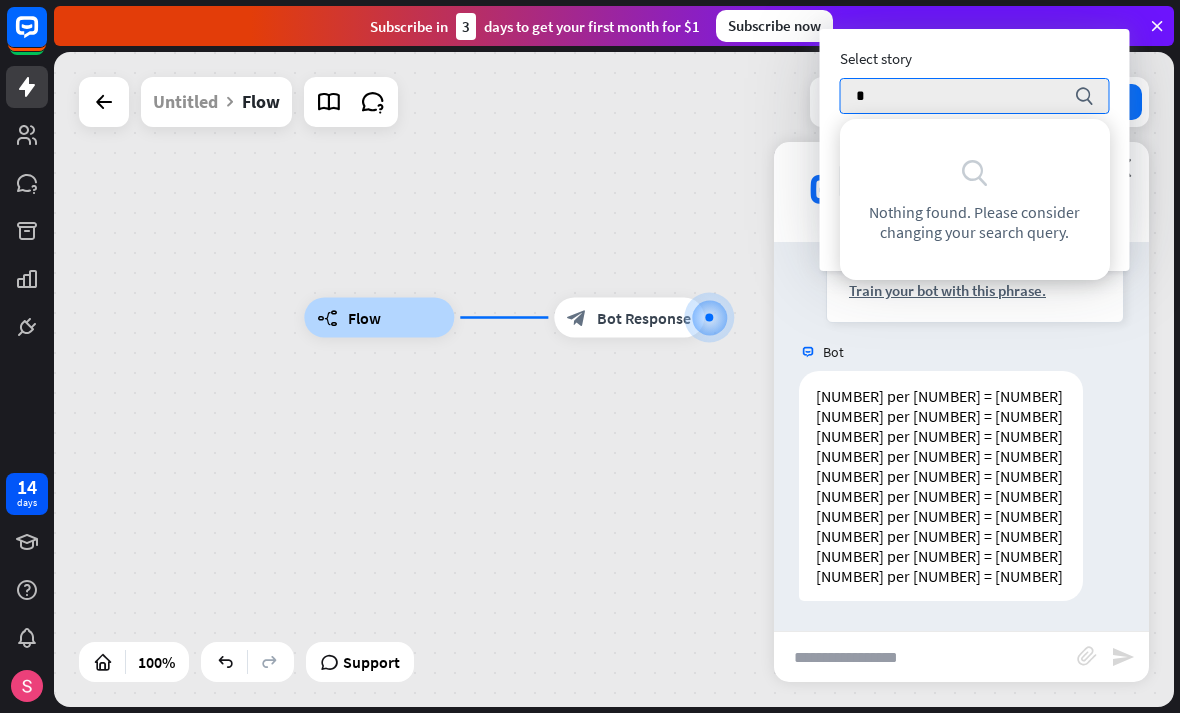 type 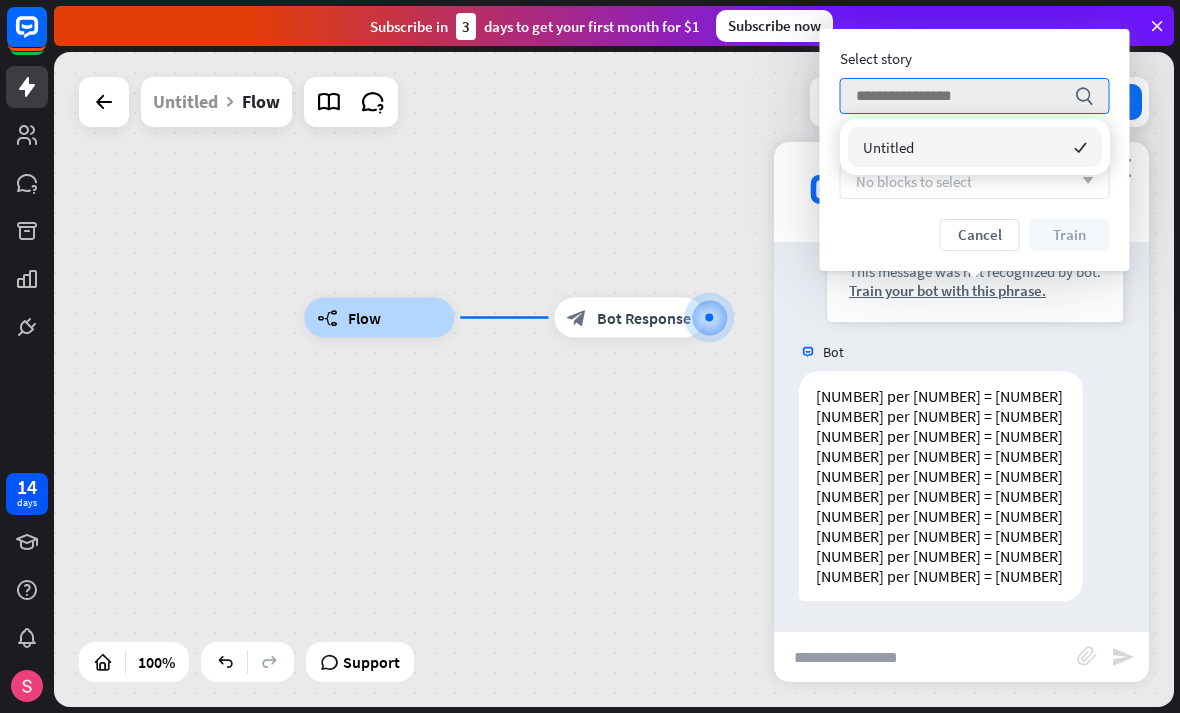 click on "Untitled
checked" at bounding box center [975, 147] 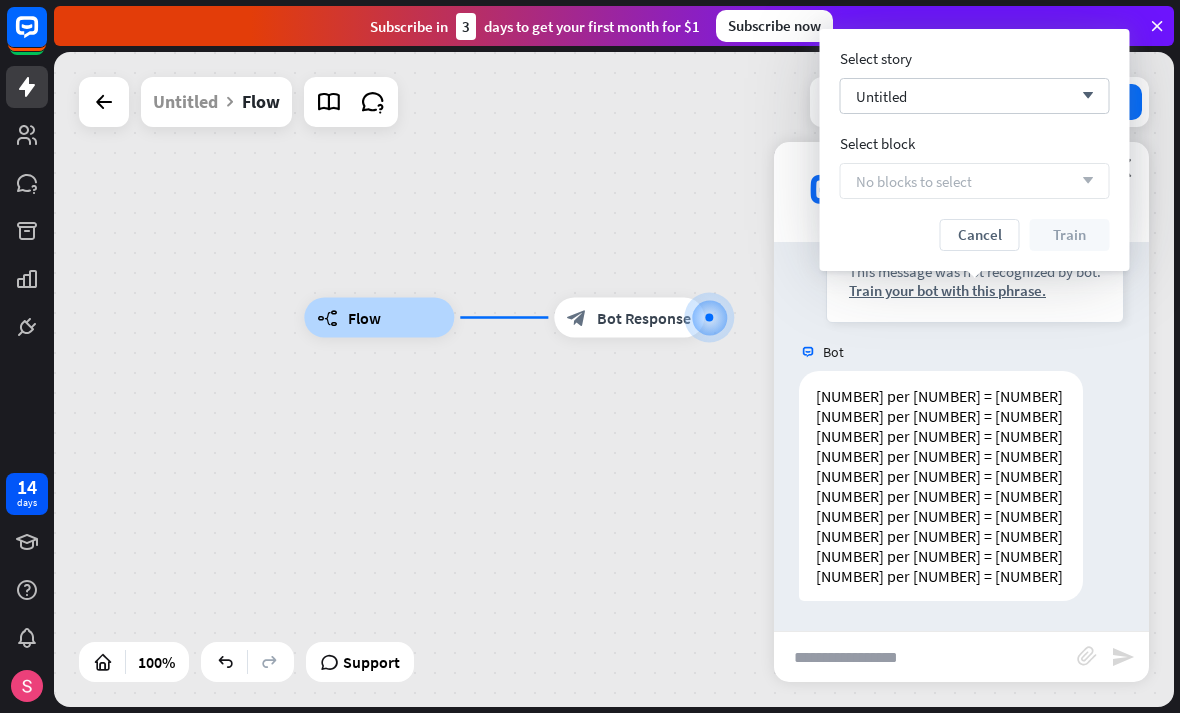 click on "Select block" at bounding box center (975, 143) 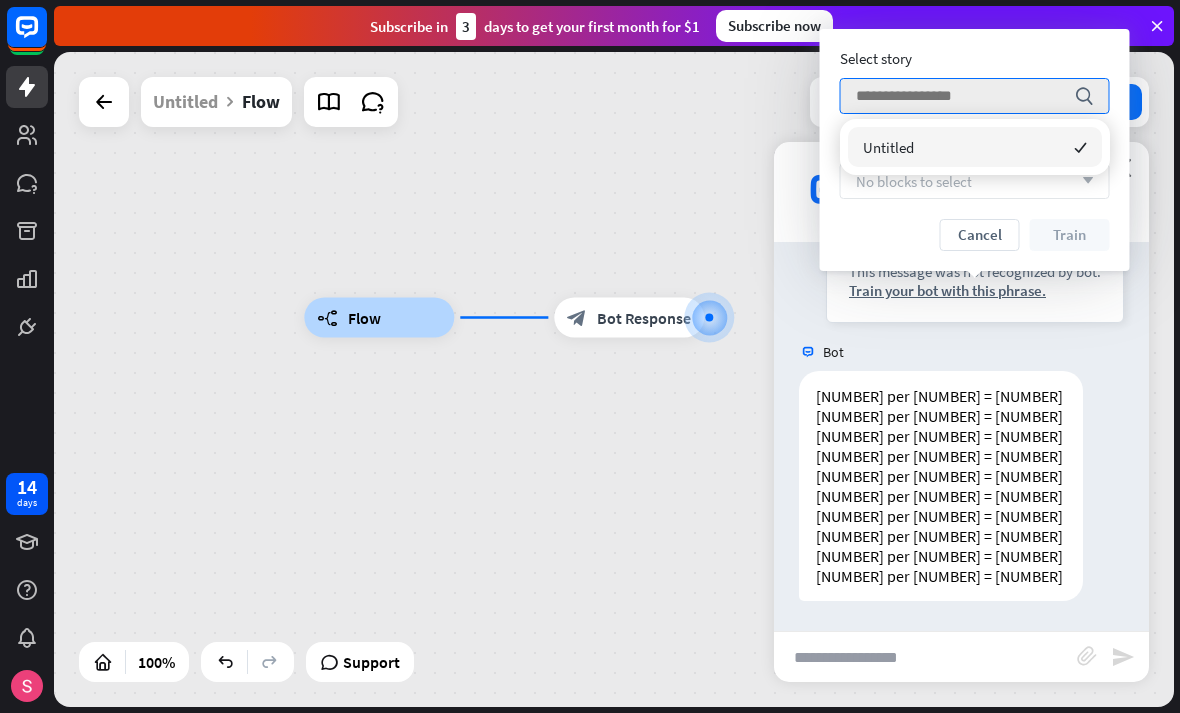click at bounding box center (960, 96) 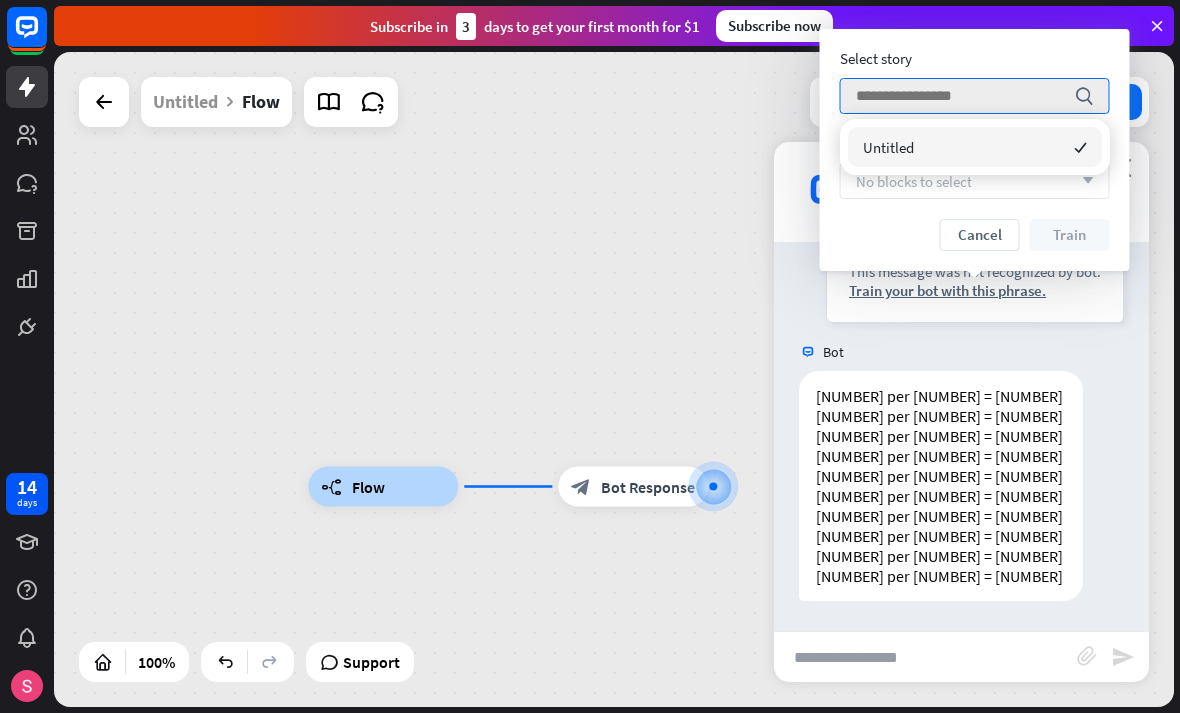 click on "Untitled" at bounding box center [185, 102] 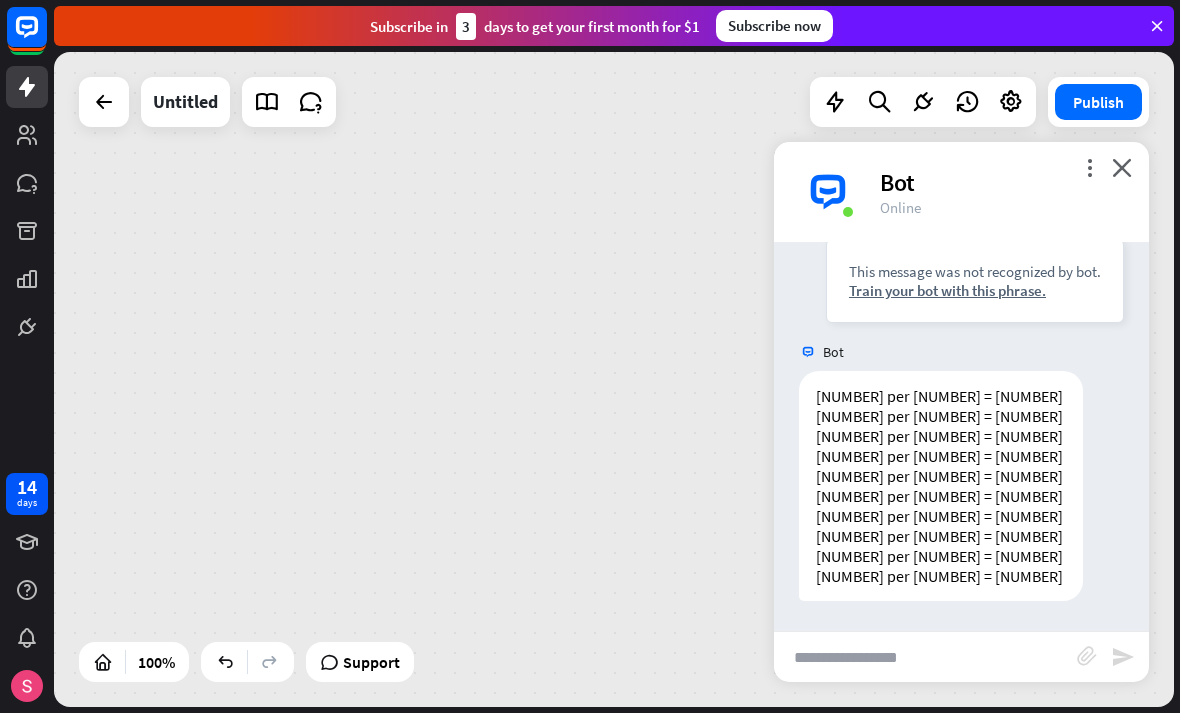 click on "Untitled" at bounding box center [185, 102] 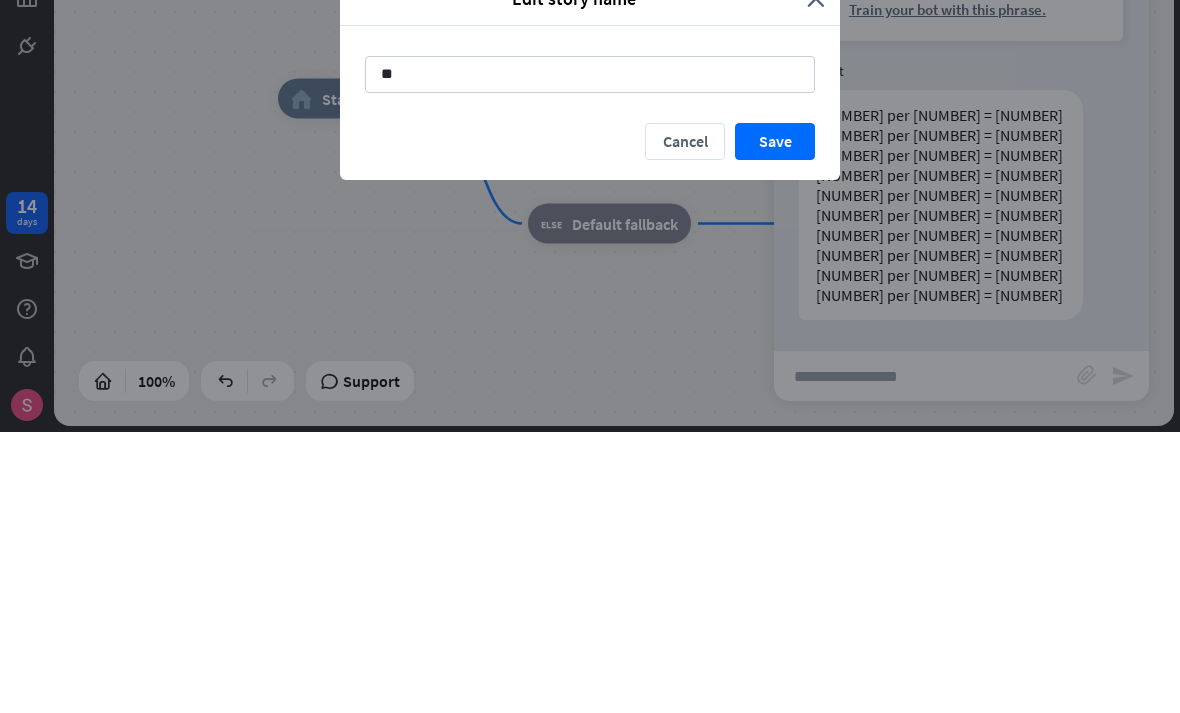 type on "*" 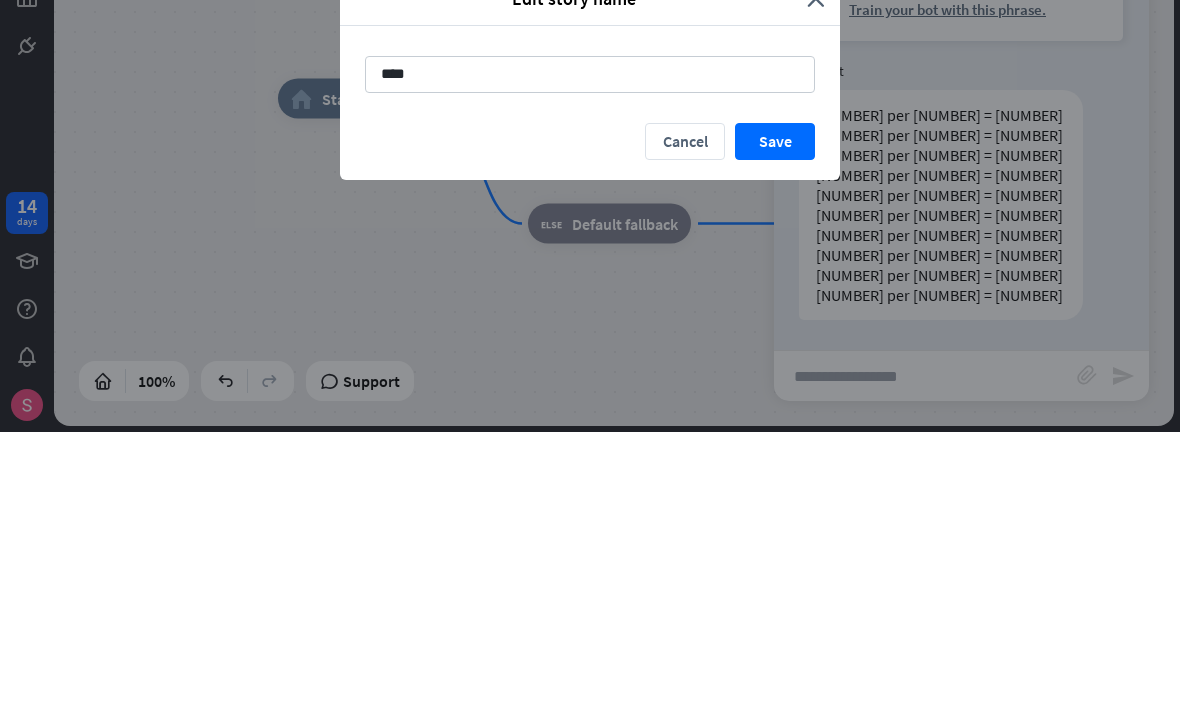 type on "****" 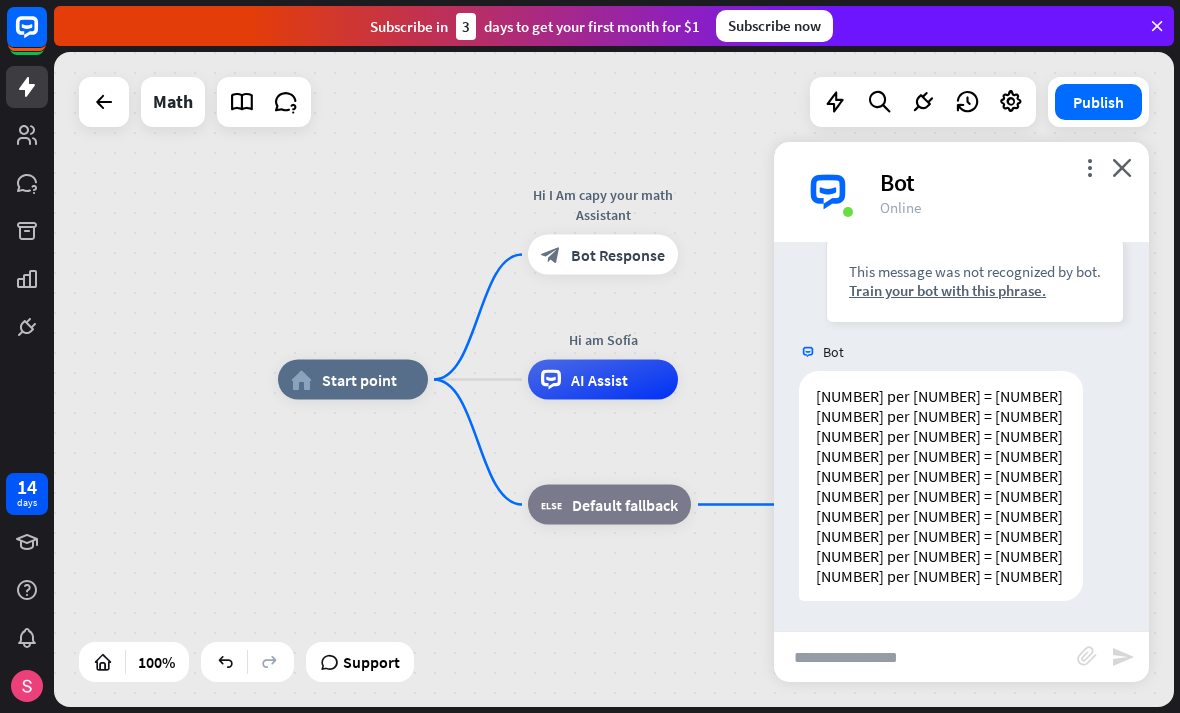 click on "Train your bot with this phrase." at bounding box center [975, 290] 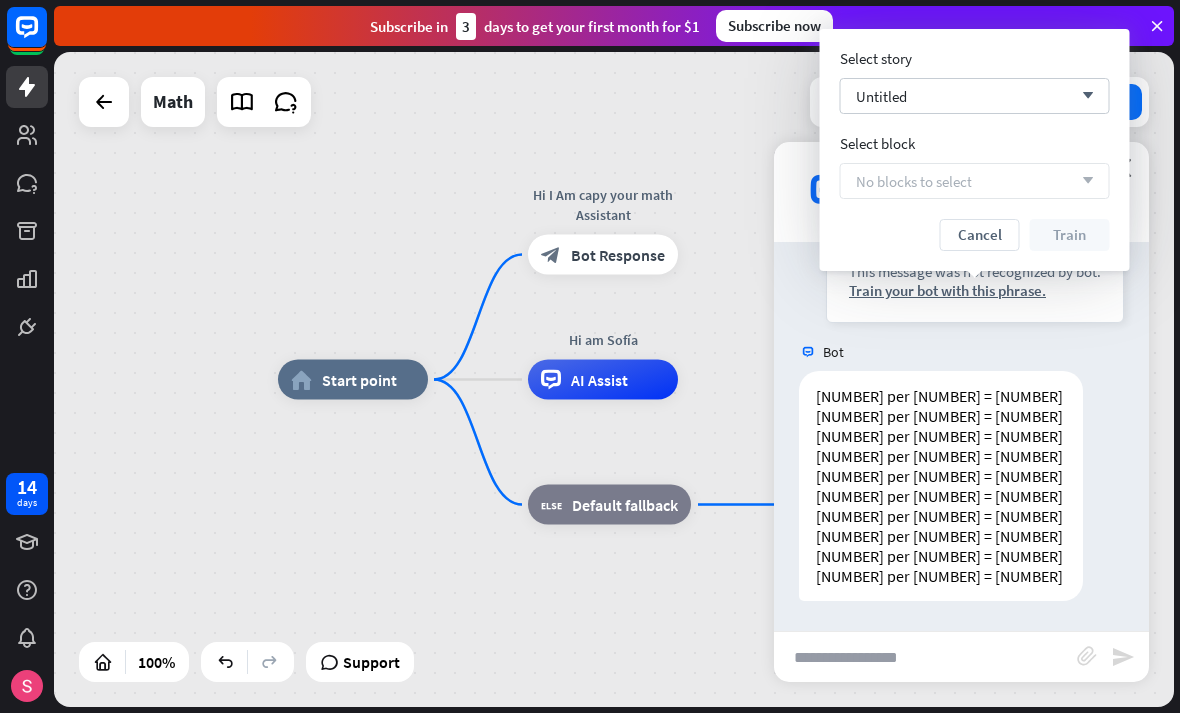 click on "Untitled
arrow_down" at bounding box center (975, 96) 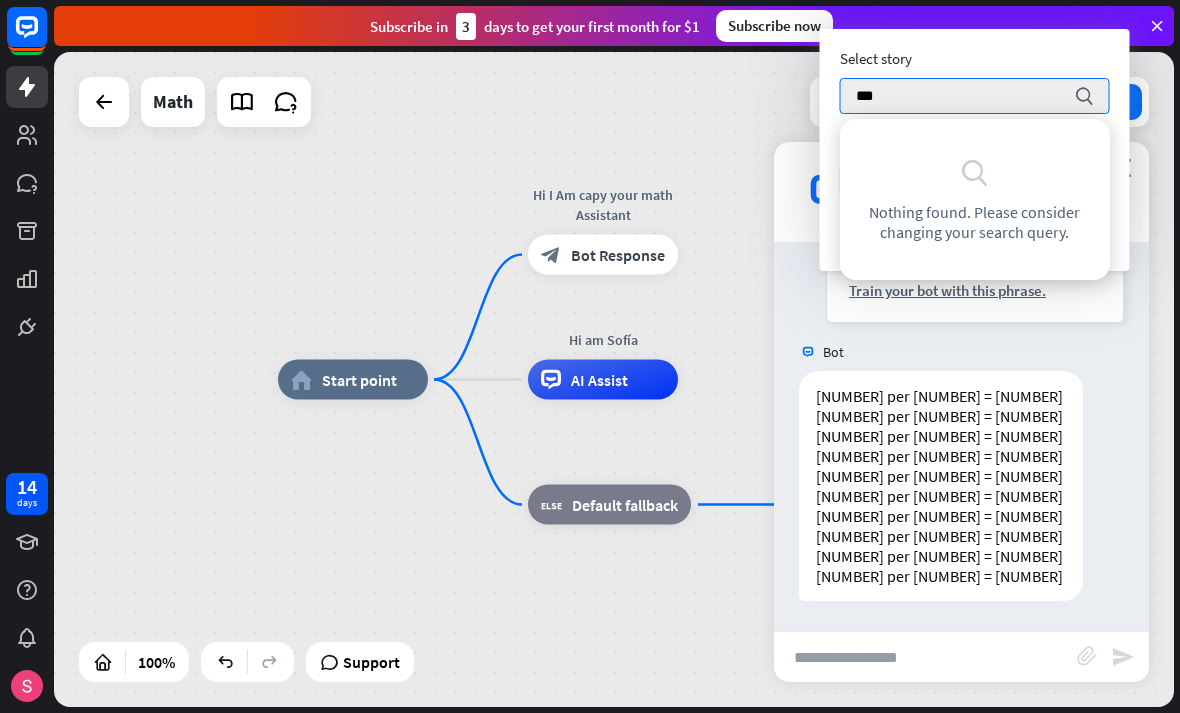type on "****" 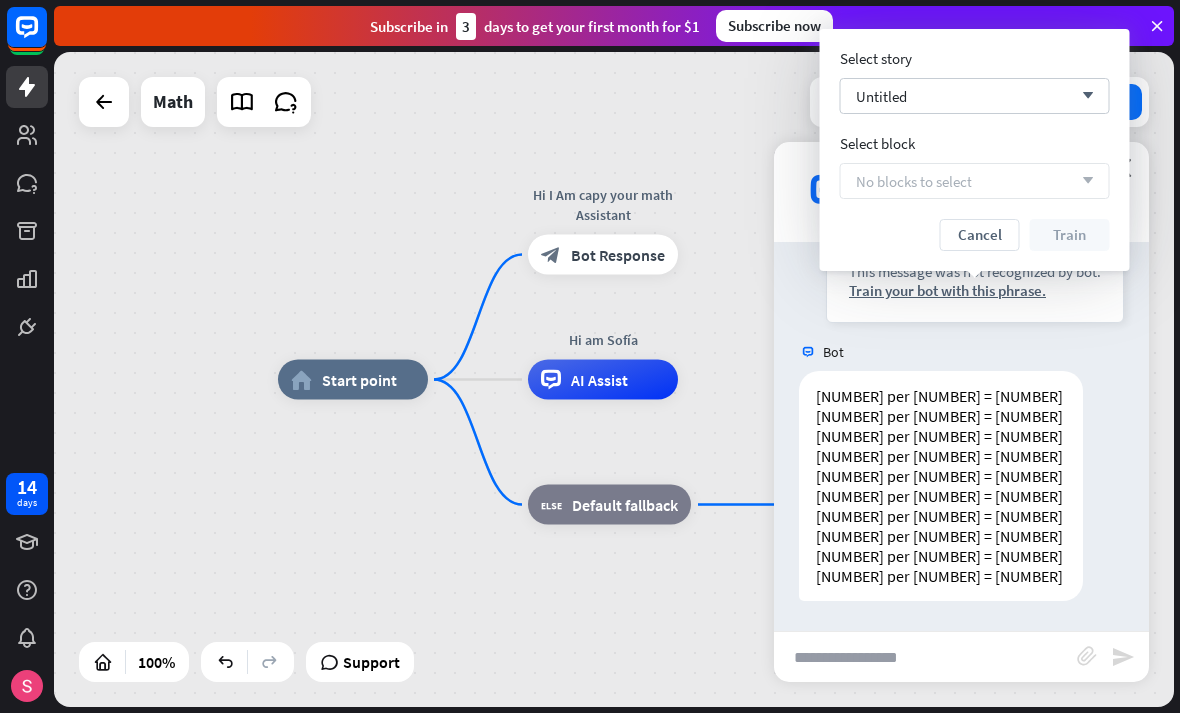 click on "arrow_down" at bounding box center (1083, 181) 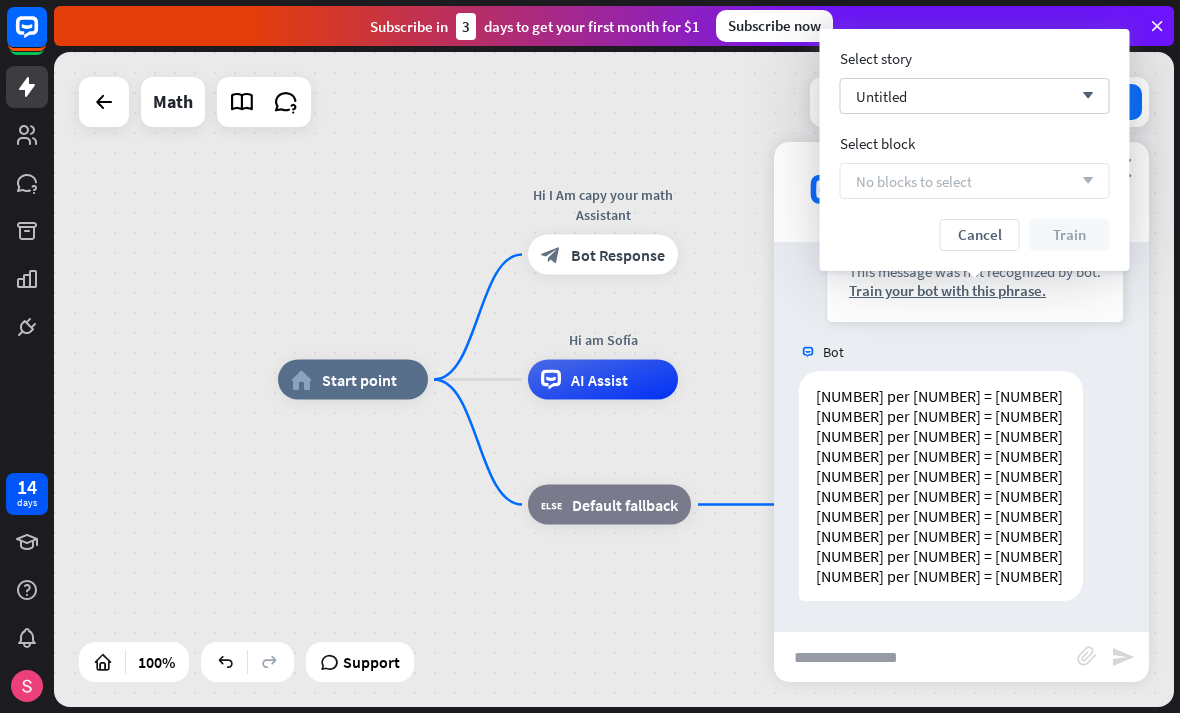 click on "[NUMBER] per [NUMBER] = [NUMBER]
[NUMBER] per [NUMBER] = [NUMBER]
[NUMBER] per [NUMBER] = [NUMBER]
[NUMBER] per [NUMBER] = [NUMBER]
[NUMBER] per [NUMBER] = [NUMBER]
[NUMBER] per [NUMBER] = [NUMBER]
[NUMBER] per [NUMBER] = [NUMBER]
[NUMBER] per [NUMBER] = [NUMBER]
[NUMBER] per [NUMBER] = [NUMBER]
[NUMBER] per [NUMBER] = [NUMBER]
Today [TIME]
Show JSON" at bounding box center [961, 491] 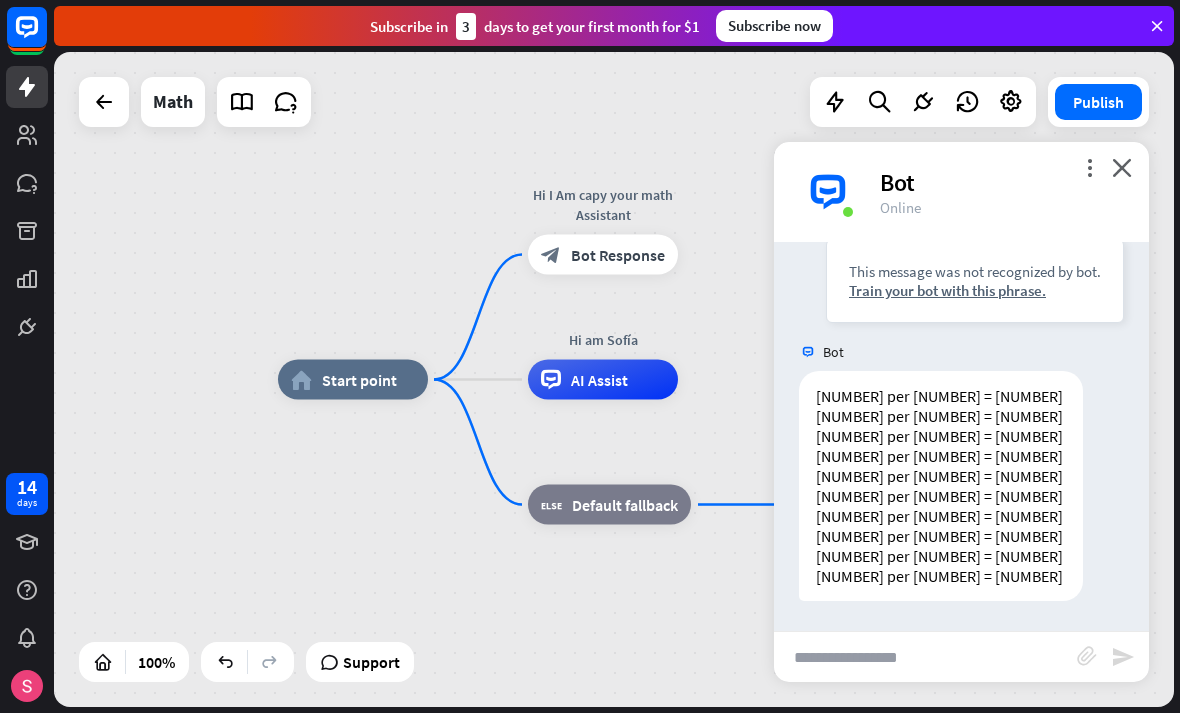 click on "[NUMBER] per [NUMBER] = [NUMBER]
[NUMBER] per [NUMBER] = [NUMBER]
[NUMBER] per [NUMBER] = [NUMBER]
[NUMBER] per [NUMBER] = [NUMBER]
[NUMBER] per [NUMBER] = [NUMBER]
[NUMBER] per [NUMBER] = [NUMBER]
[NUMBER] per [NUMBER] = [NUMBER]
[NUMBER] per [NUMBER] = [NUMBER]
[NUMBER] per [NUMBER] = [NUMBER]
[NUMBER] per [NUMBER] = [NUMBER]
Today [TIME]
Show JSON" at bounding box center [961, 491] 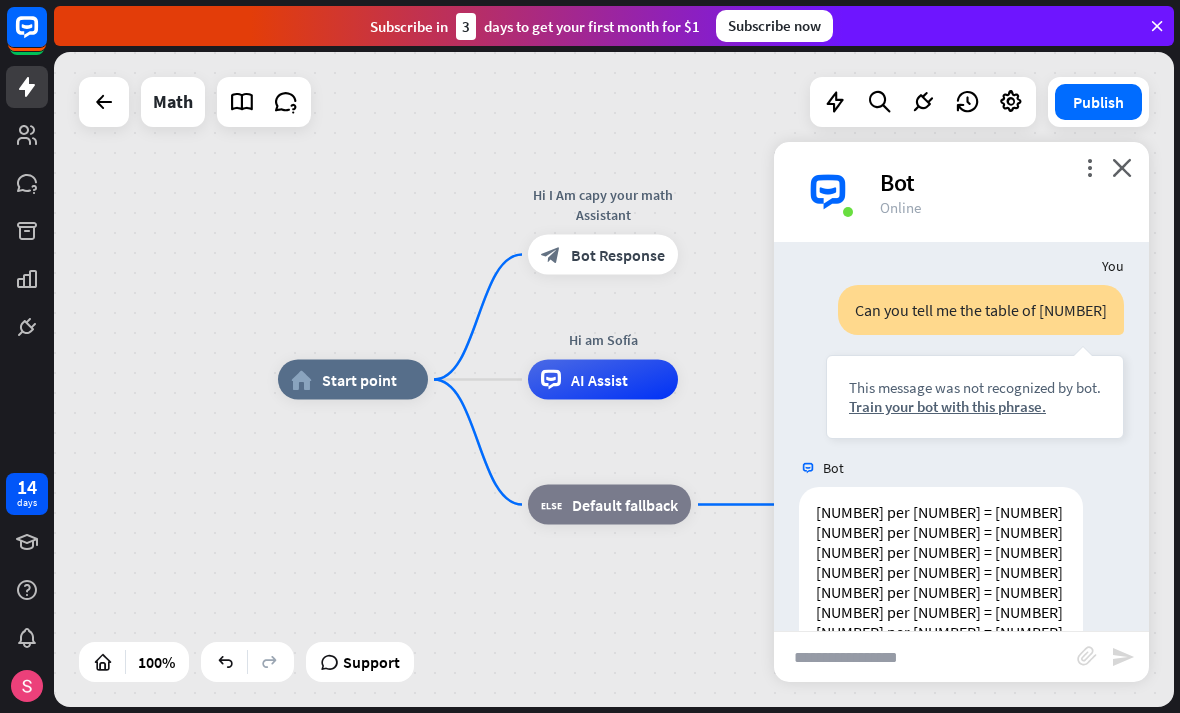scroll, scrollTop: 247, scrollLeft: 0, axis: vertical 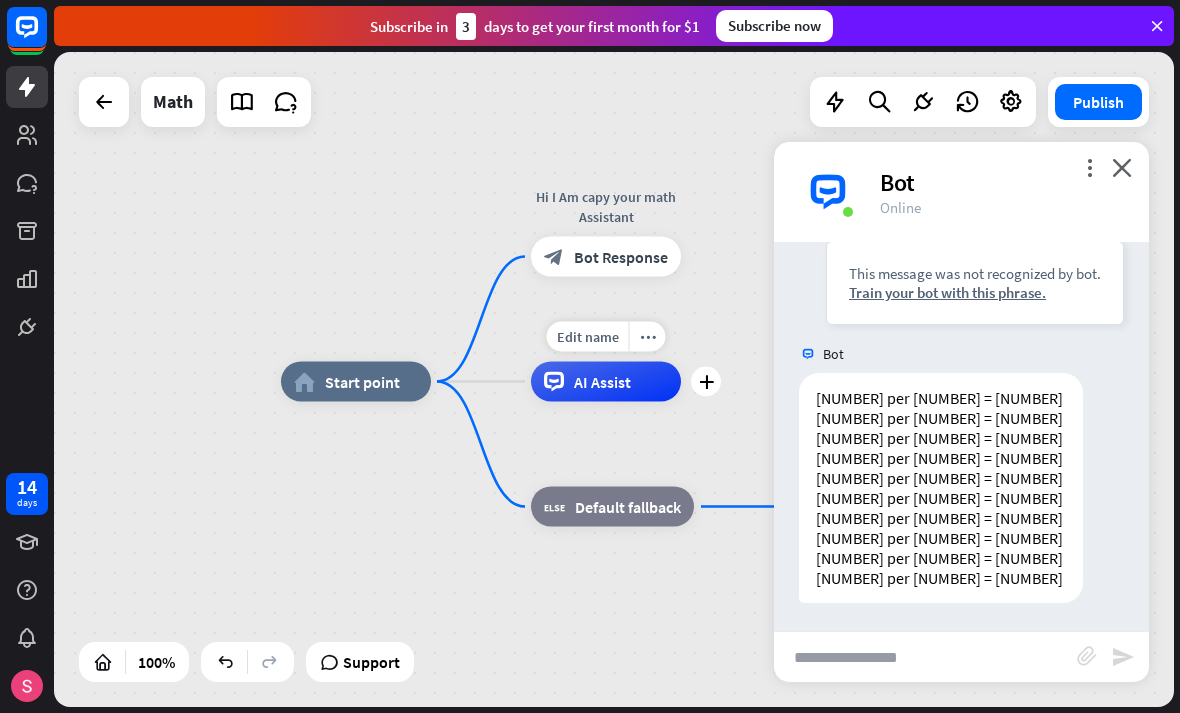 click on "Edit name" at bounding box center (588, 337) 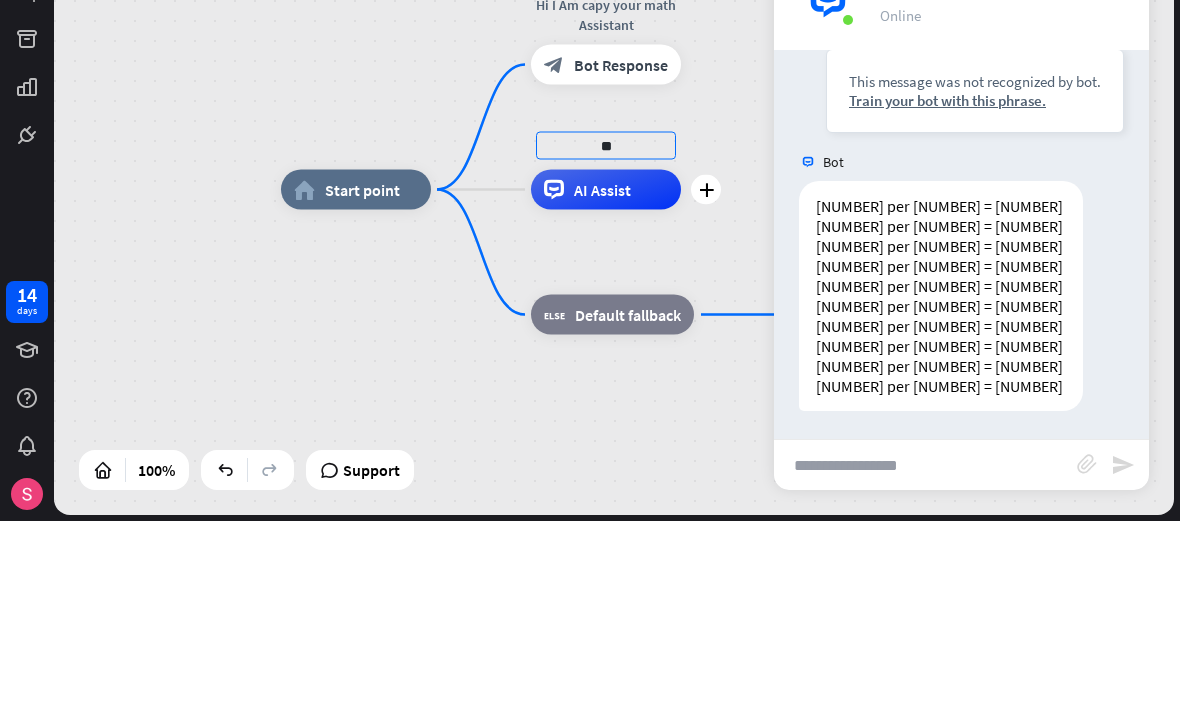 type on "*" 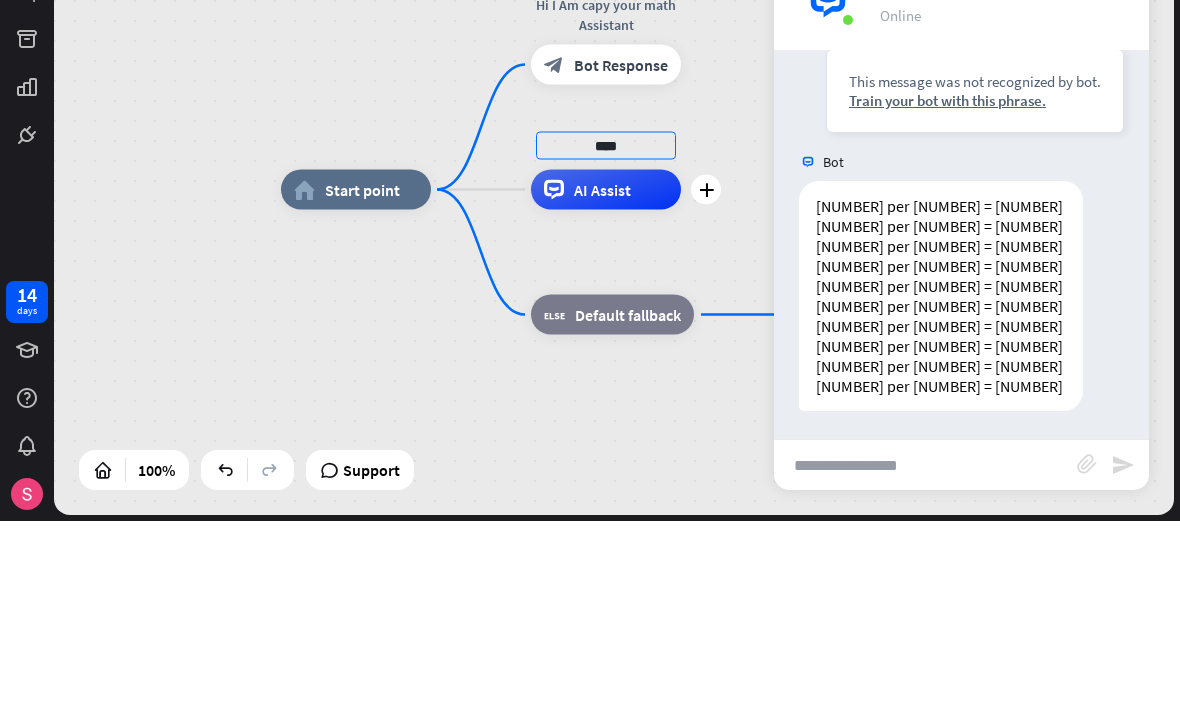 type on "****" 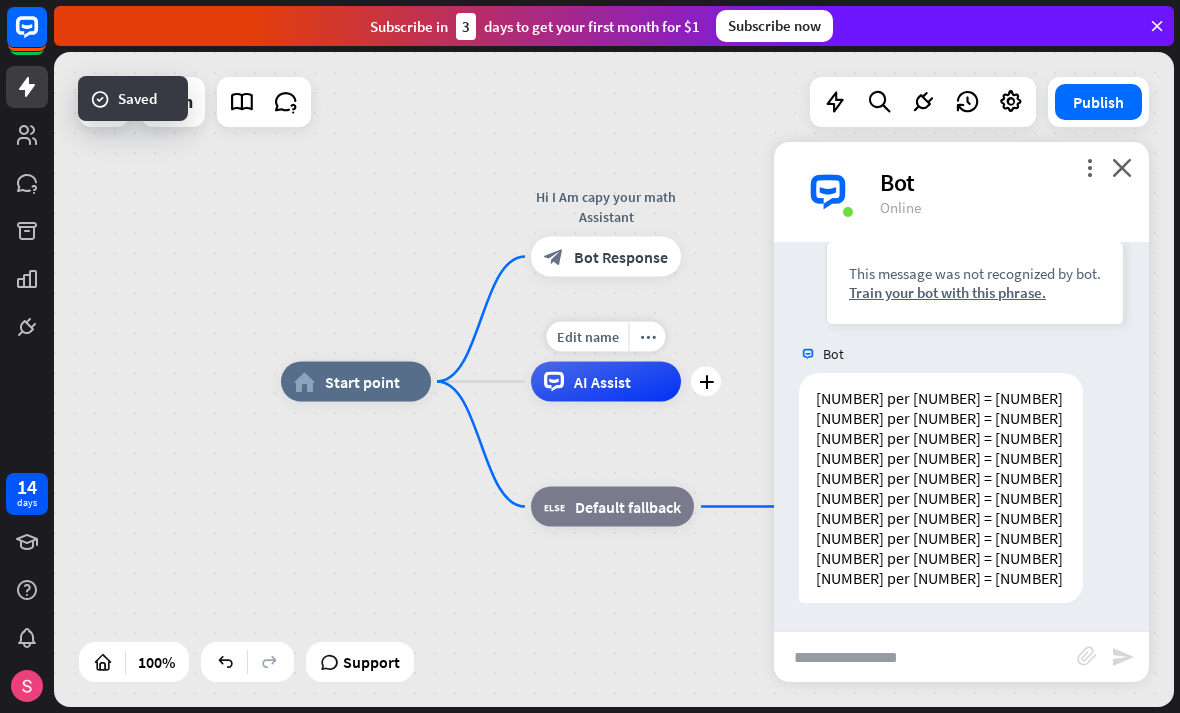 click on "plus" at bounding box center [706, 382] 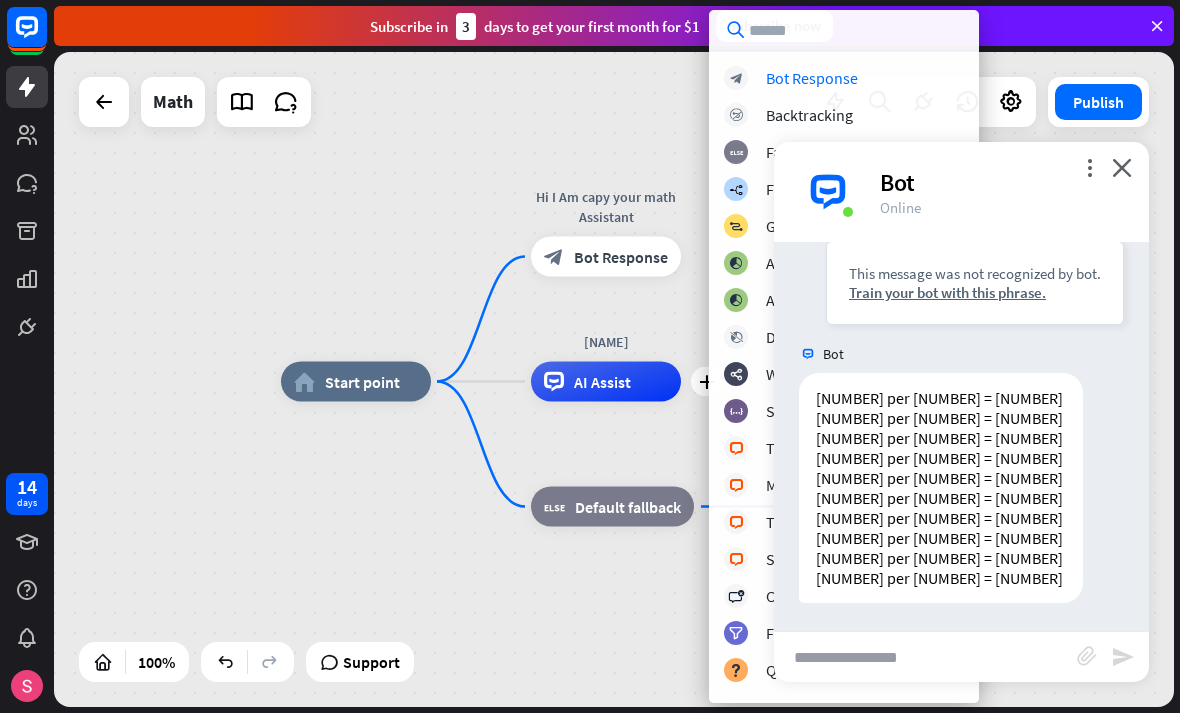 click on "home_2   Start point                 Hi I Am [NAME] your math Assistant   block_bot_response   Bot Response       Edit name   more_horiz         plus   [NAME]     AI Assist                   block_fallback   Default fallback                   builder_tree   Flow" at bounding box center (841, 709) 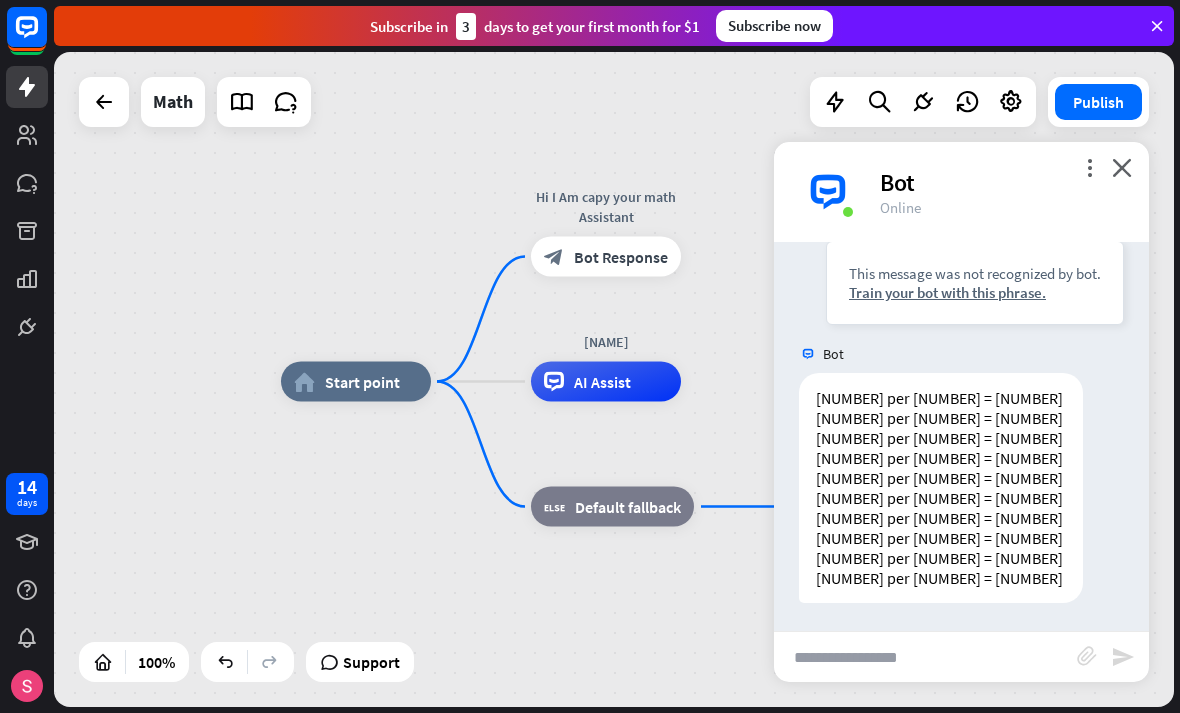 click at bounding box center (925, 657) 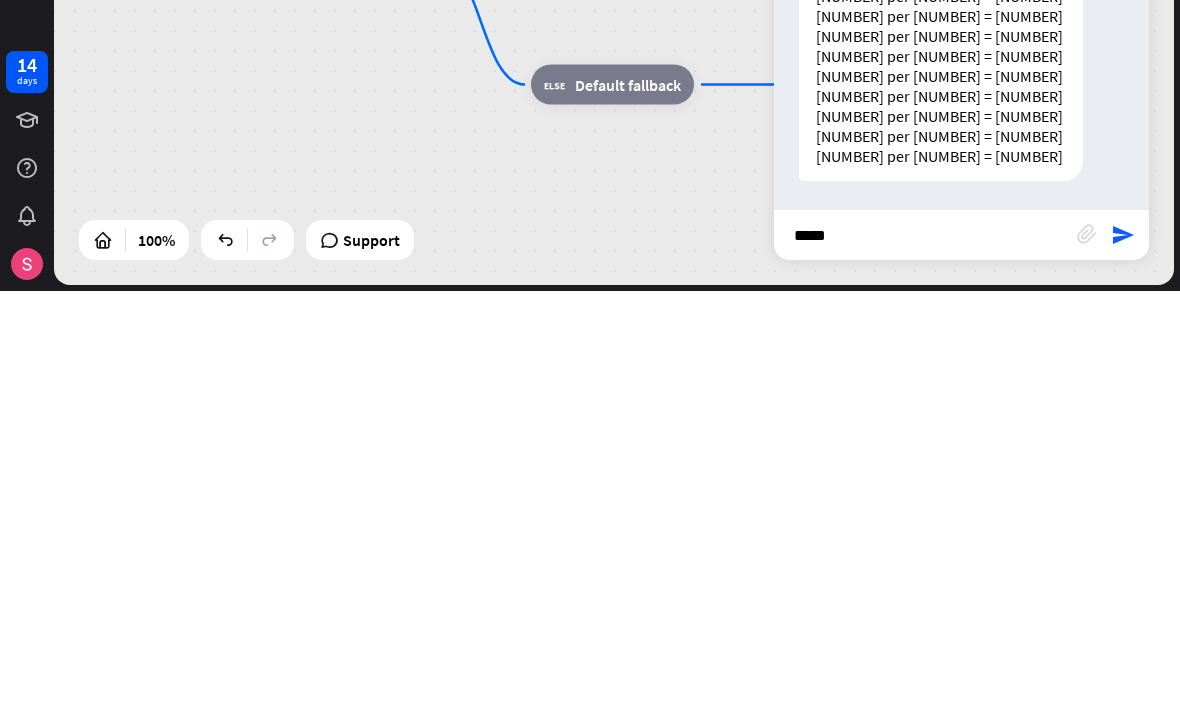 type on "*****" 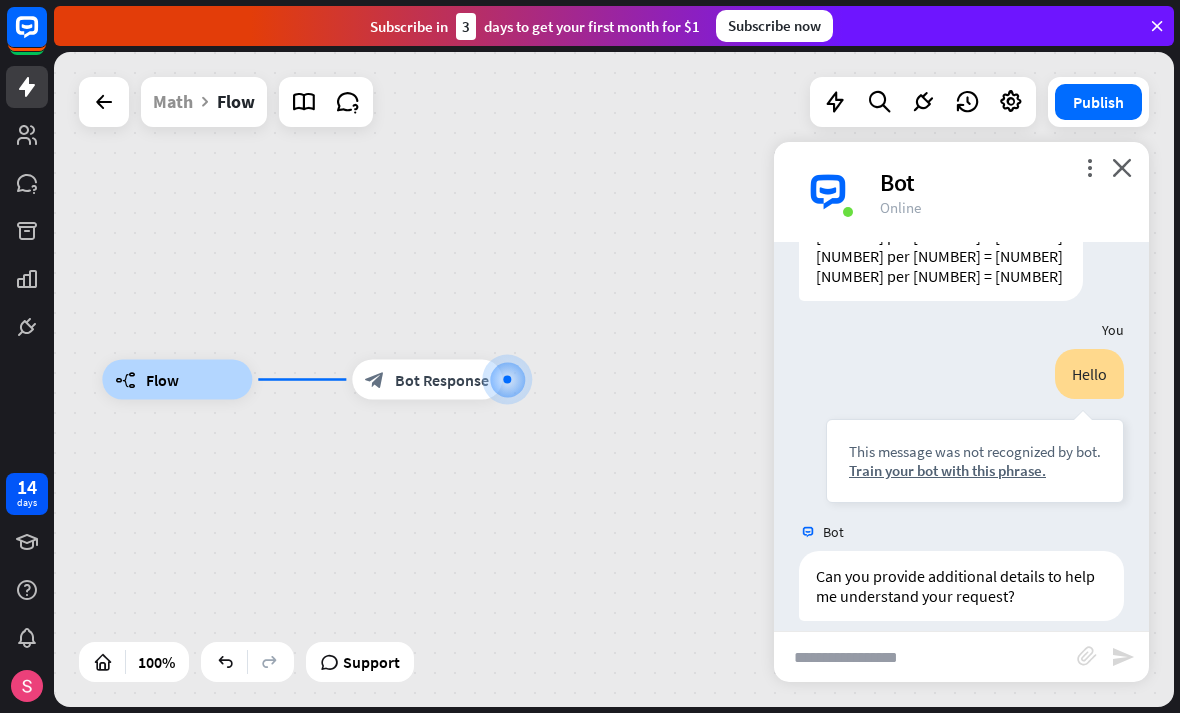 scroll, scrollTop: 569, scrollLeft: 0, axis: vertical 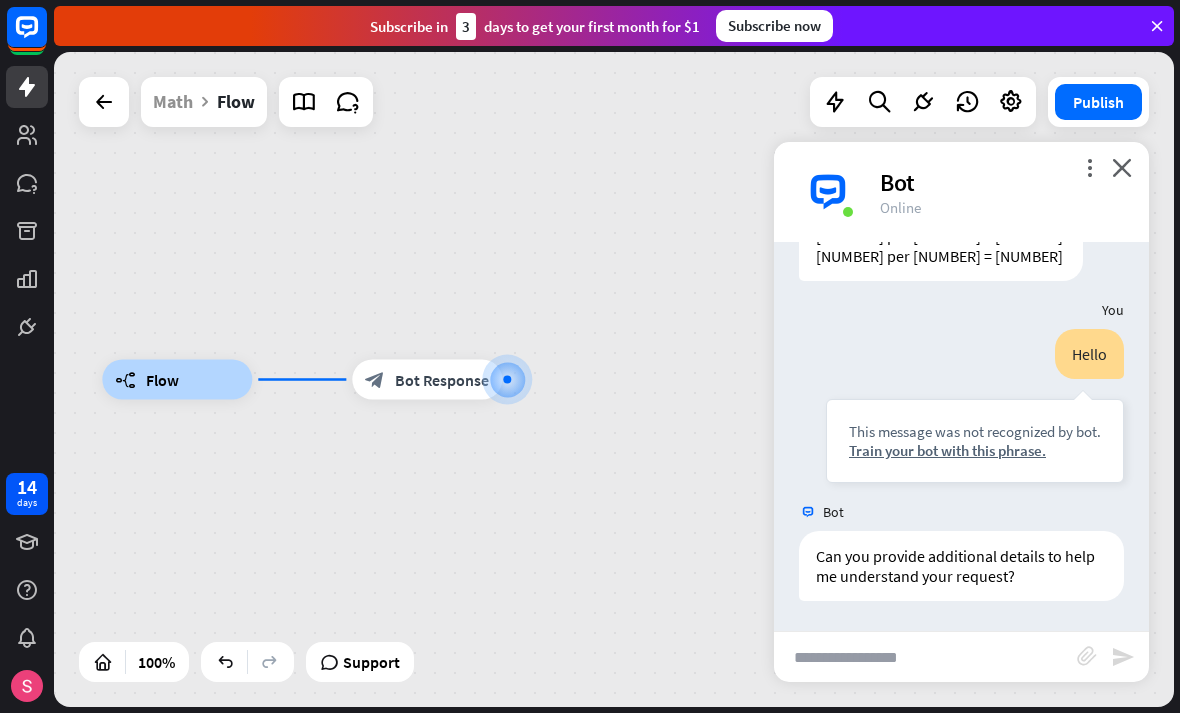 click on "builder_tree   Flow                   block_bot_response   Bot Response" at bounding box center [662, 707] 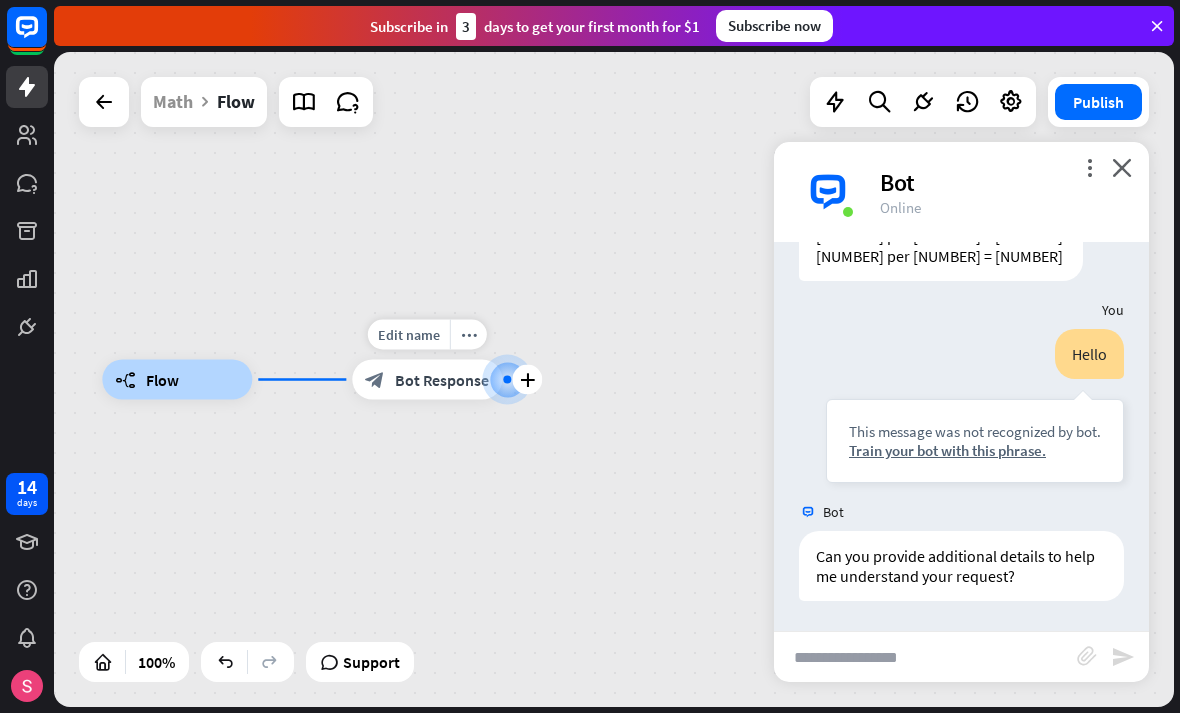 click on "block_bot_response   Bot Response" at bounding box center [427, 380] 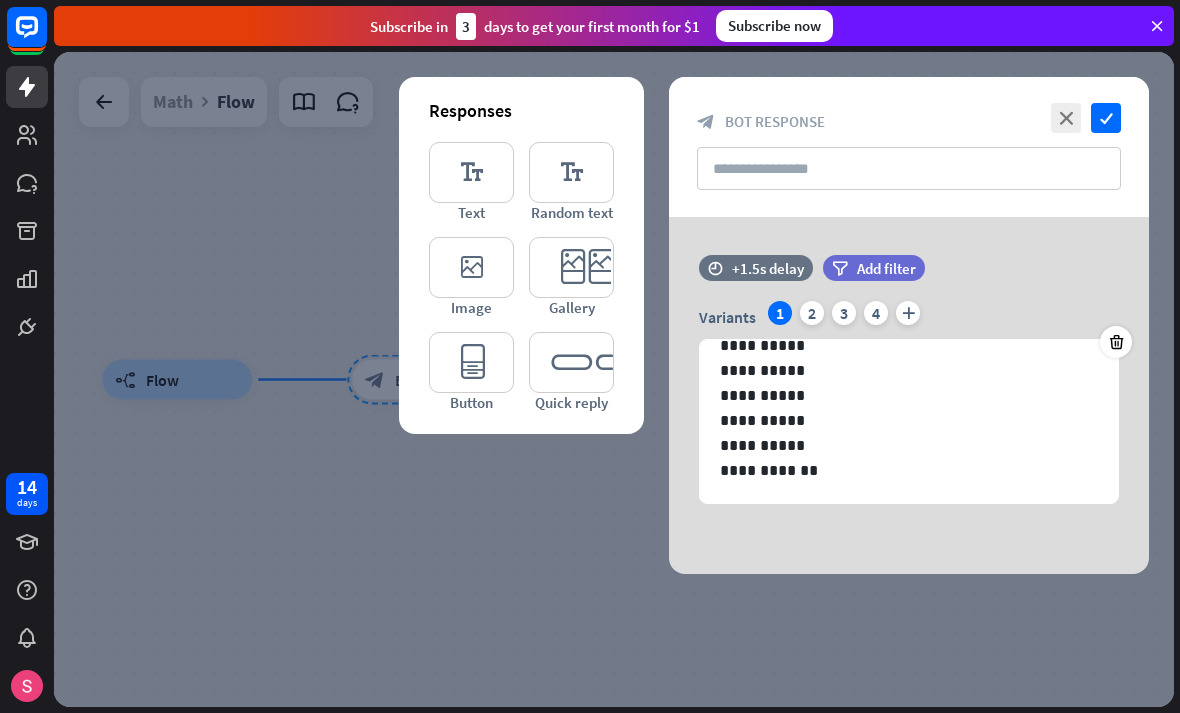 scroll, scrollTop: 127, scrollLeft: 0, axis: vertical 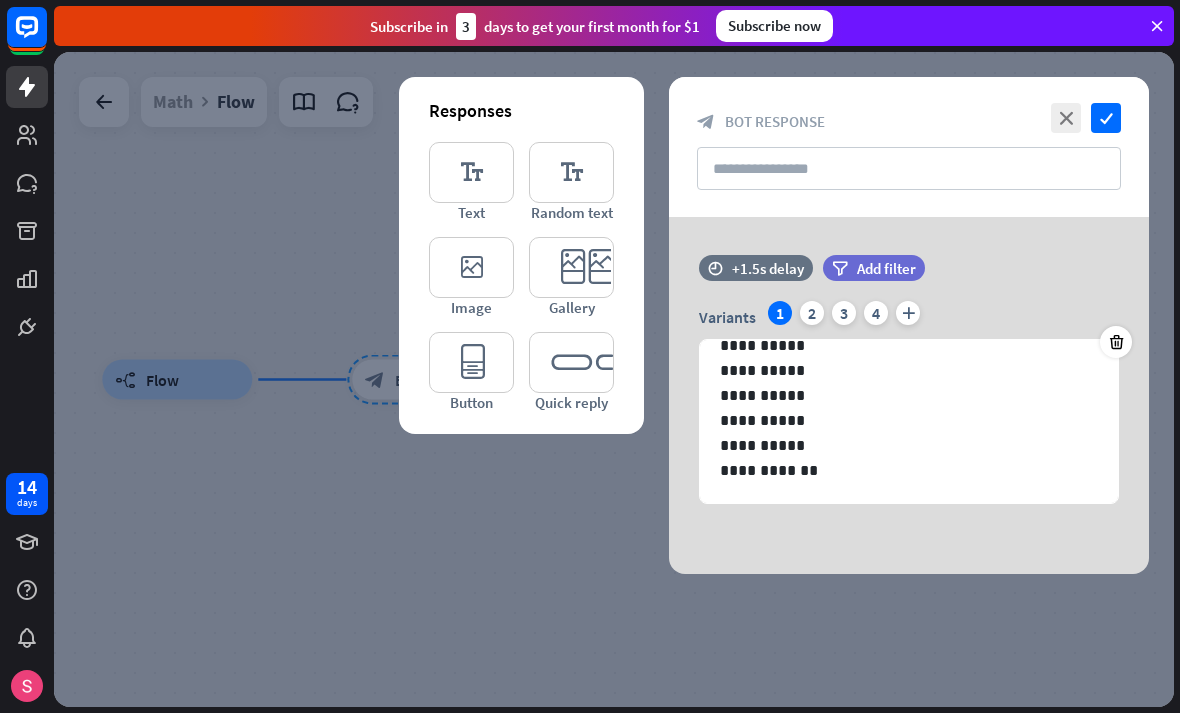 click on "editor_text" at bounding box center (471, 172) 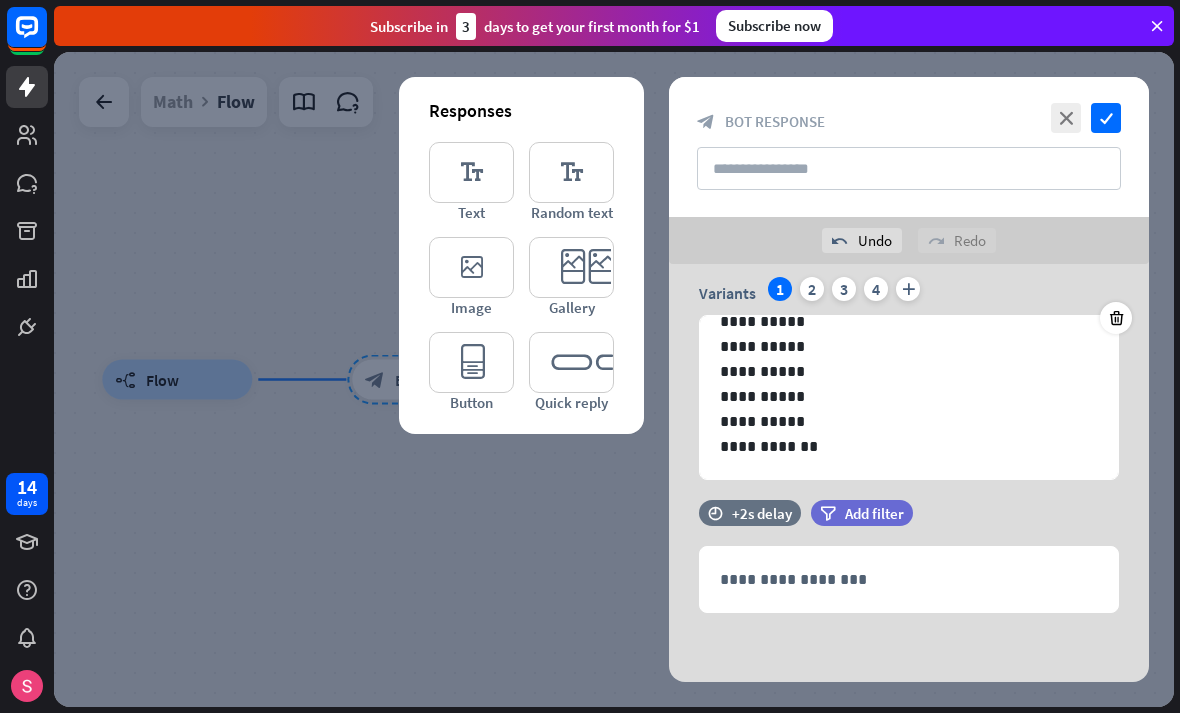 scroll, scrollTop: 72, scrollLeft: 0, axis: vertical 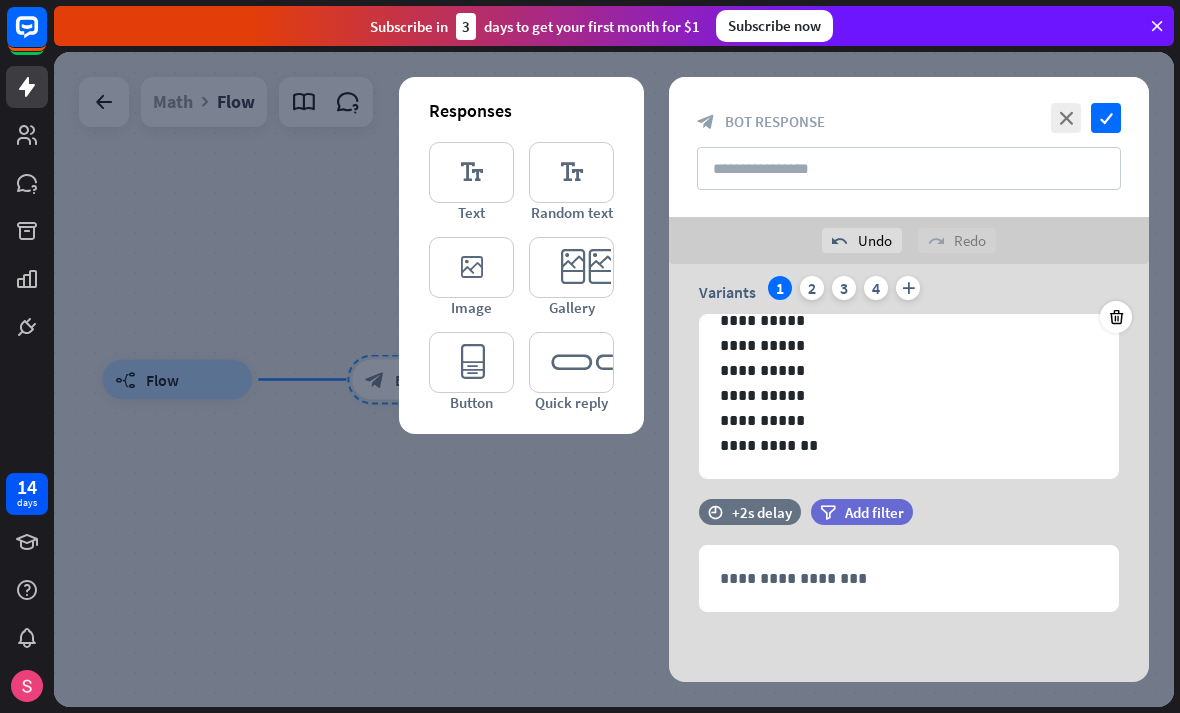 click on "**********" at bounding box center (909, 578) 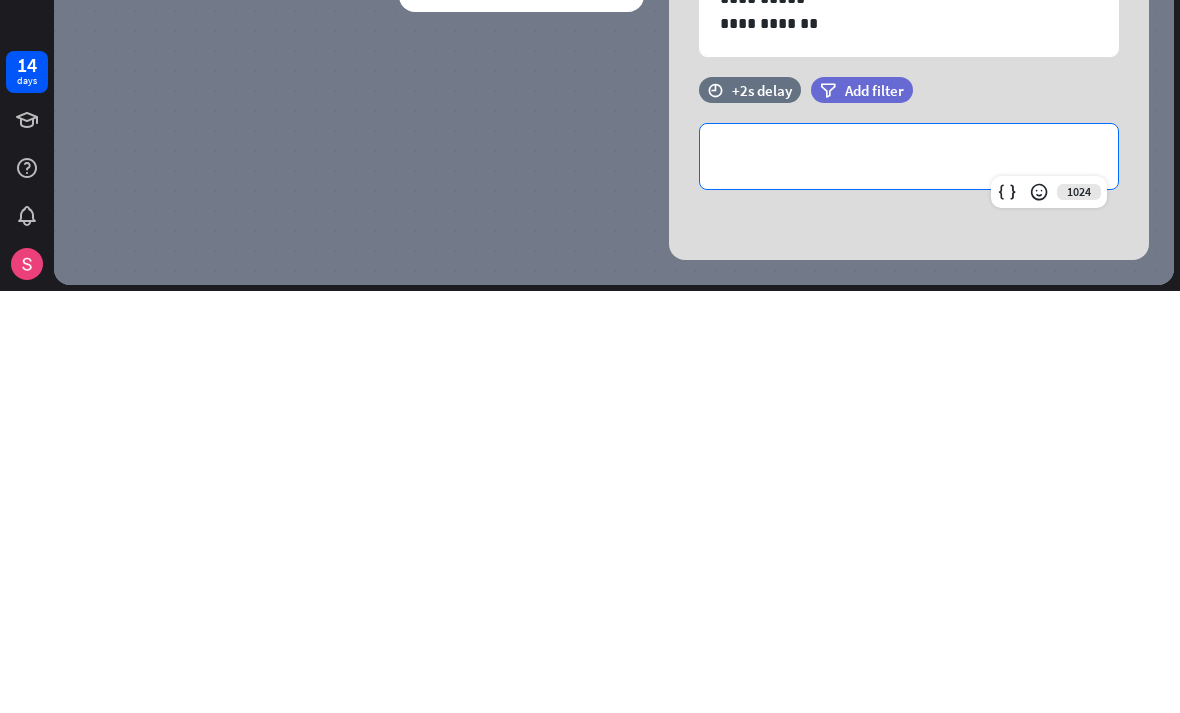 type 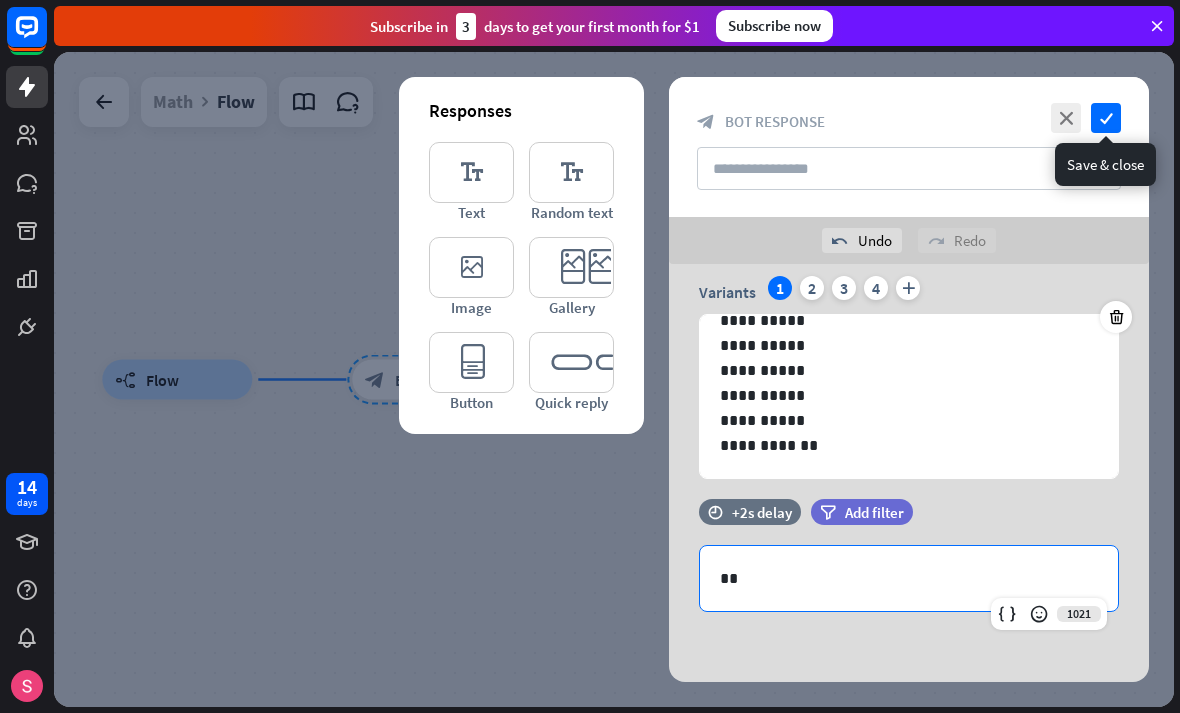click on "check" at bounding box center (1106, 118) 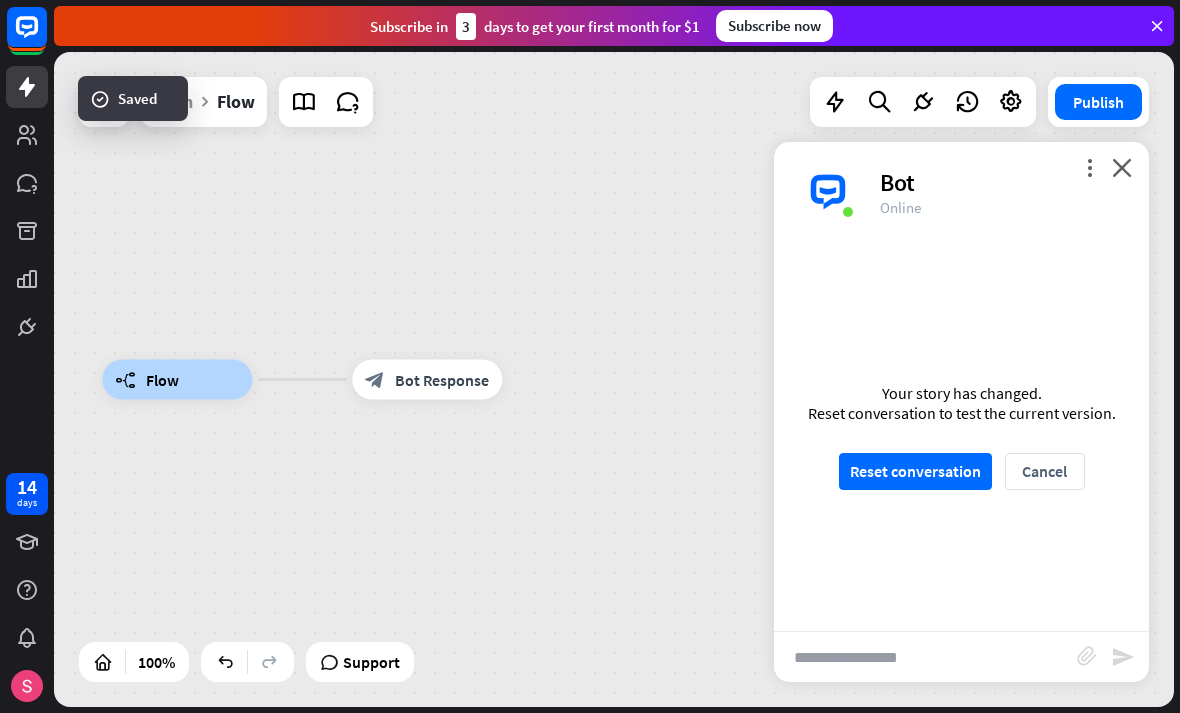 click on "builder_tree   Flow                   block_bot_response   Bot Response" at bounding box center (662, 707) 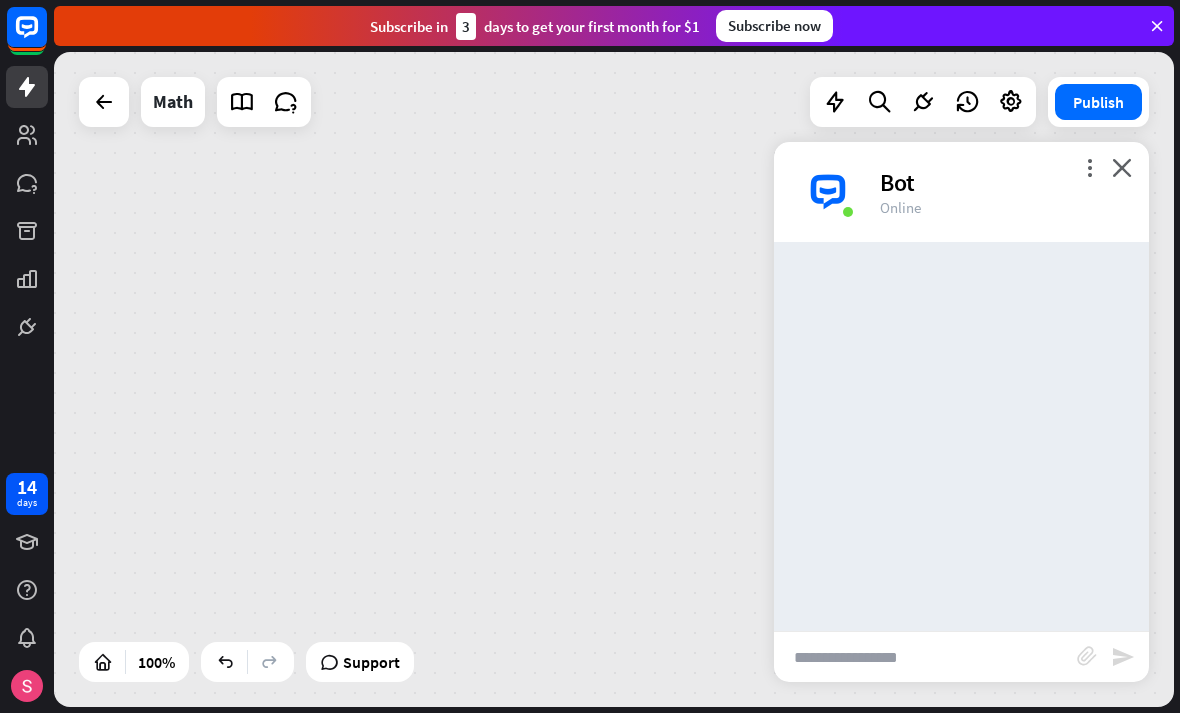 click at bounding box center (925, 657) 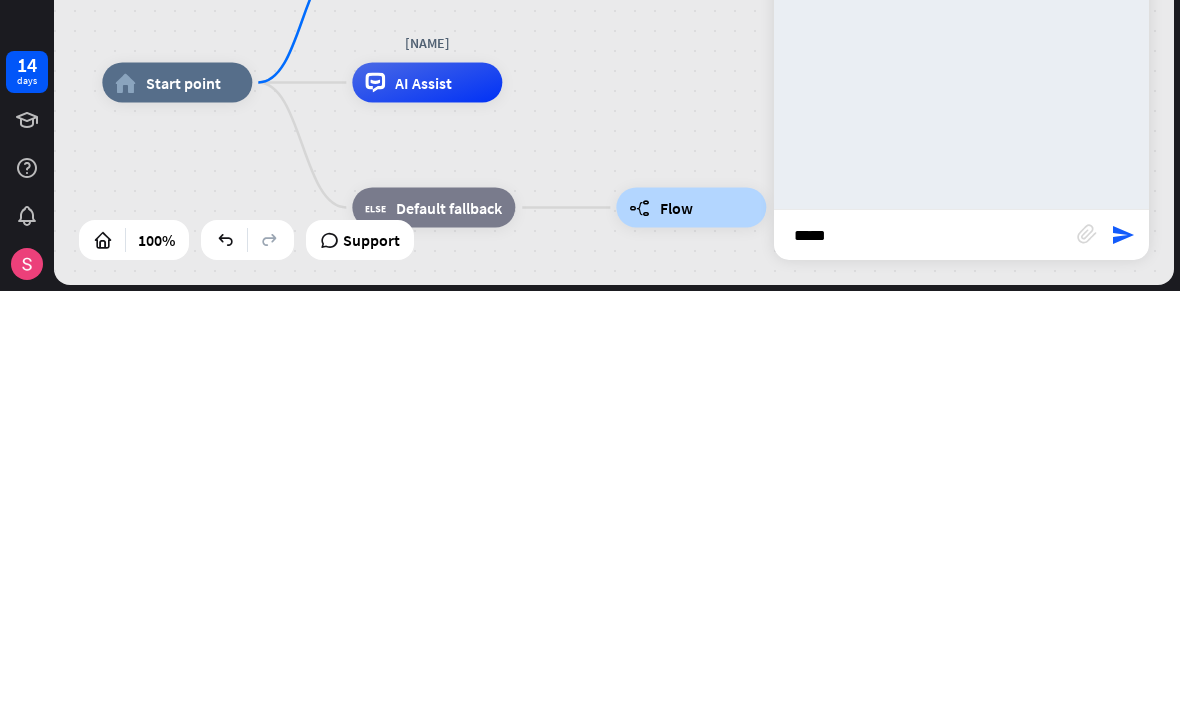 type on "*****" 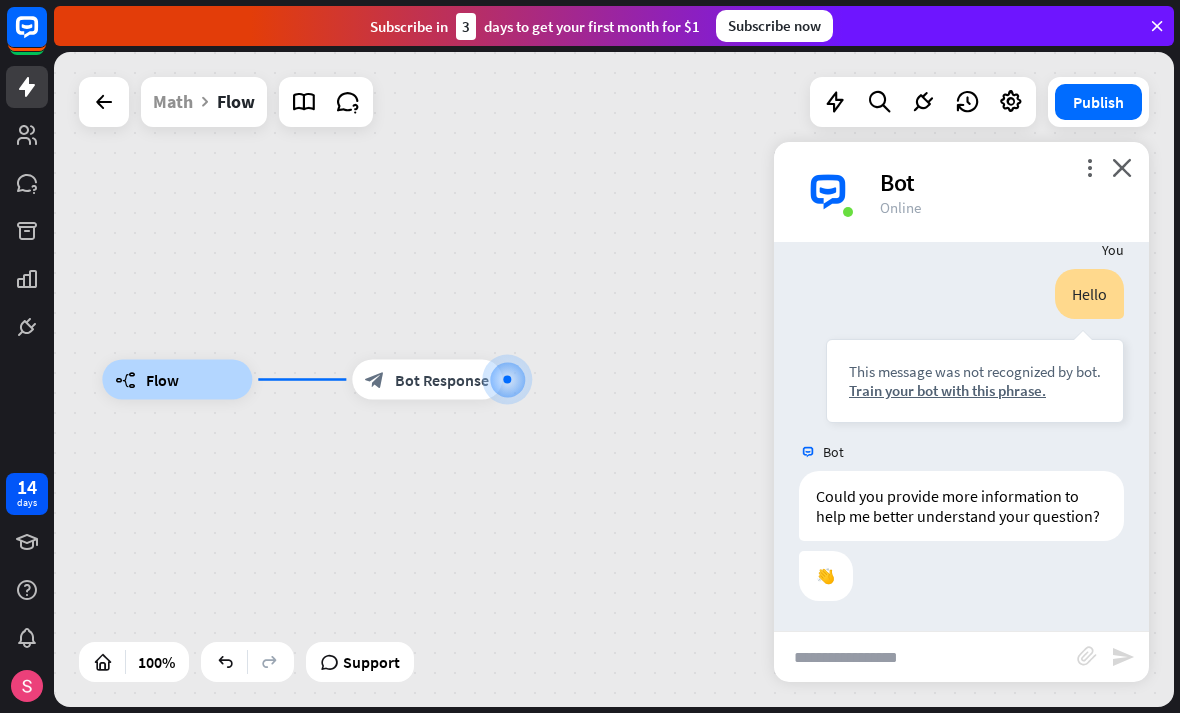 scroll, scrollTop: 149, scrollLeft: 0, axis: vertical 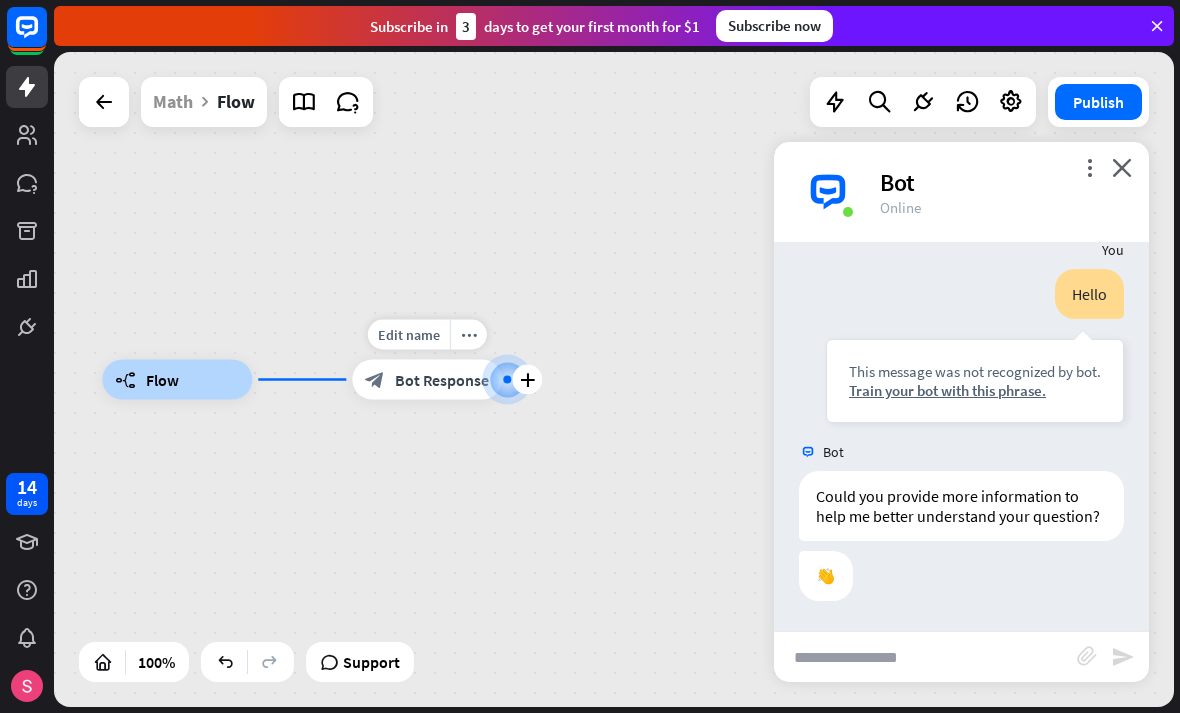 click on "Bot Response" at bounding box center [442, 380] 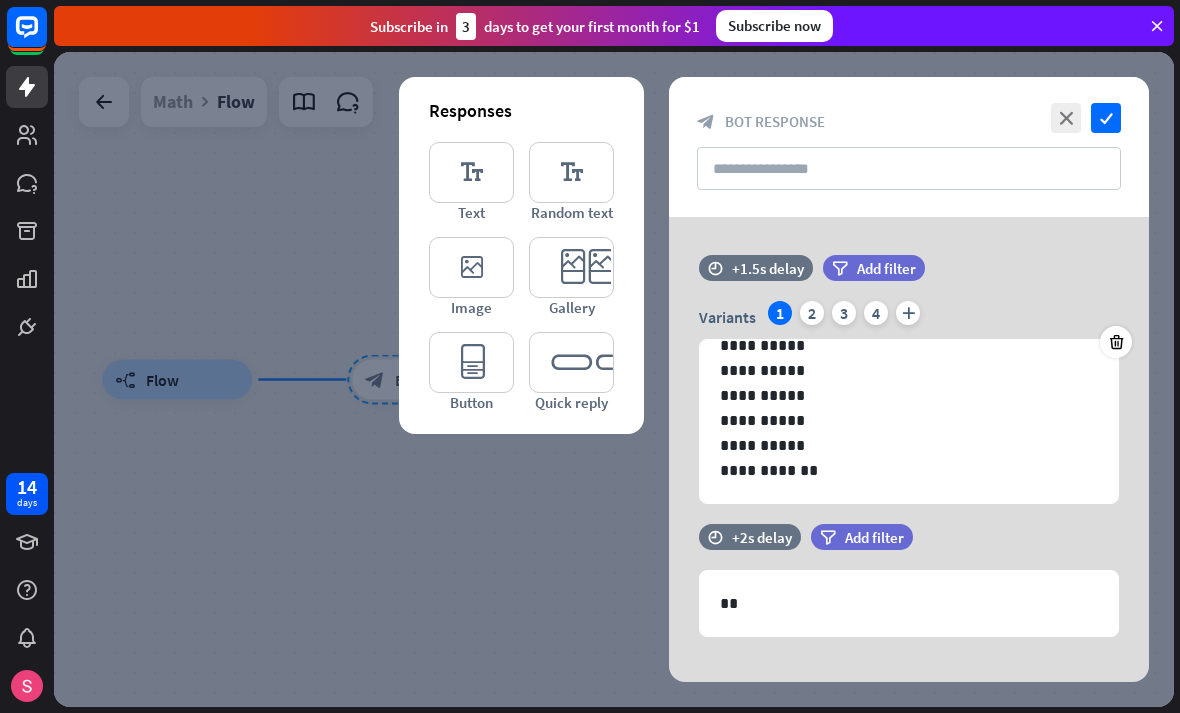 click on "editor_text" at bounding box center (471, 172) 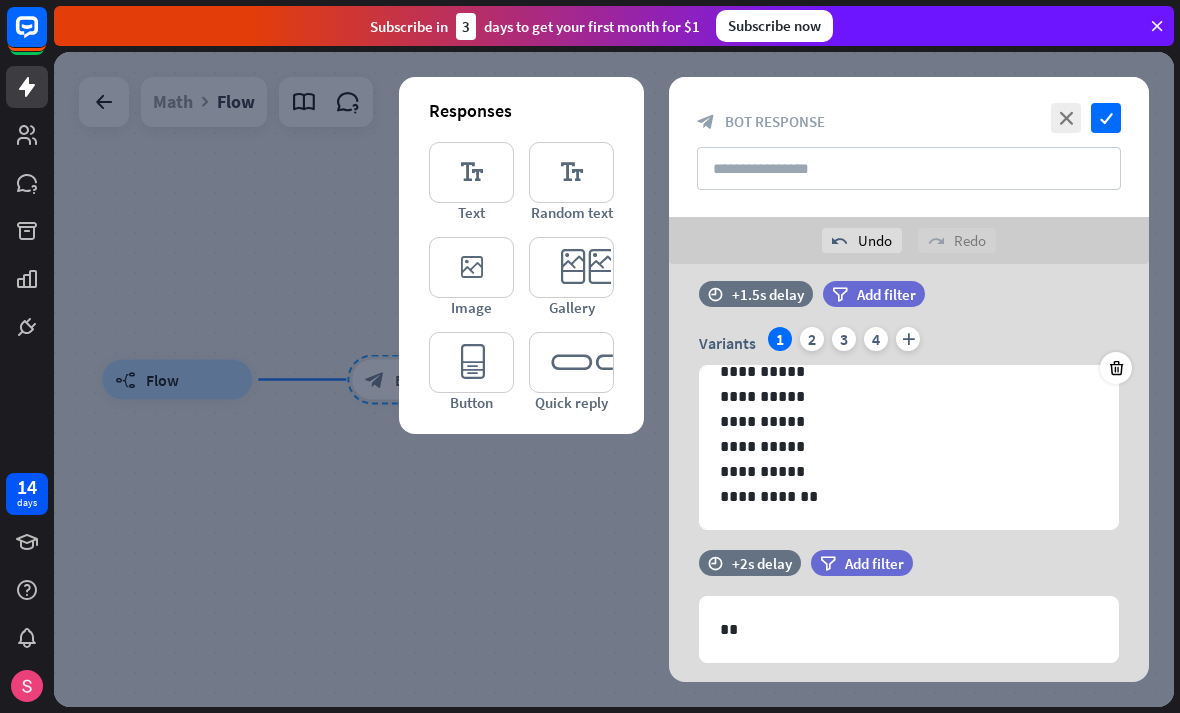 scroll, scrollTop: 111, scrollLeft: 0, axis: vertical 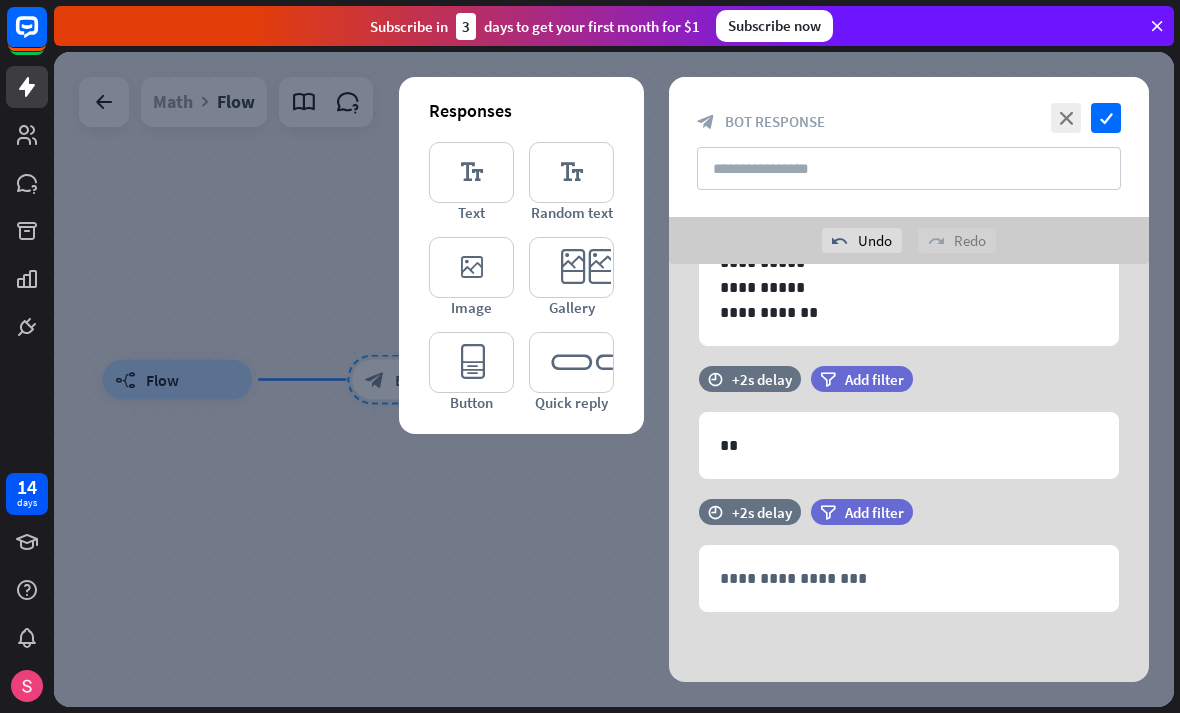 click on "**********" at bounding box center [909, 578] 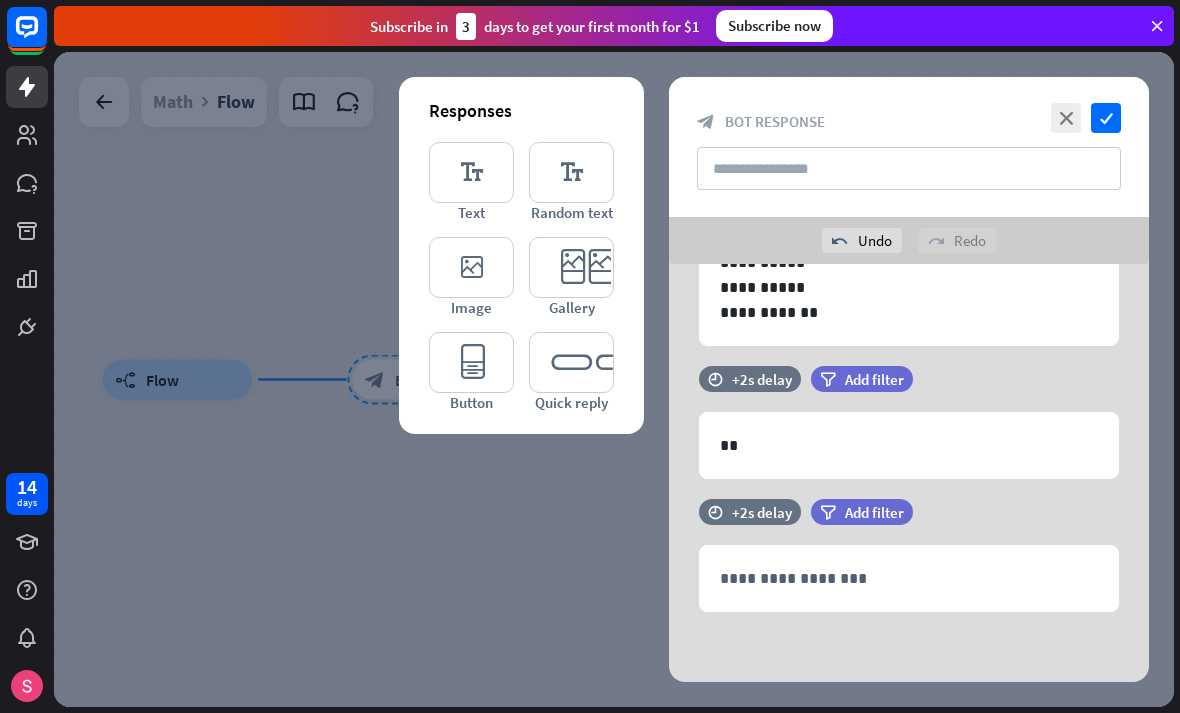 scroll, scrollTop: 205, scrollLeft: 0, axis: vertical 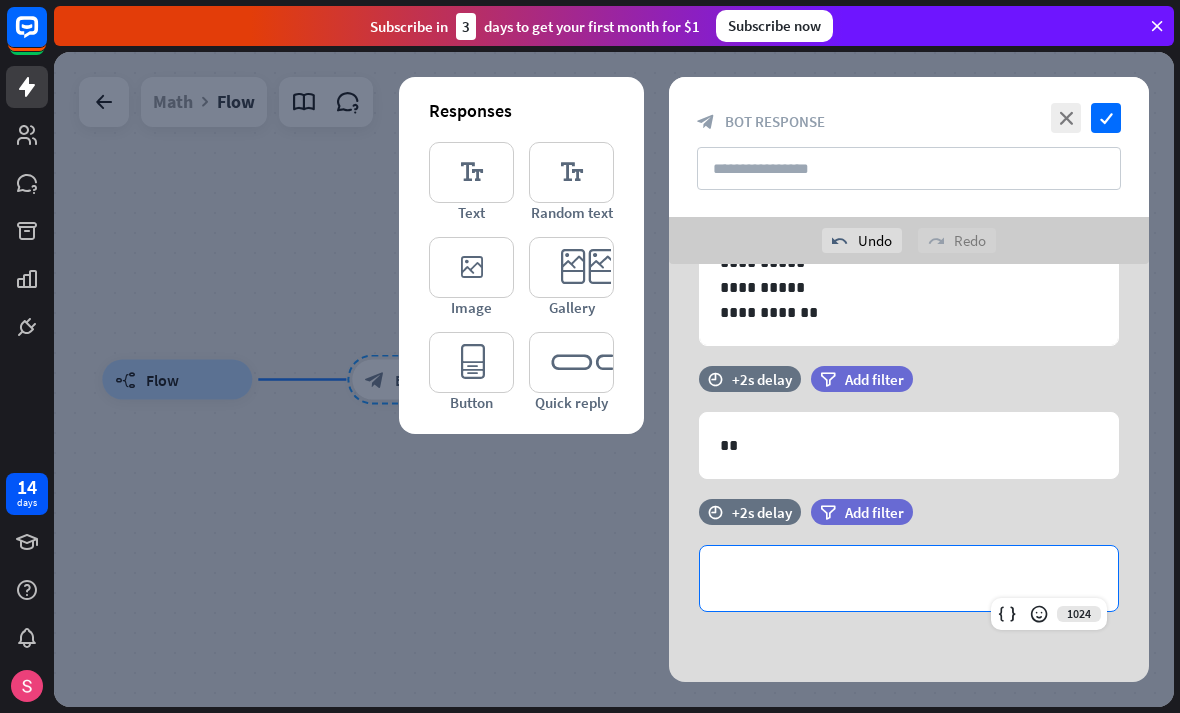 click on "**********" at bounding box center [909, 578] 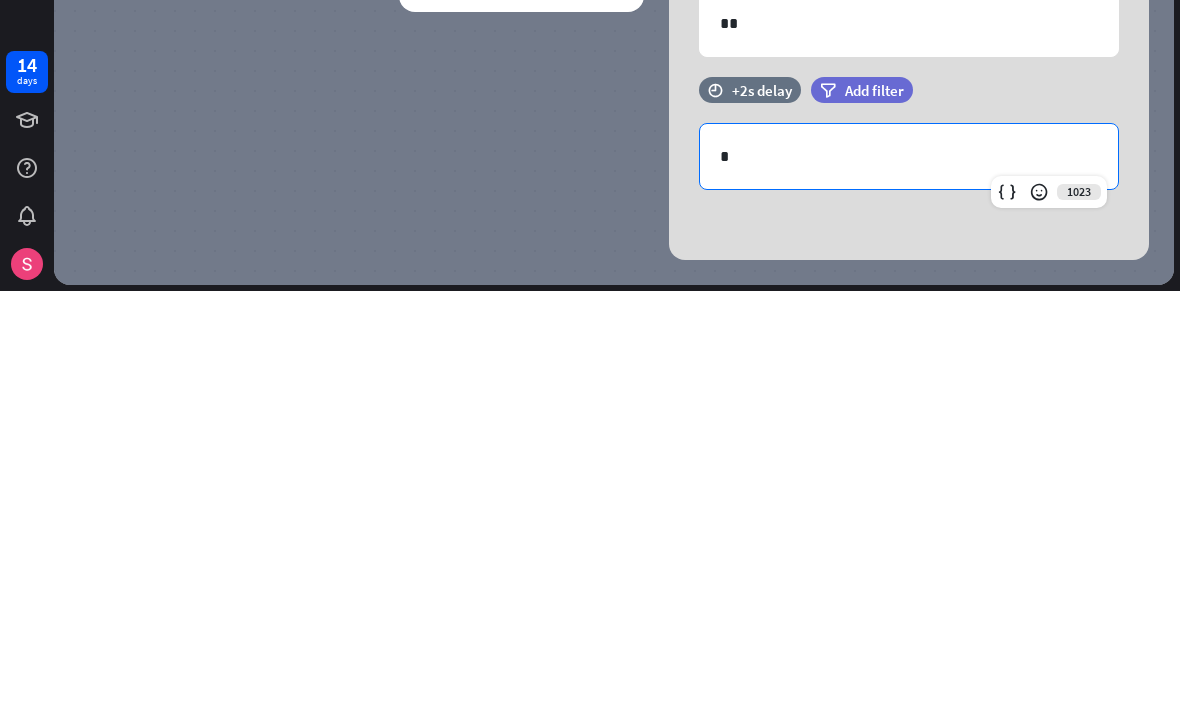 type 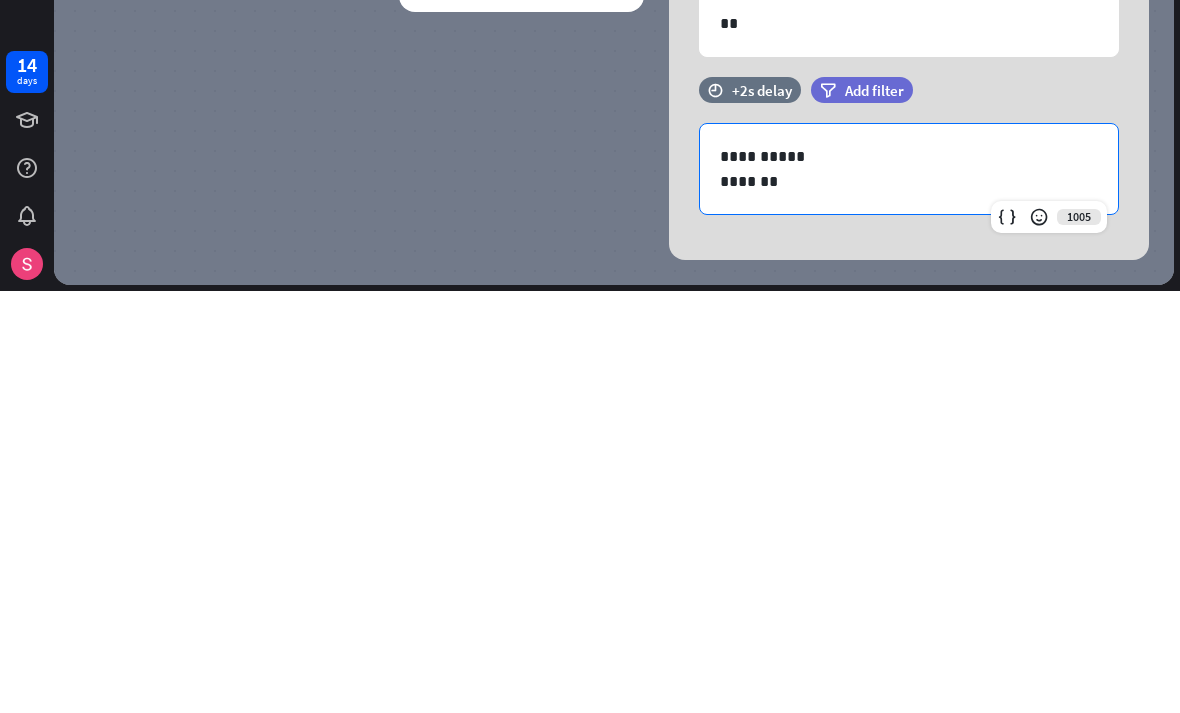 click on "**********" at bounding box center (909, 578) 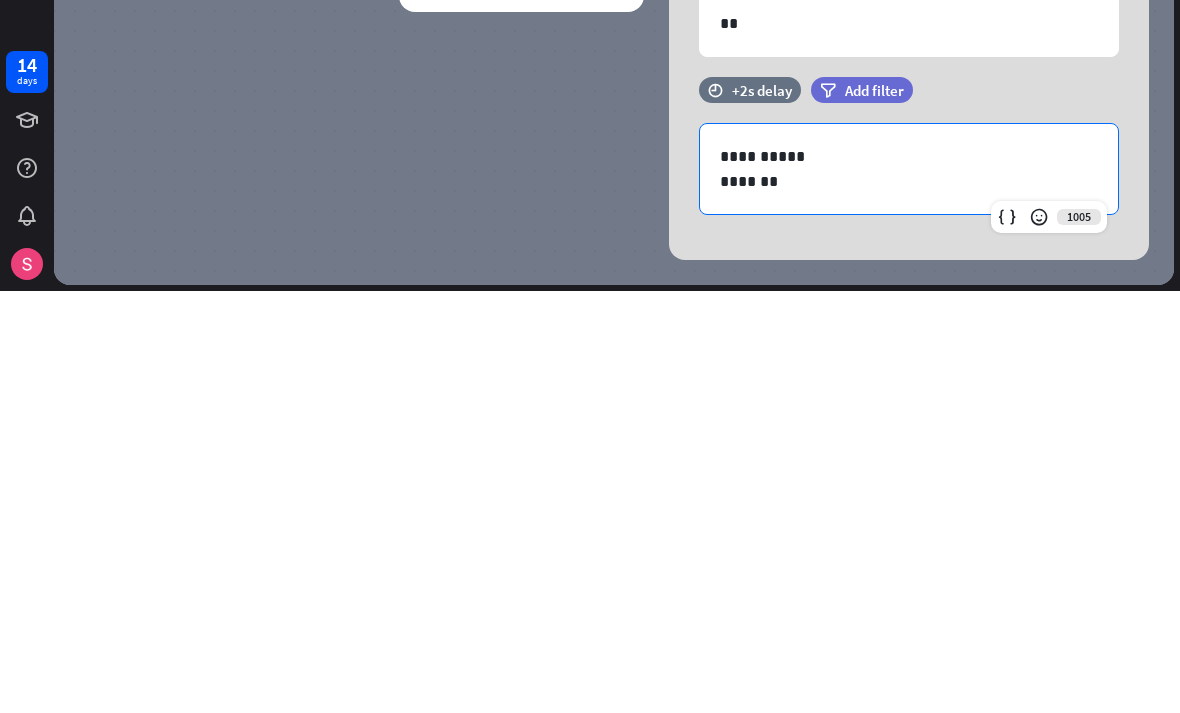click on "*******" at bounding box center [909, 603] 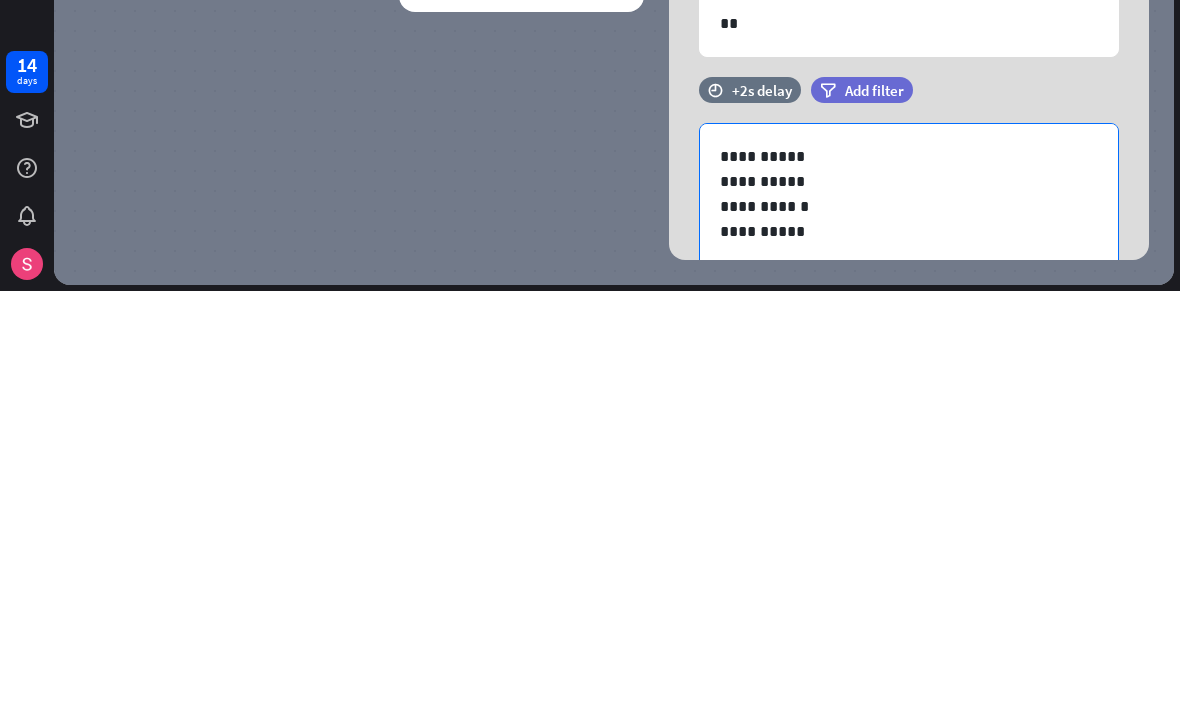 scroll, scrollTop: 217, scrollLeft: 0, axis: vertical 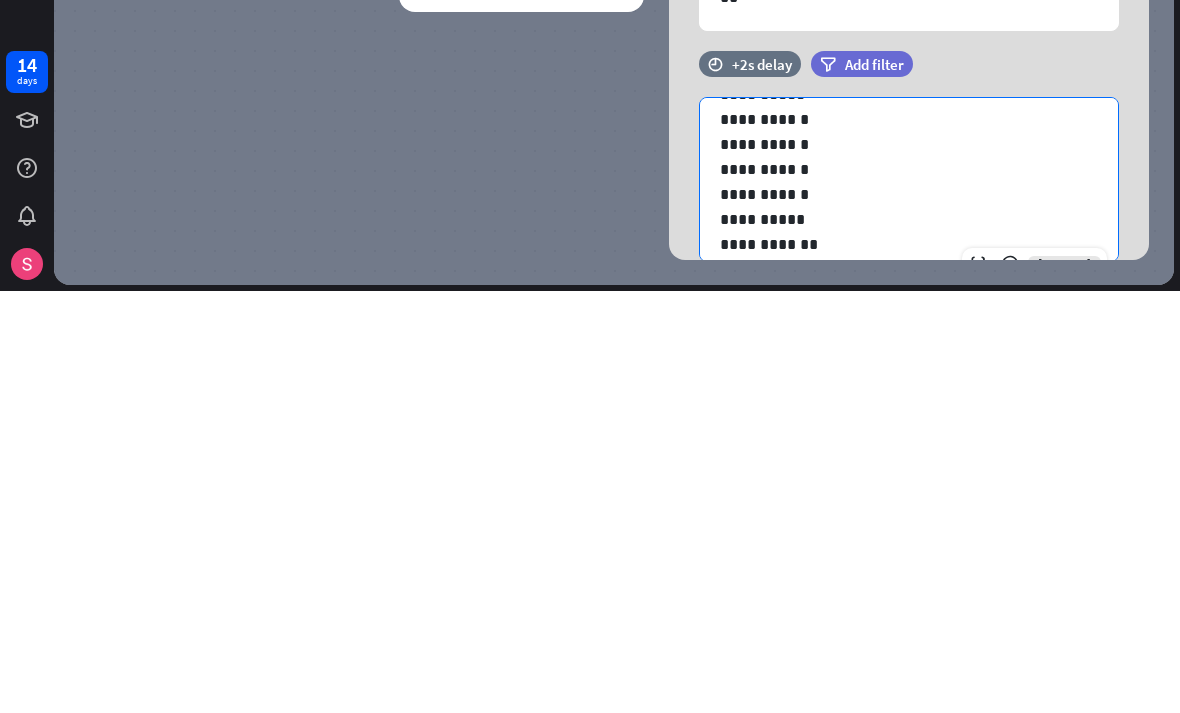click on "**********" at bounding box center [909, 641] 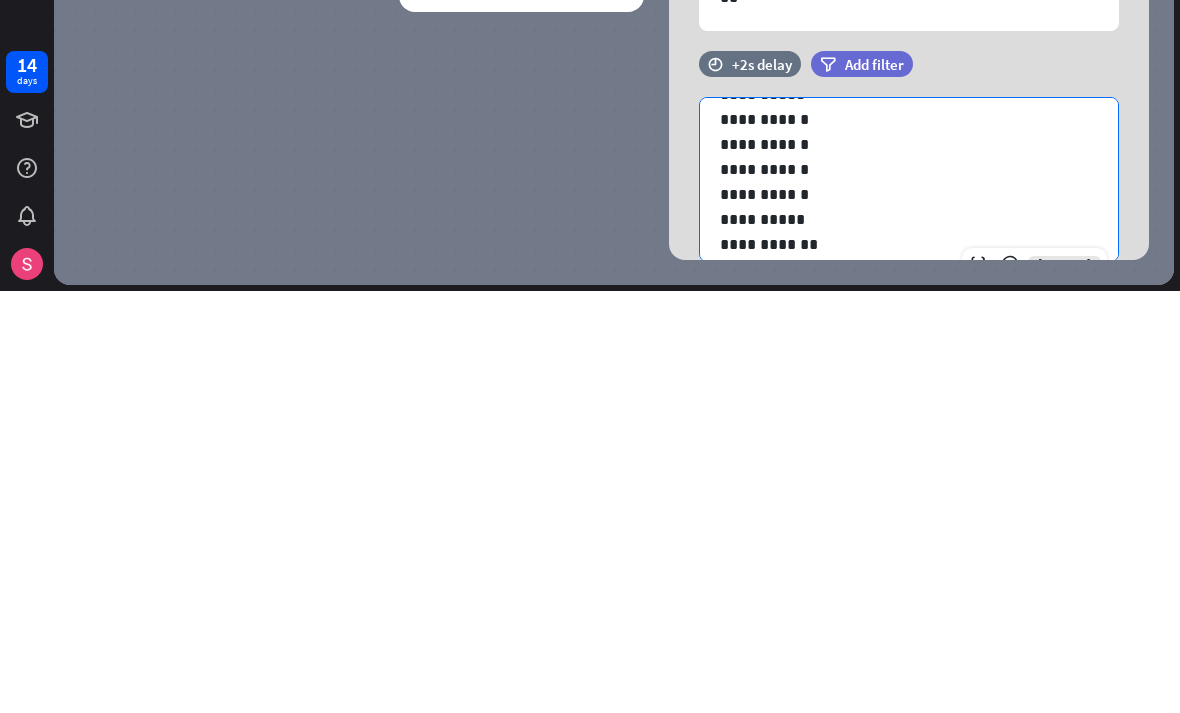 click on "**********" at bounding box center [909, 641] 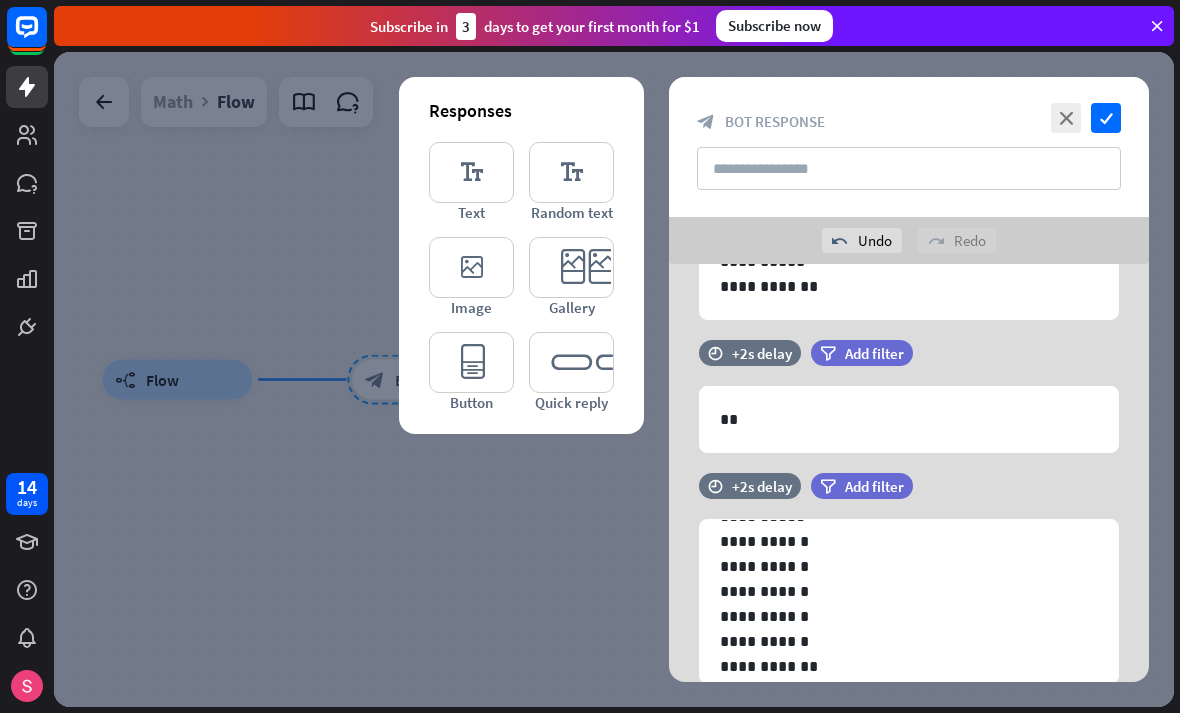 click on "close
check
block_bot_response   Bot Response" at bounding box center (909, 147) 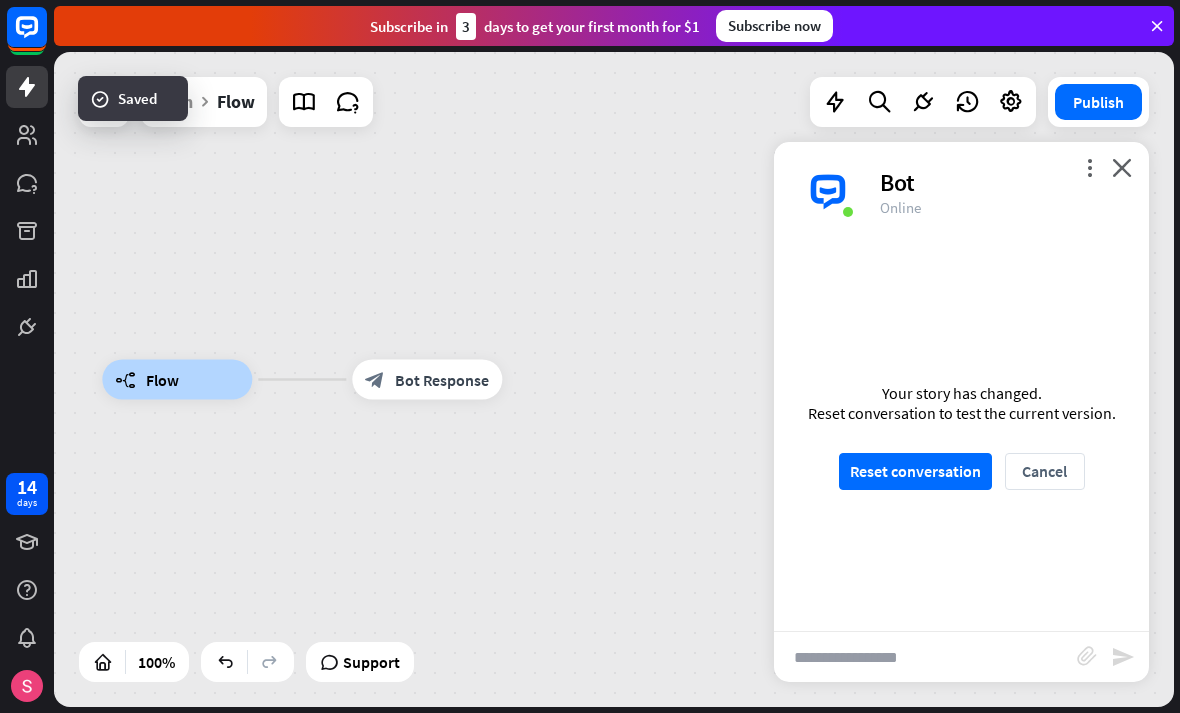 click on "Reset conversation" at bounding box center (915, 471) 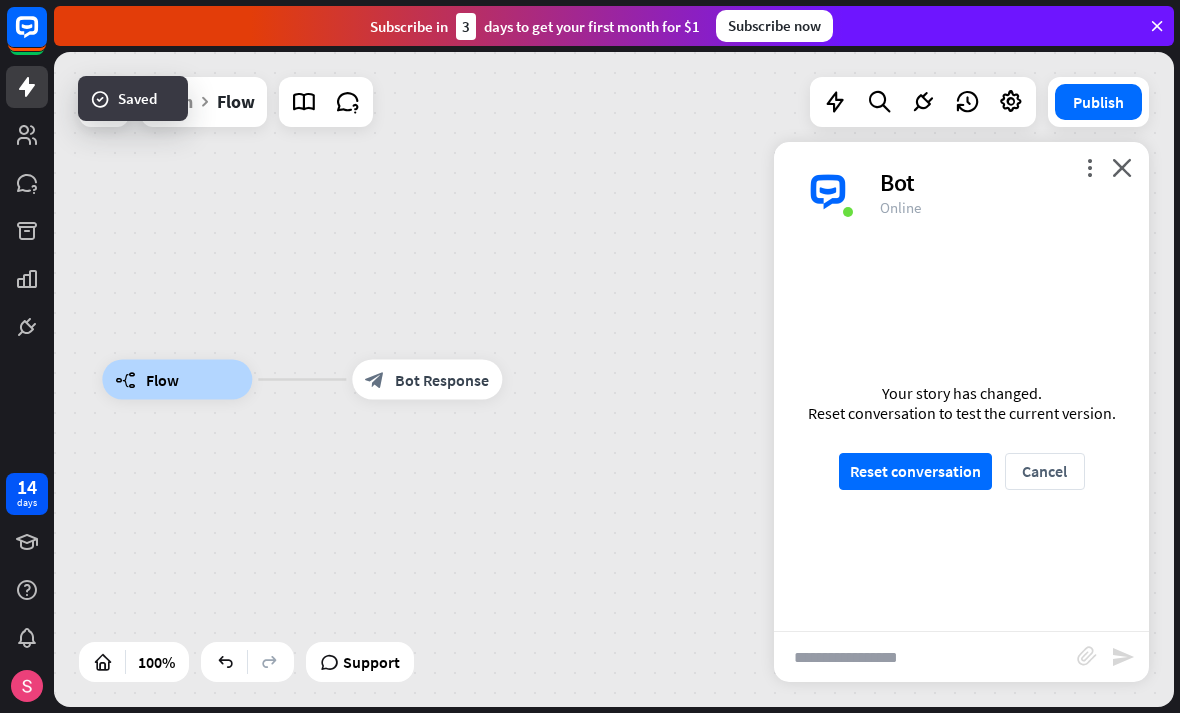 scroll, scrollTop: 0, scrollLeft: 0, axis: both 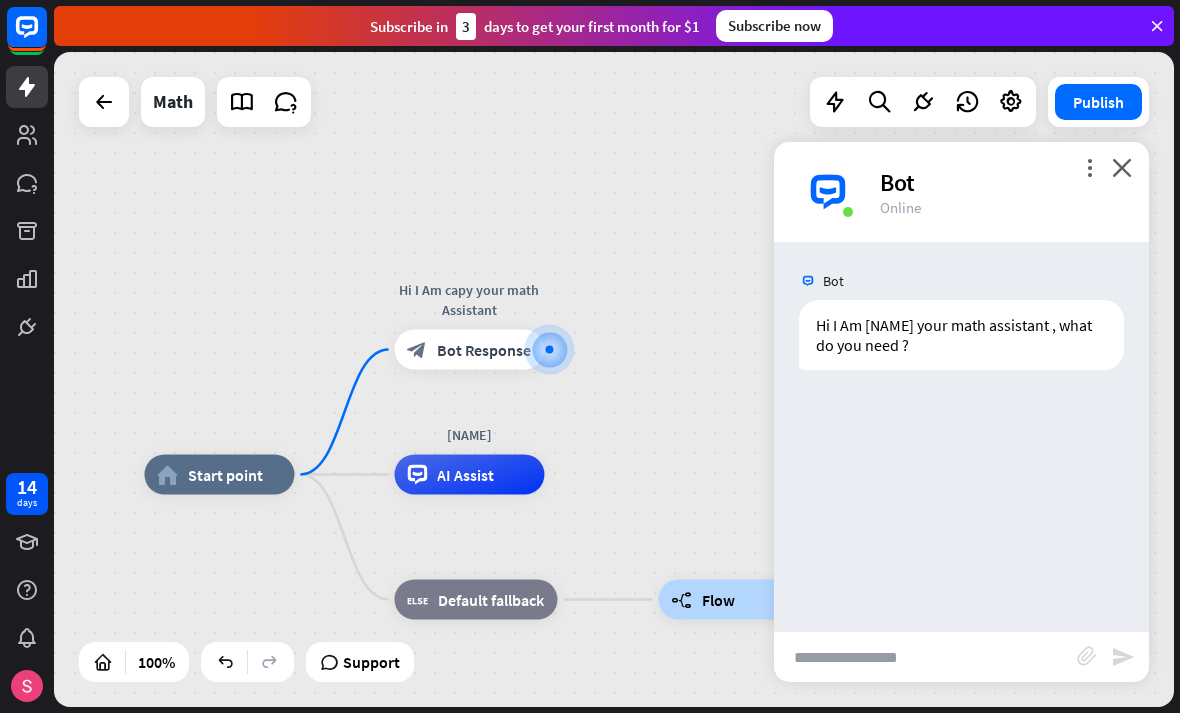 click at bounding box center (925, 657) 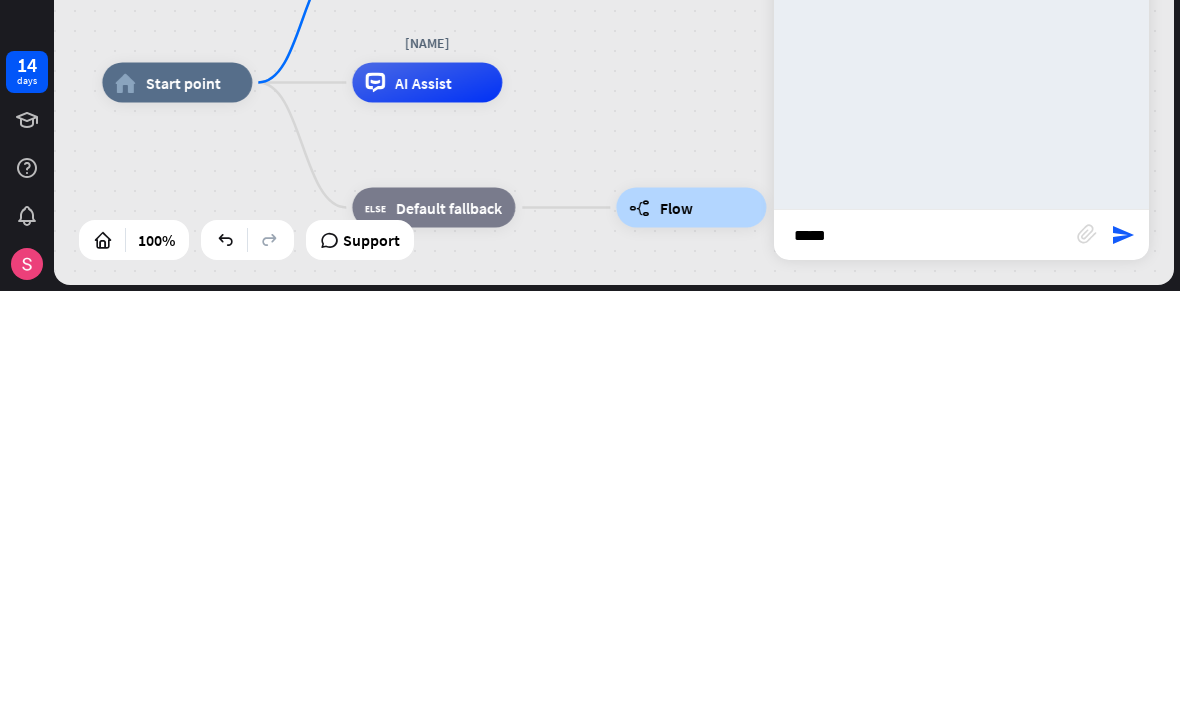 type on "*****" 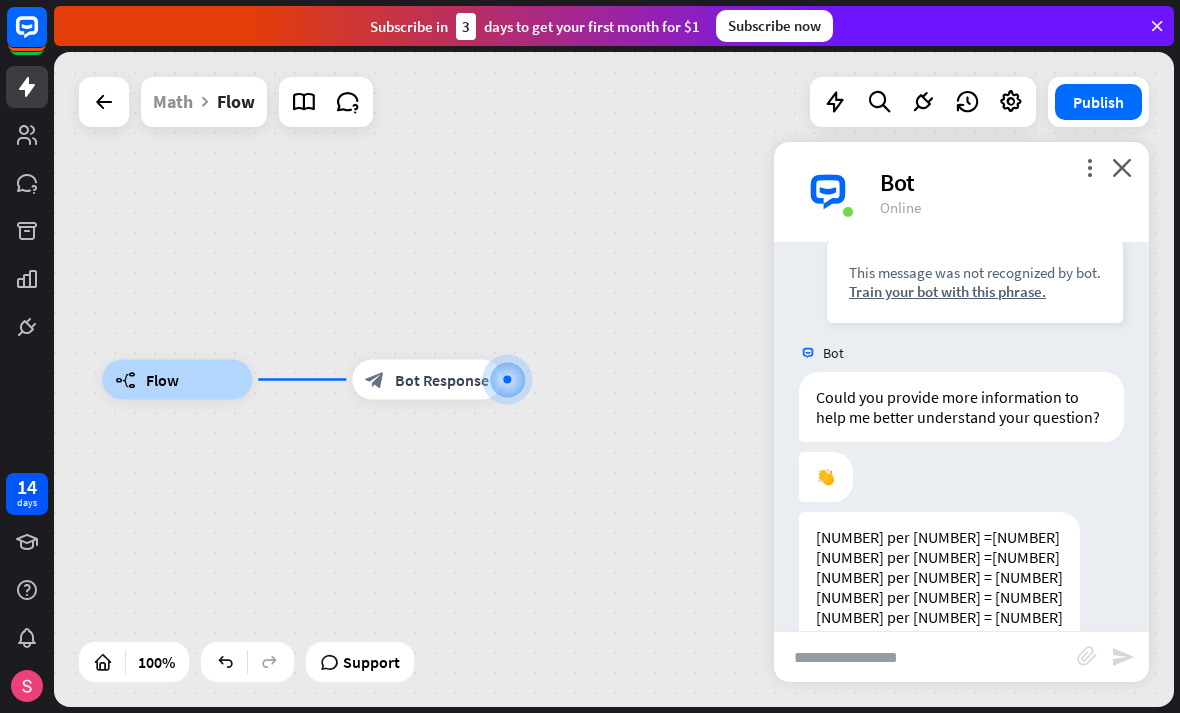 scroll, scrollTop: 255, scrollLeft: 0, axis: vertical 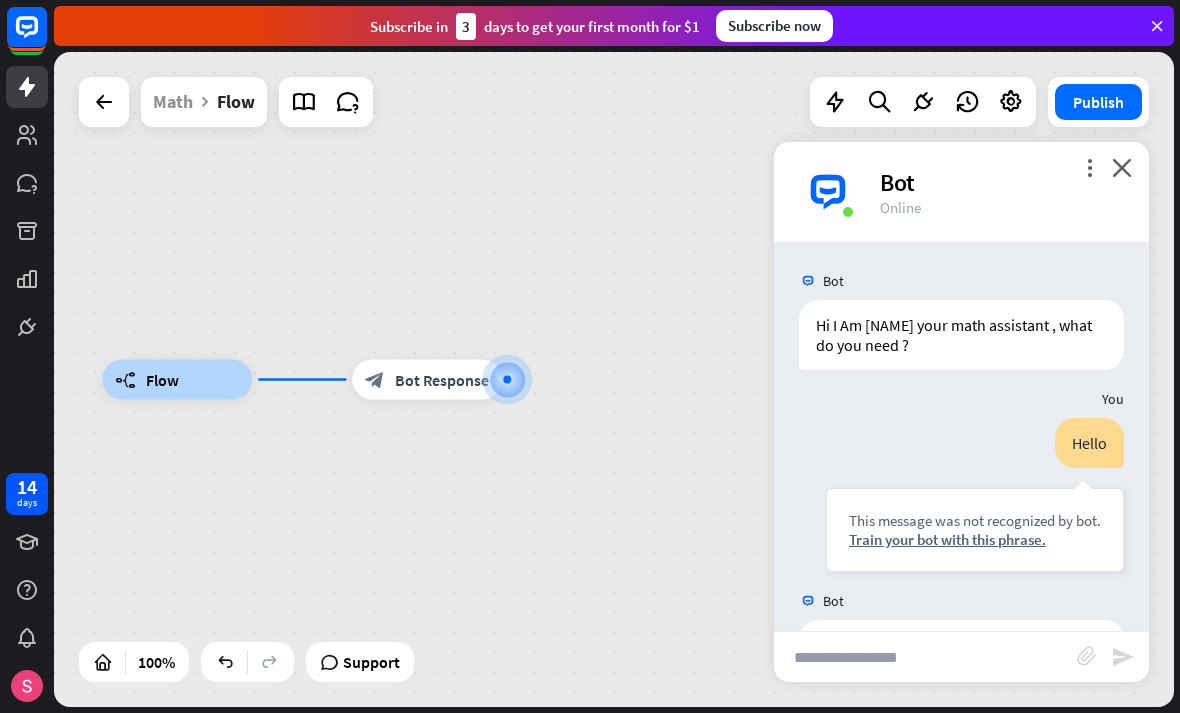 click at bounding box center (925, 657) 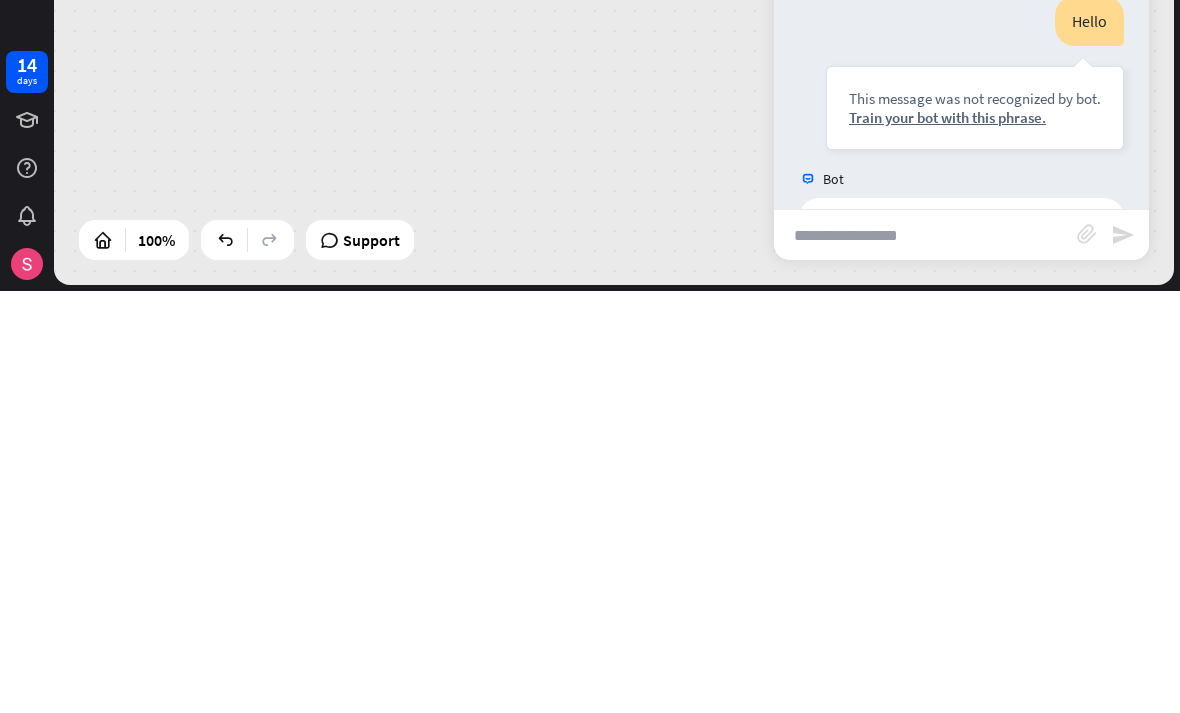 scroll, scrollTop: 0, scrollLeft: 0, axis: both 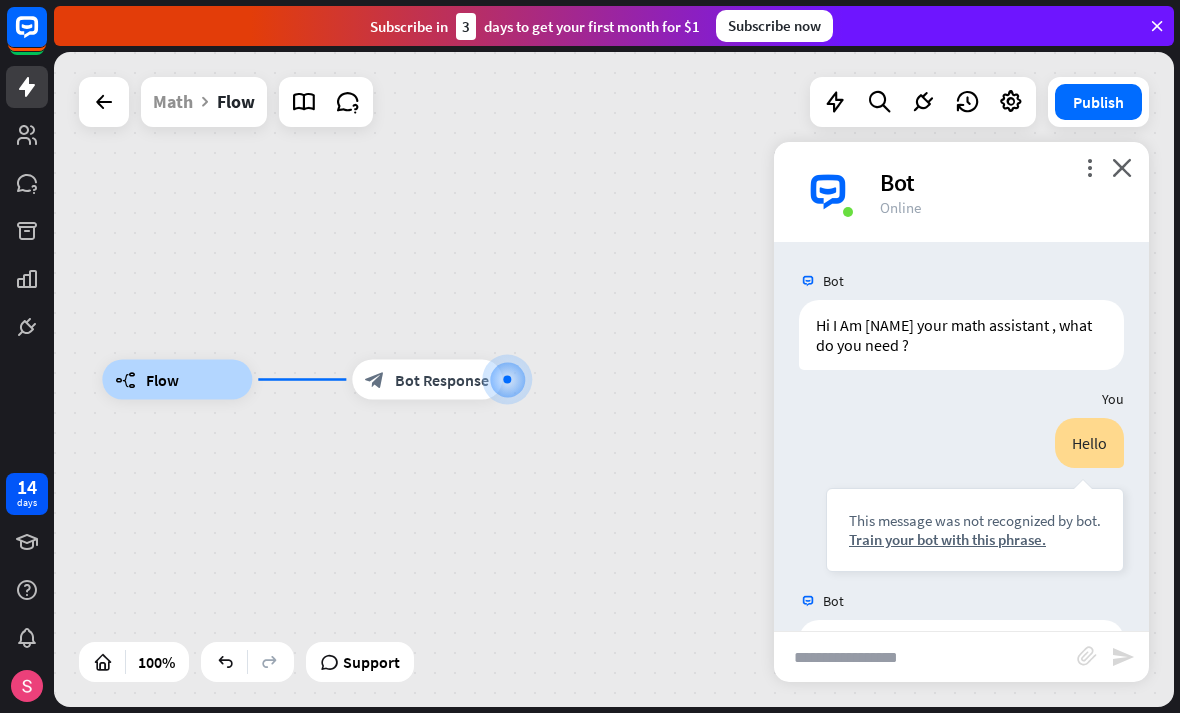 click on "builder_tree   Flow                   block_bot_response   Bot Response" at bounding box center (614, 379) 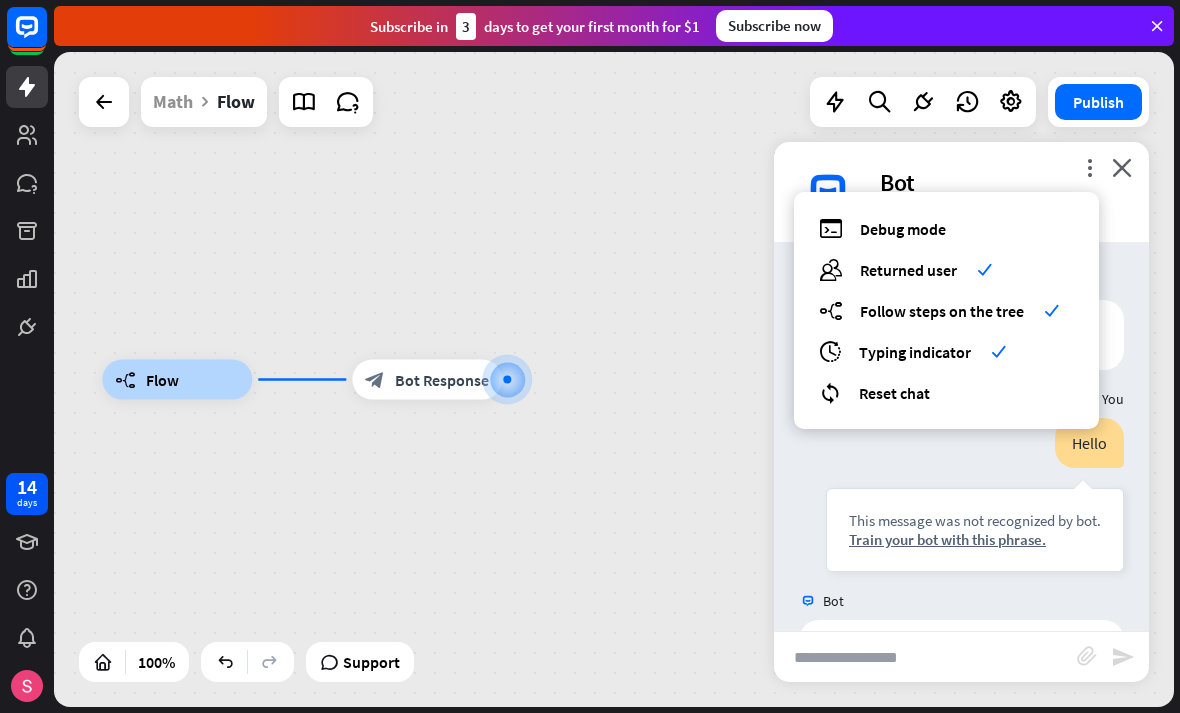 click on "builder_tree   Flow                   block_bot_response   Bot Response" at bounding box center (614, 379) 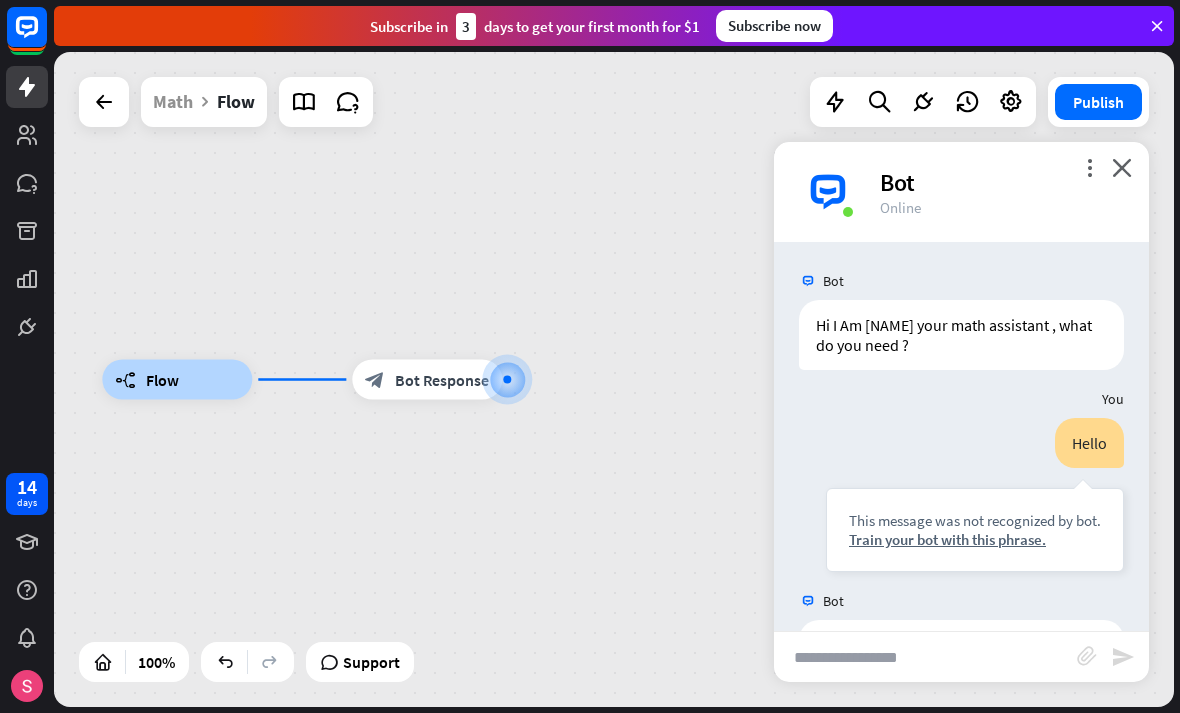 click on "close" at bounding box center (1122, 167) 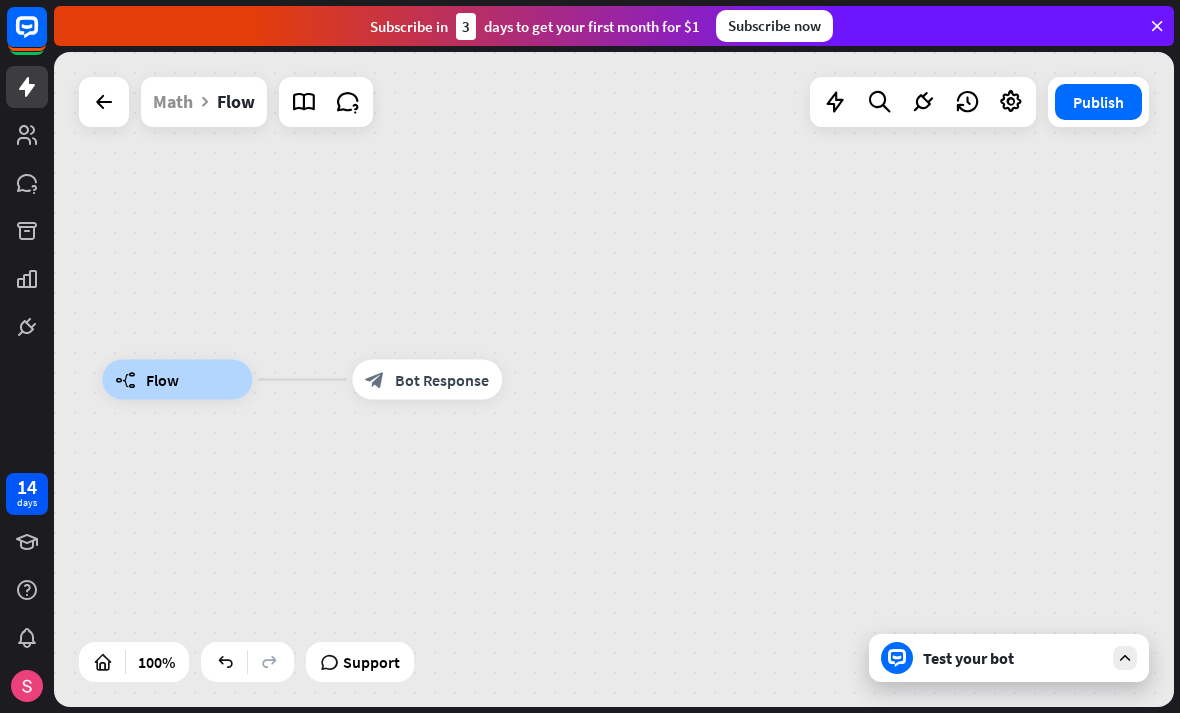 click on "Test your bot" at bounding box center (1009, 658) 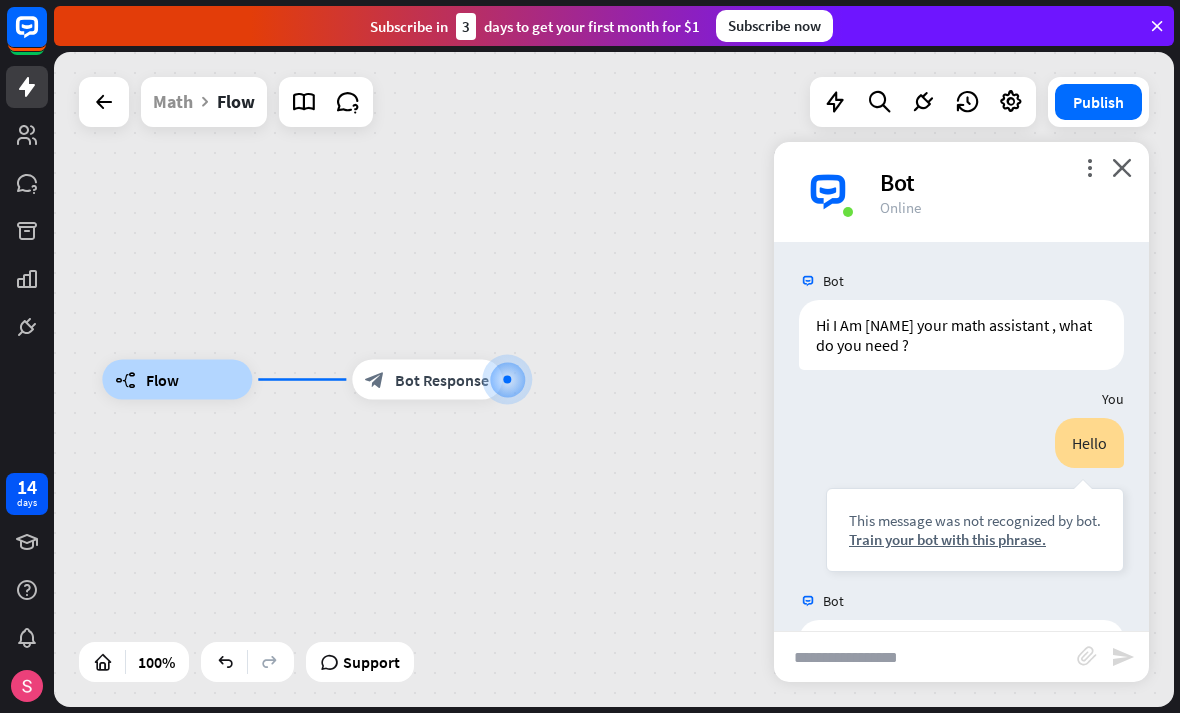 click on "more_vert" at bounding box center [1089, 167] 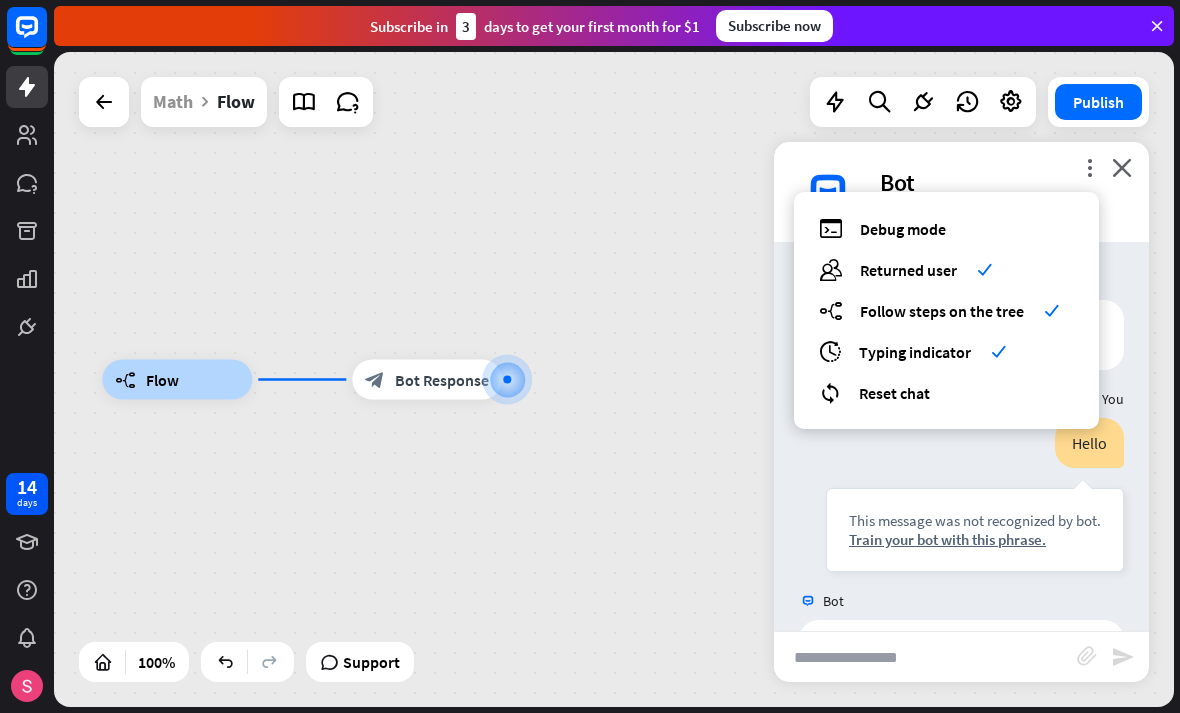 click on "reset_chat   Reset chat" at bounding box center [946, 392] 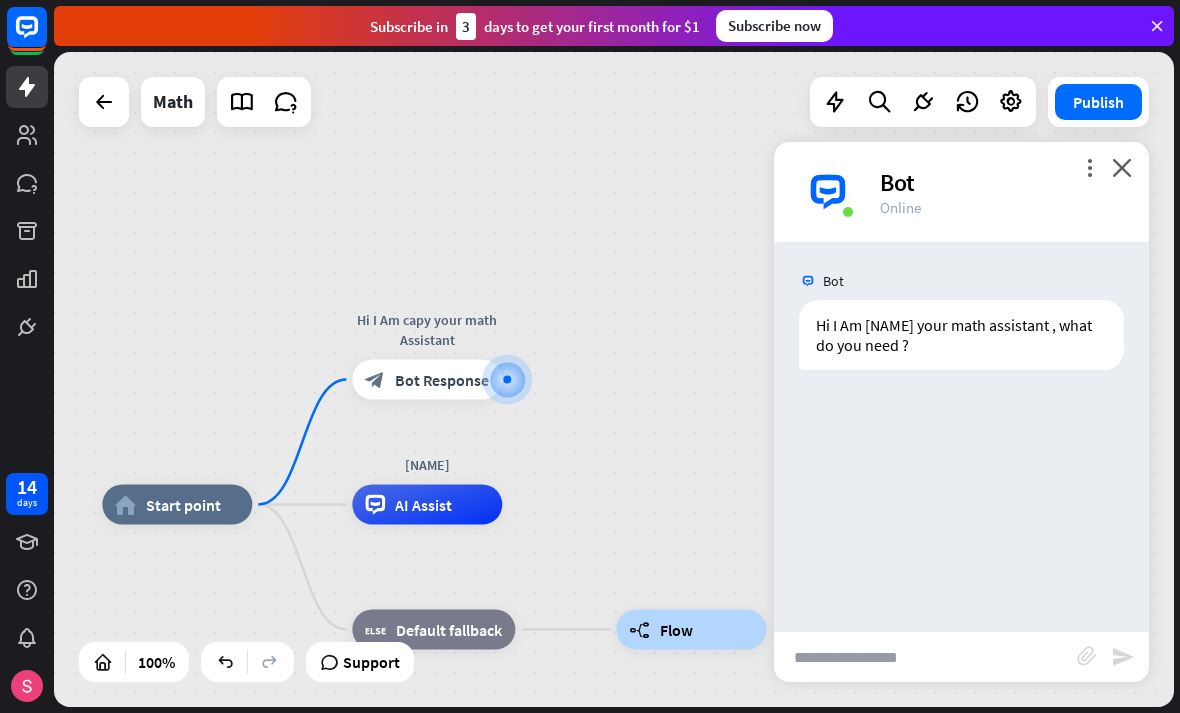 click at bounding box center [925, 657] 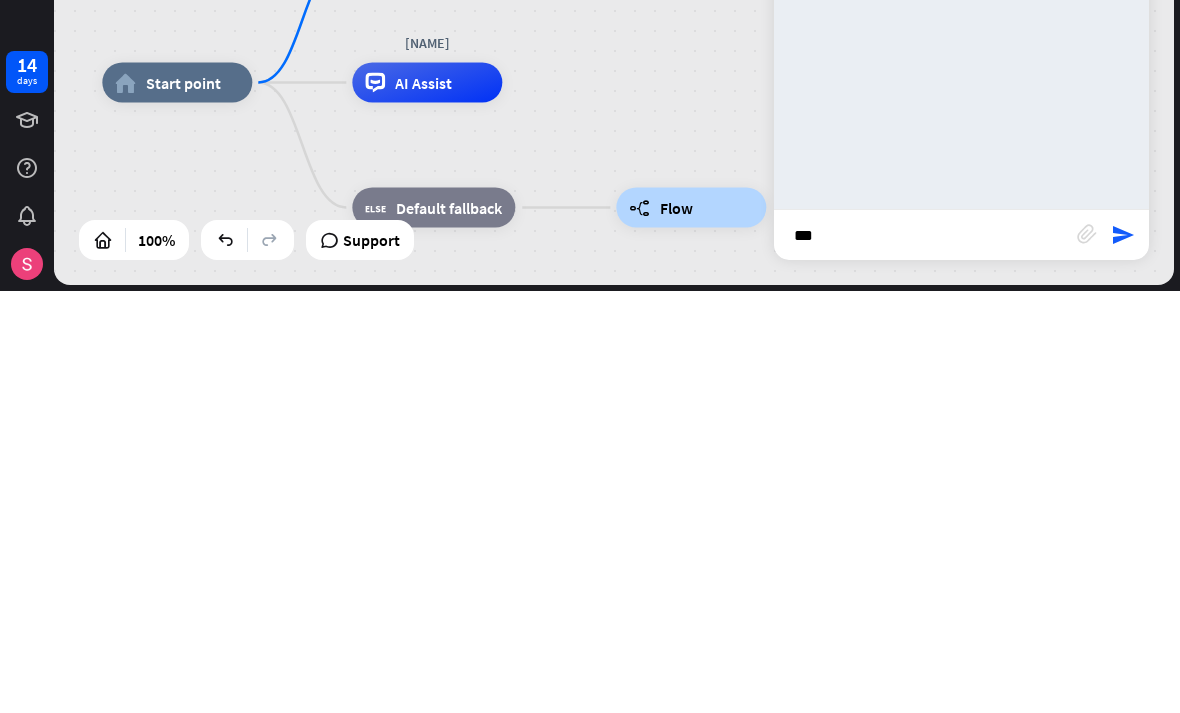 type on "**" 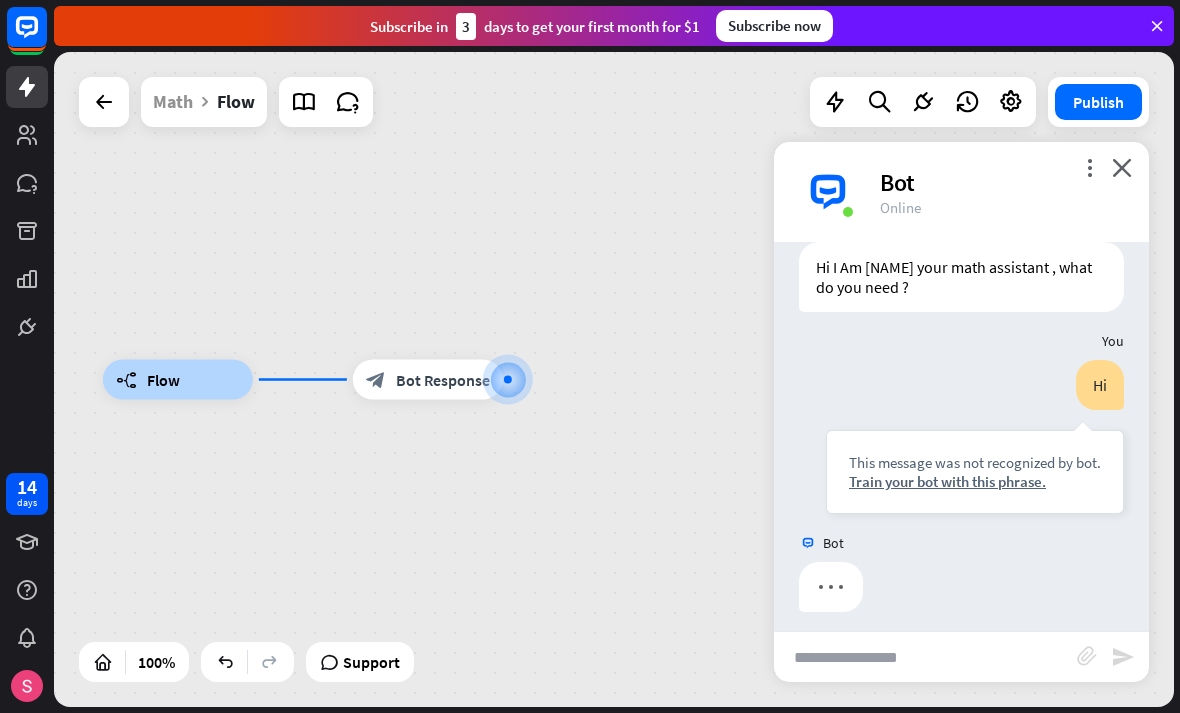 click on "Bot
Hi I Am capy your math assistant , what do you need ?
Today [TIME]
Show JSON
You
Hi   This message was not recognized by bot.
Train your bot with this phrase.
Today [TIME]
Show JSON
Bot" at bounding box center [961, 436] 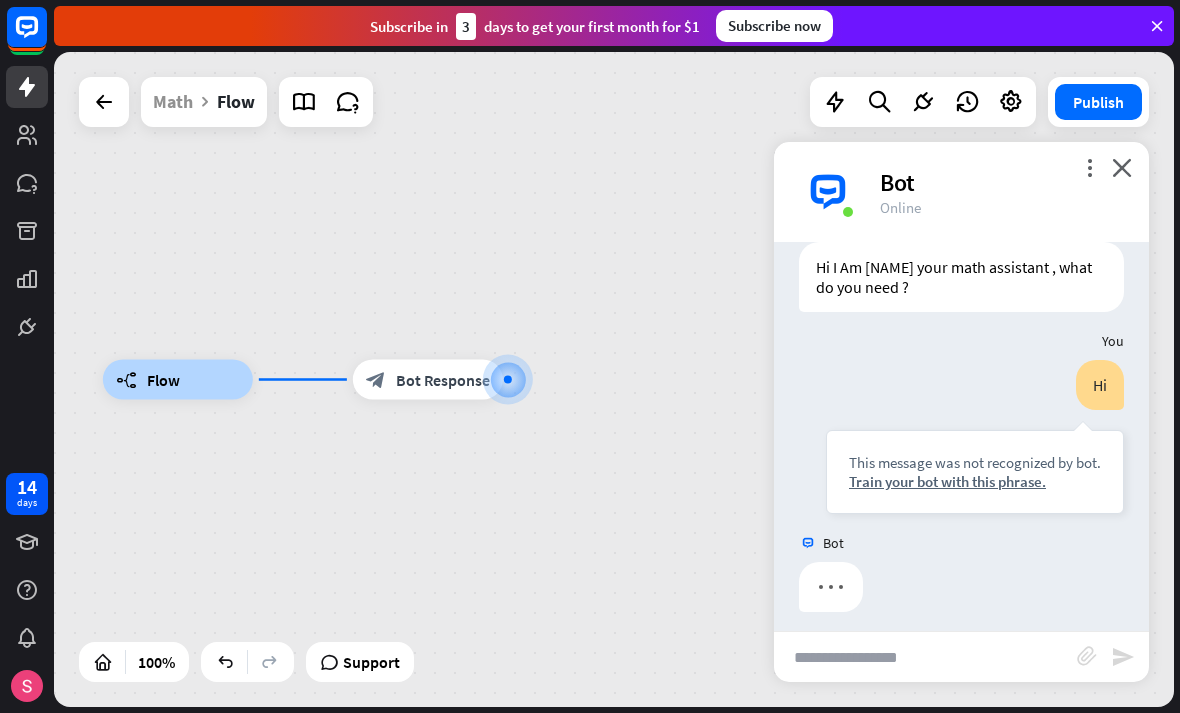 scroll, scrollTop: 69, scrollLeft: 0, axis: vertical 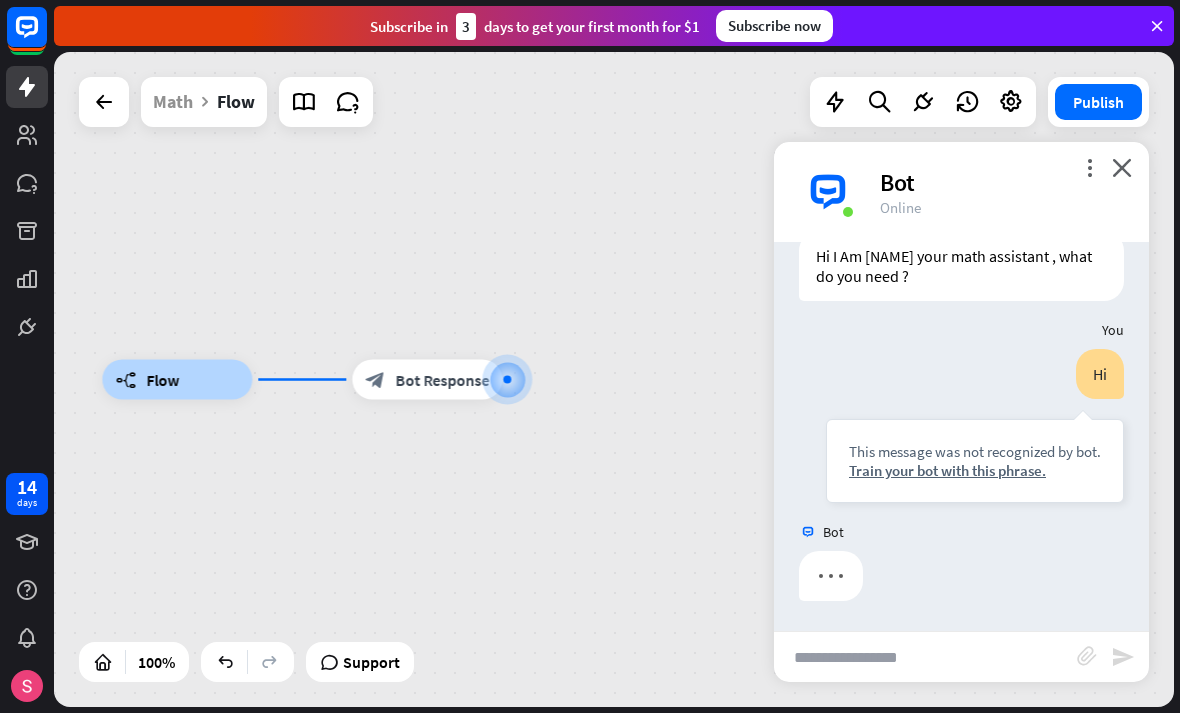 click at bounding box center [925, 657] 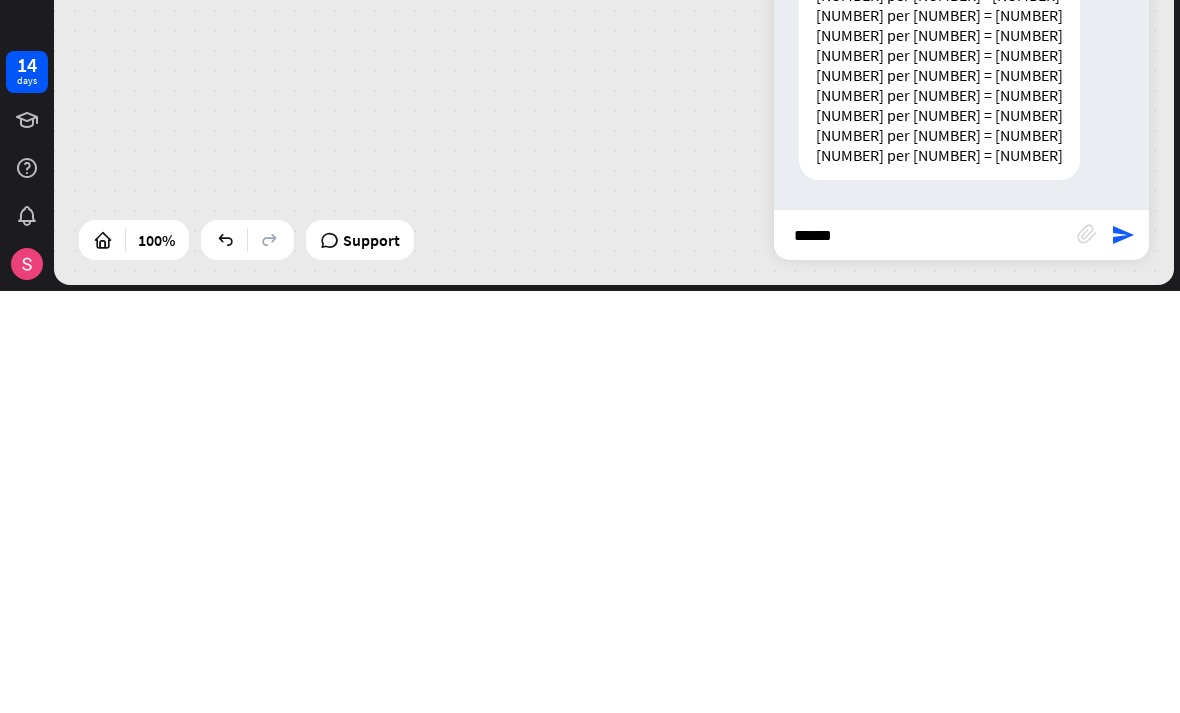 scroll, scrollTop: 389, scrollLeft: 0, axis: vertical 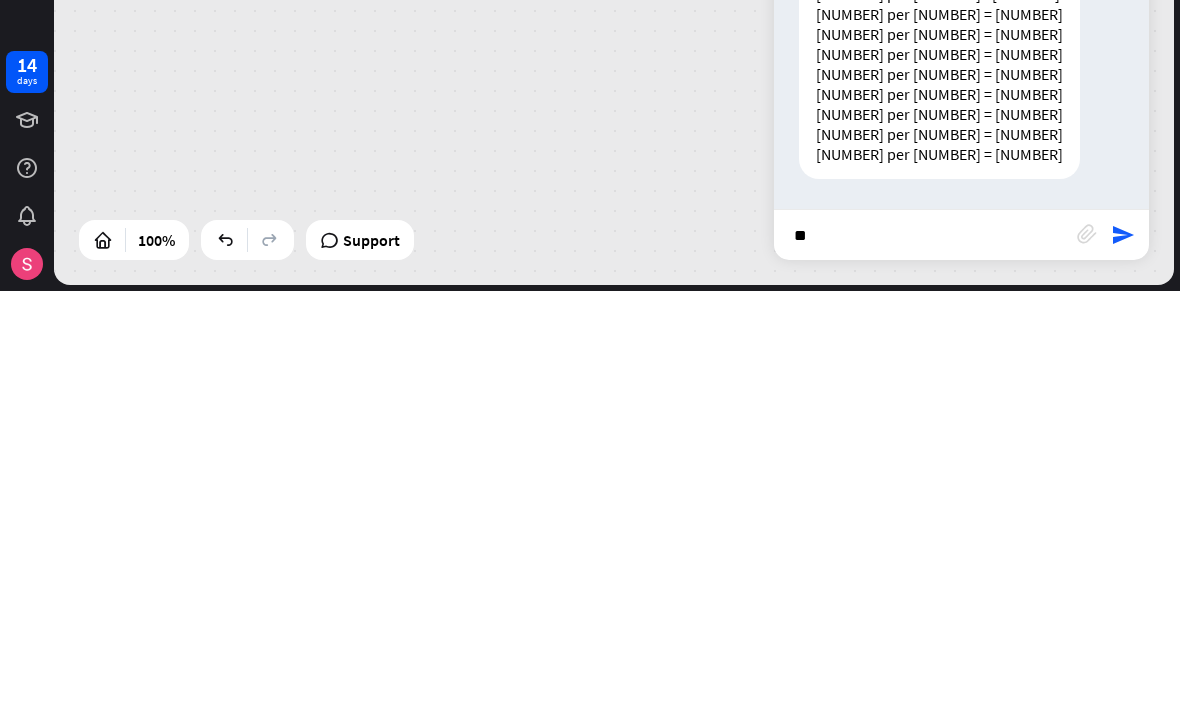 type on "*" 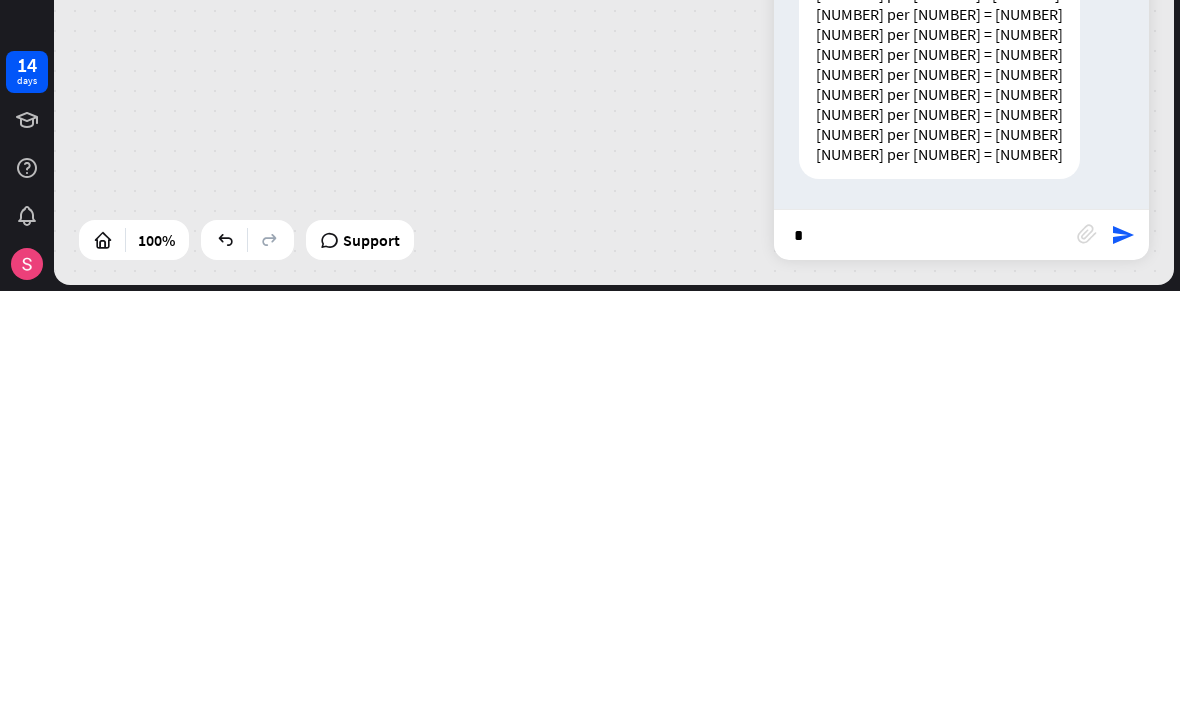 type 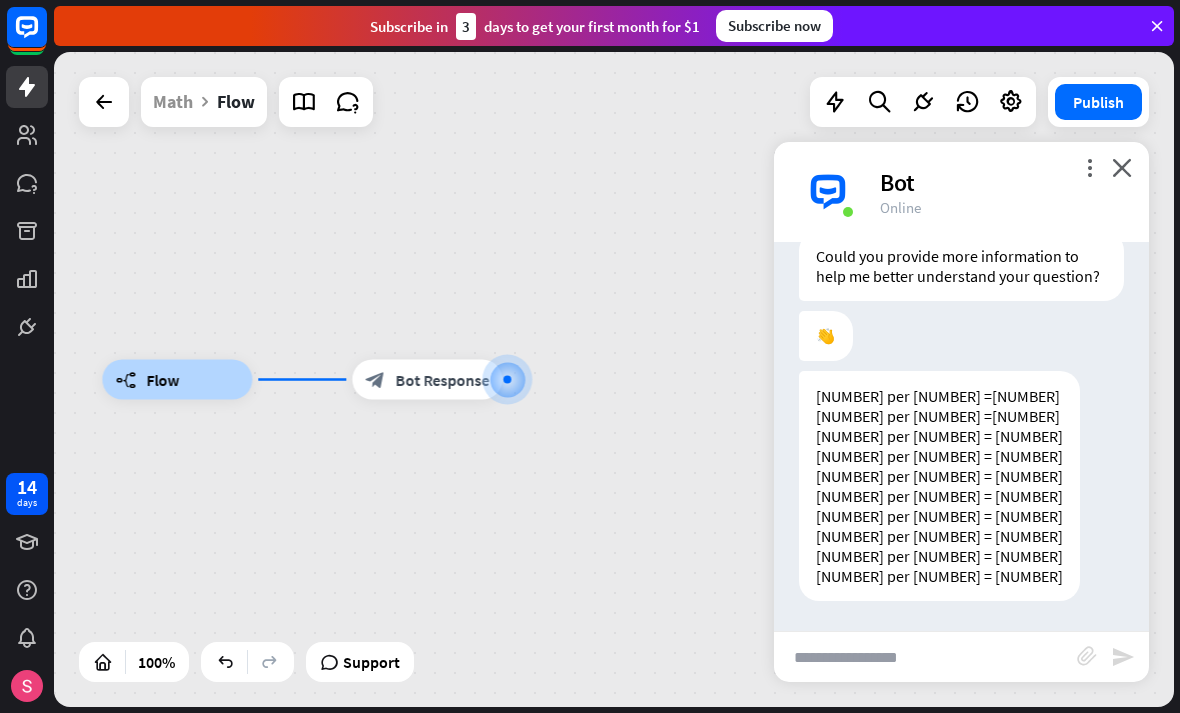 click on "close" at bounding box center (1122, 167) 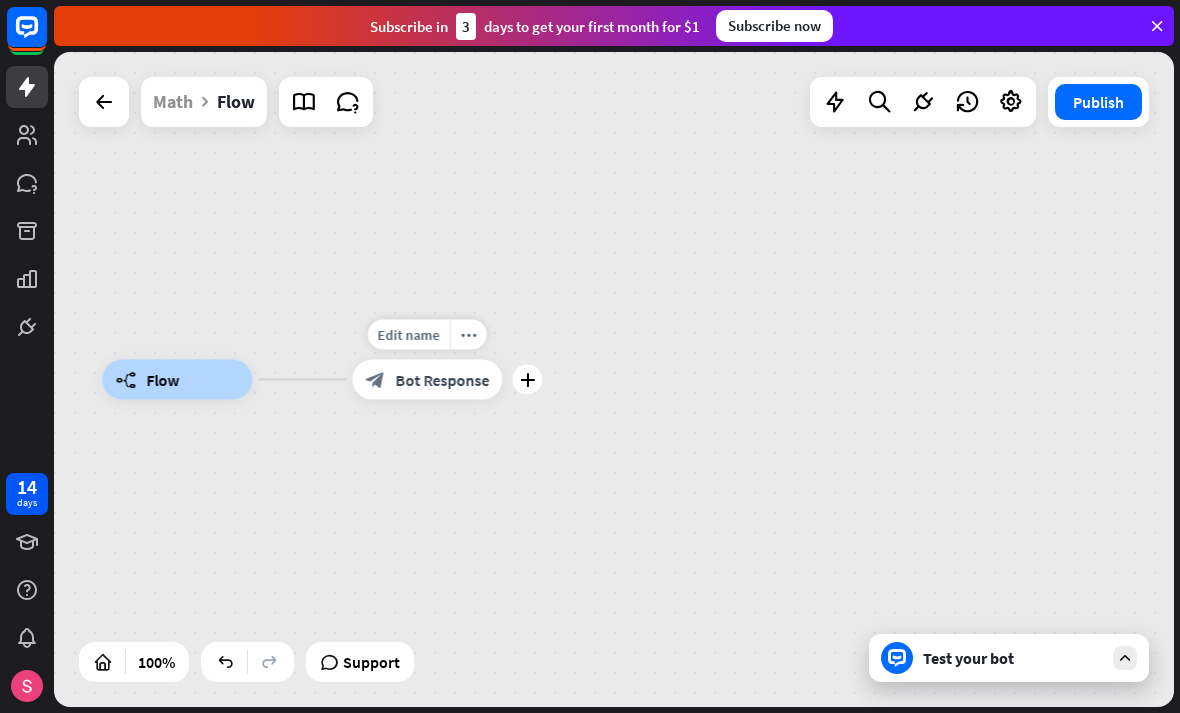 click on "Bot Response" at bounding box center (442, 380) 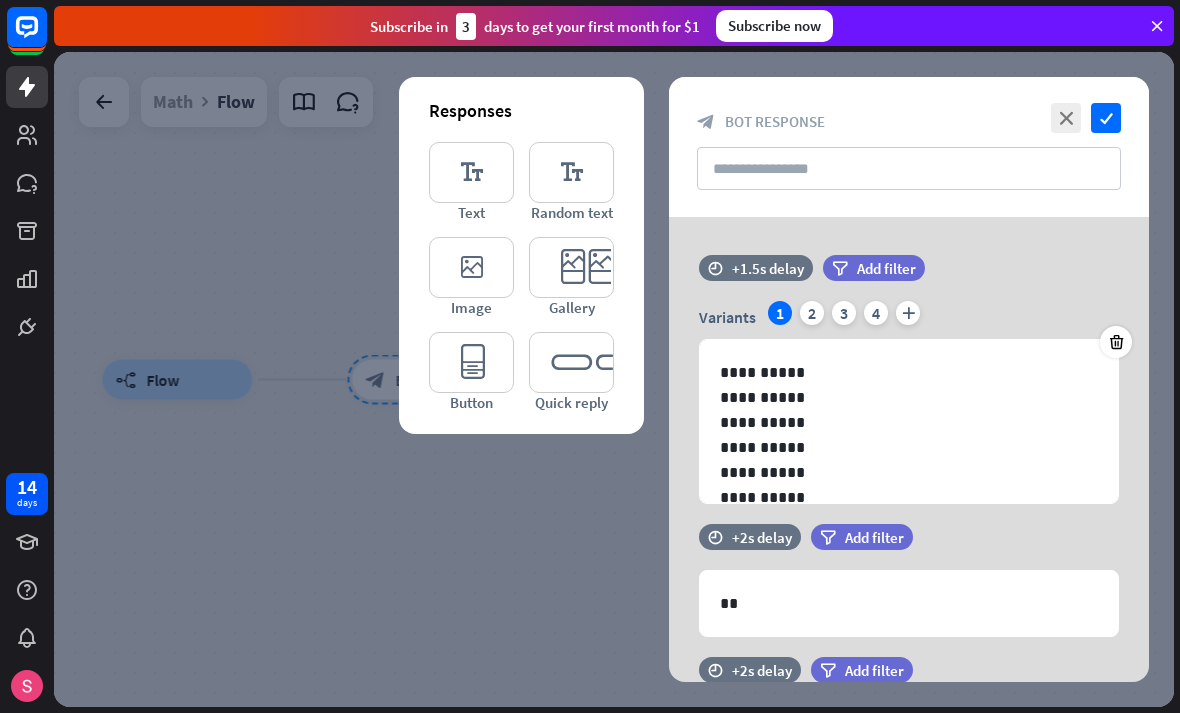 scroll, scrollTop: -1, scrollLeft: 0, axis: vertical 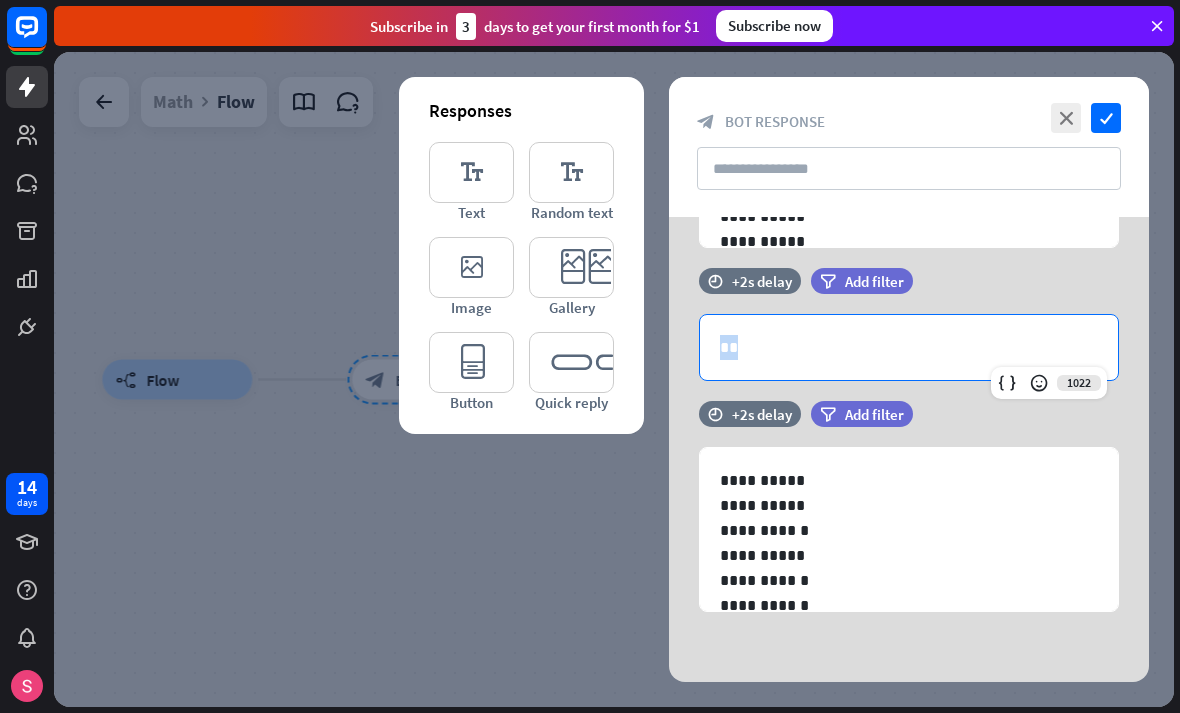 click at bounding box center (669, 373) 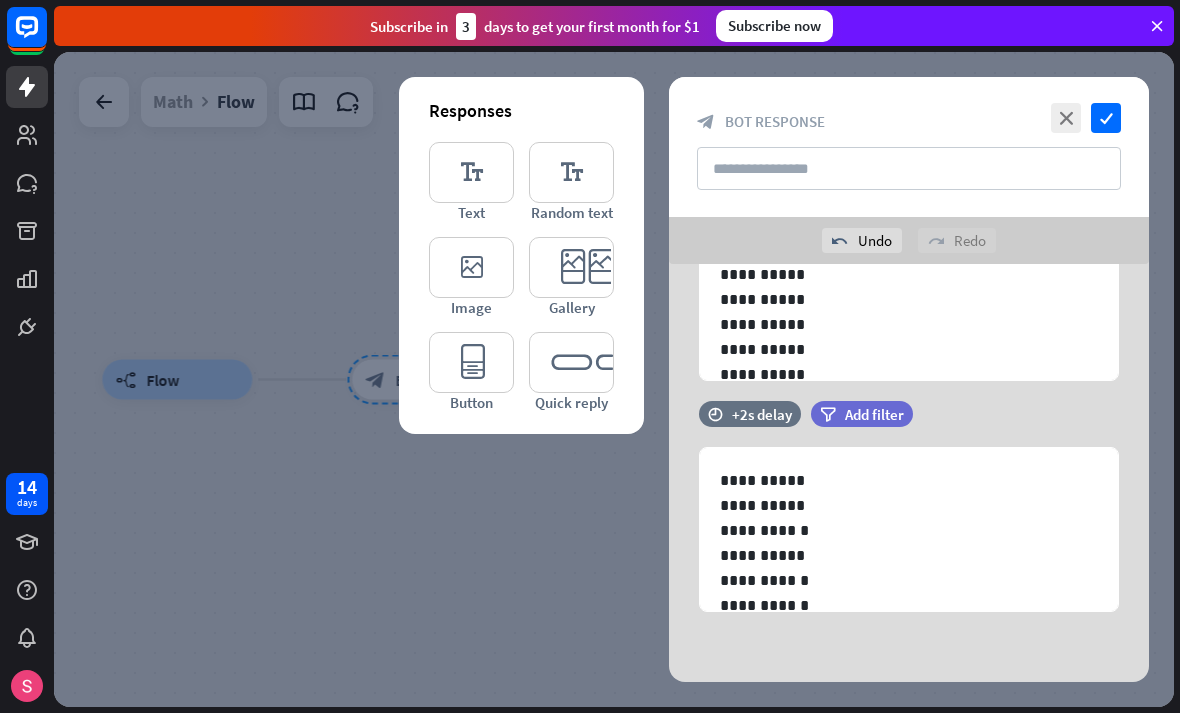 scroll, scrollTop: 170, scrollLeft: 0, axis: vertical 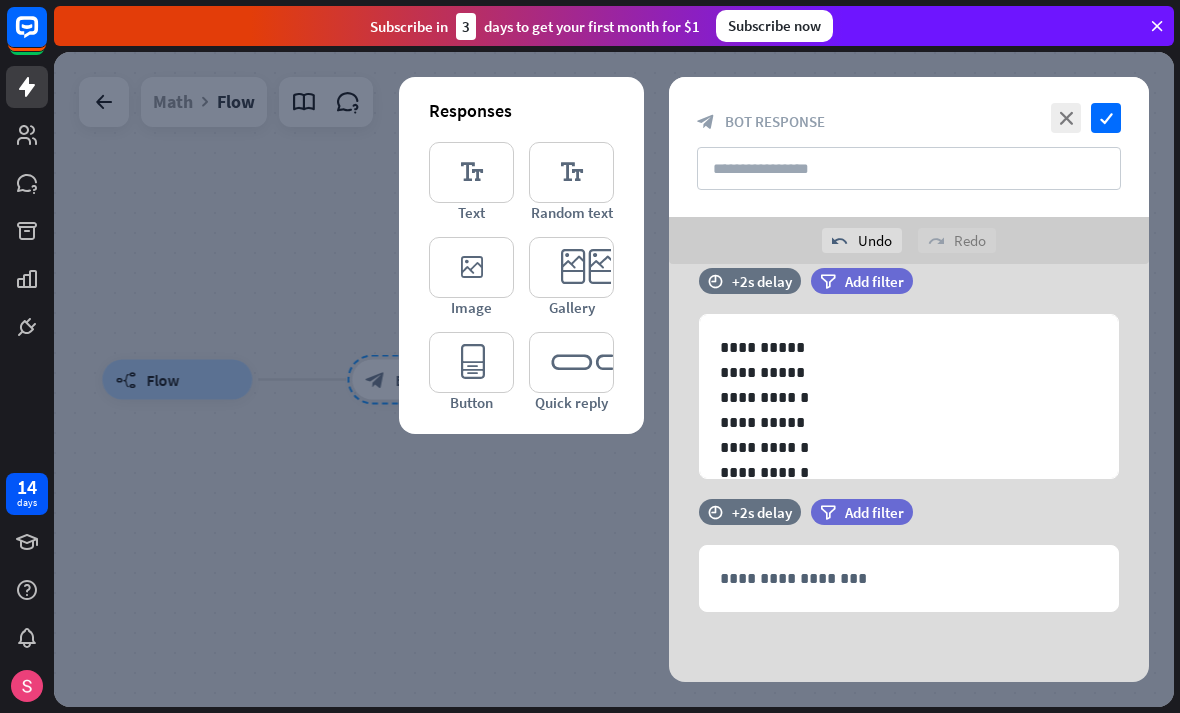 click on "**********" at bounding box center (909, 578) 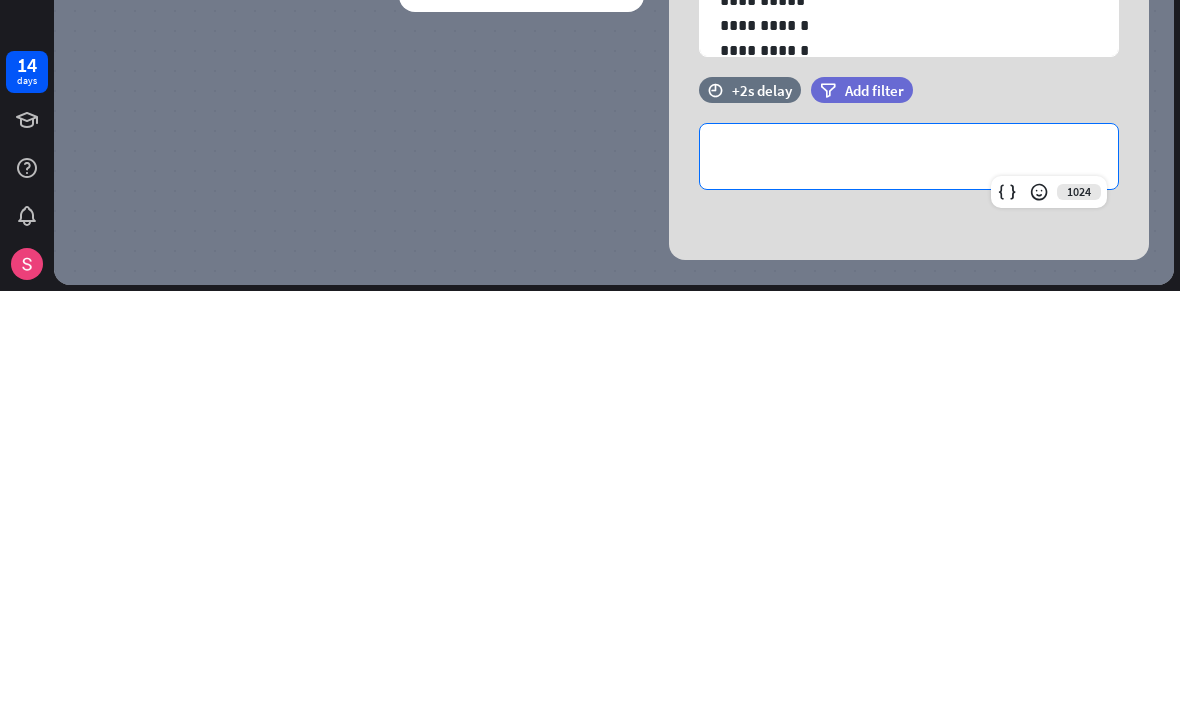 type 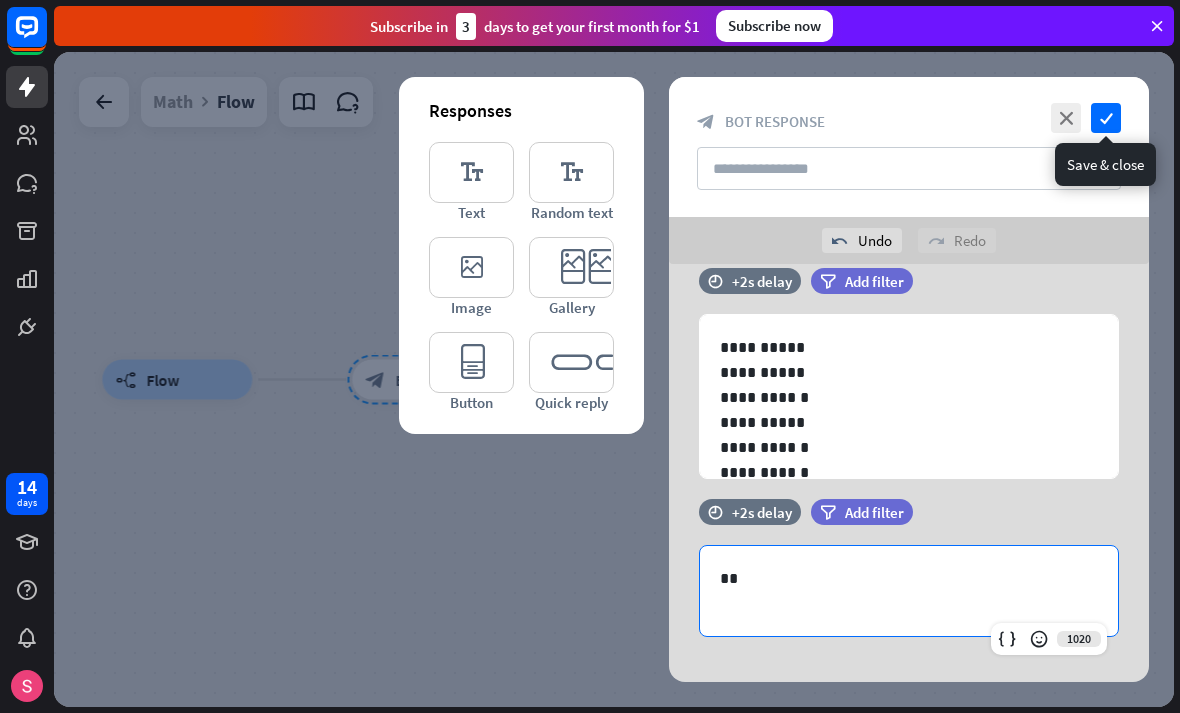 click on "check" at bounding box center (1106, 118) 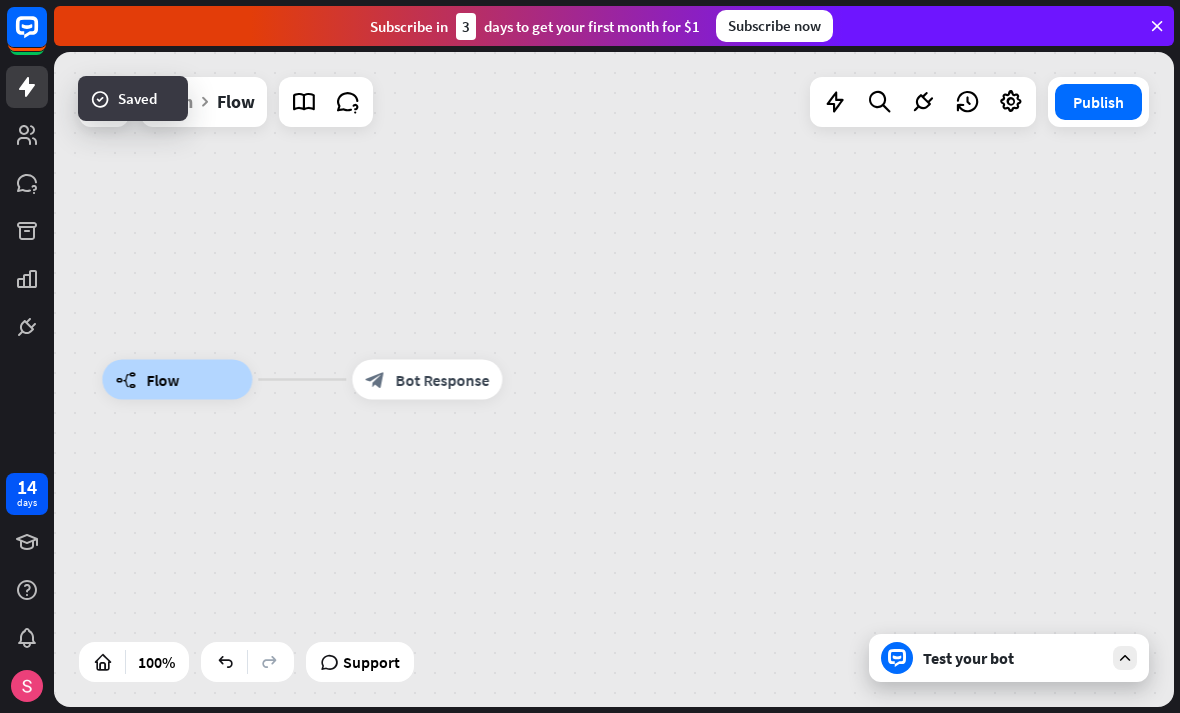 click on "Test your bot" at bounding box center (1013, 658) 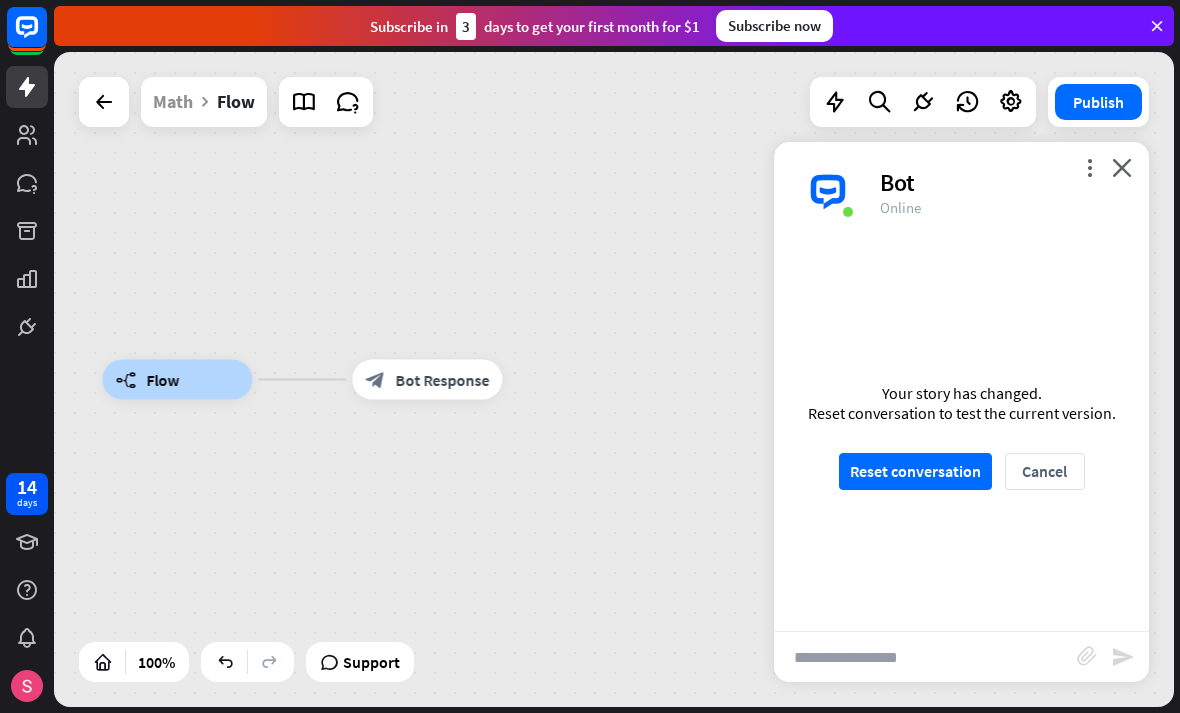 click on "Reset conversation" at bounding box center [915, 471] 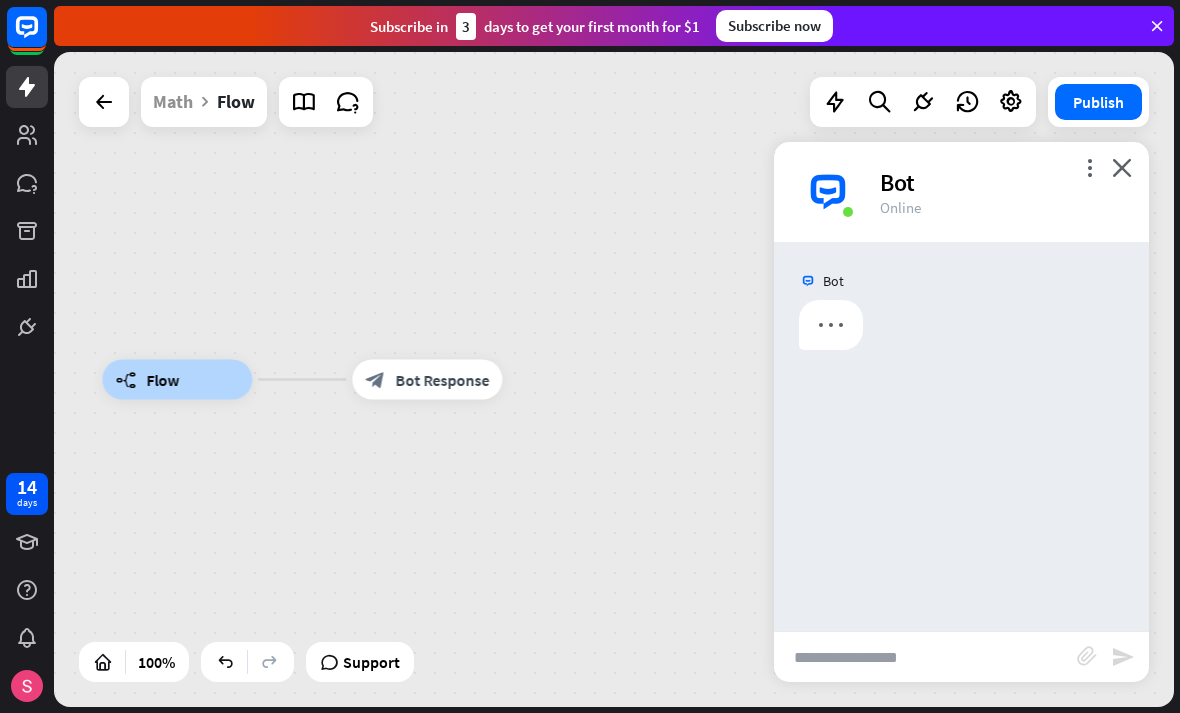 scroll, scrollTop: 0, scrollLeft: 0, axis: both 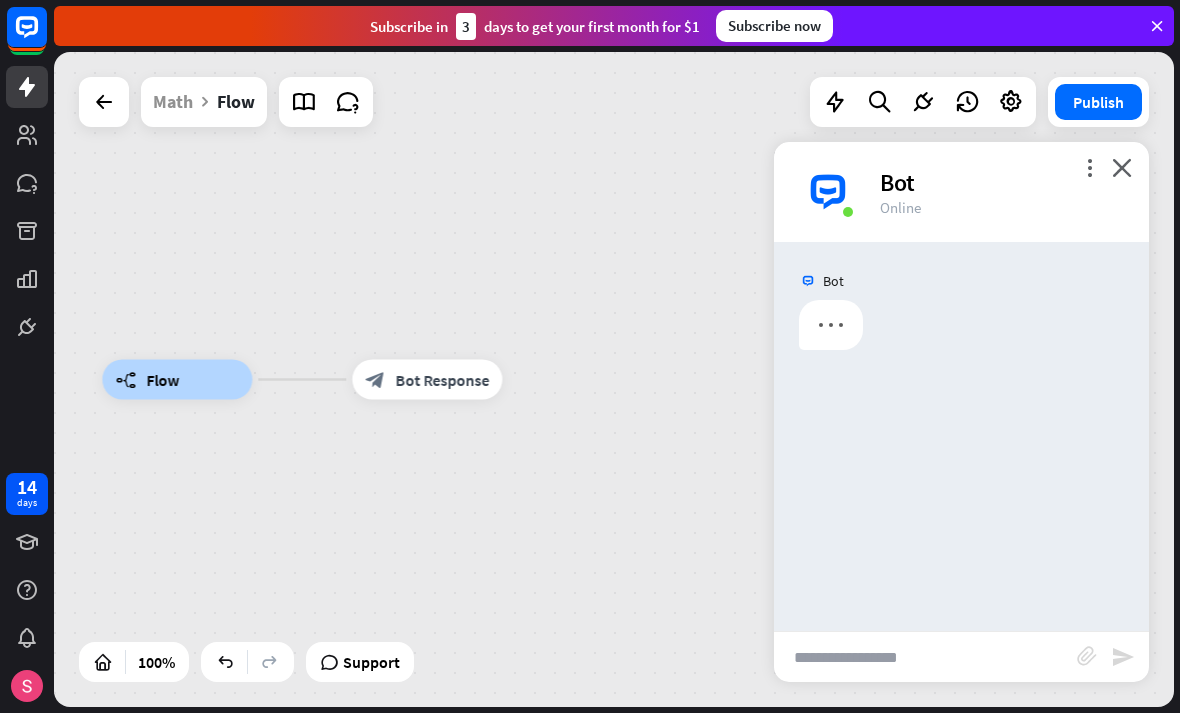click at bounding box center [925, 657] 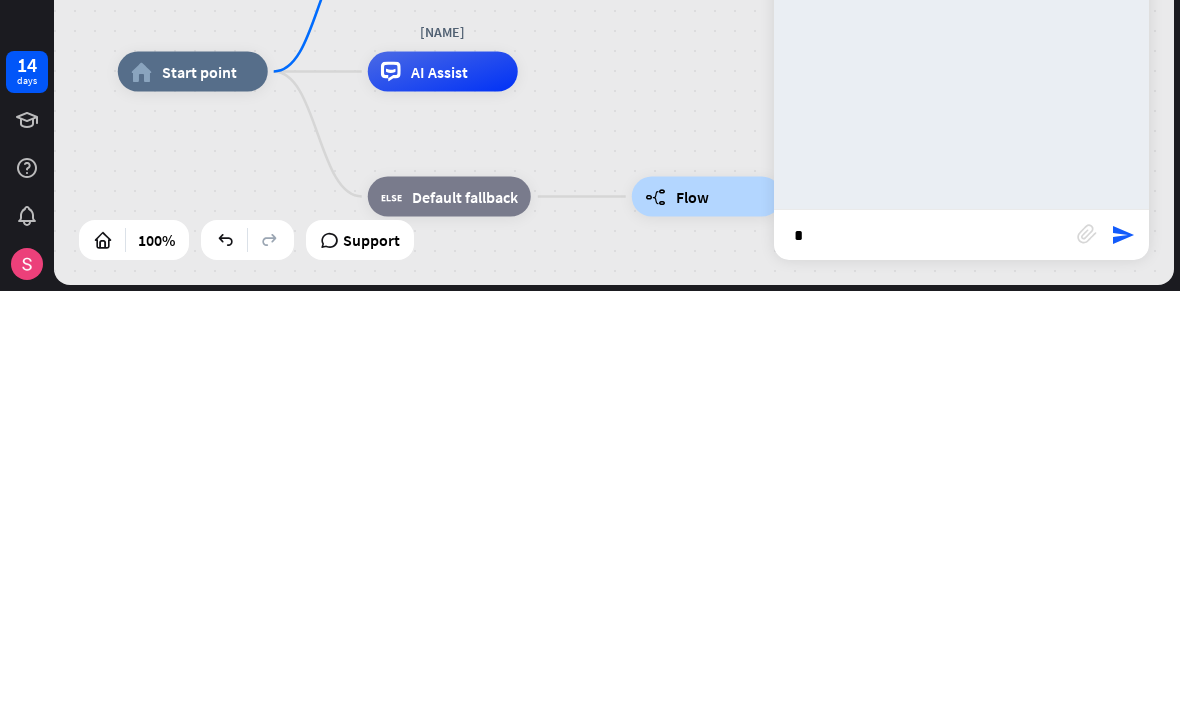 type on "**" 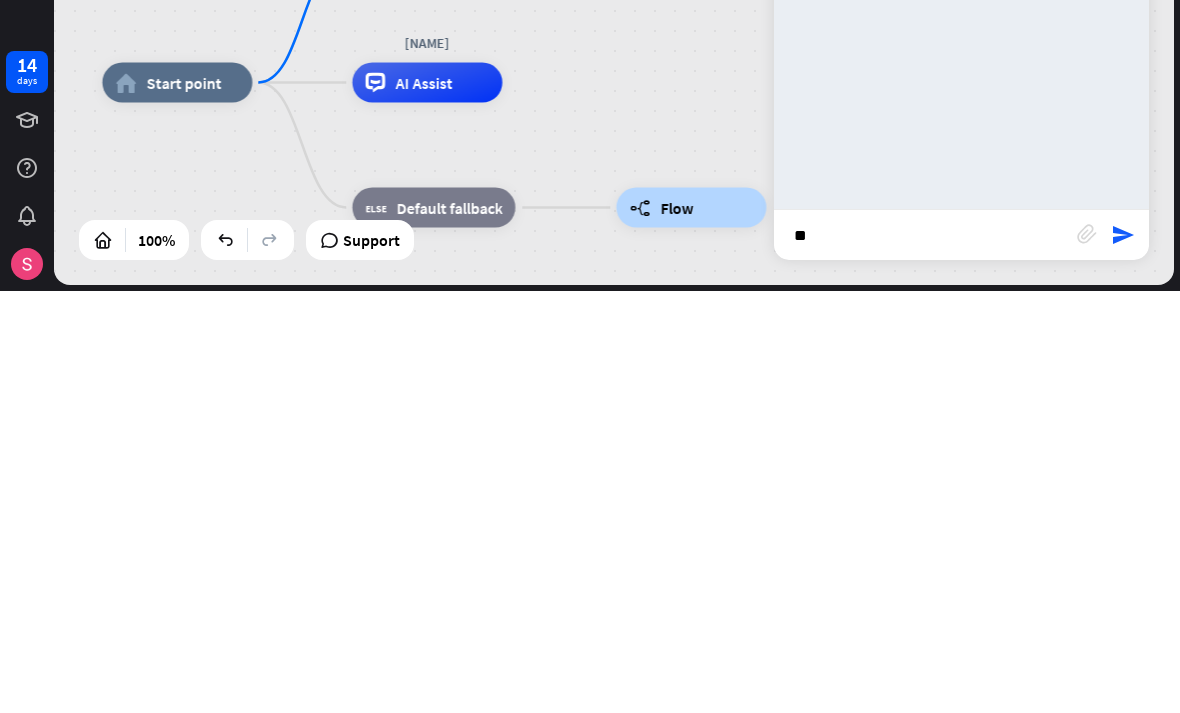 type 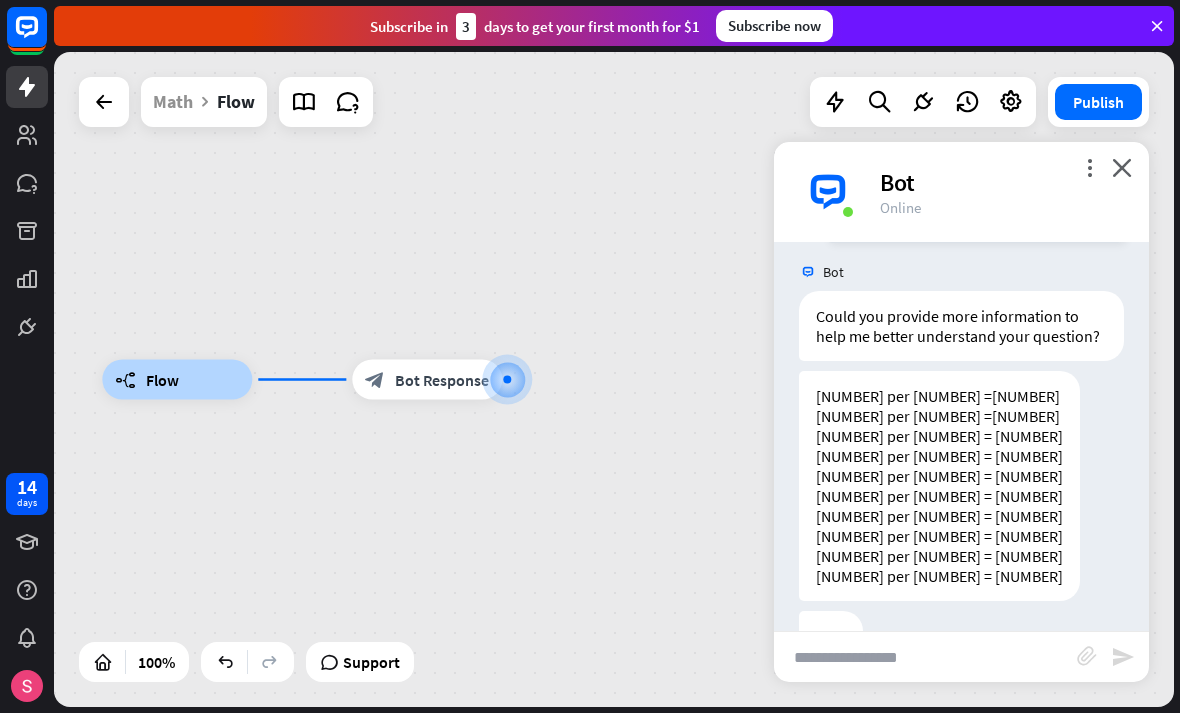 scroll, scrollTop: 389, scrollLeft: 0, axis: vertical 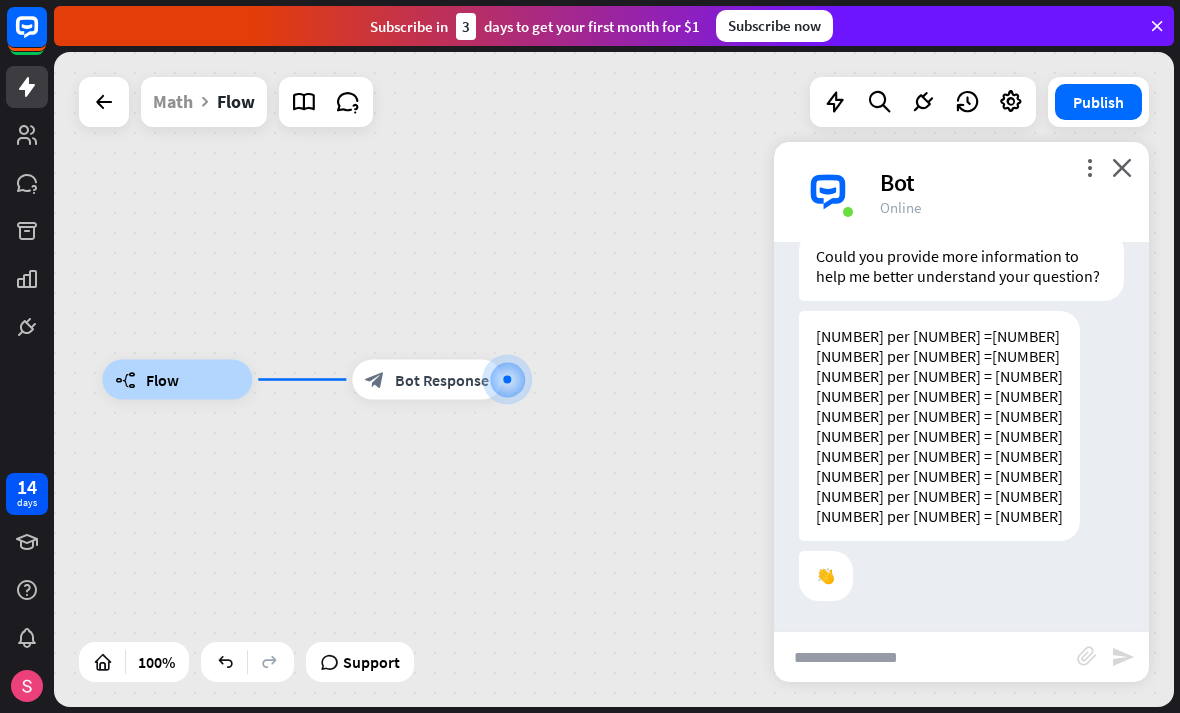 click on "close" at bounding box center (1122, 167) 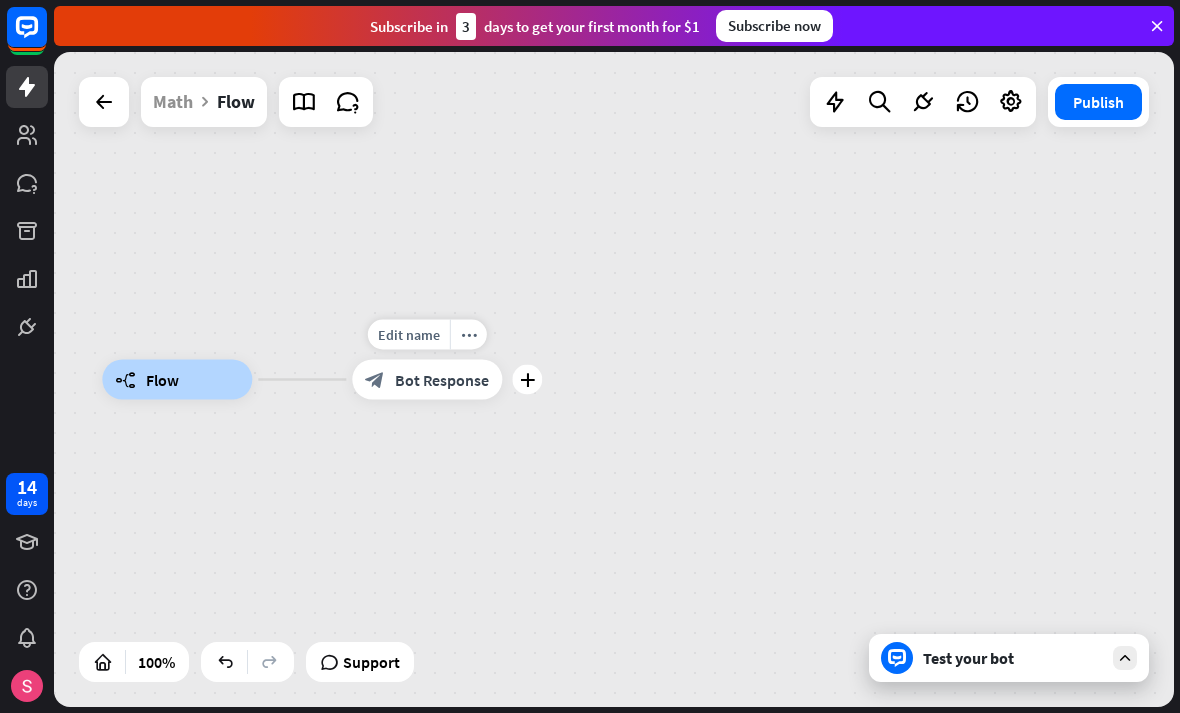 click on "Bot Response" at bounding box center (442, 380) 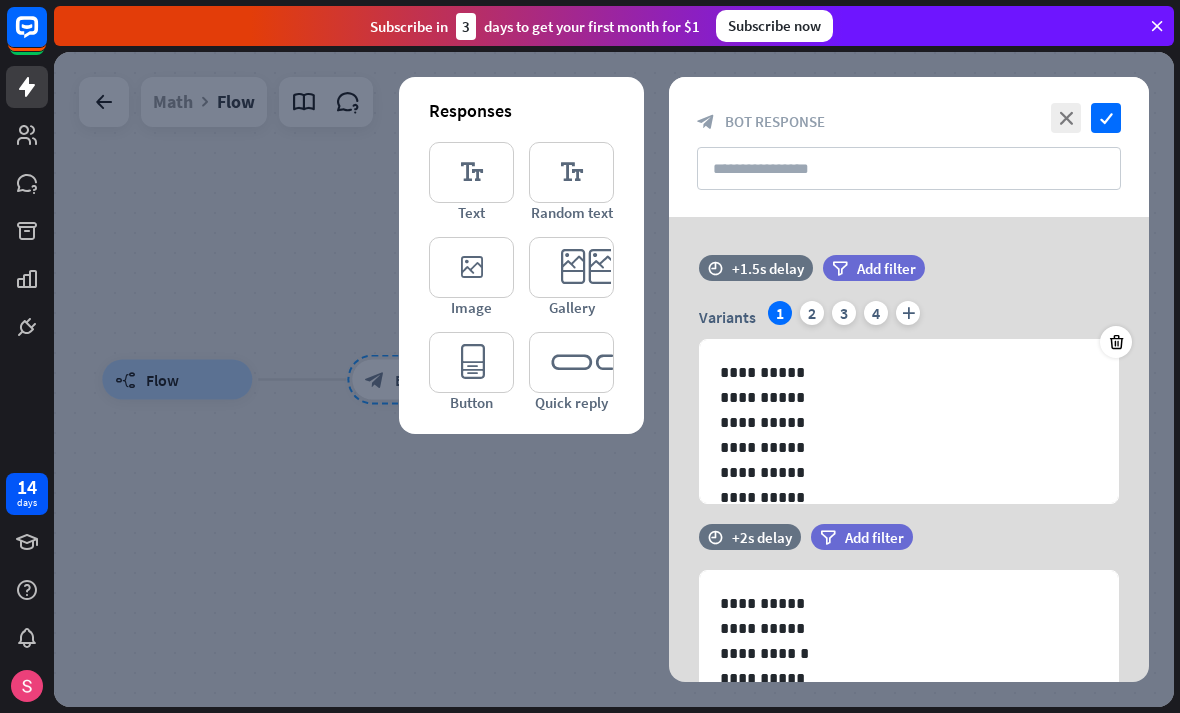 scroll, scrollTop: 0, scrollLeft: 0, axis: both 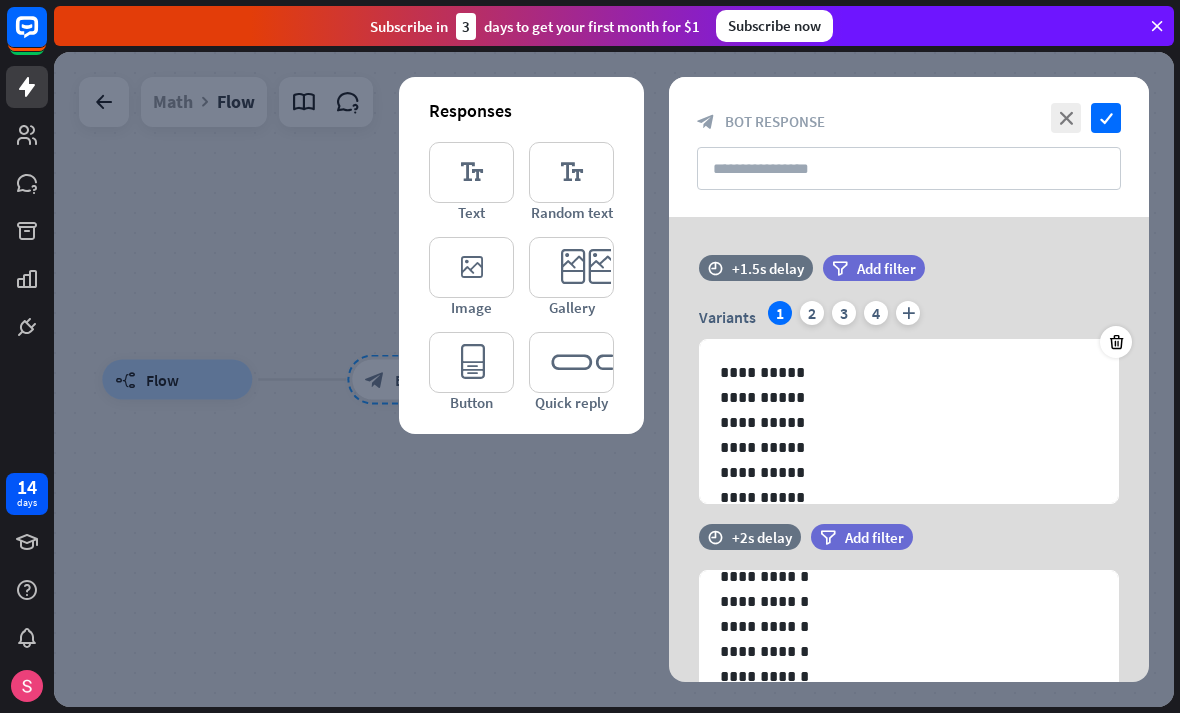 click on "+2s delay" at bounding box center [762, 537] 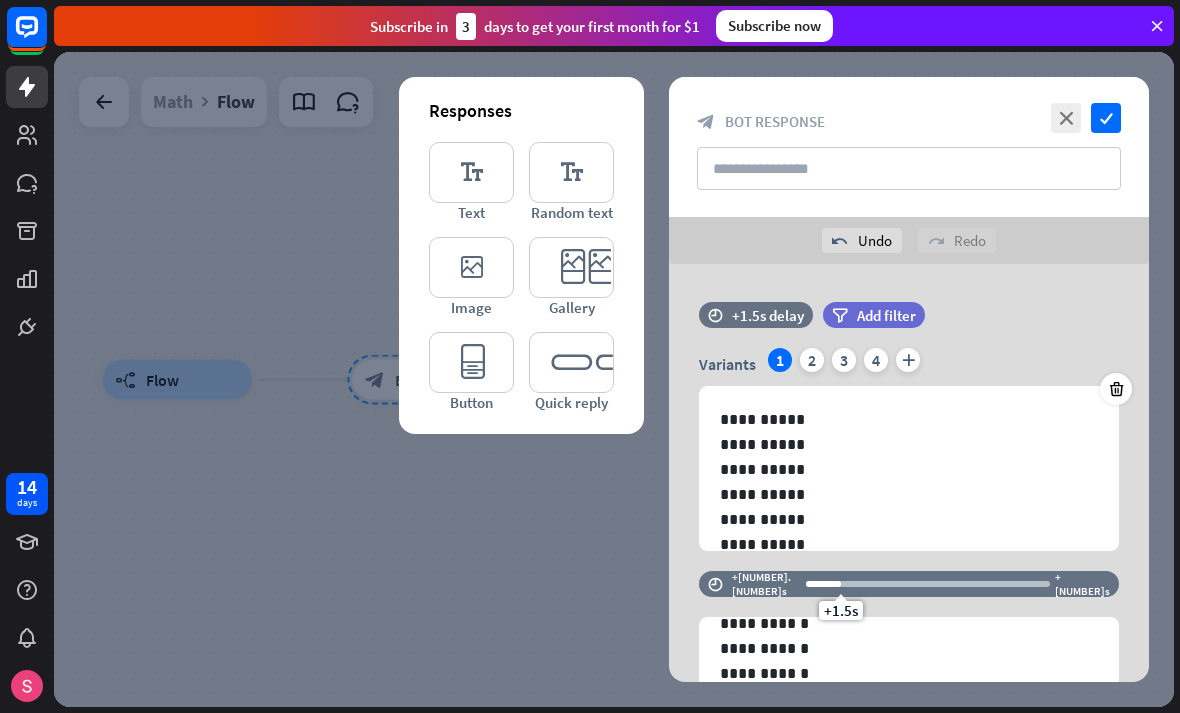 click at bounding box center (614, 379) 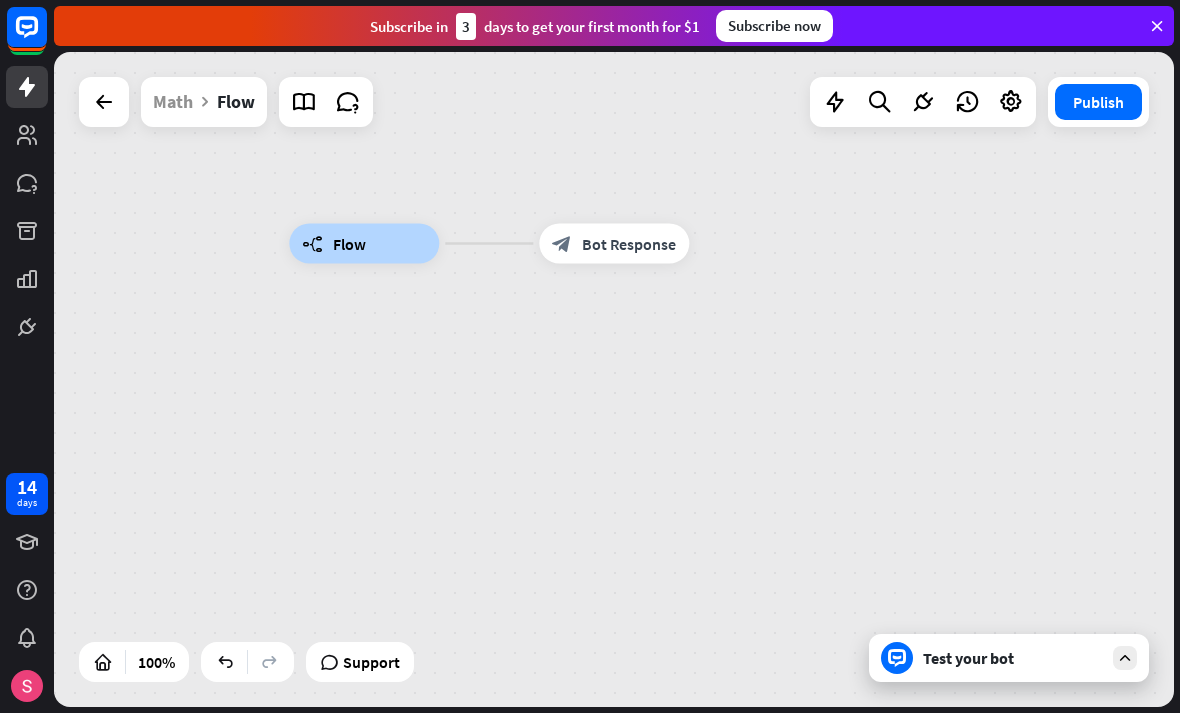 click on "Test your bot" at bounding box center [1013, 658] 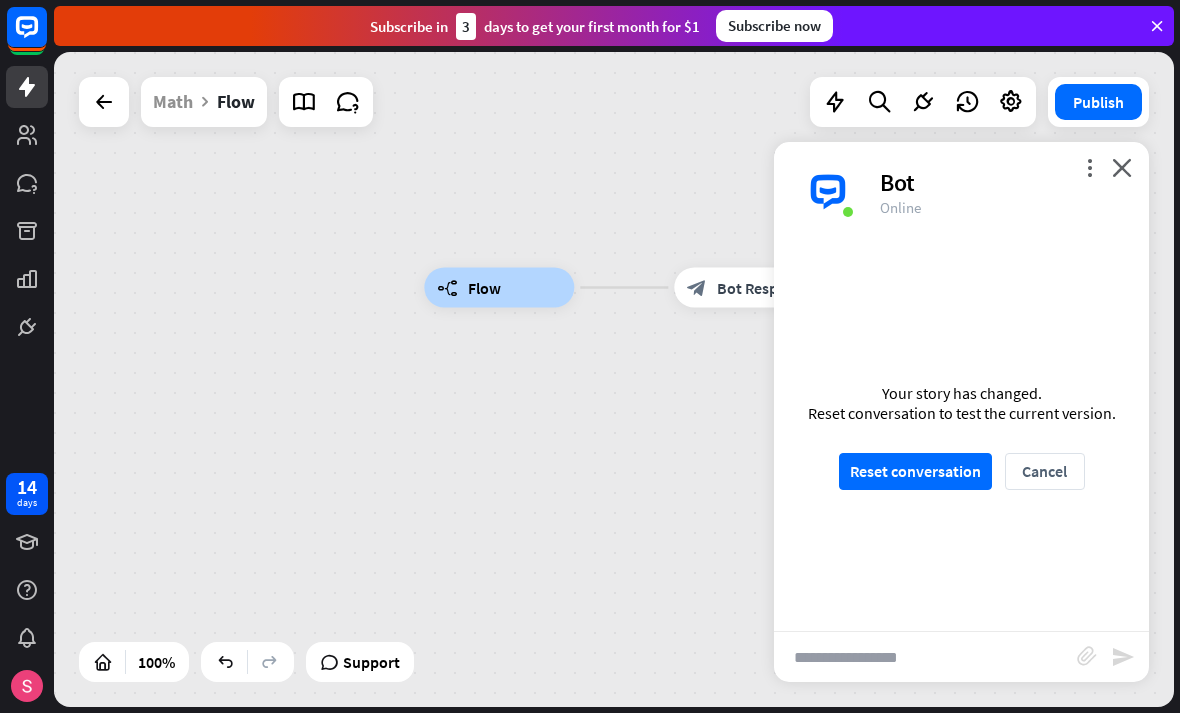 click on "builder_tree   Flow                   block_bot_response   Bot Response" at bounding box center (614, 379) 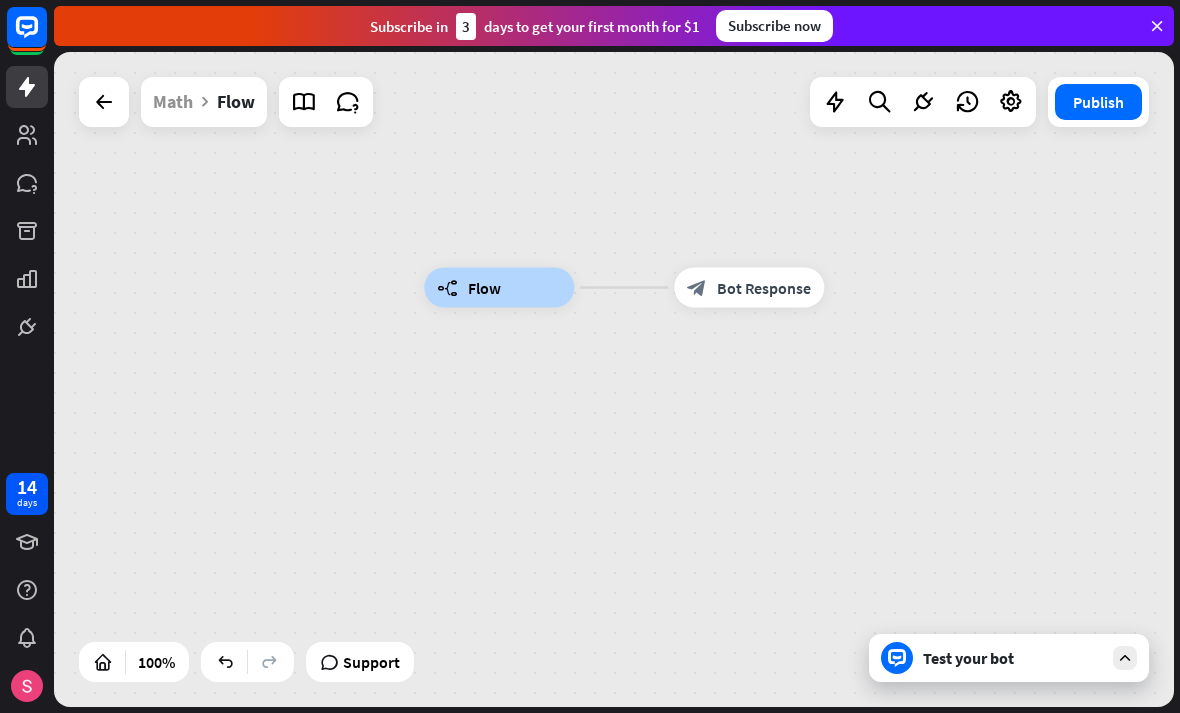 click at bounding box center [104, 102] 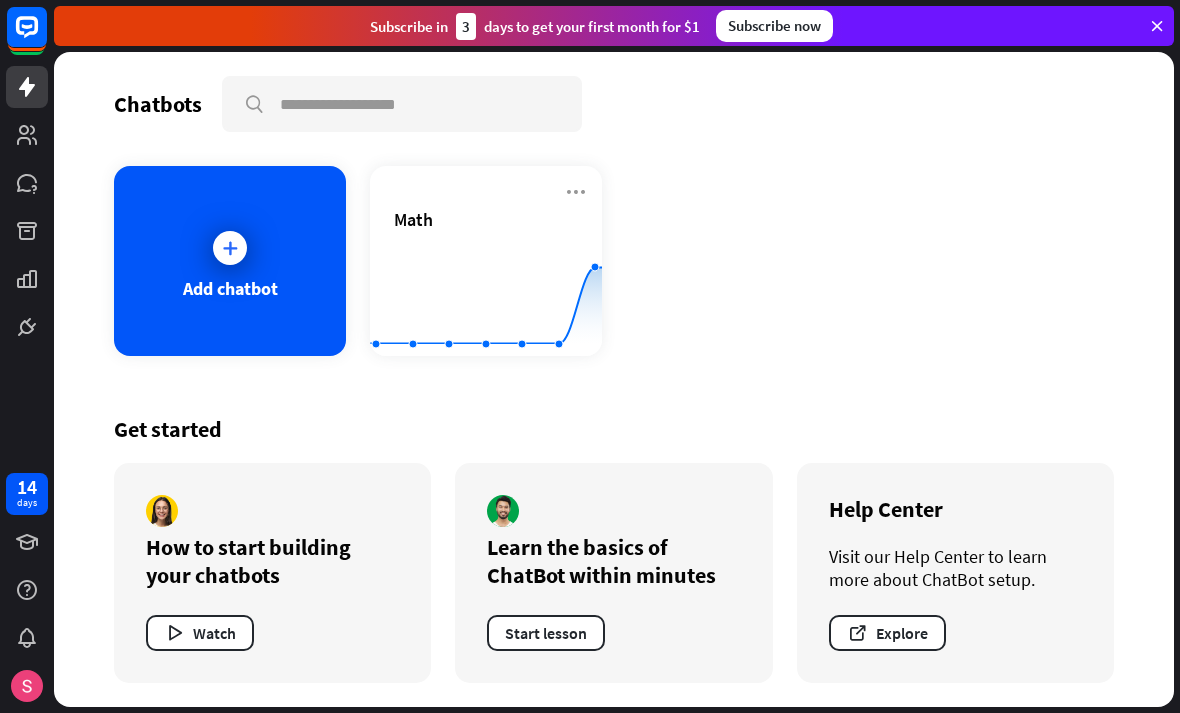 click 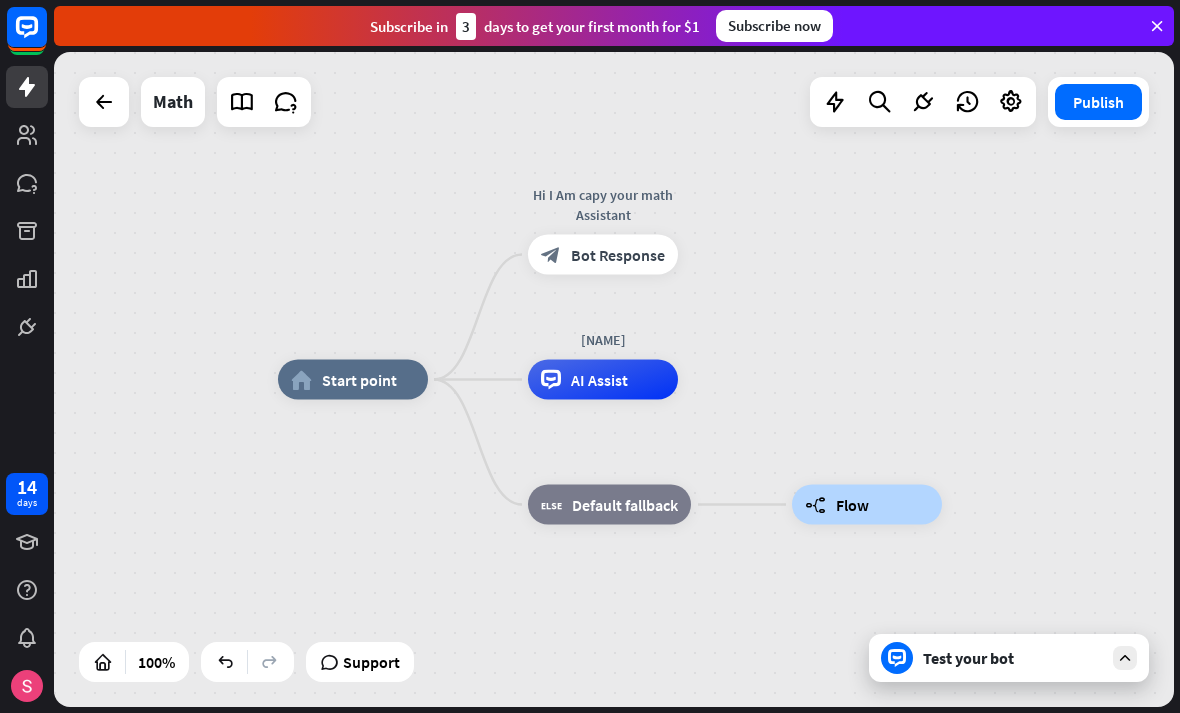 click on "Test your bot" at bounding box center [1009, 658] 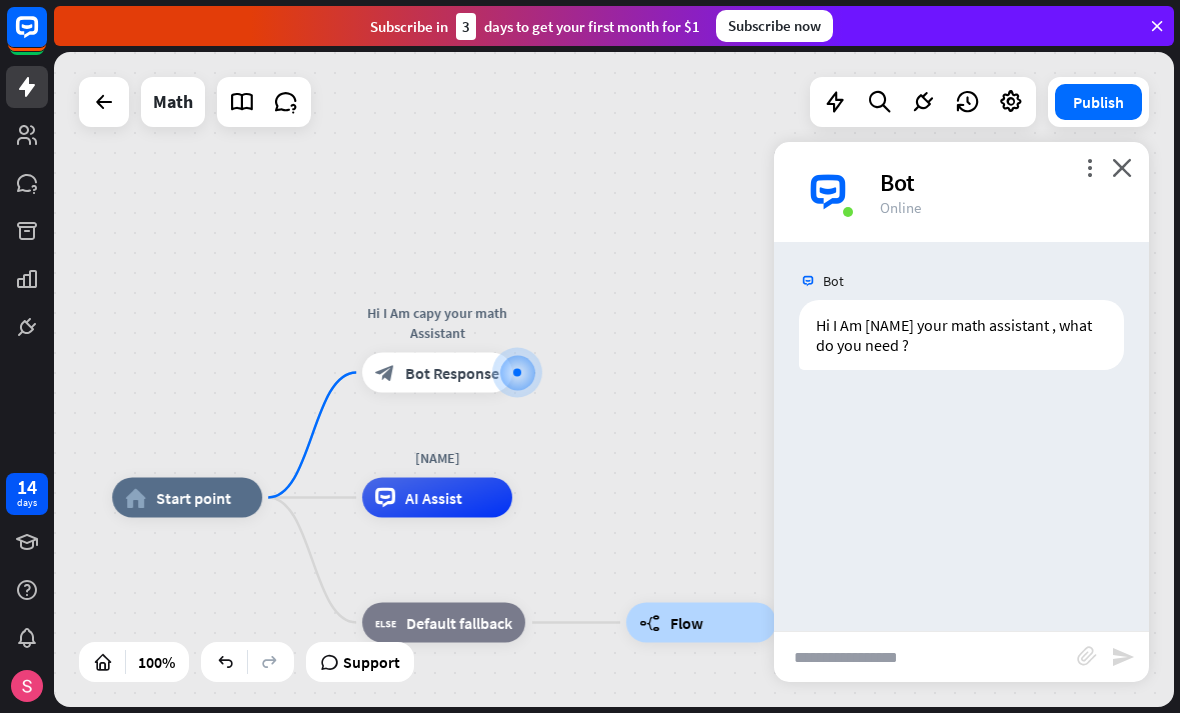 click at bounding box center [925, 657] 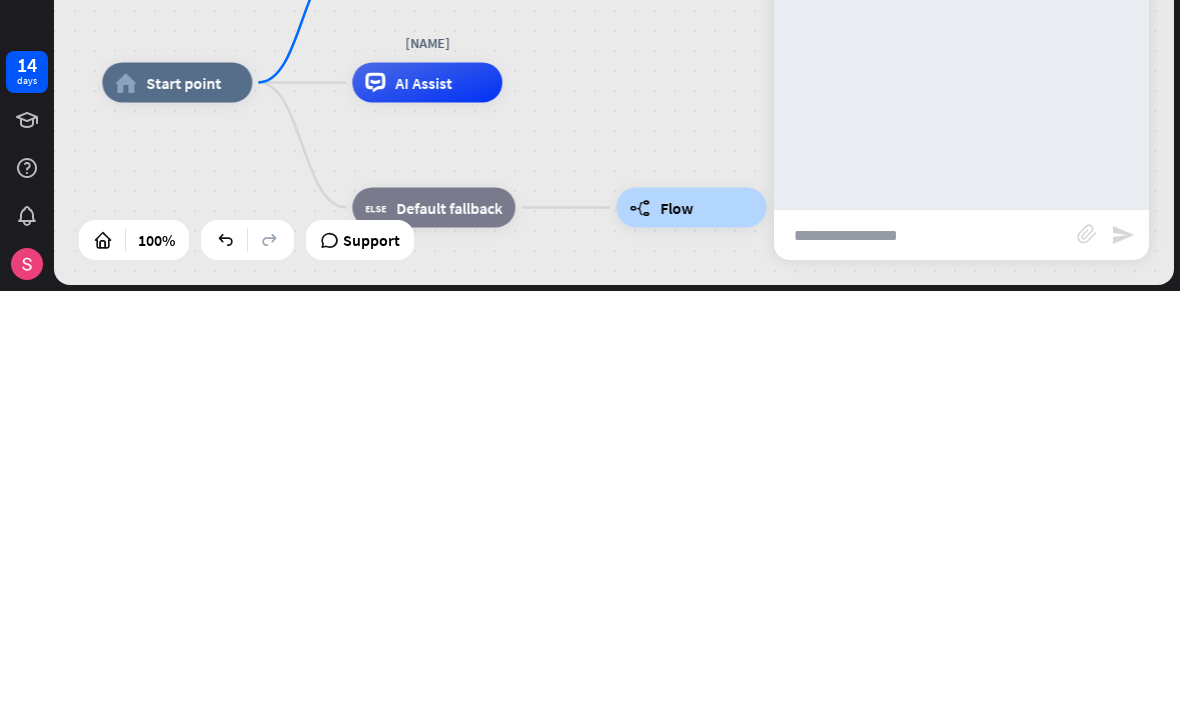 type on "*" 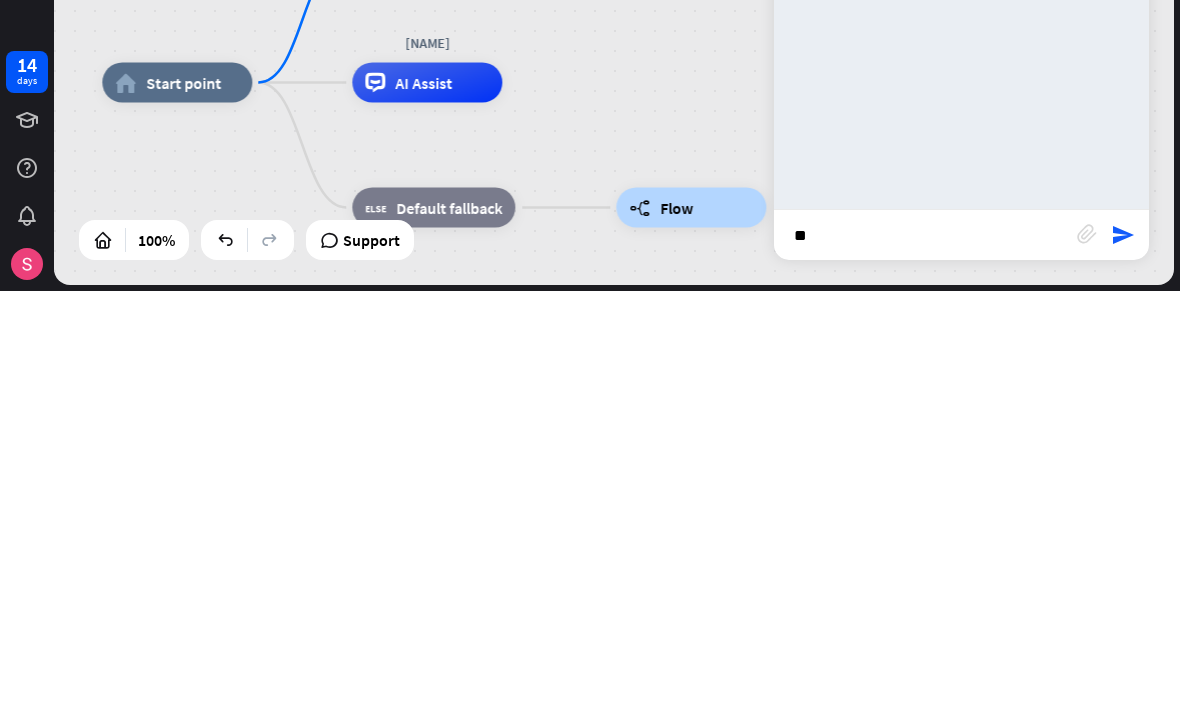 type on "**" 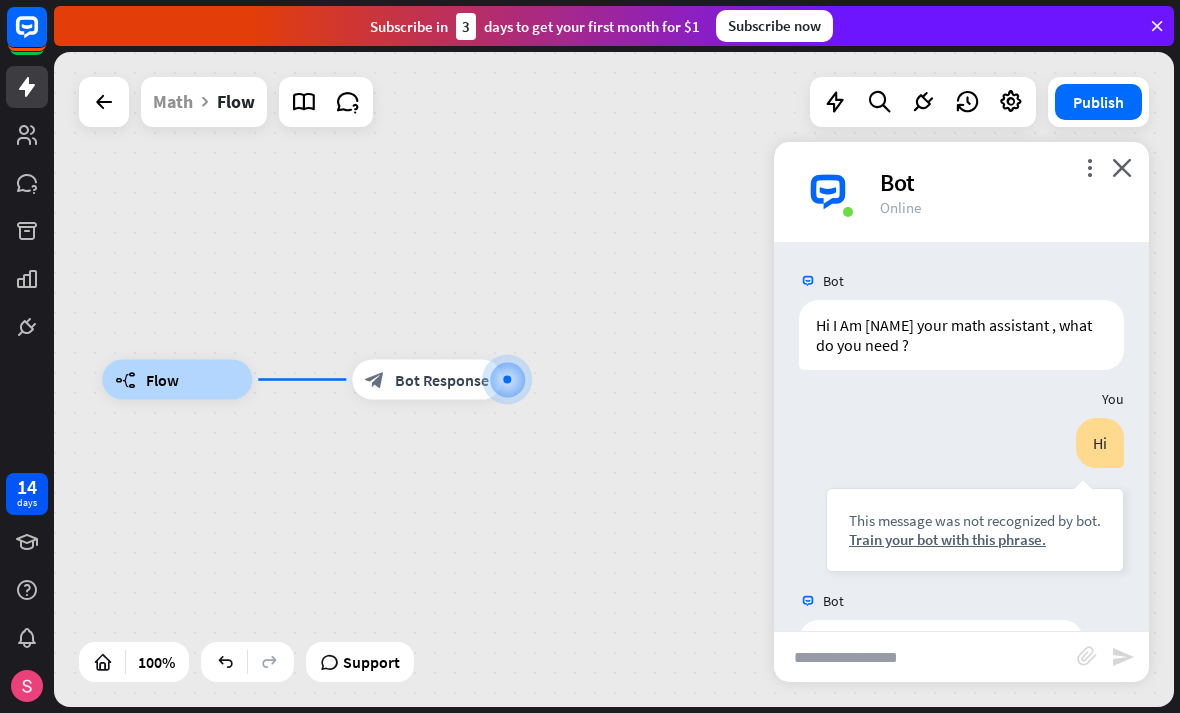 scroll, scrollTop: 0, scrollLeft: 0, axis: both 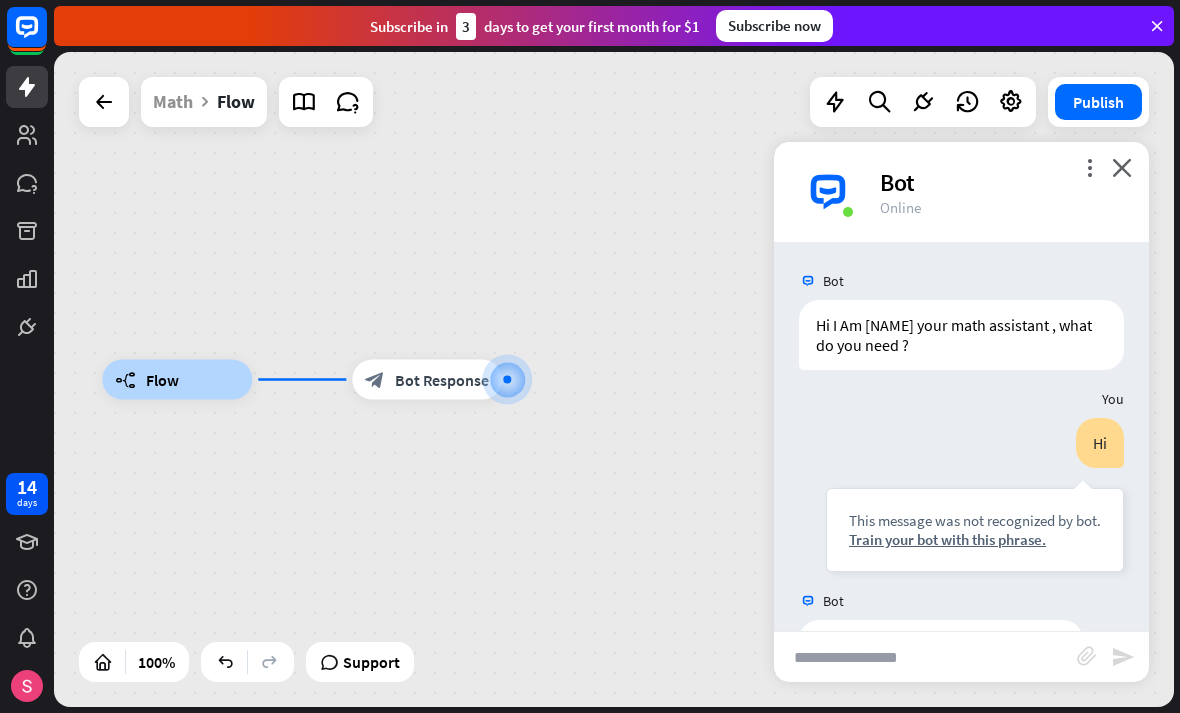 click on "close" at bounding box center (1122, 167) 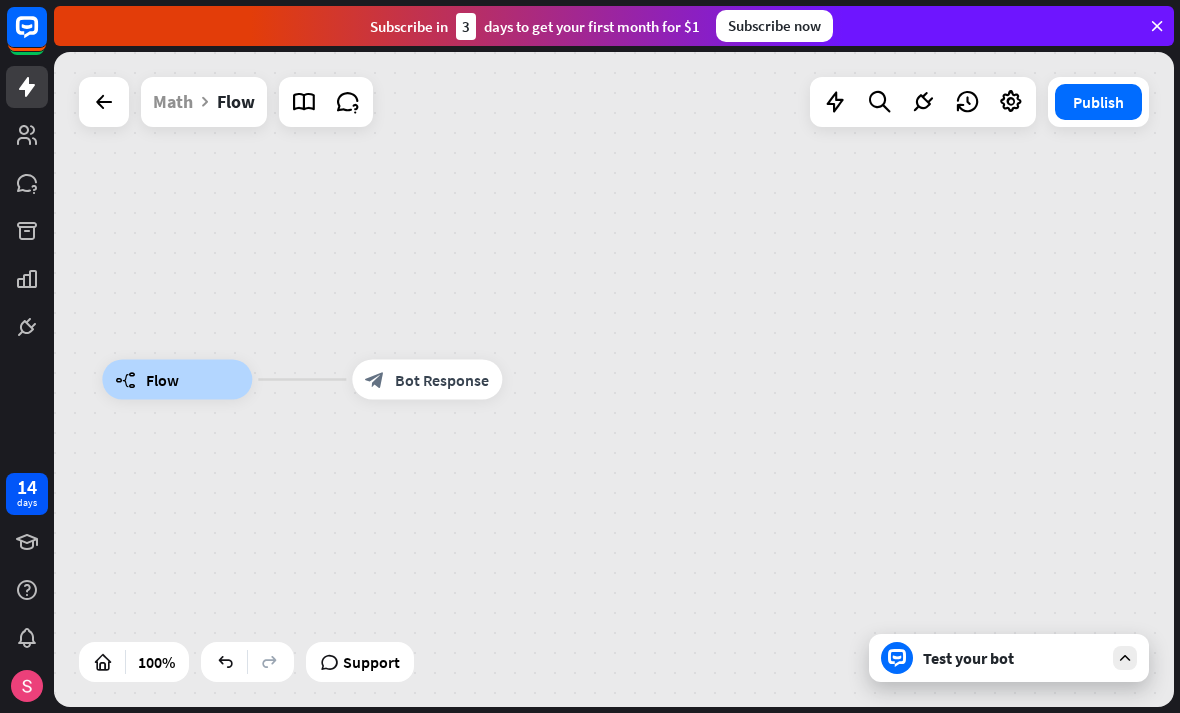 click on "Test your bot" at bounding box center [1013, 658] 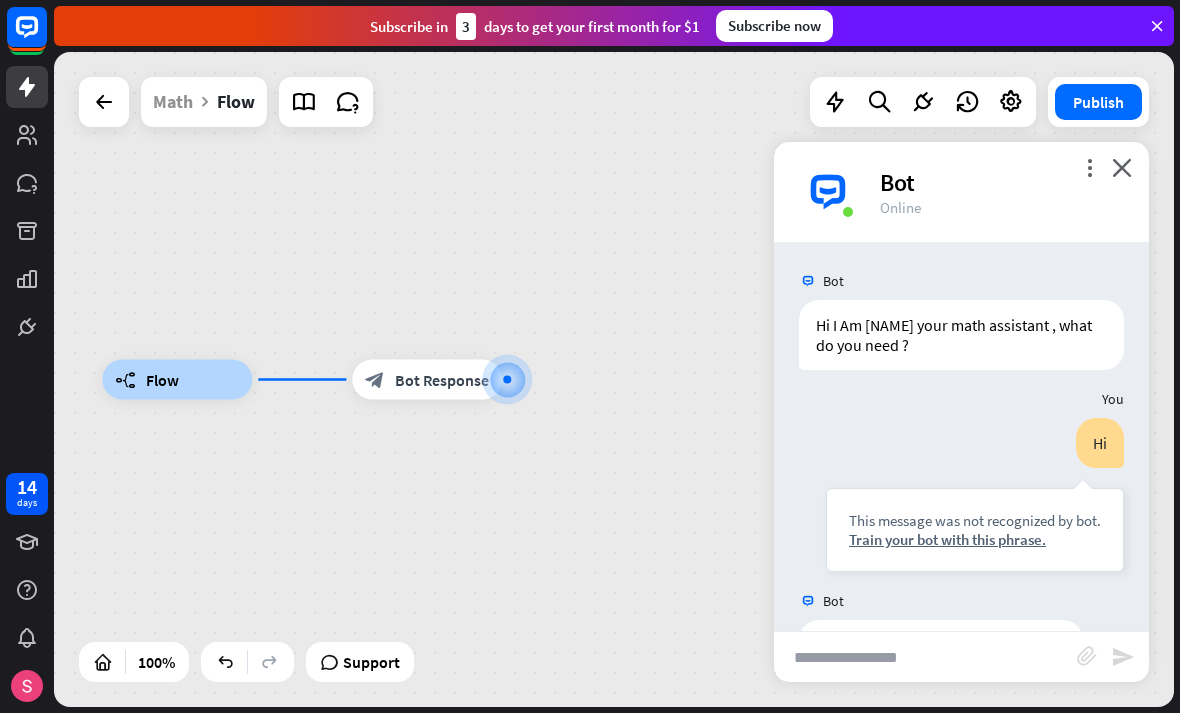 click on "close" at bounding box center (1122, 167) 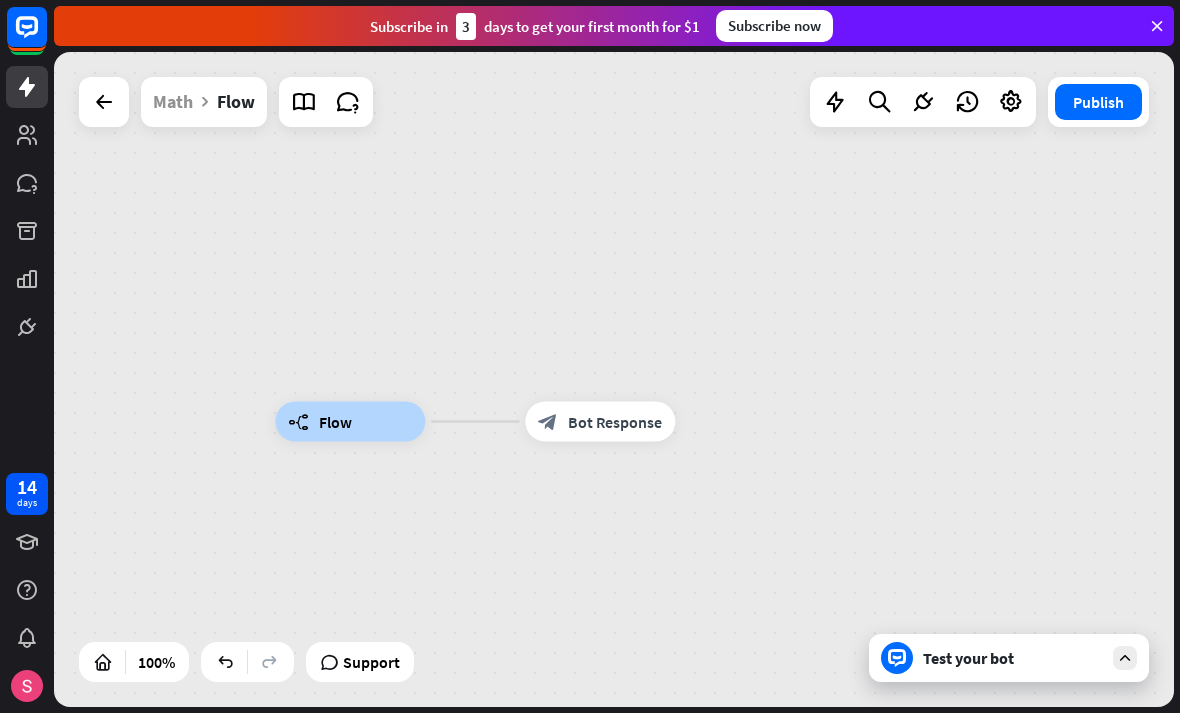 click on "Test your bot" at bounding box center (1009, 658) 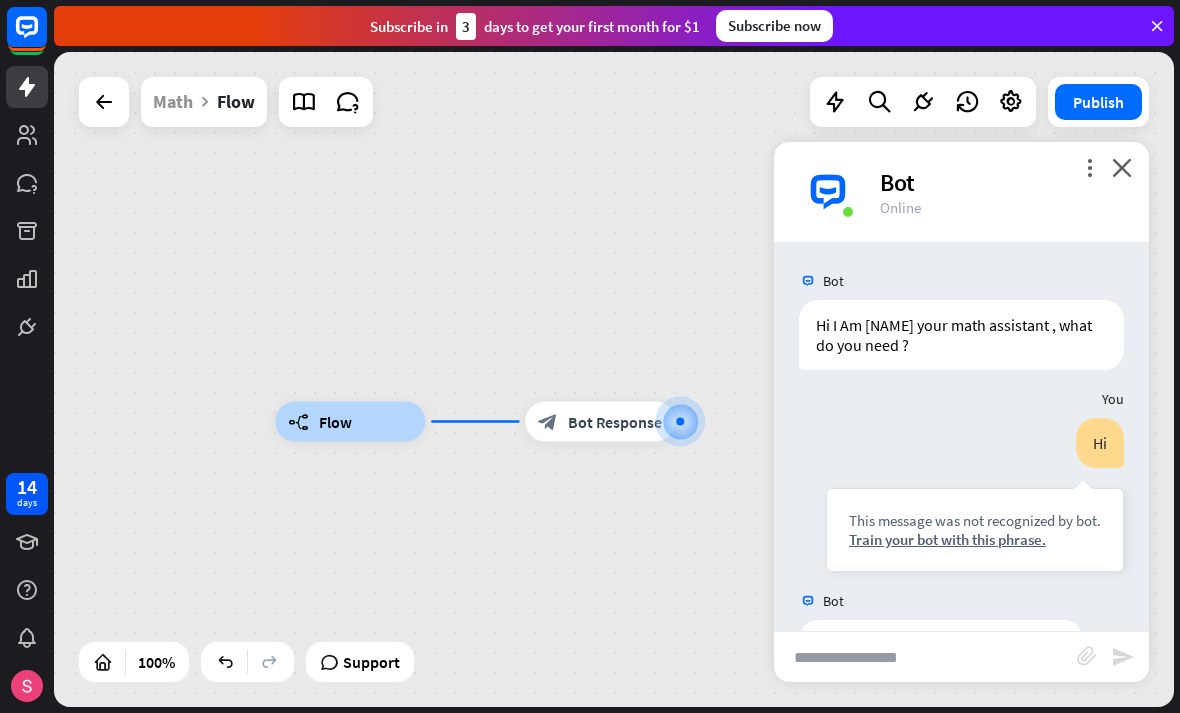 click on "more_vert" at bounding box center (1089, 167) 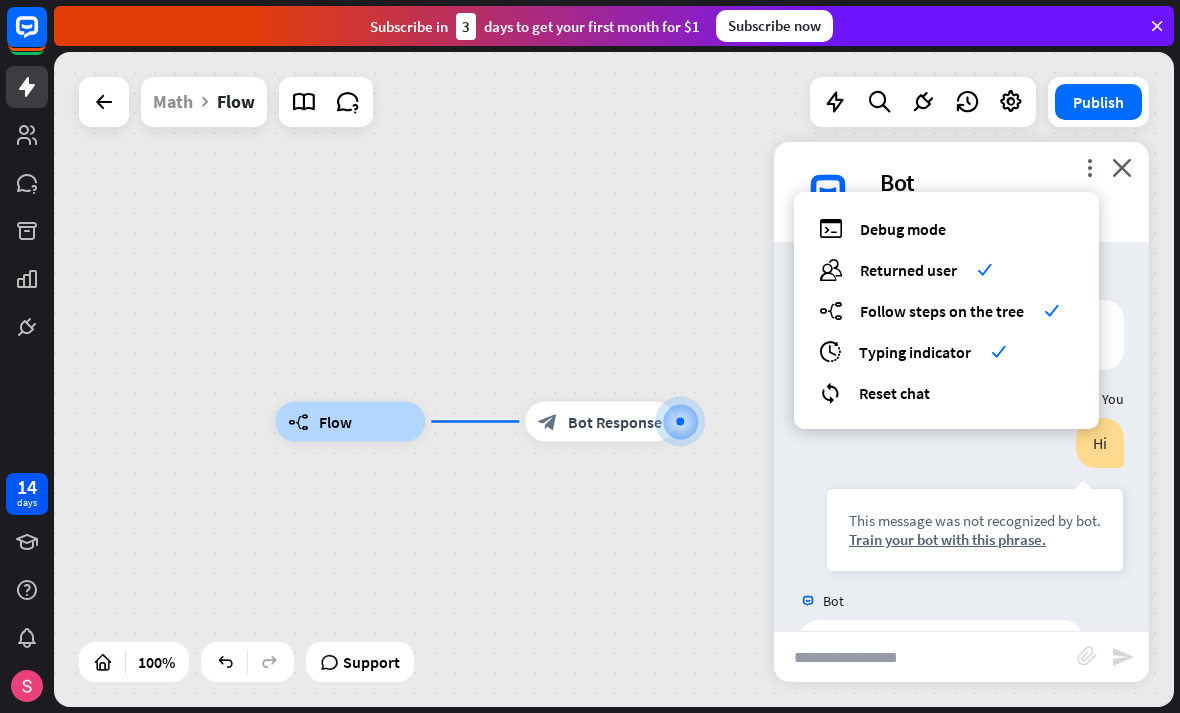 click on "Reset chat" at bounding box center [894, 393] 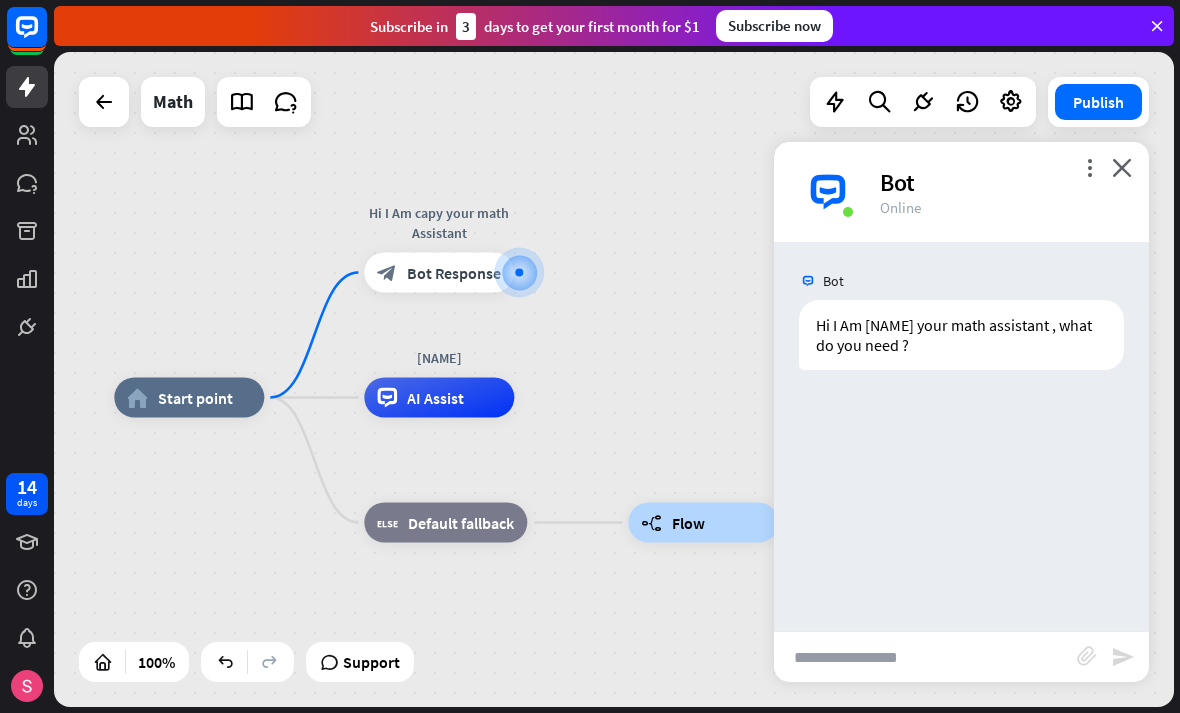 click at bounding box center [925, 657] 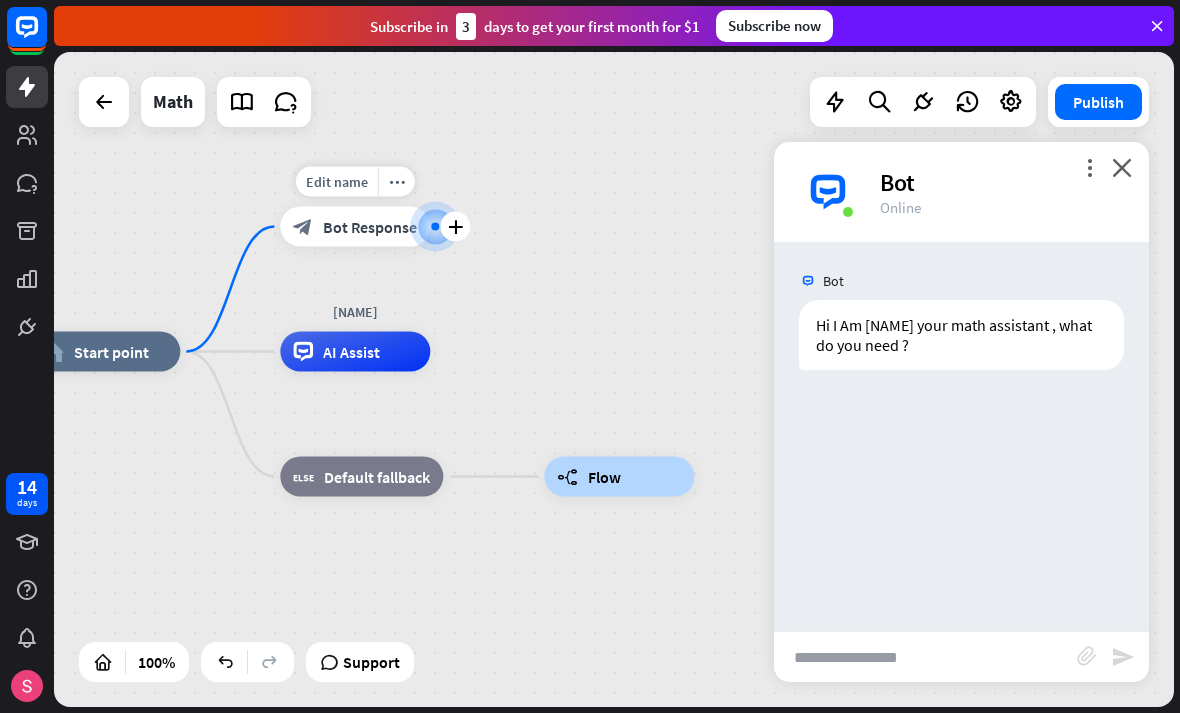 click on "Bot Response" at bounding box center [370, 227] 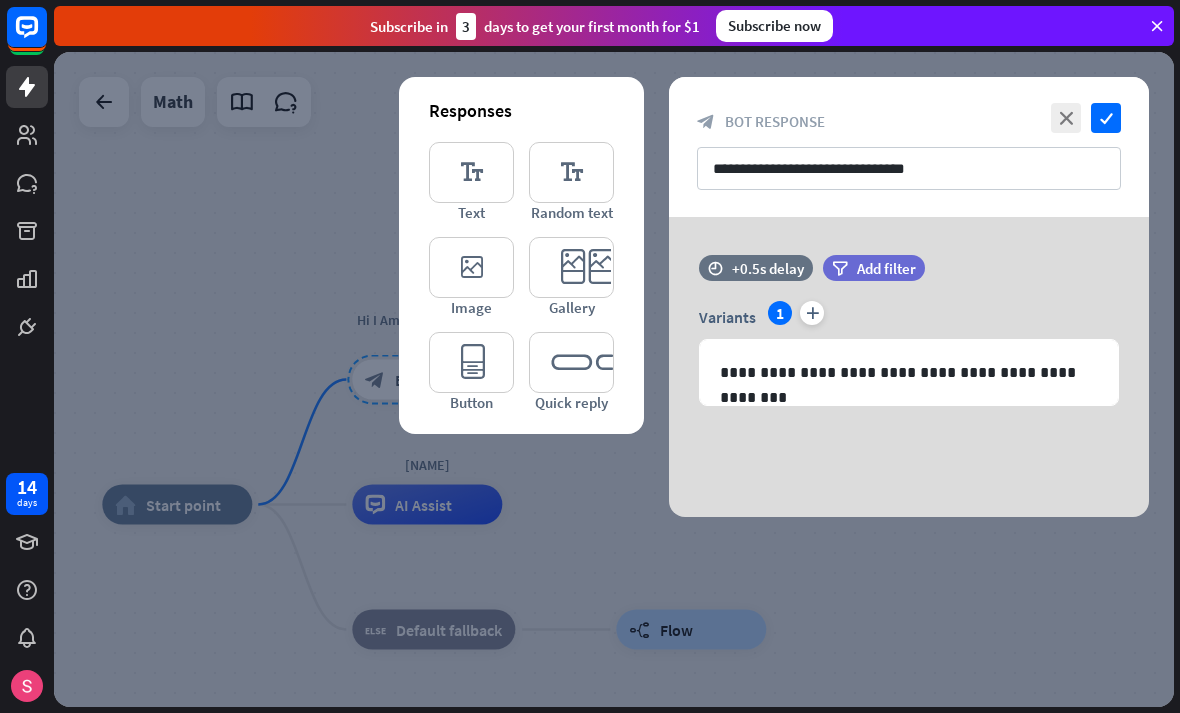 click at bounding box center [614, 379] 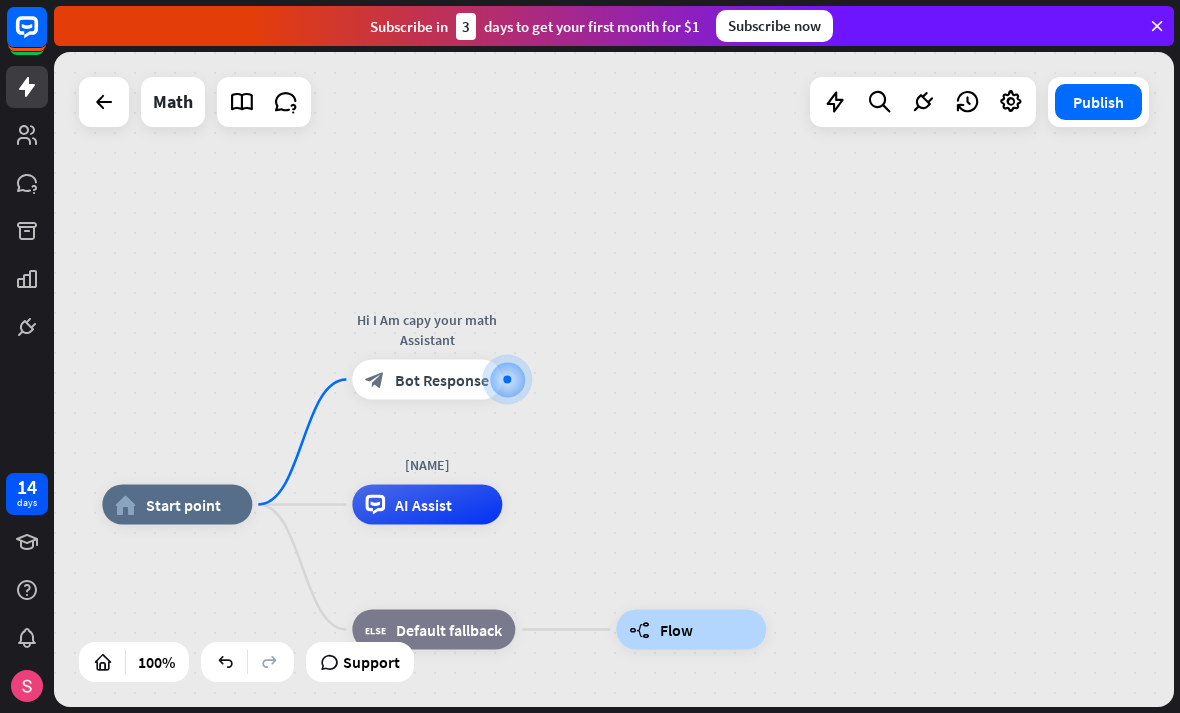 click at bounding box center (925, 637) 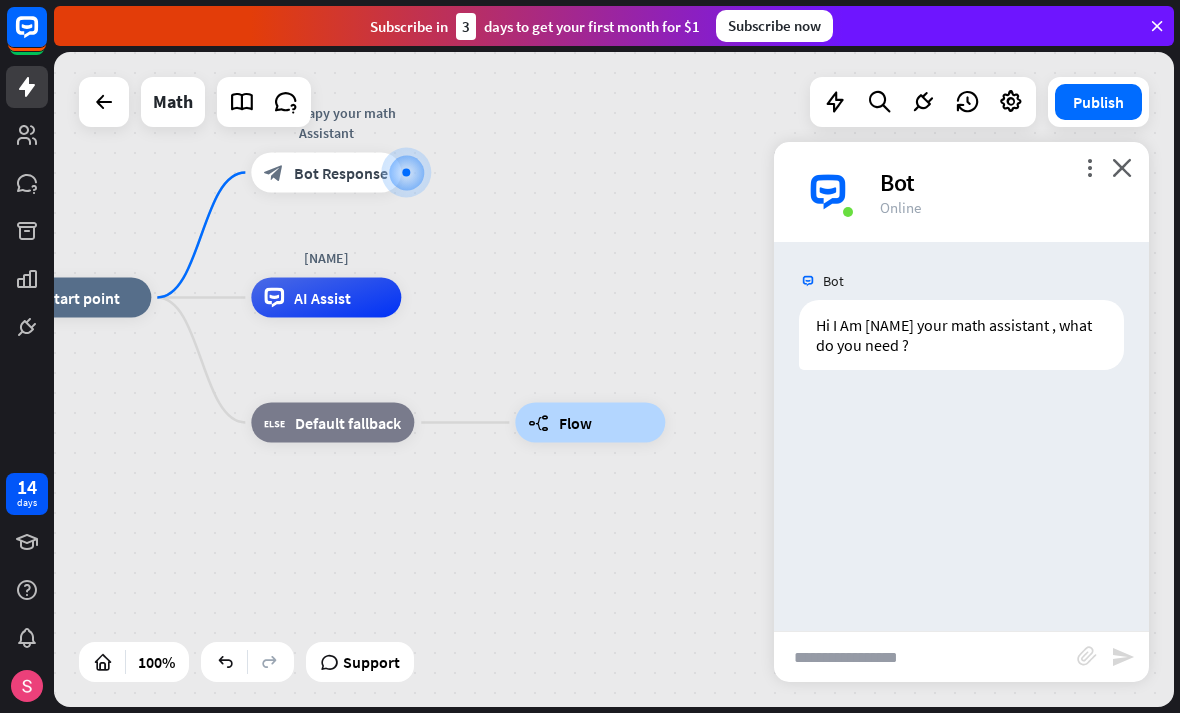 click at bounding box center [925, 657] 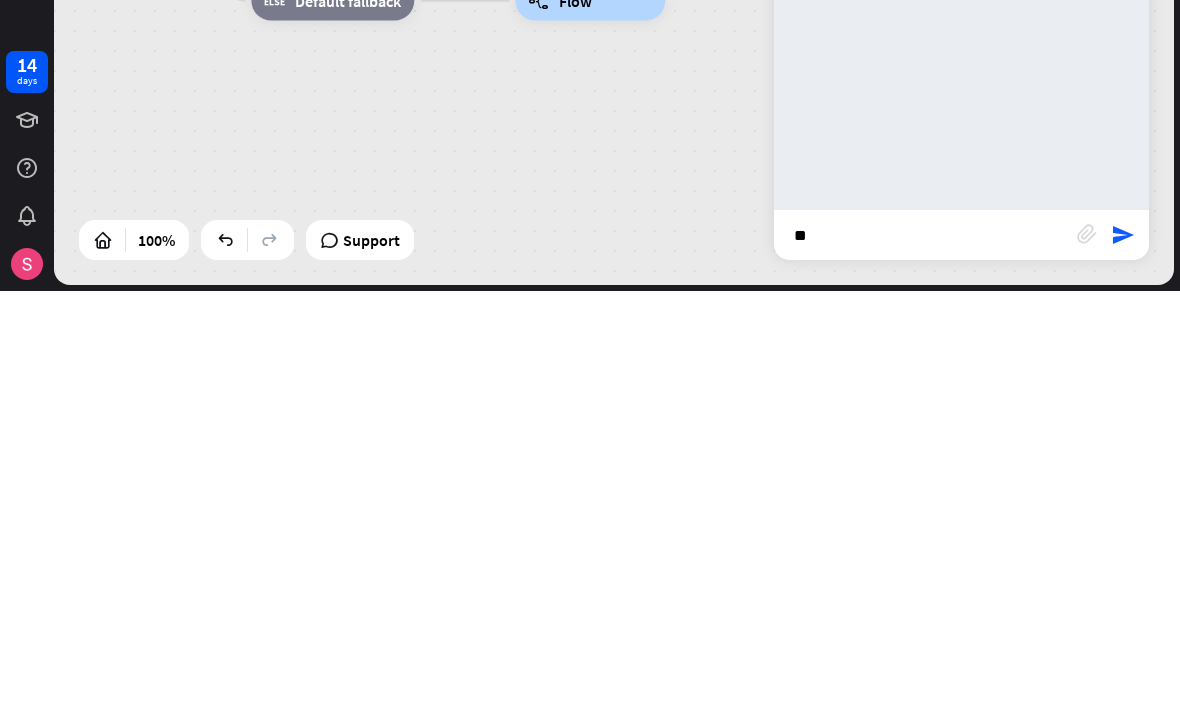 type on "**" 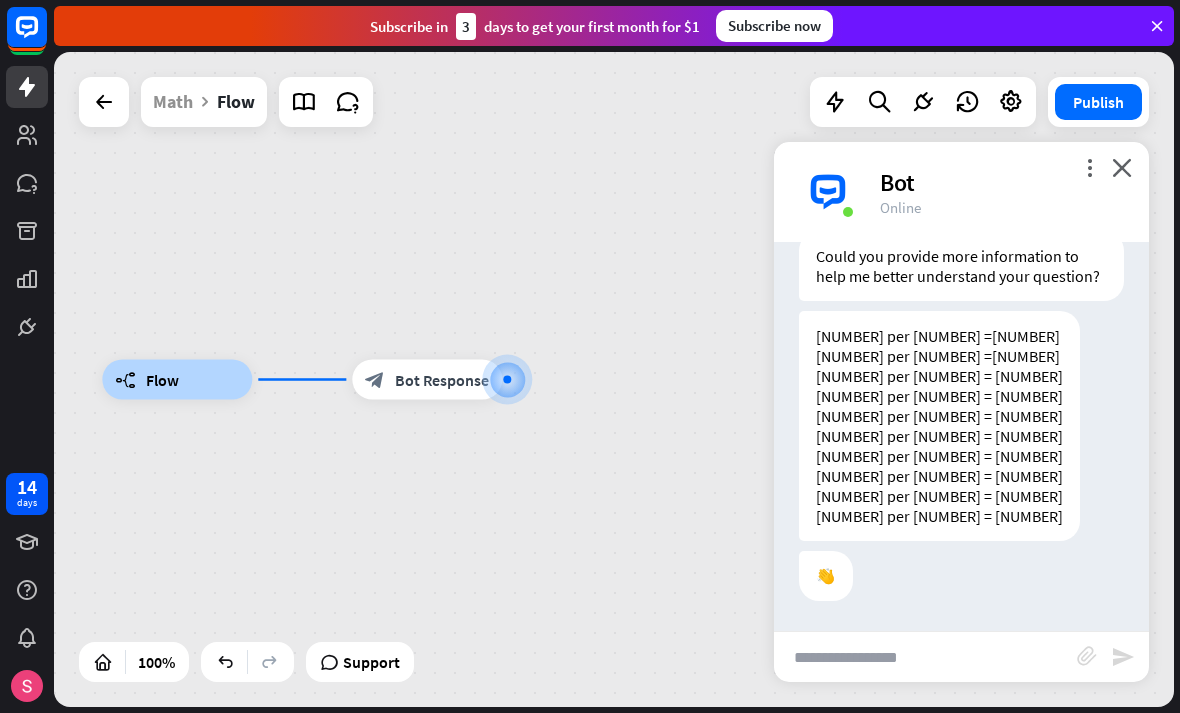 scroll, scrollTop: 388, scrollLeft: 0, axis: vertical 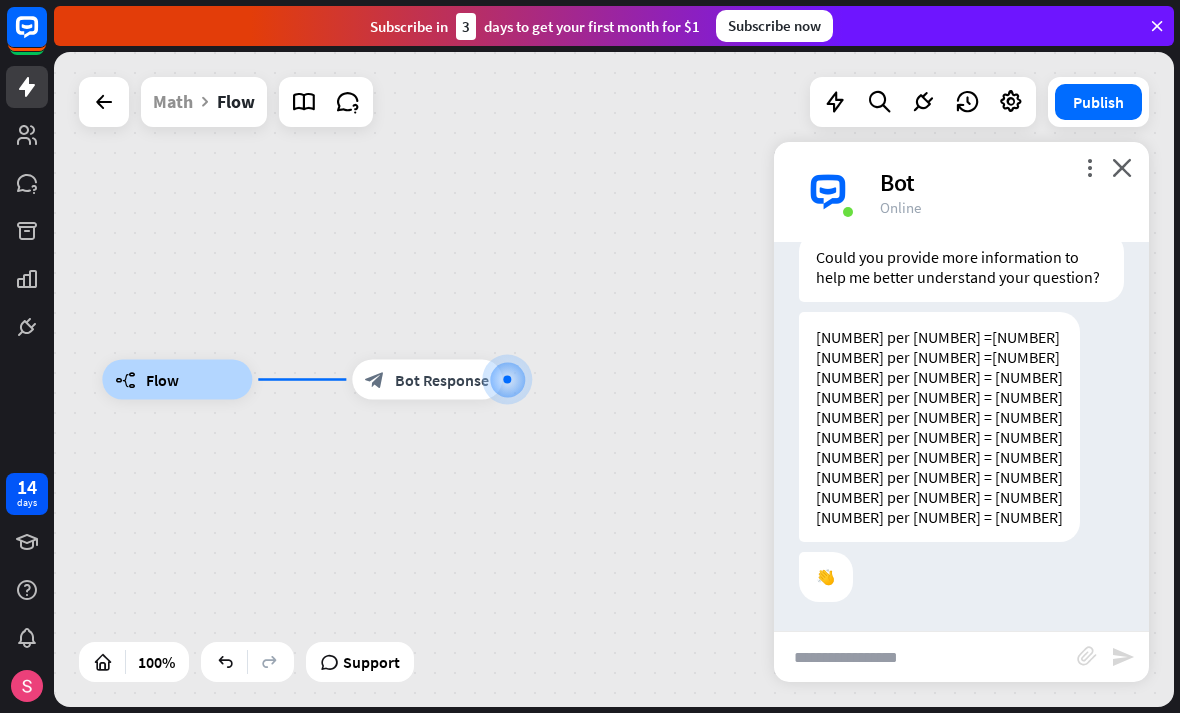 click on "👋" at bounding box center [826, 577] 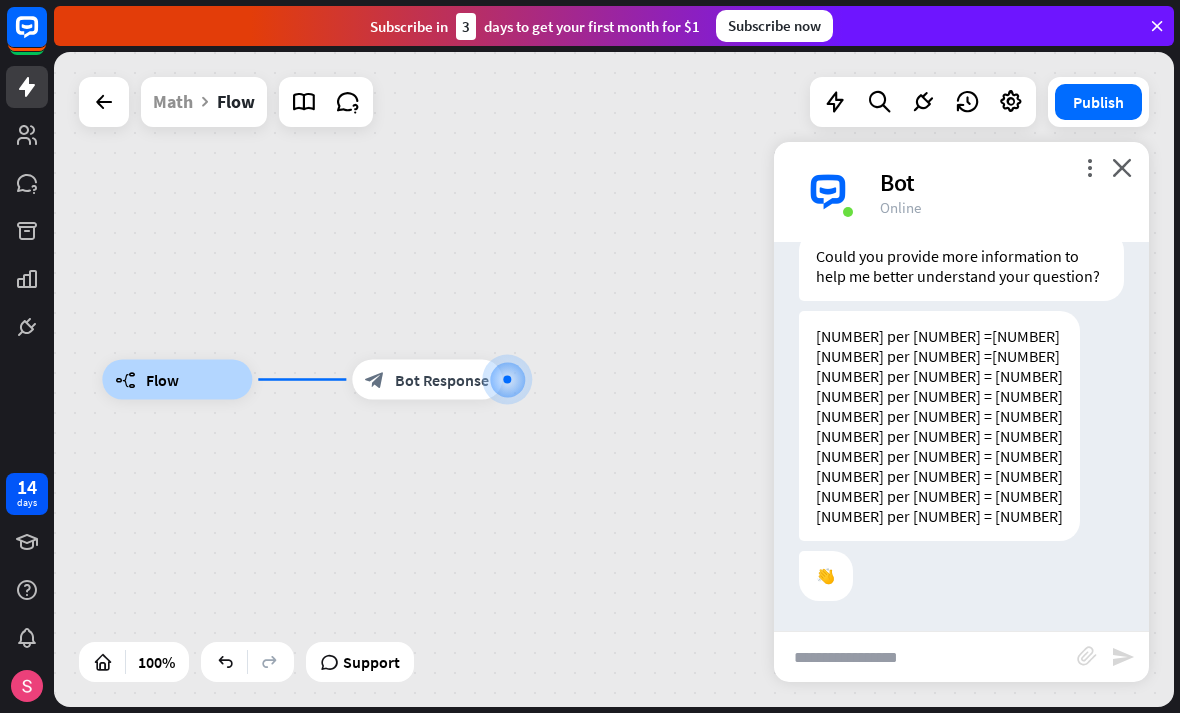 scroll, scrollTop: 389, scrollLeft: 0, axis: vertical 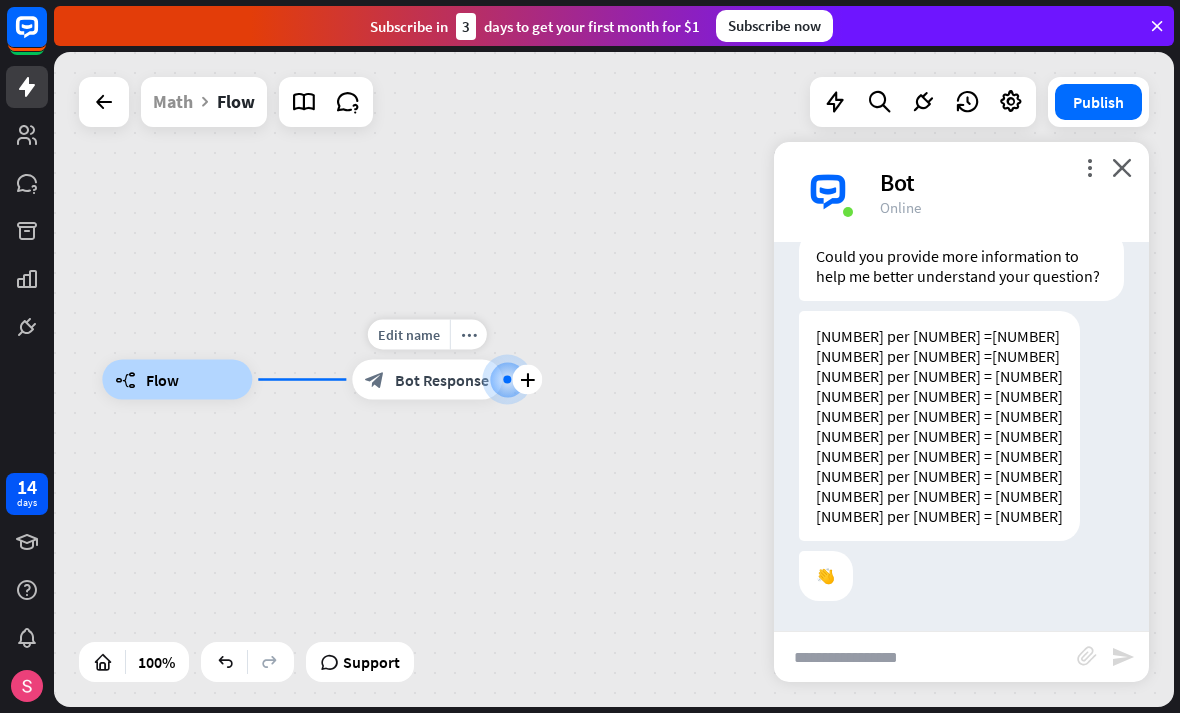 click on "block_bot_response   Bot Response" at bounding box center (427, 380) 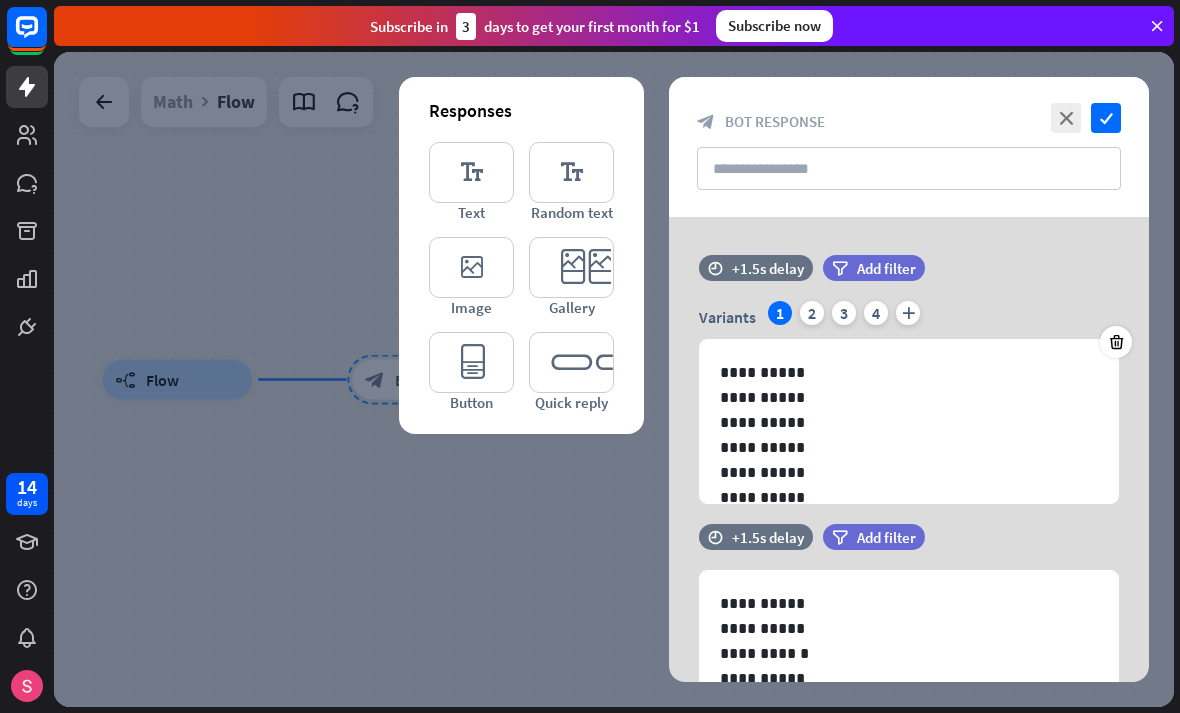 scroll, scrollTop: -3, scrollLeft: 0, axis: vertical 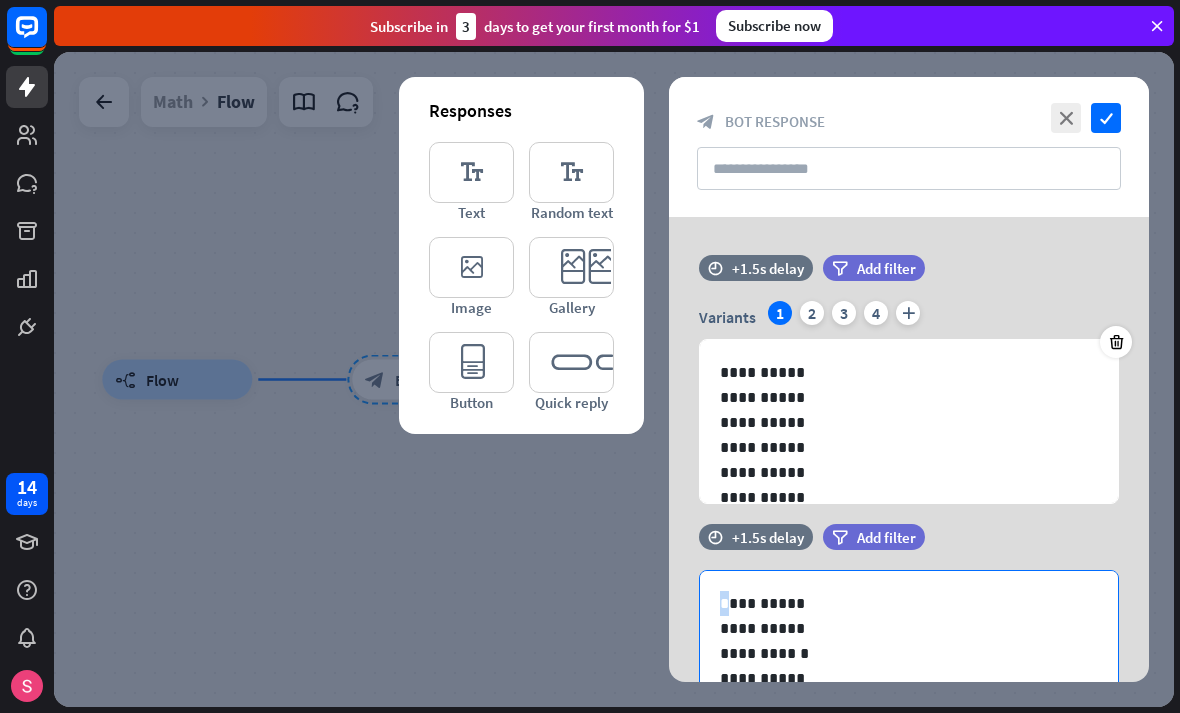 click on "time   +[NUMBER].[NUMBER]s delay          filter   Add filter" at bounding box center (909, 547) 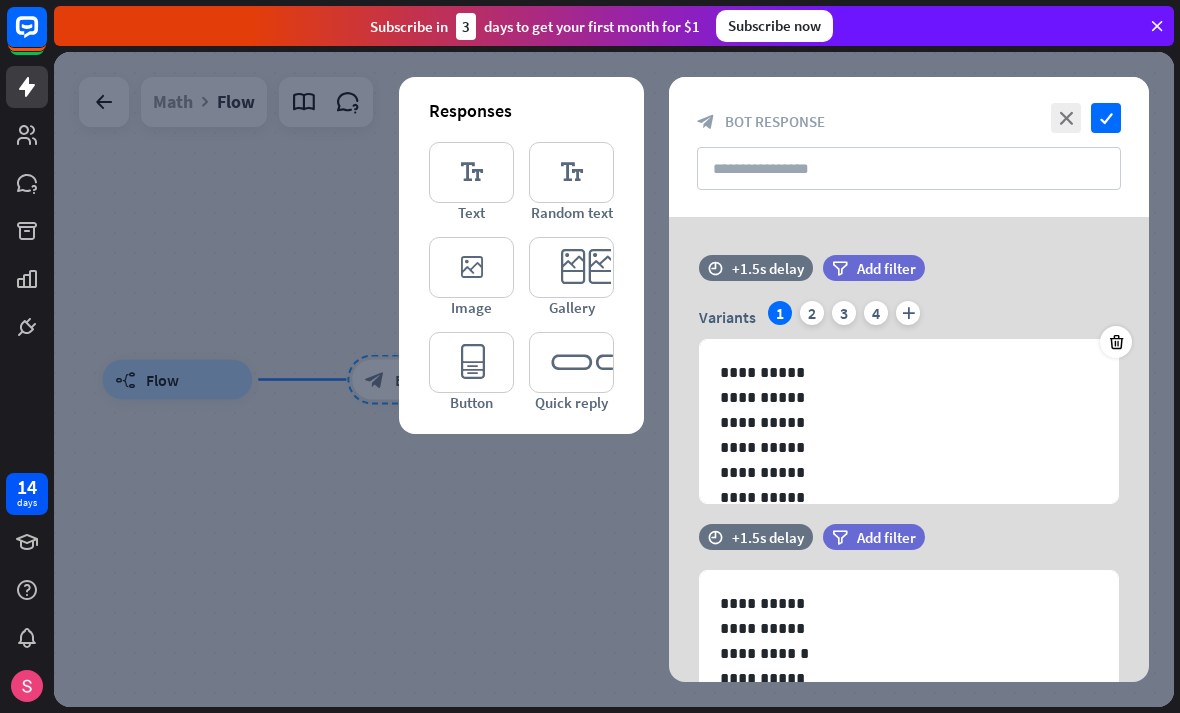 click on "time   [DURATION] delay          filter   Add filter   Variants
[NUMBER]
[NUMBER]
[NUMBER]
[NUMBER]
plus
[NUMBER] [MASK] [MASK] [MASK] [MASK] [MASK] [MASK] [MASK] [MASK] [MASK] [MASK]       time   [DURATION] delay          filter   Add filter             [NUMBER] [MASK] [MASK] [MASK] [MASK] [MASK] [MASK] [MASK] [MASK] [MASK] [MASK]     time   [DURATION] delay          filter   Add filter             [NUMBER]   **" at bounding box center (909, 577) 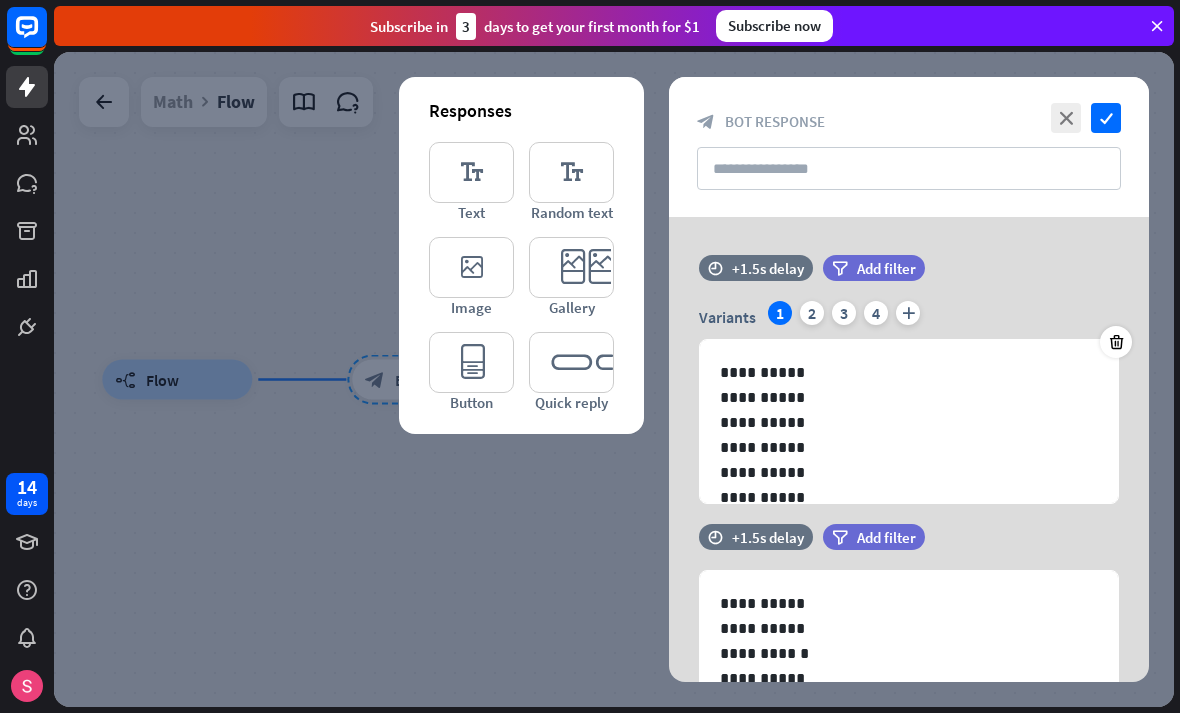 click at bounding box center (614, 379) 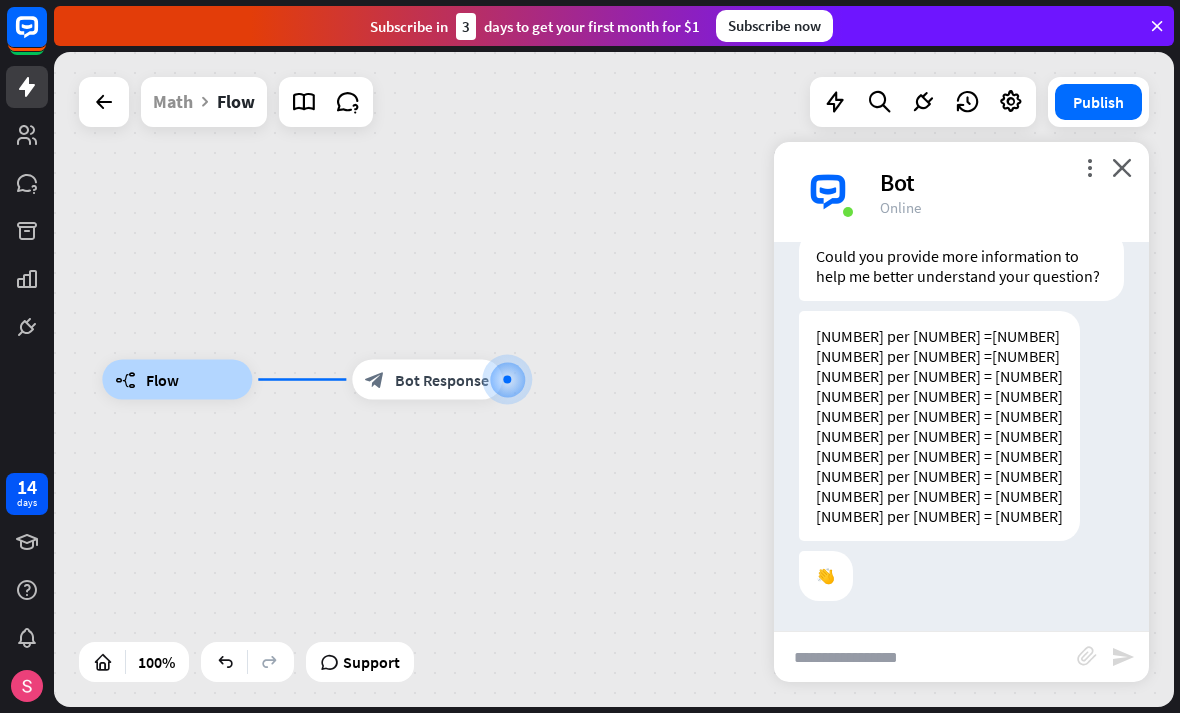 click on "builder_tree   Flow                   block_bot_response   Bot Response" at bounding box center [662, 707] 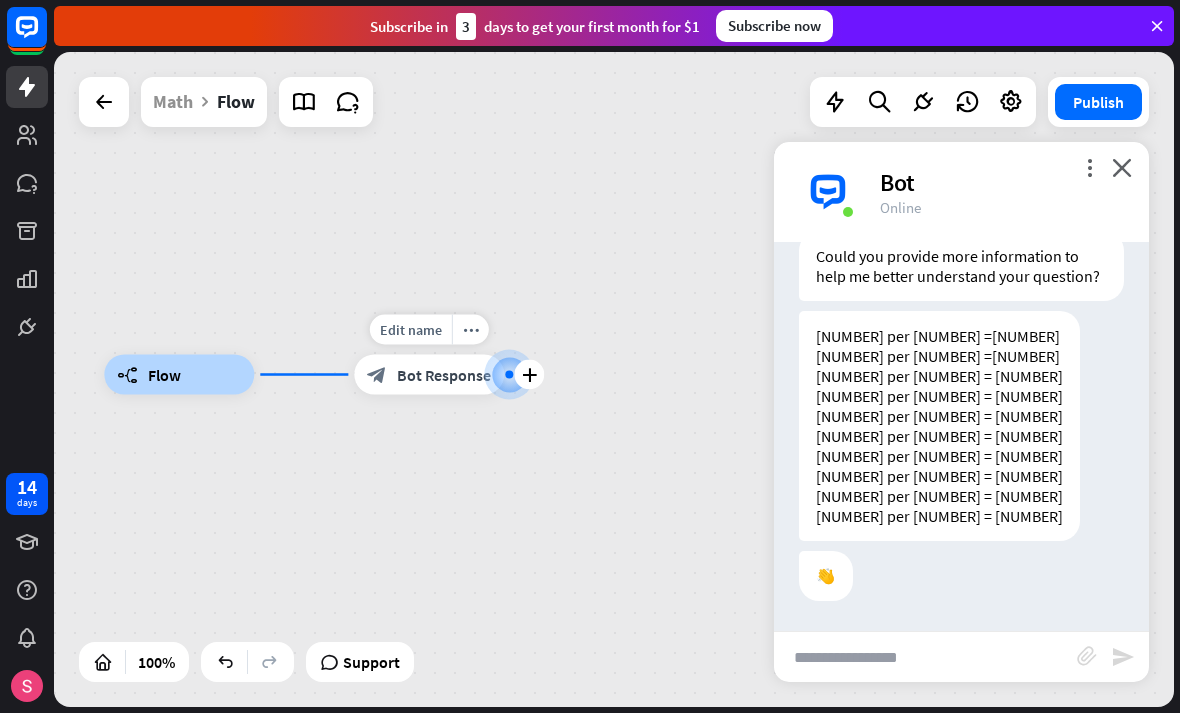 click on "Edit name" at bounding box center (411, 330) 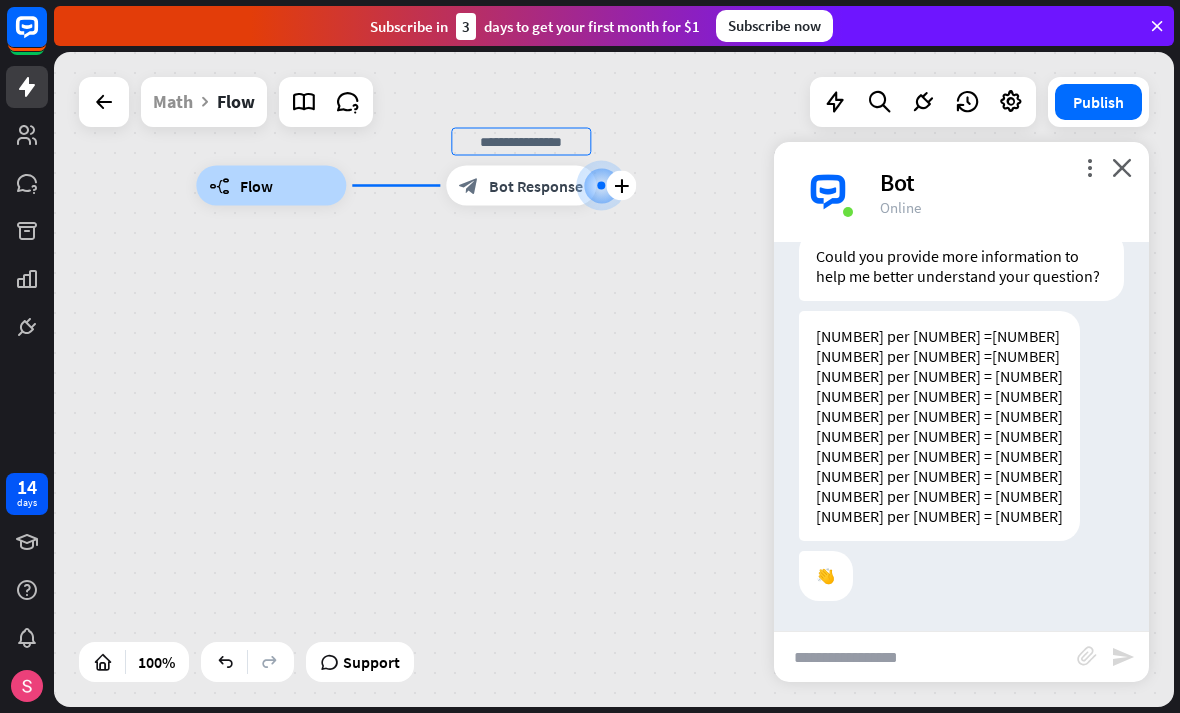 click on "Bot Response" at bounding box center (536, 186) 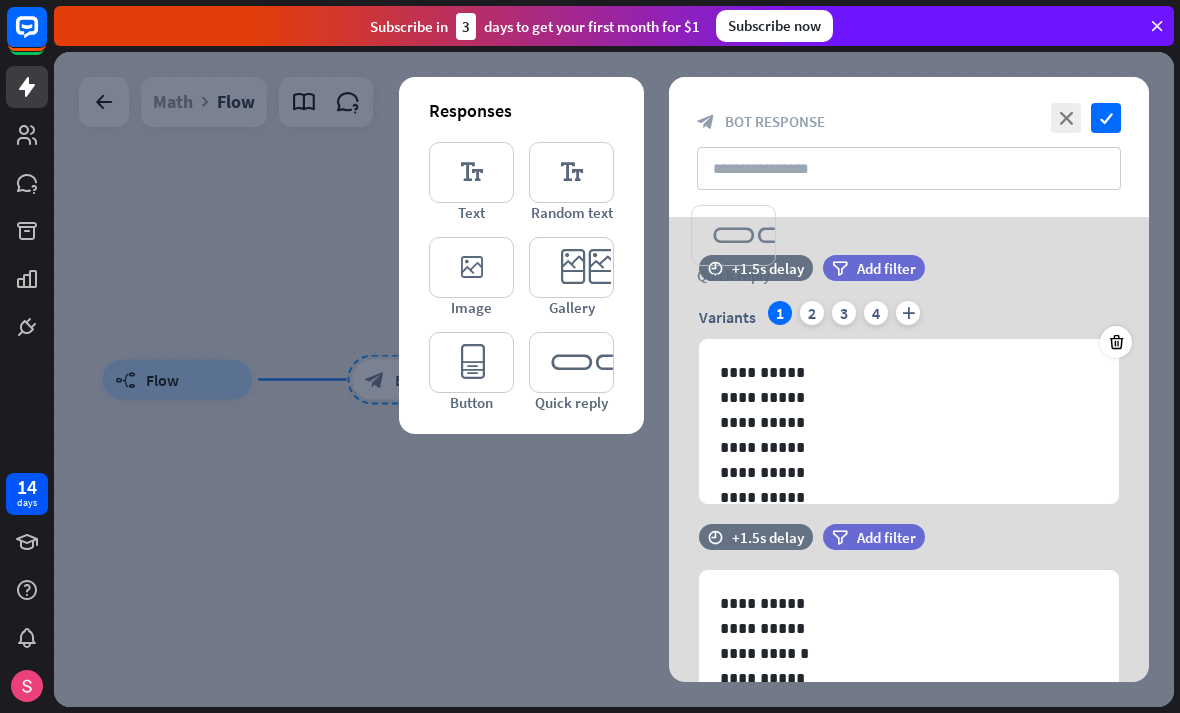 type 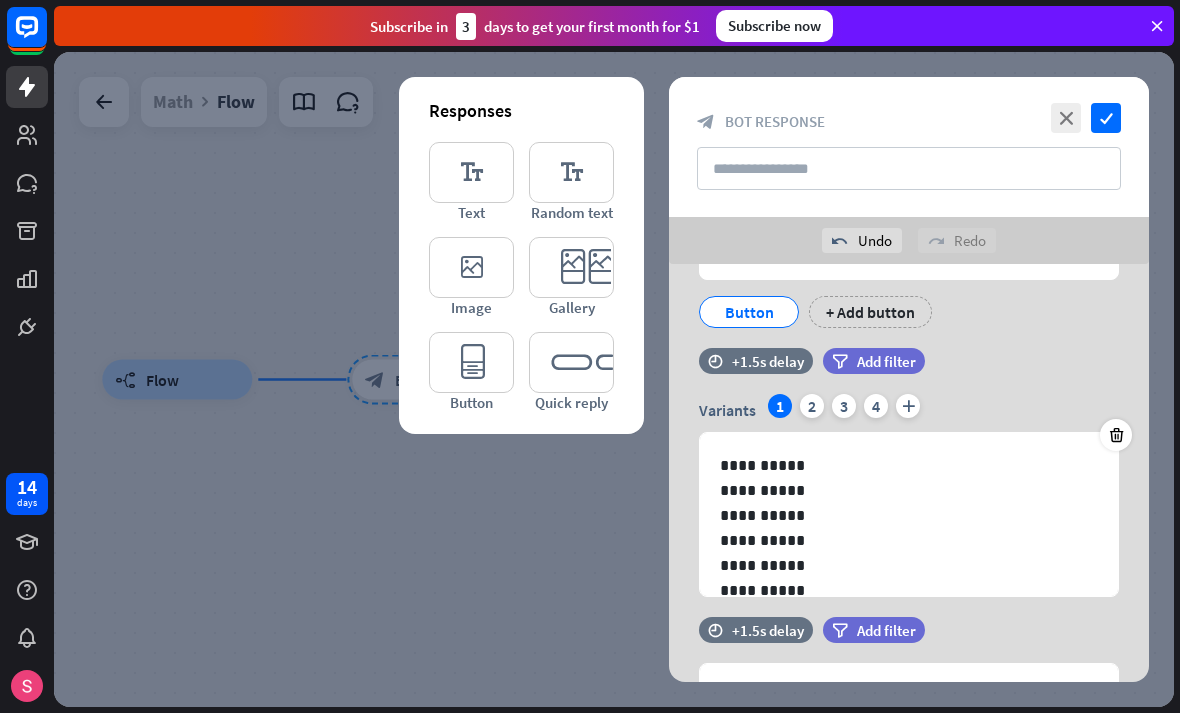 scroll, scrollTop: 29, scrollLeft: 0, axis: vertical 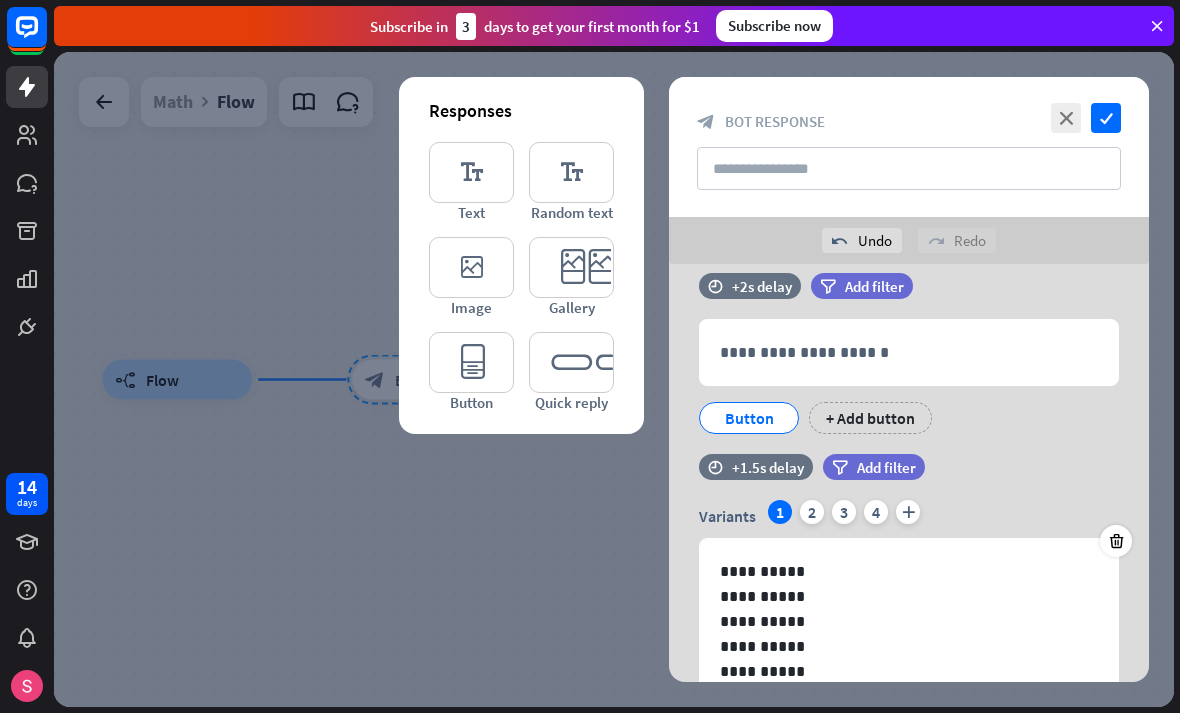 click on "**********" at bounding box center (909, 352) 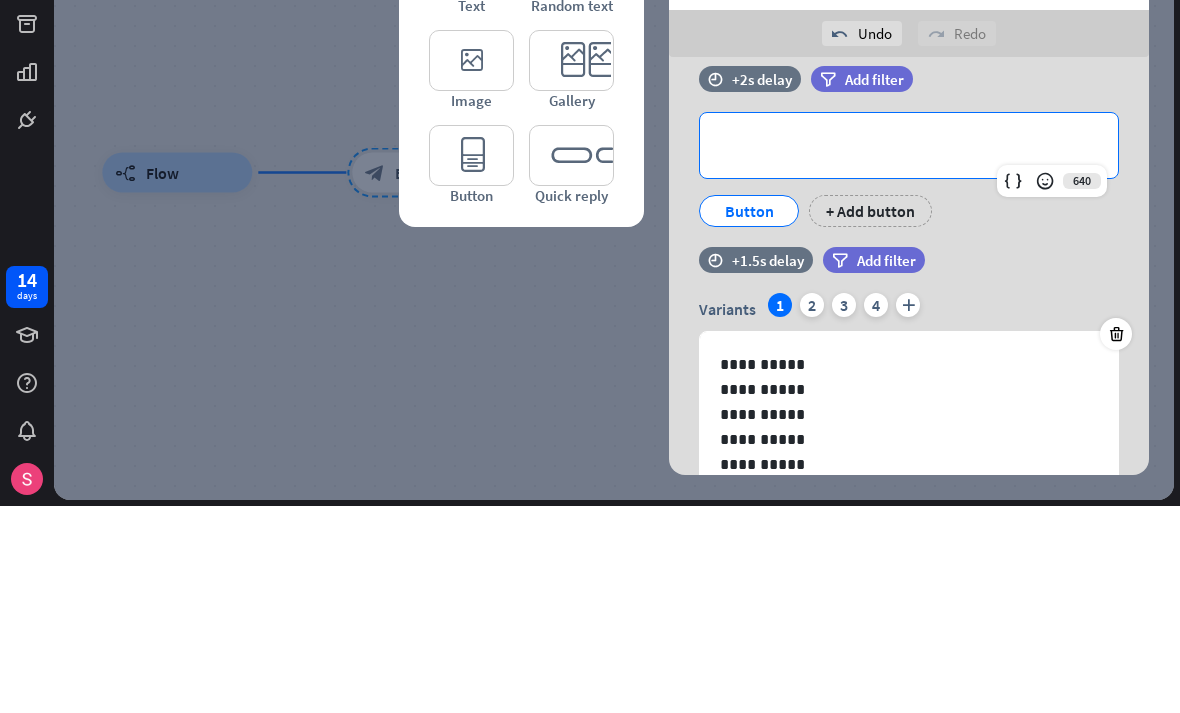 click at bounding box center [669, 378] 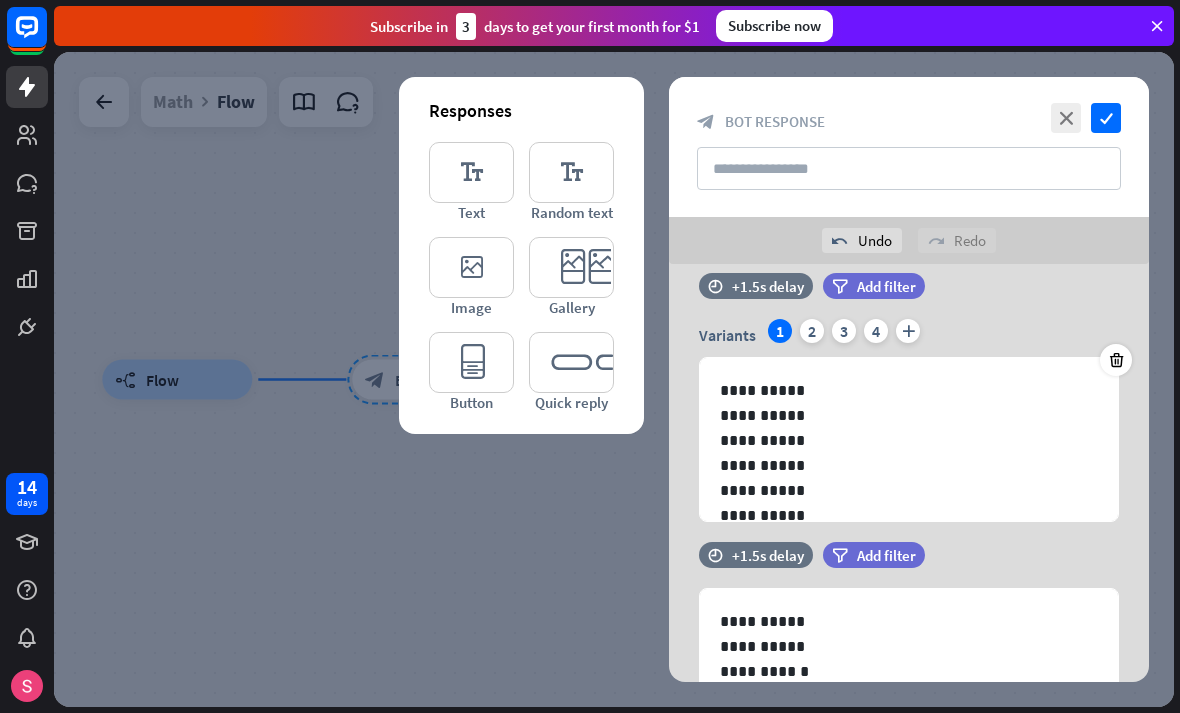 click on "check" at bounding box center (1106, 118) 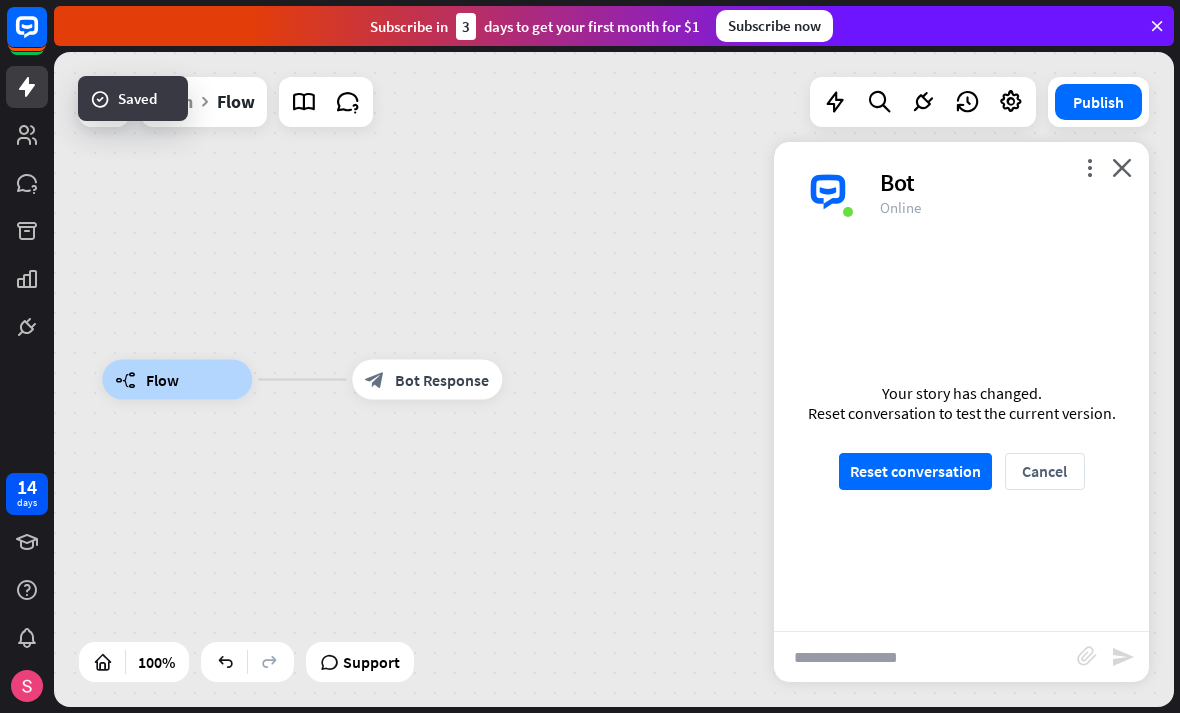 click at bounding box center (925, 657) 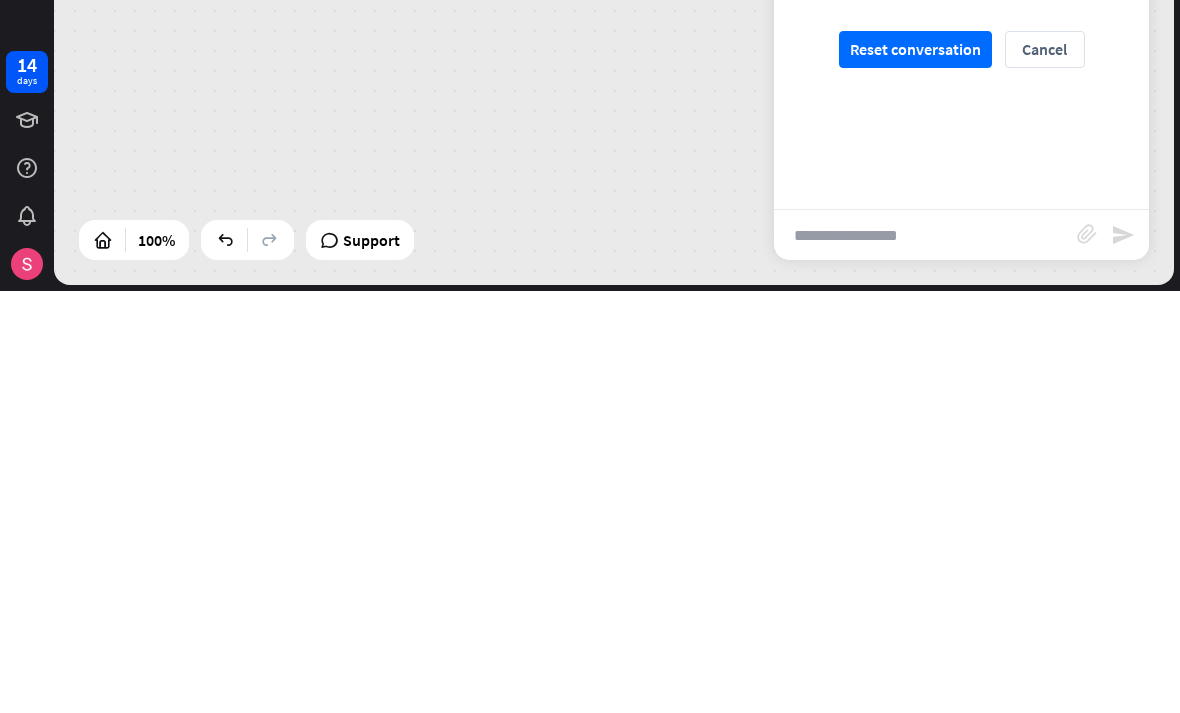 click on "Reset conversation" at bounding box center [915, 471] 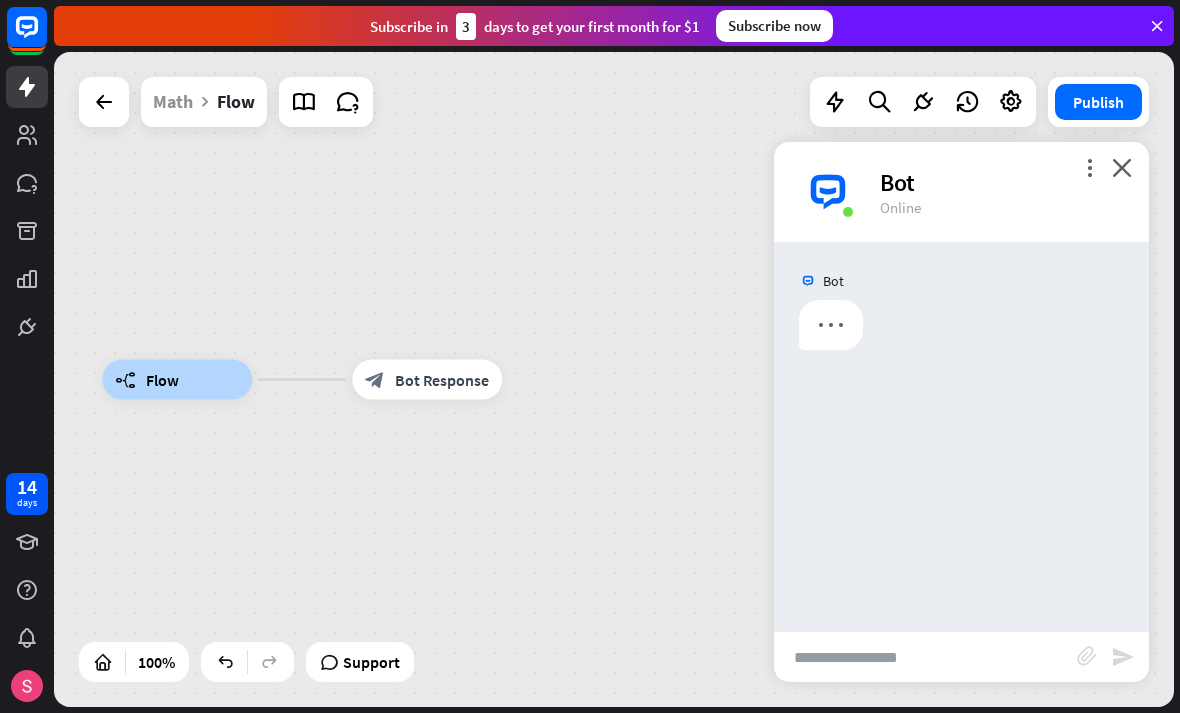 click at bounding box center [925, 657] 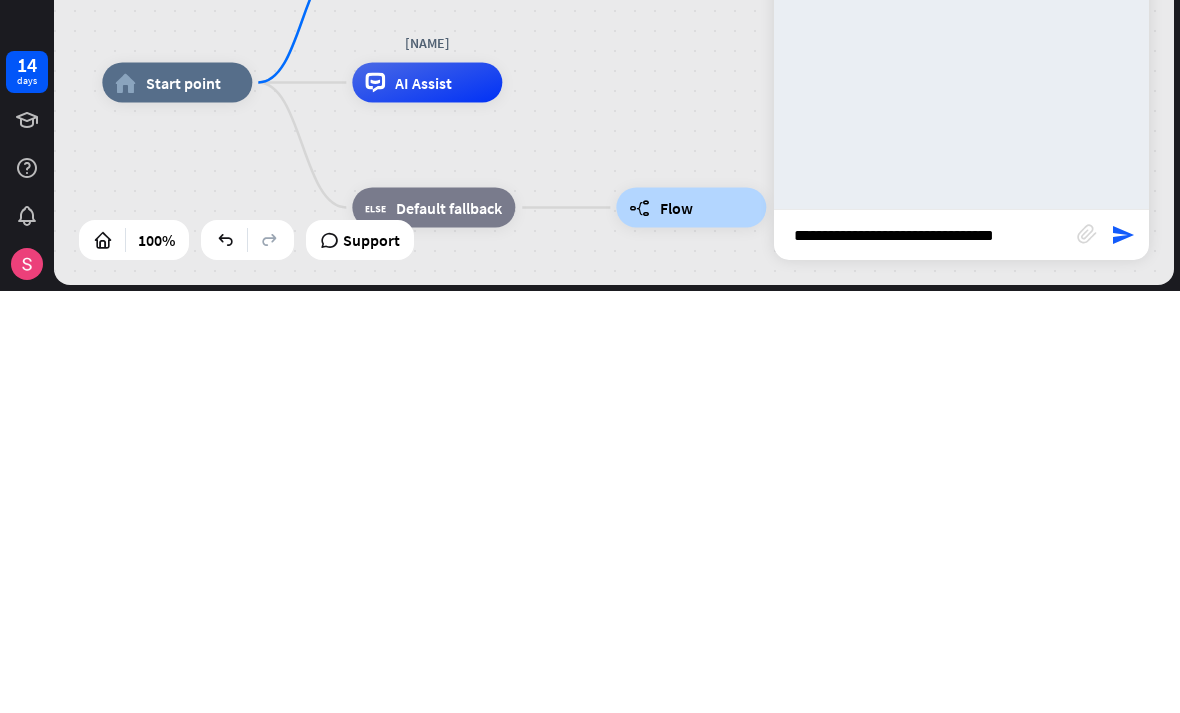 type on "**********" 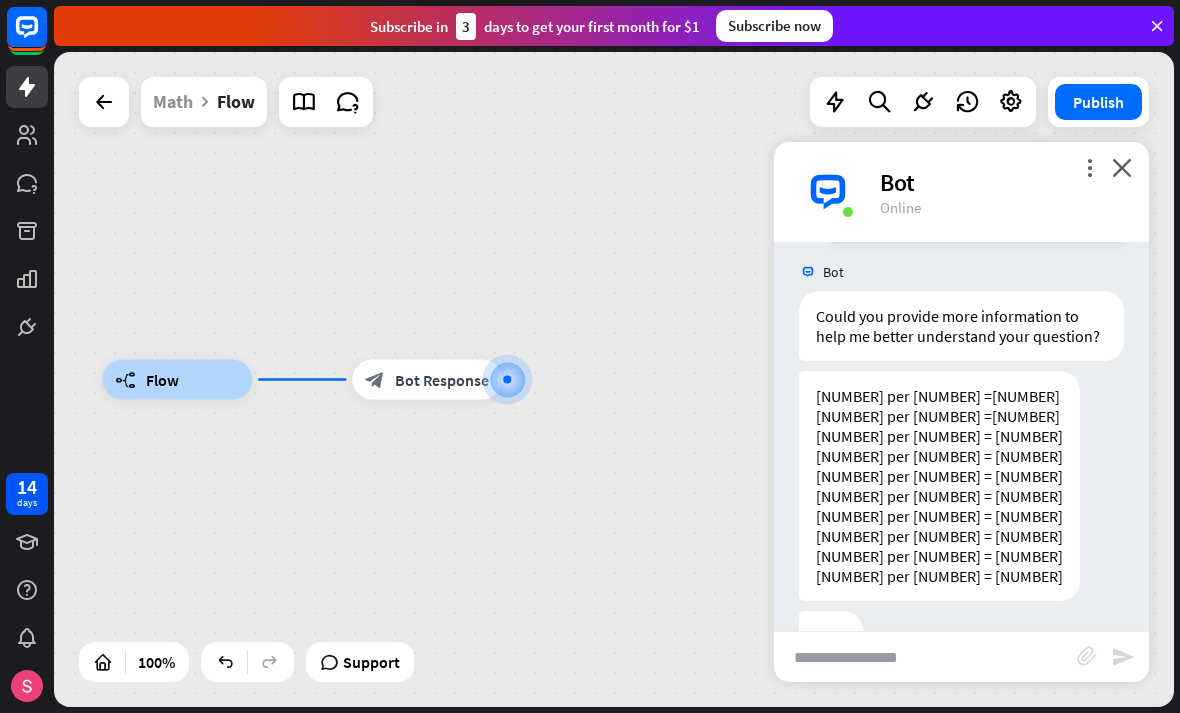 scroll, scrollTop: 389, scrollLeft: 0, axis: vertical 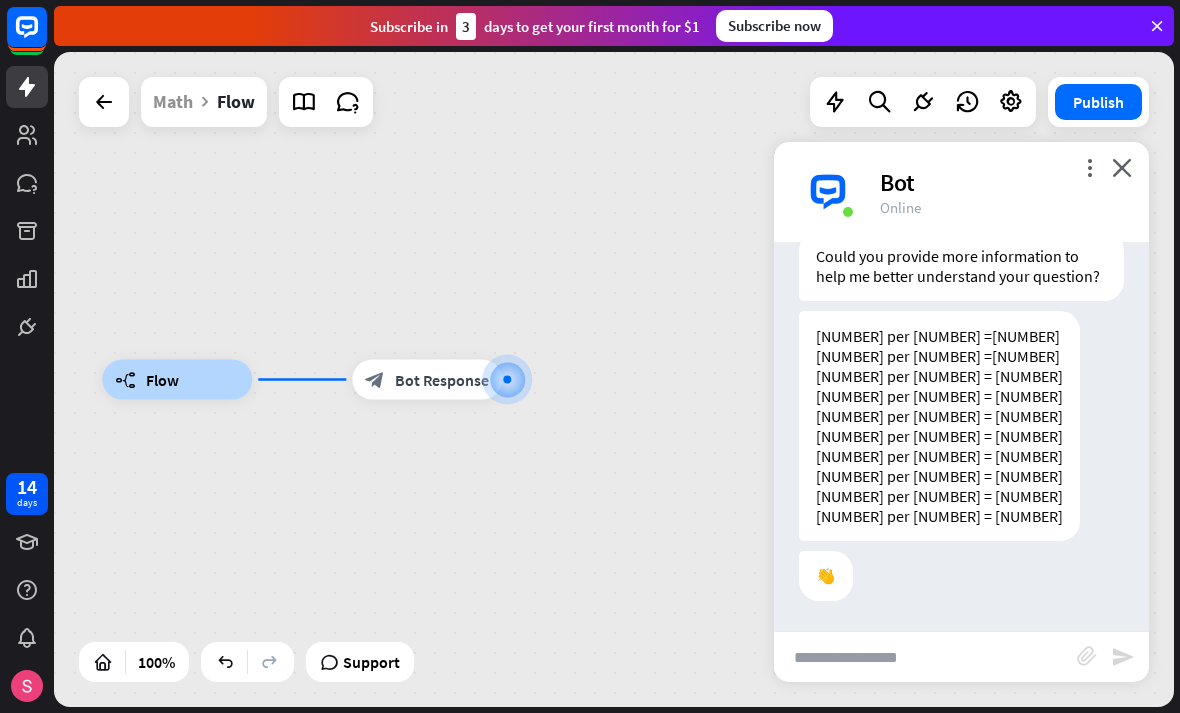 click on "close" at bounding box center (1122, 167) 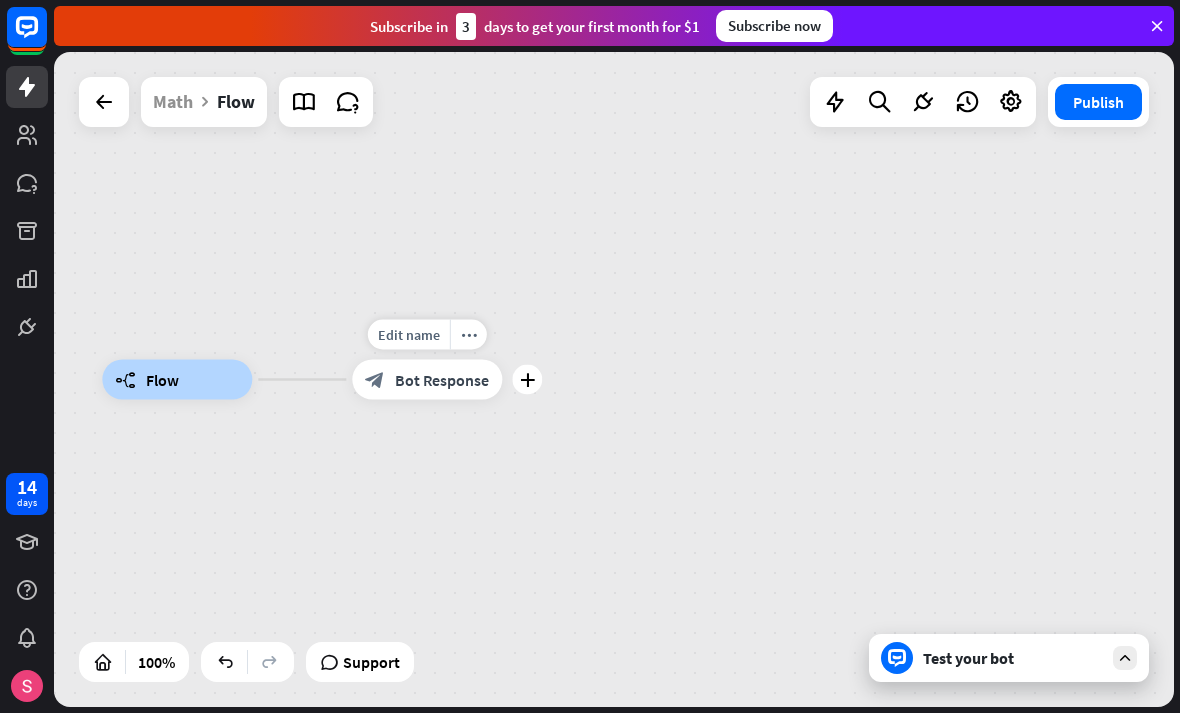 click on "Bot Response" at bounding box center [442, 380] 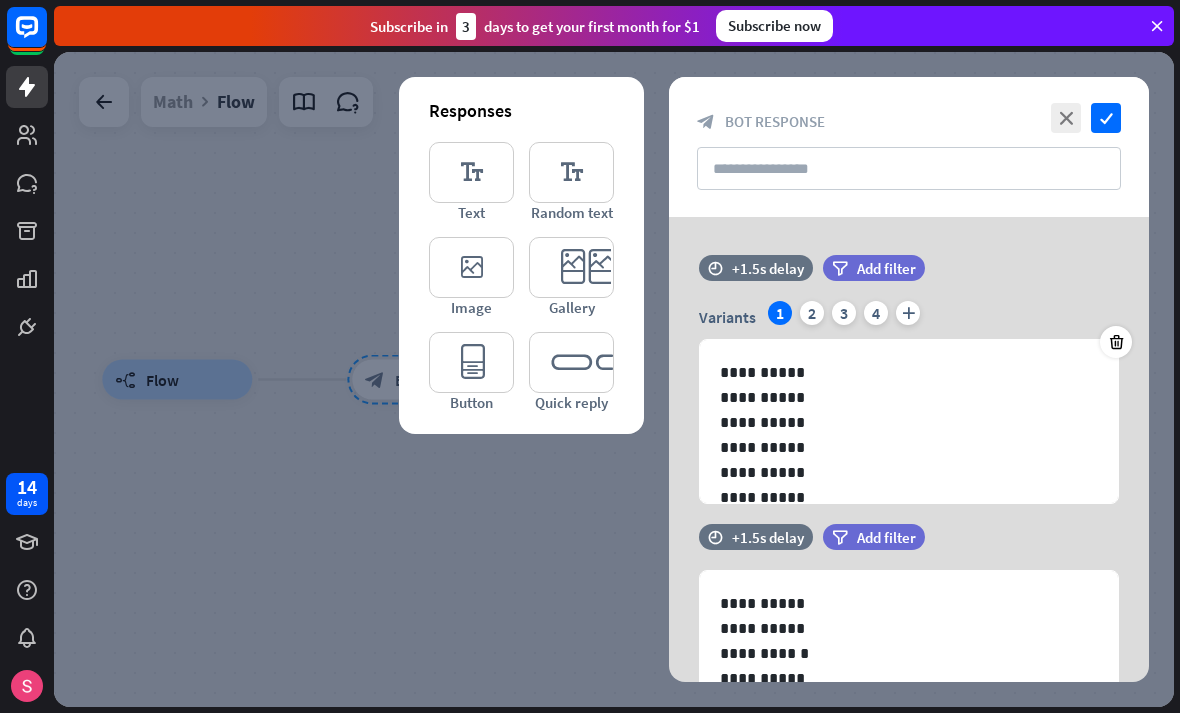 click on "Button" at bounding box center (471, 402) 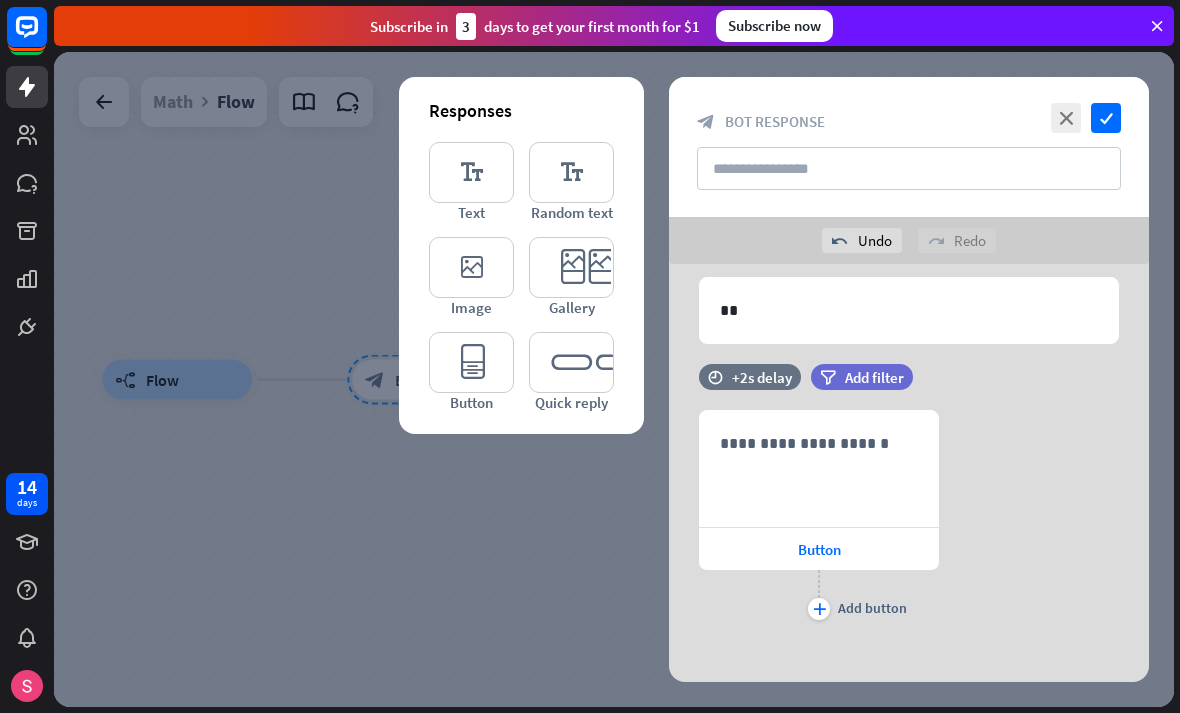 scroll, scrollTop: 584, scrollLeft: 0, axis: vertical 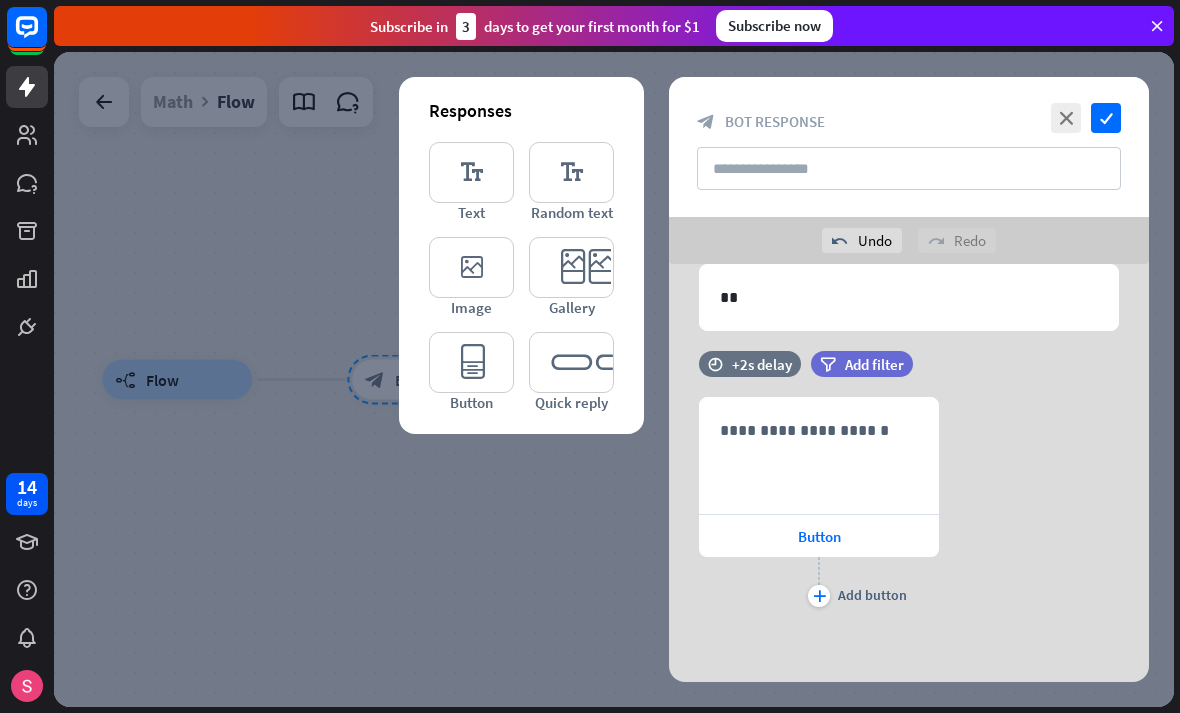 click on "**********" at bounding box center [819, 455] 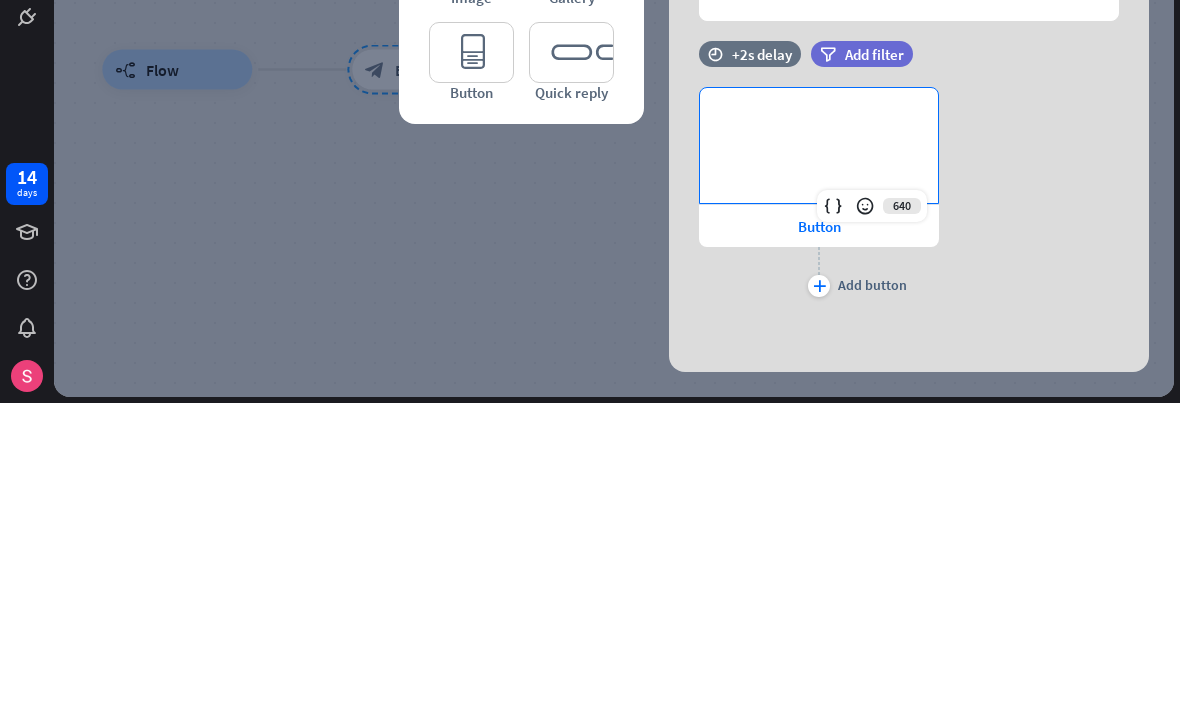 type 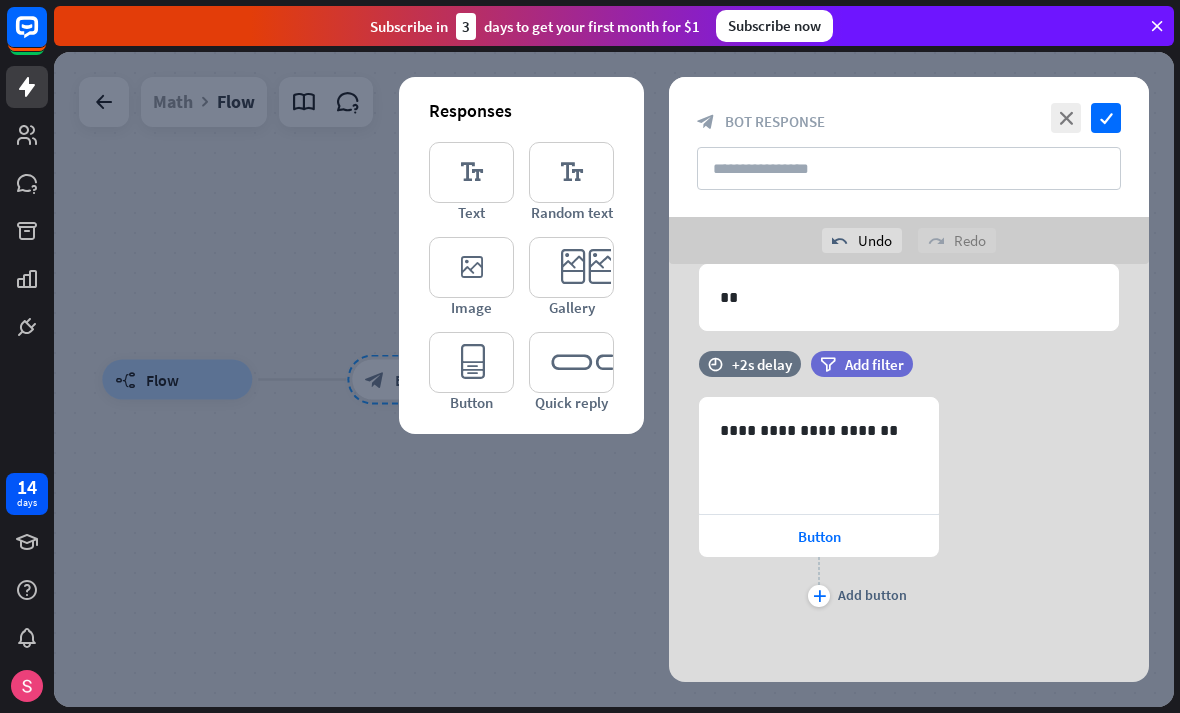 scroll, scrollTop: 584, scrollLeft: 0, axis: vertical 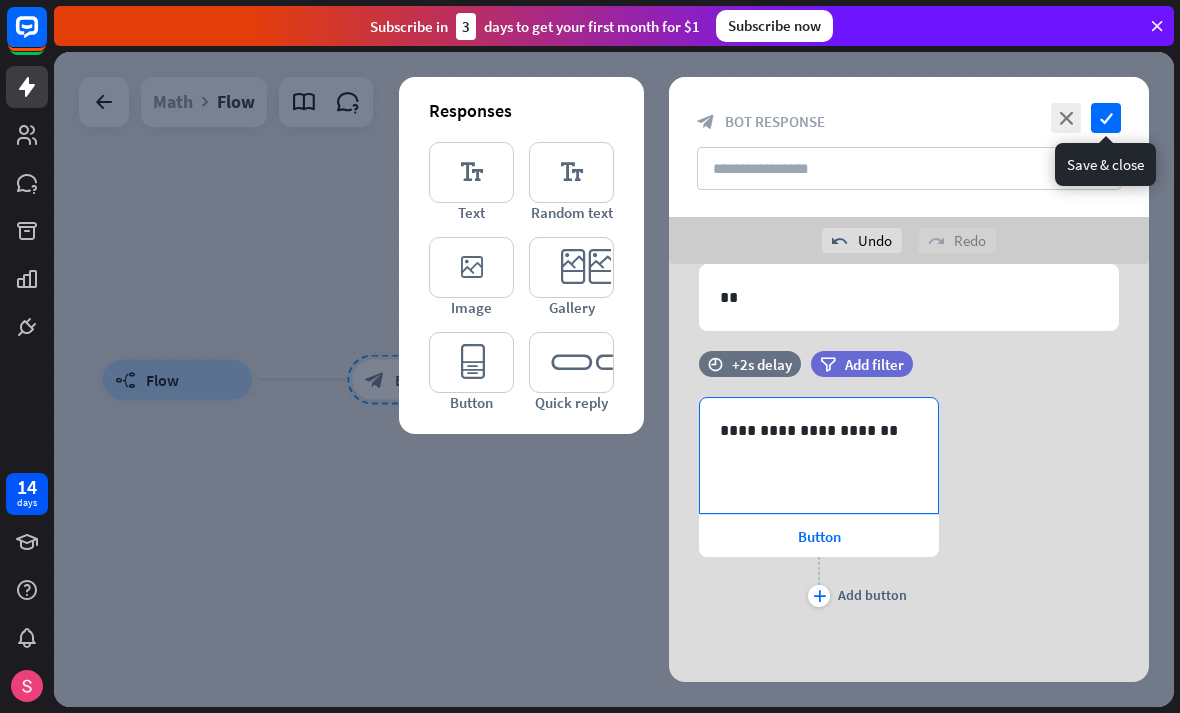 click on "check" at bounding box center (1106, 118) 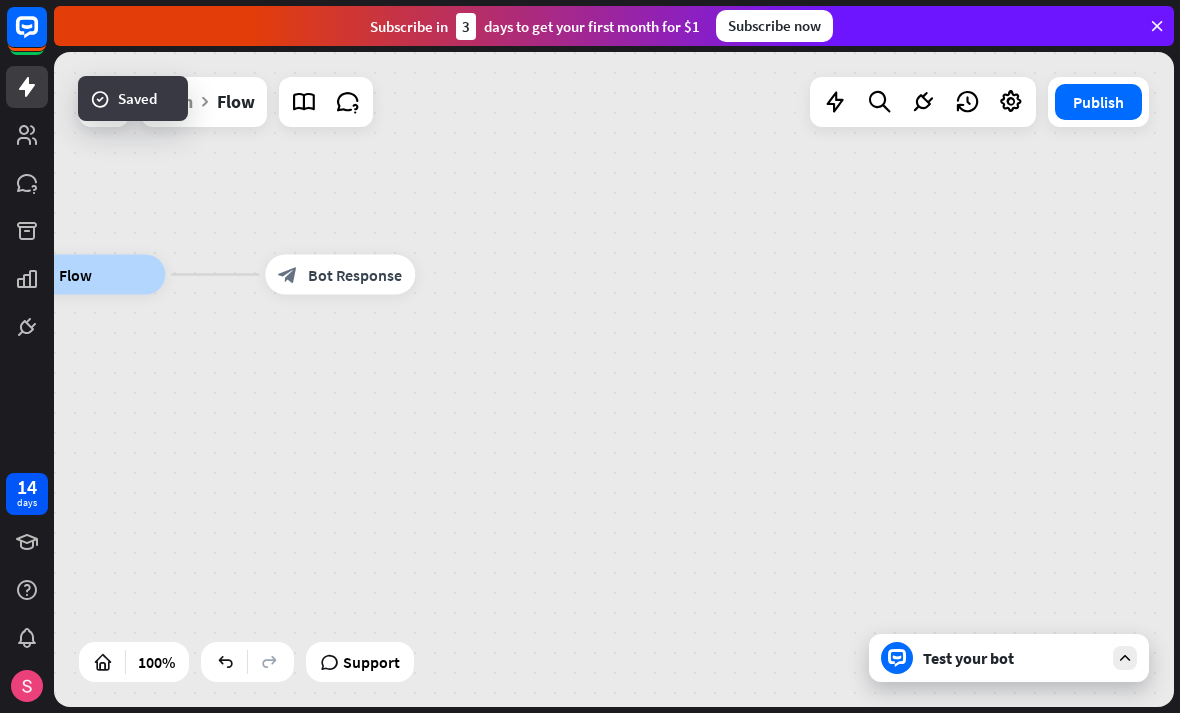 click on "Test your bot" at bounding box center [1013, 658] 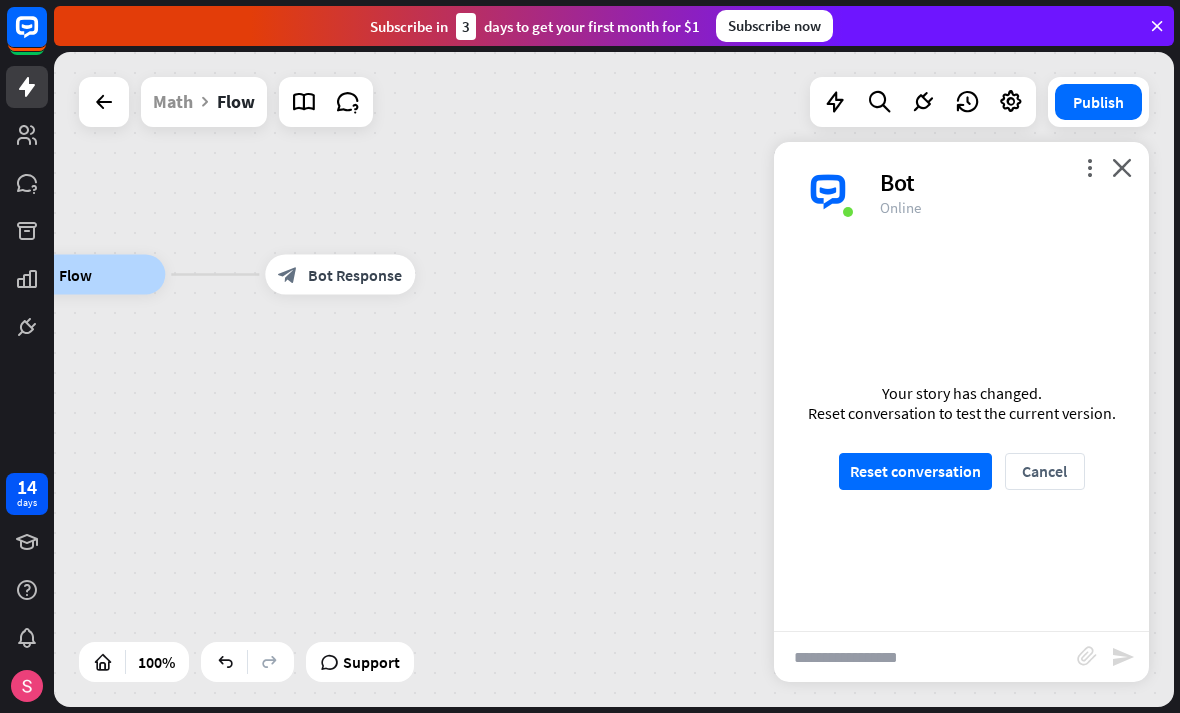 click on "Reset conversation" at bounding box center [915, 471] 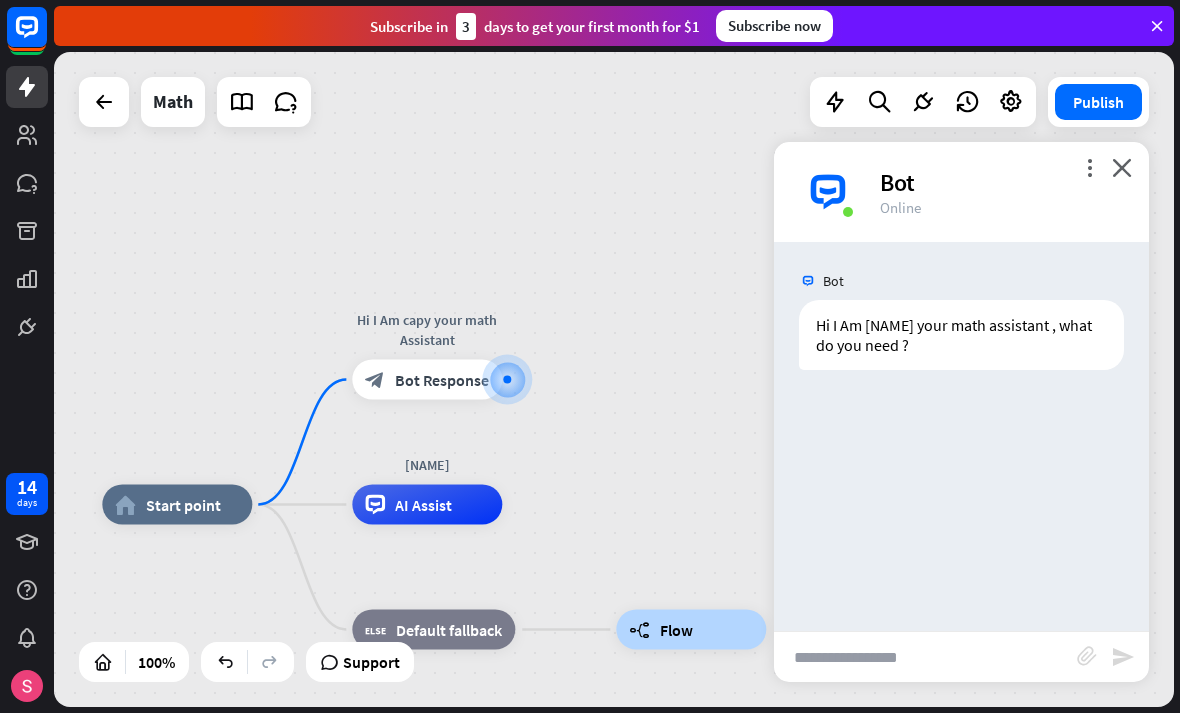 click at bounding box center (925, 657) 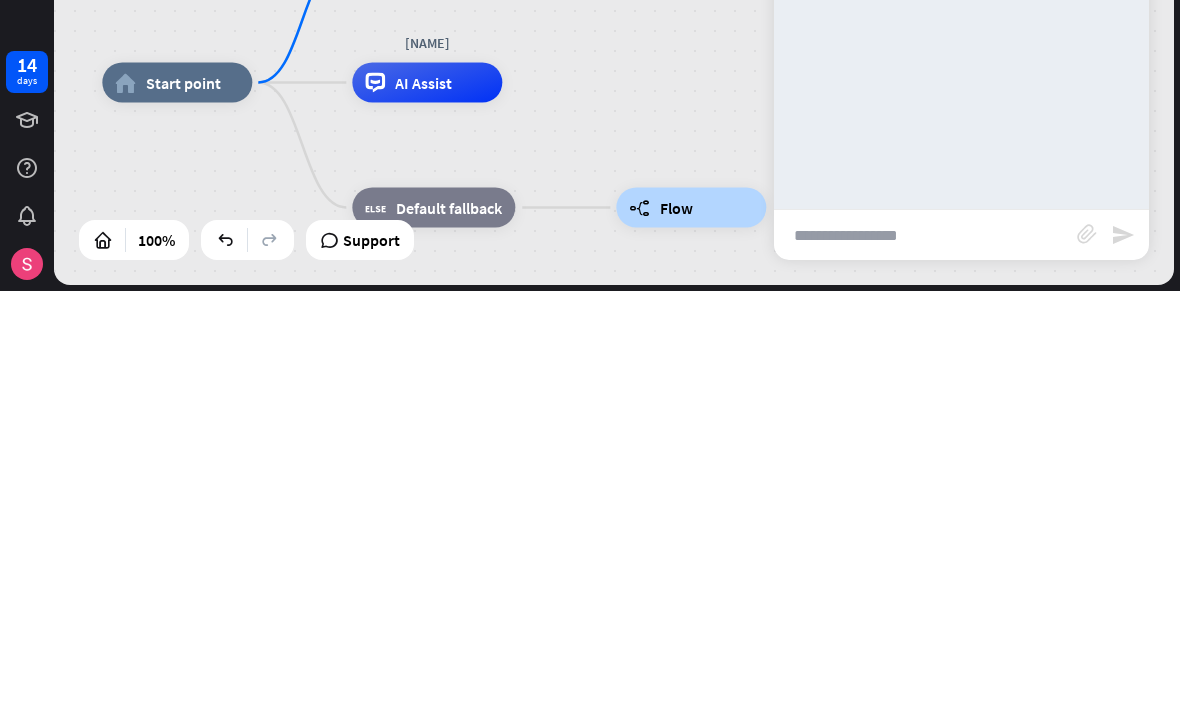 type on "*" 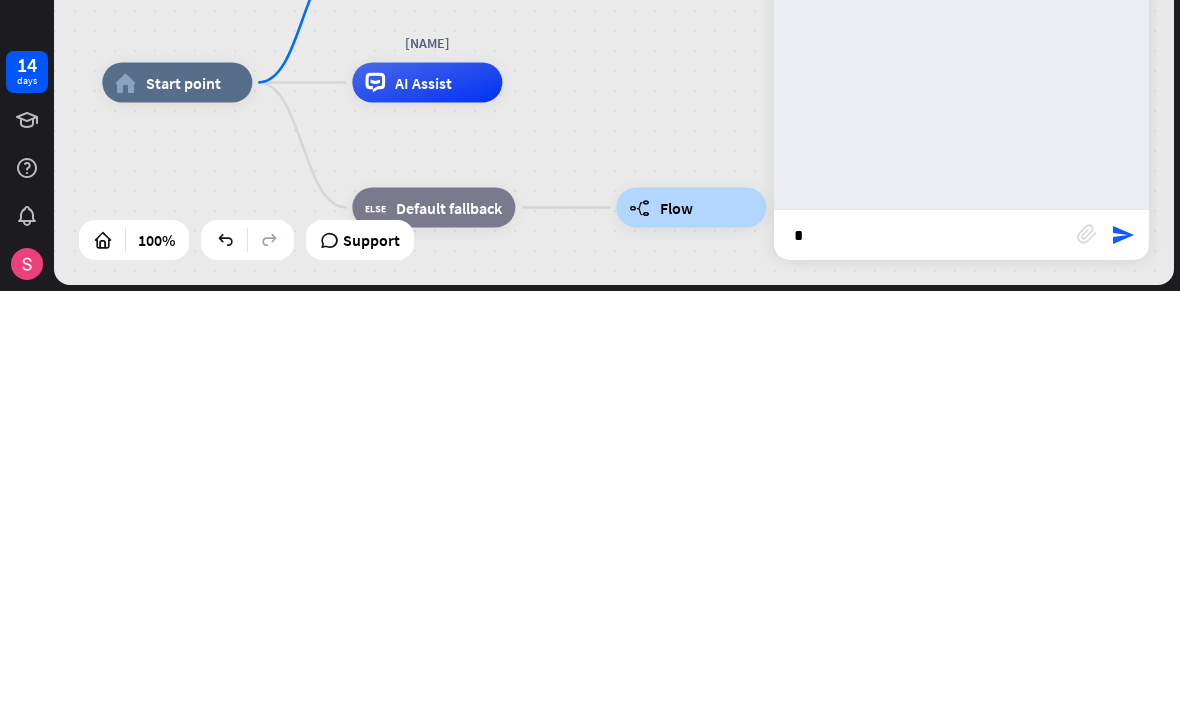 type on "*" 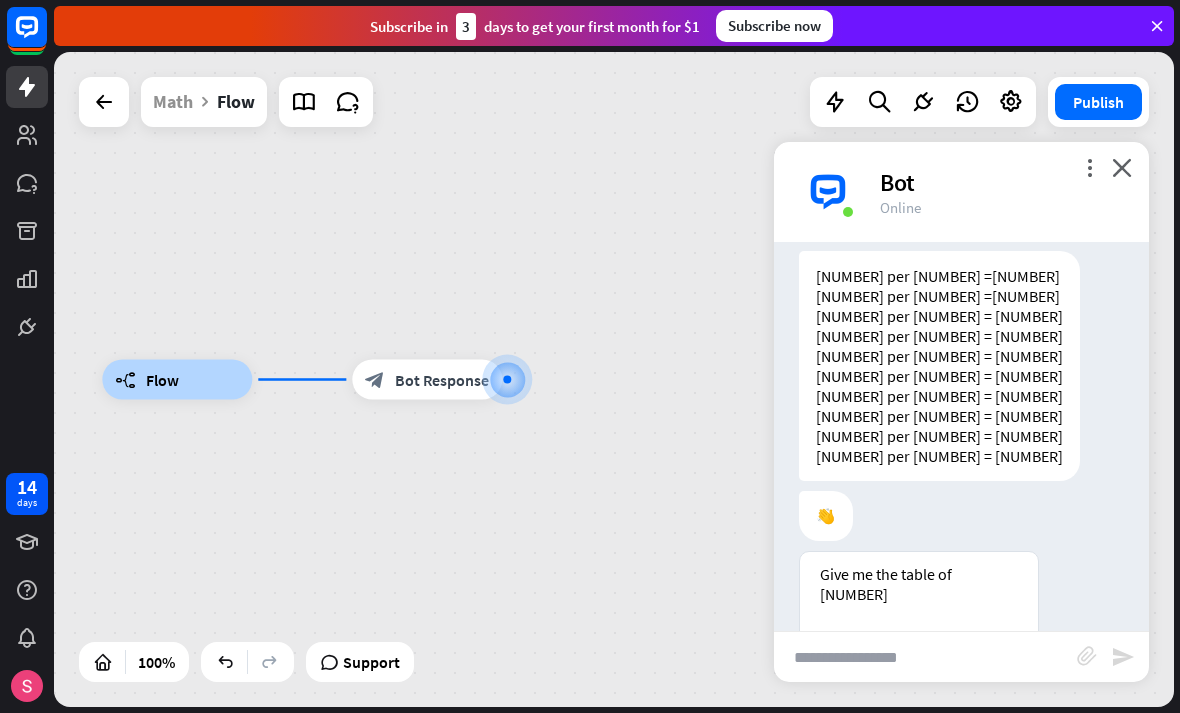 scroll, scrollTop: 508, scrollLeft: 0, axis: vertical 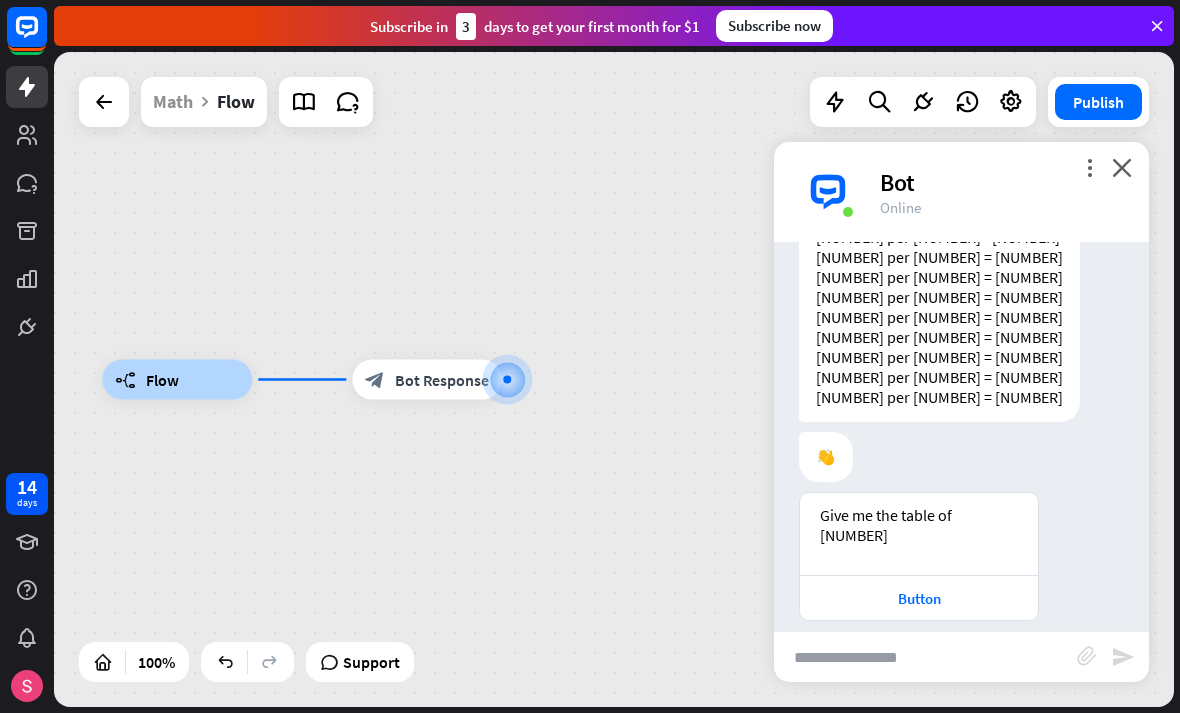 click on "Give me the table of [NUMBER]" at bounding box center (919, 534) 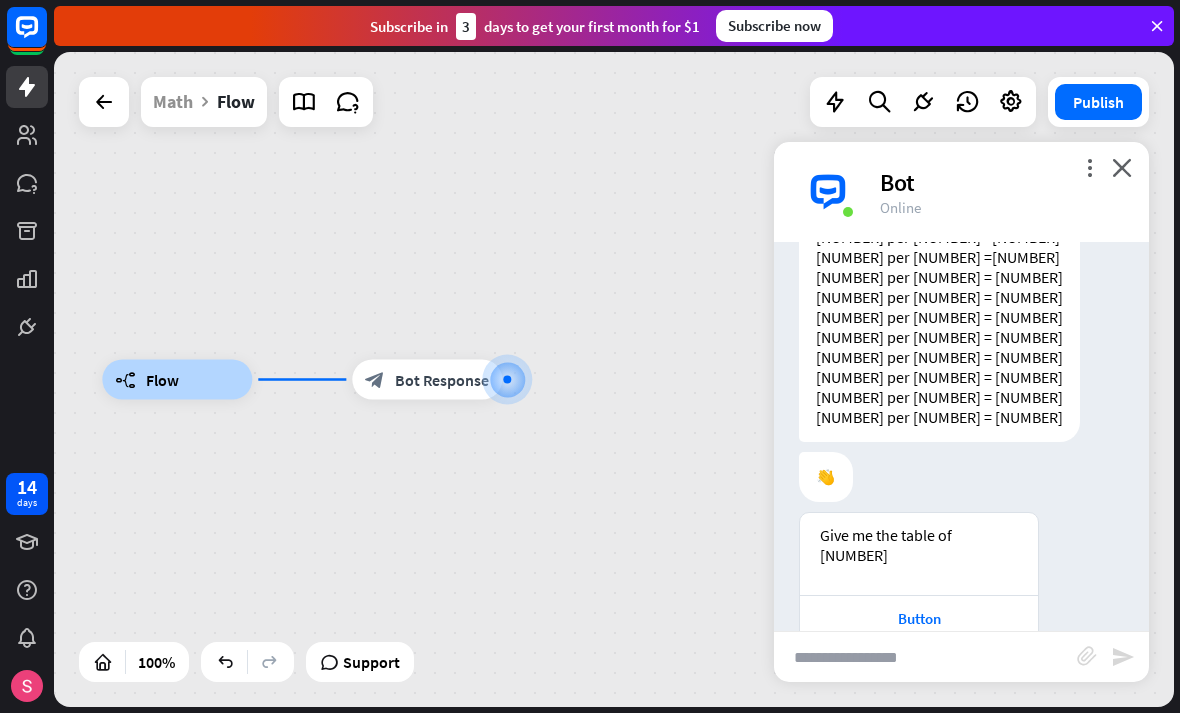 scroll, scrollTop: 1247, scrollLeft: 0, axis: vertical 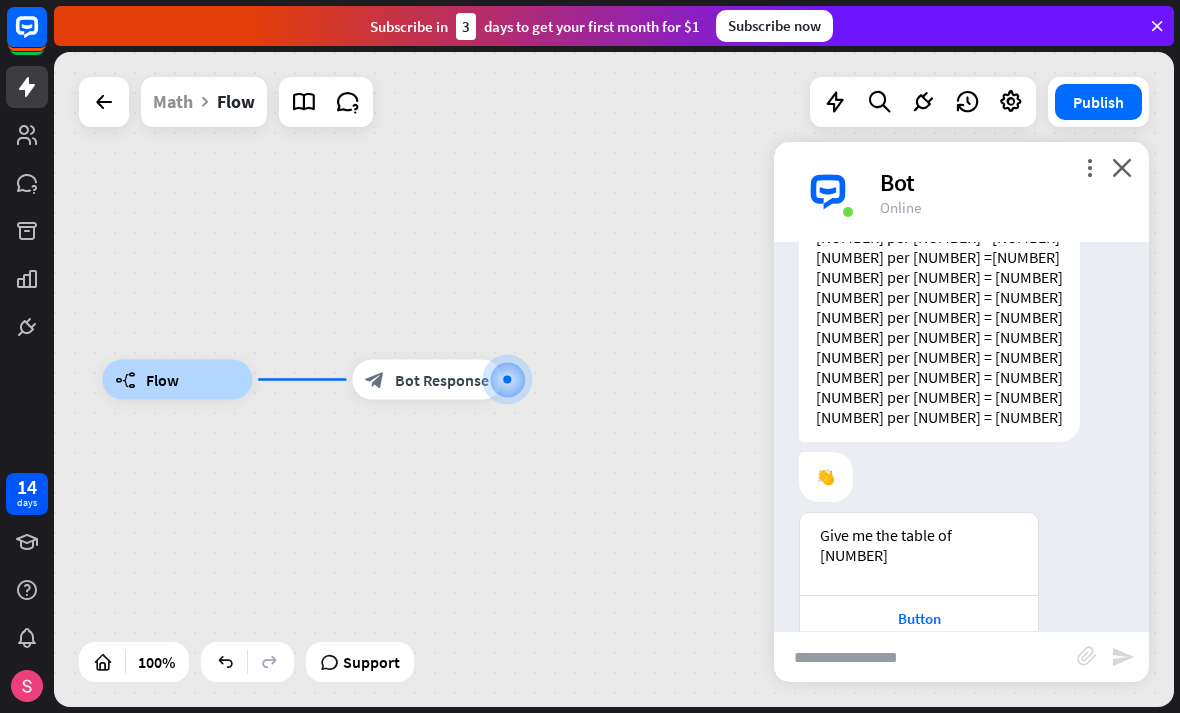 click on "close" at bounding box center [1122, 167] 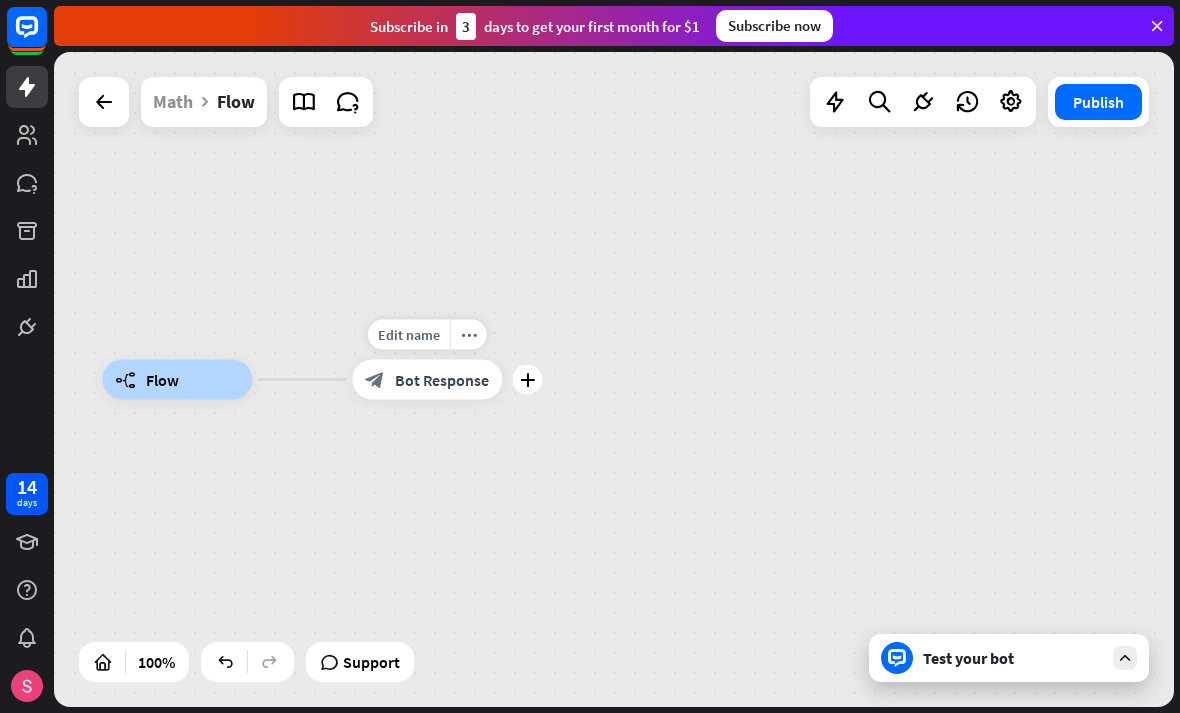 click on "Bot Response" at bounding box center [442, 380] 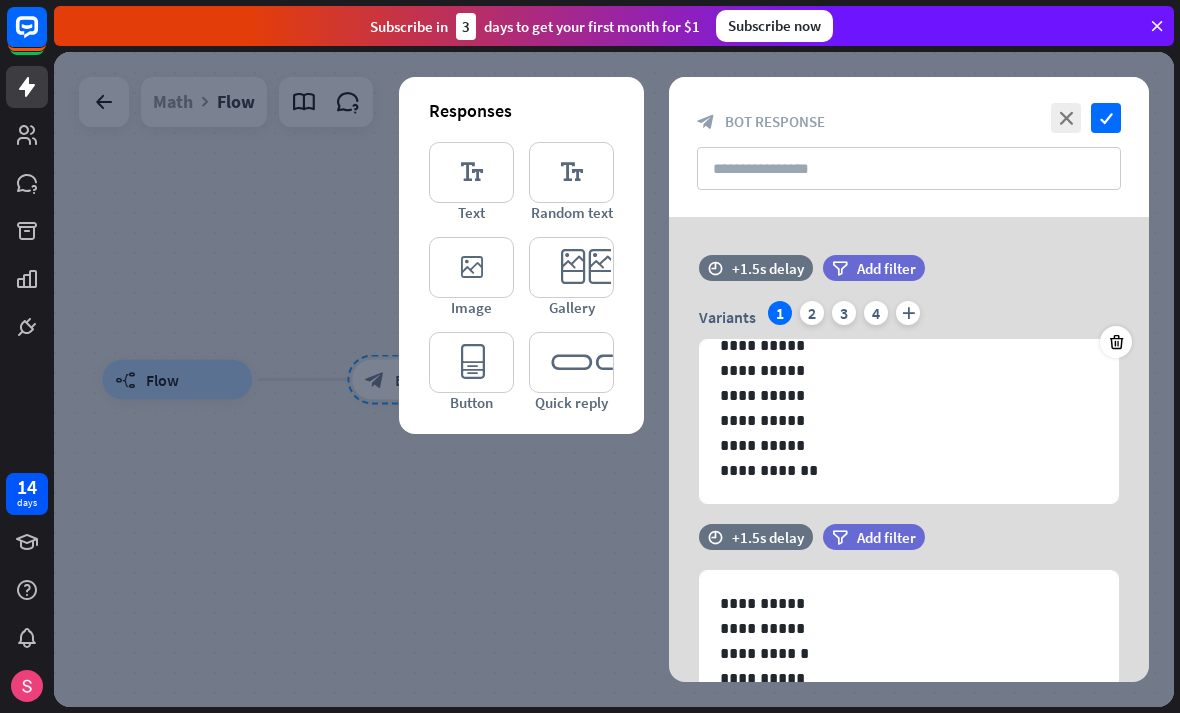 scroll, scrollTop: 127, scrollLeft: 0, axis: vertical 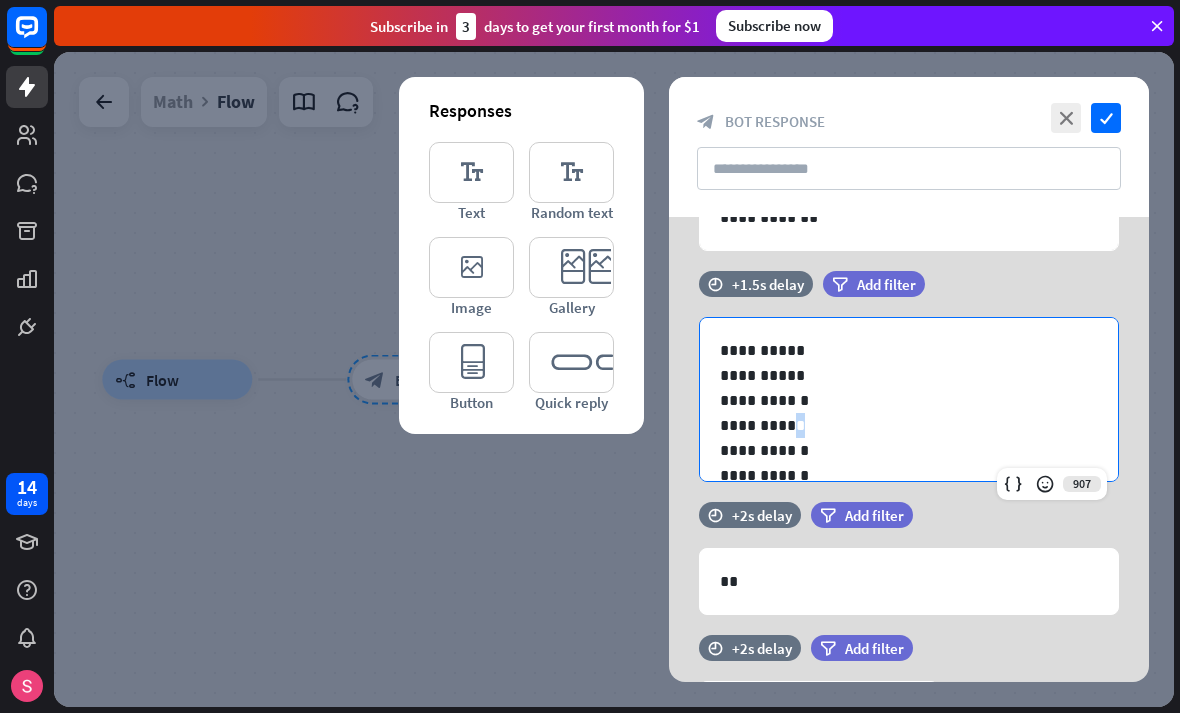 click at bounding box center (614, 379) 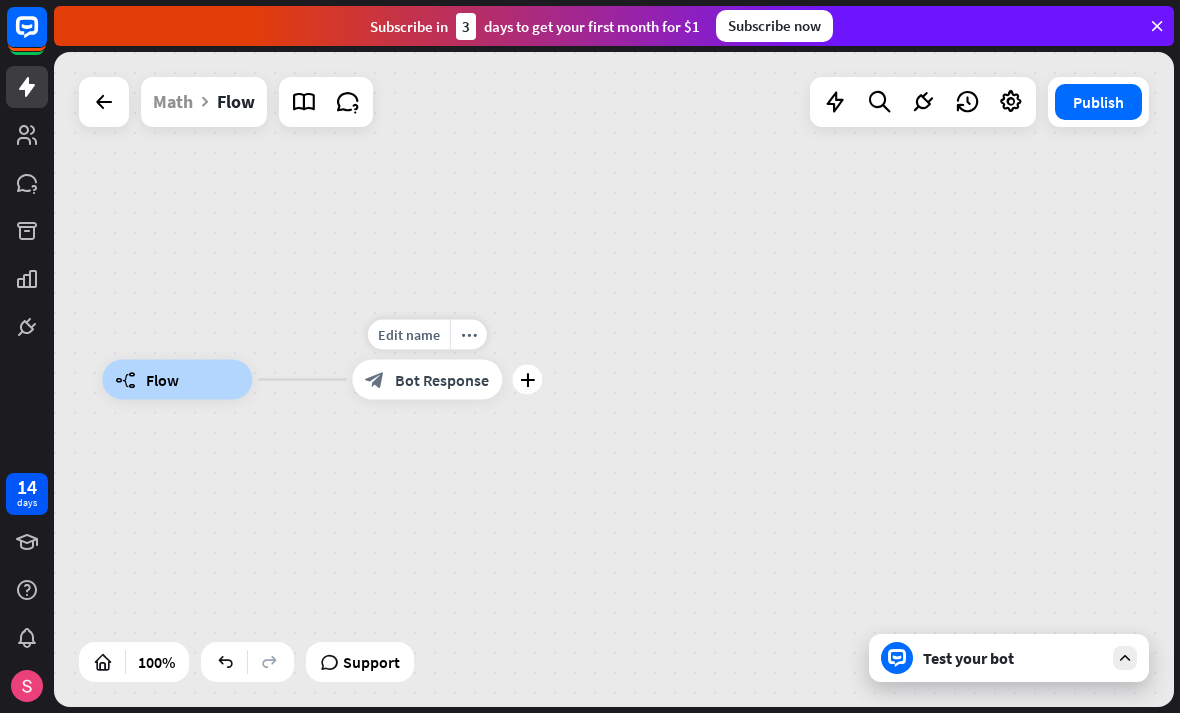click on "Bot Response" at bounding box center [442, 380] 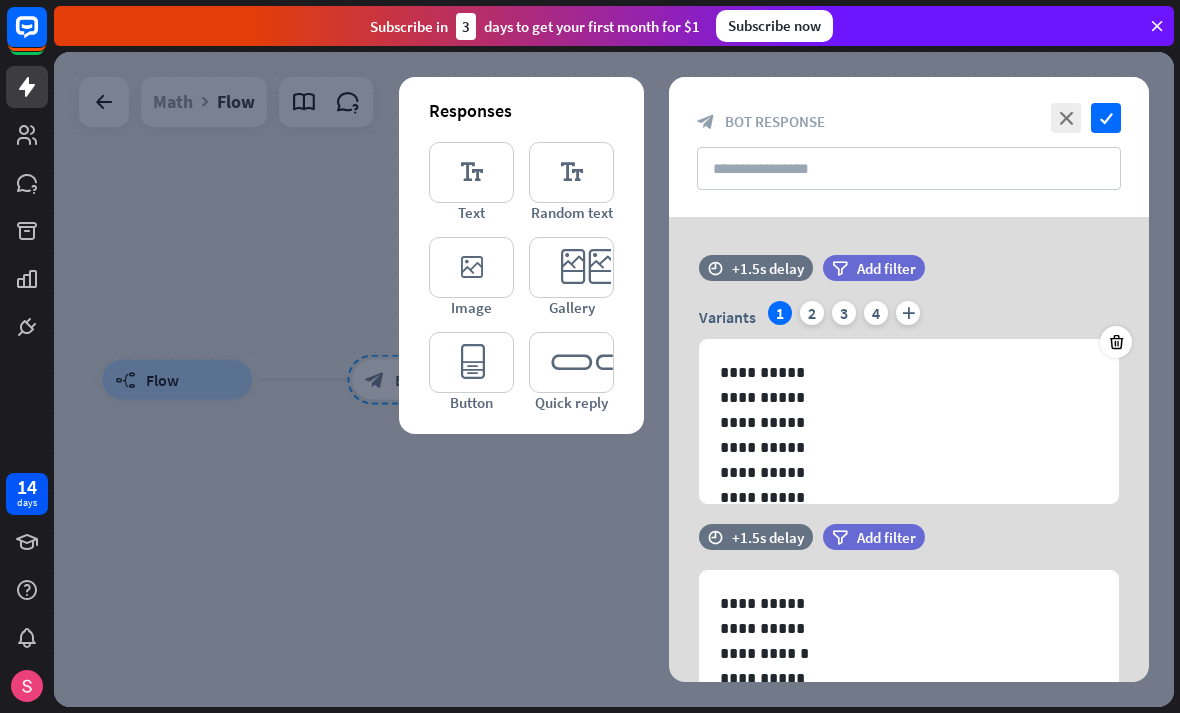 click on "editor_button" at bounding box center [471, 362] 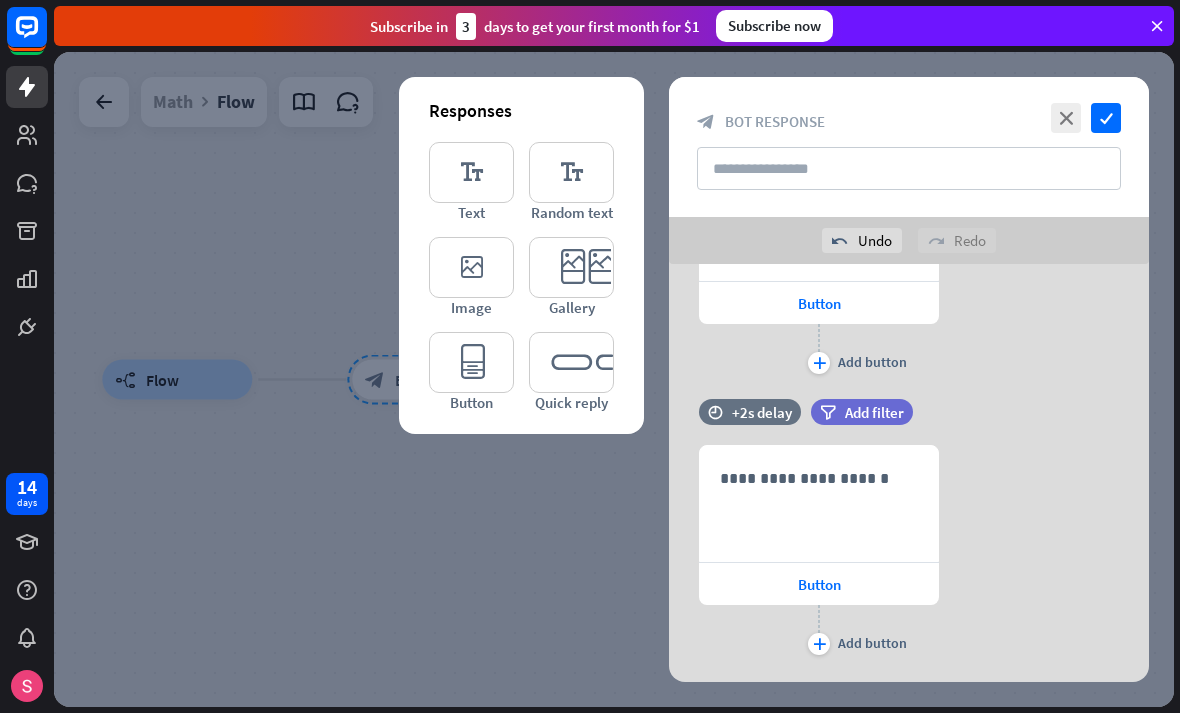 scroll, scrollTop: 865, scrollLeft: 0, axis: vertical 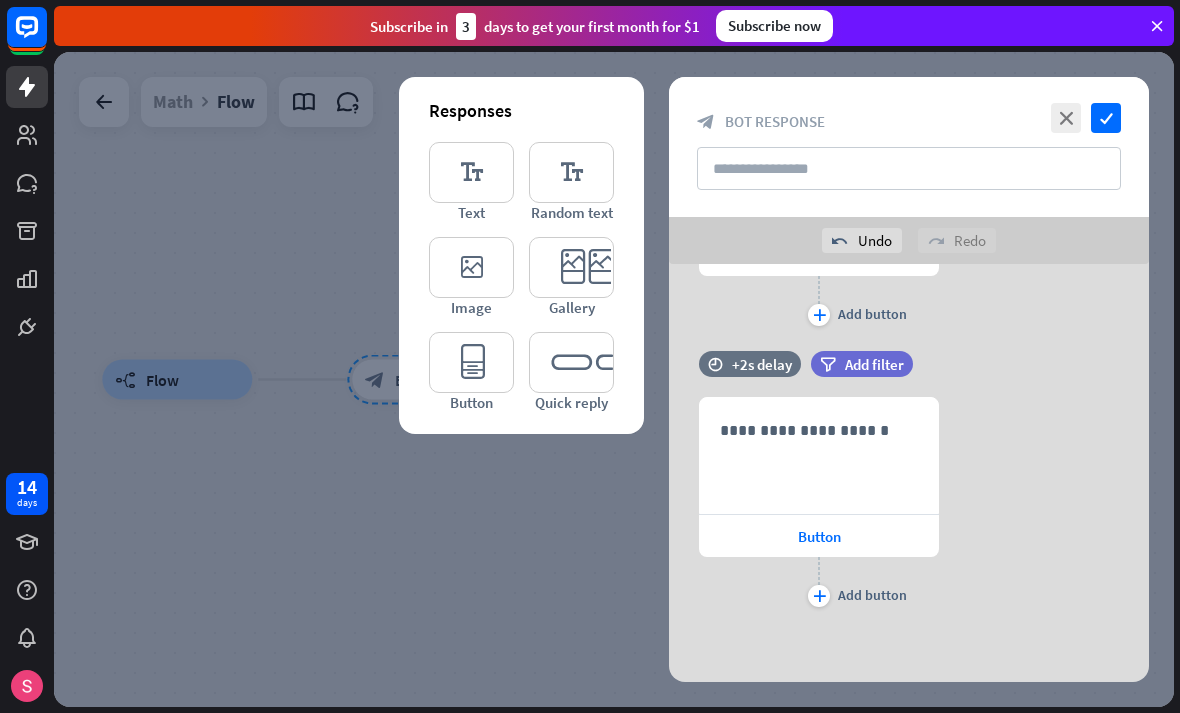 click at bounding box center [669, 456] 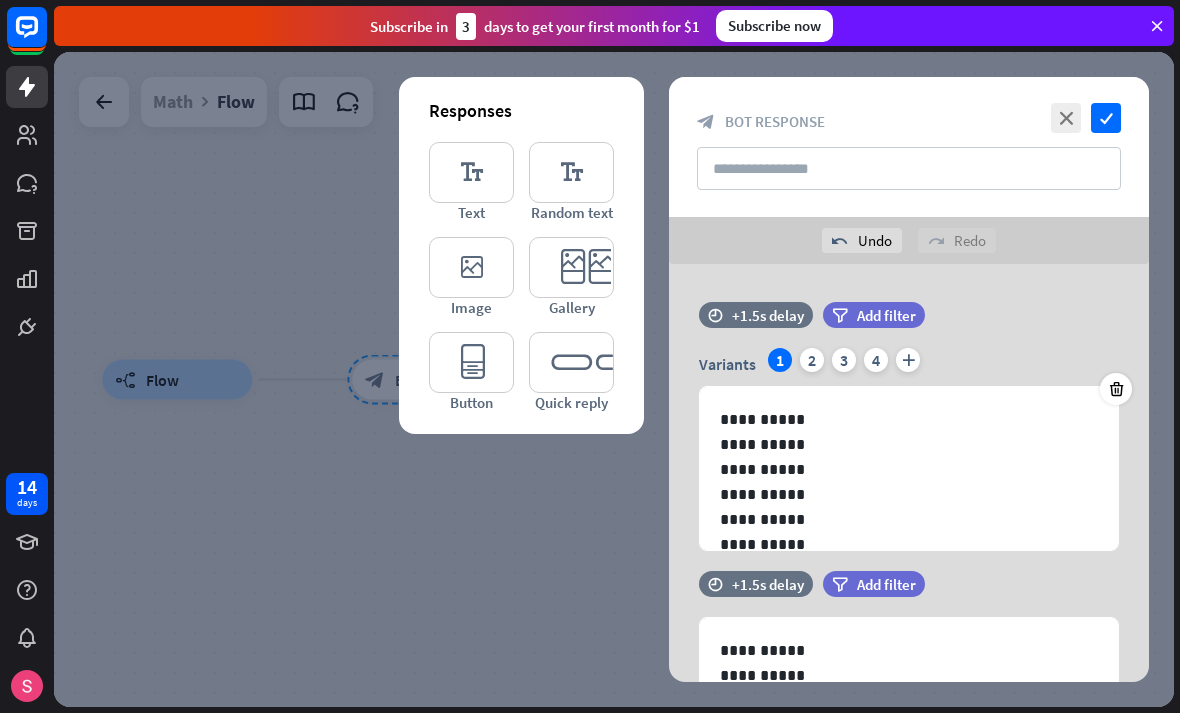 scroll, scrollTop: 0, scrollLeft: 0, axis: both 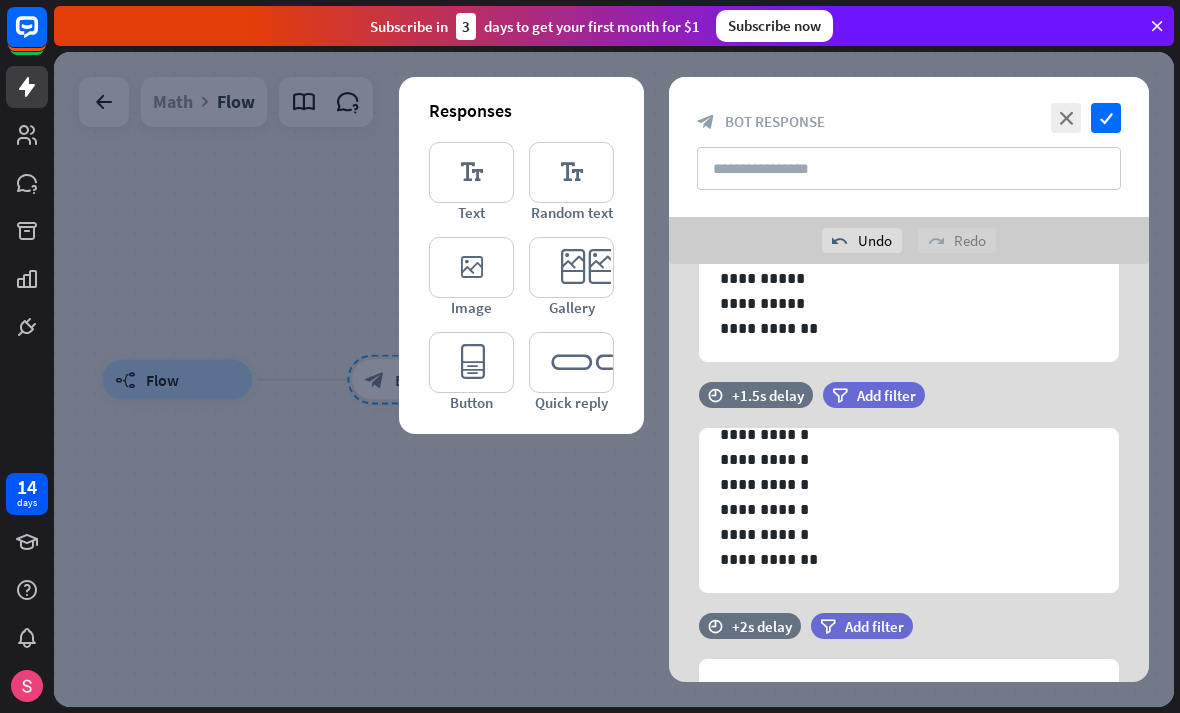 click at bounding box center [669, 487] 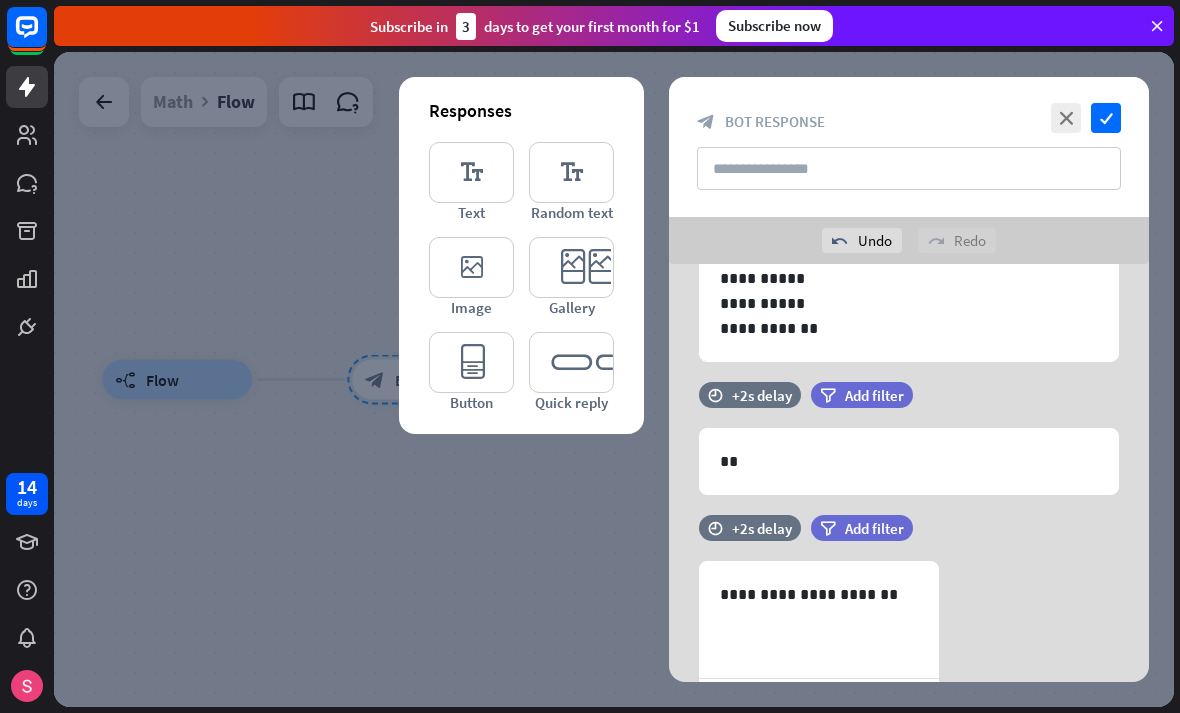 click on "**" at bounding box center [909, 461] 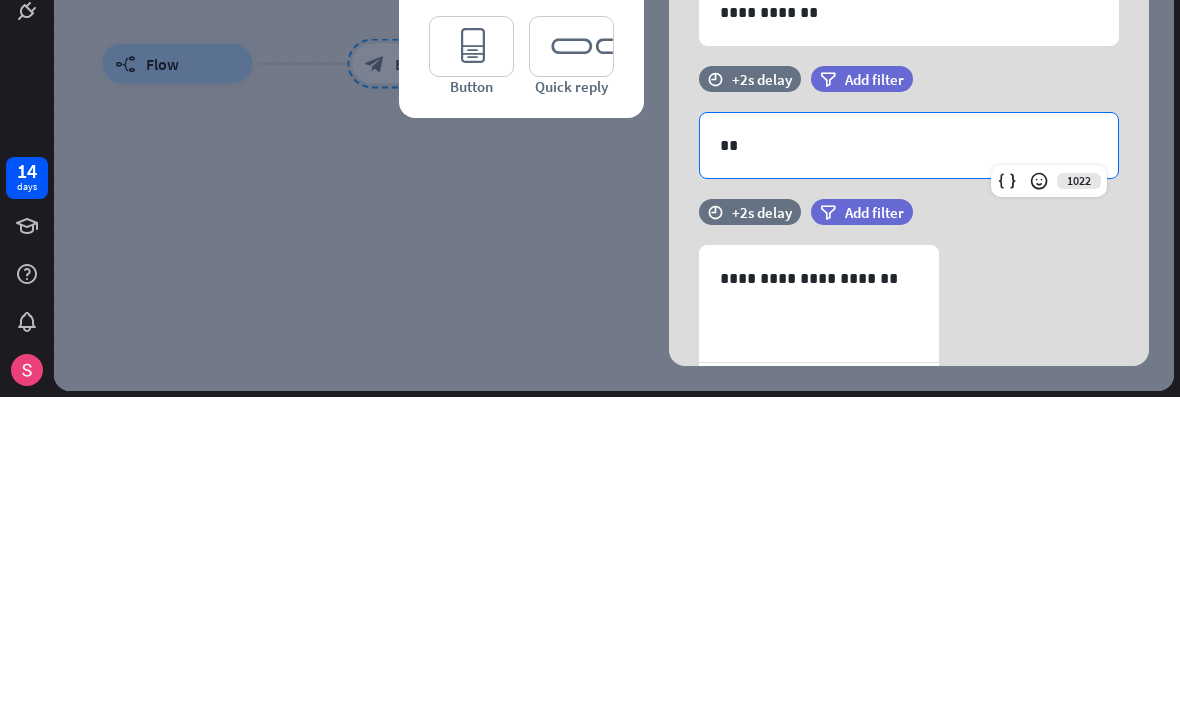 click at bounding box center (669, 487) 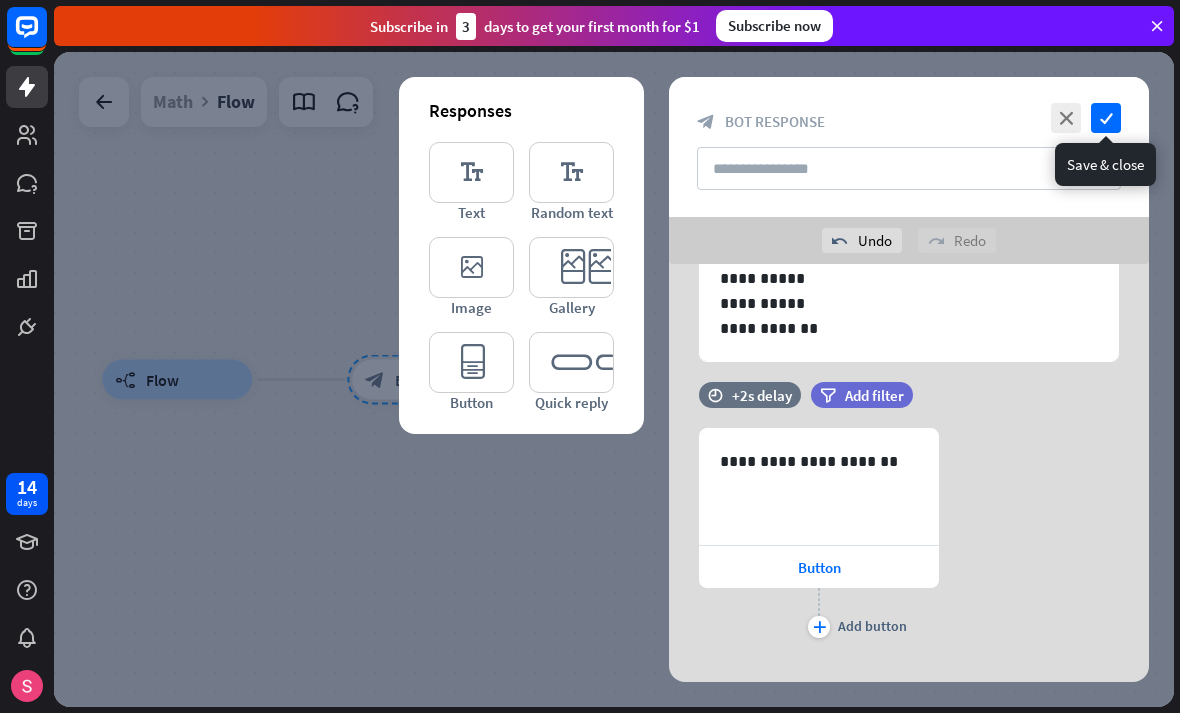 click on "check" at bounding box center (1106, 118) 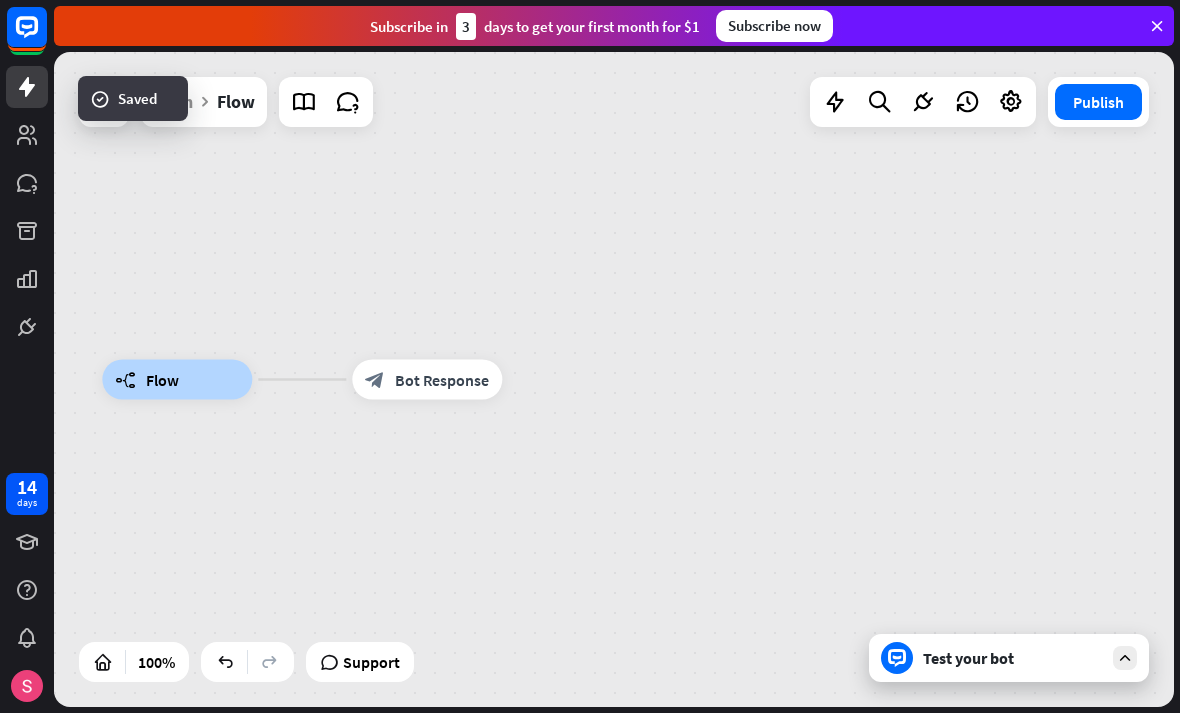 click on "Test your bot" at bounding box center (1013, 658) 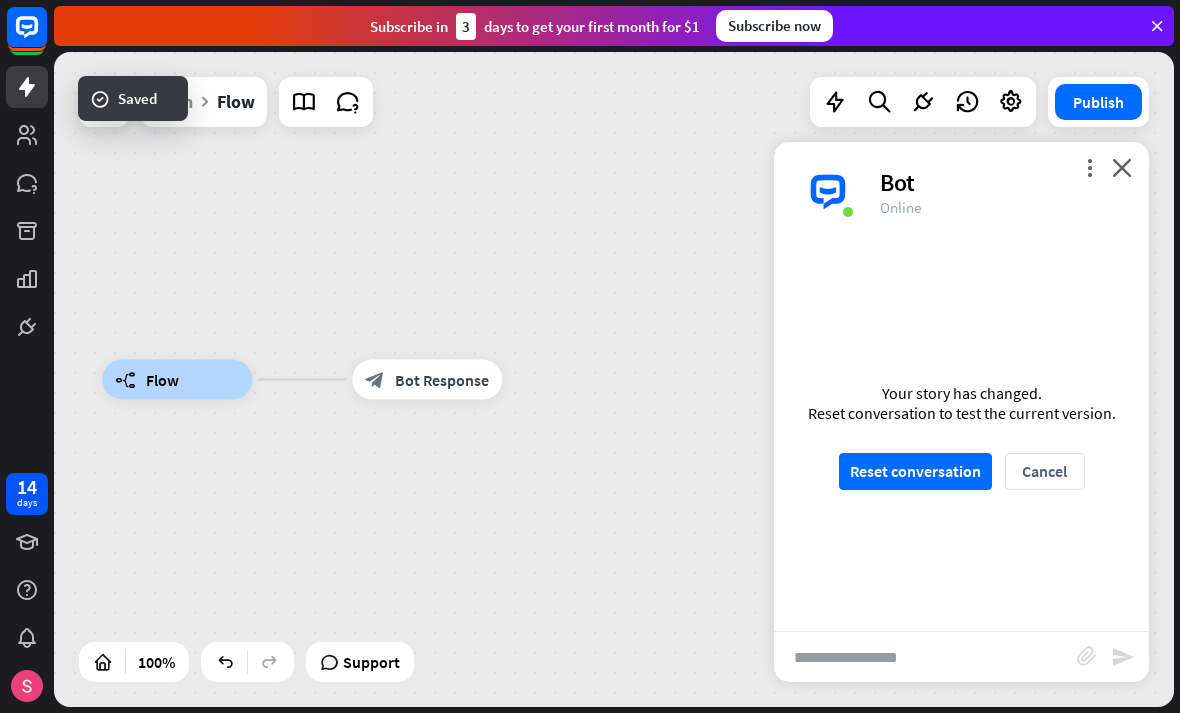 click on "Reset conversation" at bounding box center (915, 471) 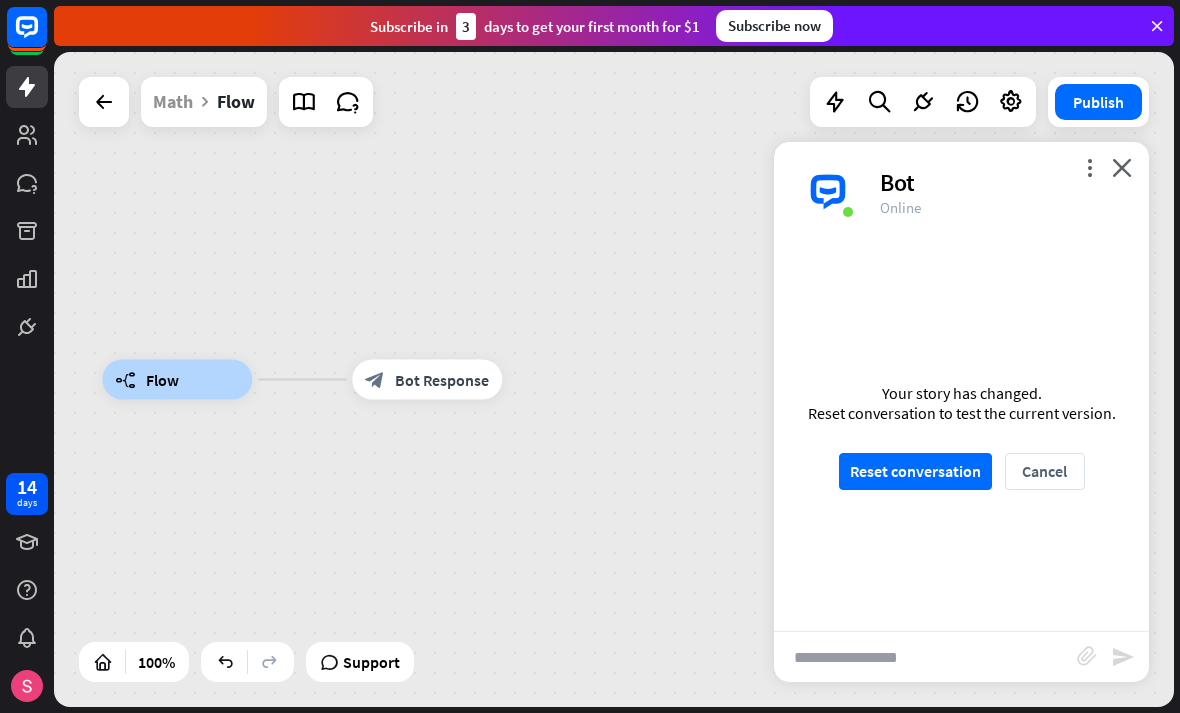 scroll, scrollTop: 0, scrollLeft: 0, axis: both 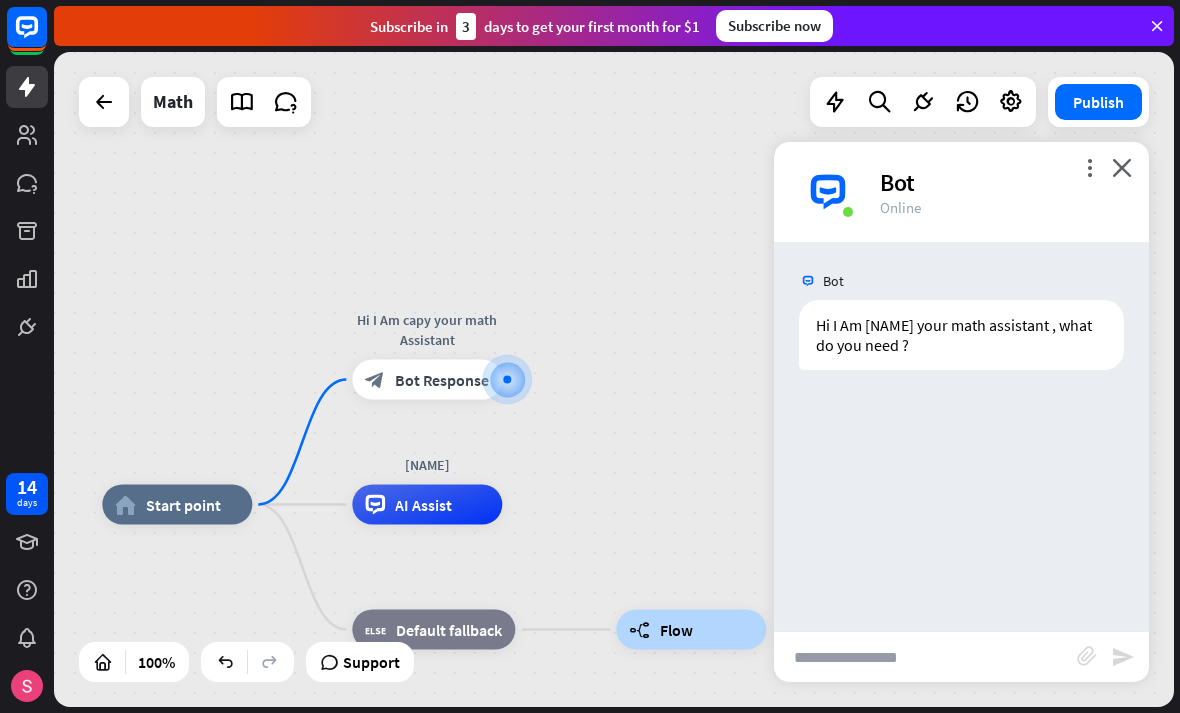 click at bounding box center (925, 657) 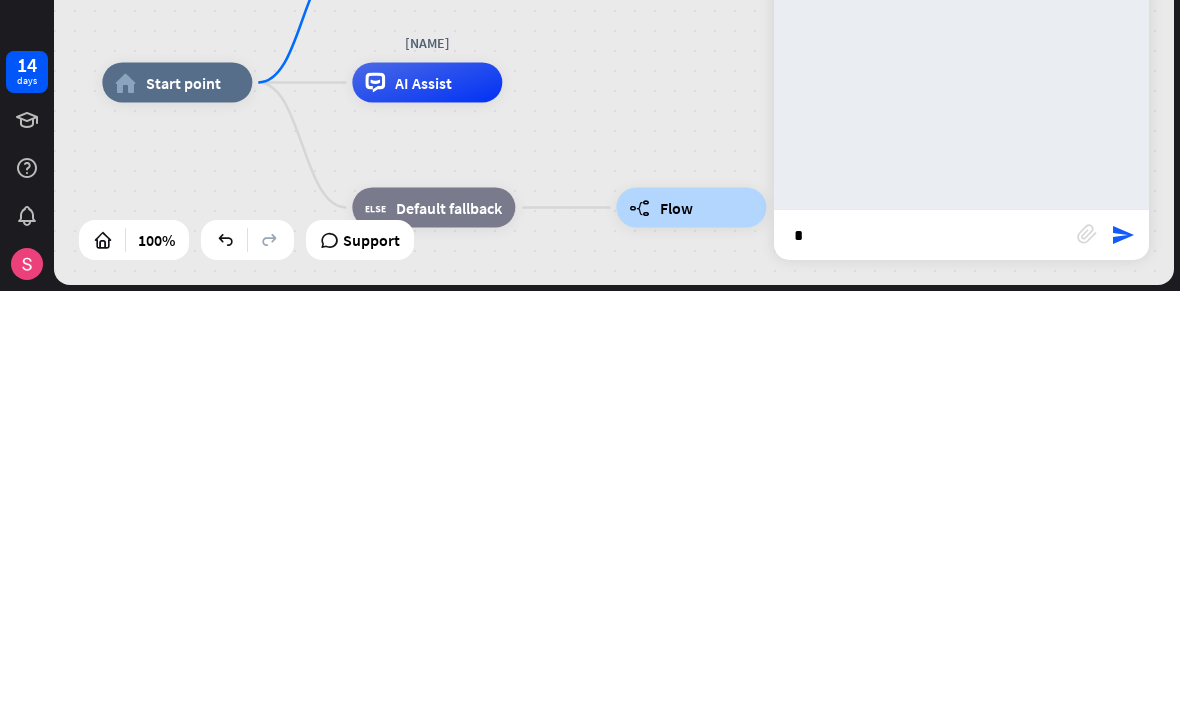type on "*" 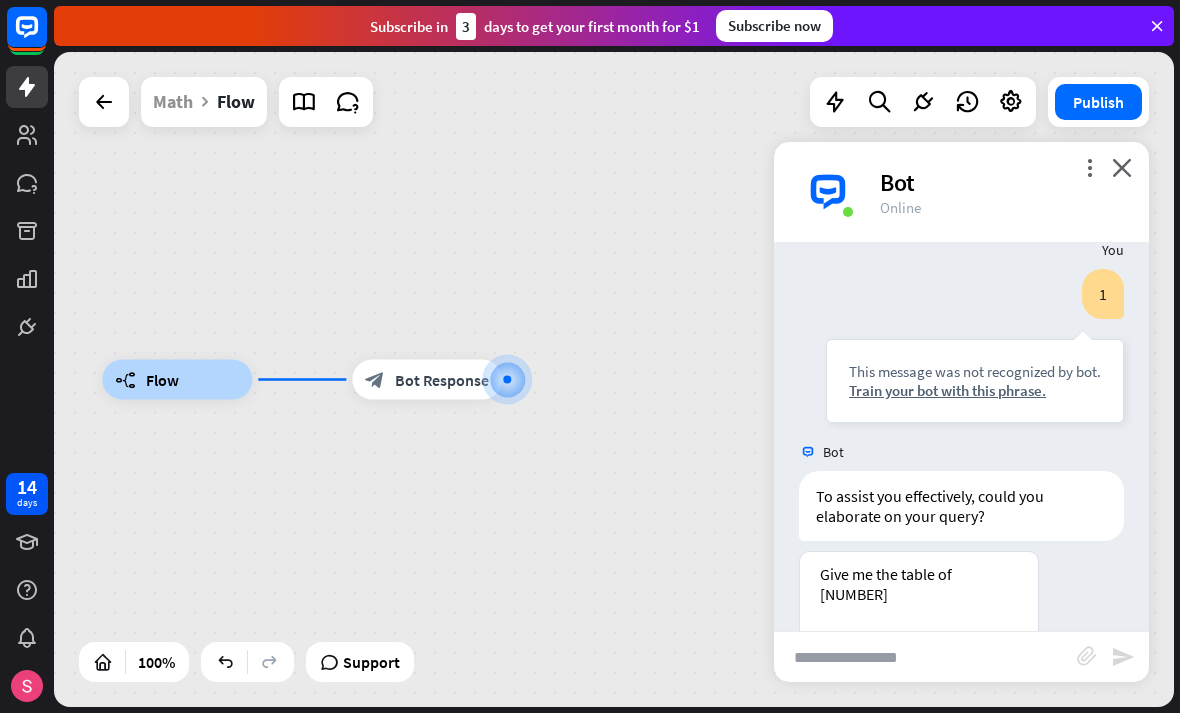 scroll, scrollTop: 208, scrollLeft: 0, axis: vertical 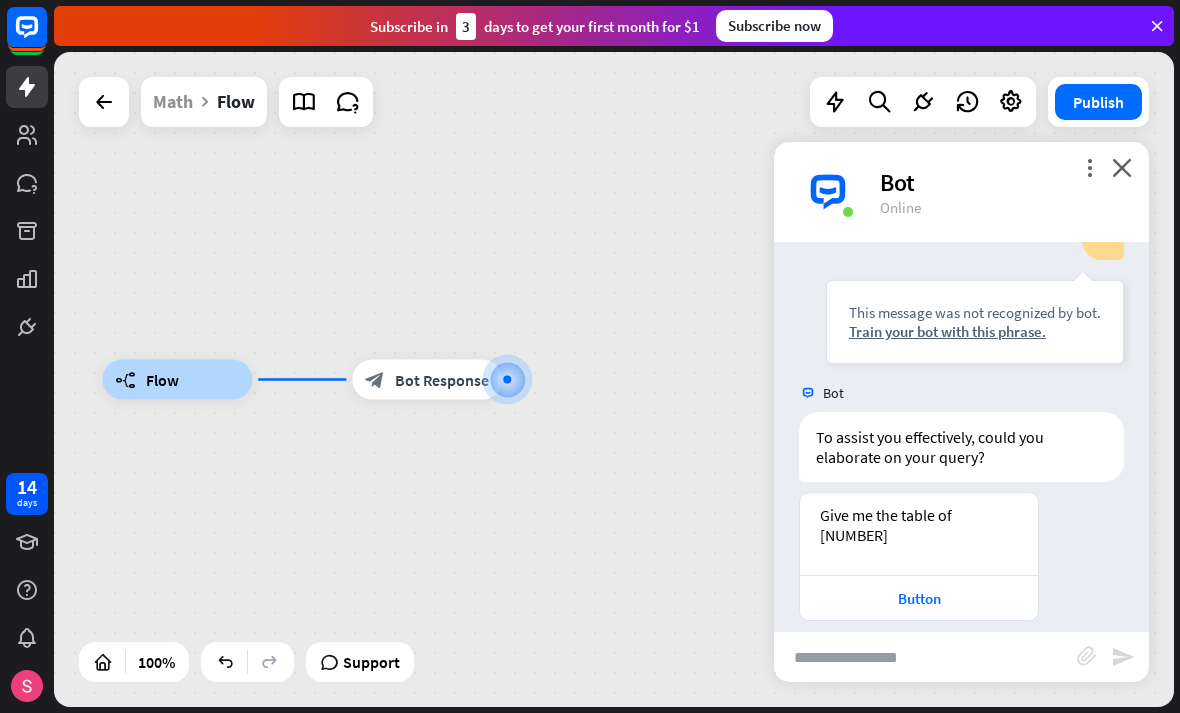 click on "Button" at bounding box center (919, 597) 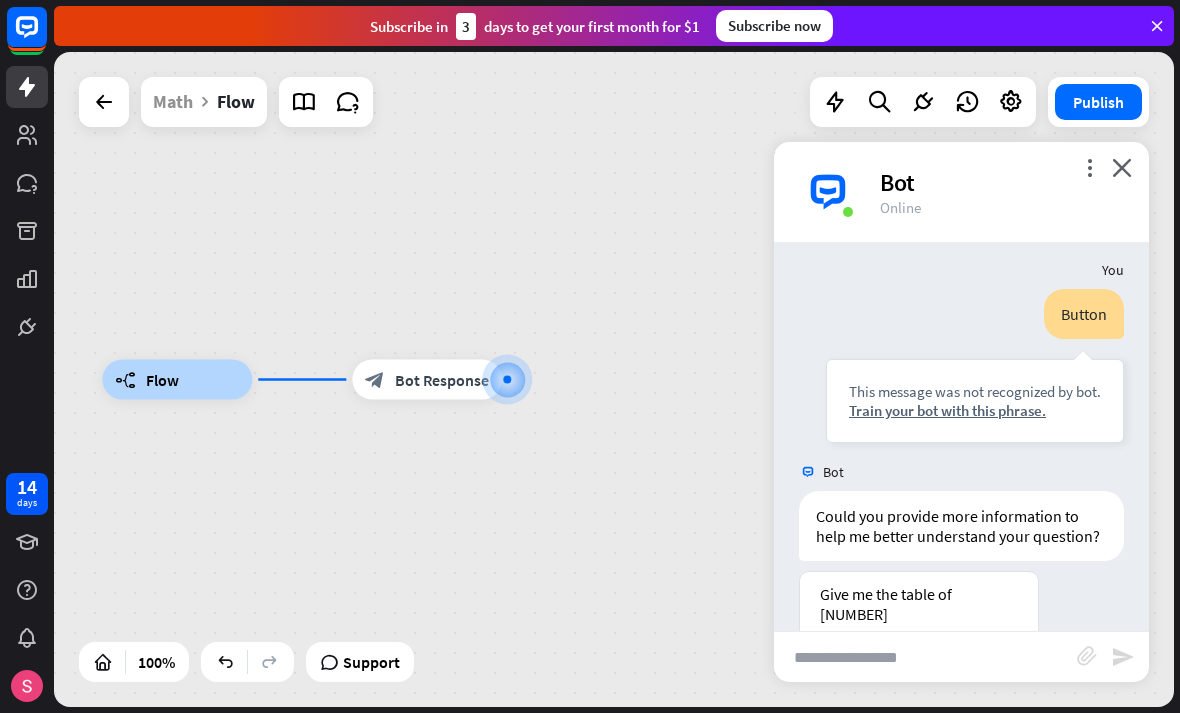 scroll, scrollTop: 647, scrollLeft: 0, axis: vertical 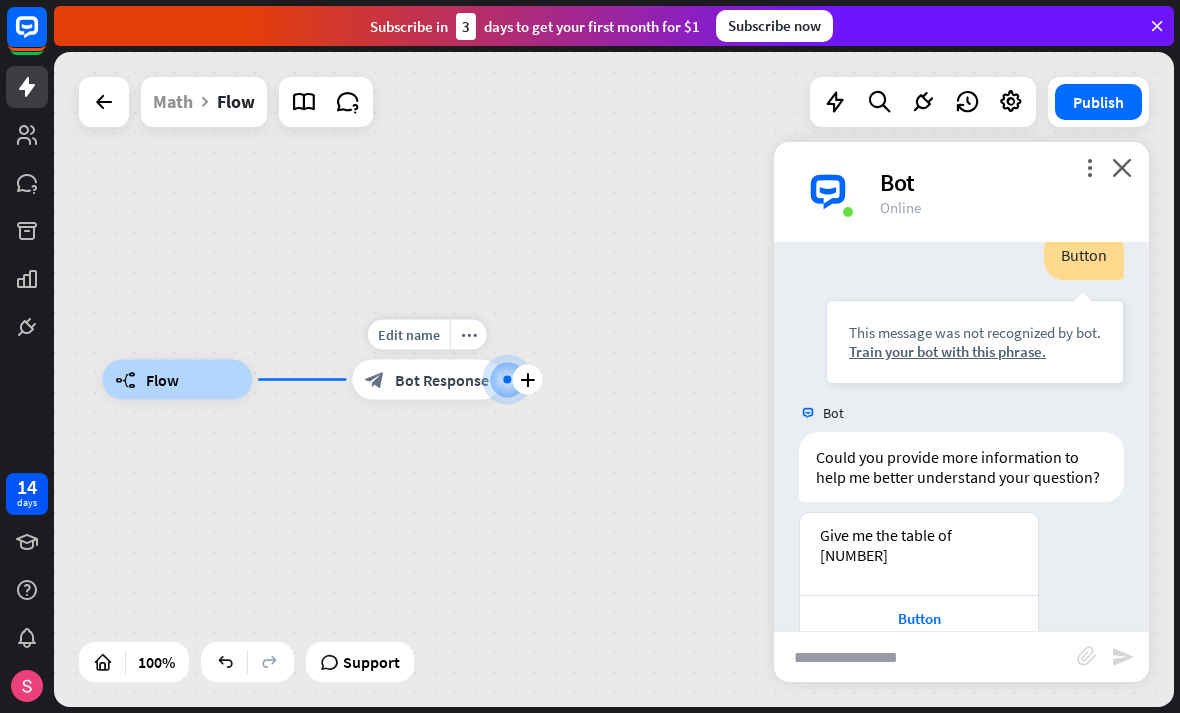 click on "Bot Response" at bounding box center [442, 380] 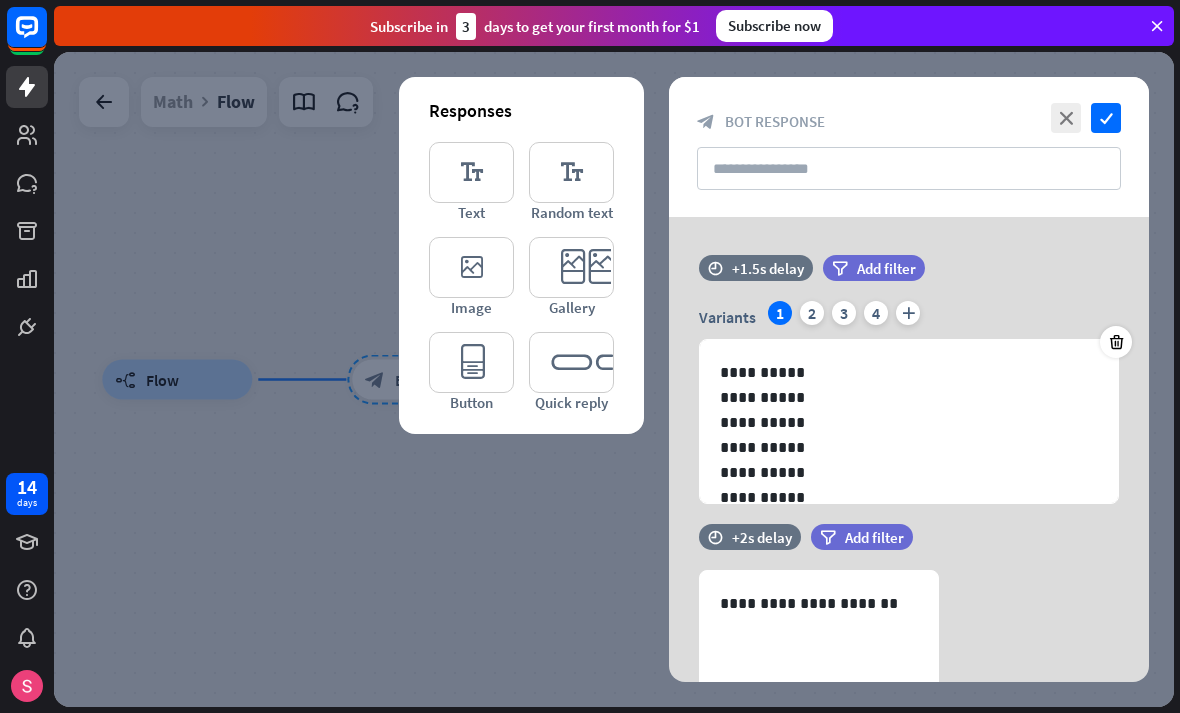 scroll, scrollTop: -12, scrollLeft: 0, axis: vertical 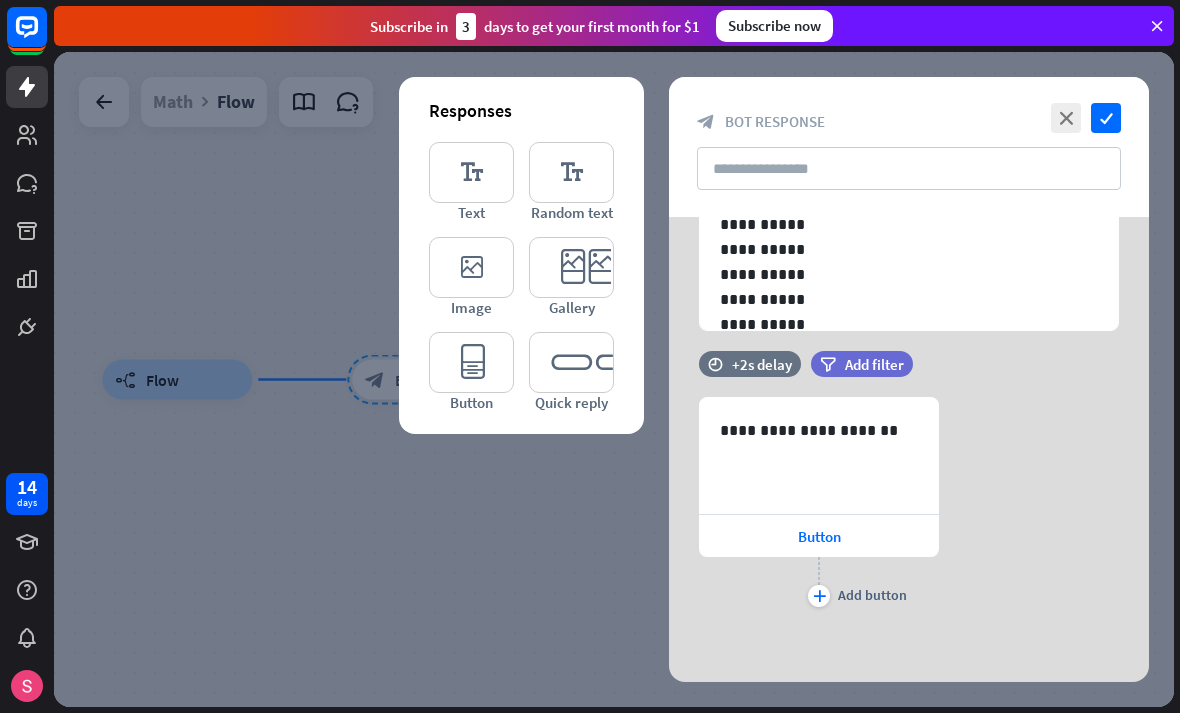 click on "plus" at bounding box center (819, 596) 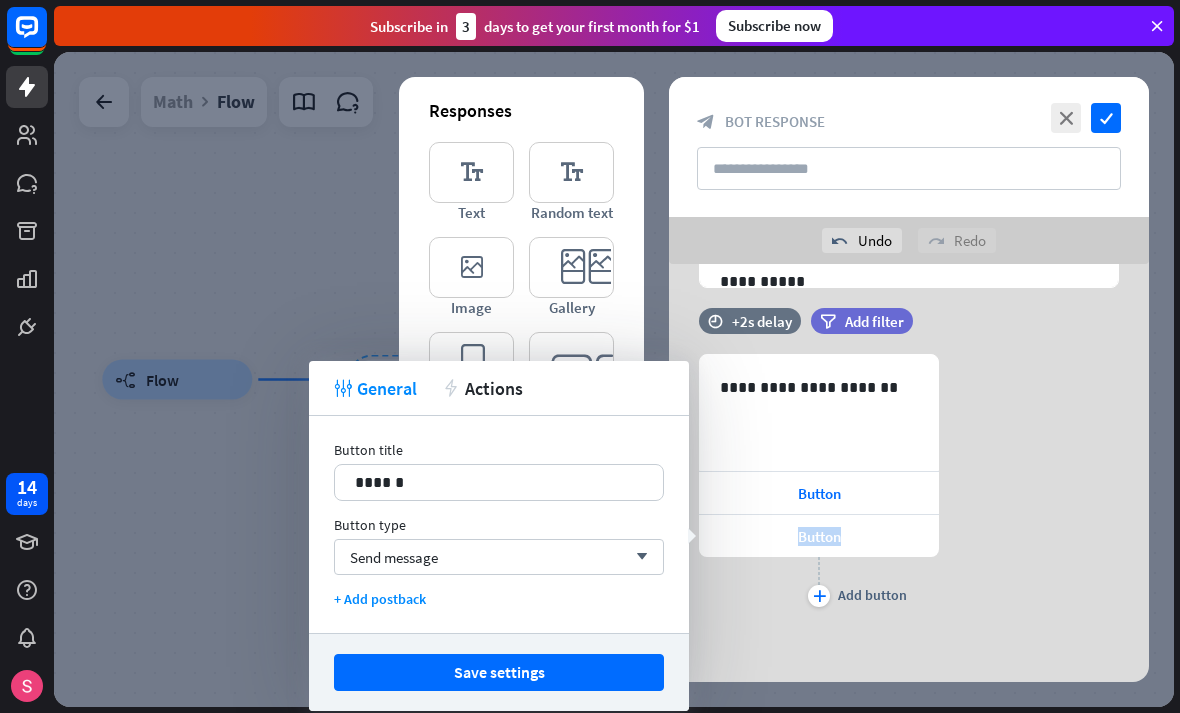 click on "[NUMBER] [MASK]         Button       Button     plus   Add button" at bounding box center (909, 483) 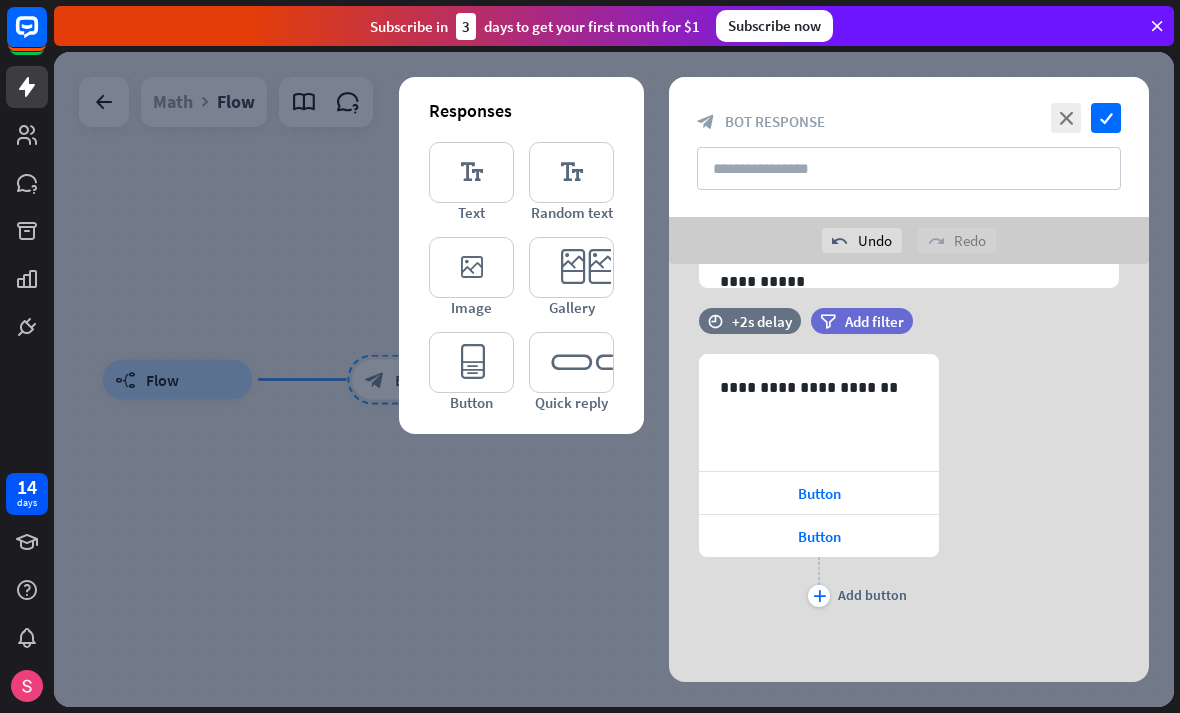 click at bounding box center (939, 515) 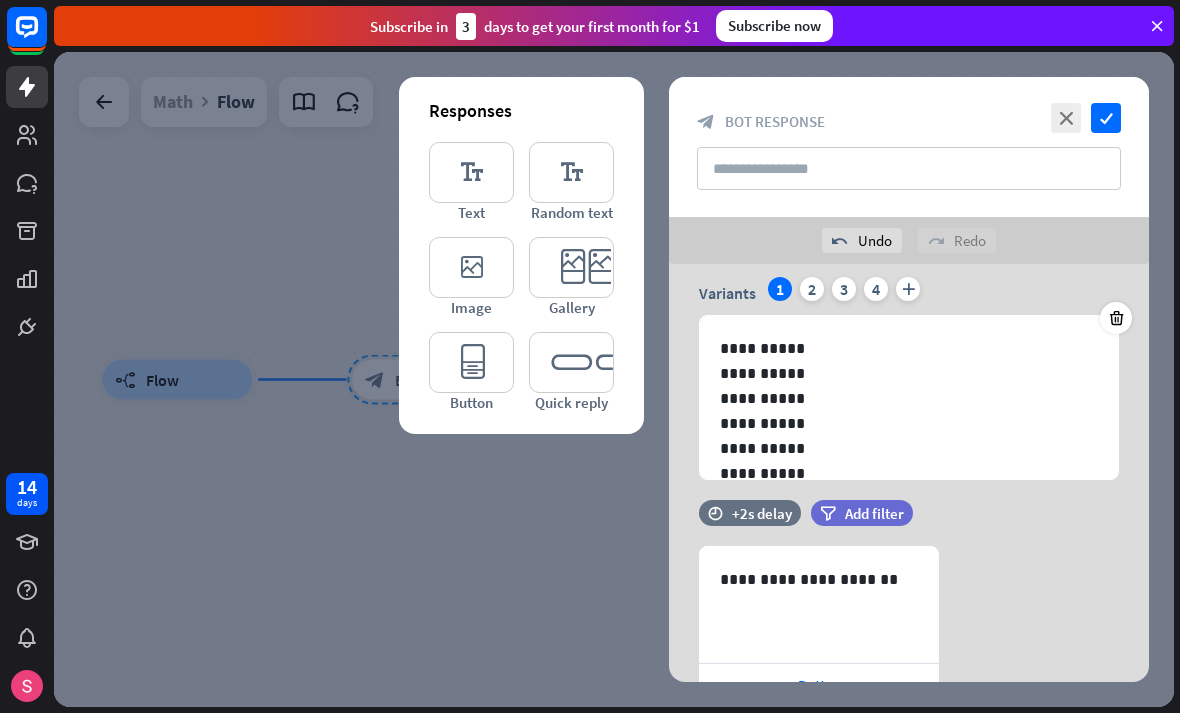 scroll, scrollTop: 70, scrollLeft: 0, axis: vertical 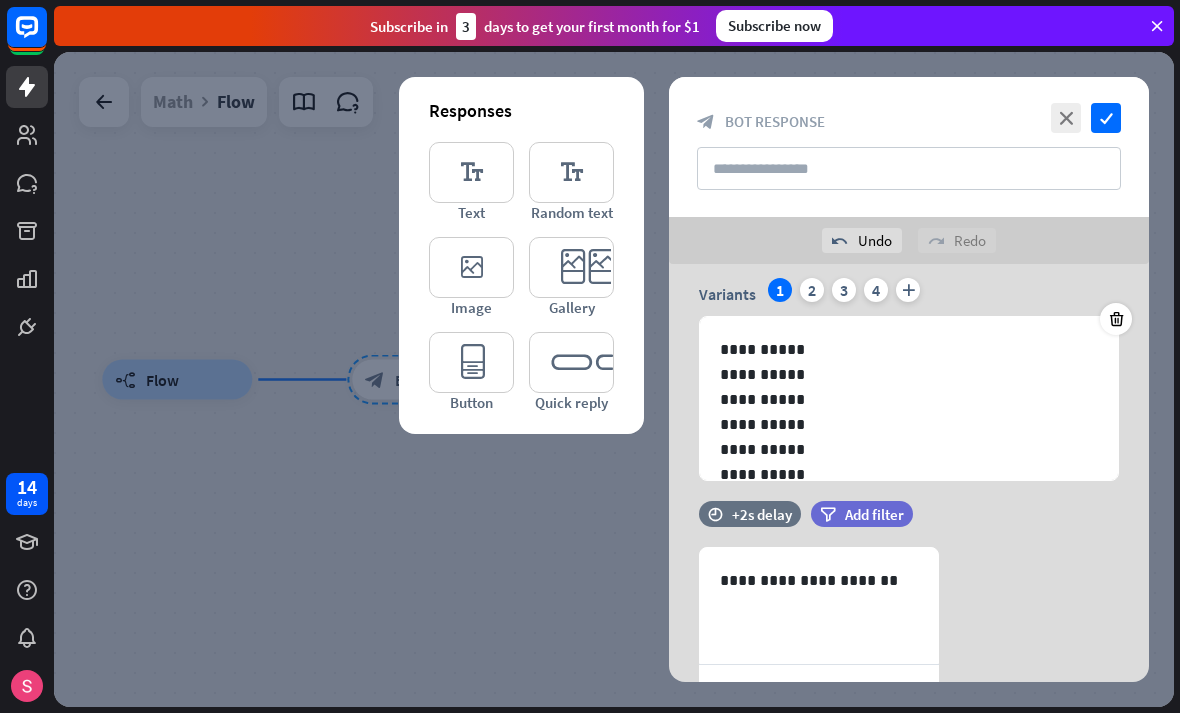 click at bounding box center (669, 337) 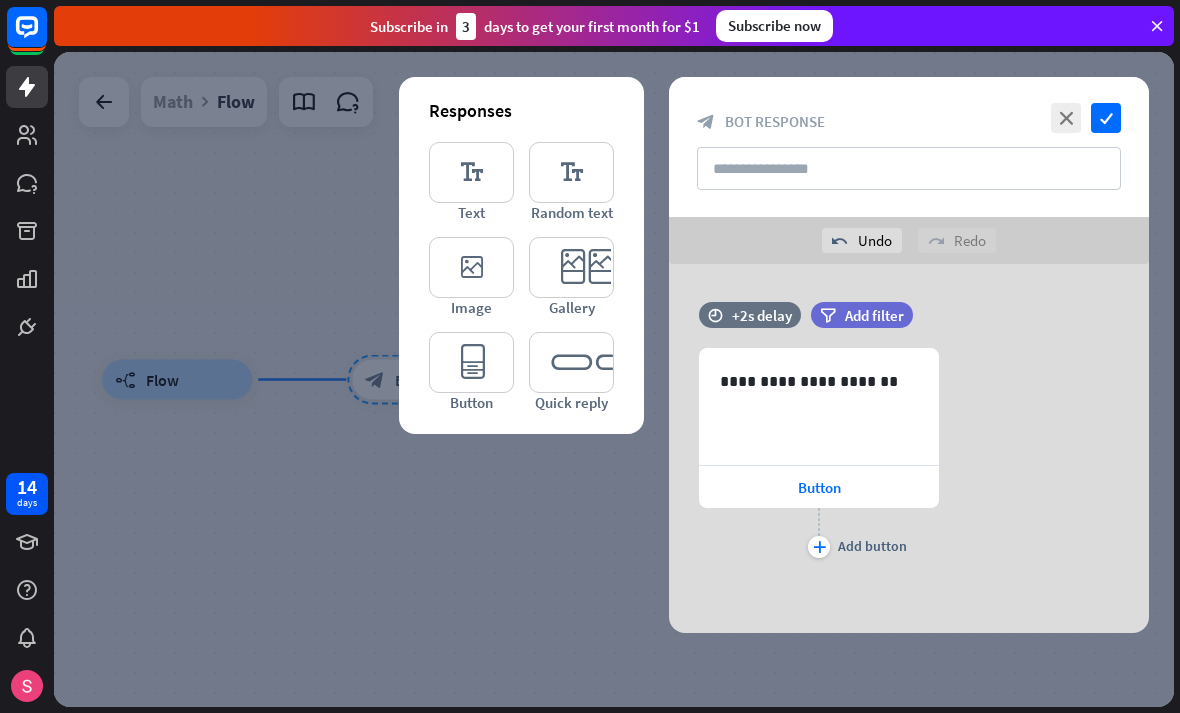 click on "editor_text" at bounding box center [471, 172] 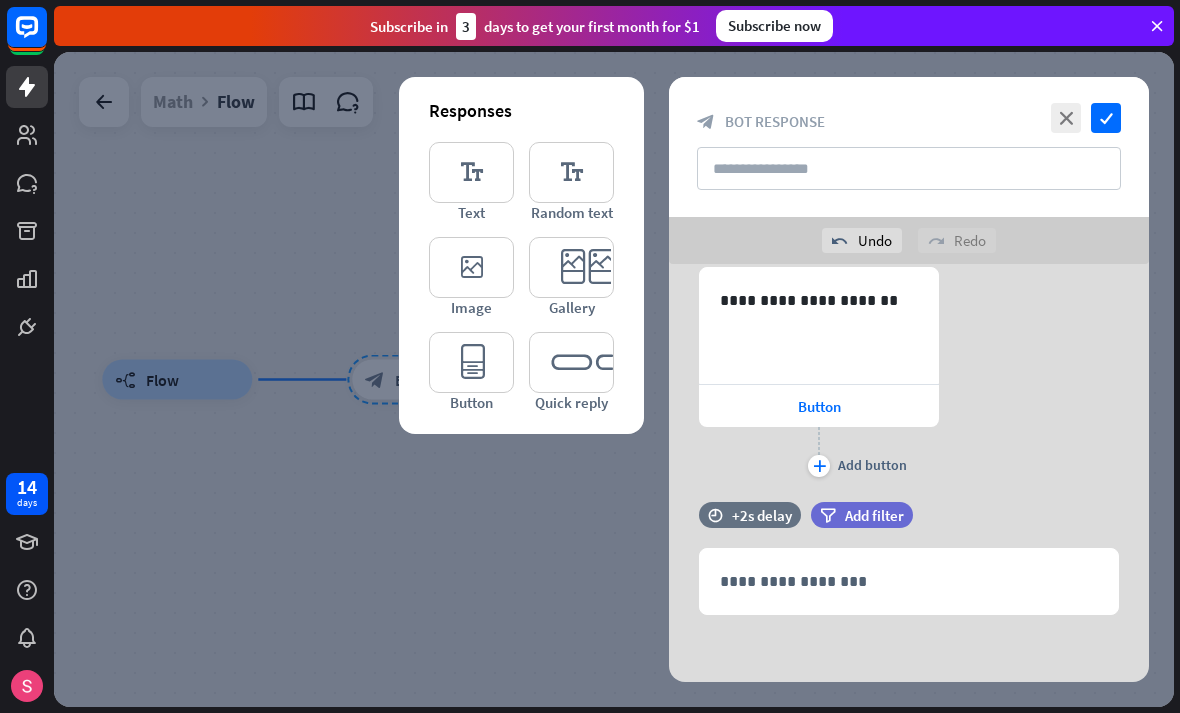 scroll, scrollTop: 84, scrollLeft: 0, axis: vertical 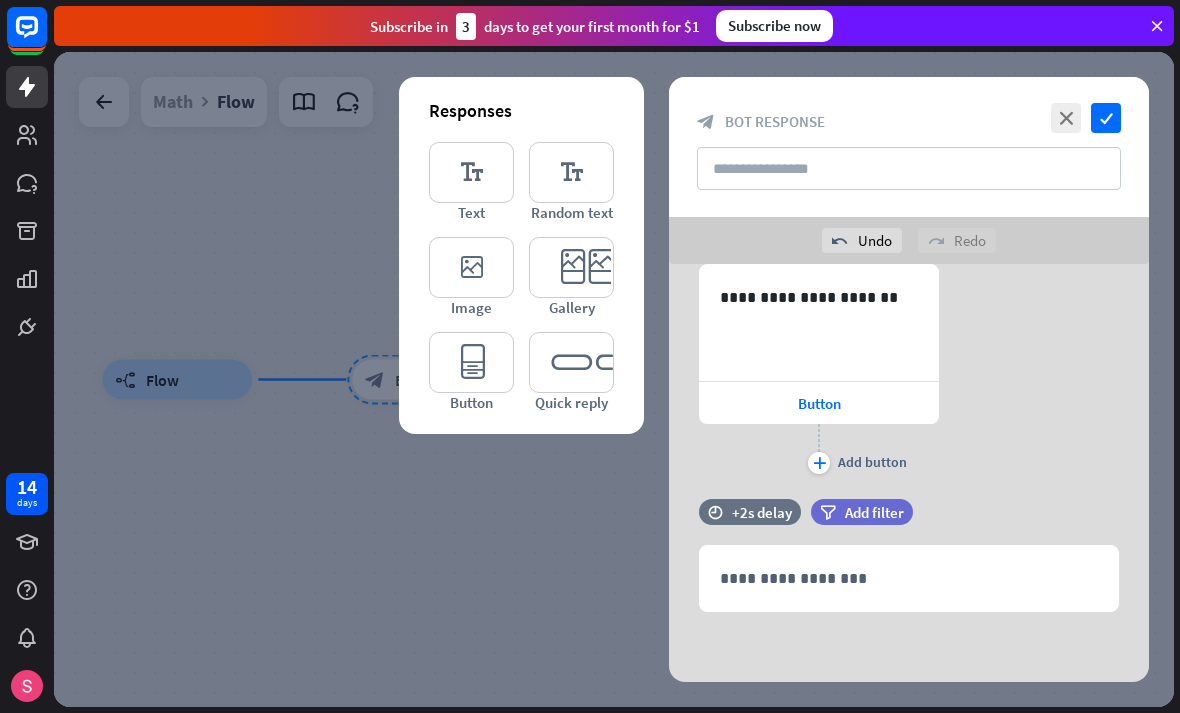 click on "**********" at bounding box center [909, 578] 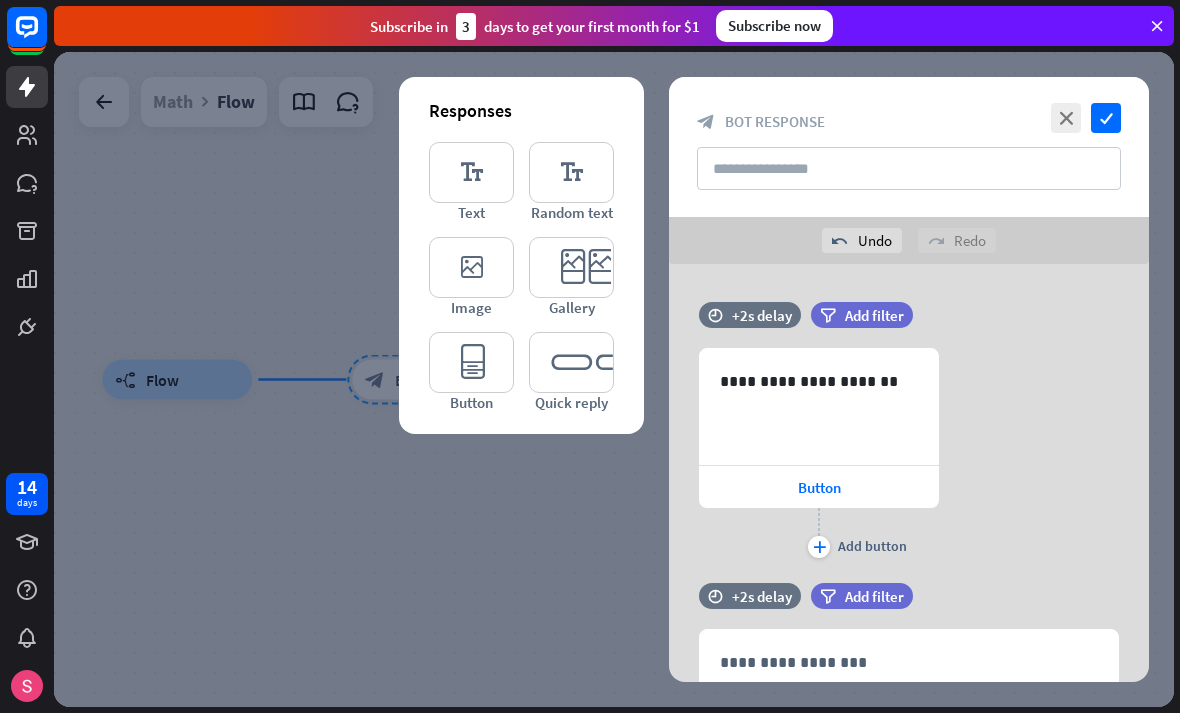 scroll, scrollTop: -1, scrollLeft: 0, axis: vertical 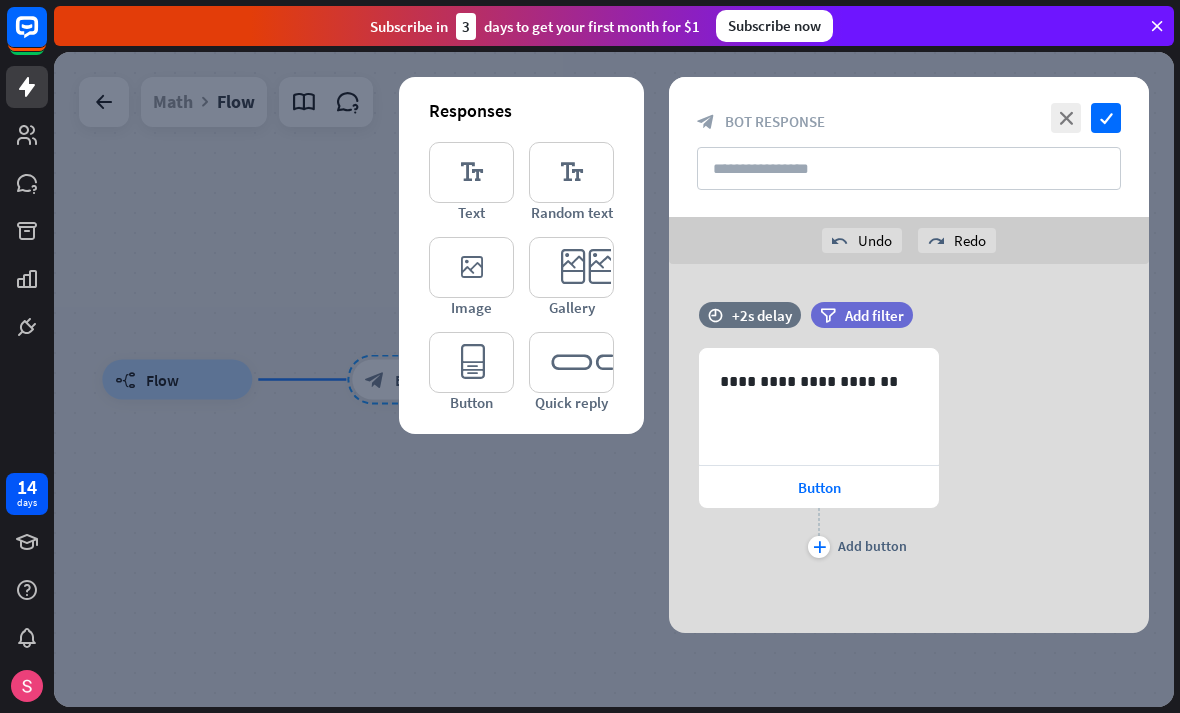 click on "undo
Undo" at bounding box center [862, 240] 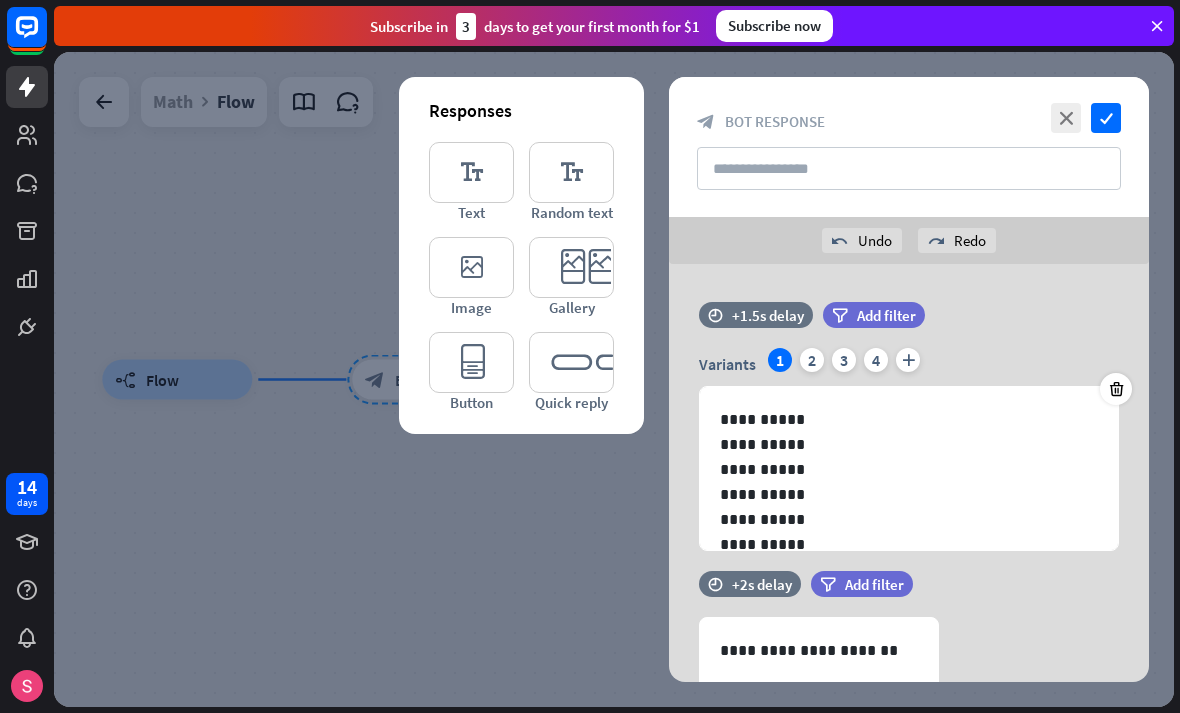 scroll, scrollTop: 43, scrollLeft: 0, axis: vertical 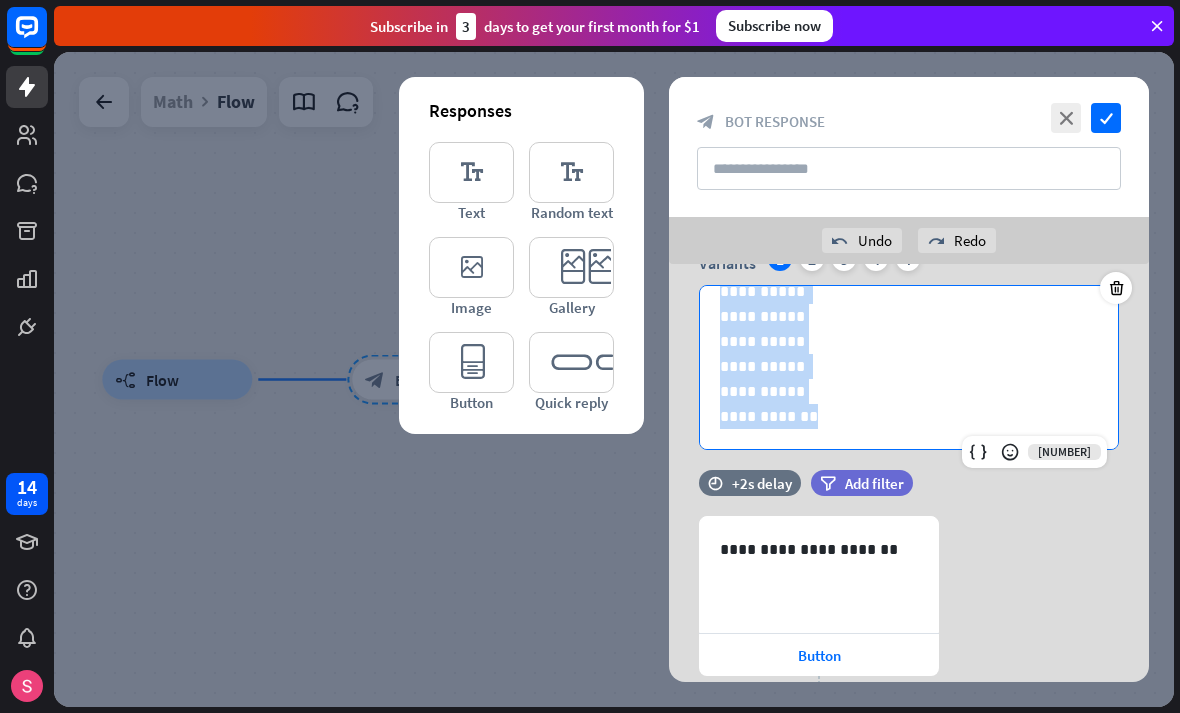 copy on "[MASK] [MASK] [MASK] [MASK] [MASK] [MASK] [MASK] [MASK] [MASK] [MASK]" 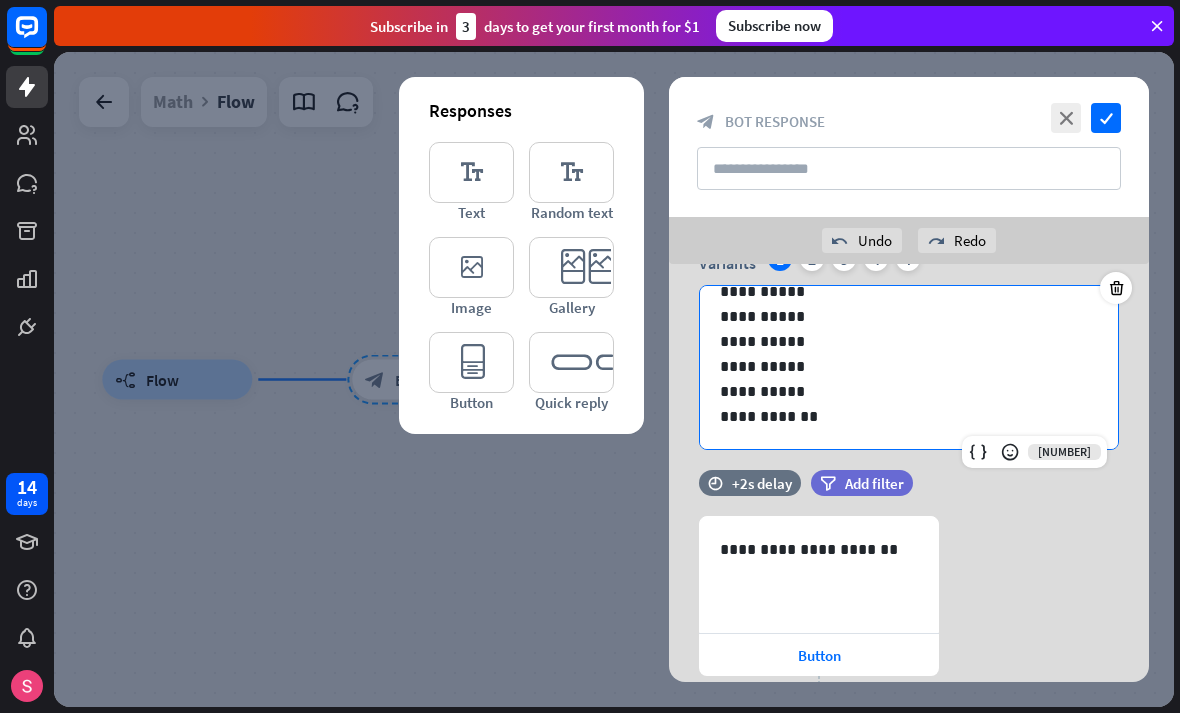 click on "editor_image" at bounding box center [471, 267] 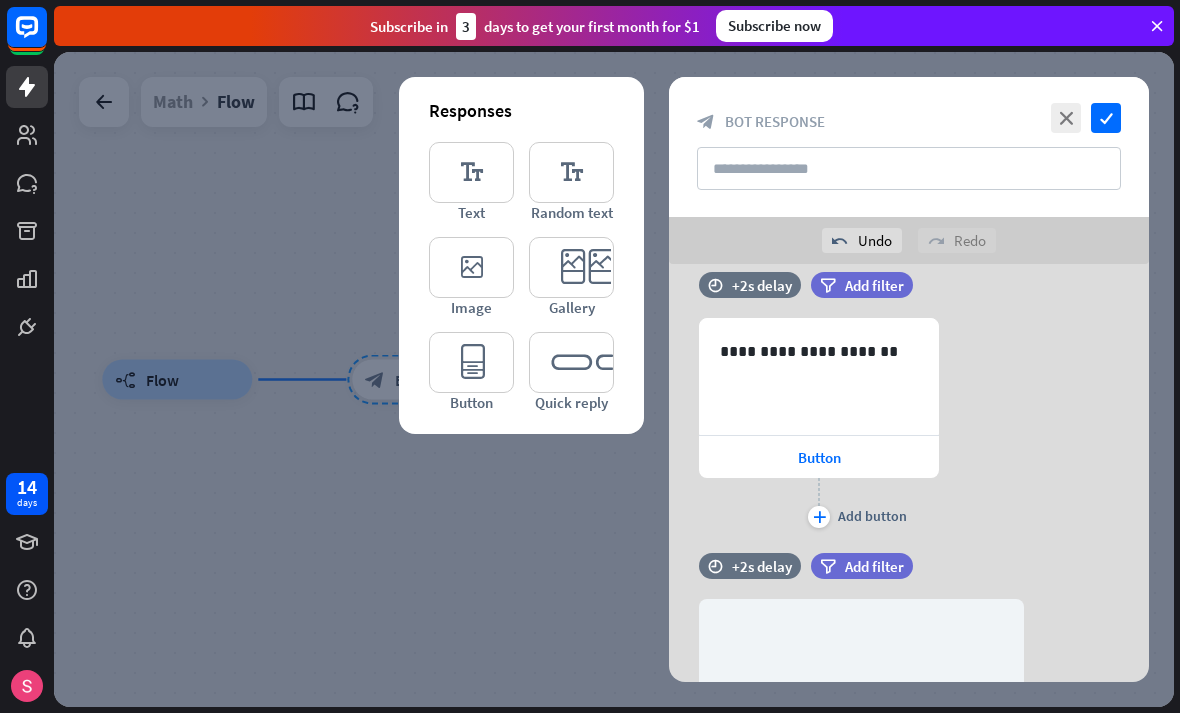 scroll, scrollTop: 546, scrollLeft: 0, axis: vertical 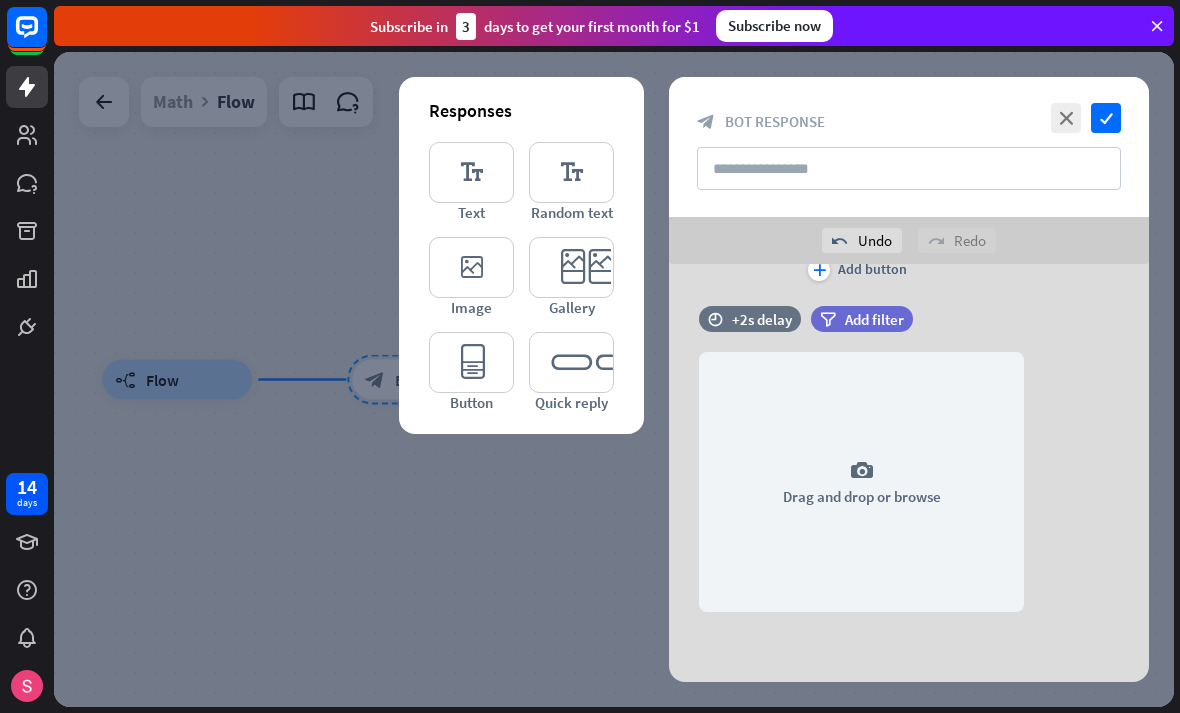 click at bounding box center [669, 411] 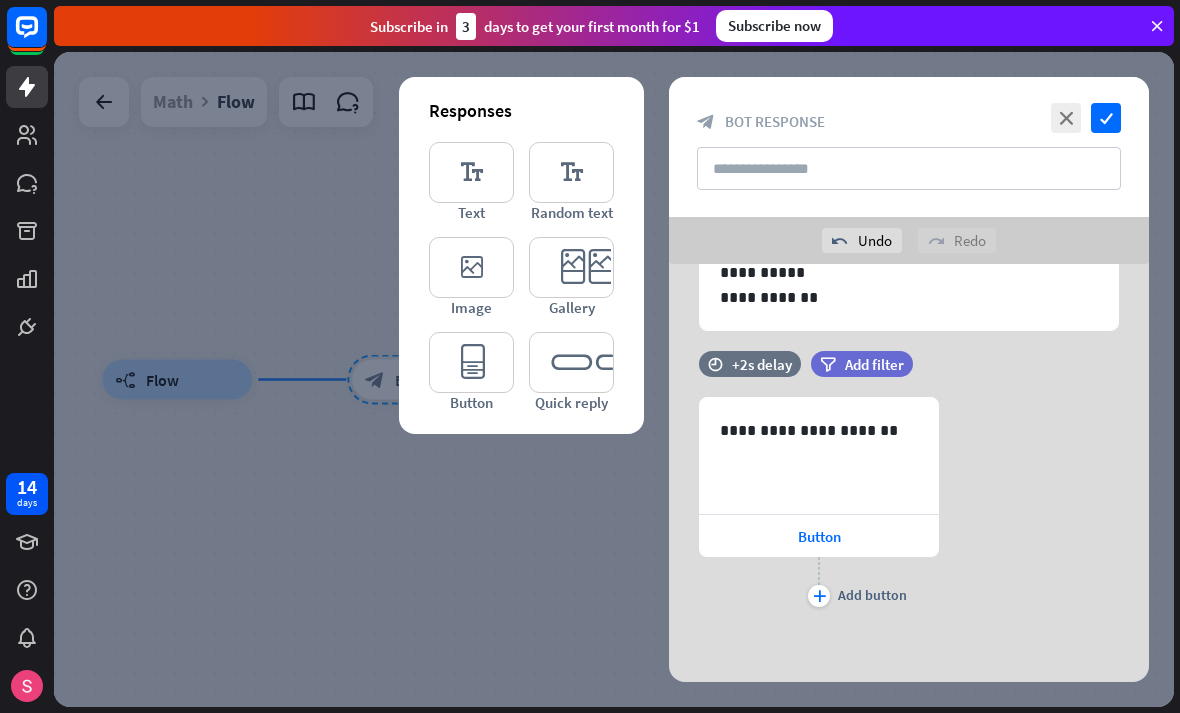 click on "editor_text" at bounding box center [471, 172] 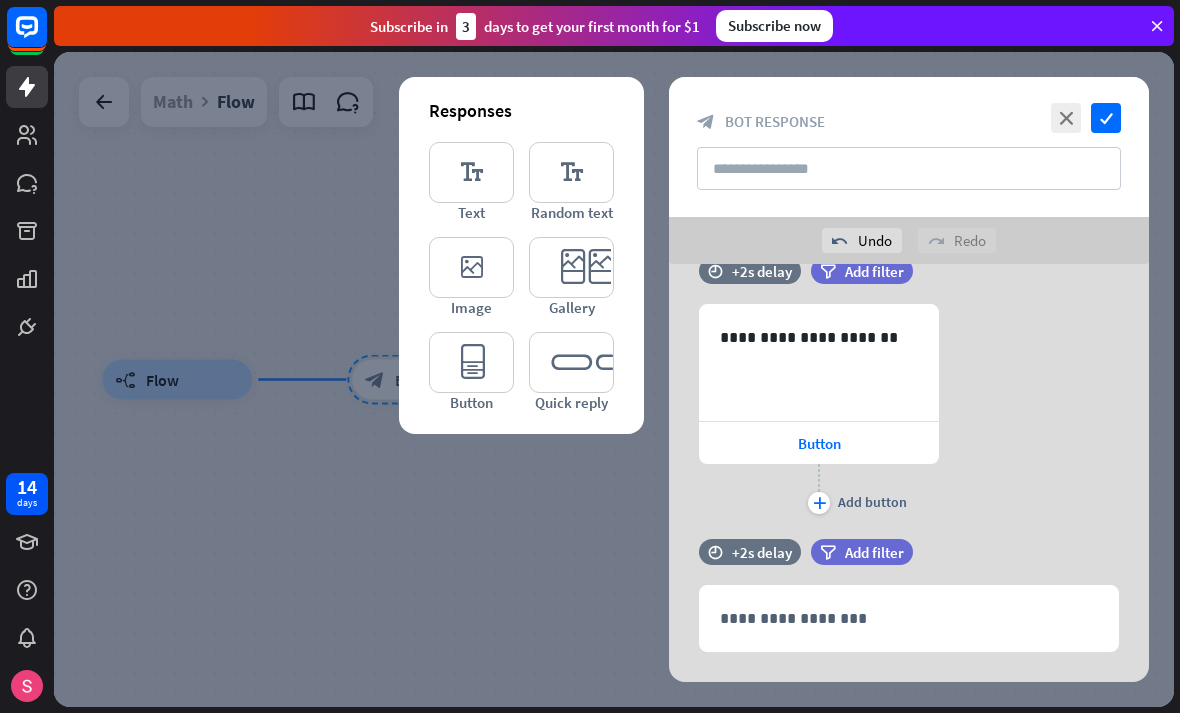 scroll, scrollTop: 353, scrollLeft: 0, axis: vertical 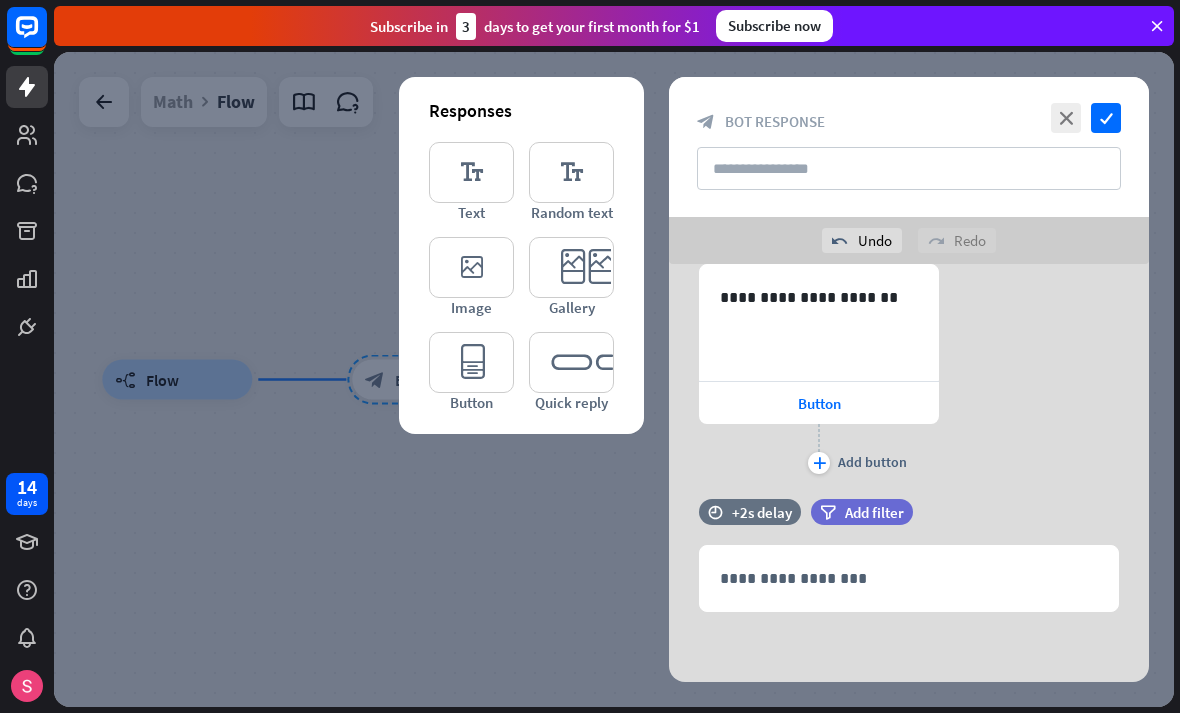 click on "**********" at bounding box center [909, 578] 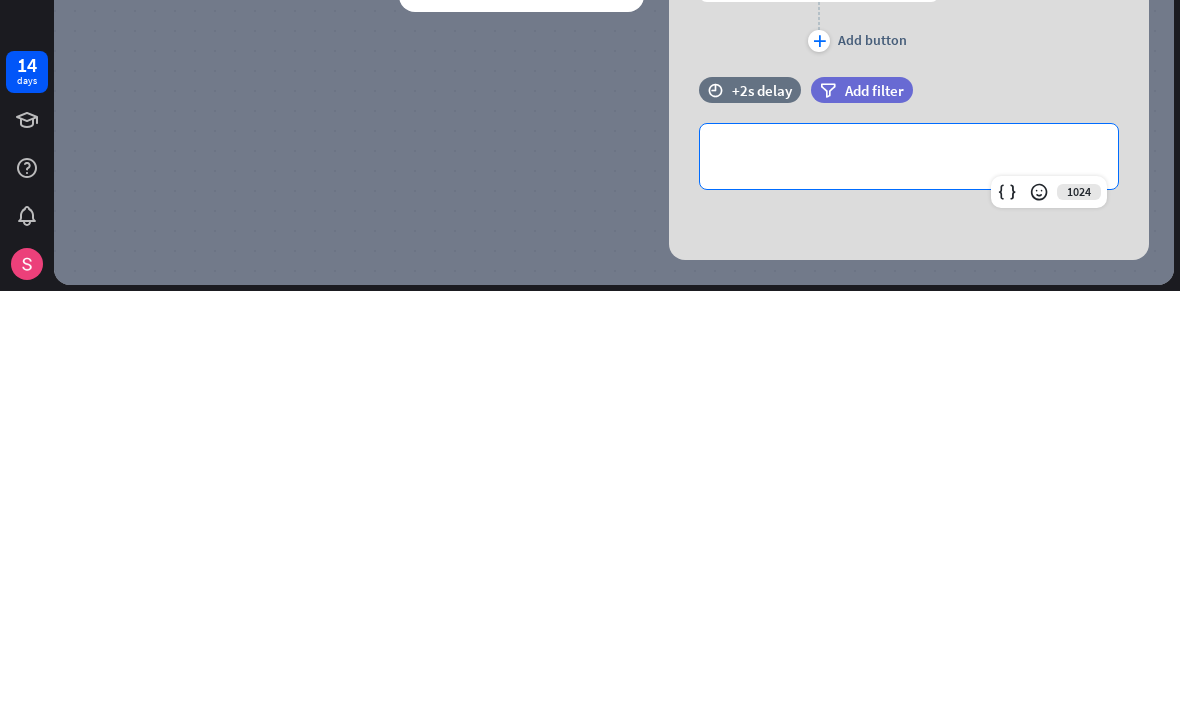 click on "**********" at bounding box center [909, 578] 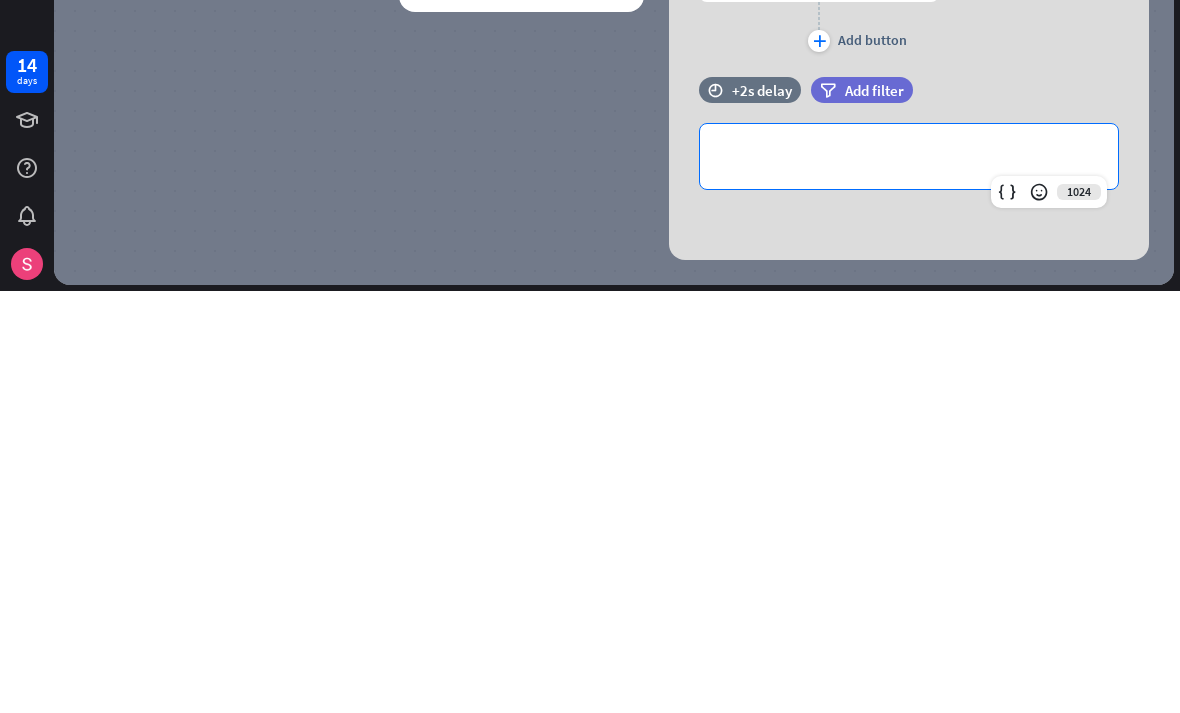 click on "**********" at bounding box center [909, 578] 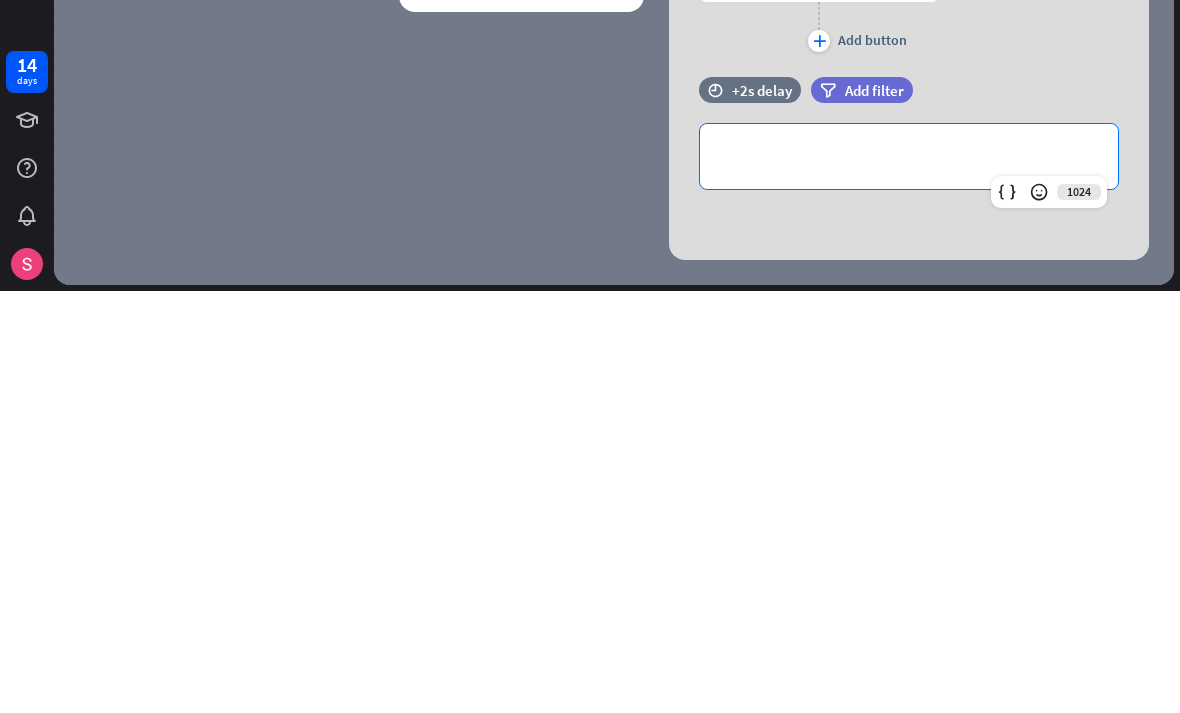 click on "**********" at bounding box center [909, 578] 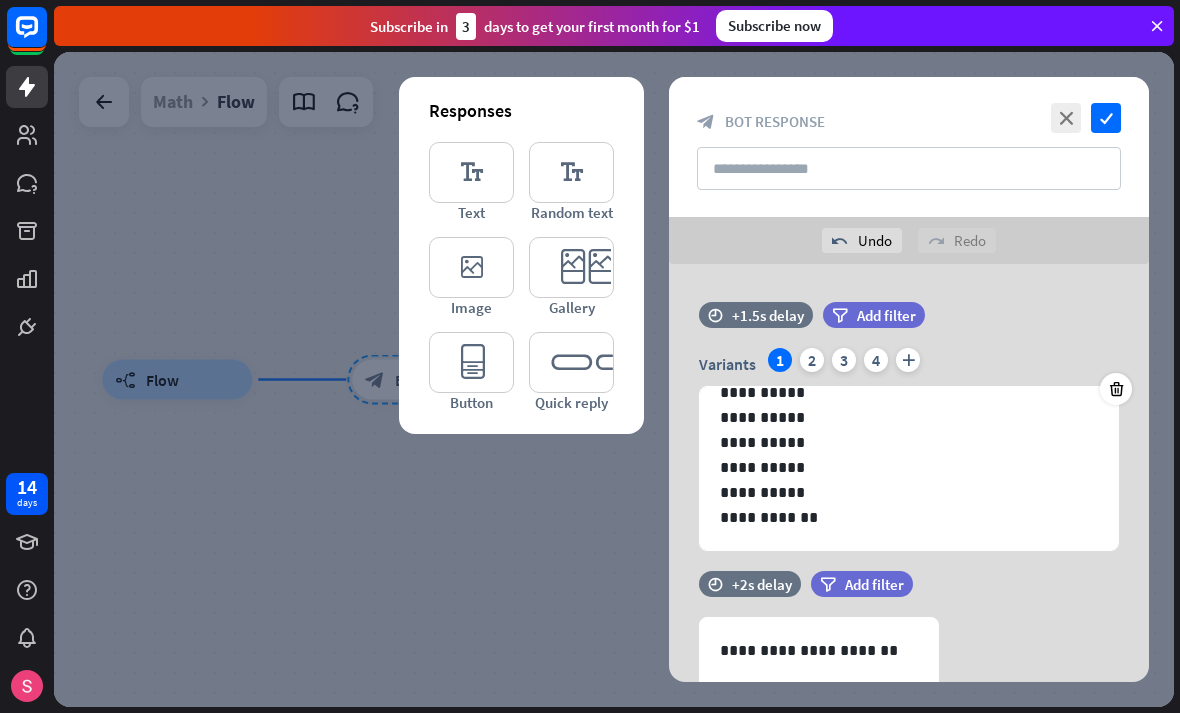scroll, scrollTop: 0, scrollLeft: 0, axis: both 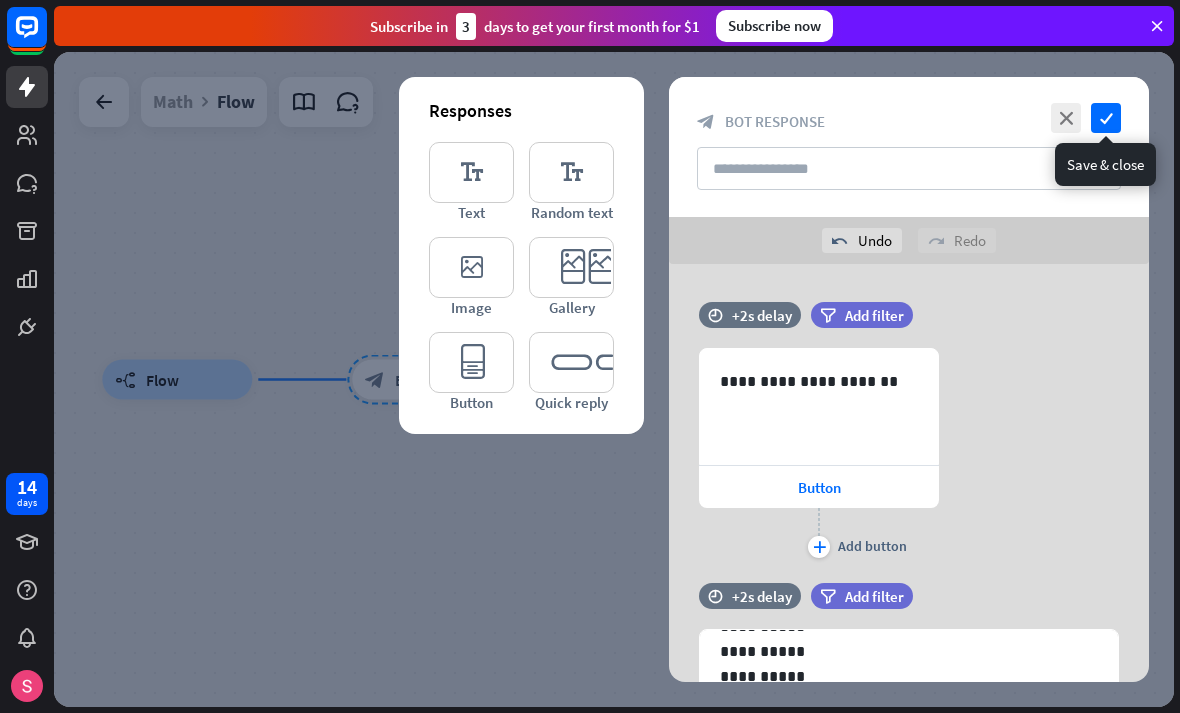 click on "check" at bounding box center (1106, 118) 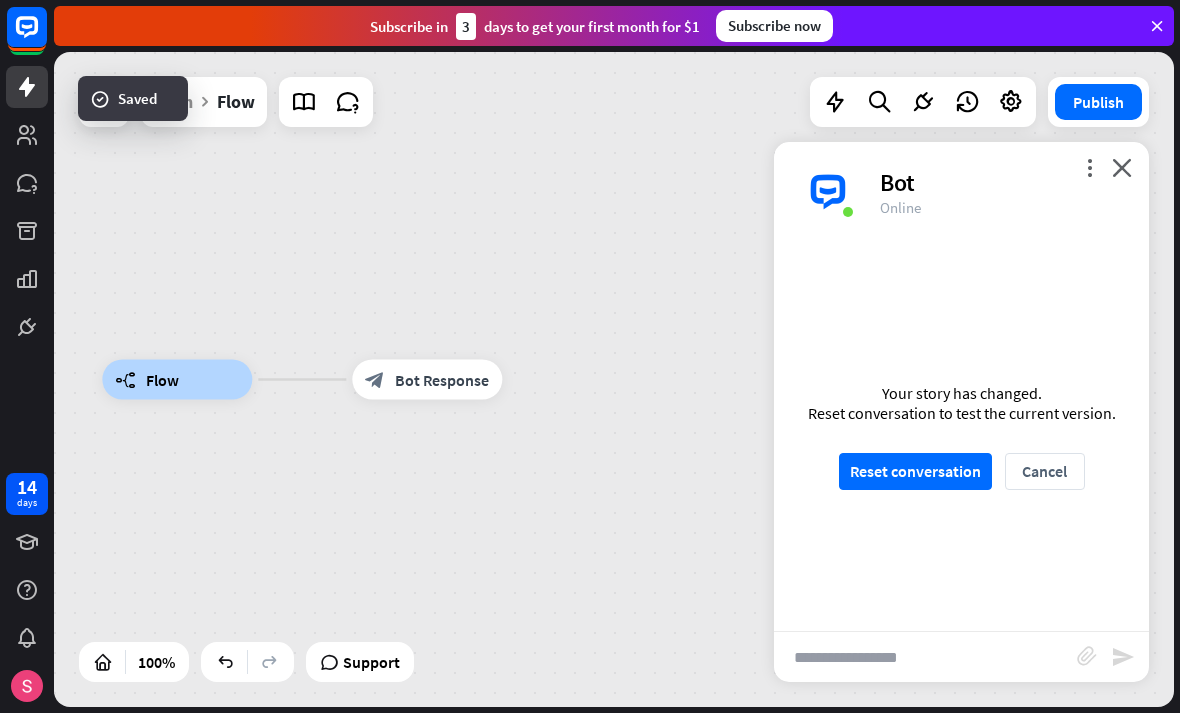 click on "Reset conversation" at bounding box center [915, 471] 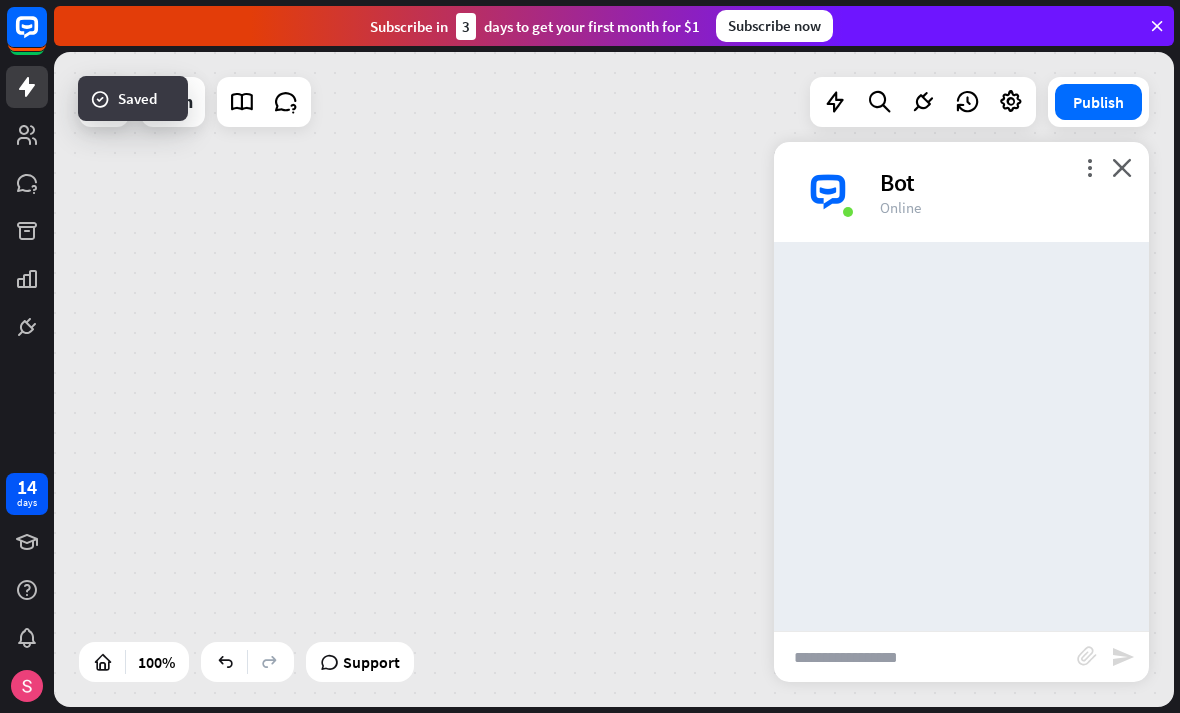 click at bounding box center [925, 657] 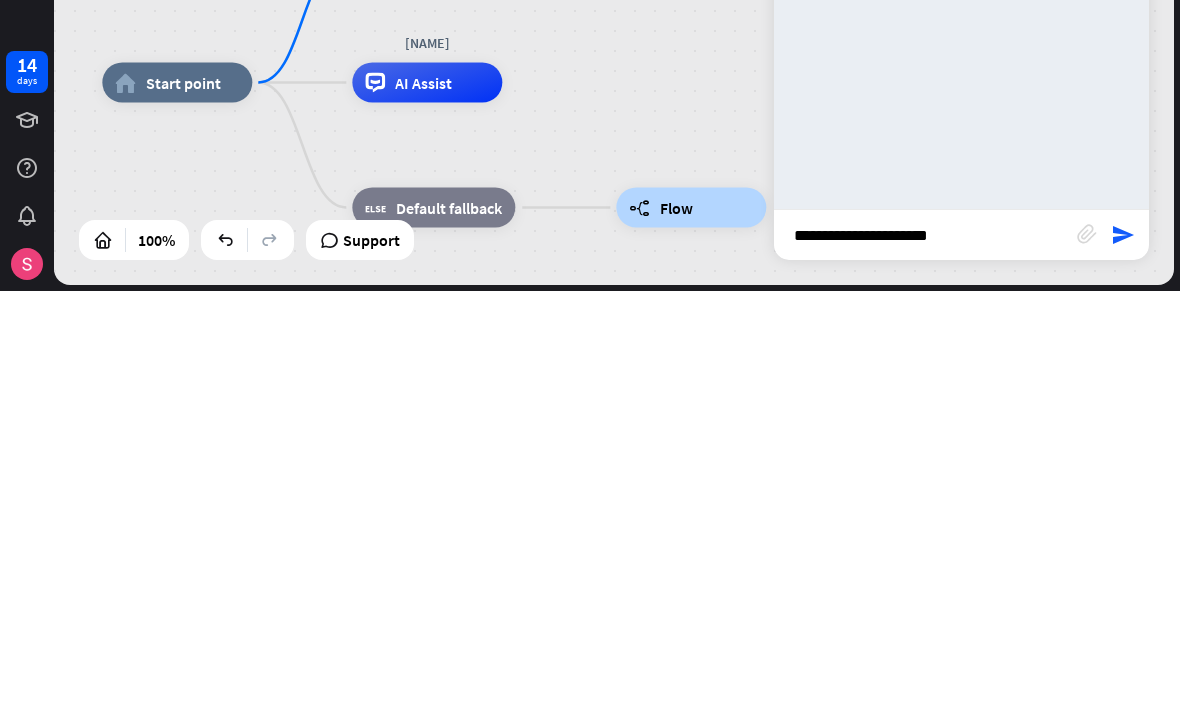 type on "**********" 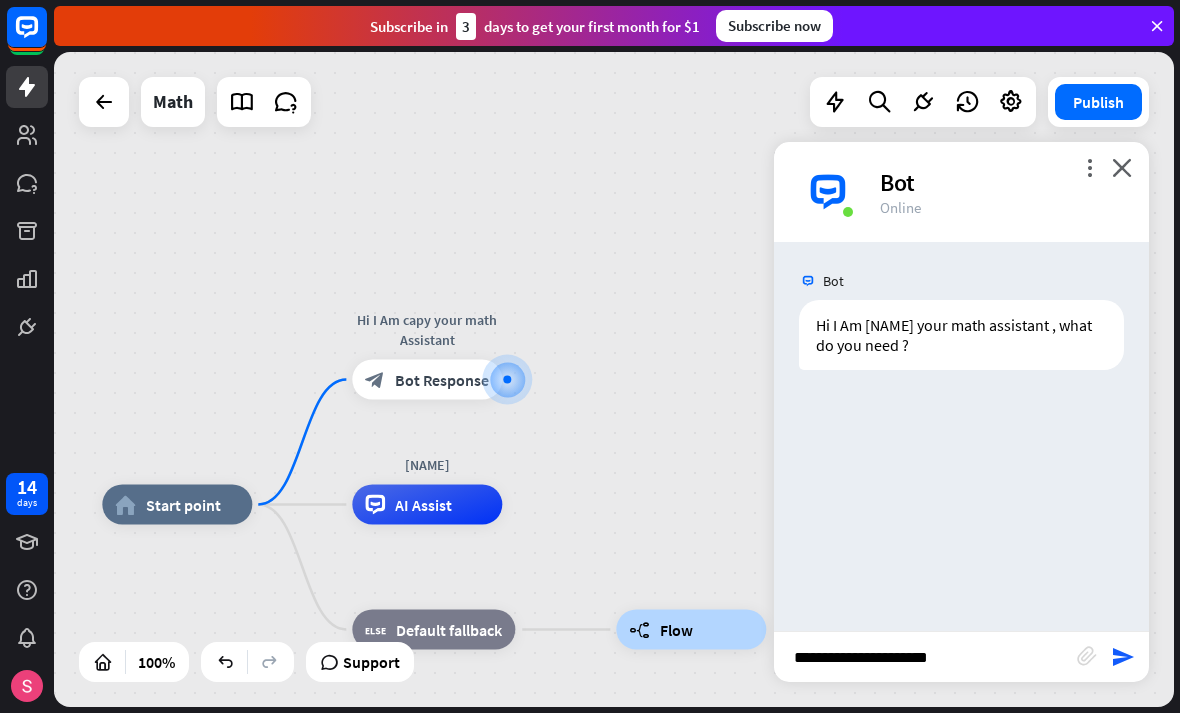 click on "send" at bounding box center [1123, 657] 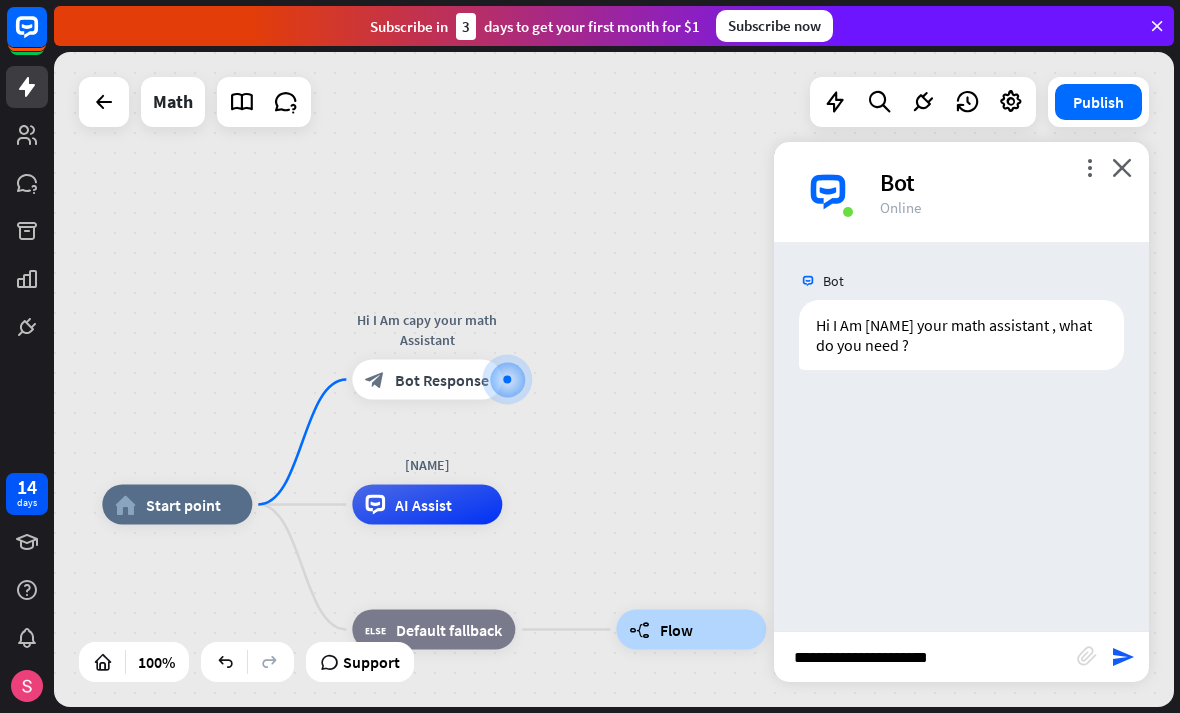 type 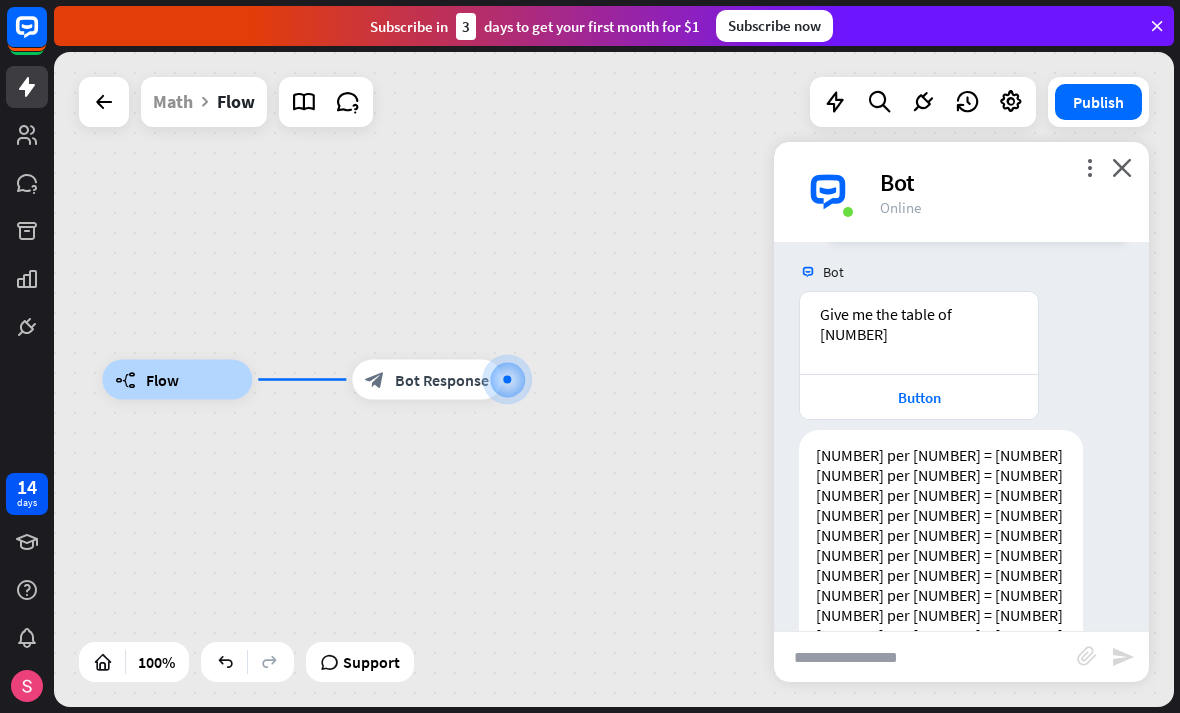 scroll, scrollTop: 368, scrollLeft: 0, axis: vertical 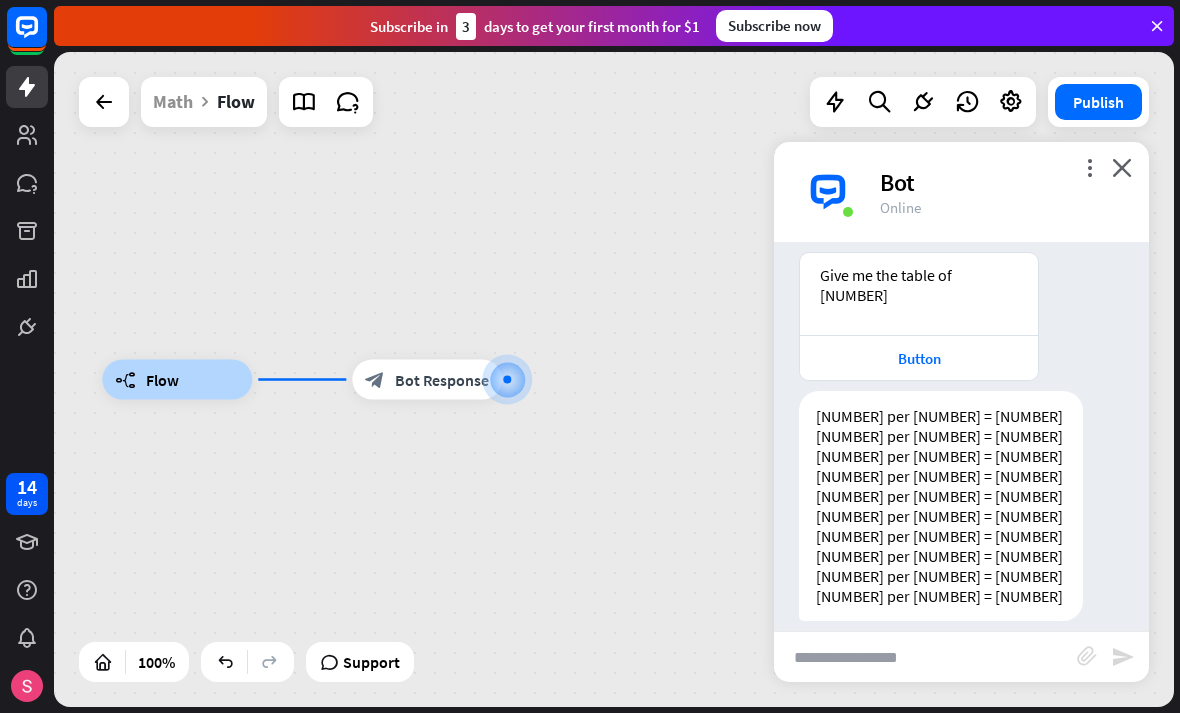 click on "Button" at bounding box center (919, 358) 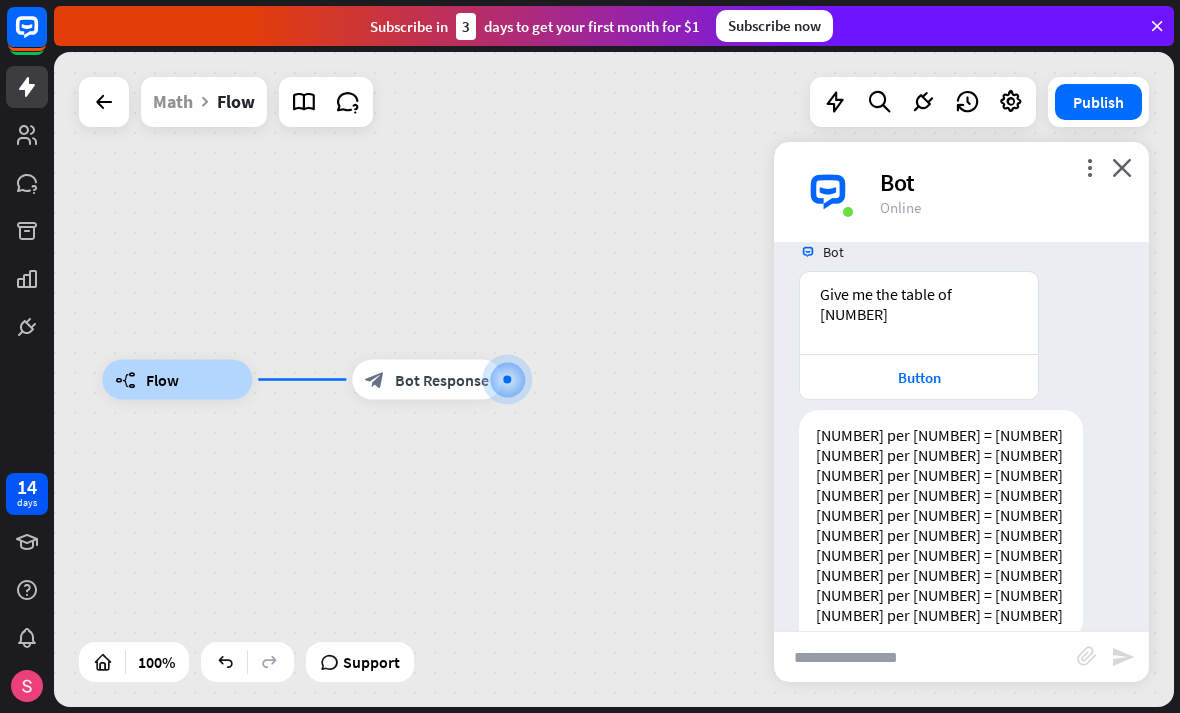 scroll, scrollTop: 967, scrollLeft: 0, axis: vertical 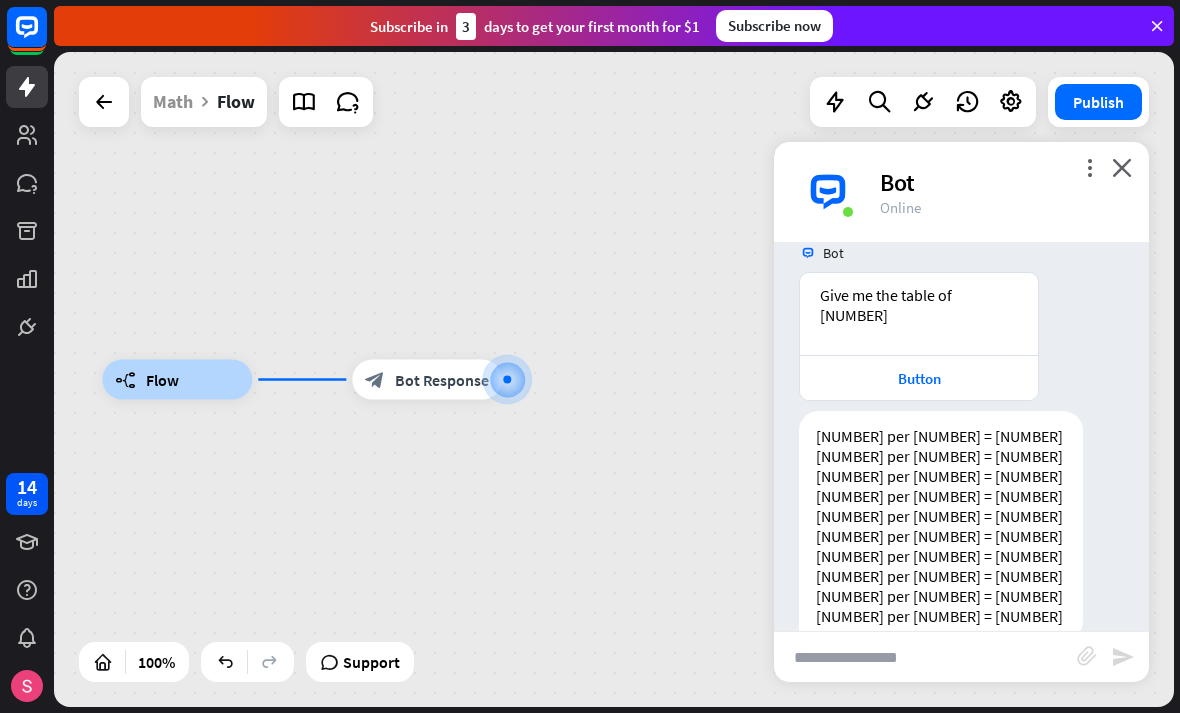 click on "close" at bounding box center (1122, 167) 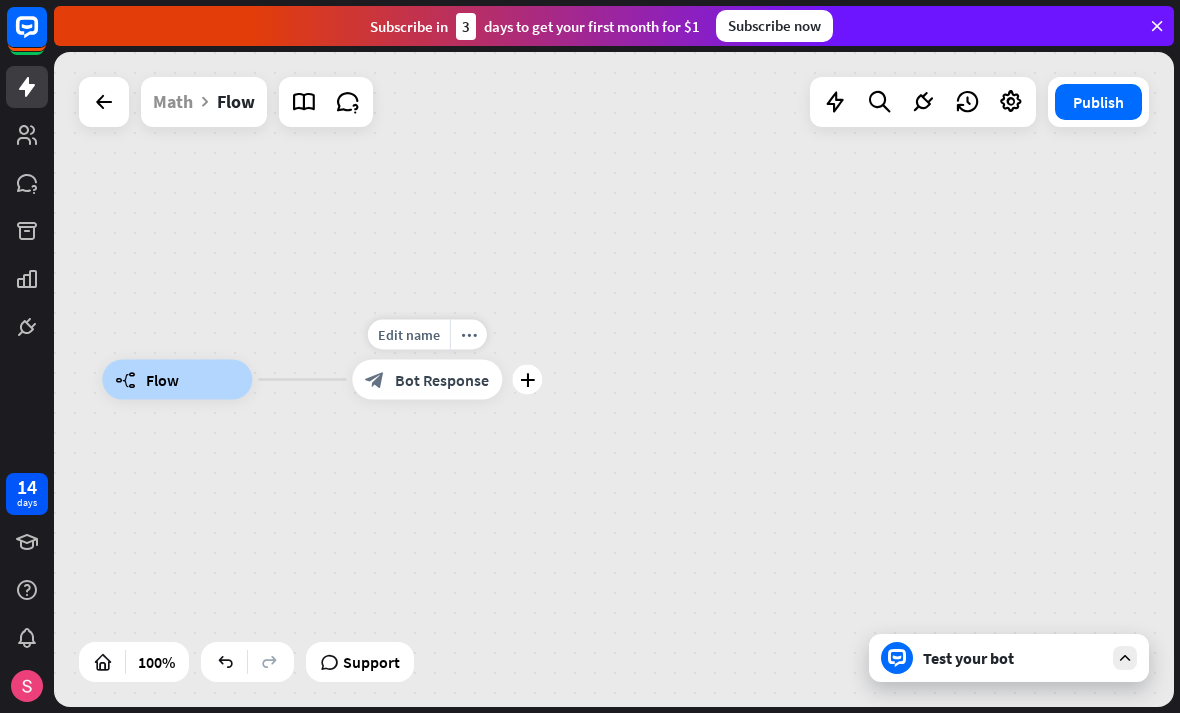 click on "block_bot_response   Bot Response" at bounding box center (427, 380) 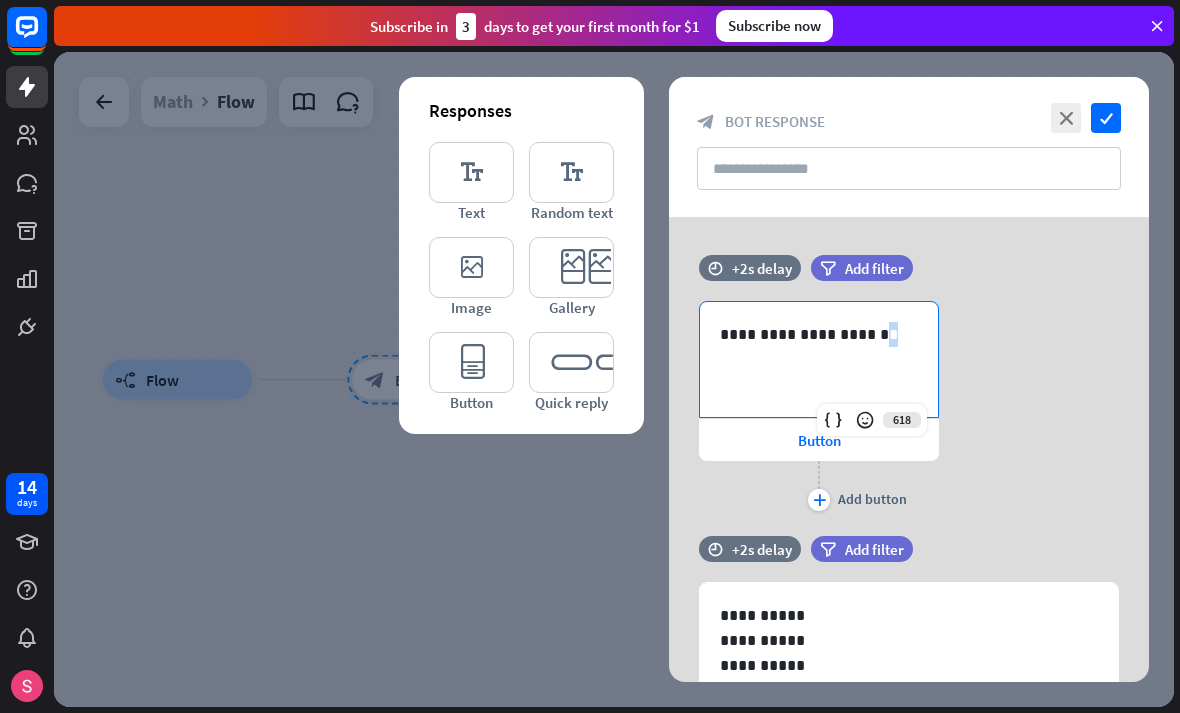 click at bounding box center [669, 360] 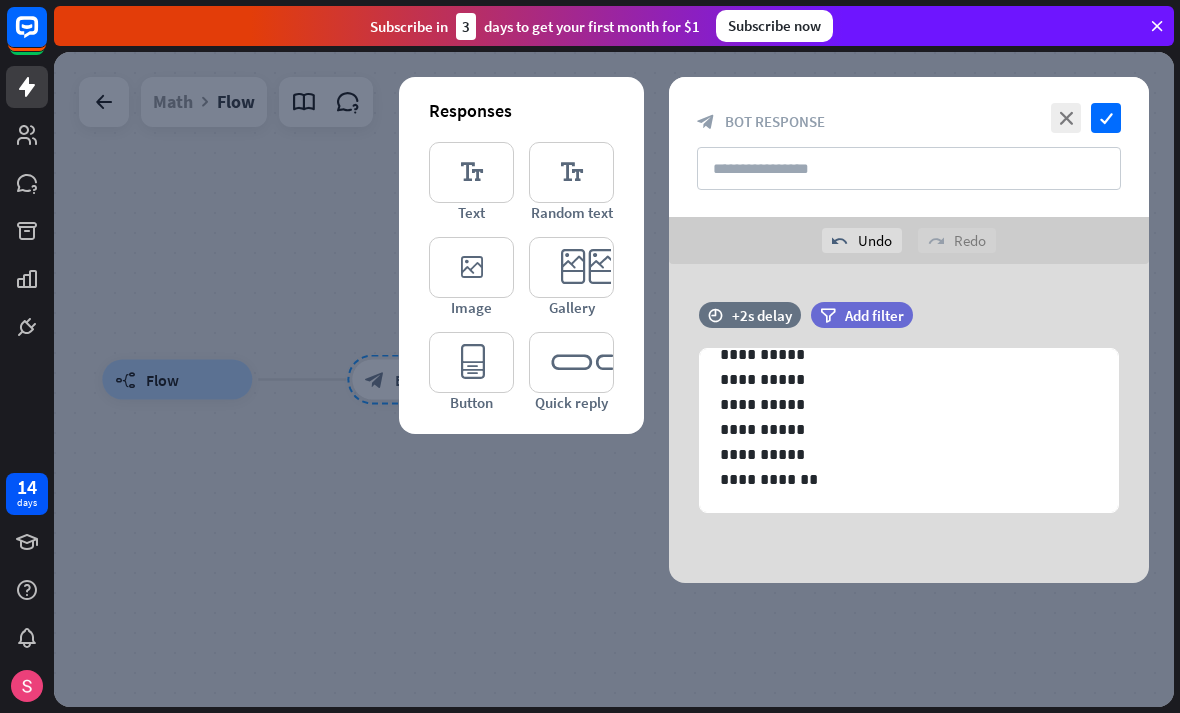 scroll, scrollTop: 127, scrollLeft: 0, axis: vertical 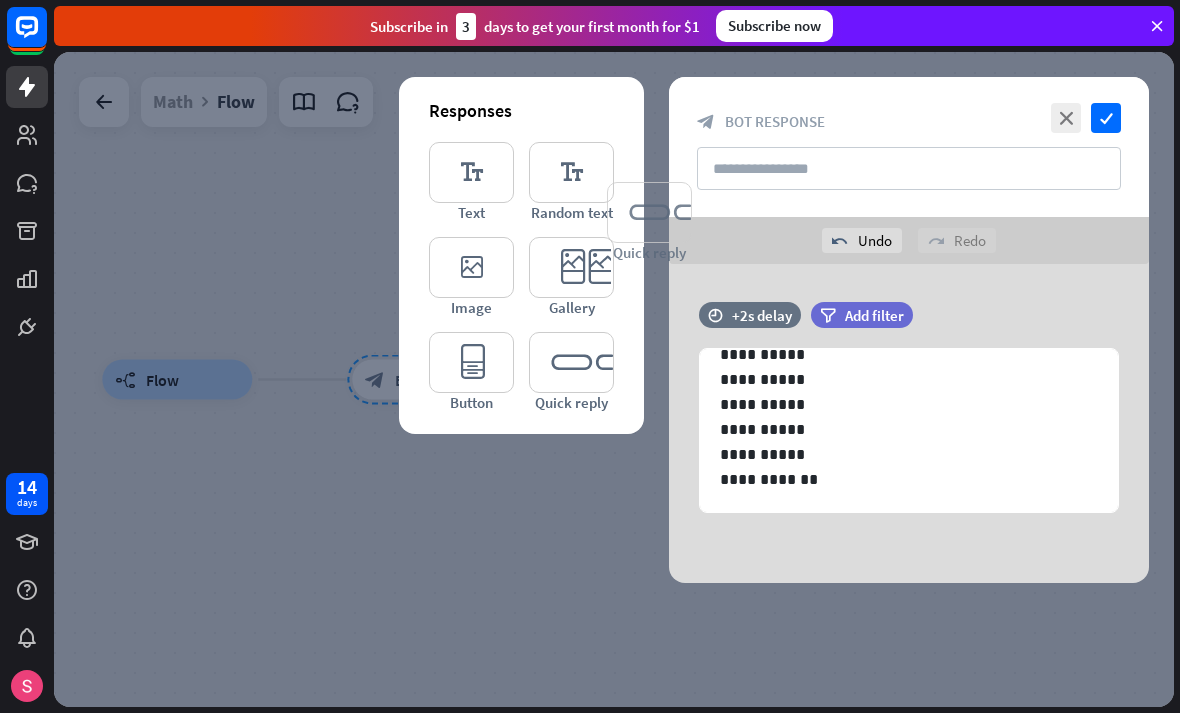 type 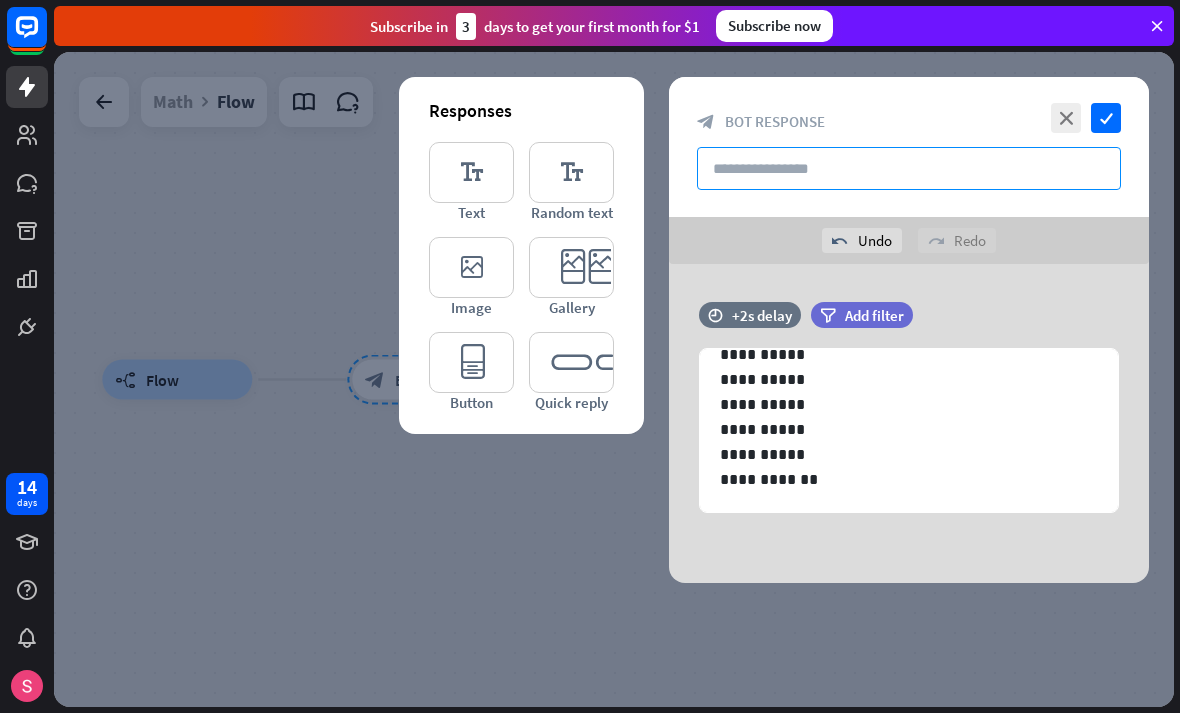 click at bounding box center (909, 168) 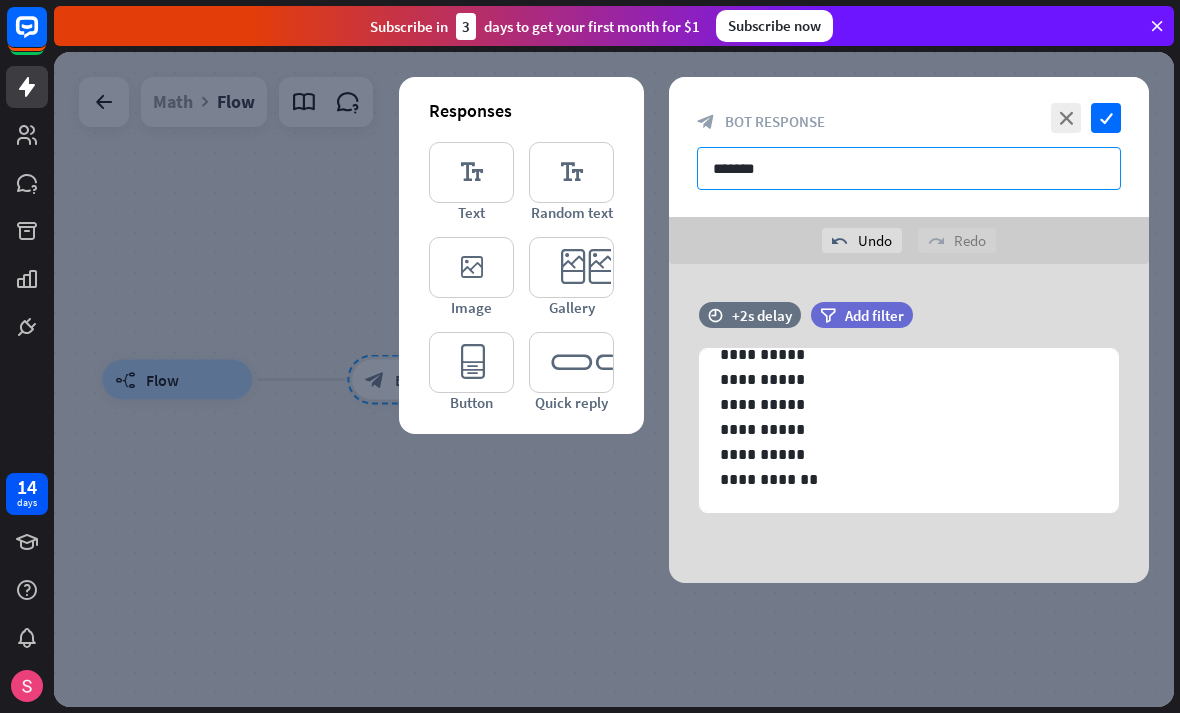 type on "*******" 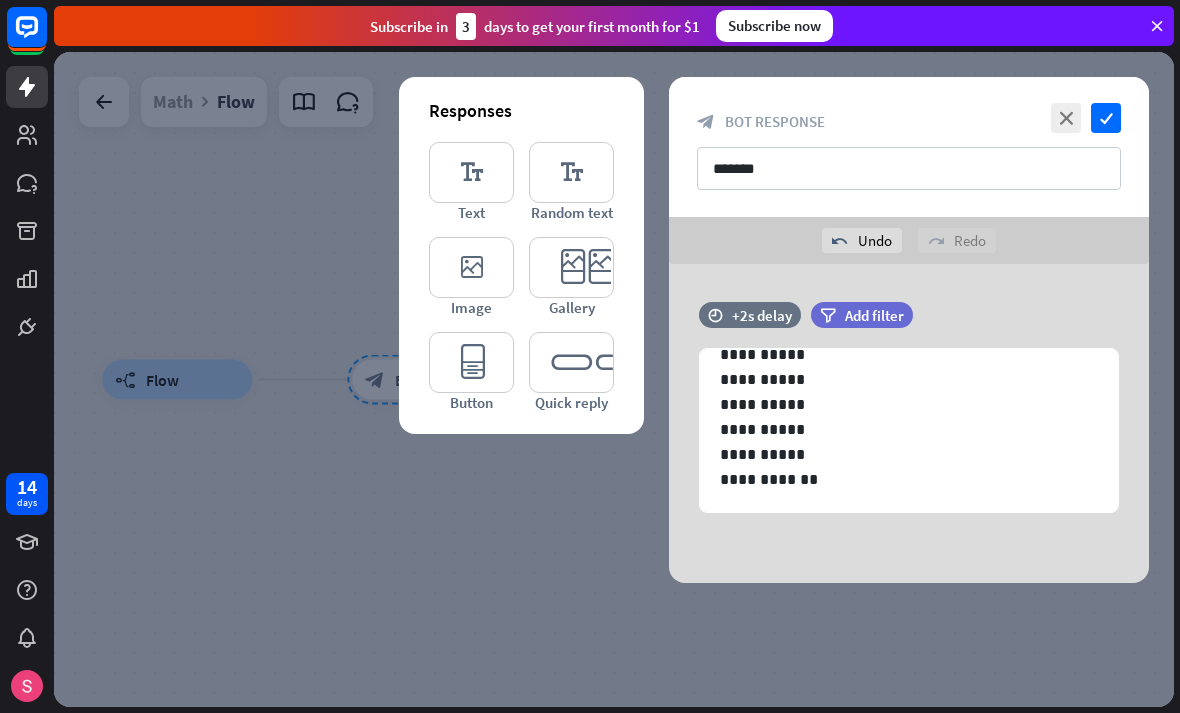 click on "check" at bounding box center (1106, 118) 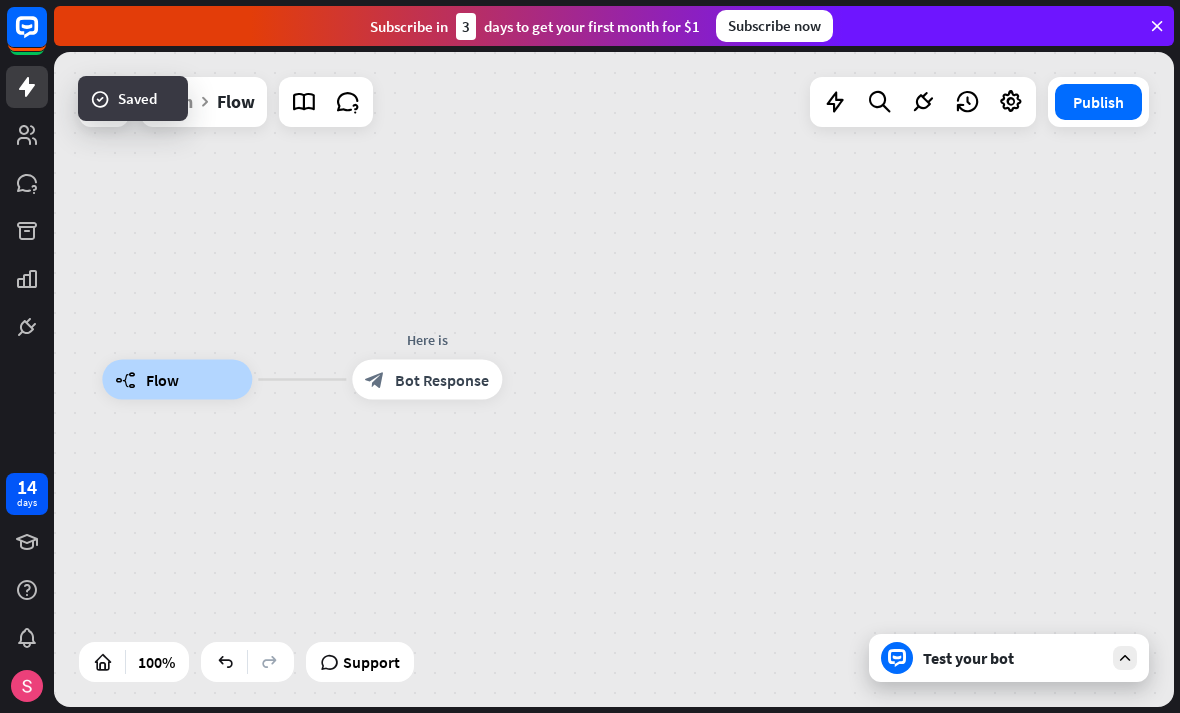 click on "Test your bot" at bounding box center (1013, 658) 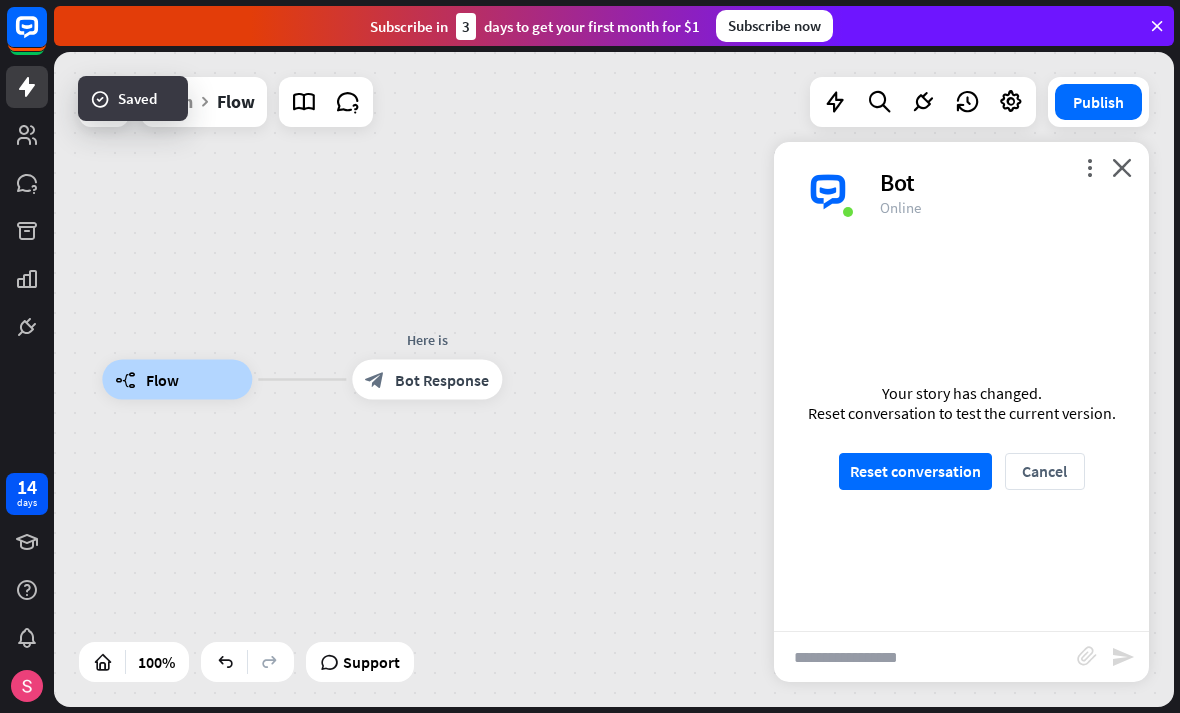 click on "Reset conversation" at bounding box center [915, 471] 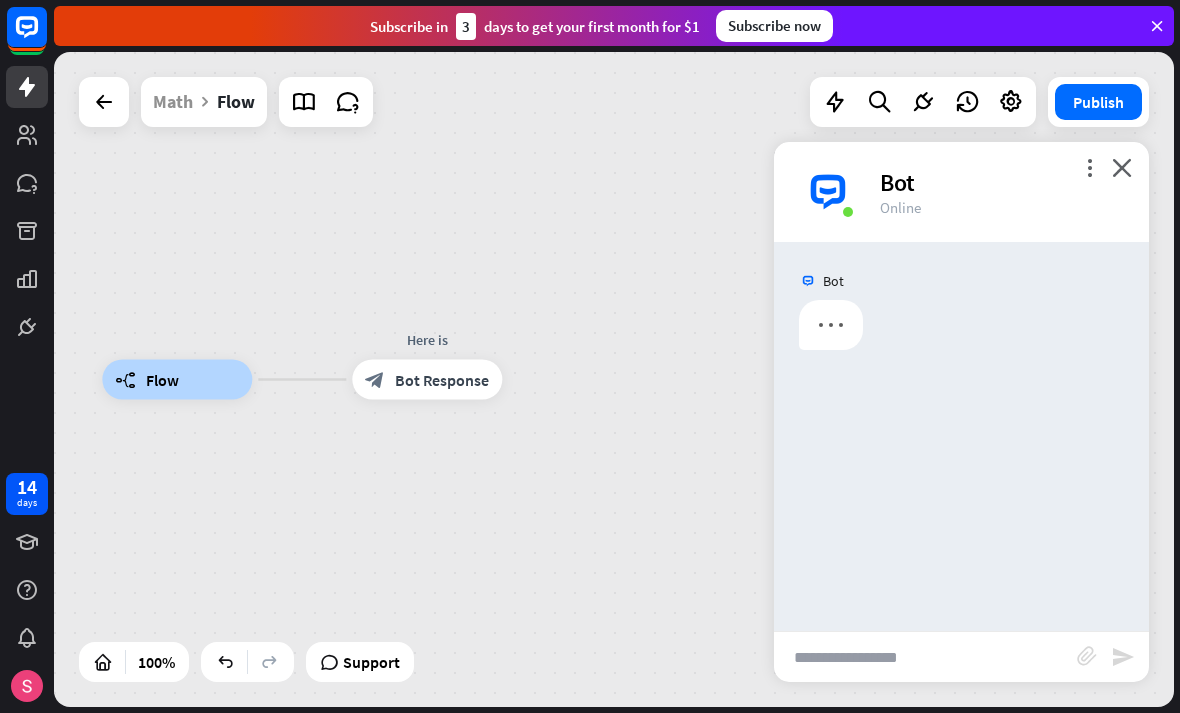 scroll, scrollTop: 0, scrollLeft: 0, axis: both 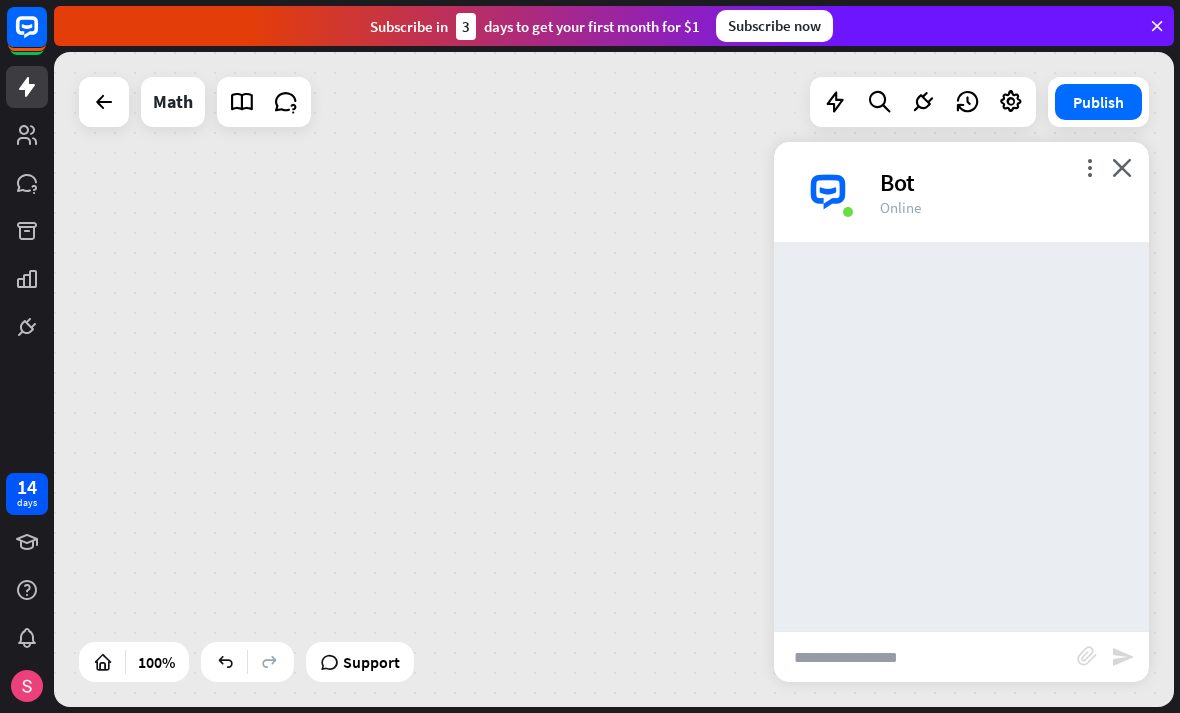 click at bounding box center (925, 657) 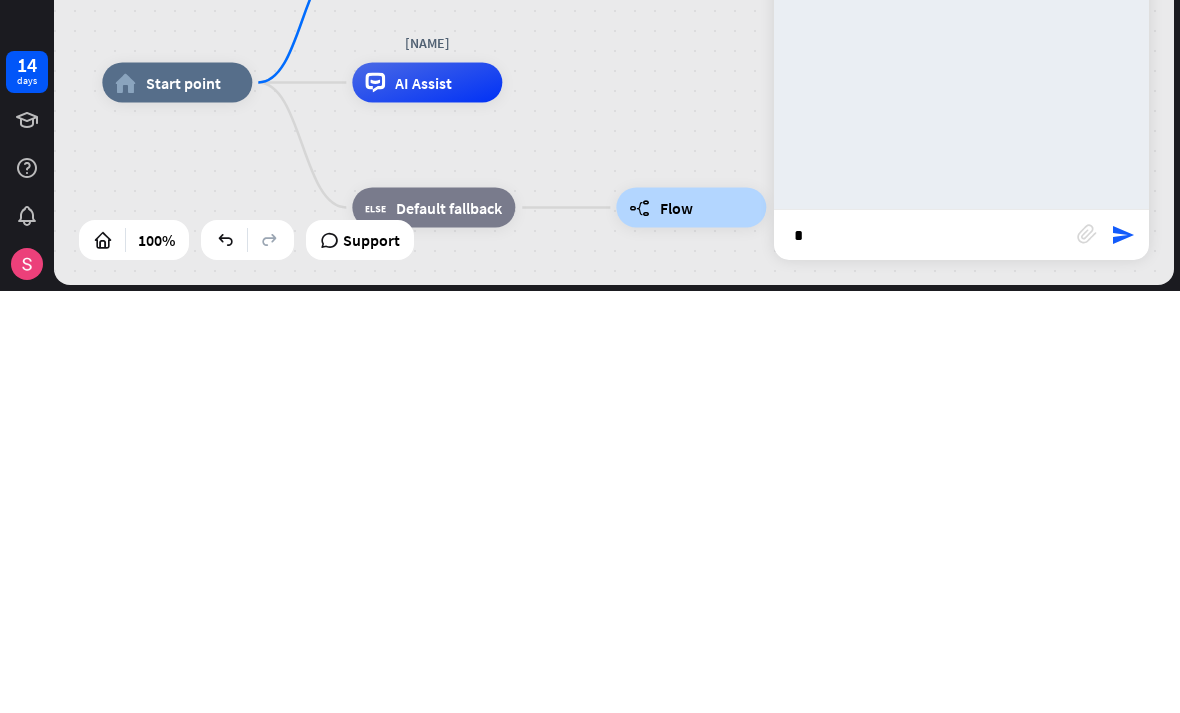type on "*" 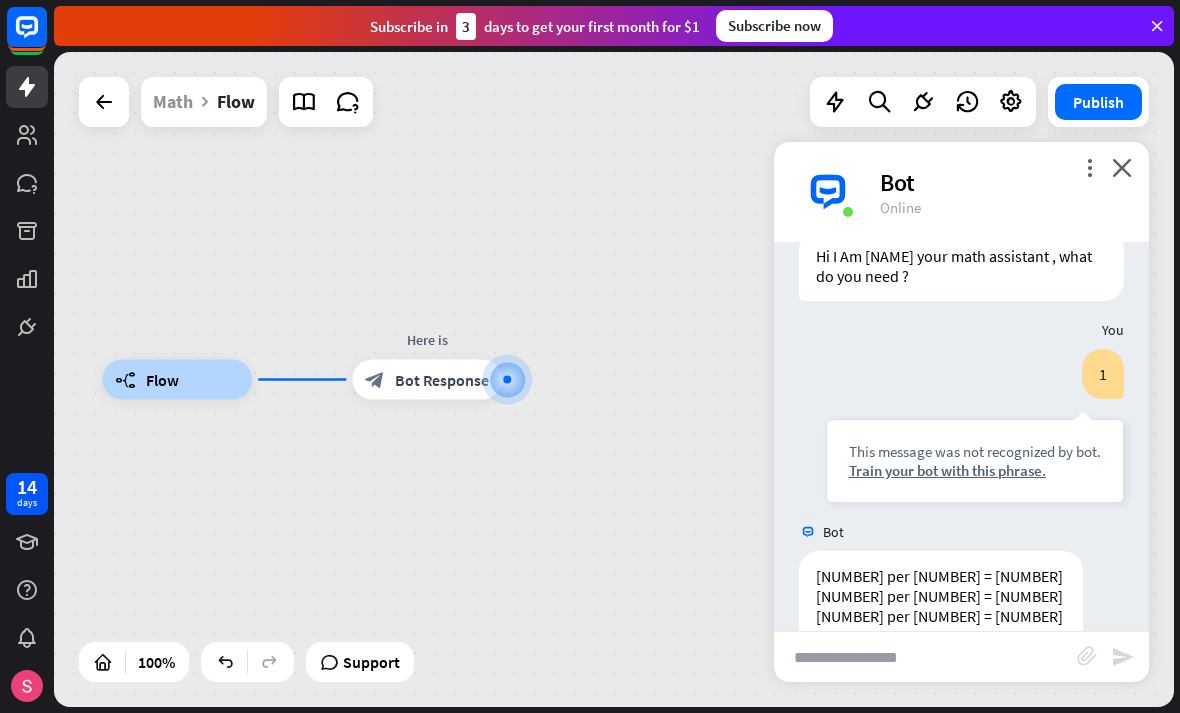 scroll, scrollTop: 249, scrollLeft: 0, axis: vertical 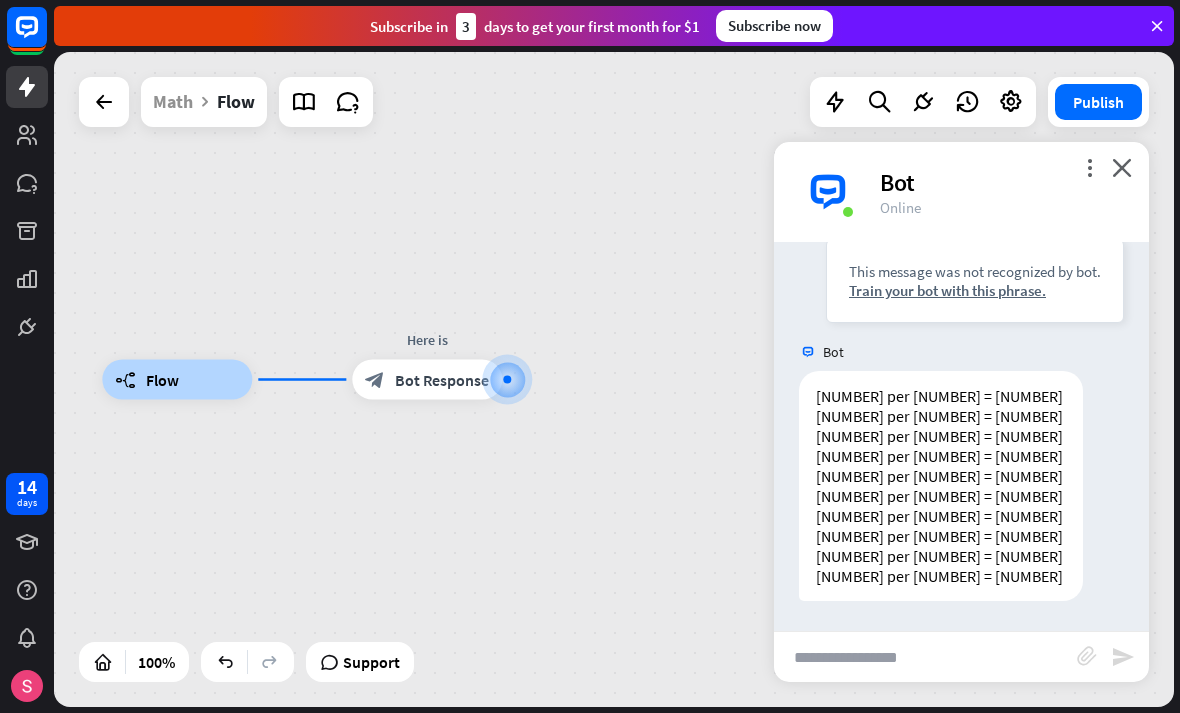click on "close" at bounding box center (1122, 167) 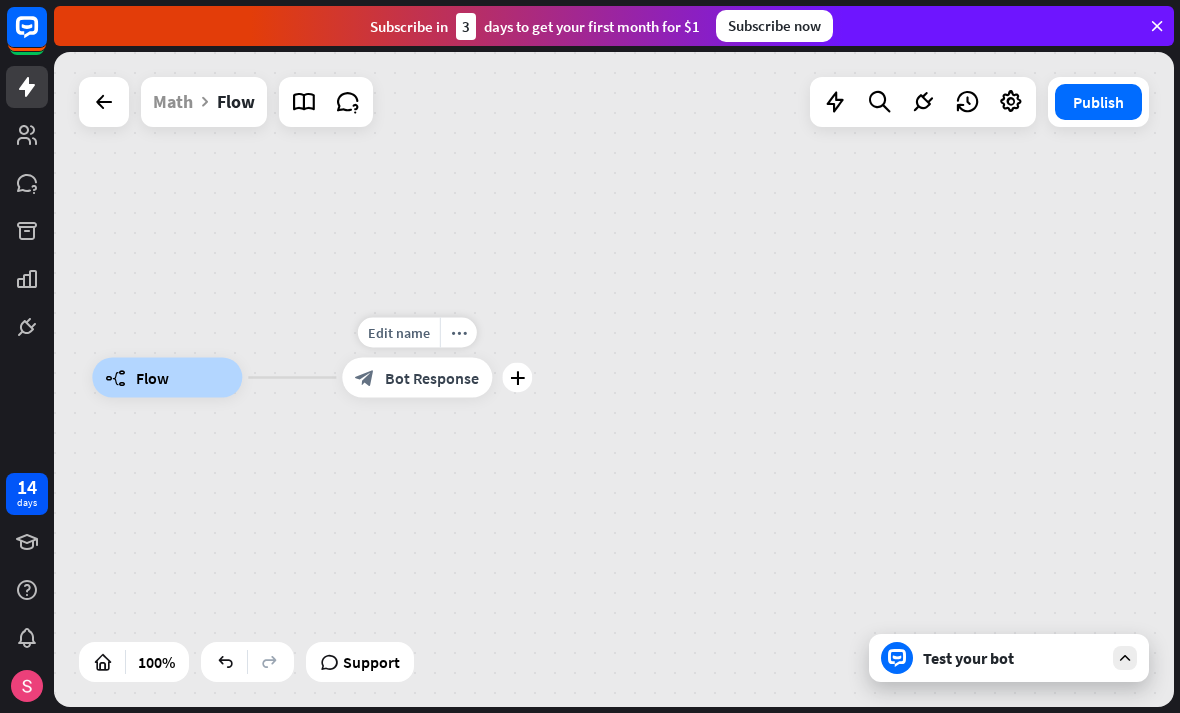 click on "Bot Response" at bounding box center (432, 378) 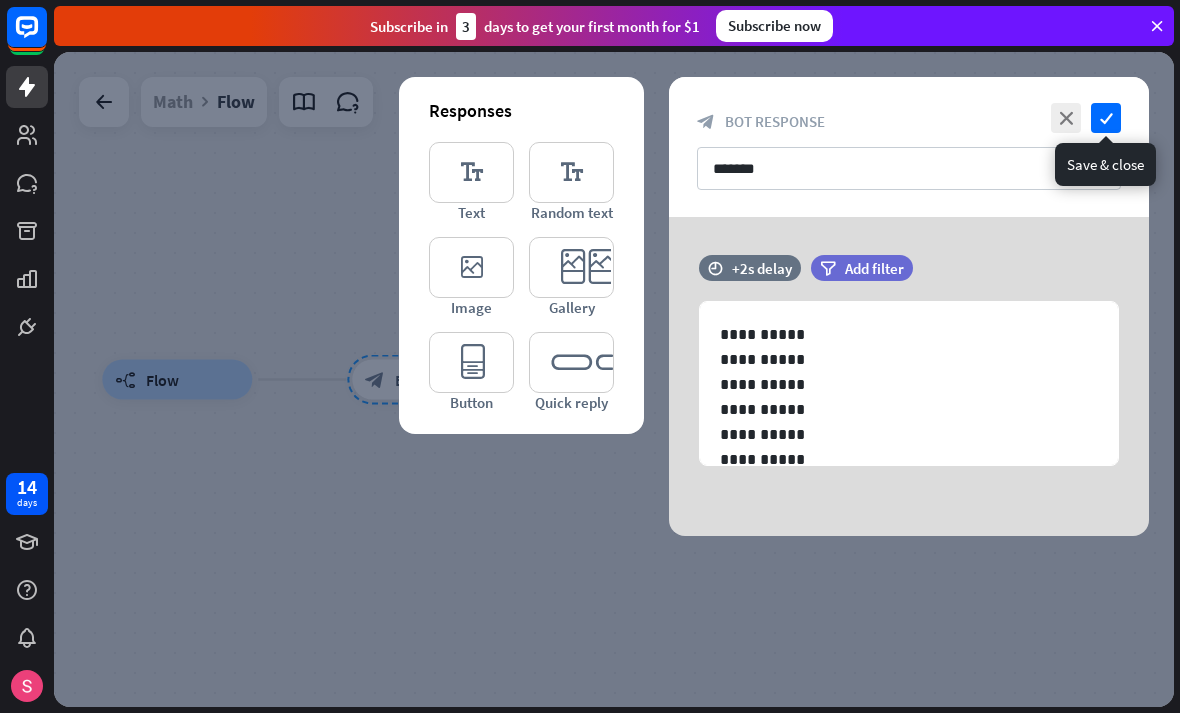 click on "check" at bounding box center (1106, 118) 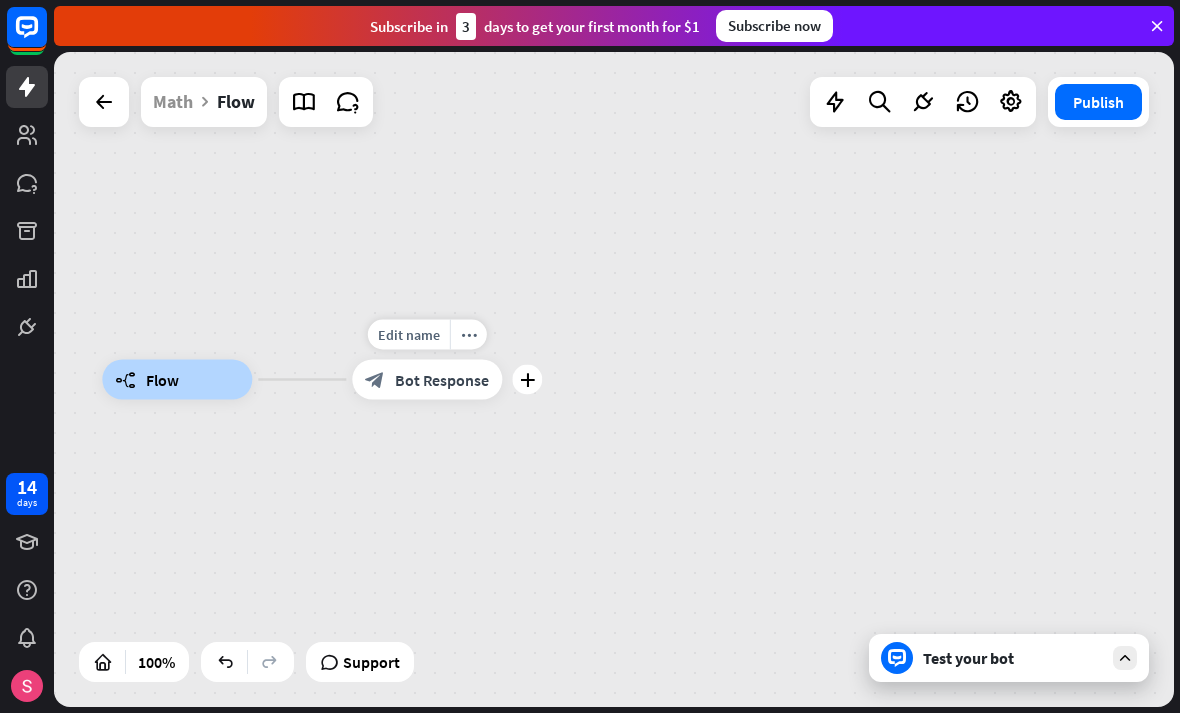 click on "Test your bot" at bounding box center [1013, 658] 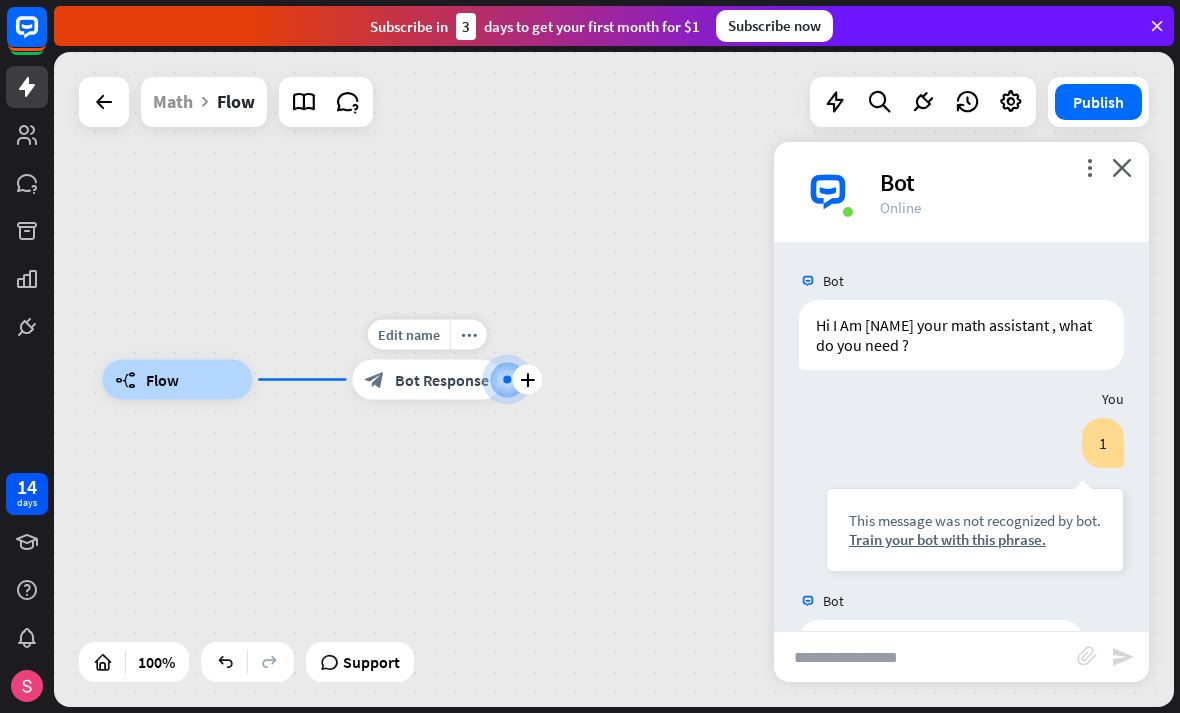 scroll, scrollTop: -1, scrollLeft: 0, axis: vertical 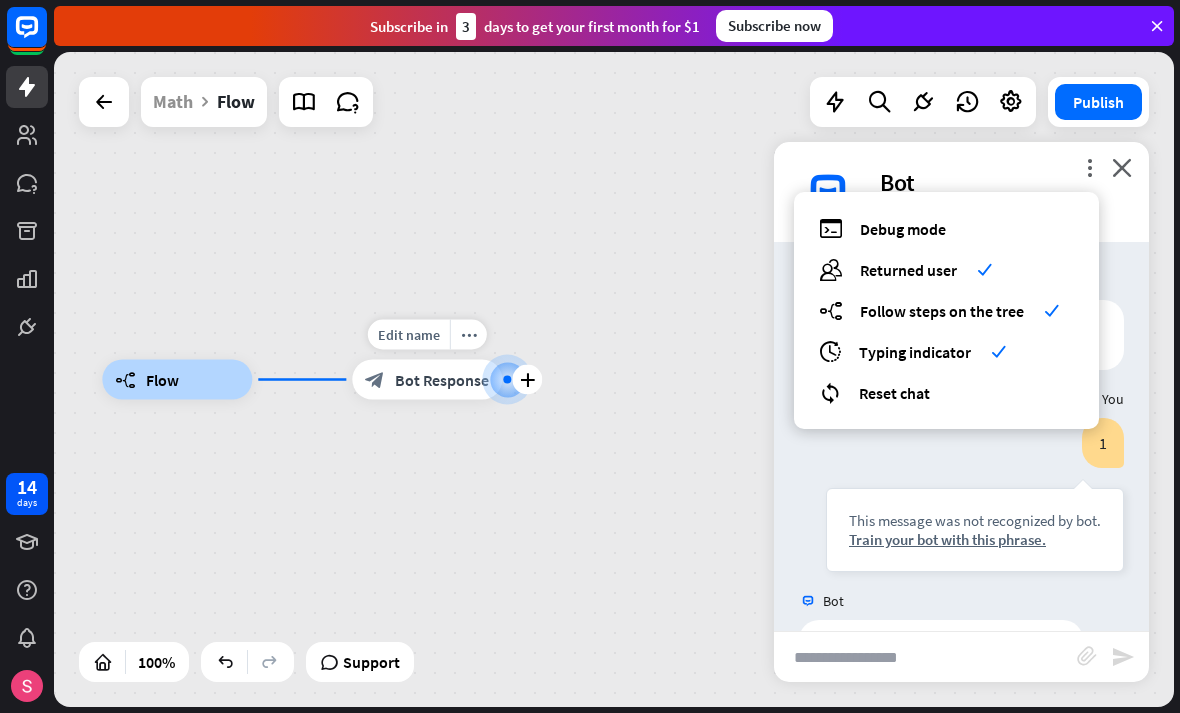 click on "Reset chat" at bounding box center [894, 393] 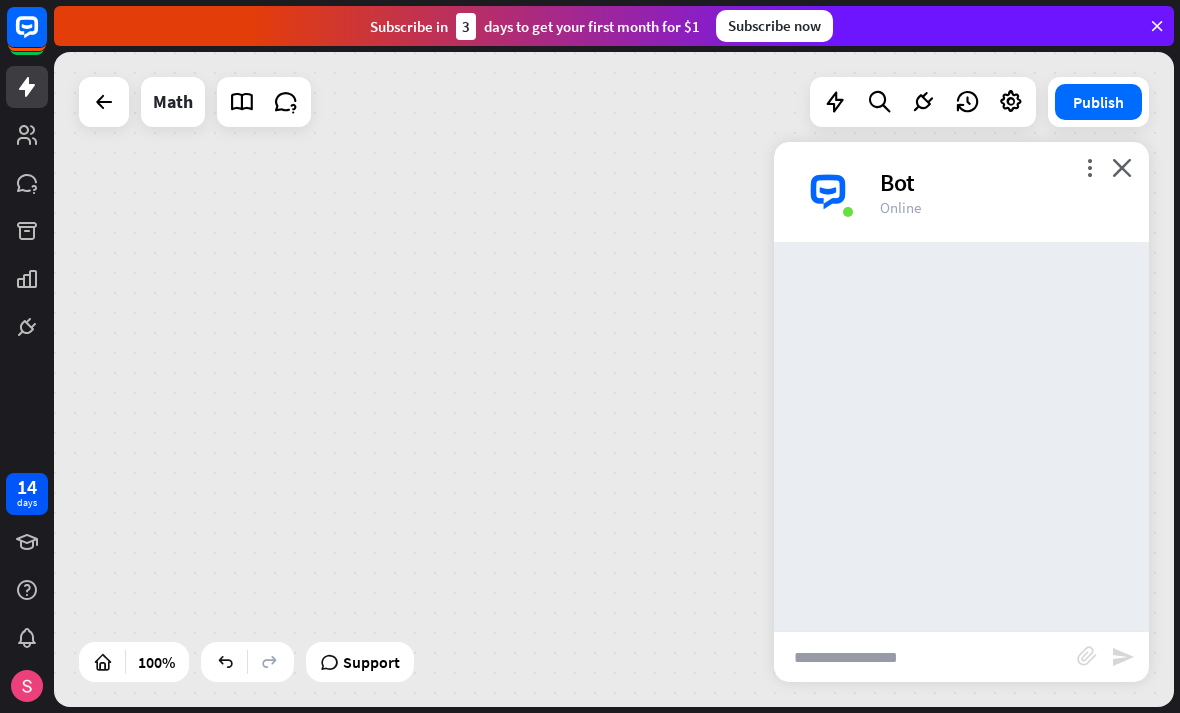 click at bounding box center (925, 657) 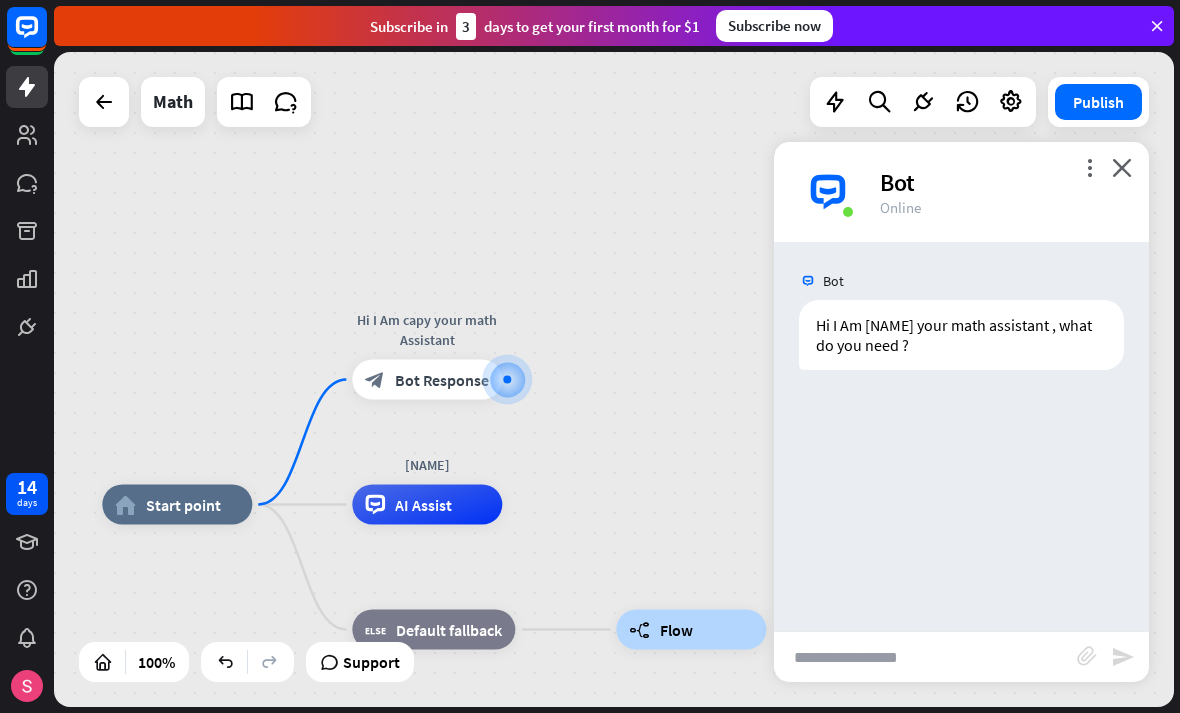 click at bounding box center [925, 657] 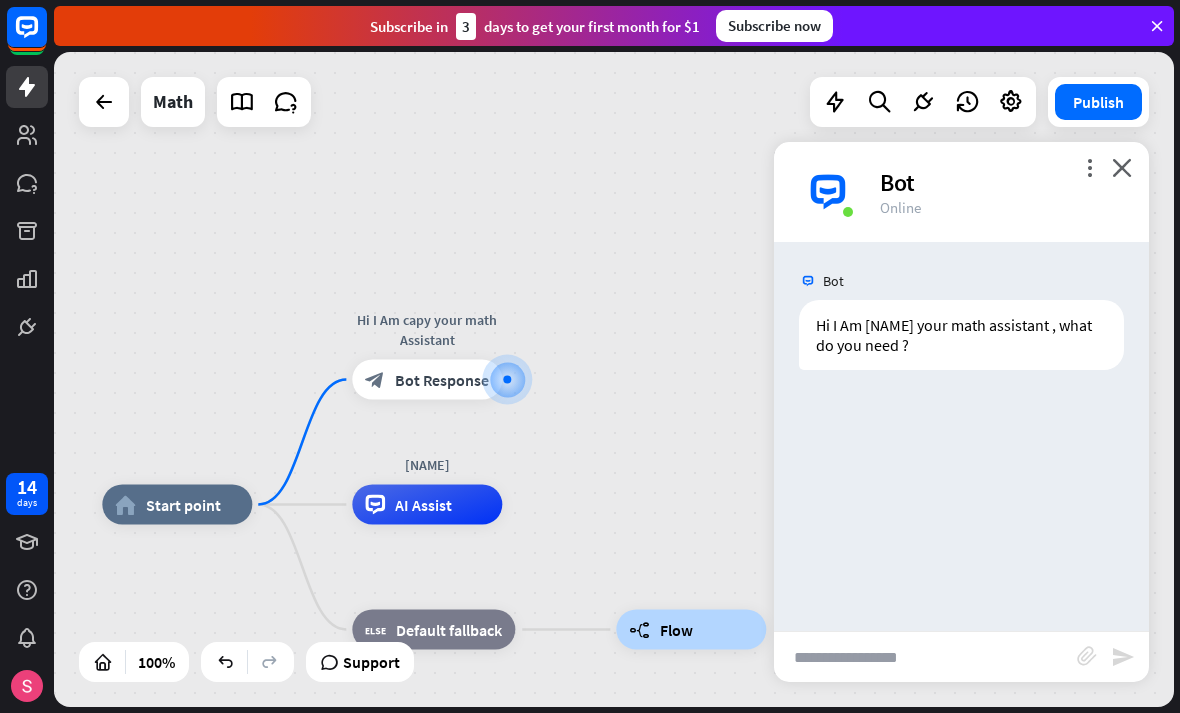 click at bounding box center (925, 657) 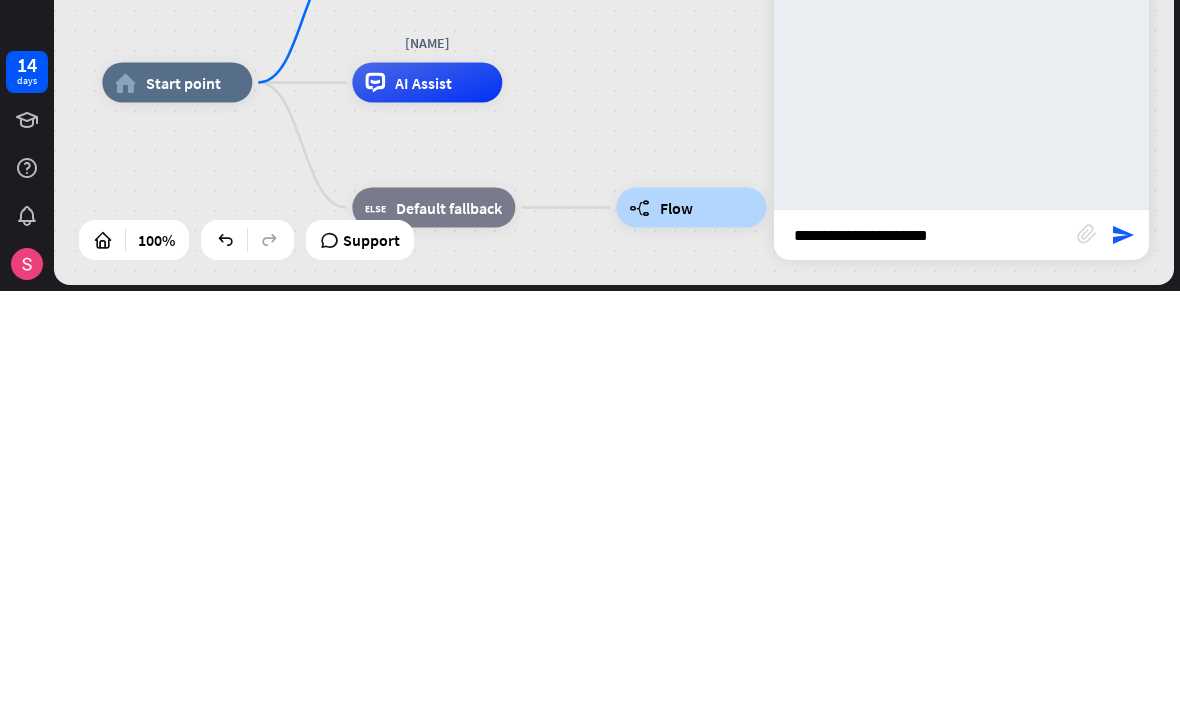 type on "**********" 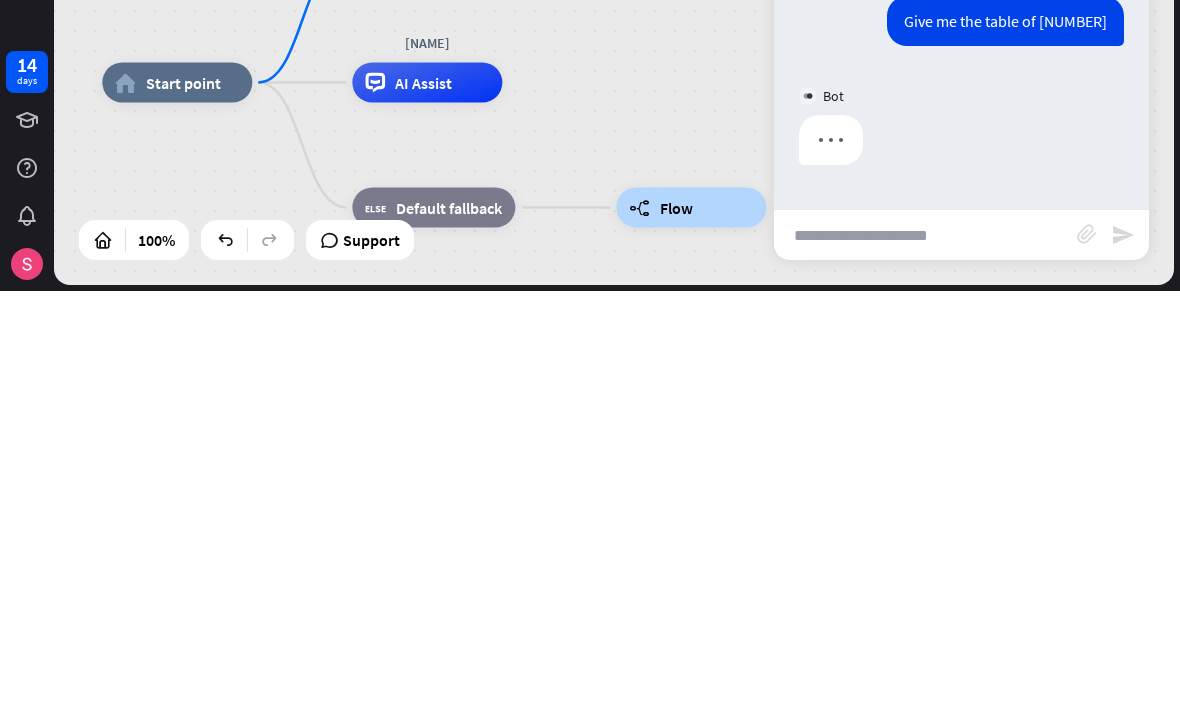 type 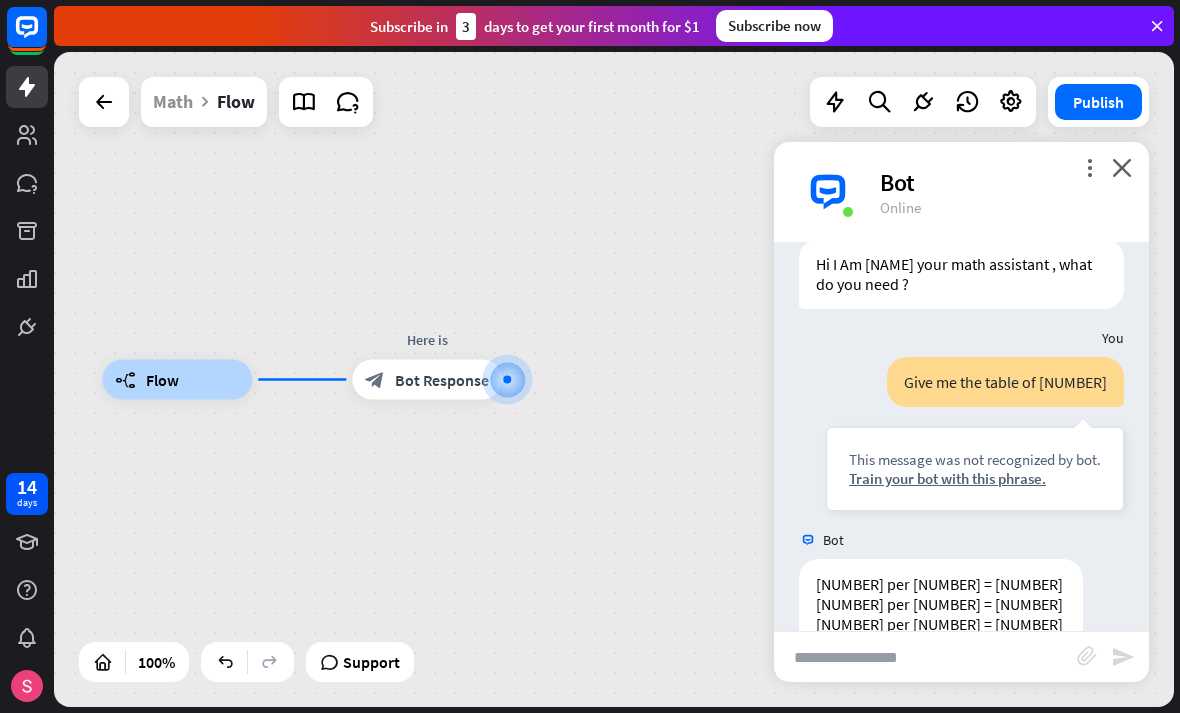scroll, scrollTop: 58, scrollLeft: 0, axis: vertical 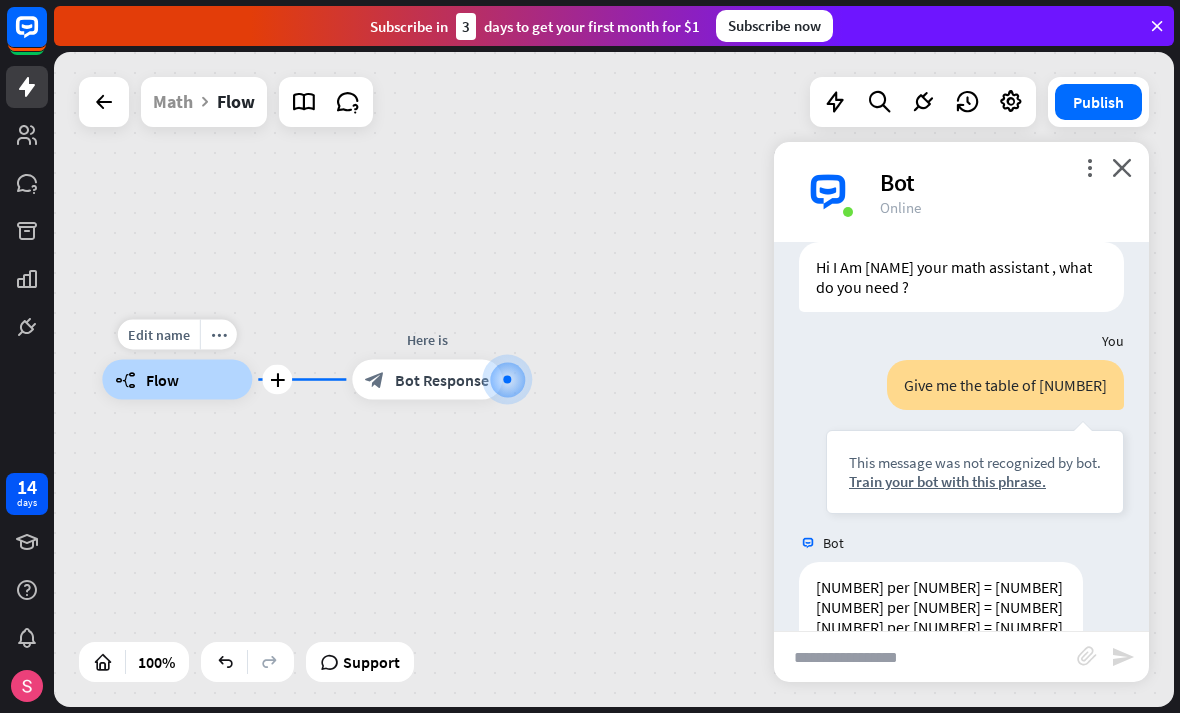 click on "plus" at bounding box center (277, 380) 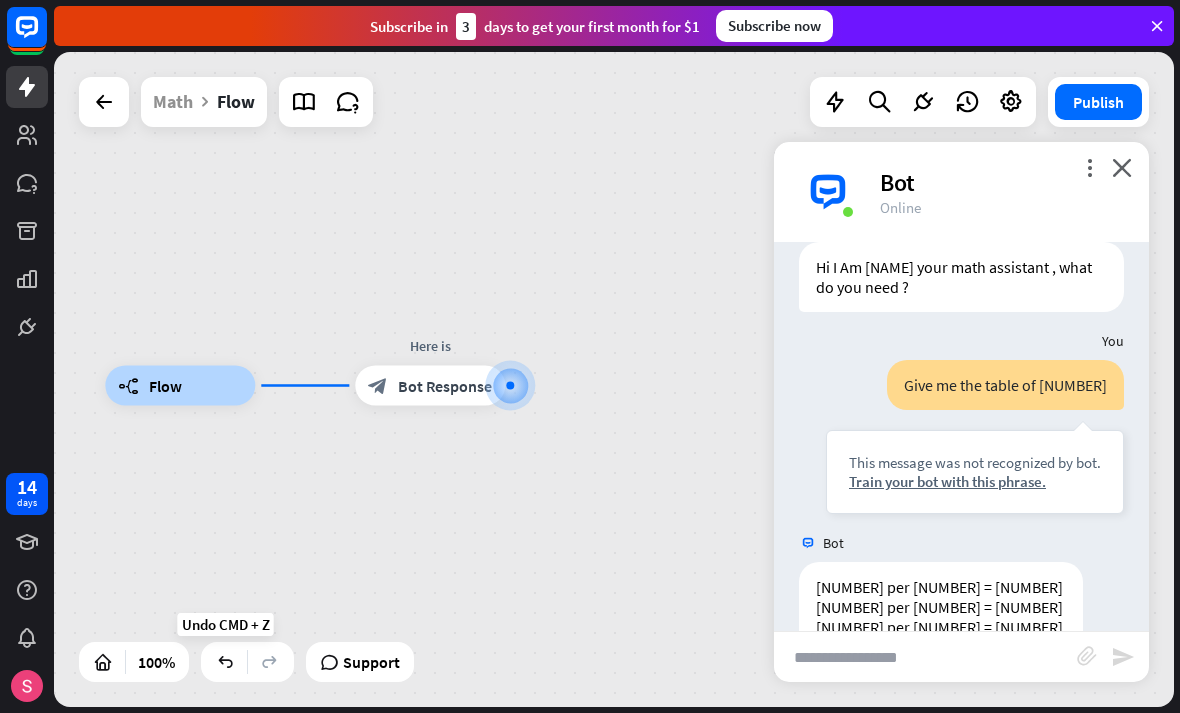click at bounding box center (225, 662) 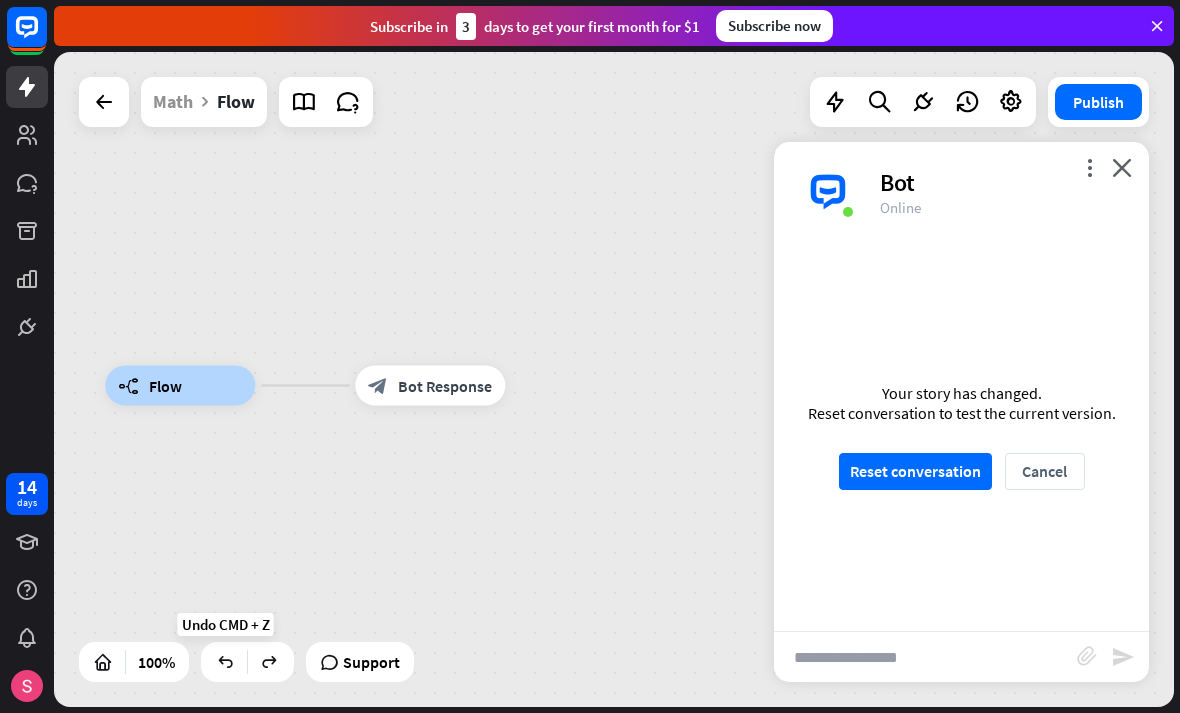 click at bounding box center (104, 102) 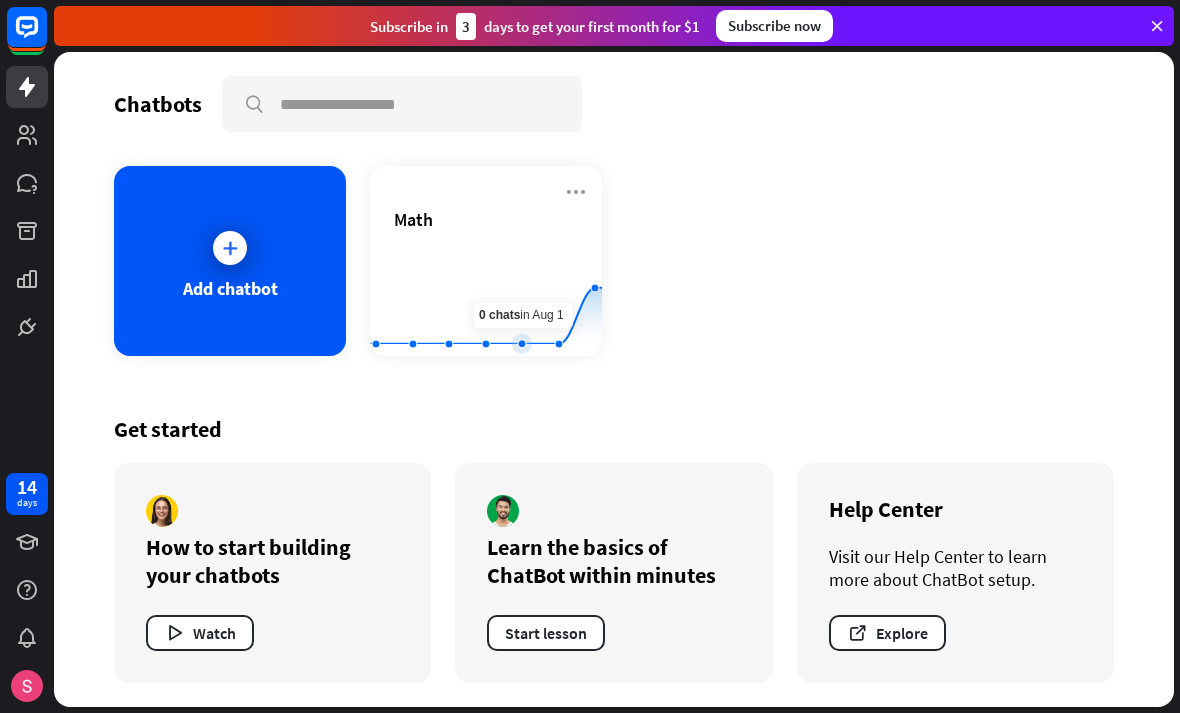 click 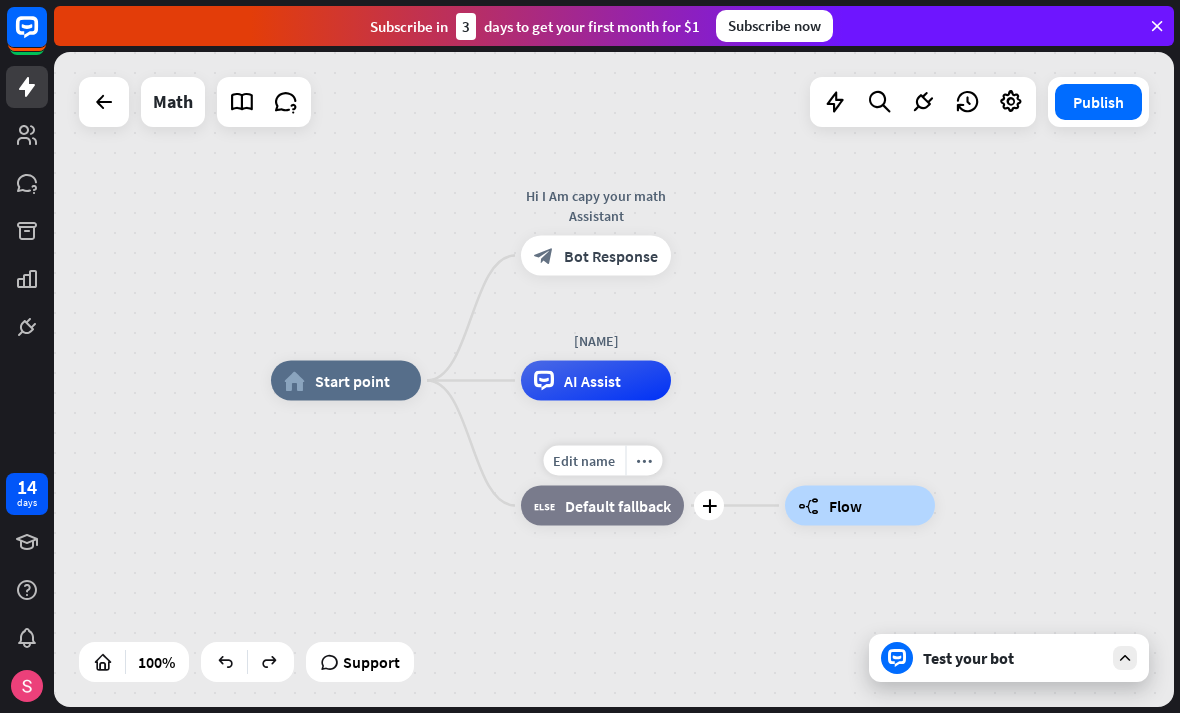 click on "plus" at bounding box center (709, 506) 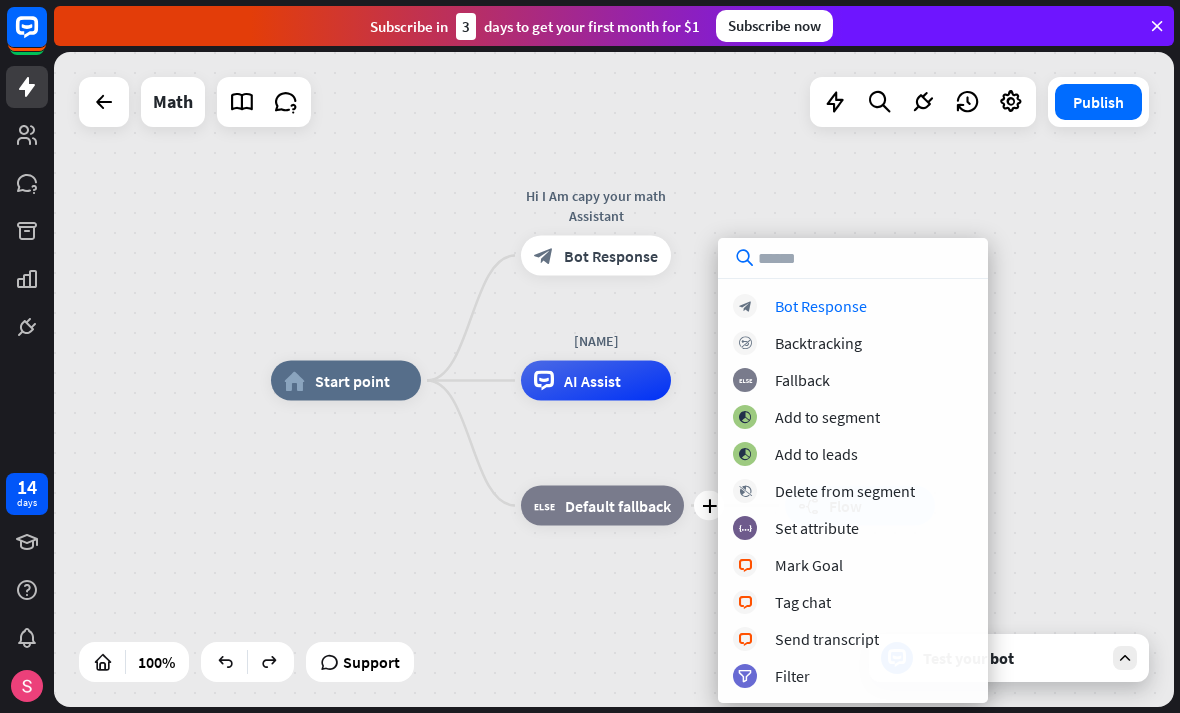 click on "block_bot_response
Bot Response" at bounding box center (853, 306) 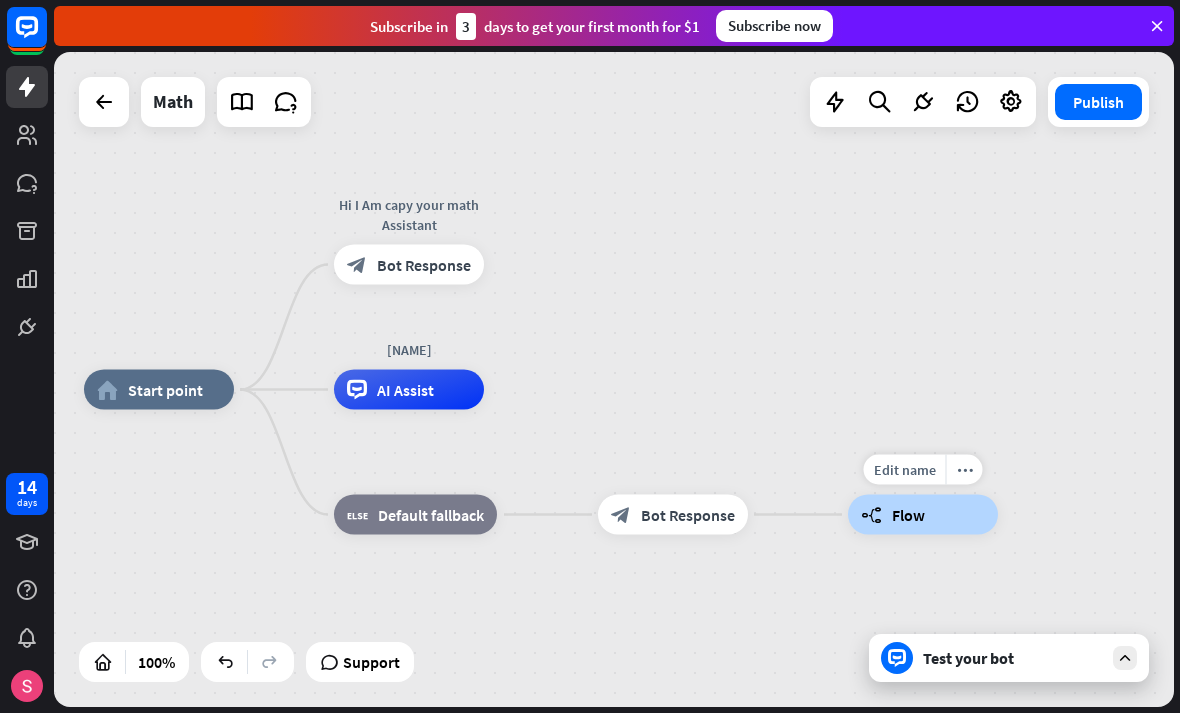 click on "builder_tree   Flow" at bounding box center [923, 515] 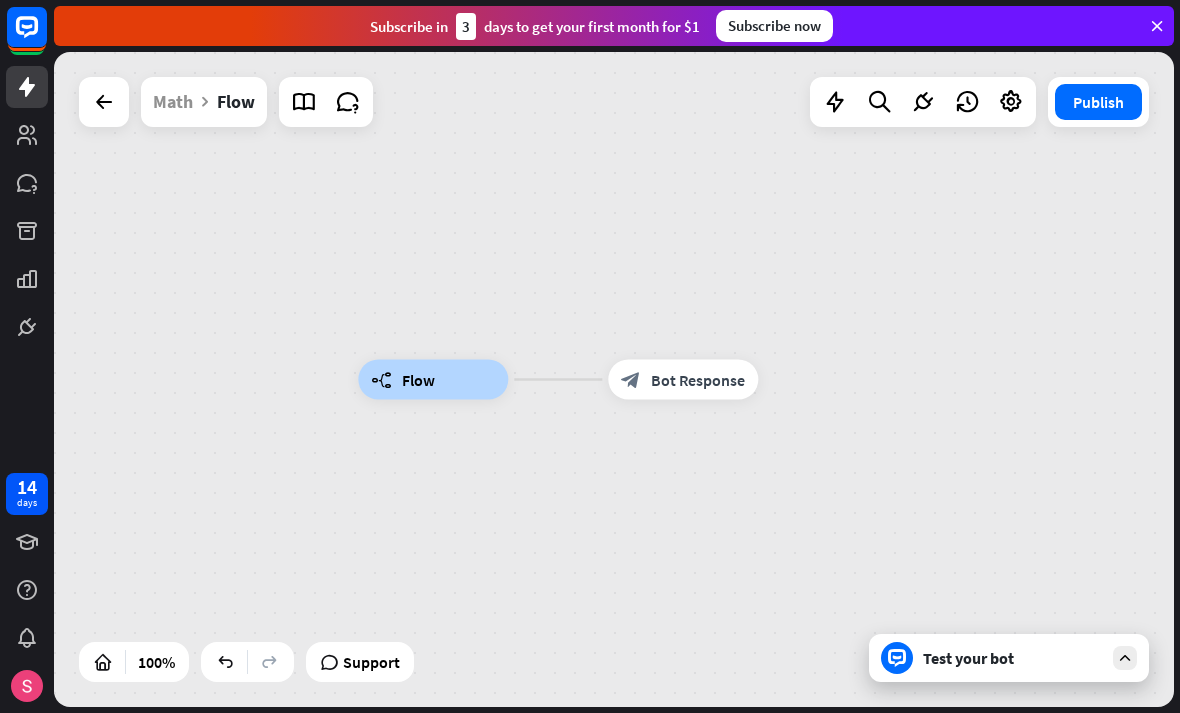 click at bounding box center [104, 102] 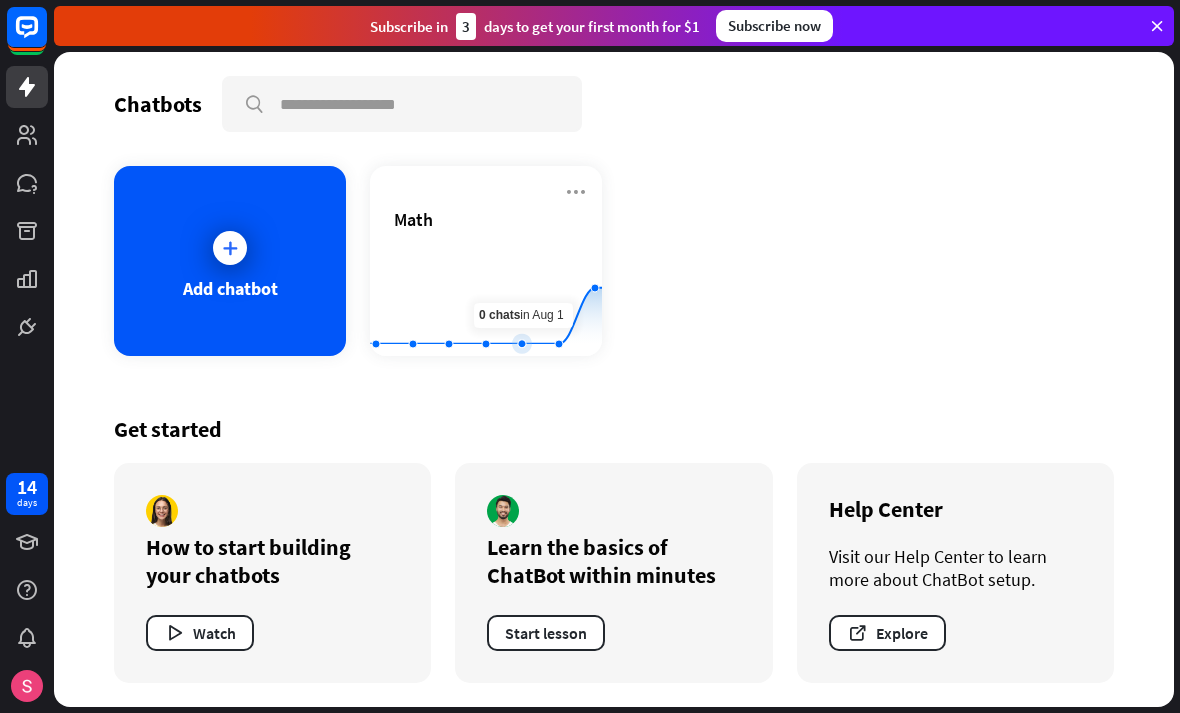 click 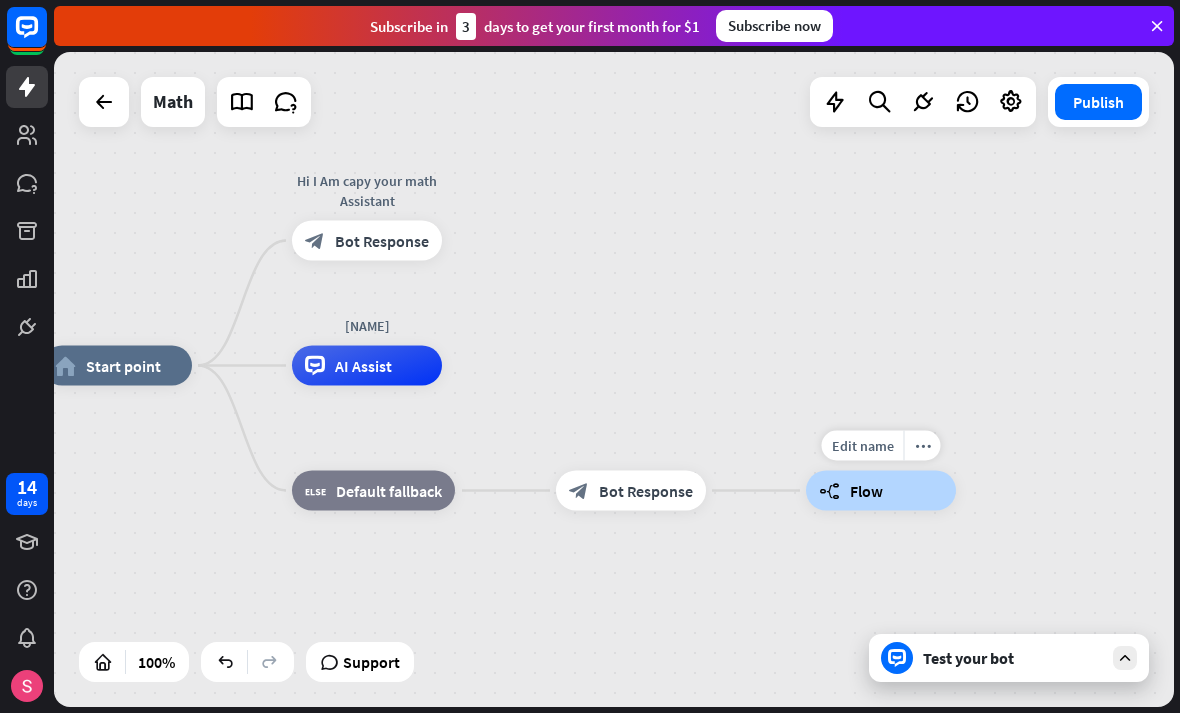 click on "more_horiz" at bounding box center [922, 446] 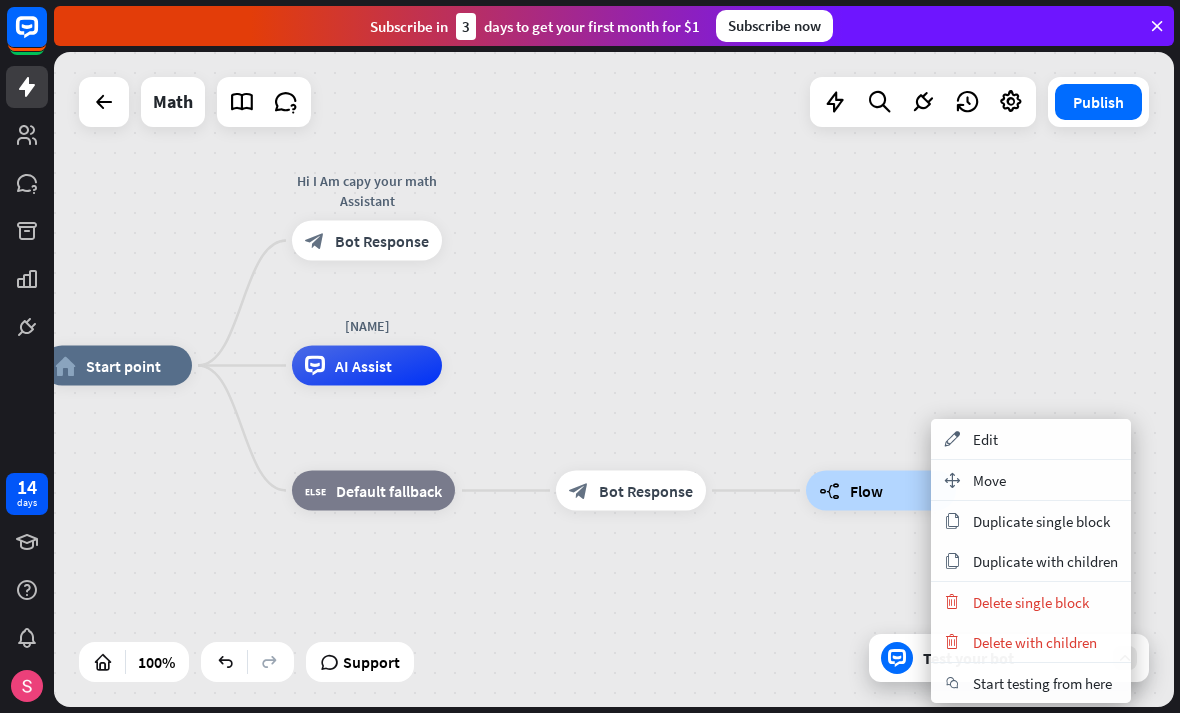 click on "Delete single block" at bounding box center (1031, 602) 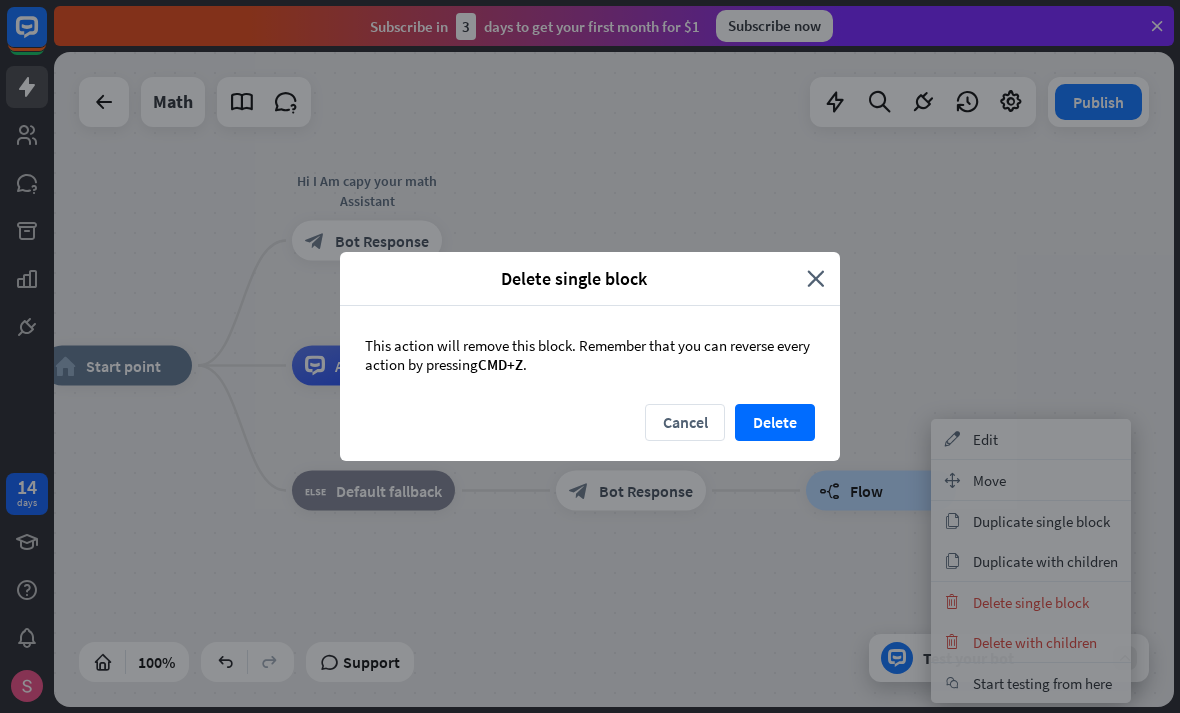 click on "Delete" at bounding box center (775, 422) 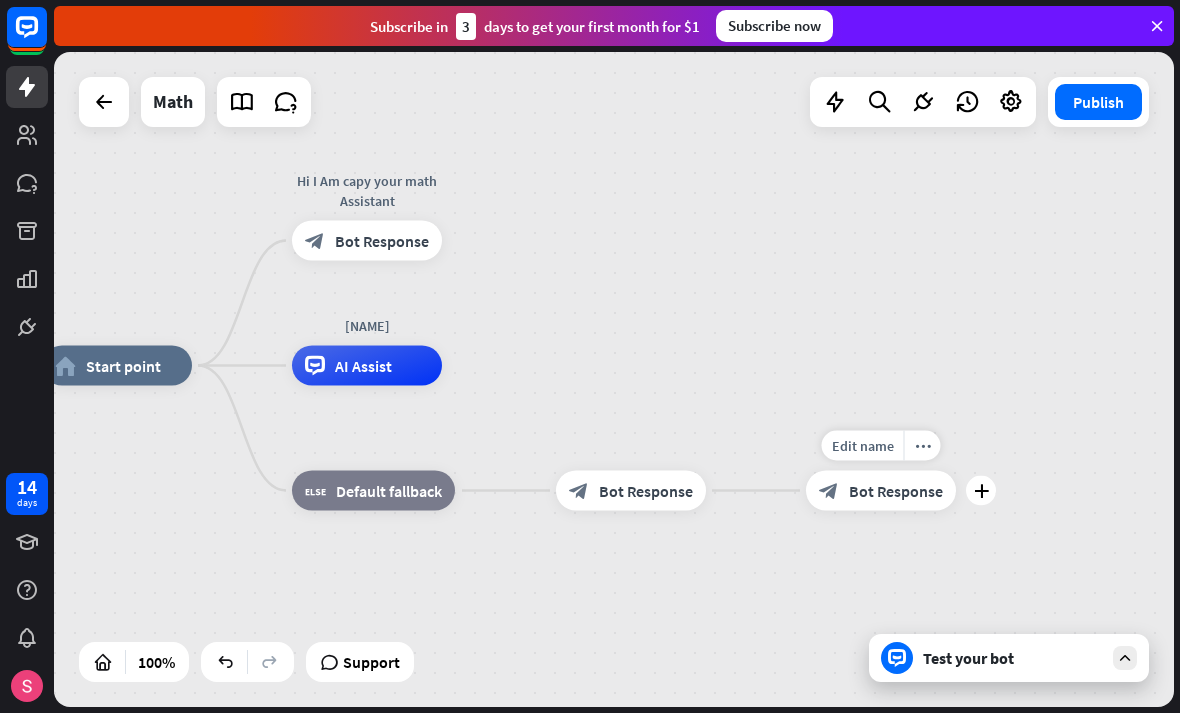click on "more_horiz" at bounding box center [923, 445] 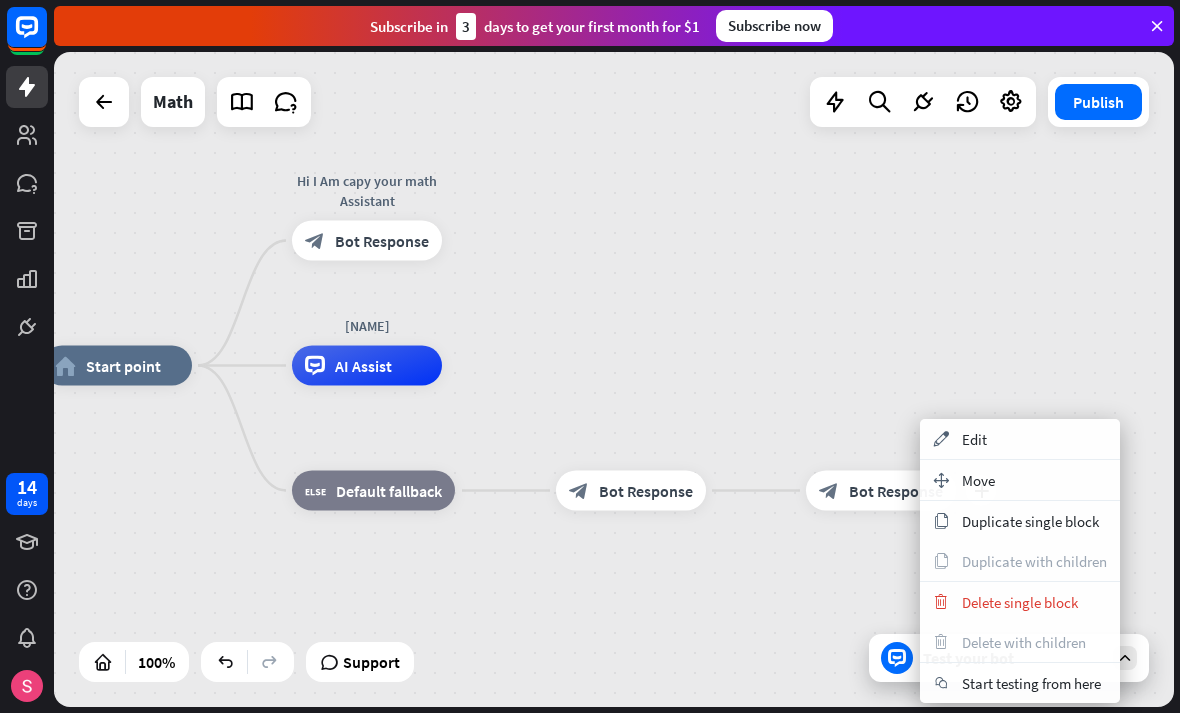 click on "Delete single block" at bounding box center [1020, 602] 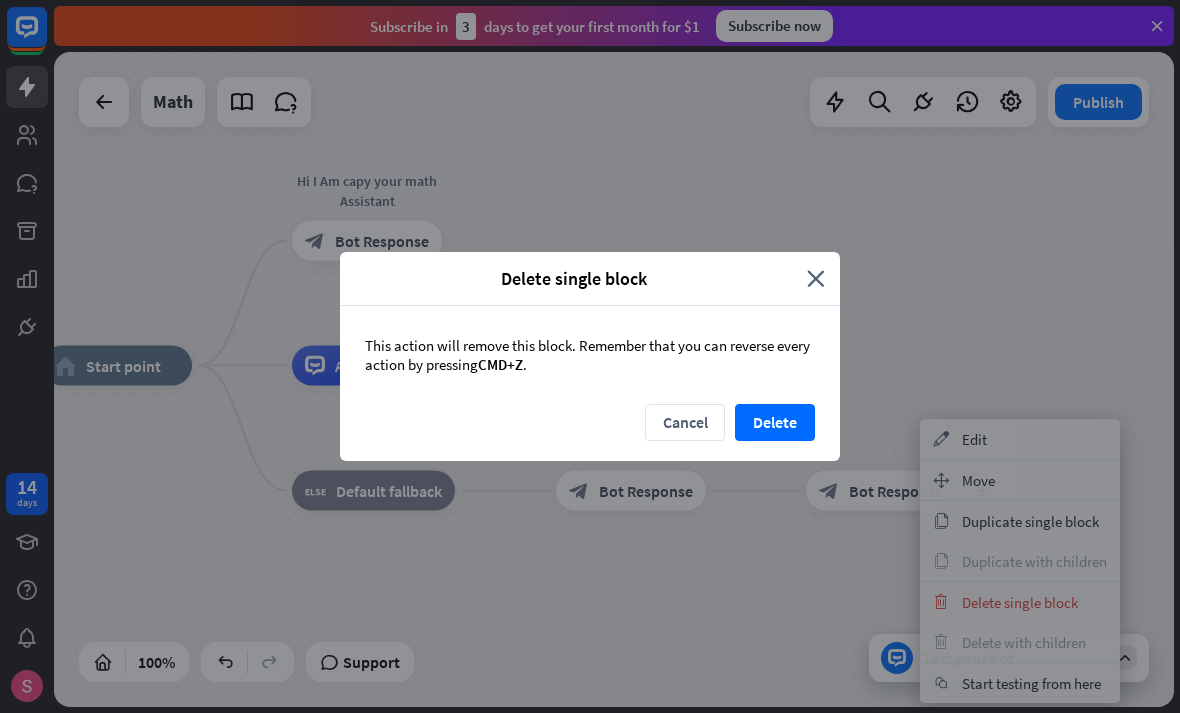 click on "Delete" at bounding box center (775, 422) 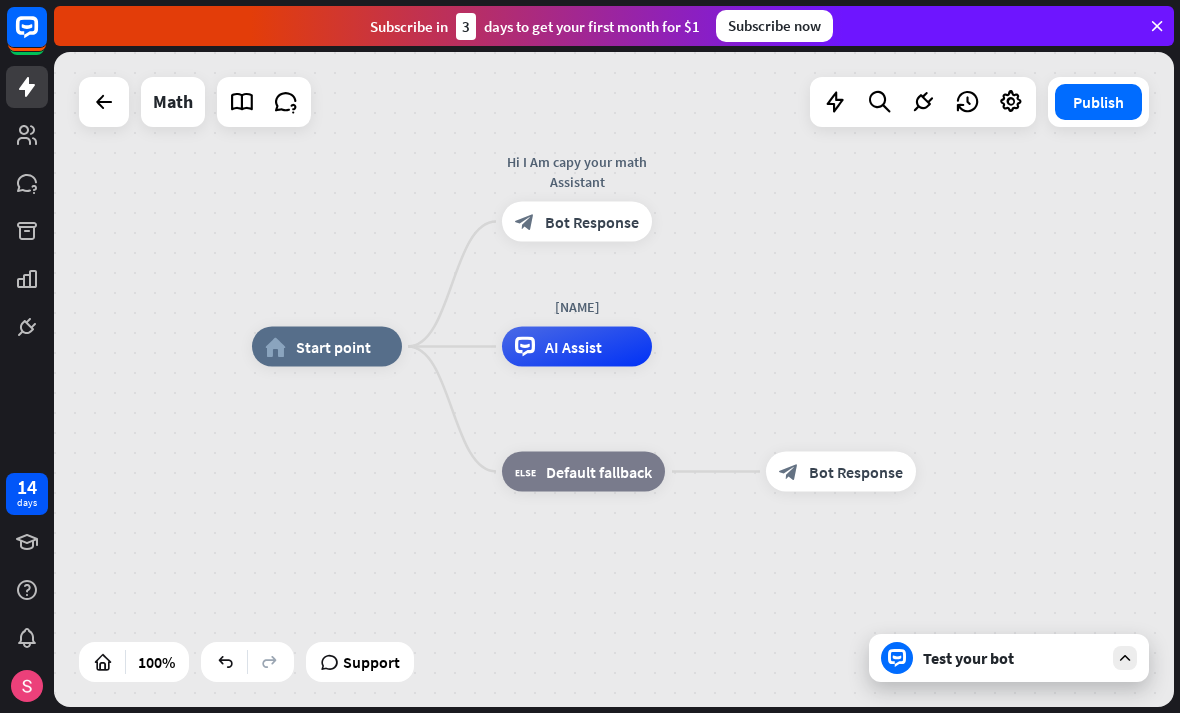 click on "Test your bot" at bounding box center (1009, 658) 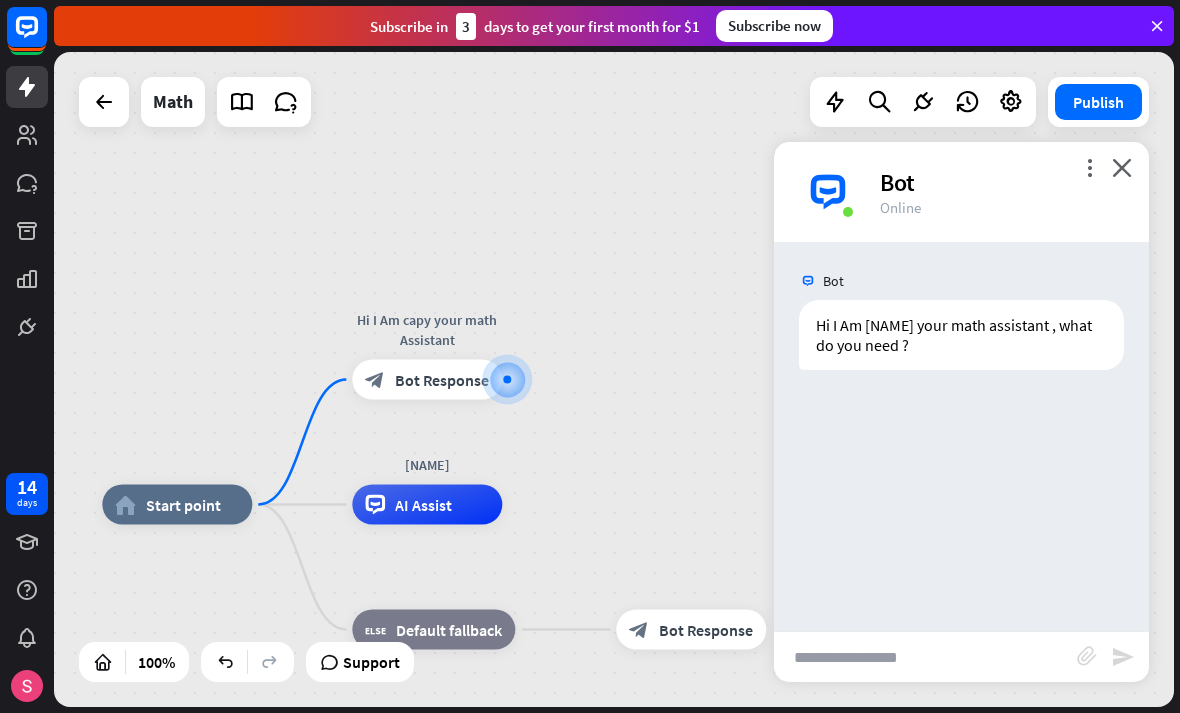 click at bounding box center [925, 657] 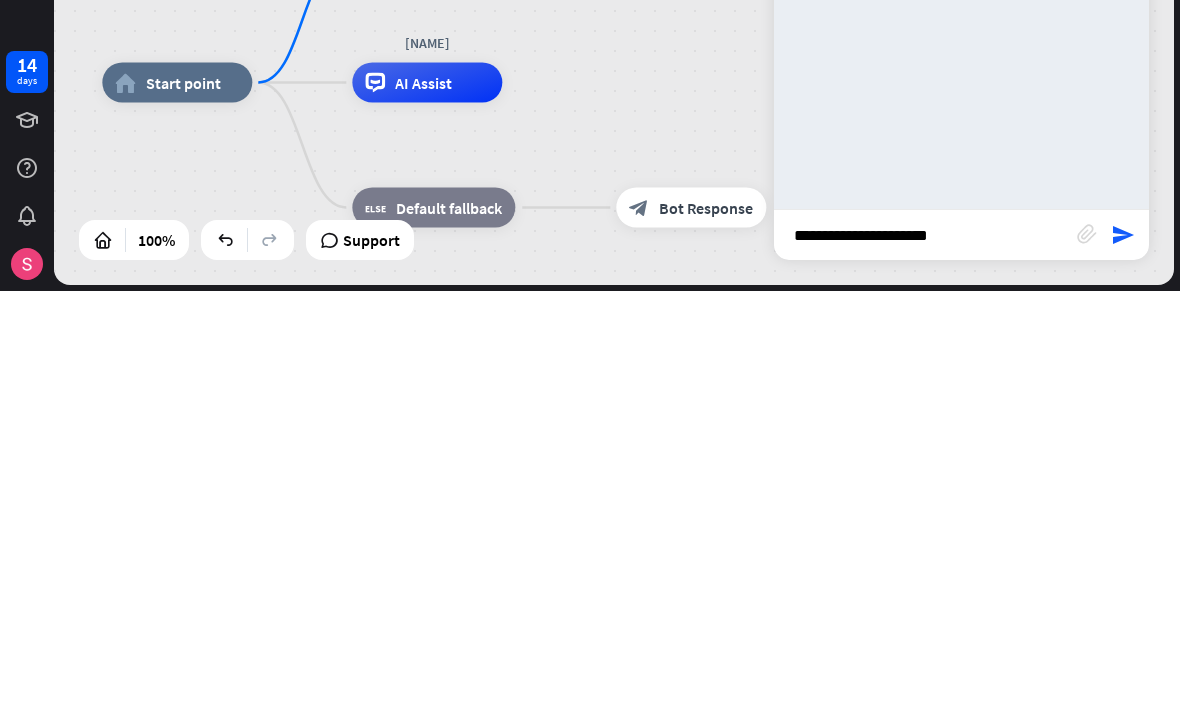 type on "**********" 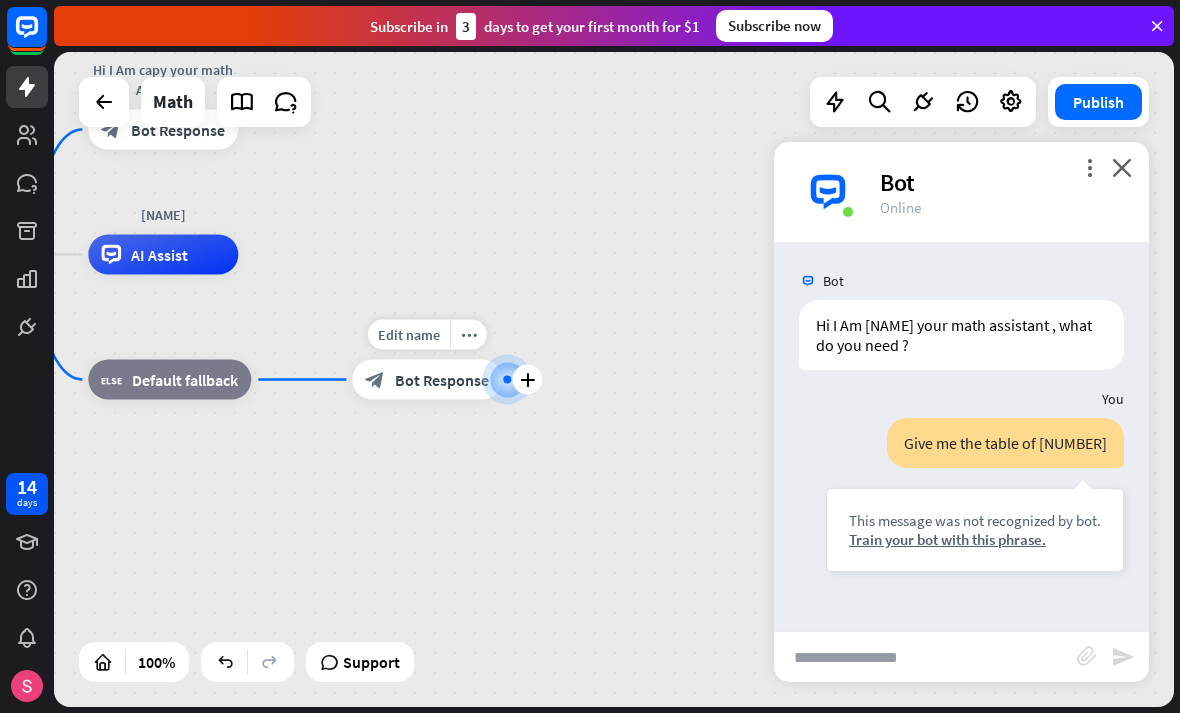click on "block_bot_response   Bot Response" at bounding box center (427, 380) 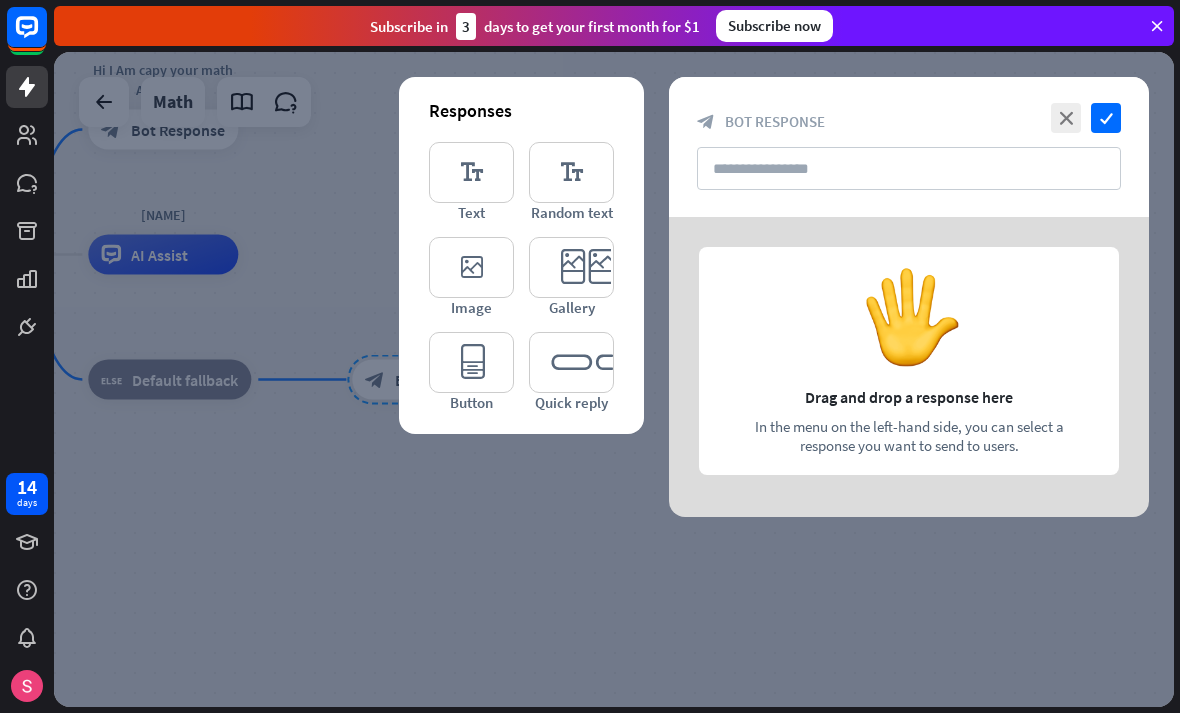 click on "editor_quick_replies" at bounding box center (571, 362) 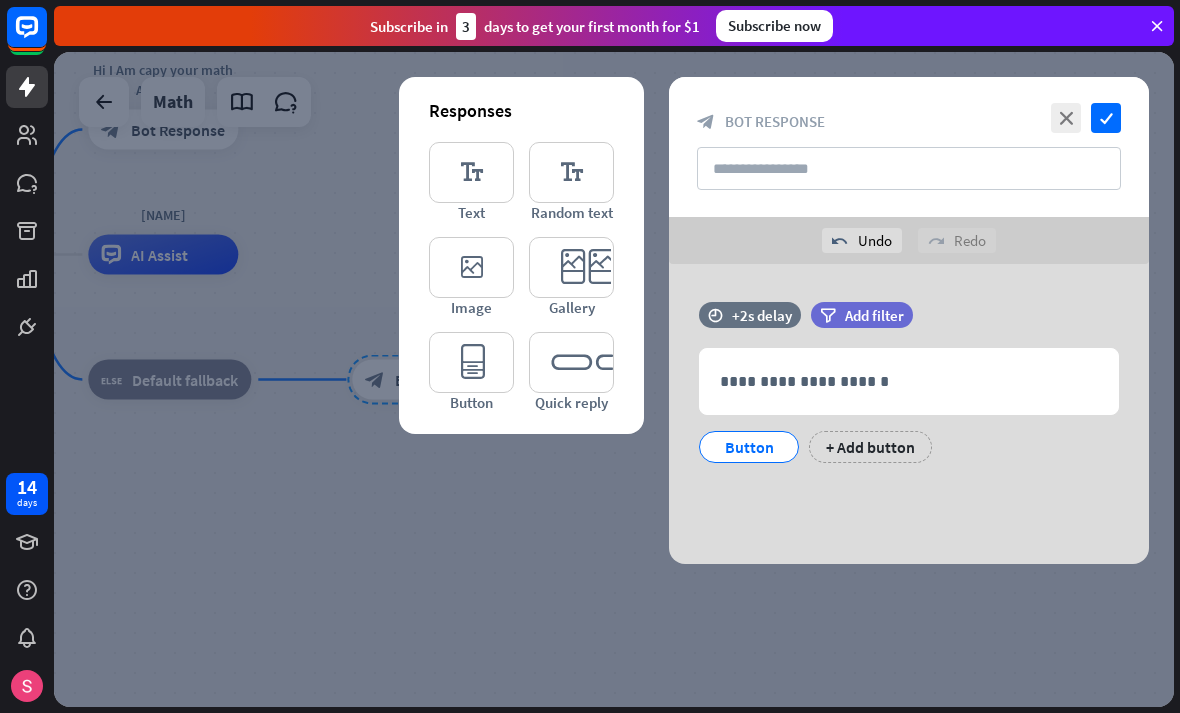 click on "**********" at bounding box center [909, 381] 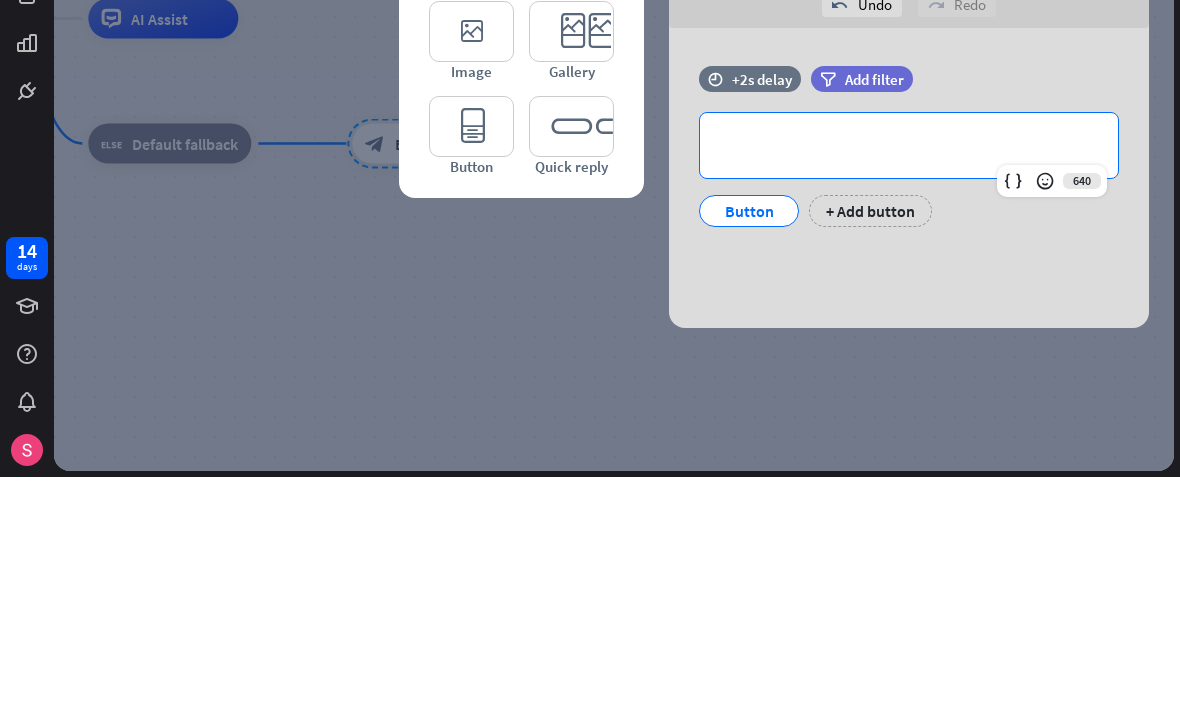 type 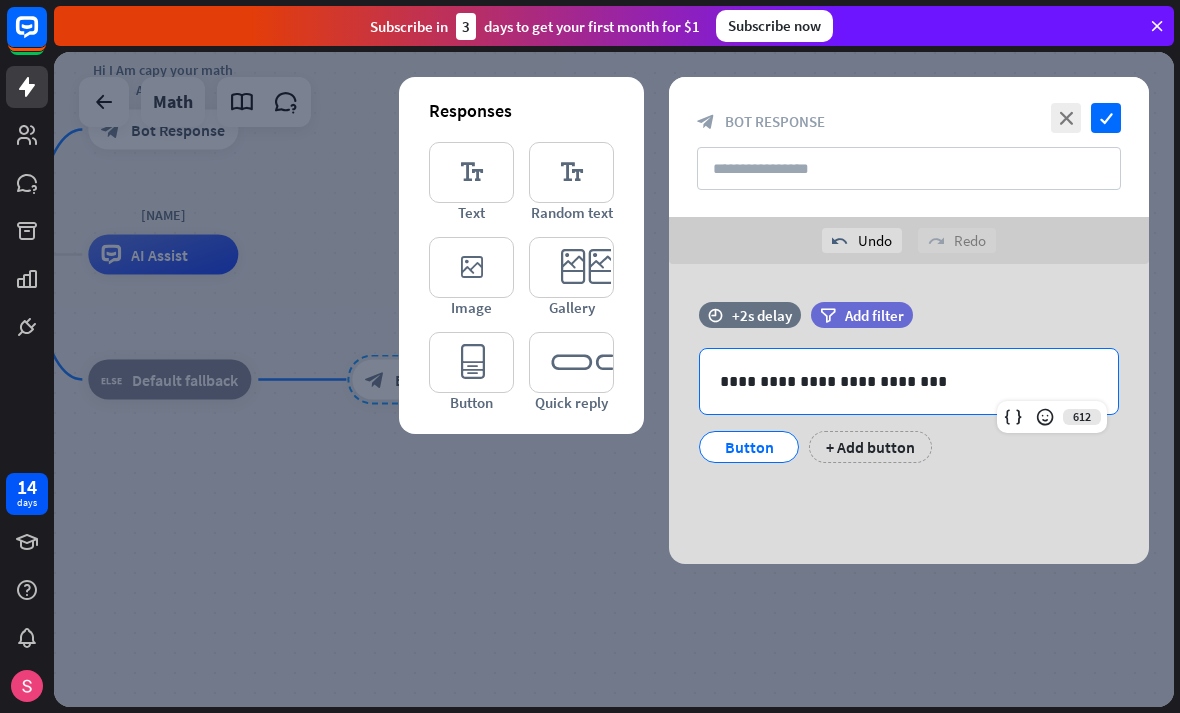 click on "Button" at bounding box center [749, 447] 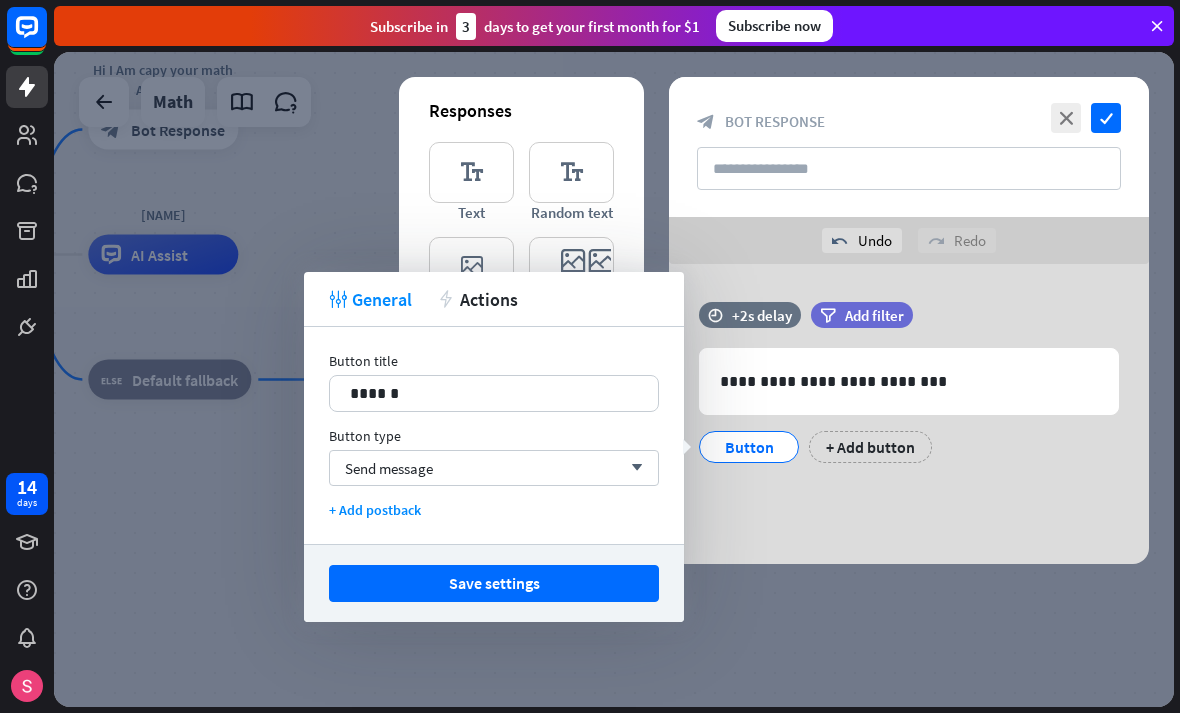 click on "Save settings" at bounding box center (494, 583) 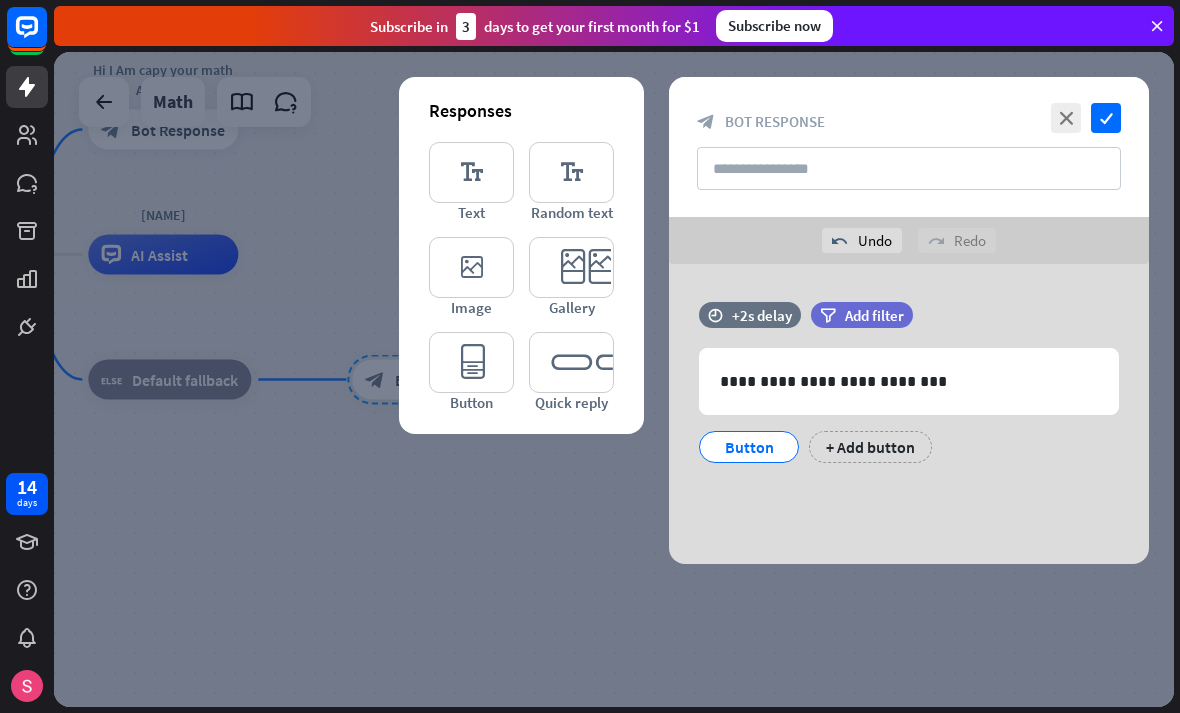 click at bounding box center [614, 379] 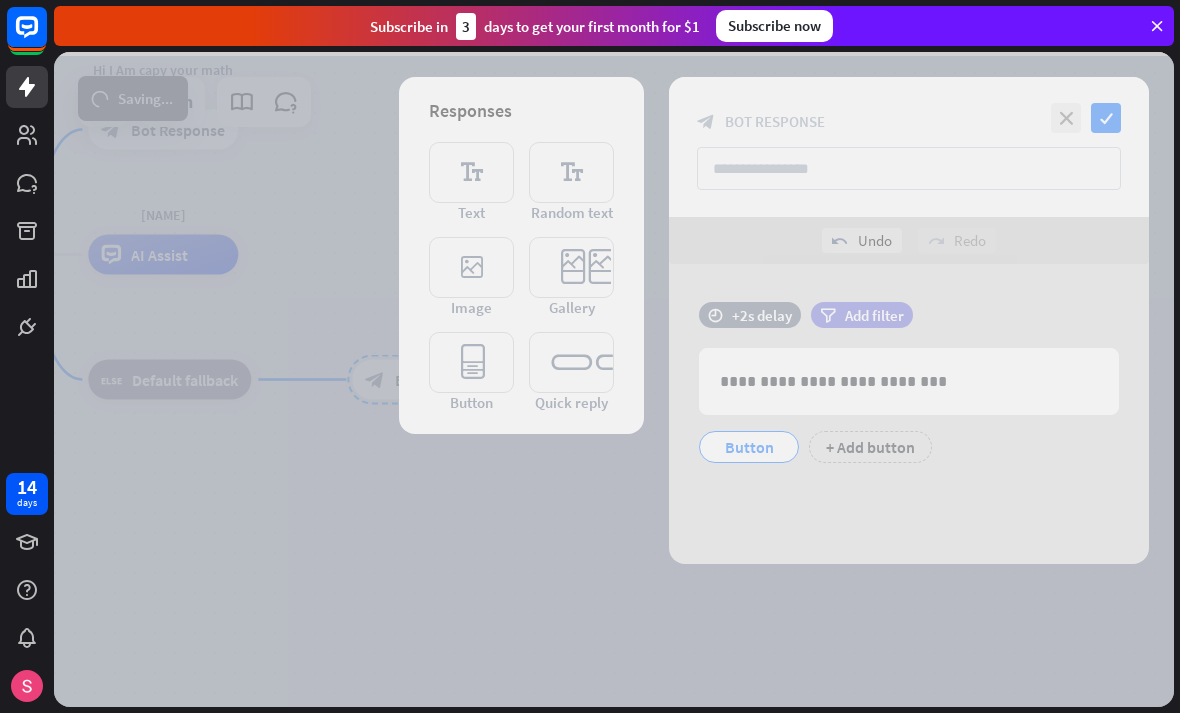 click at bounding box center (614, 379) 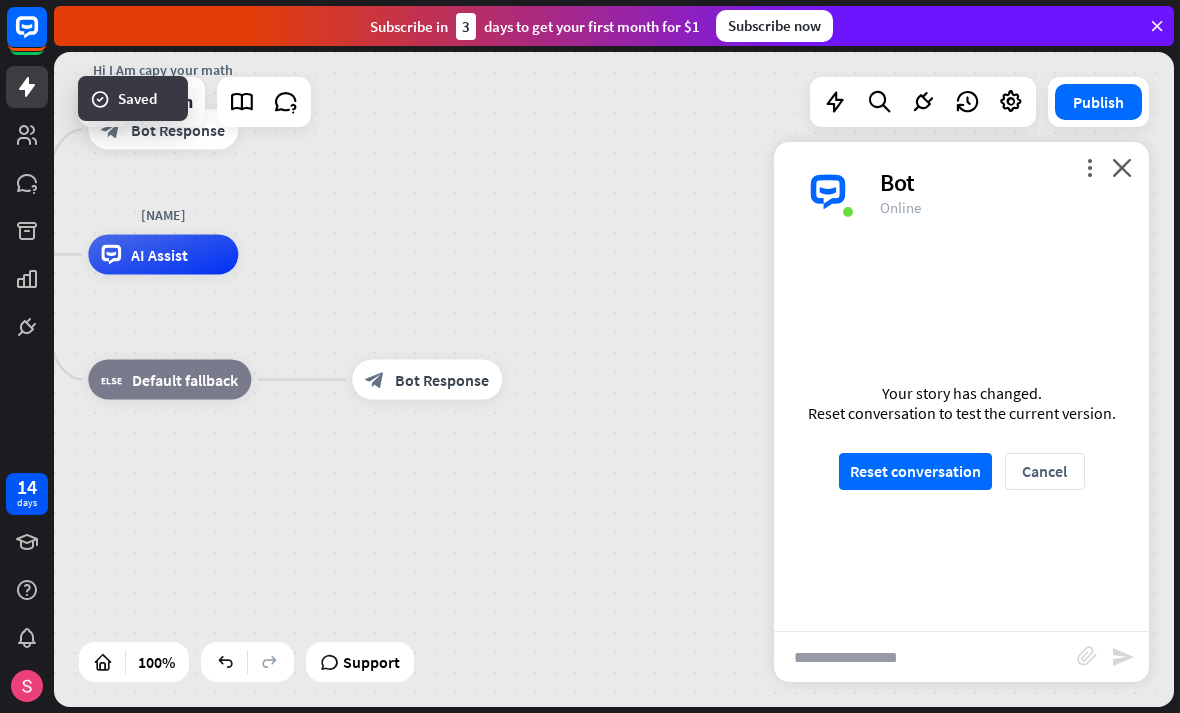 click on "Reset conversation" at bounding box center (915, 471) 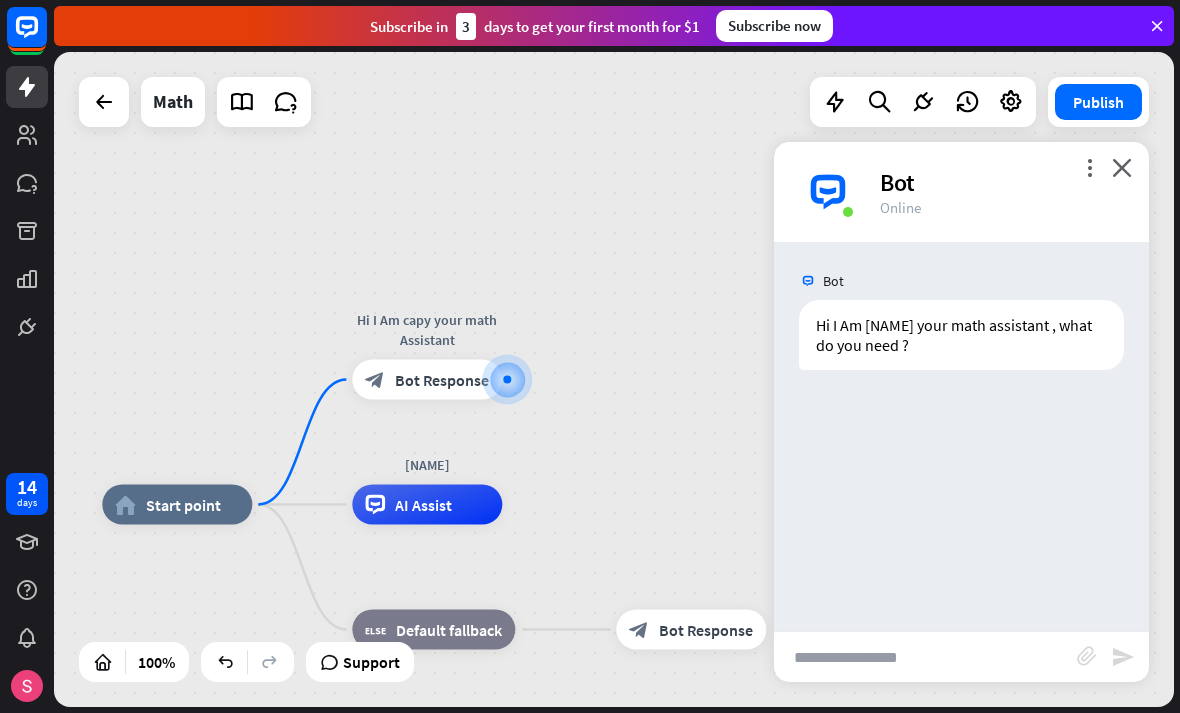 click at bounding box center [925, 657] 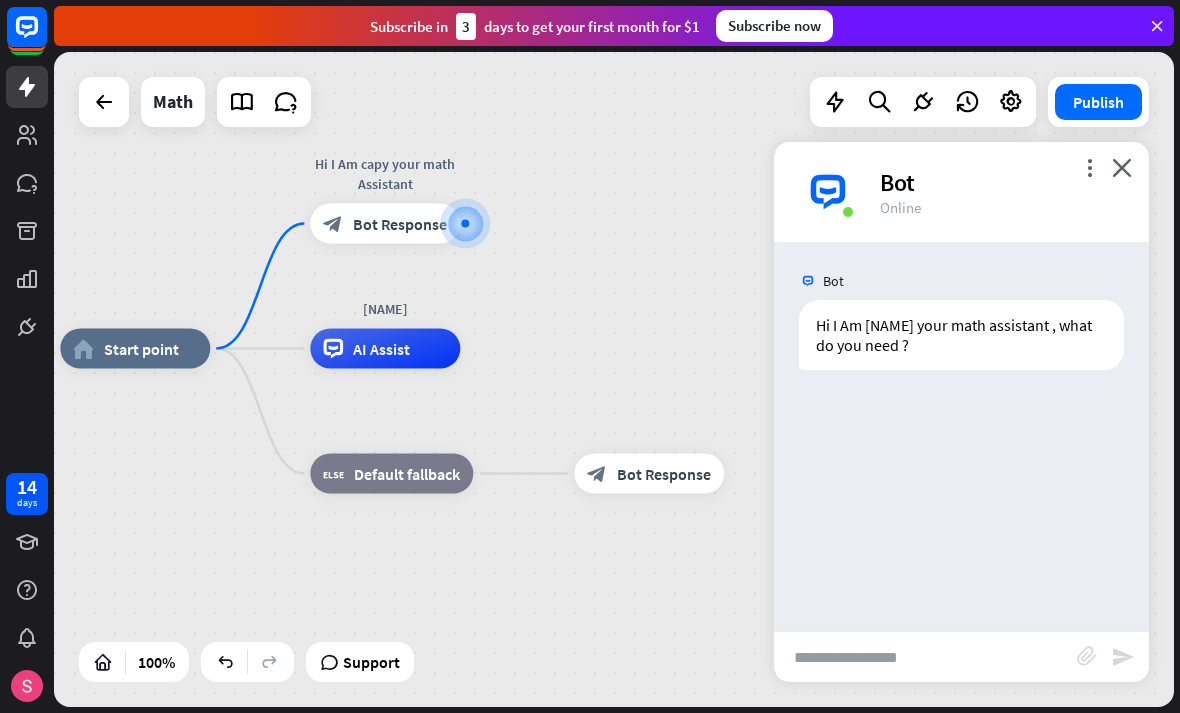 click at bounding box center (925, 657) 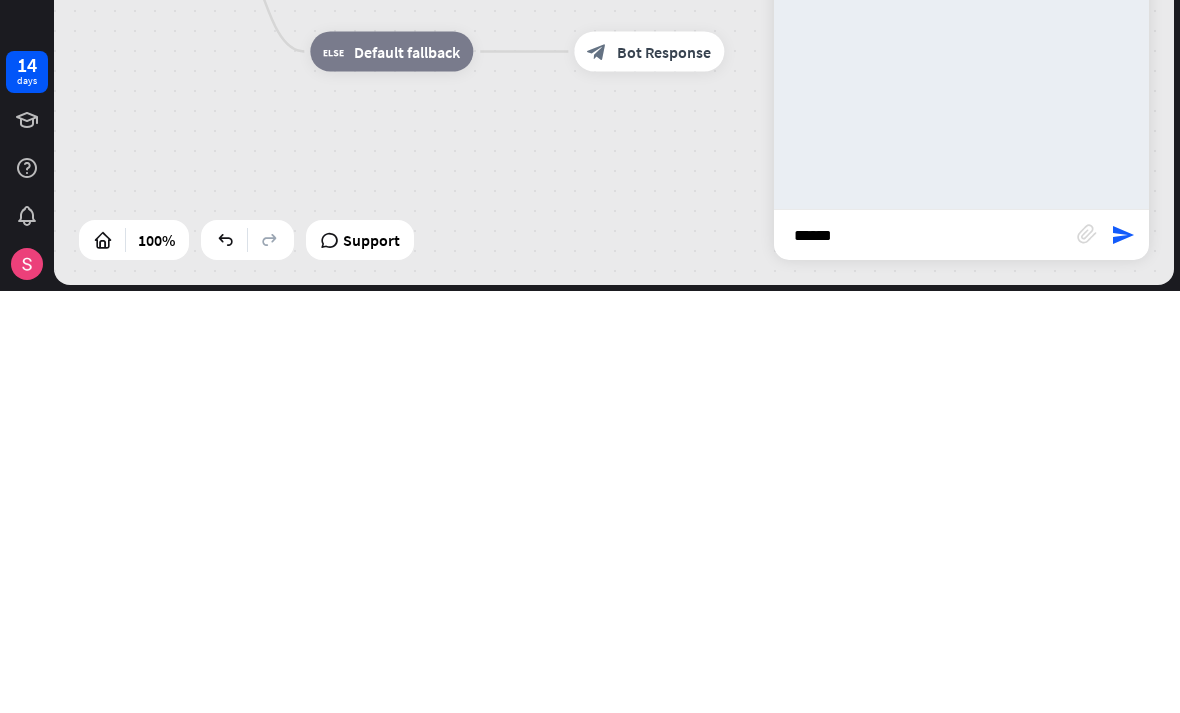type on "******" 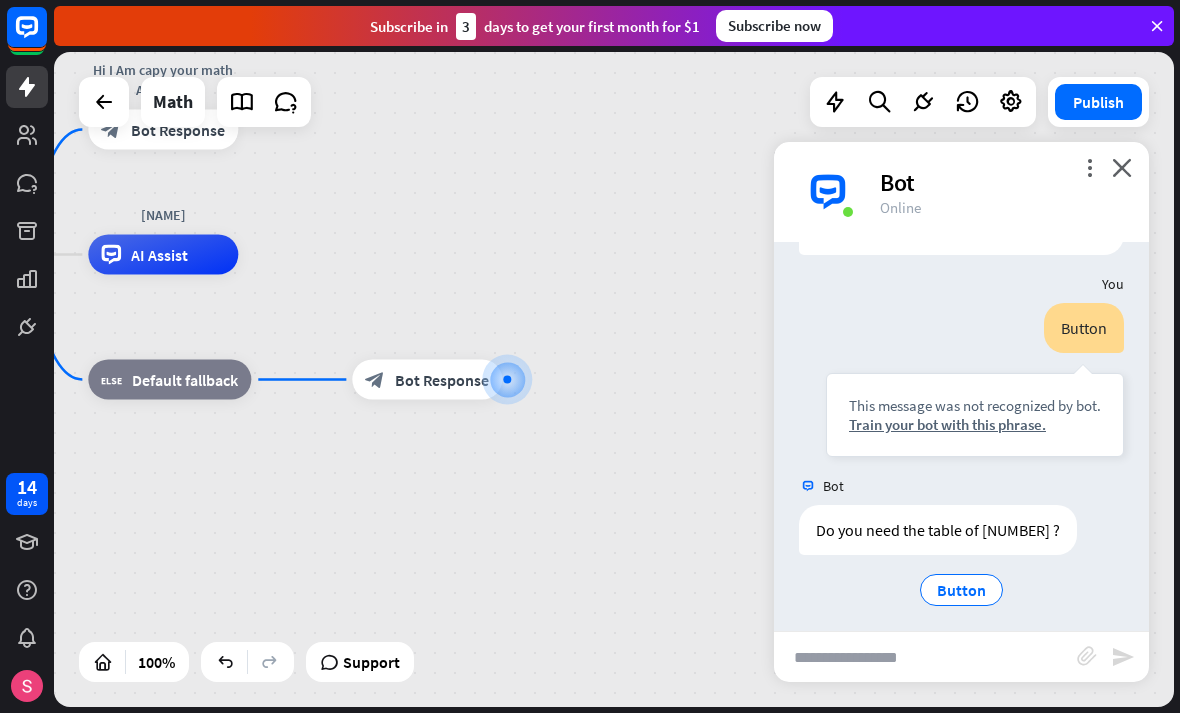 scroll, scrollTop: 124, scrollLeft: 0, axis: vertical 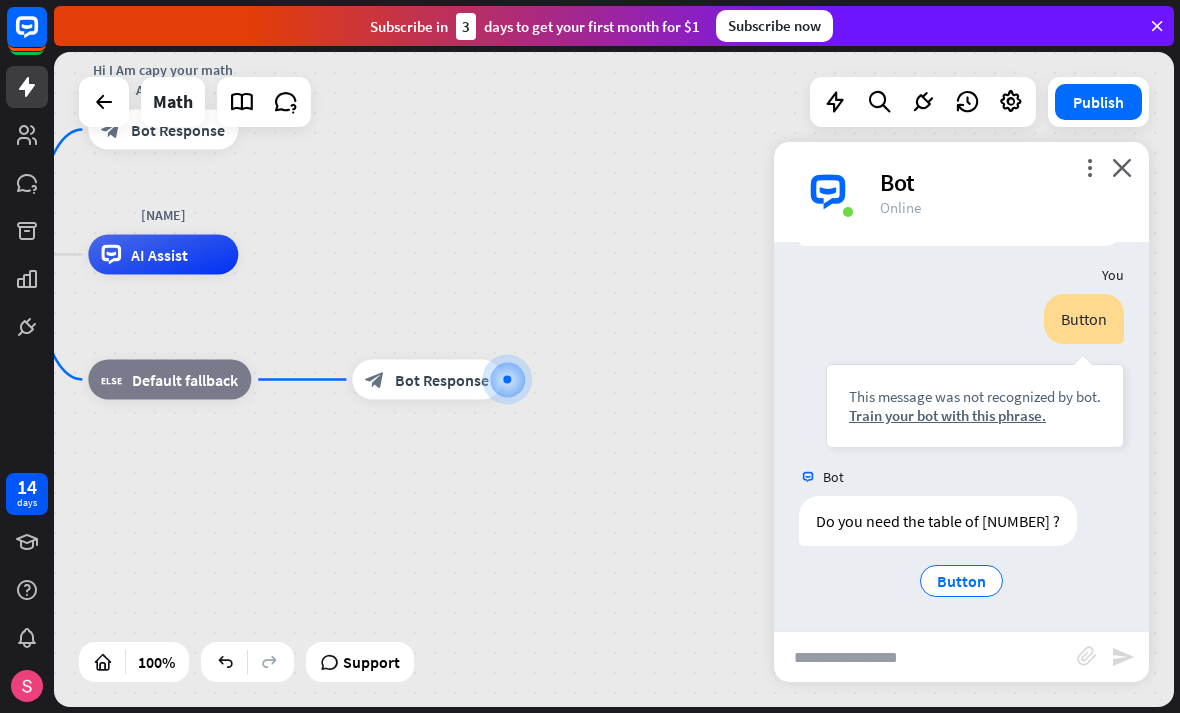 click on "Button" at bounding box center [961, 581] 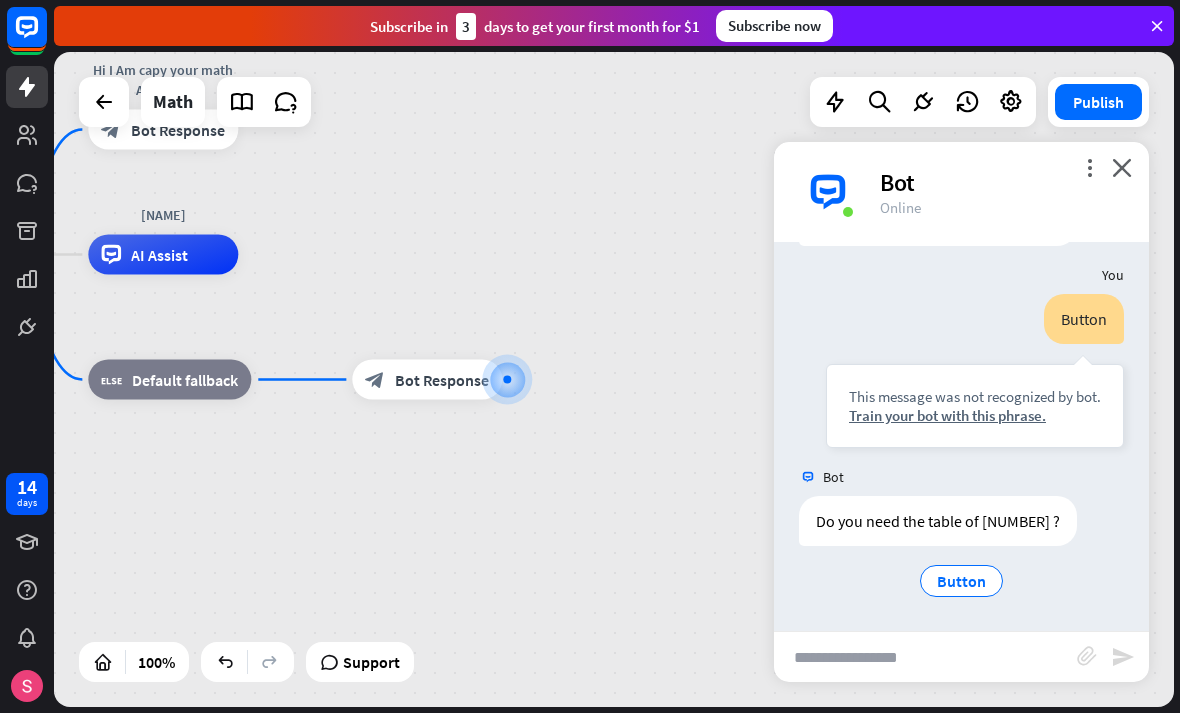 scroll, scrollTop: 424, scrollLeft: 0, axis: vertical 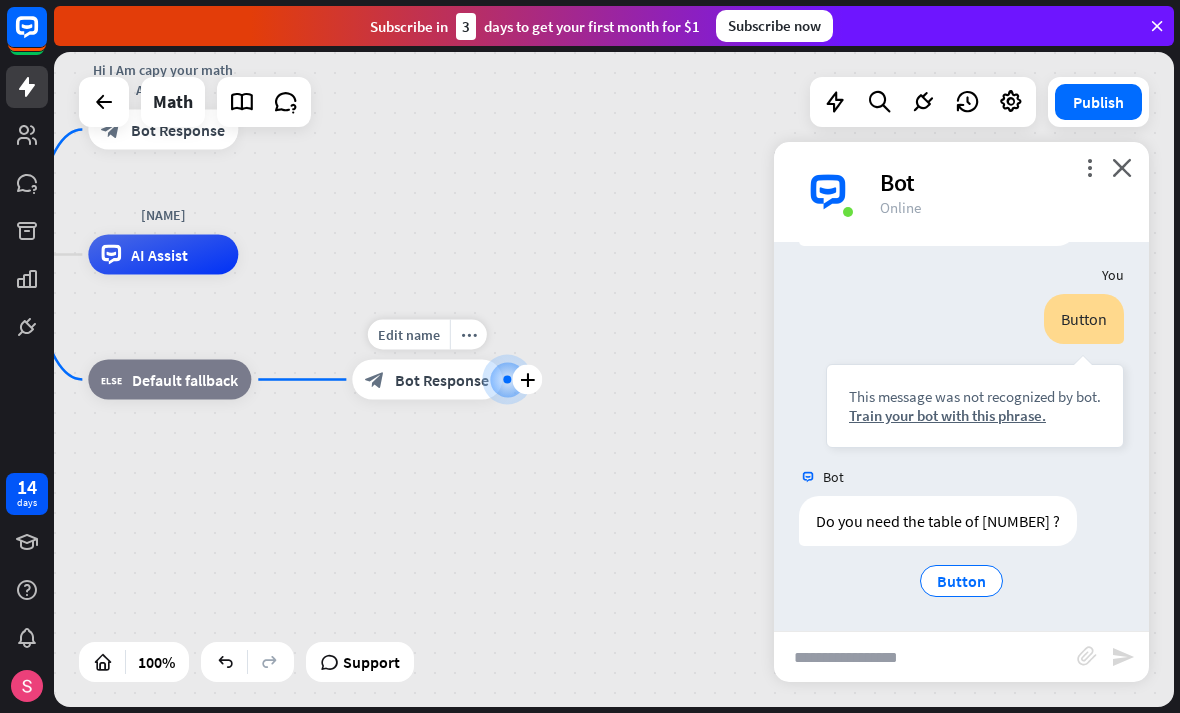 click on "Bot Response" at bounding box center (442, 380) 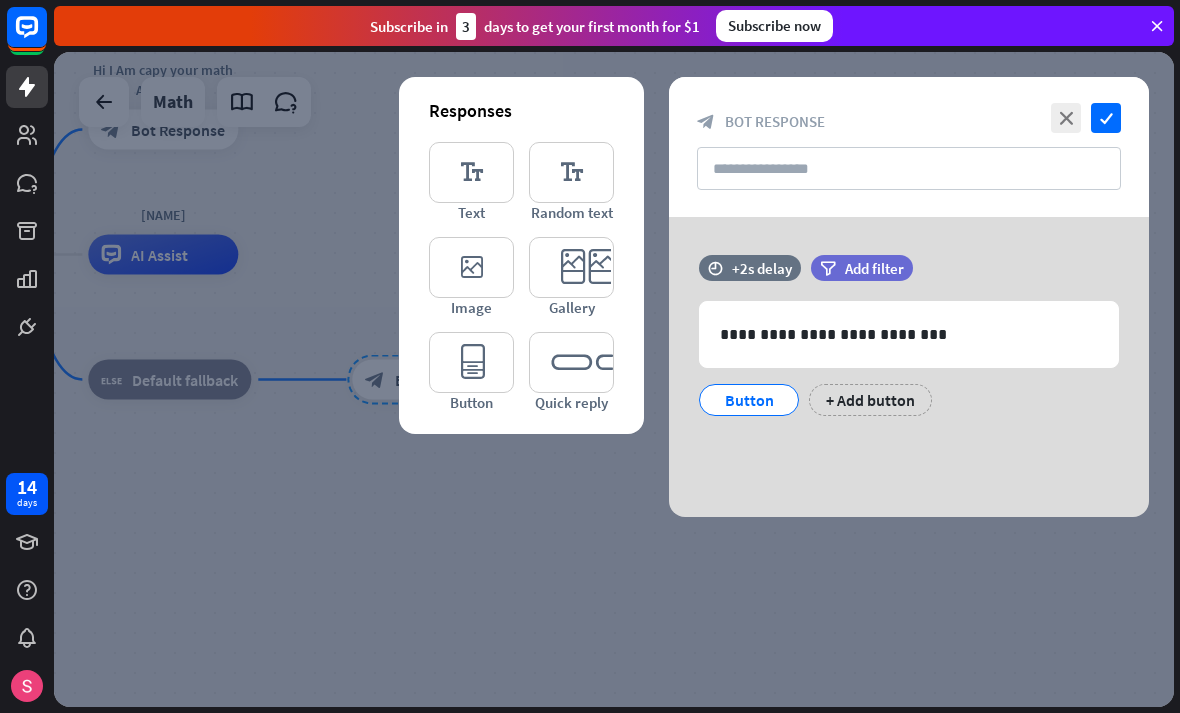 click at bounding box center [614, 379] 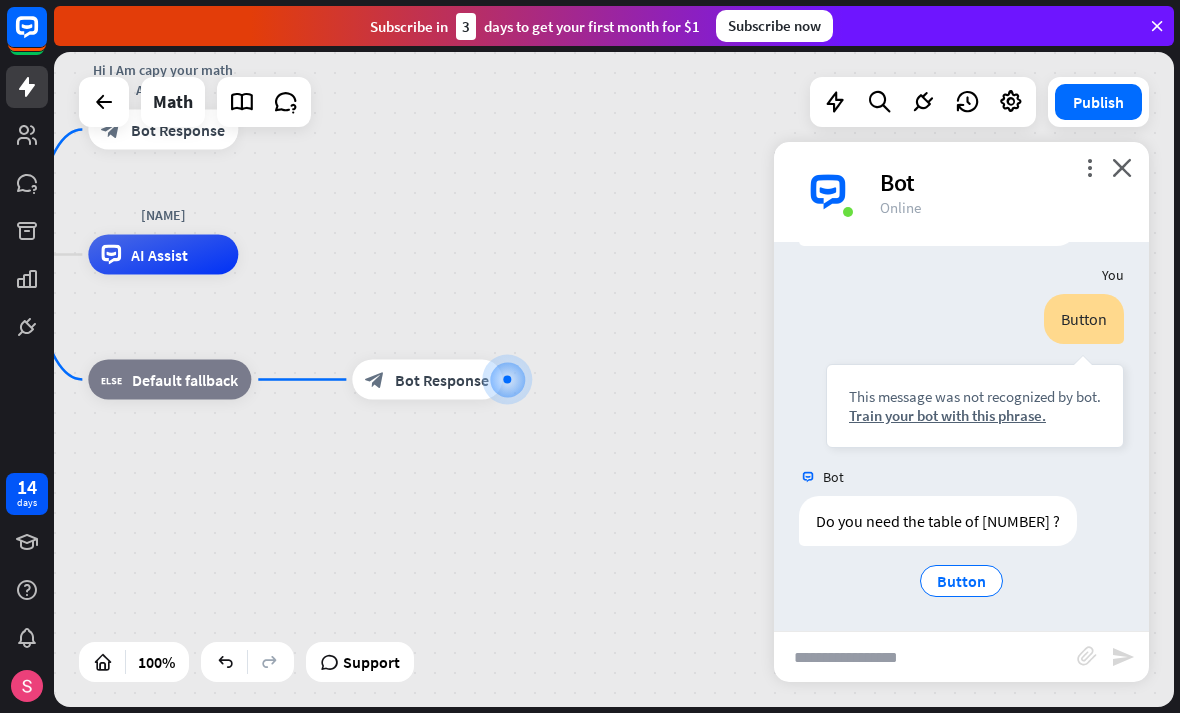 click on "Button" at bounding box center (961, 581) 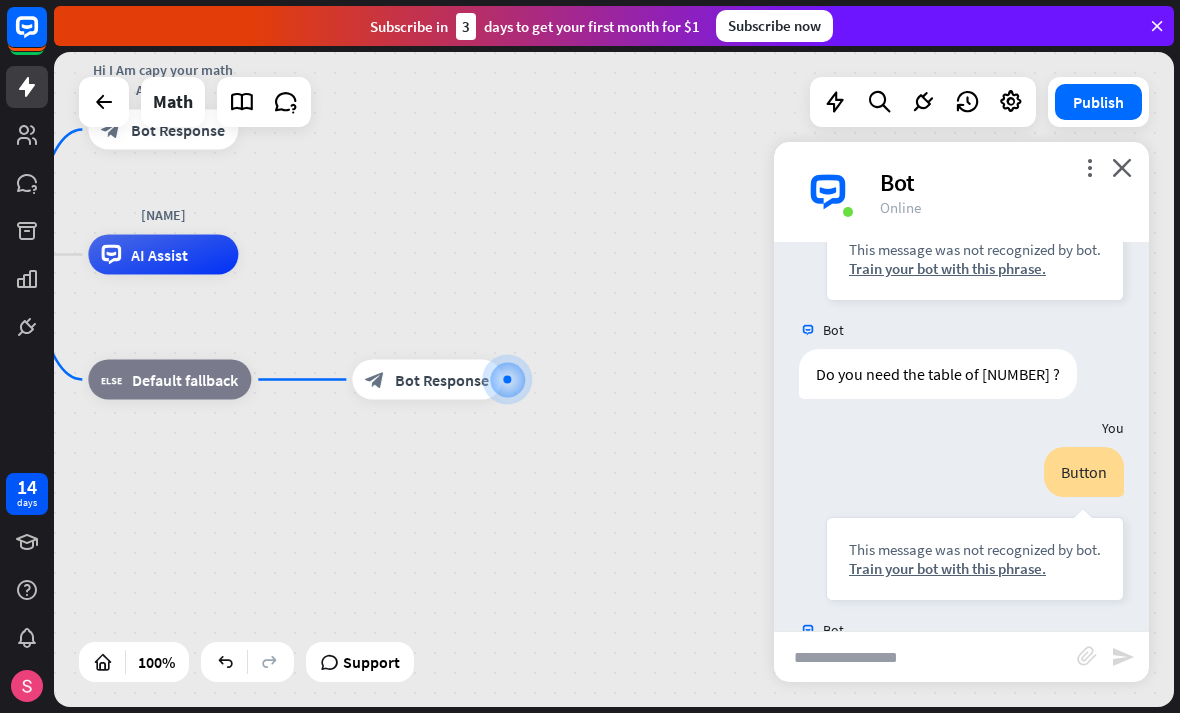 scroll, scrollTop: 669, scrollLeft: 0, axis: vertical 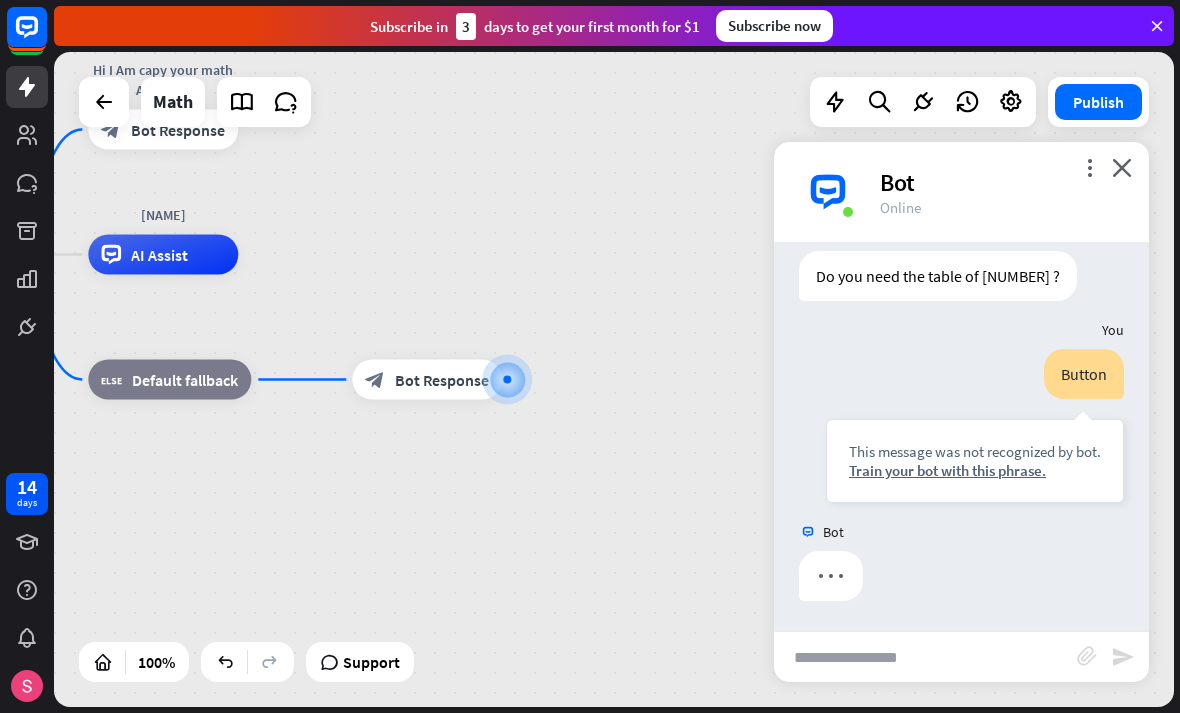 click on "close" at bounding box center [1122, 167] 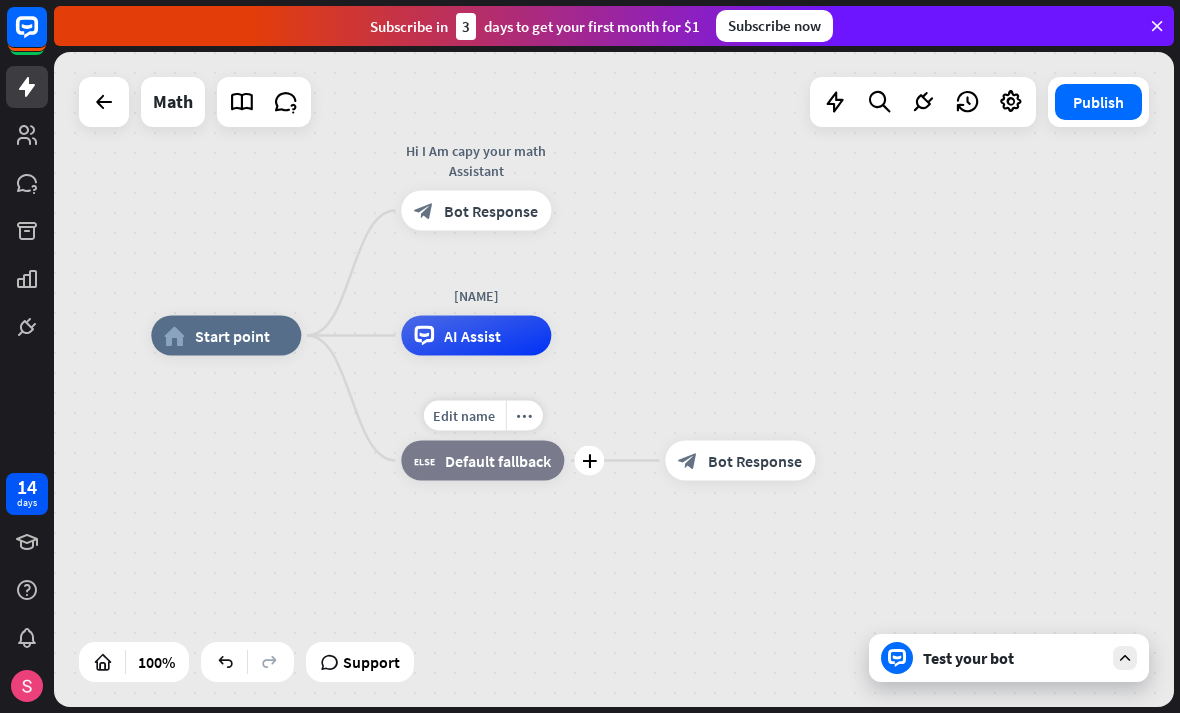 click on "plus" at bounding box center (589, 461) 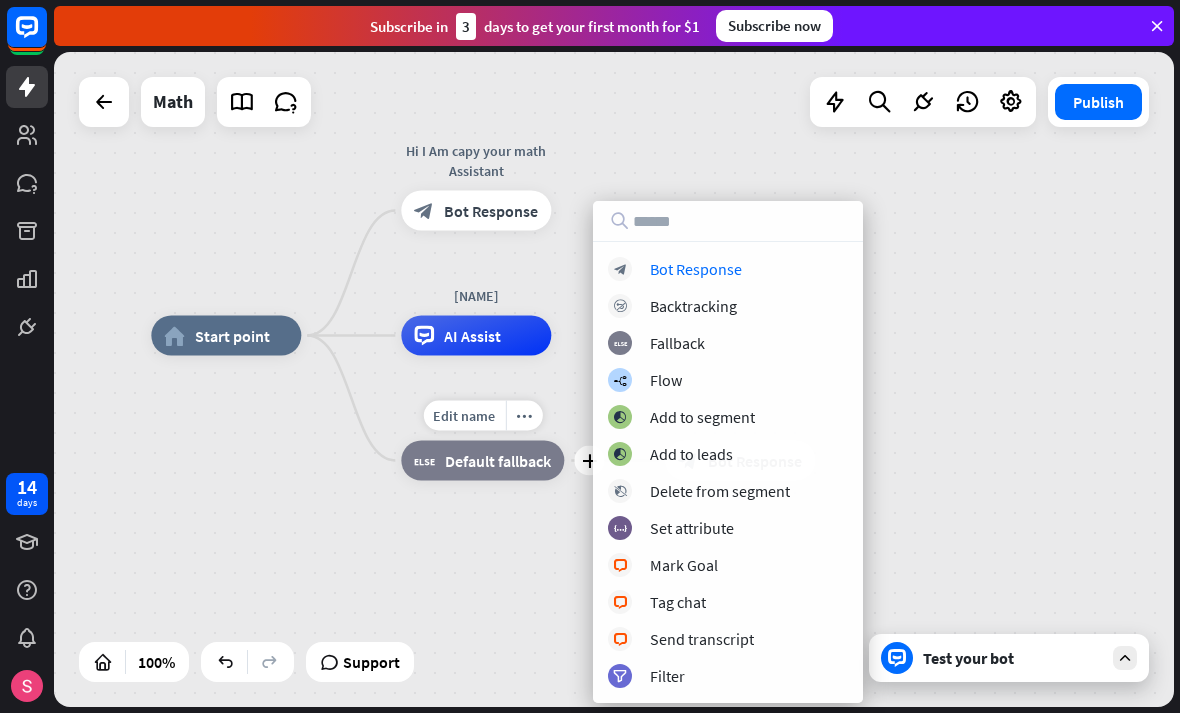 click on "home_2   Start point                 Hi I Am [NAME] your math Assistant   block_bot_response   Bot Response                 [NAME]     AI Assist       Edit name   more_horiz         plus     block_fallback   Default fallback                   block_bot_response   Bot Response" at bounding box center [614, 379] 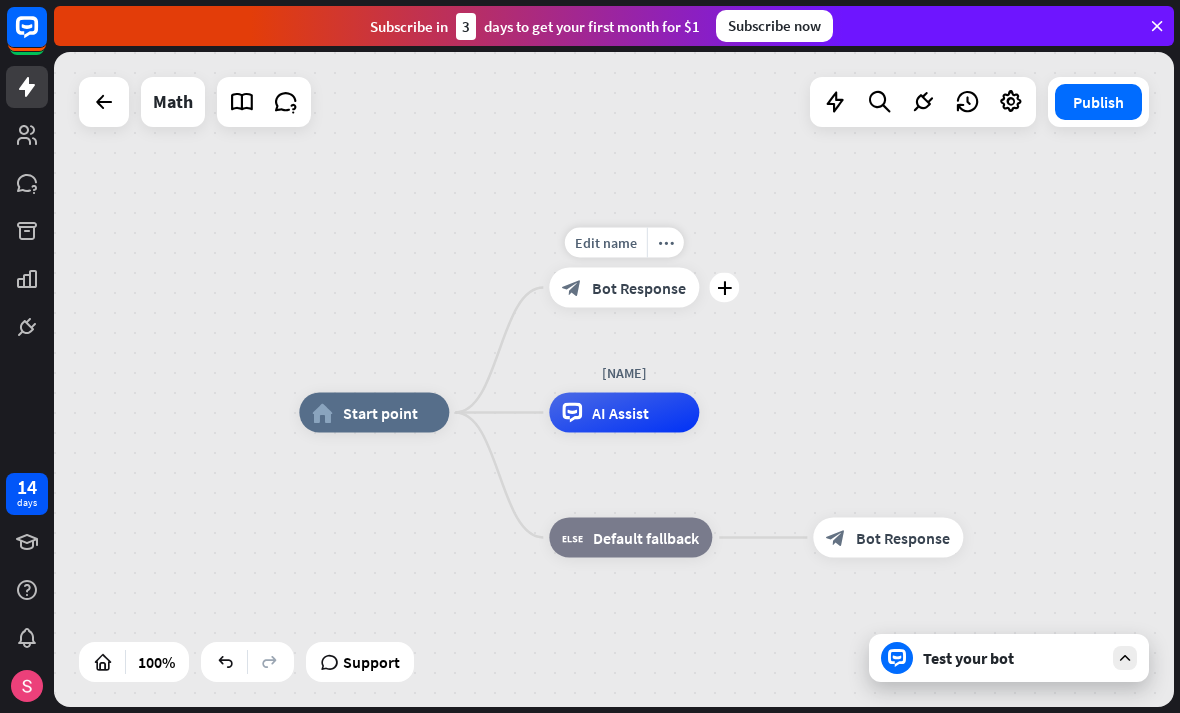 click on "plus" at bounding box center [724, 288] 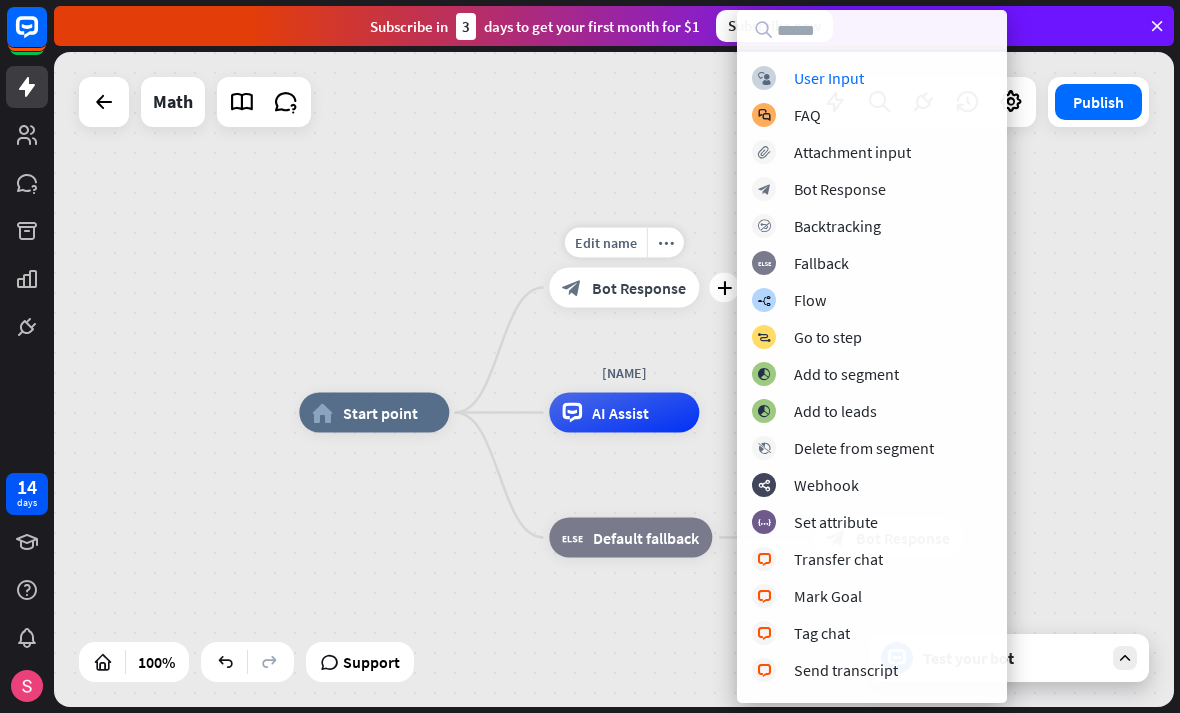 click on "home_2   Start point       Edit name   more_horiz         plus     block_bot_response   Bot Response                 [NAME]     AI Assist                   block_fallback   Default fallback                   block_bot_response   Bot Response" at bounding box center [859, 740] 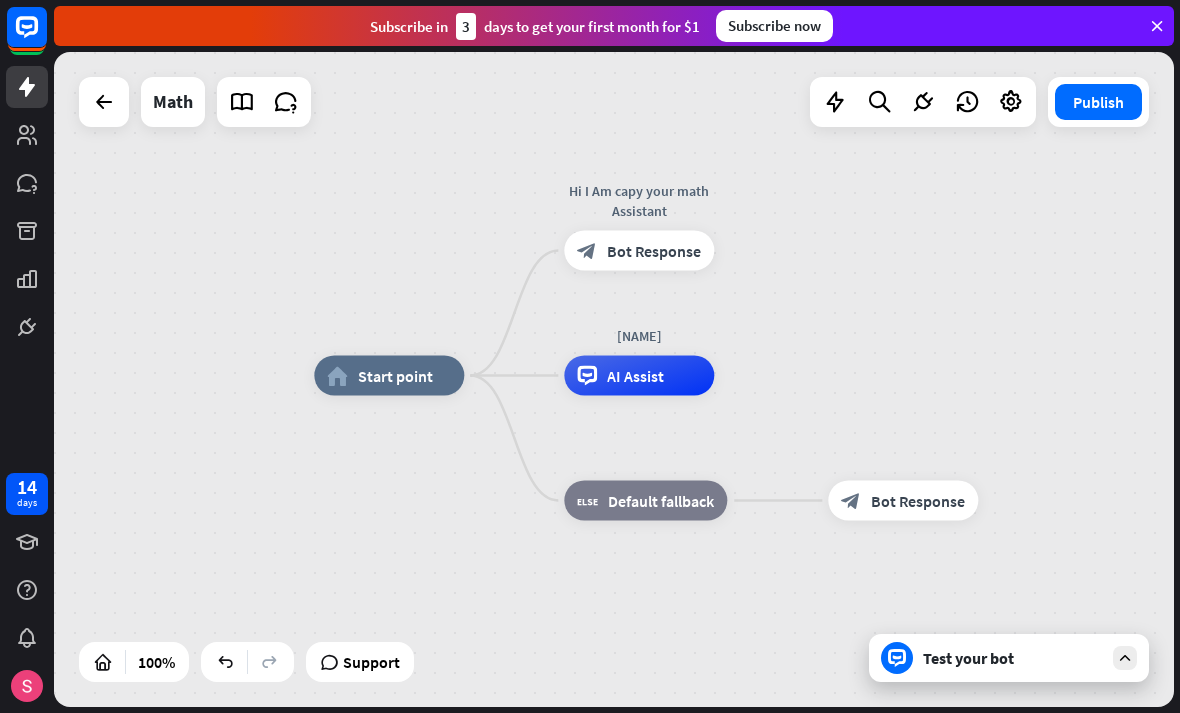 click on "home_2   Start point                 Hi I Am capy your math Assistant   block_bot_response   Bot Response                 Capy     AI Assist                   block_fallback   Default fallback                   block_bot_response   Bot Response" at bounding box center (874, 703) 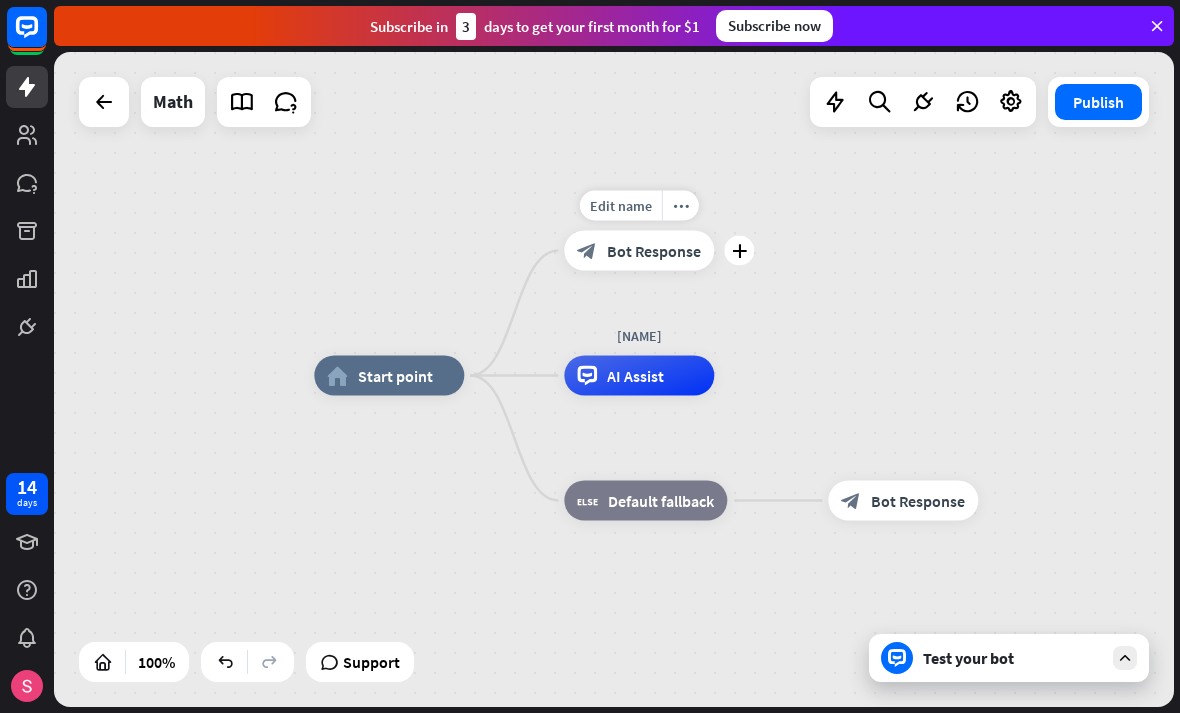 click on "more_horiz" at bounding box center [681, 205] 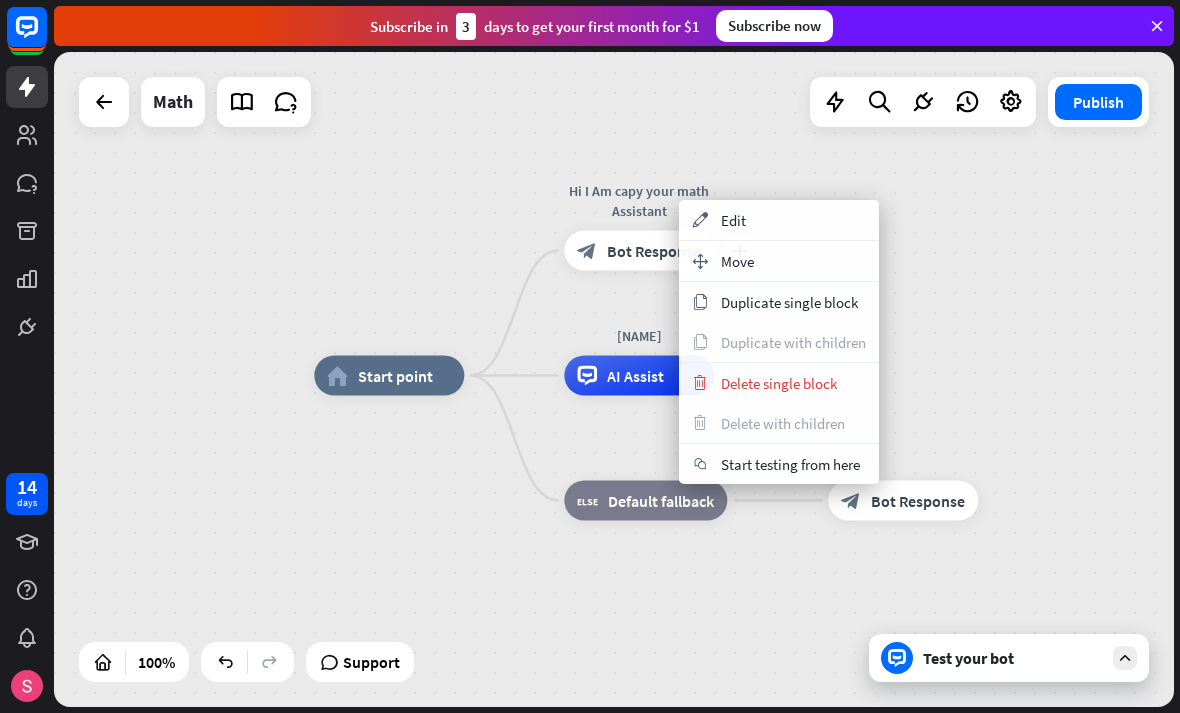 click on "home_2   Start point               plus   Hi I Am [NAME] your math Assistant   block_bot_response   Bot Response                 [NAME]     AI Assist                   block_fallback   Default fallback                   block_bot_response   Bot Response" at bounding box center [874, 703] 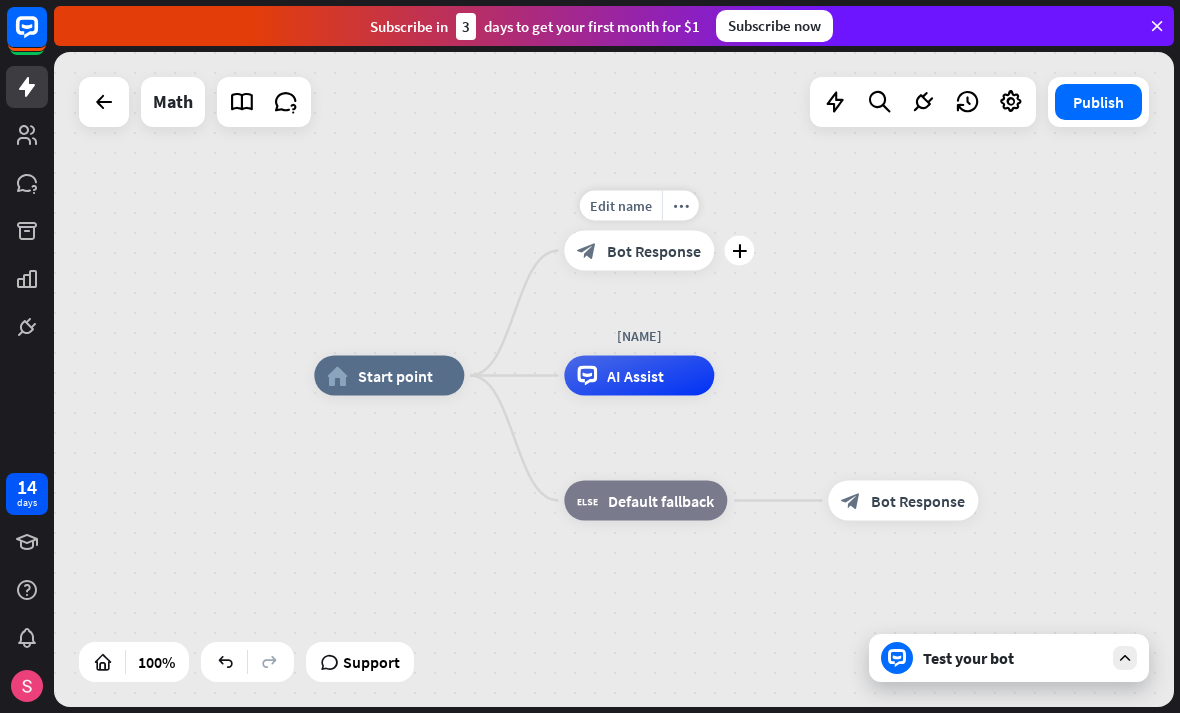 click on "plus" at bounding box center [739, 251] 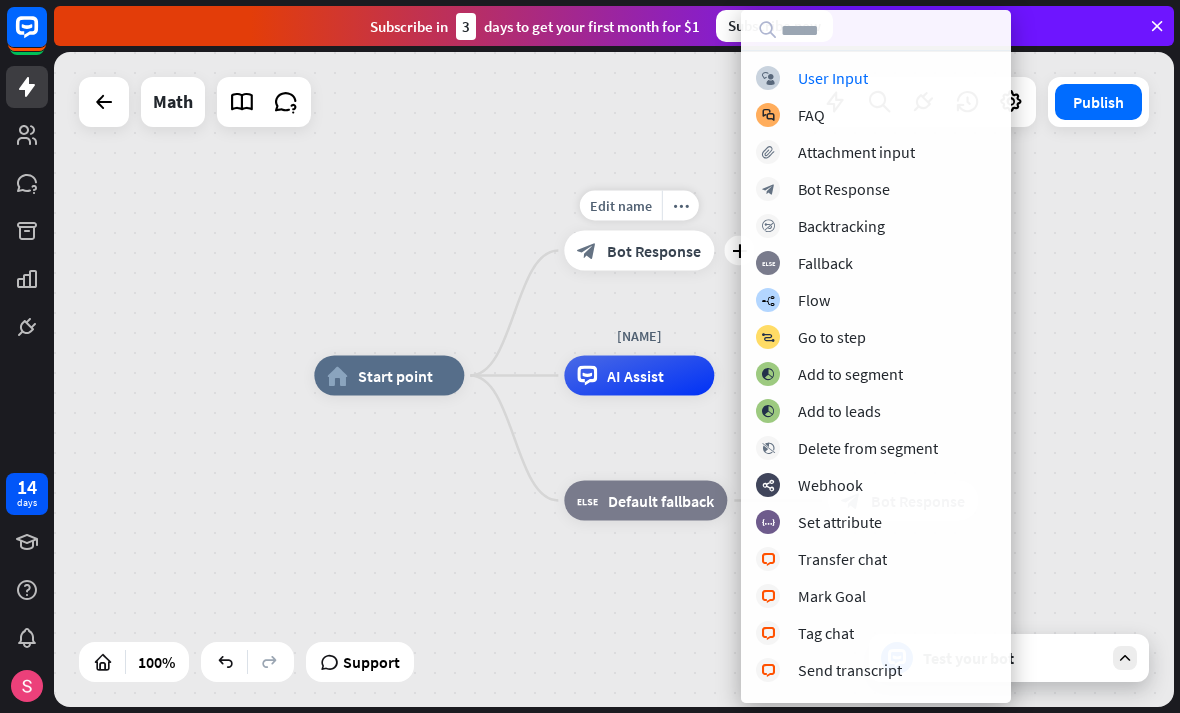 click on "block_user_input
User Input" at bounding box center [876, 78] 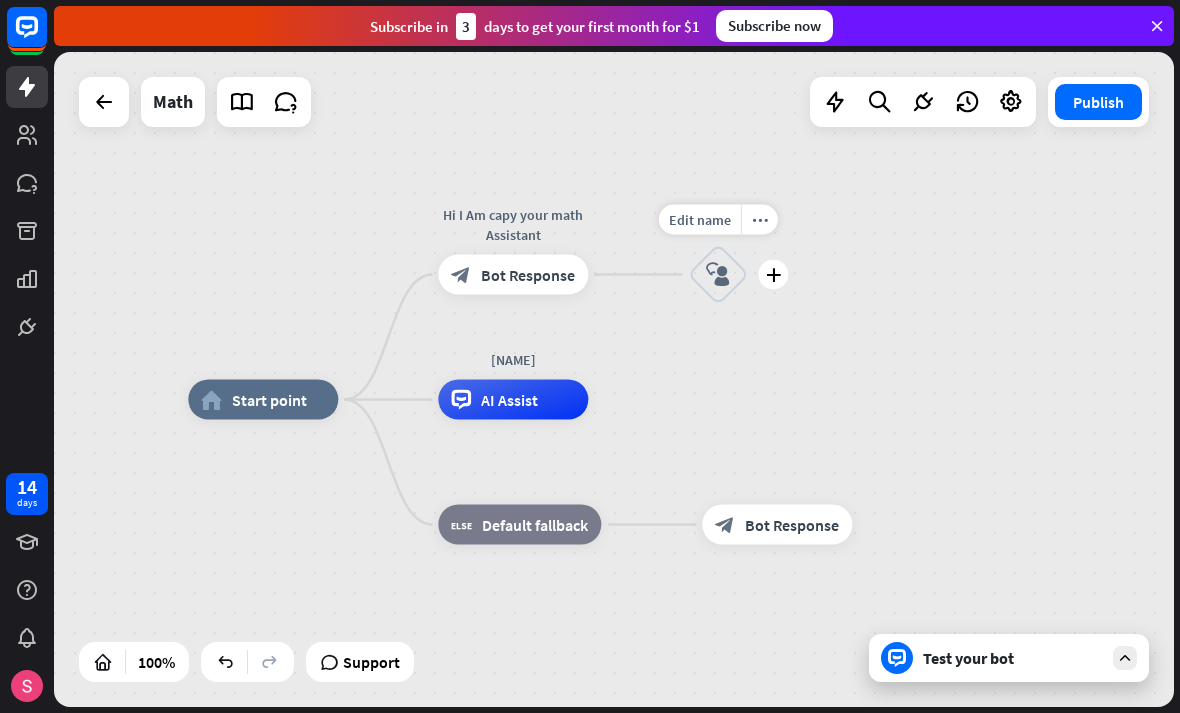 click on "block_user_input" at bounding box center [718, 275] 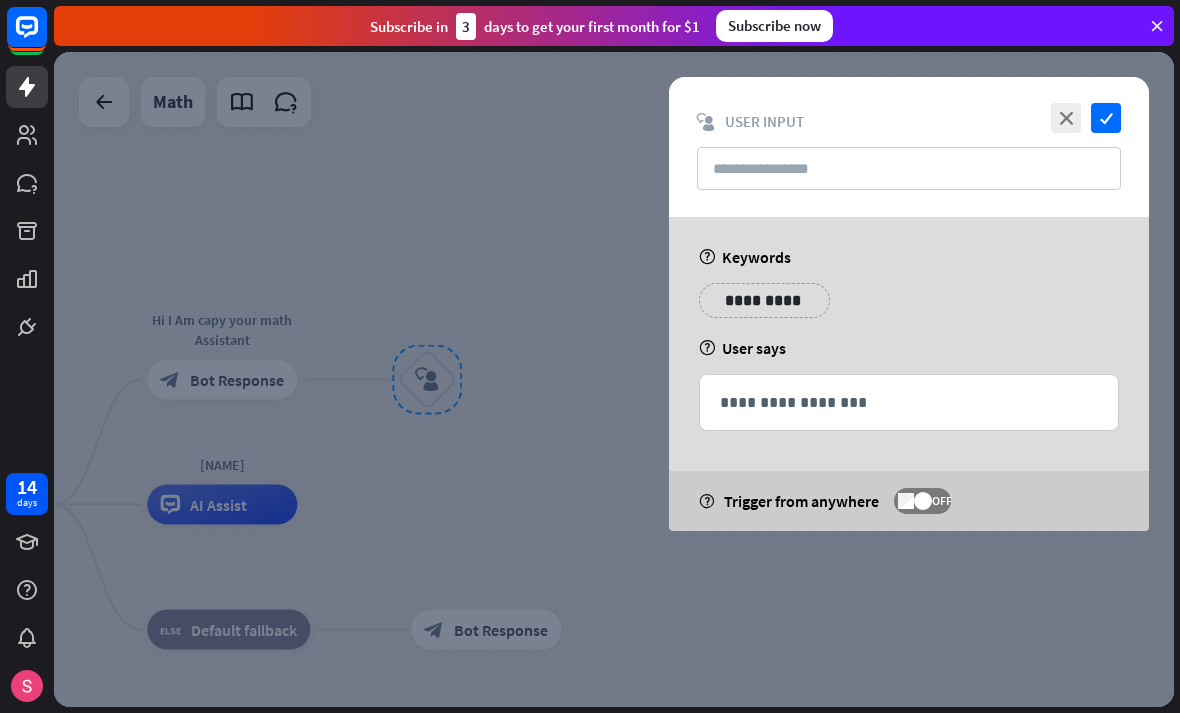 click on "**********" at bounding box center [764, 300] 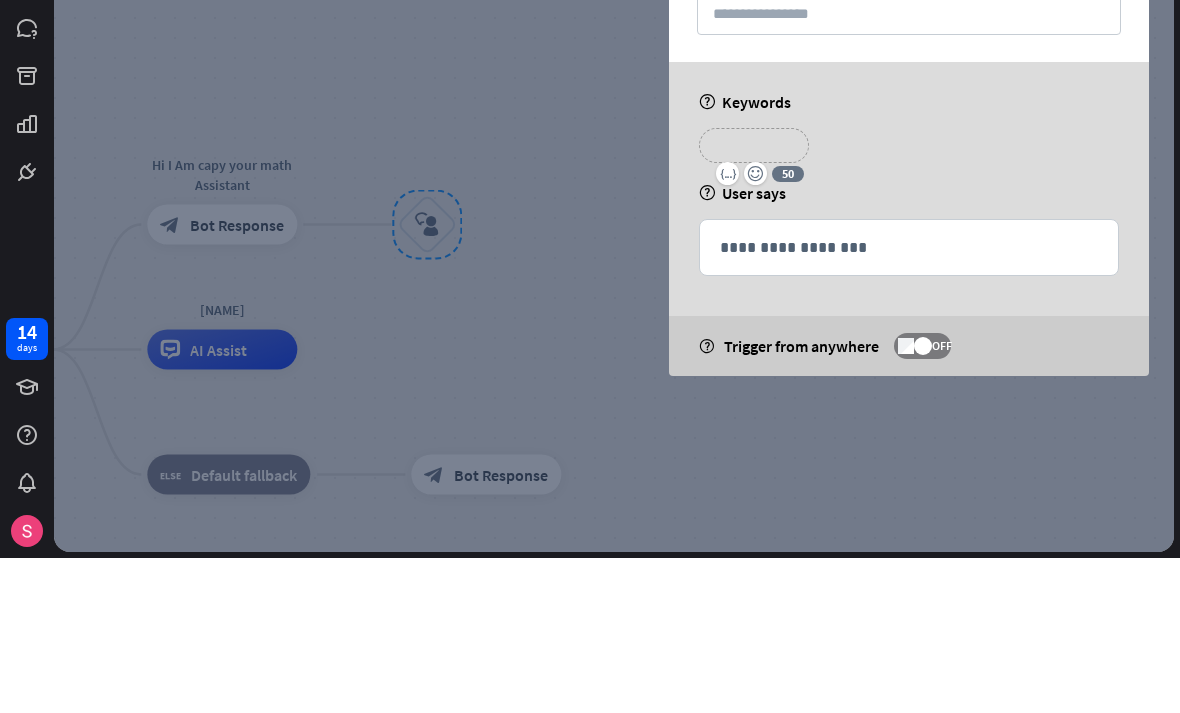 type 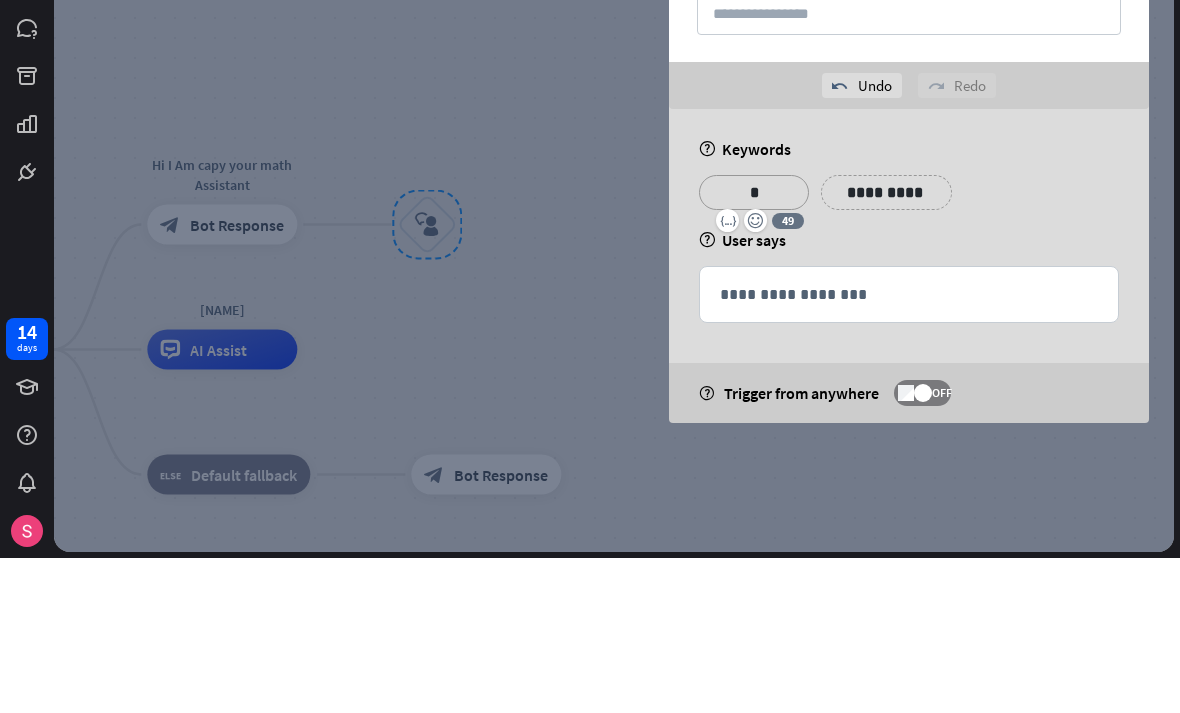 click on "**********" at bounding box center [886, 347] 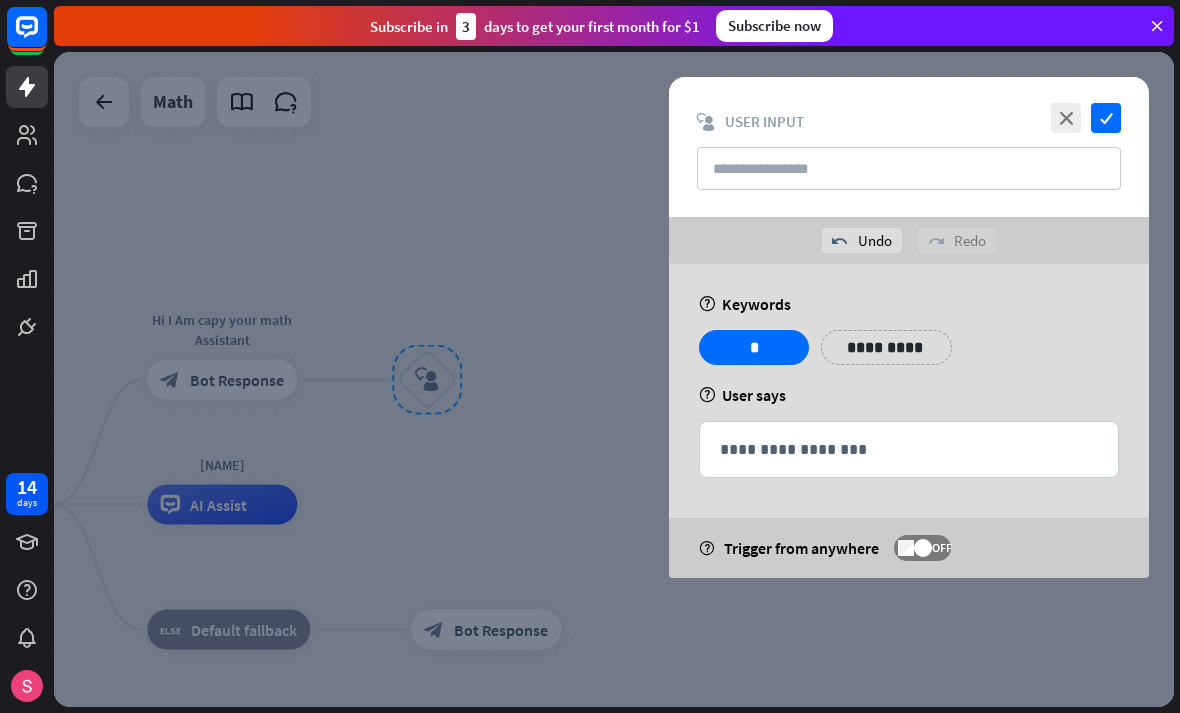 click on "**********" at bounding box center [886, 347] 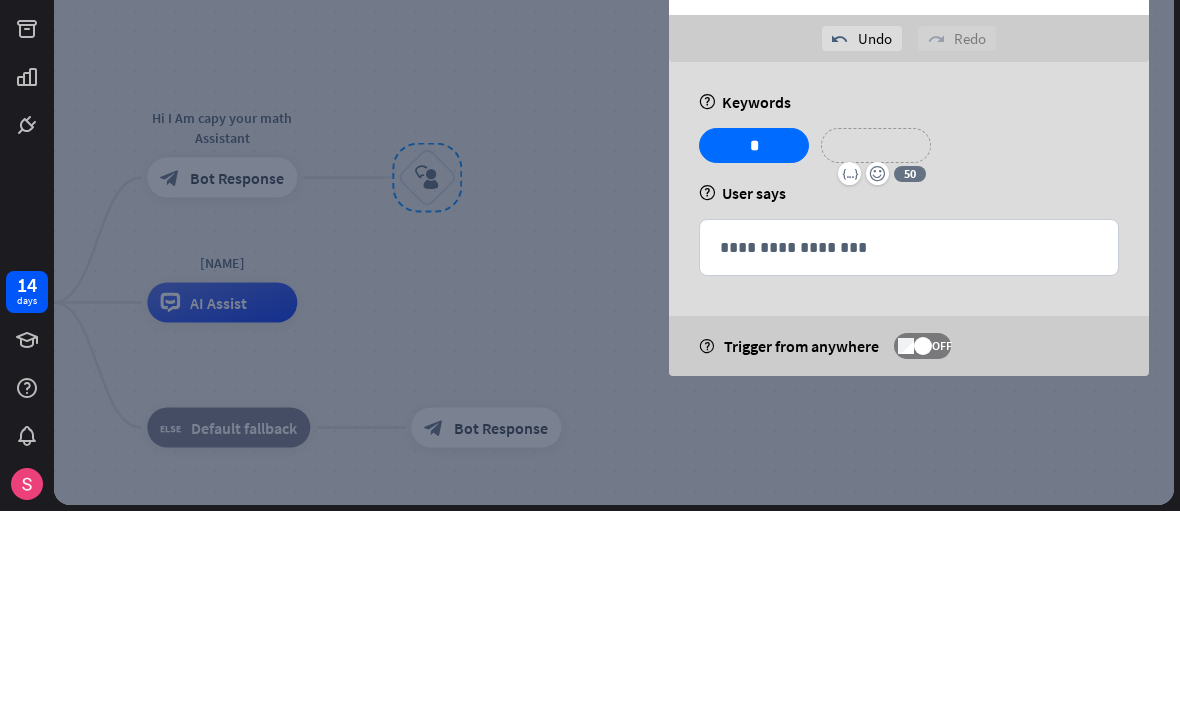 type 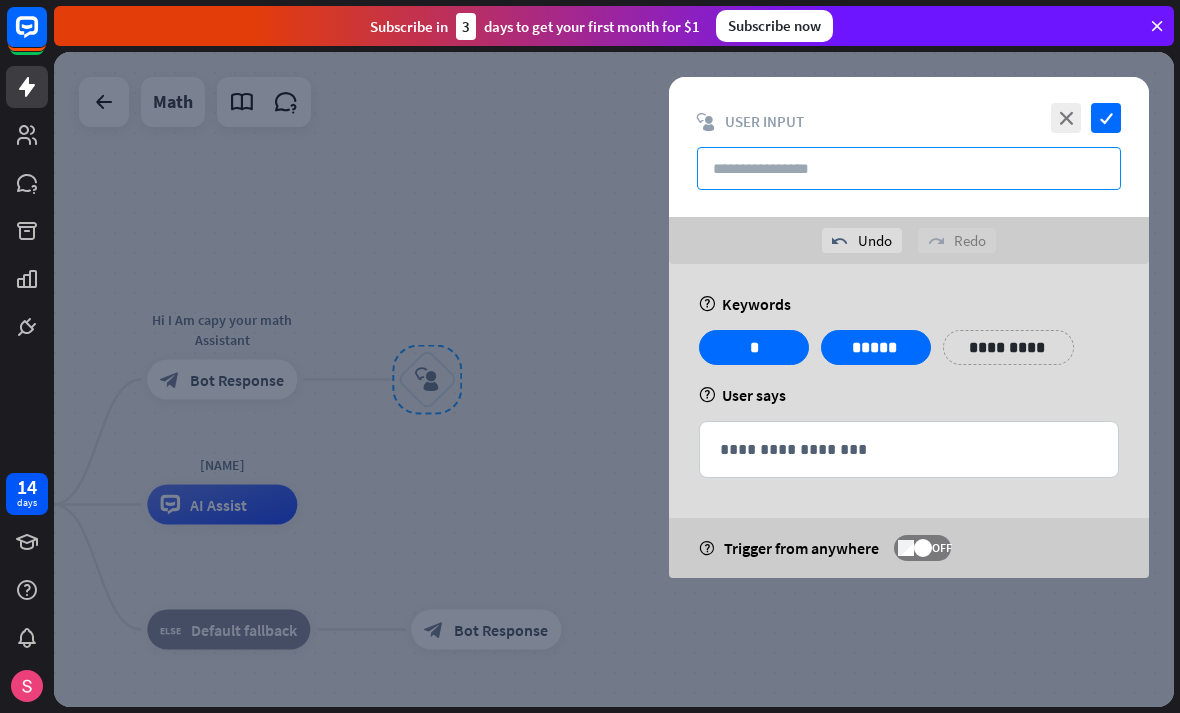 click at bounding box center [909, 168] 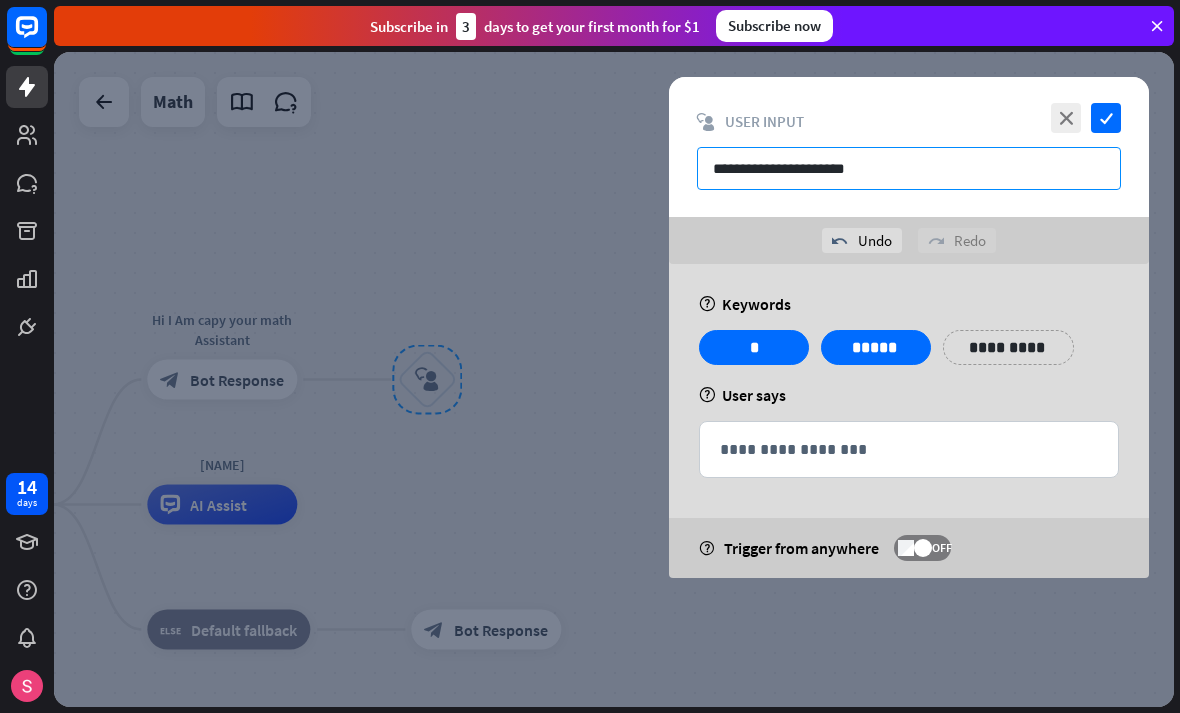 type on "**********" 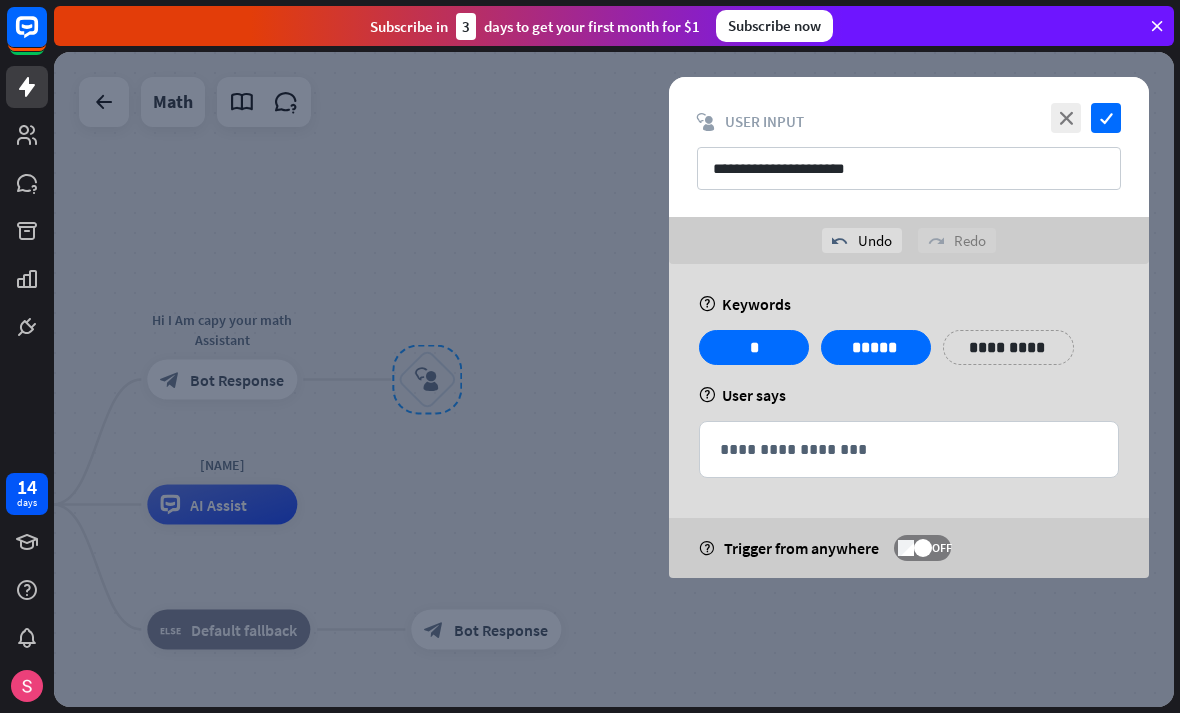 click on "**********" at bounding box center [909, 449] 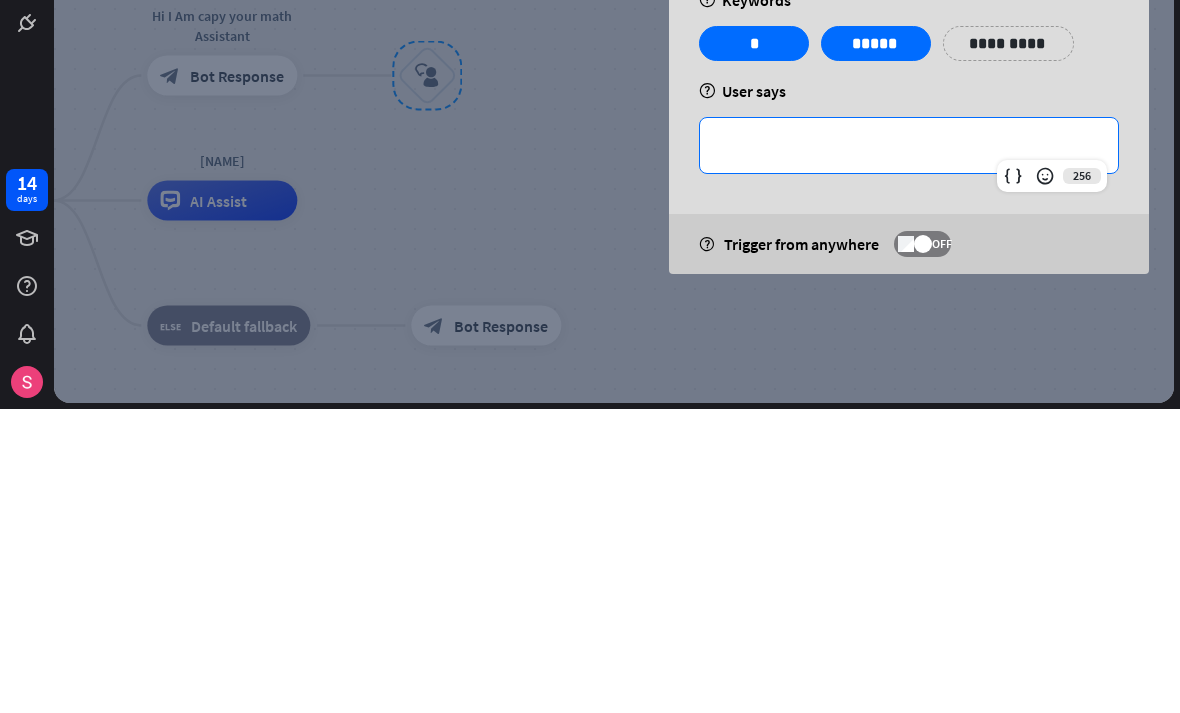 type 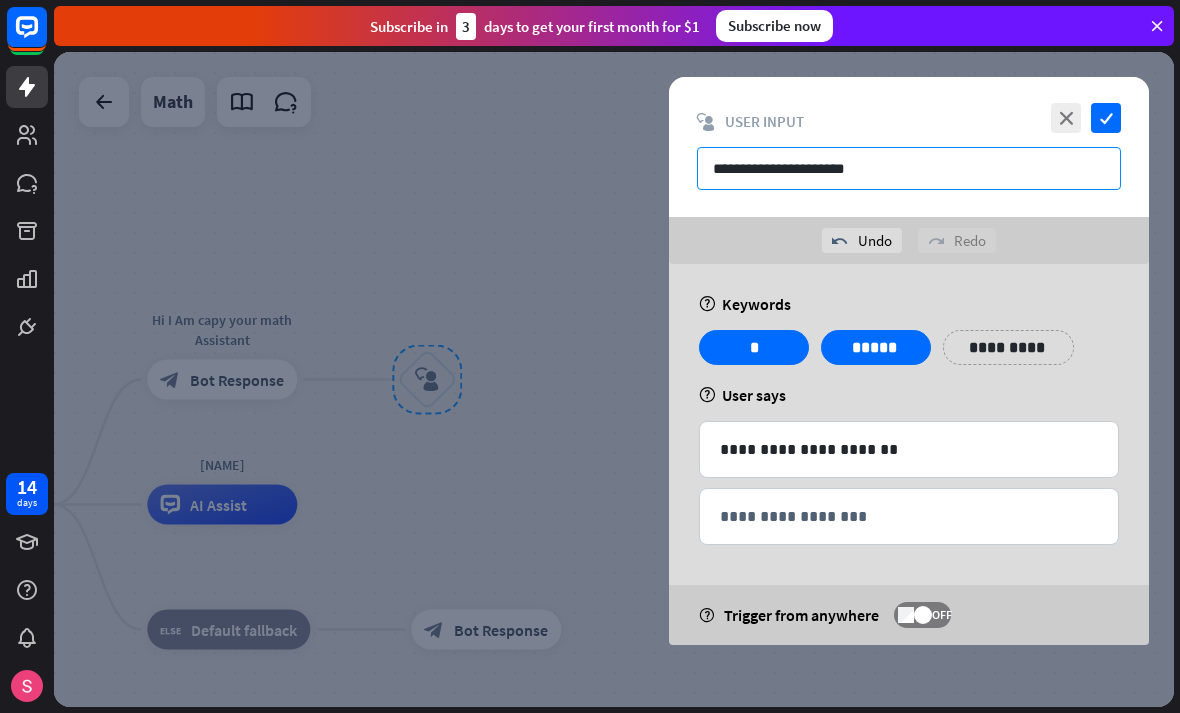 click on "**********" at bounding box center [909, 168] 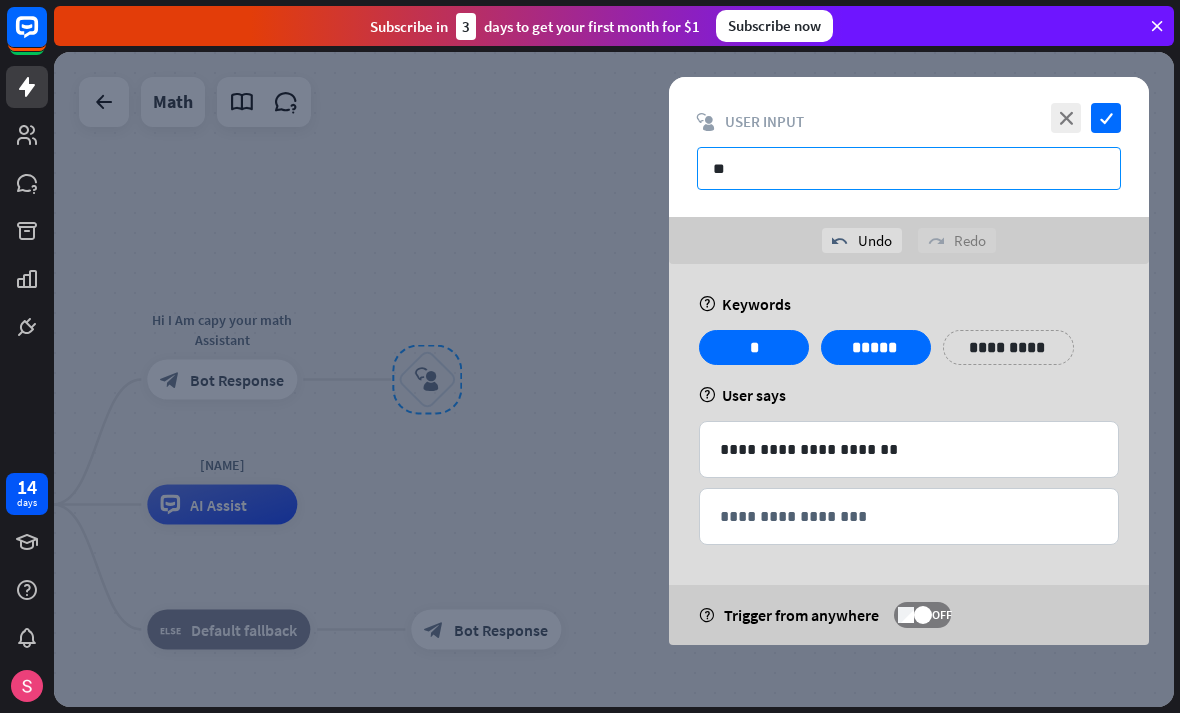 type on "*" 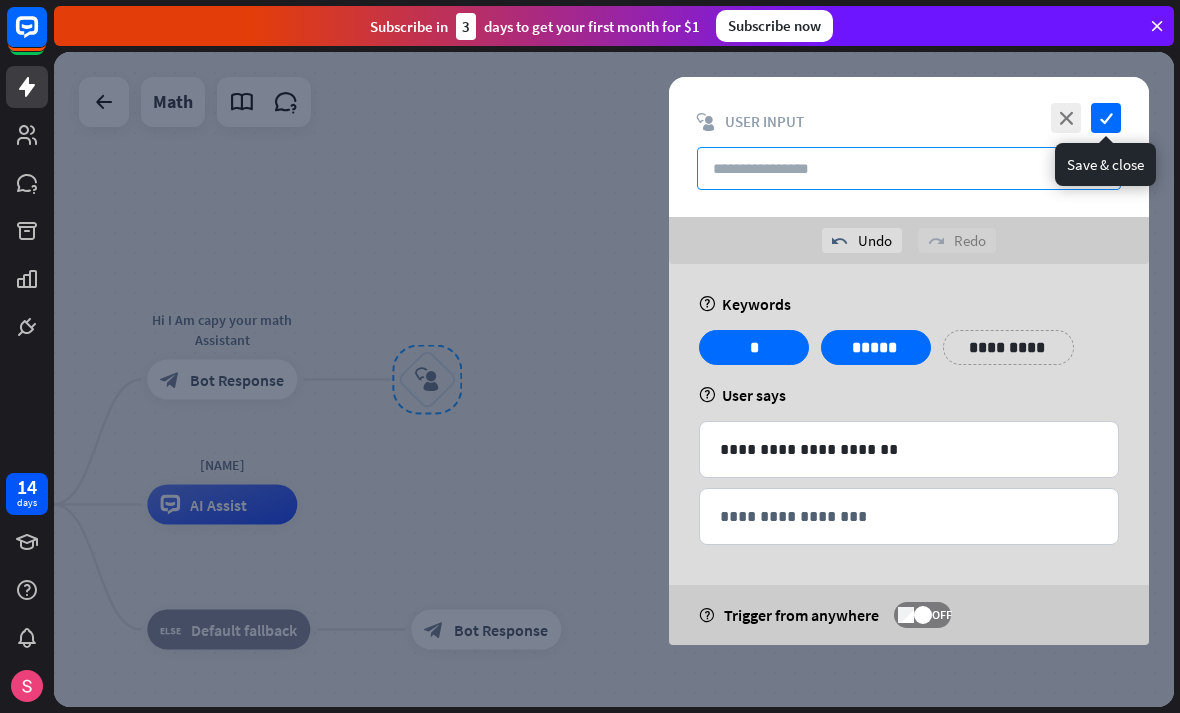 type 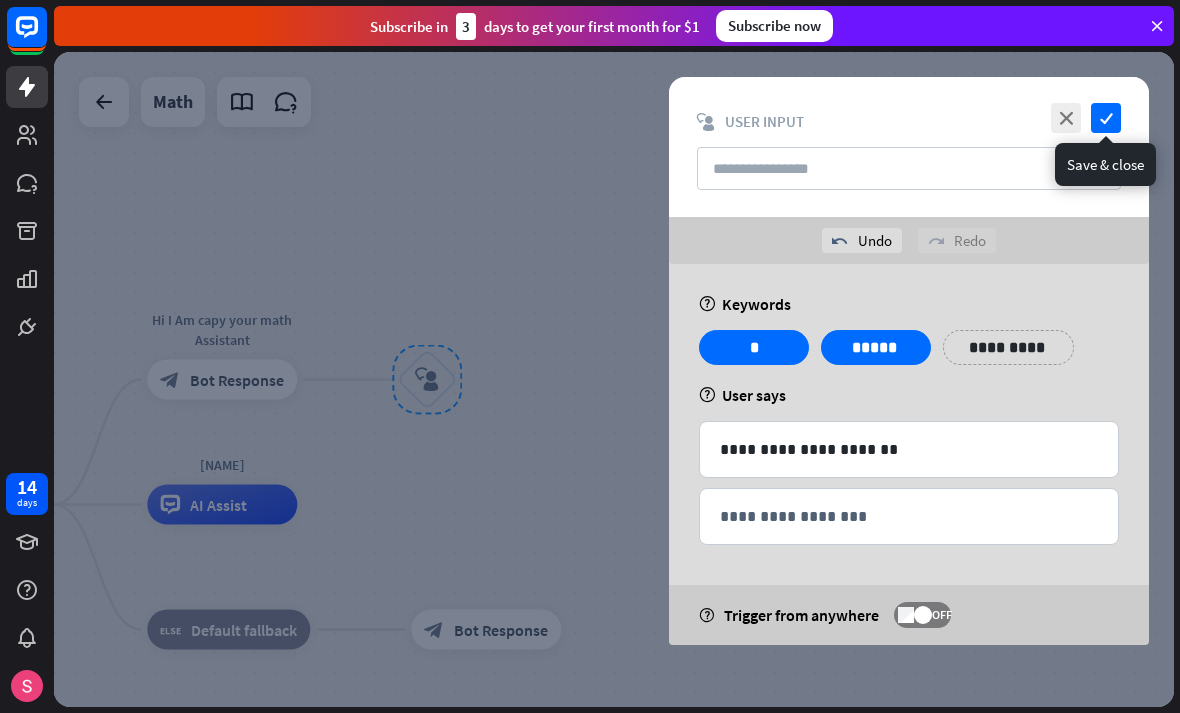 click on "check" at bounding box center (1106, 118) 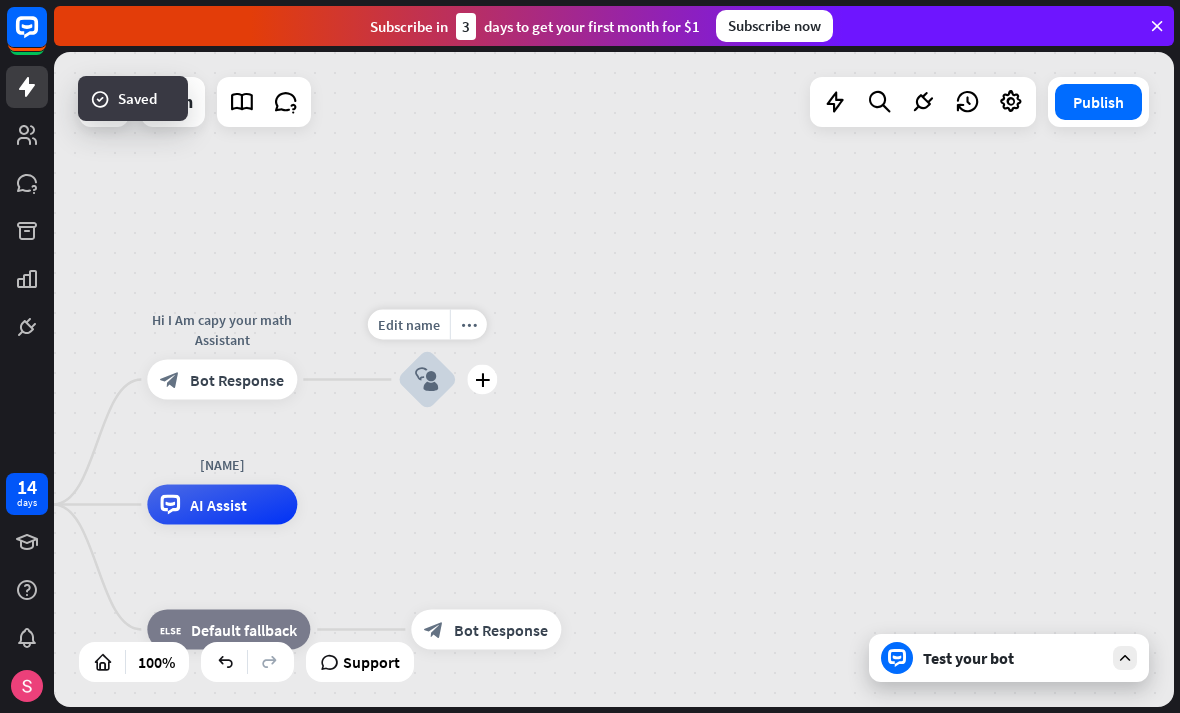 click on "plus" at bounding box center [482, 380] 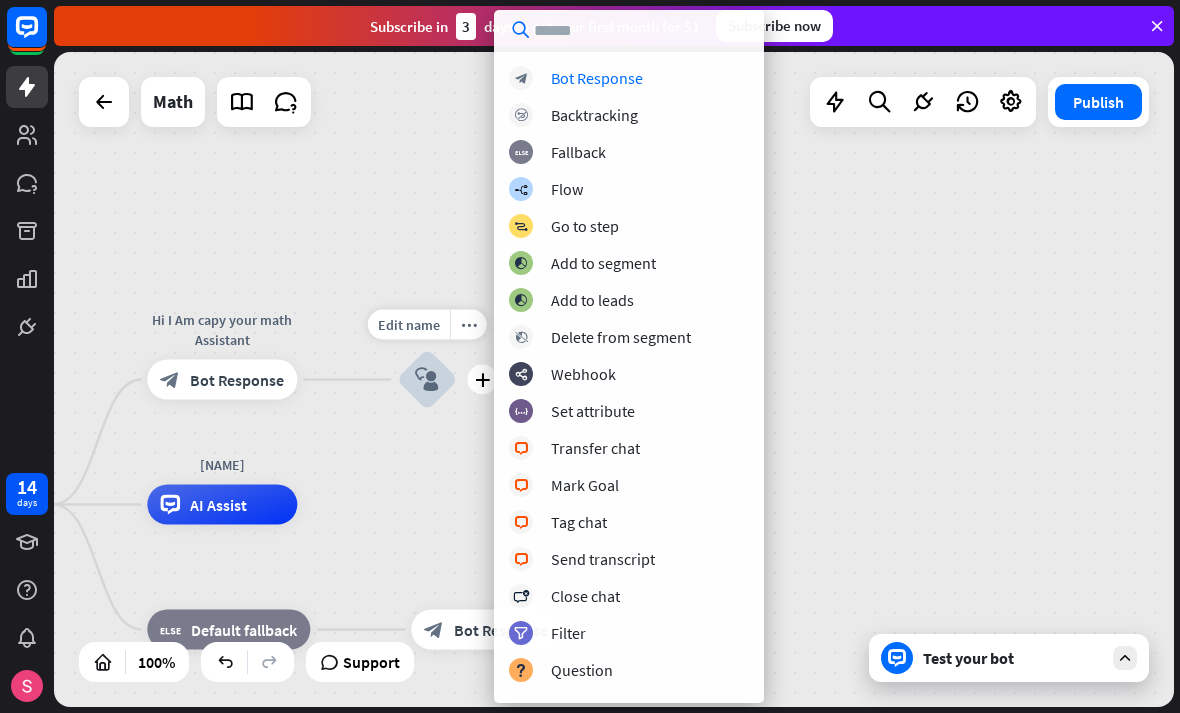 click on "home_2   Start point                 Hi I Am [NAME] your math Assistant   block_bot_response   Bot Response       Edit name   more_horiz         plus     block_user_input                 [NAME]     AI Assist                   block_fallback   Default fallback                   block_bot_response   Bot Response" at bounding box center (614, 379) 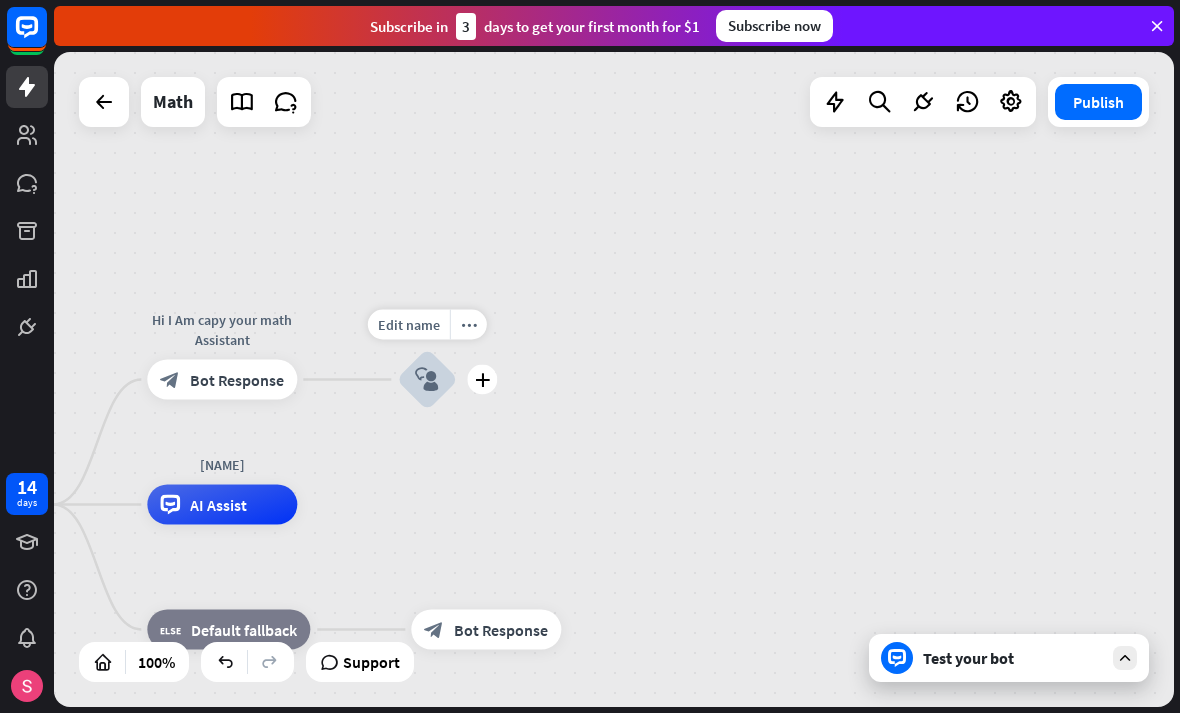 click on "plus" at bounding box center (482, 380) 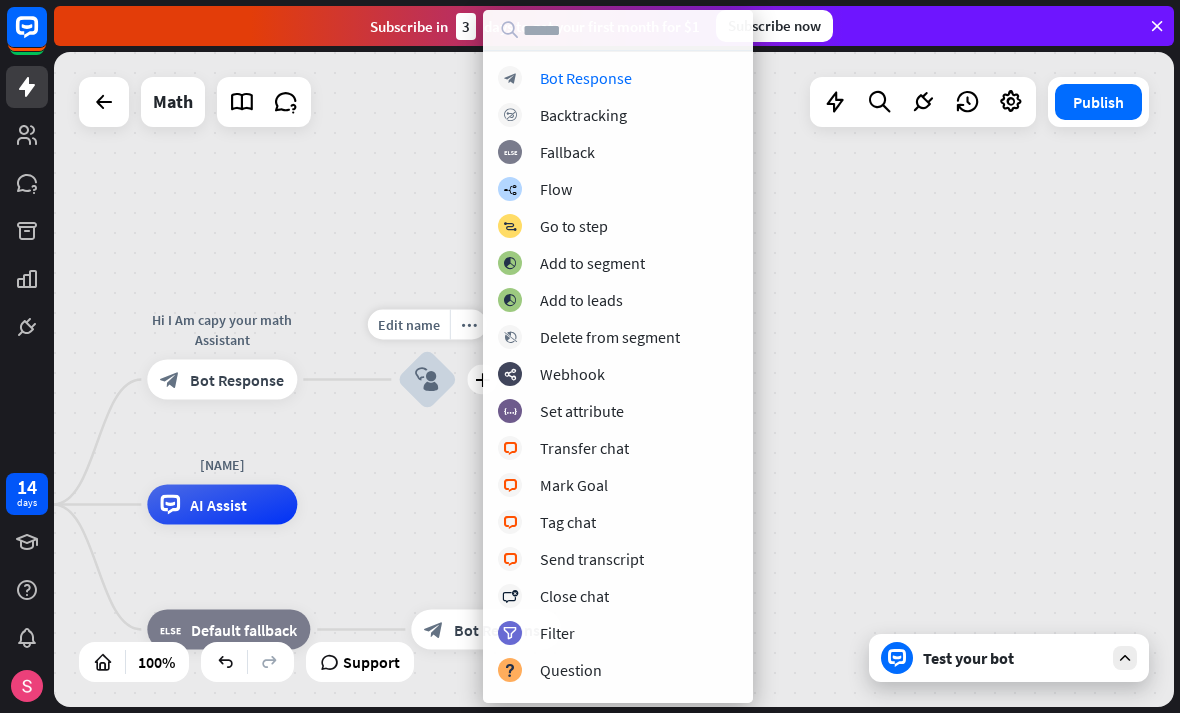 scroll, scrollTop: 0, scrollLeft: 0, axis: both 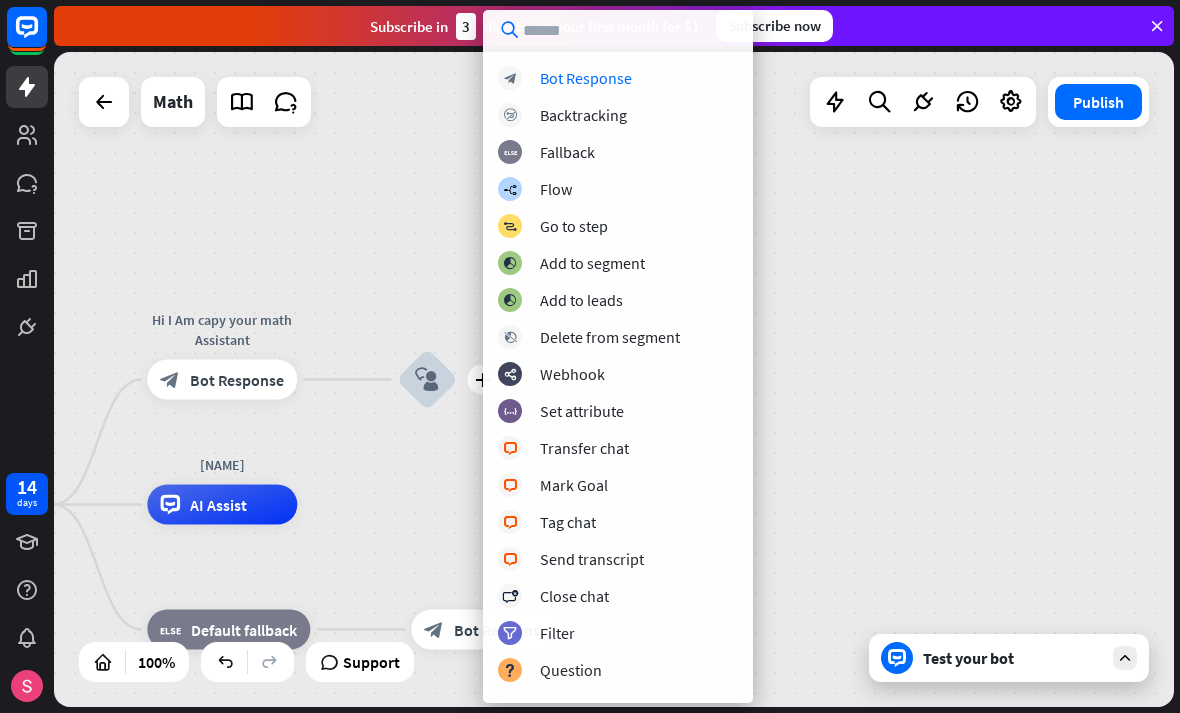 click on "Bot Response" at bounding box center (586, 78) 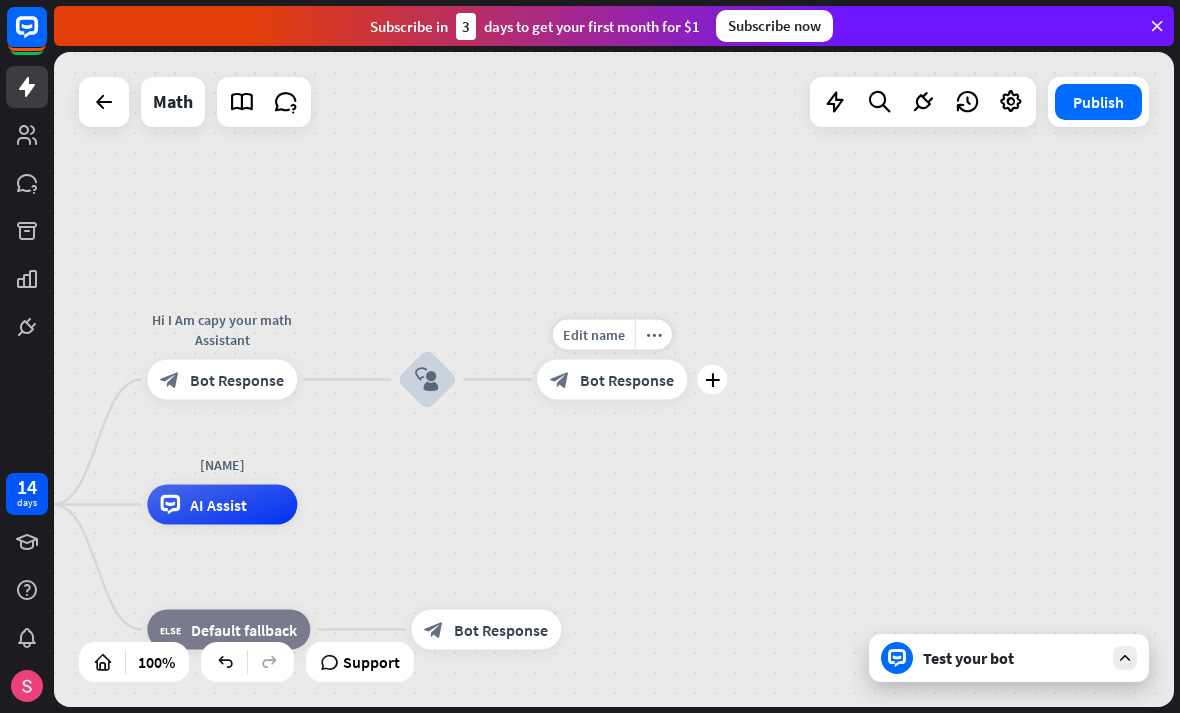 click on "Bot Response" at bounding box center (627, 380) 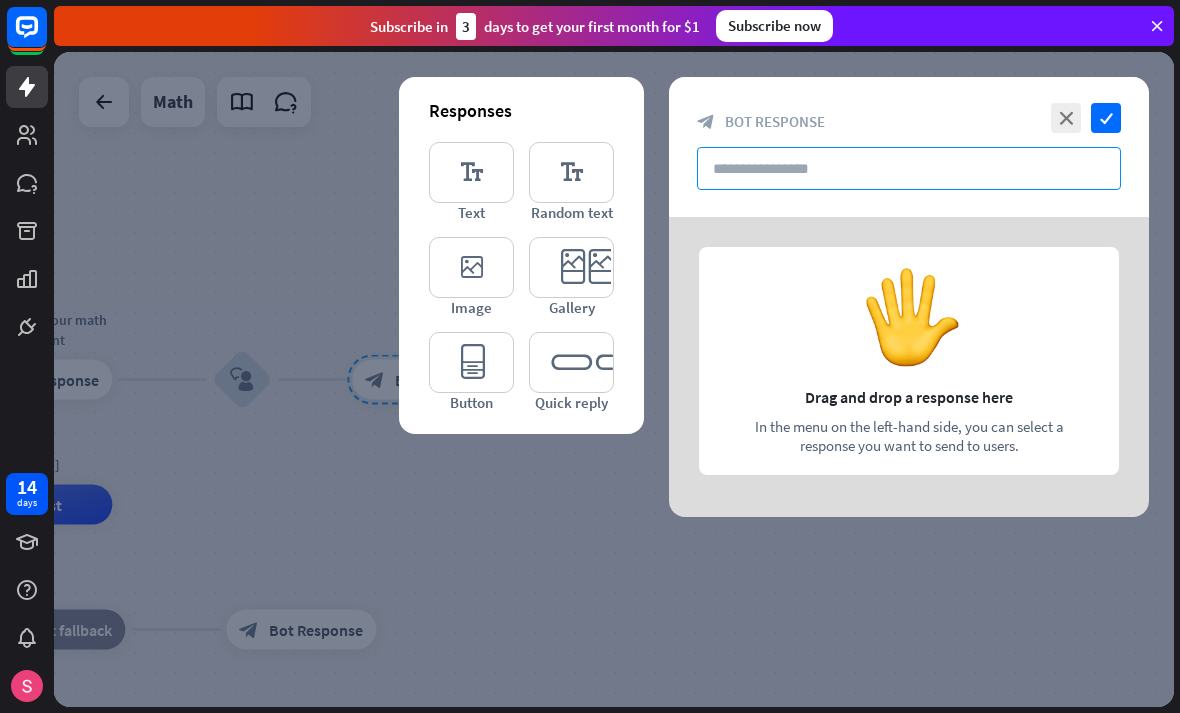click at bounding box center [909, 168] 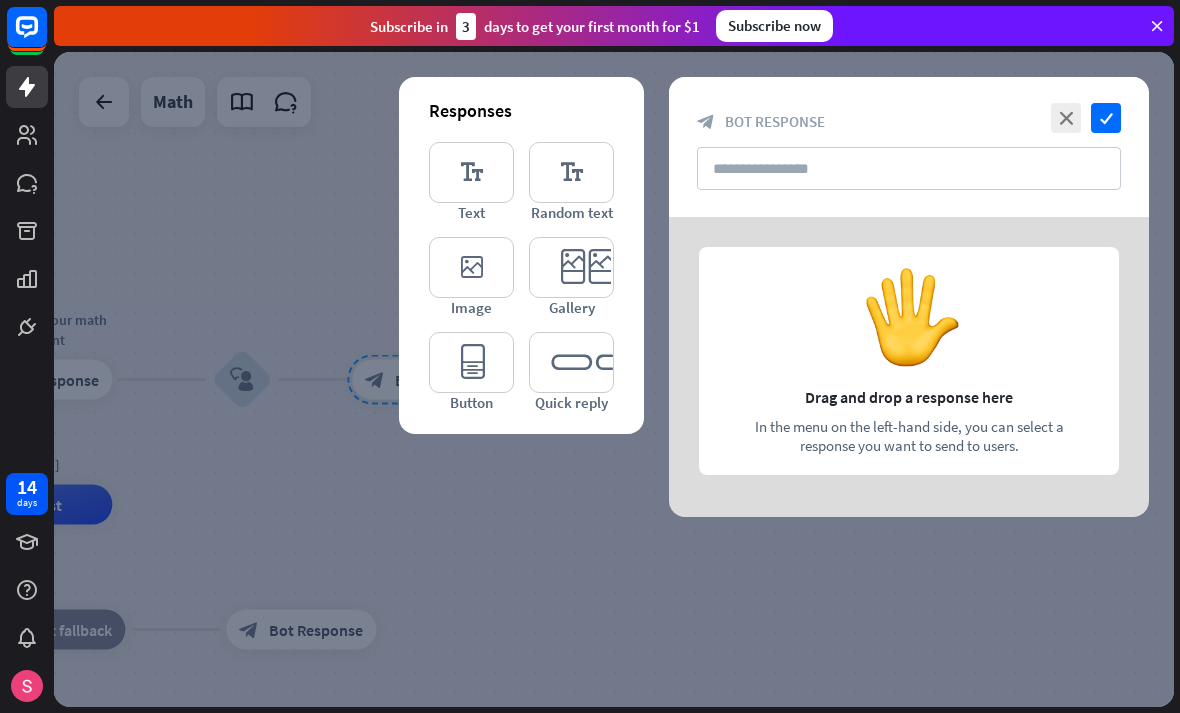 click at bounding box center [909, 367] 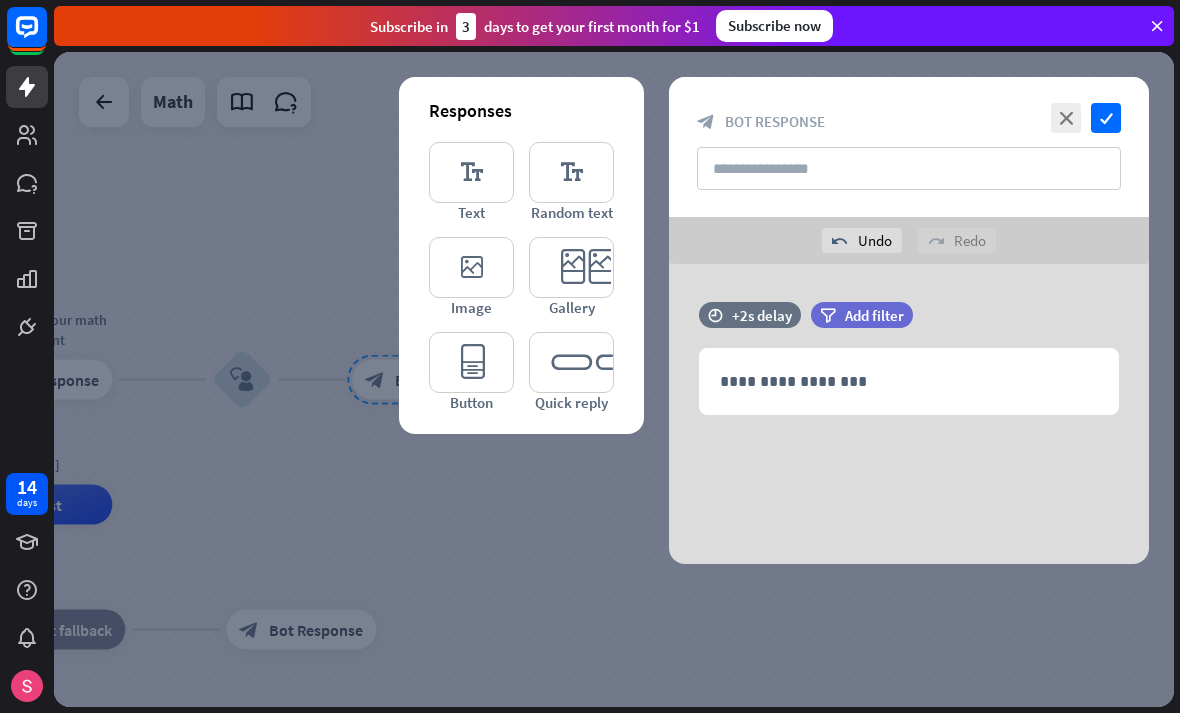 click on "**********" at bounding box center (909, 381) 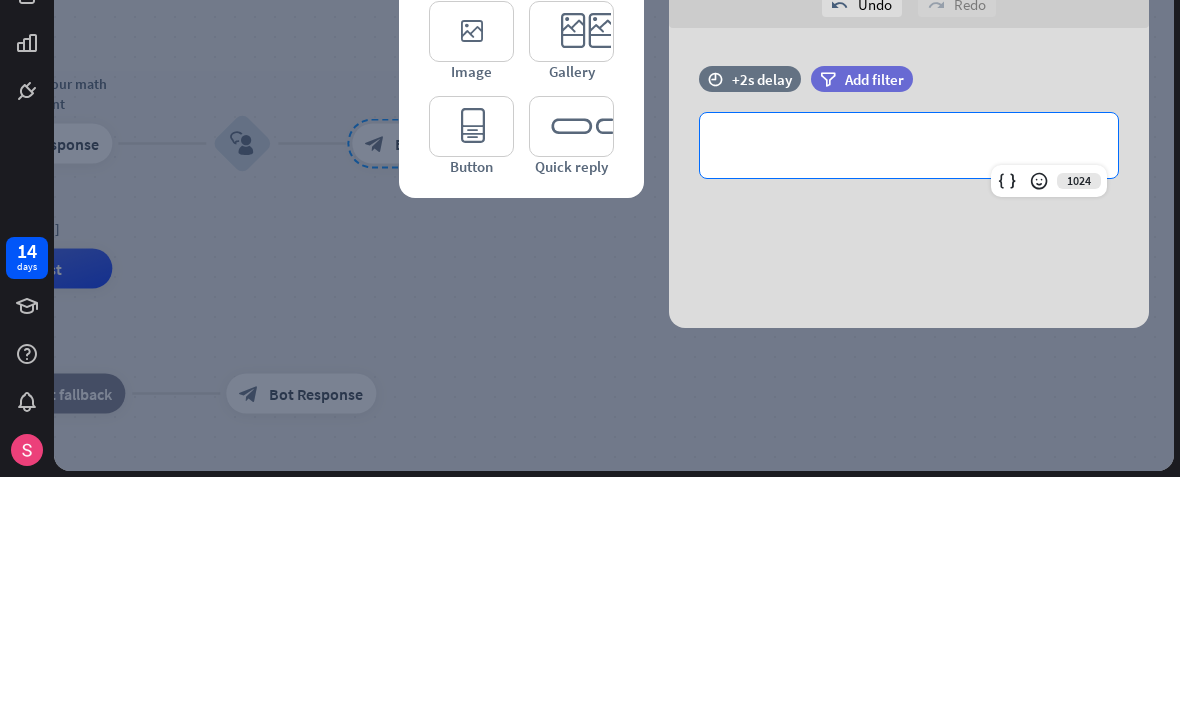 type 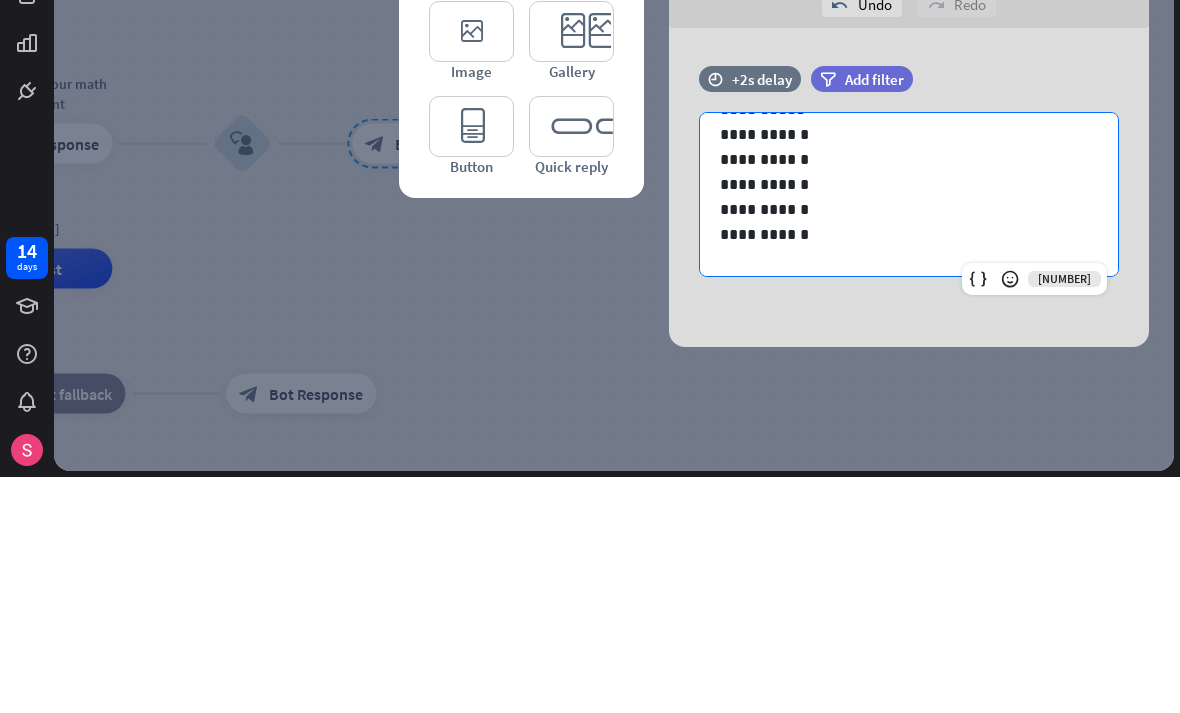 scroll, scrollTop: 111, scrollLeft: 0, axis: vertical 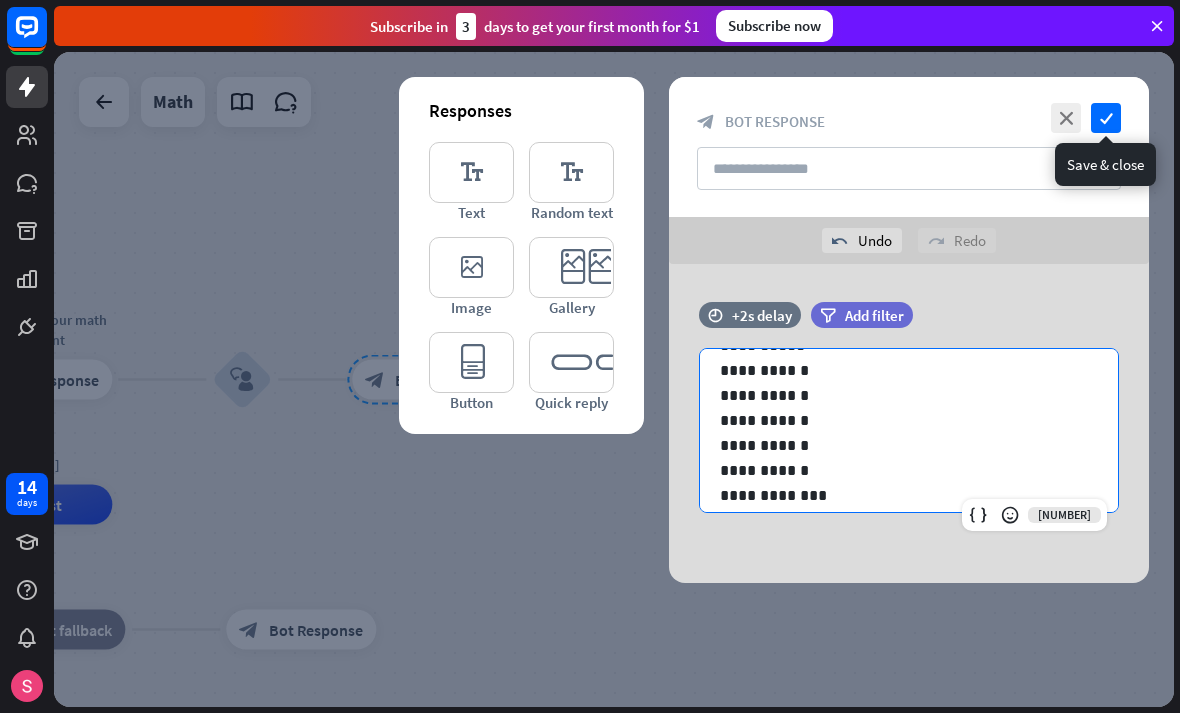 click on "check" at bounding box center [1106, 118] 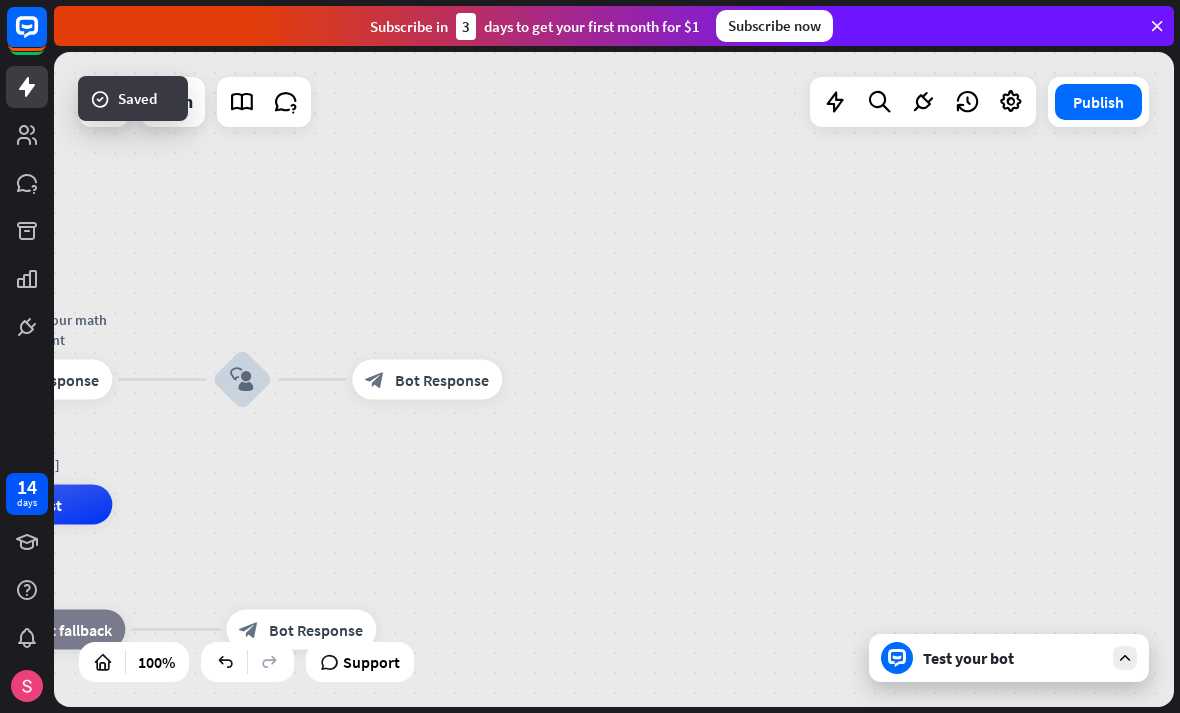 click on "Test your bot" at bounding box center (1013, 658) 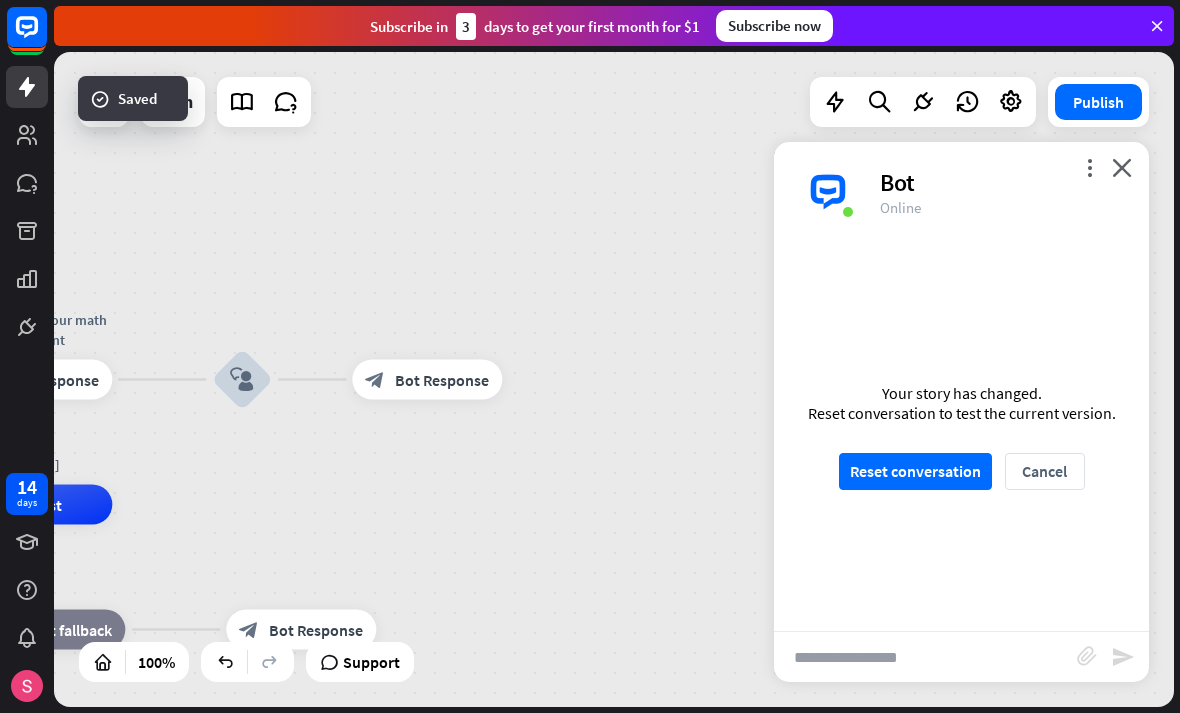 click on "Reset conversation" at bounding box center (915, 471) 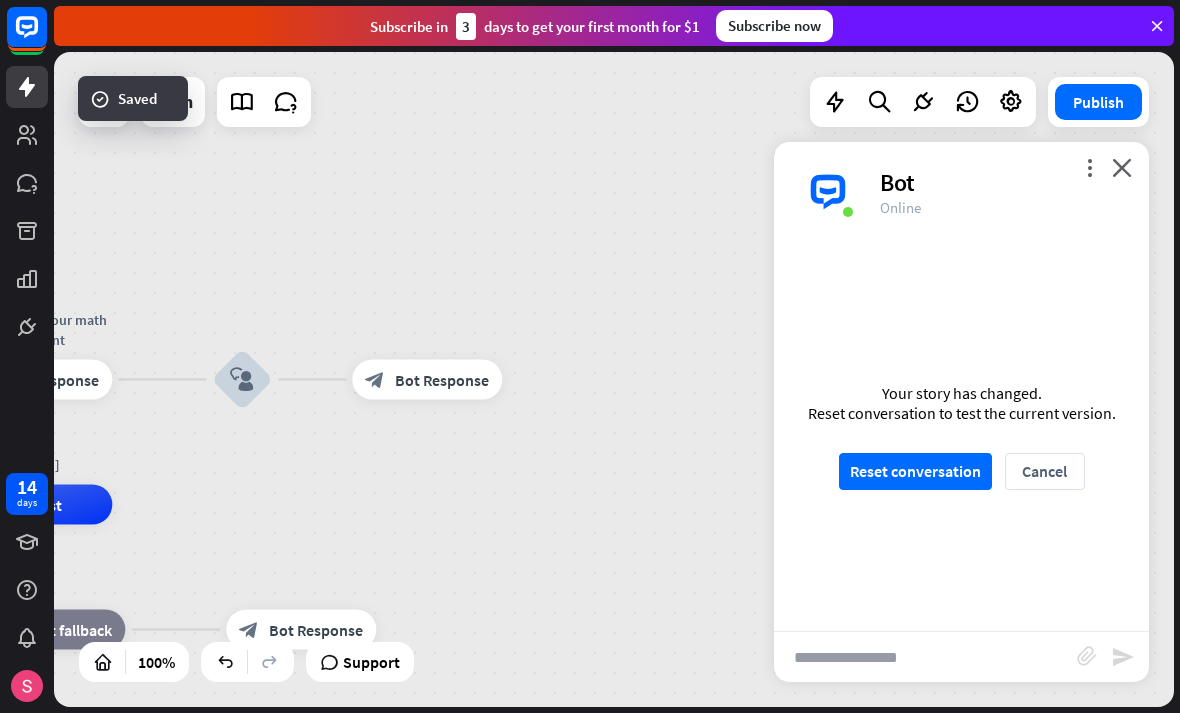 scroll, scrollTop: 0, scrollLeft: 0, axis: both 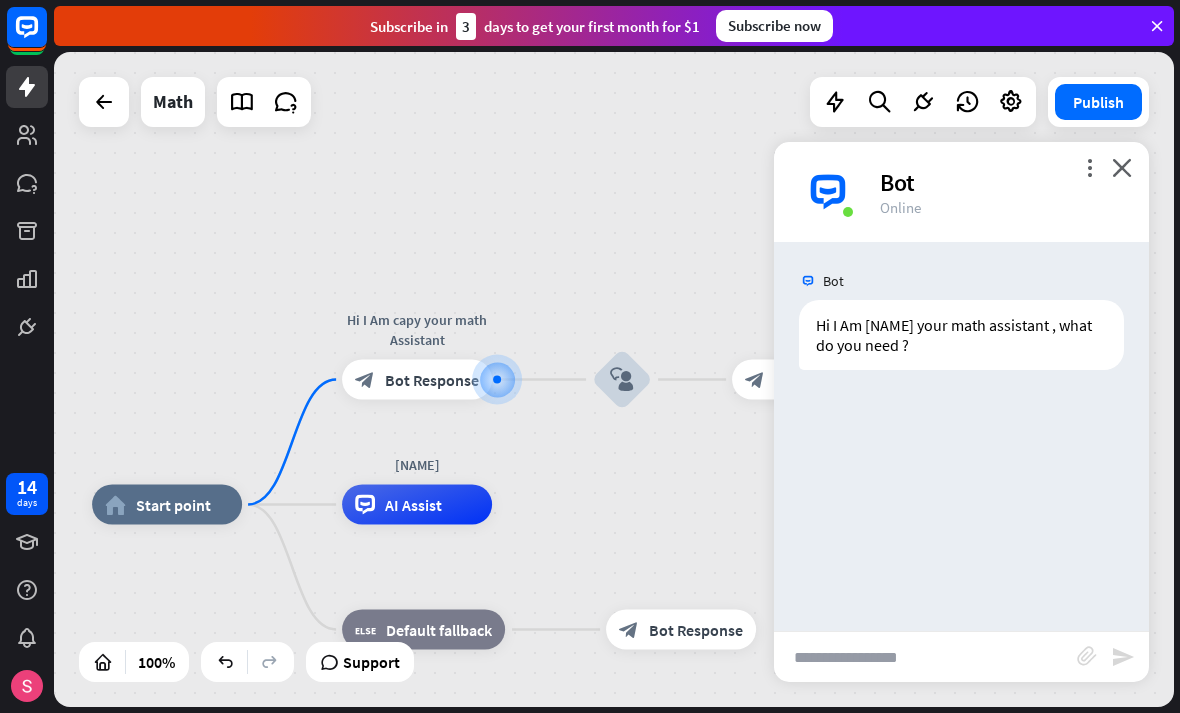 click at bounding box center (925, 657) 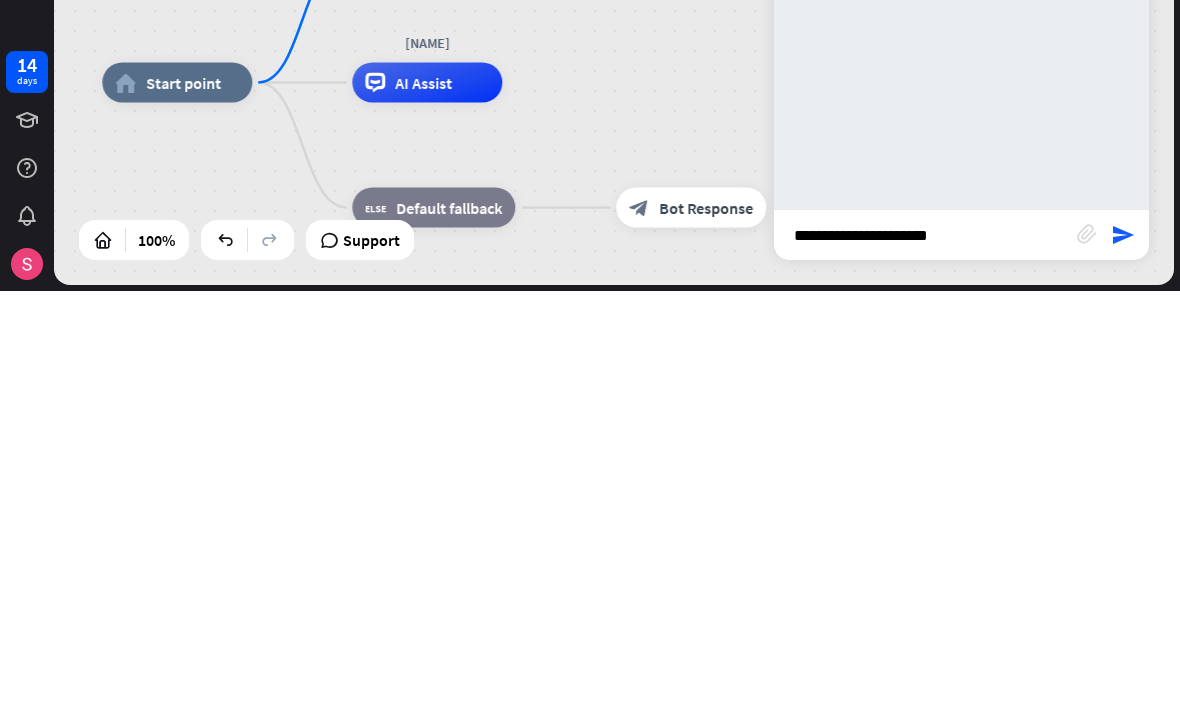 type on "**********" 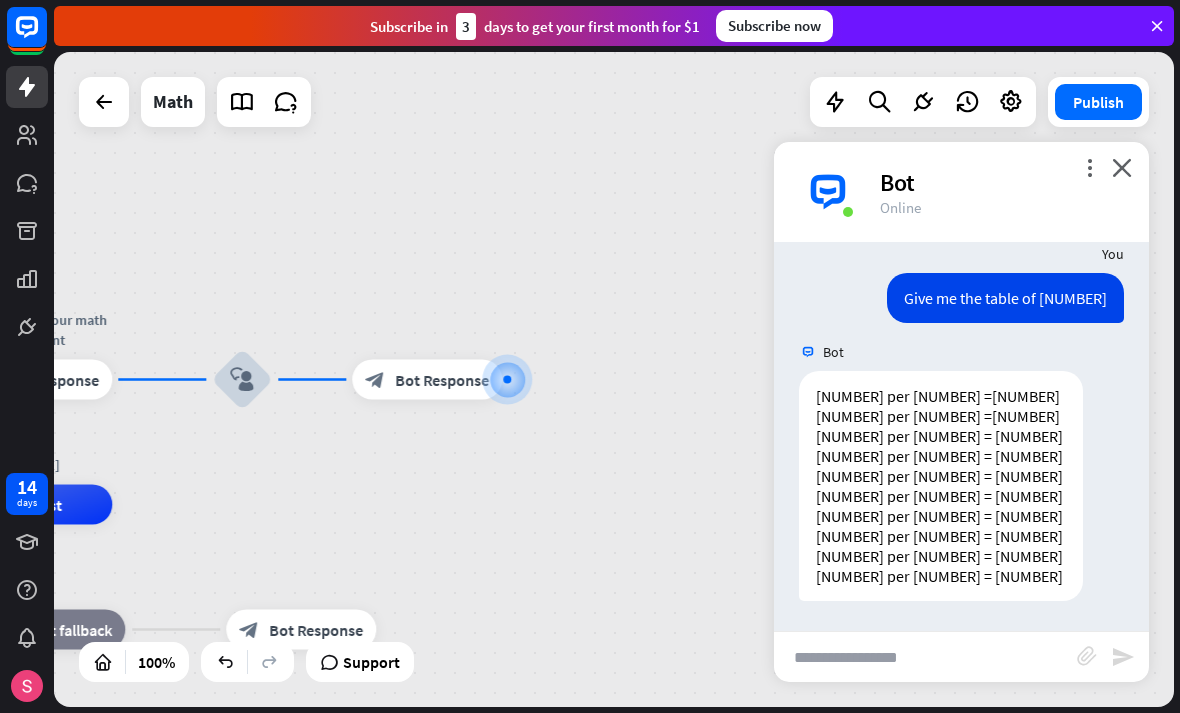 scroll, scrollTop: 145, scrollLeft: 0, axis: vertical 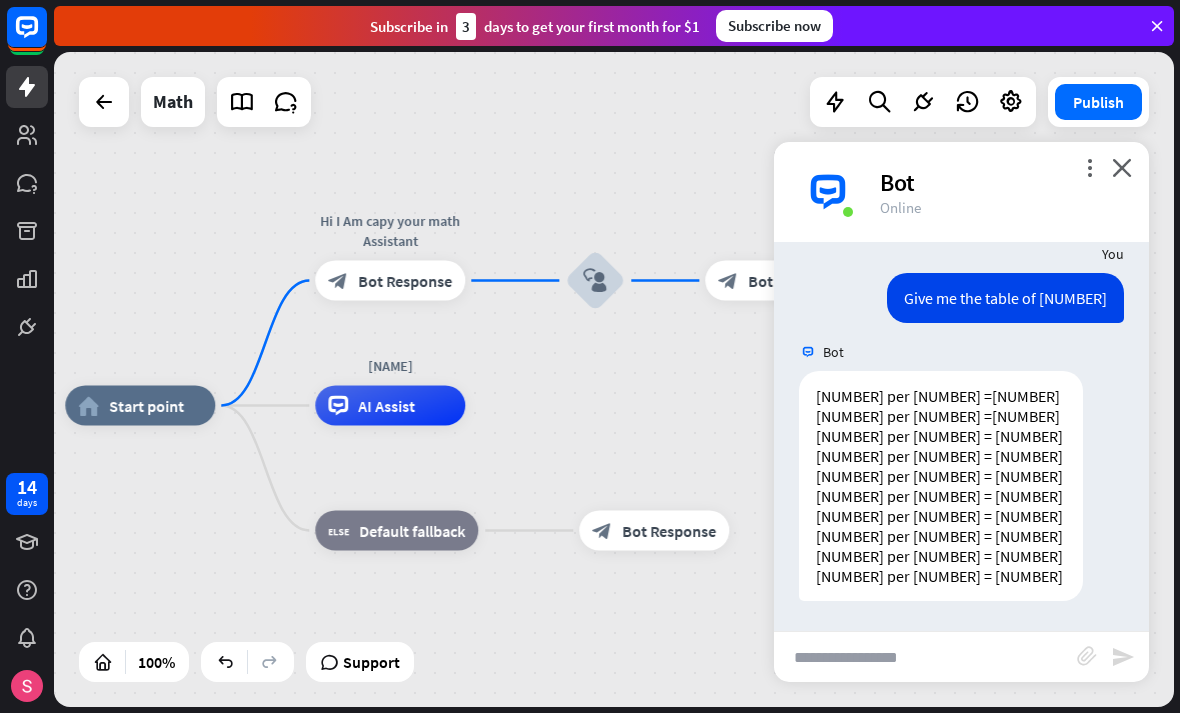 click on "home_2   Start point                 Hi I Am [NAME] your math Assistant   block_bot_response   Bot Response                   block_user_input                   block_bot_response   Bot Response                     [NAME]     AI Assist                   block_fallback   Default fallback                   block_bot_response   Bot Response" at bounding box center (614, 379) 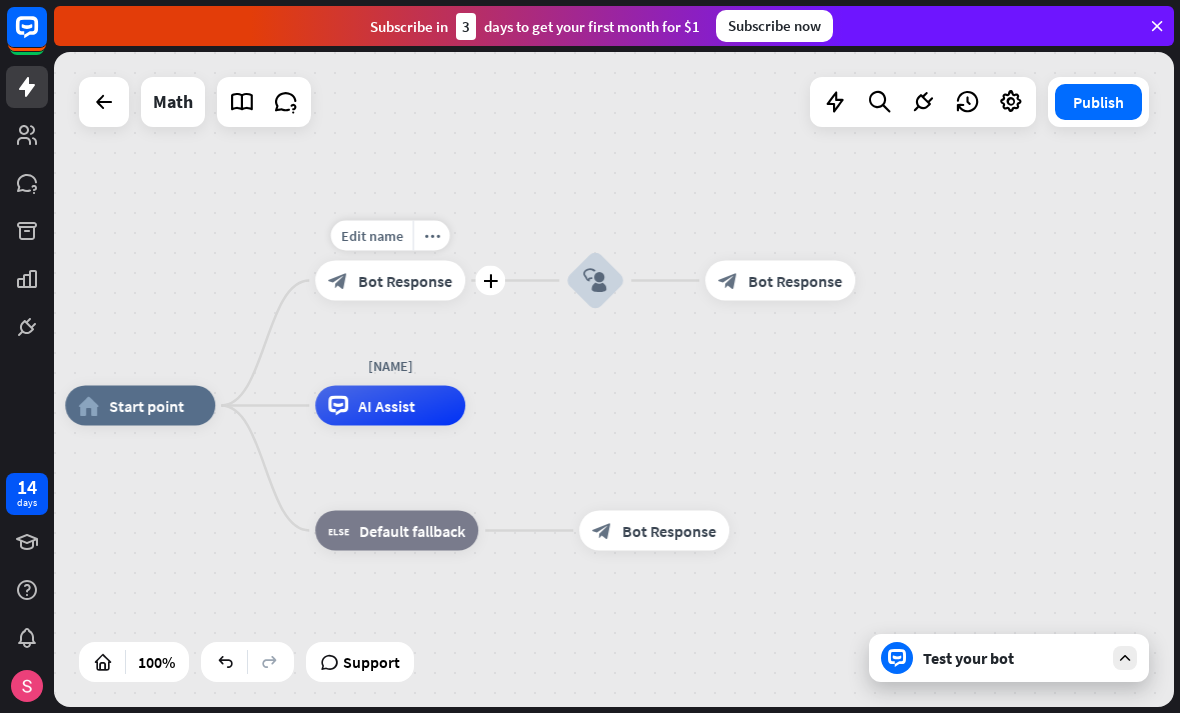 click on "home_2   Start point       Edit name   more_horiz         plus     block_bot_response   Bot Response                   block_user_input                   block_bot_response   Bot Response                 [NAME]     AI Assist                   block_fallback   Default fallback                   block_bot_response   Bot Response" at bounding box center (614, 379) 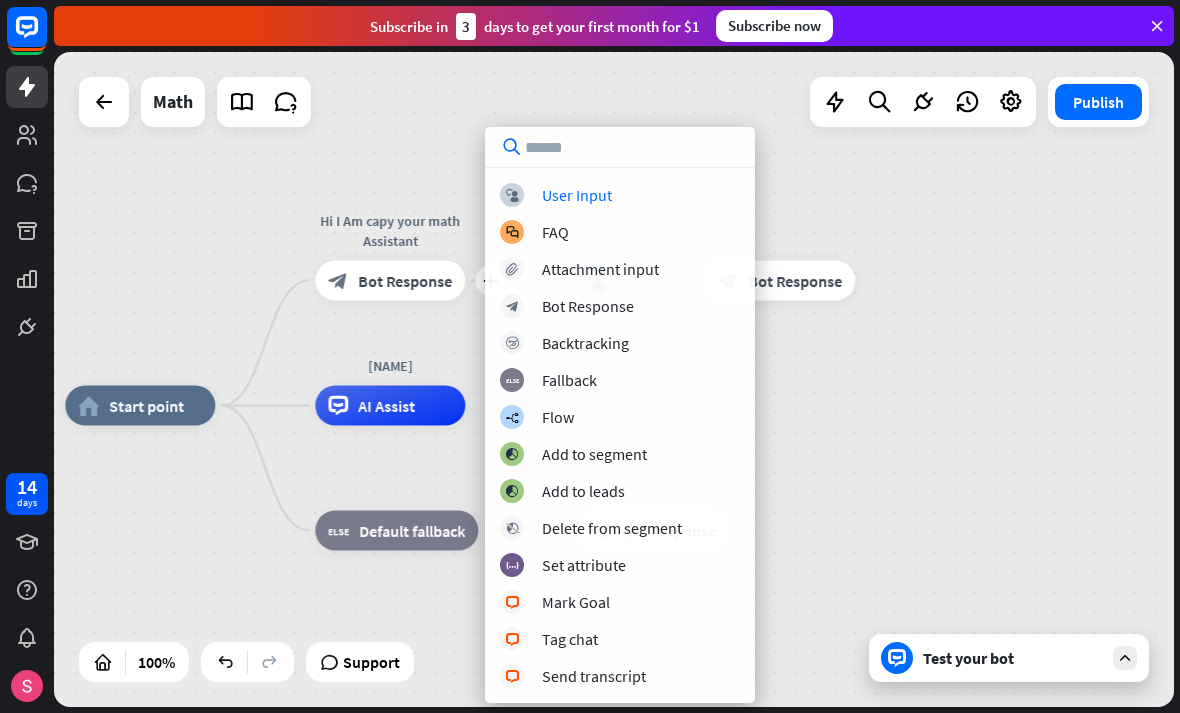 click on "User Input" at bounding box center (577, 195) 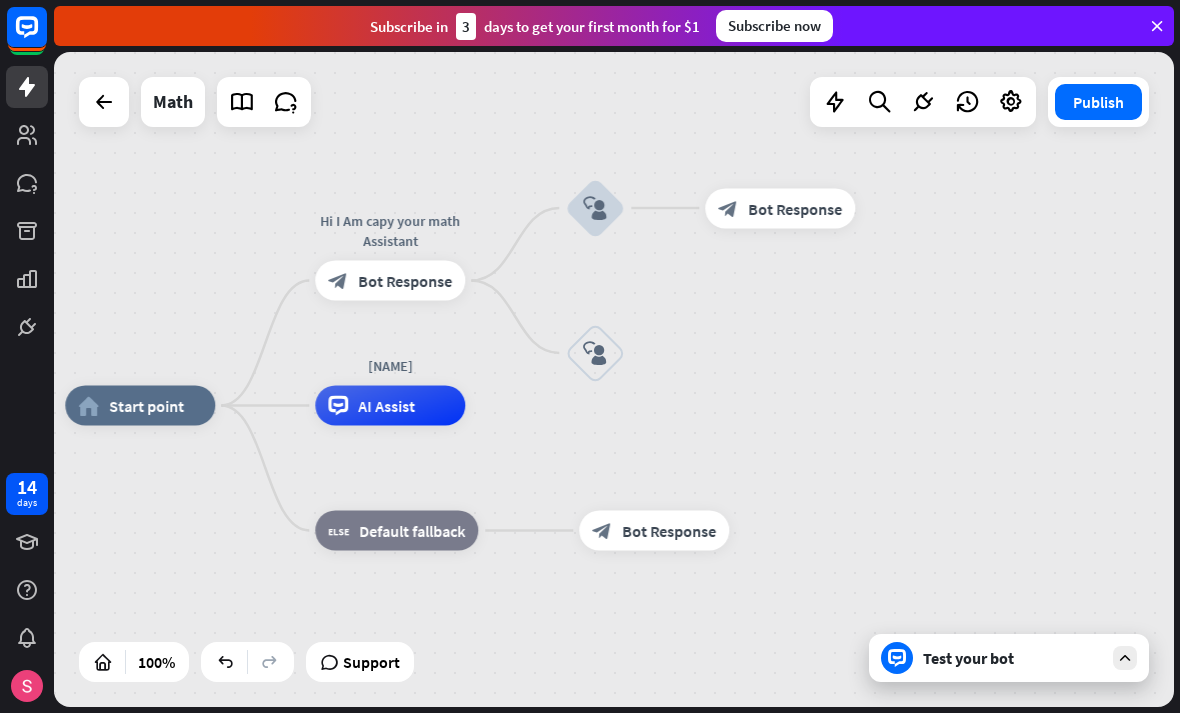 click on "home_2   Start point                 Hi I Am [NAME] your math Assistant   block_bot_response   Bot Response                   block_user_input                   block_bot_response   Bot Response                   block_user_input                 [NAME]     AI Assist                   block_fallback   Default fallback                   block_bot_response   Bot Response" at bounding box center [625, 733] 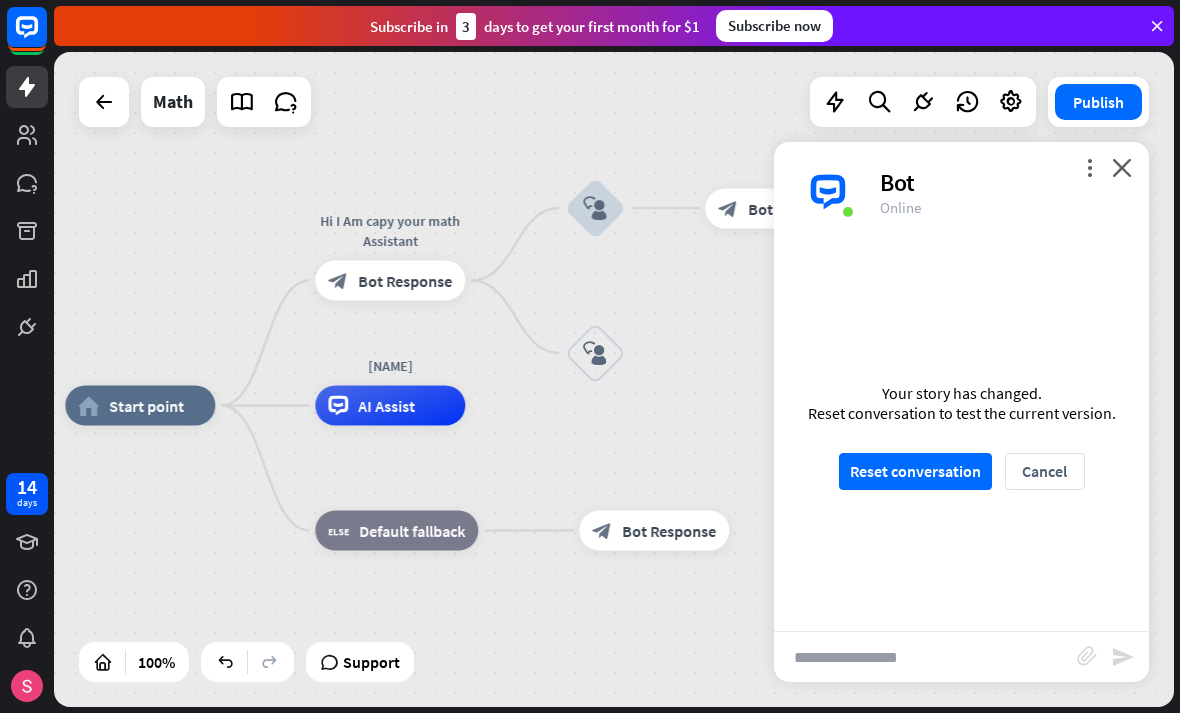 click on "Reset conversation" at bounding box center (915, 471) 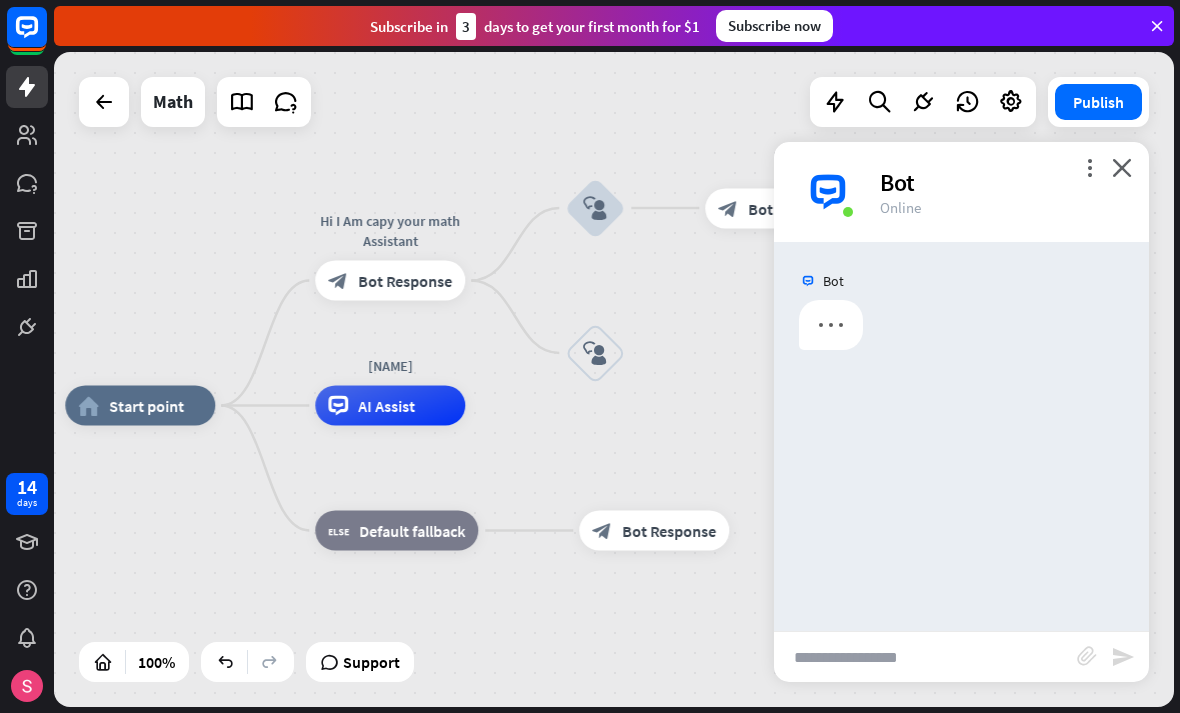 scroll, scrollTop: 0, scrollLeft: 0, axis: both 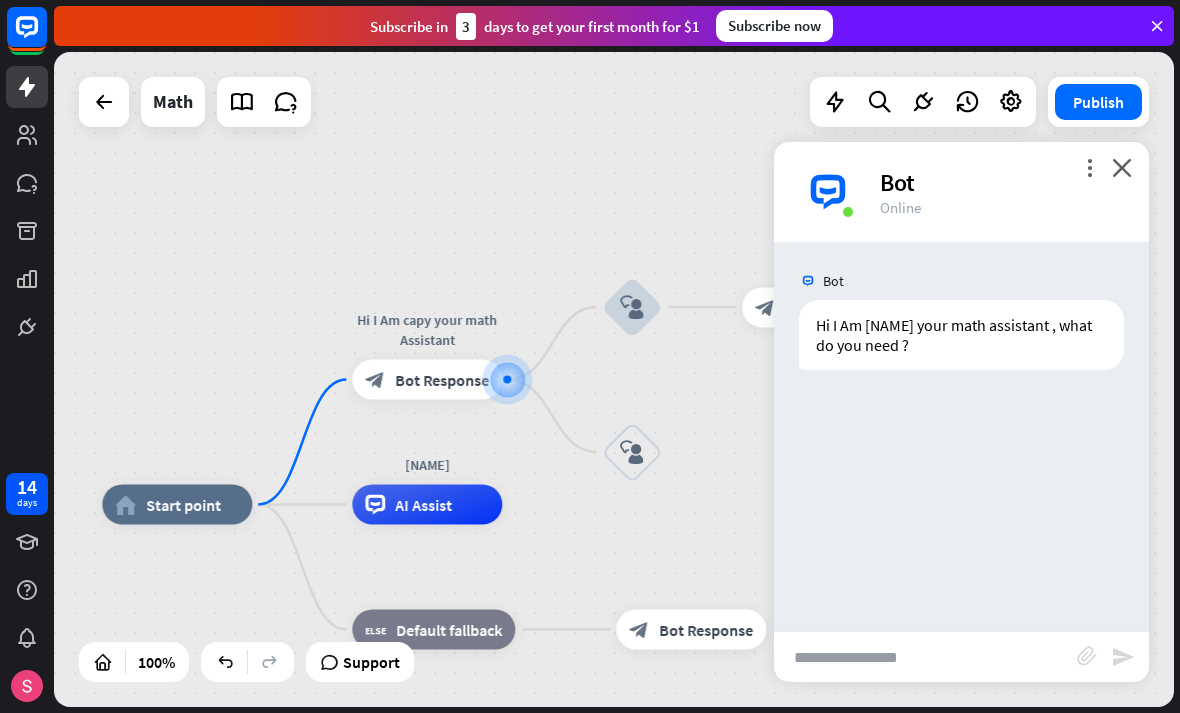 click at bounding box center [925, 657] 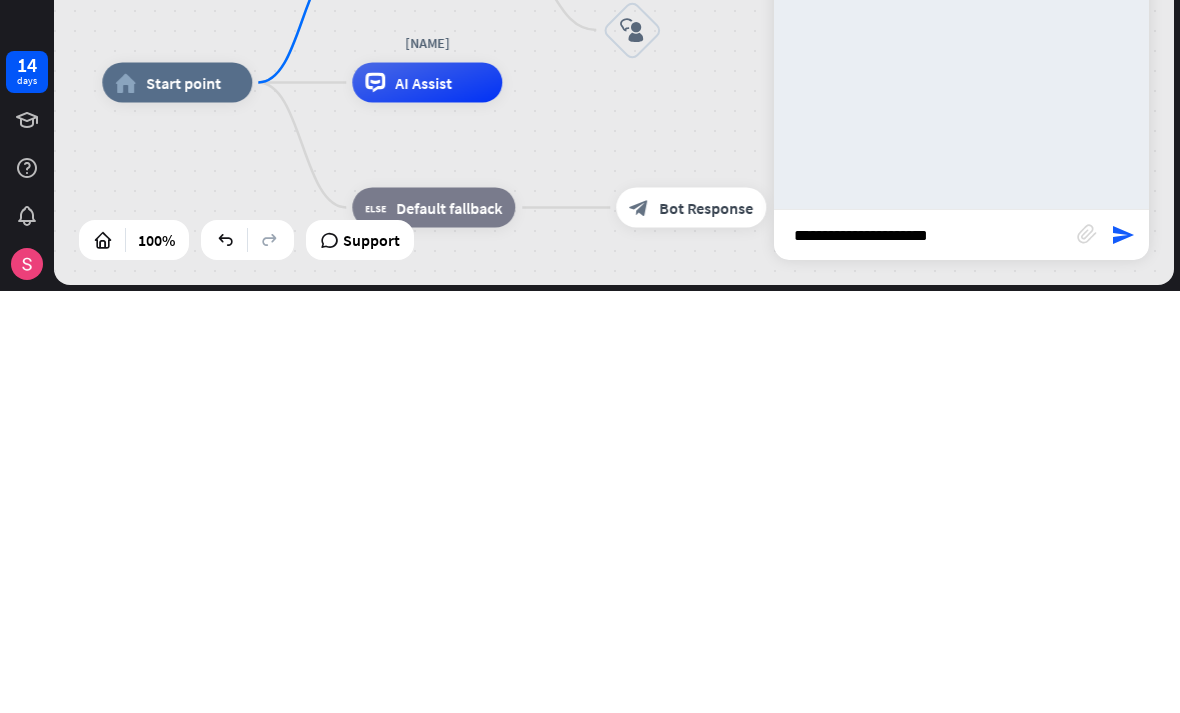 type on "**********" 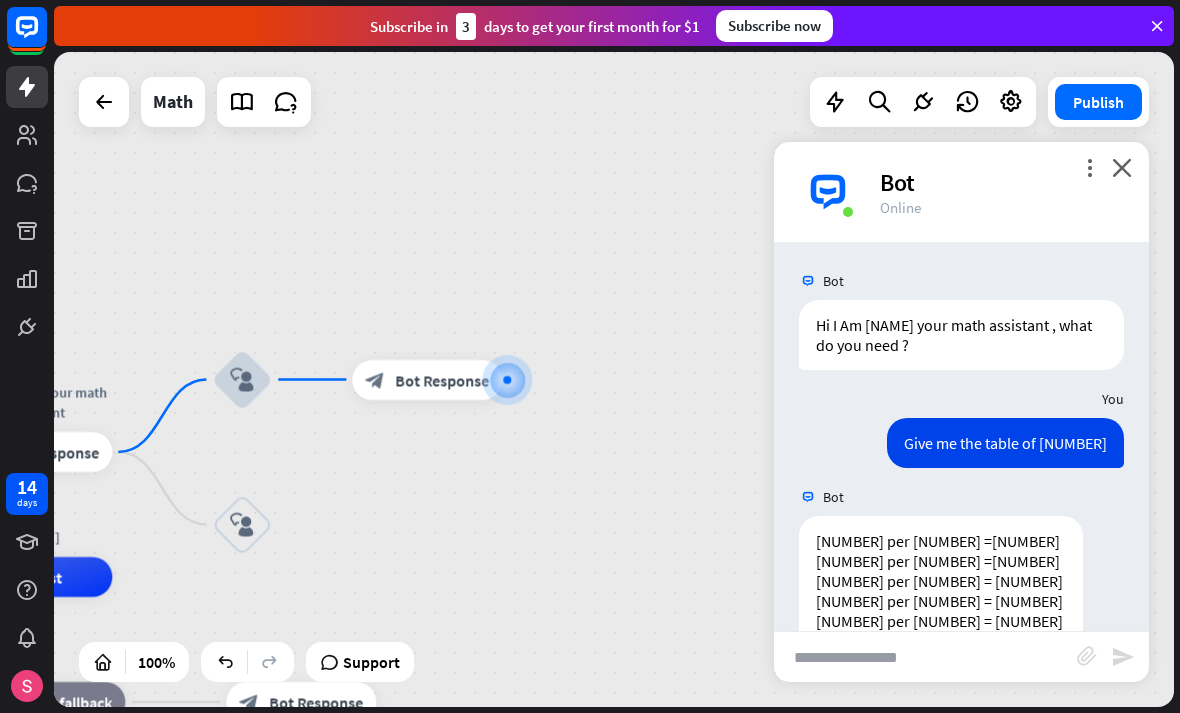scroll, scrollTop: 145, scrollLeft: 0, axis: vertical 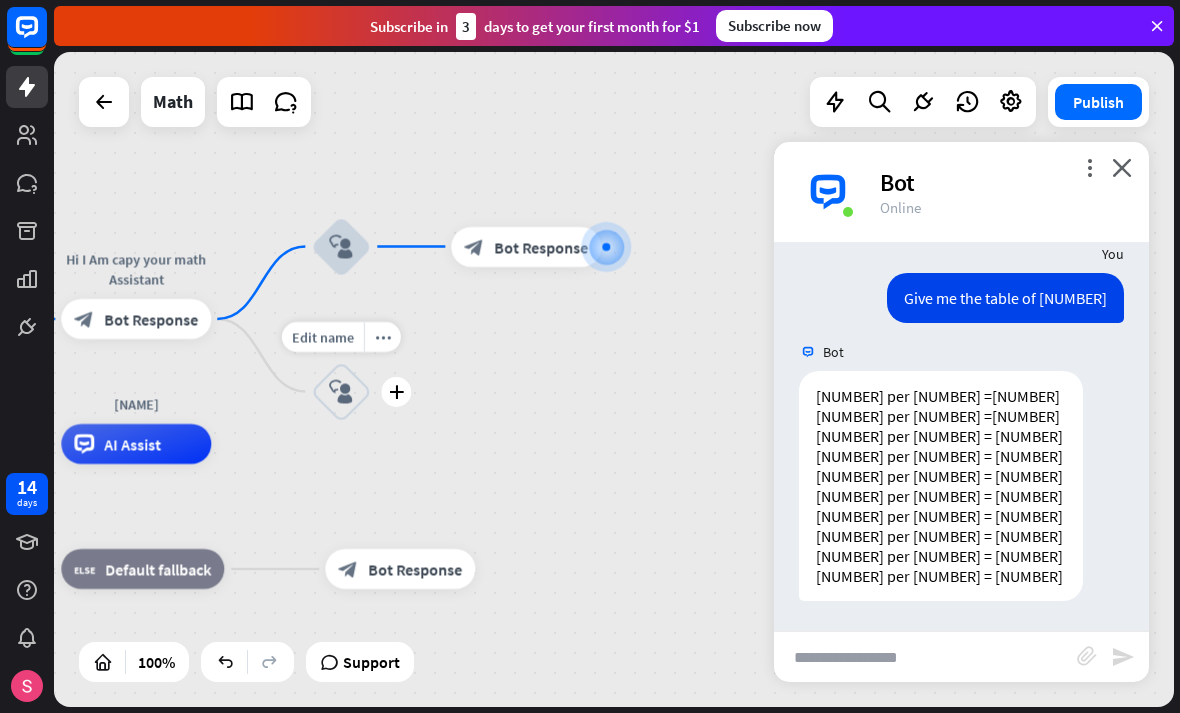 click on "plus" at bounding box center (396, 392) 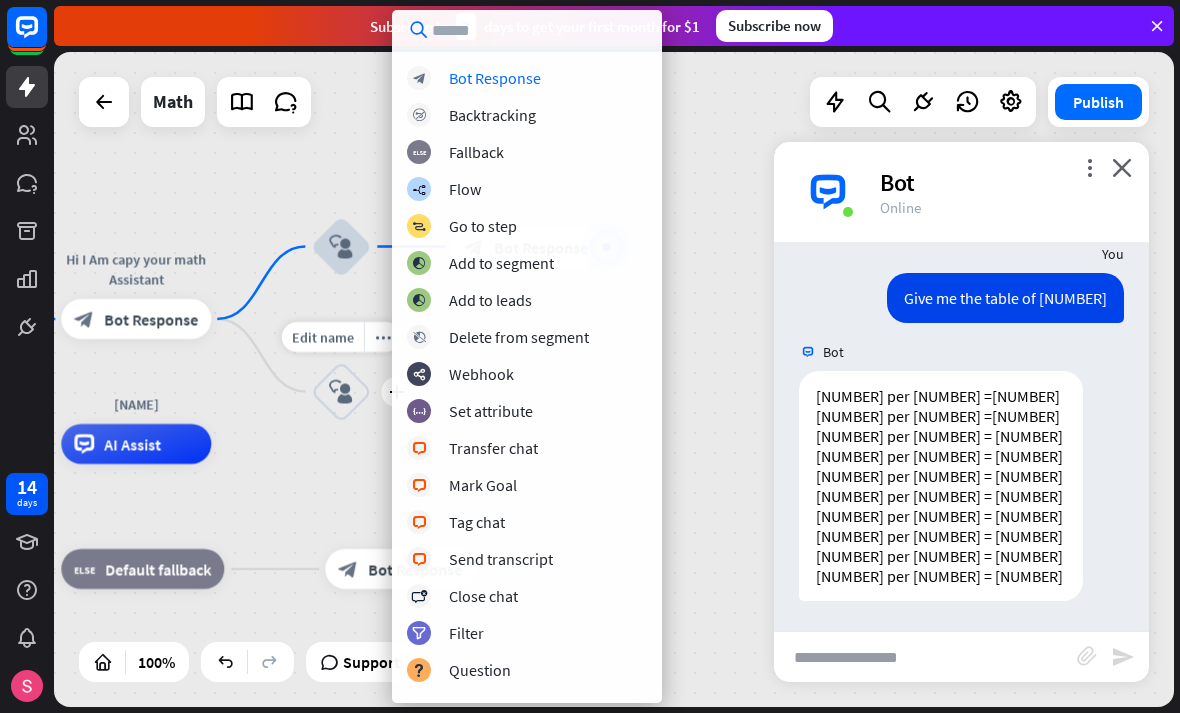 click on "Edit name   more_horiz         plus     block_user_input" at bounding box center (341, 392) 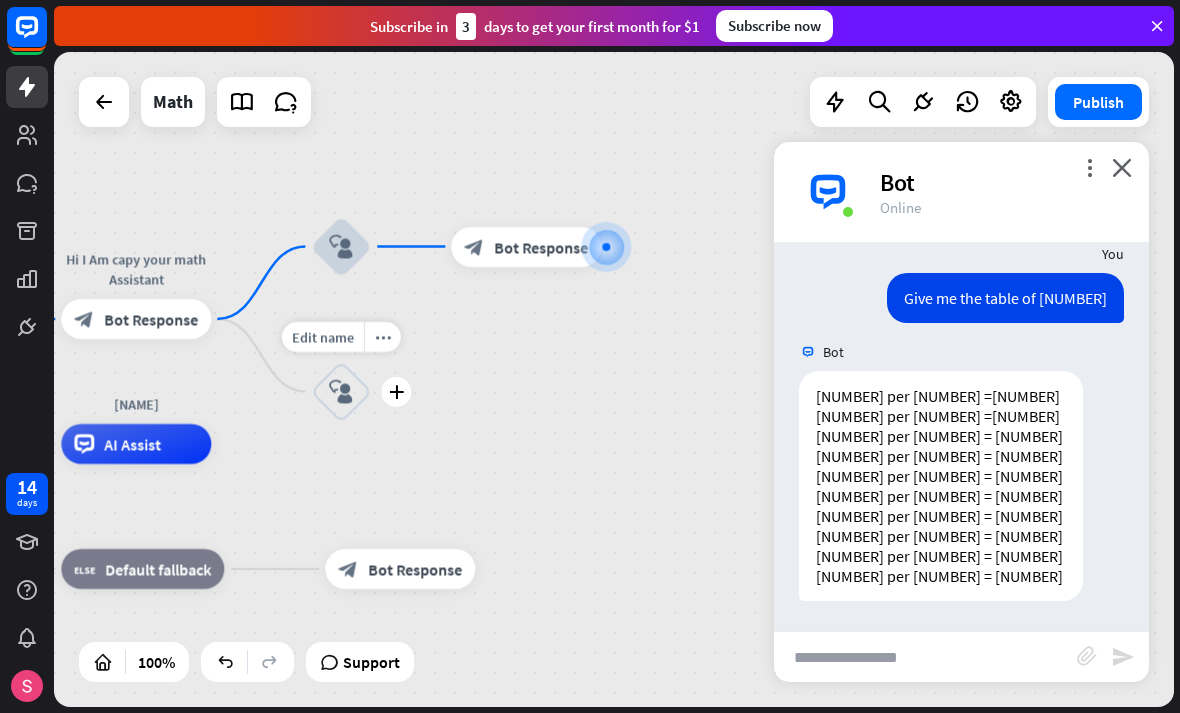 click on "block_user_input" at bounding box center [341, 392] 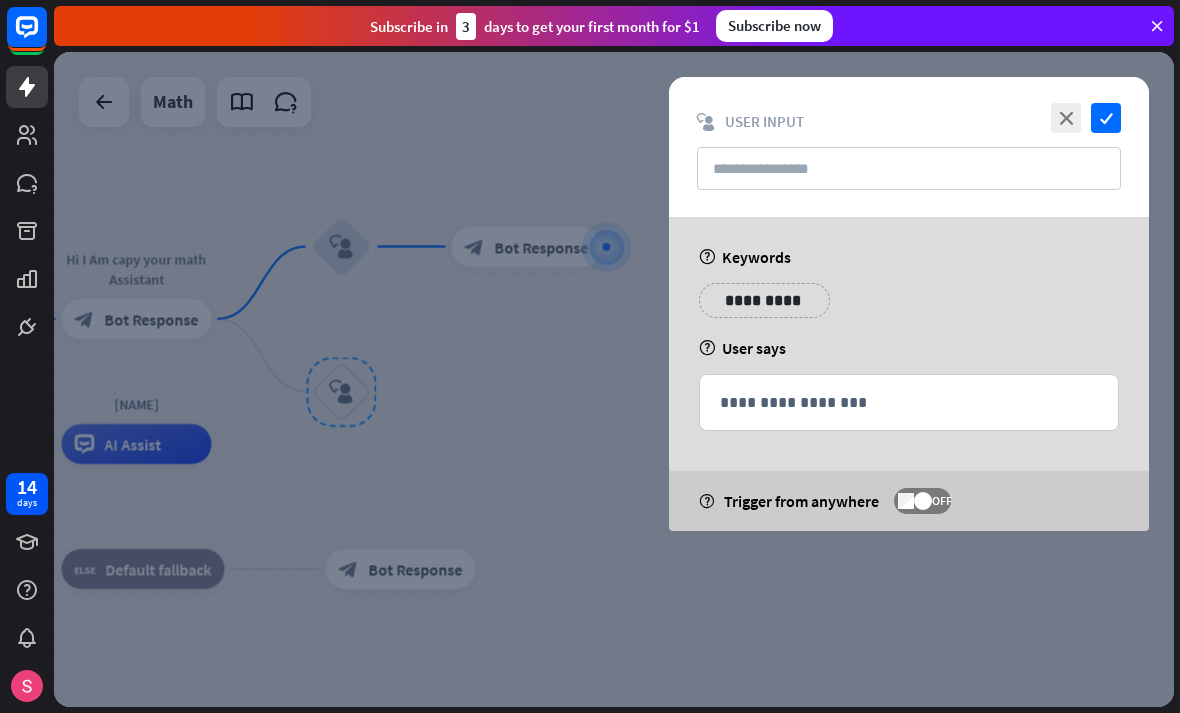 click at bounding box center (614, 379) 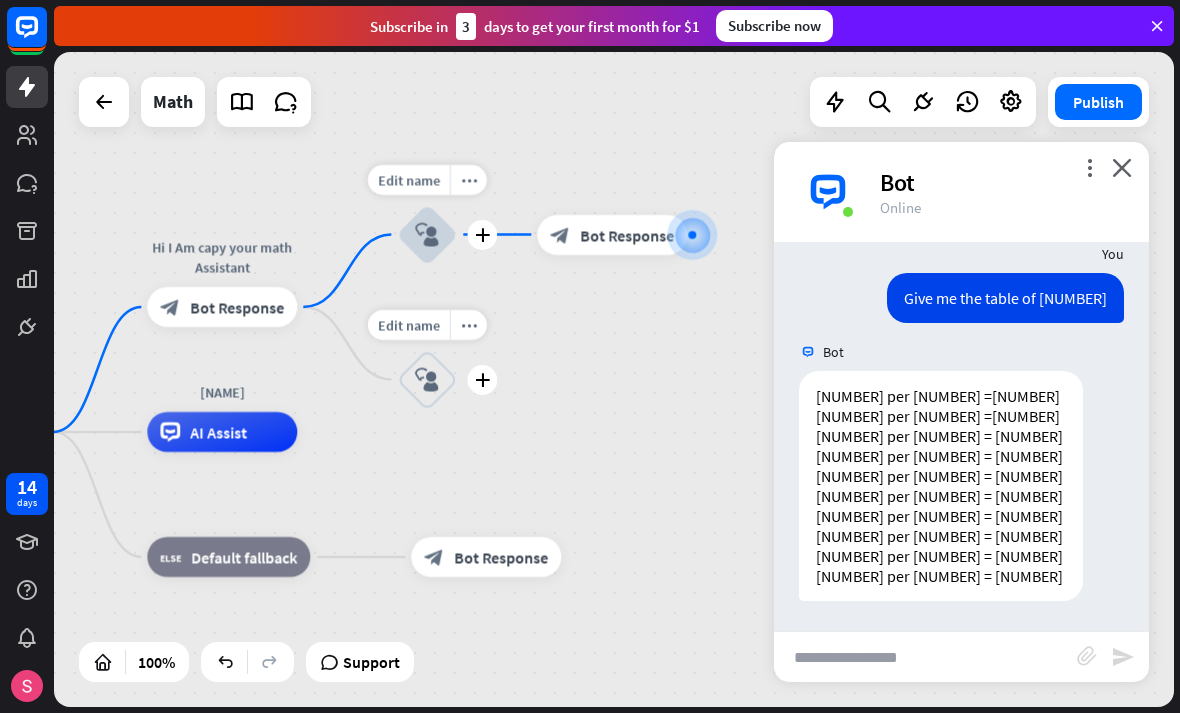click on "block_user_input" at bounding box center [427, 235] 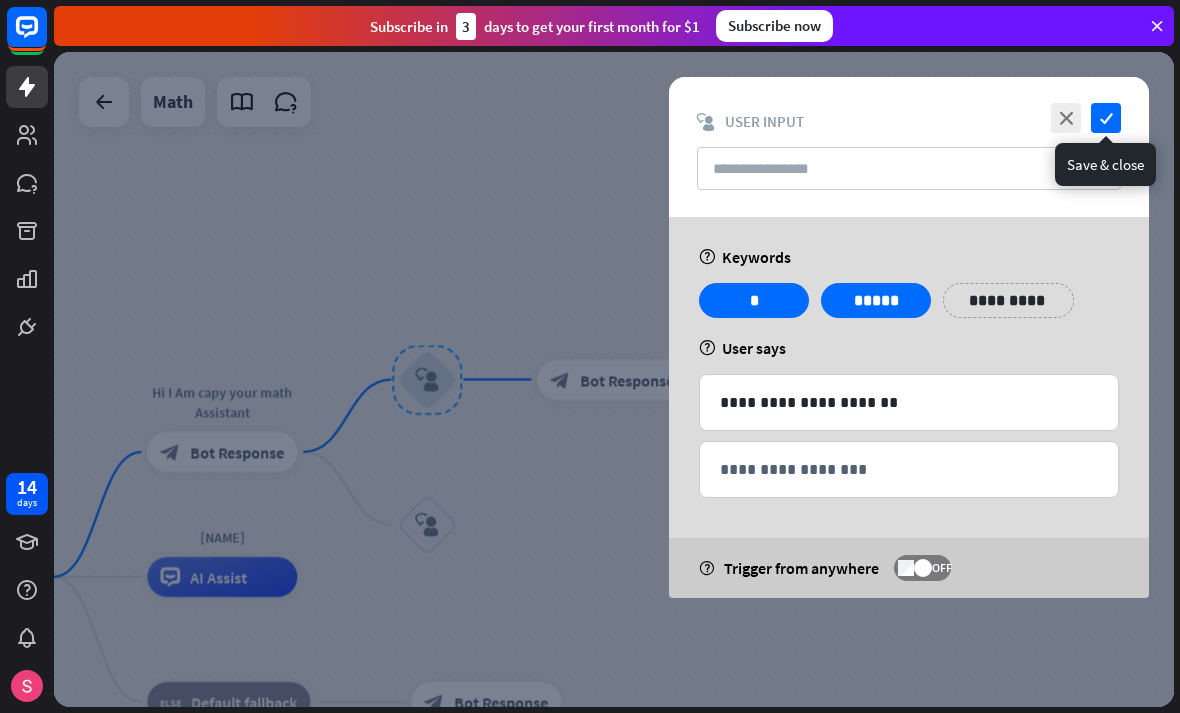 click on "check" at bounding box center [1106, 118] 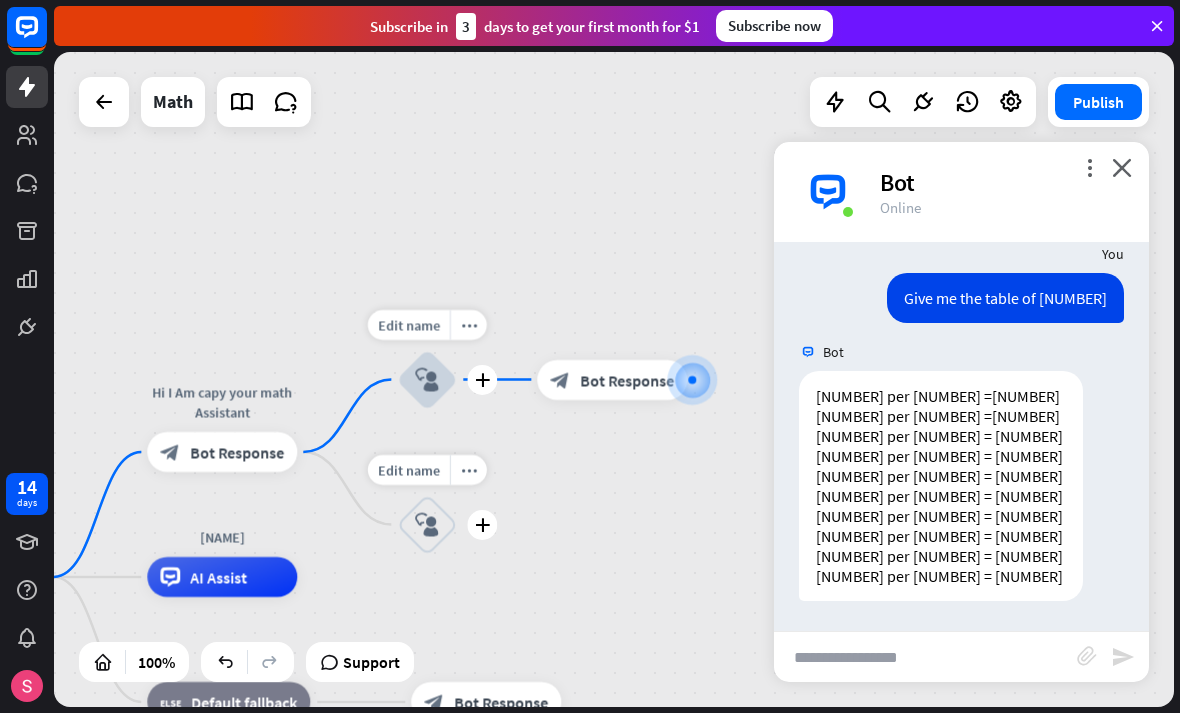 click on "block_user_input" at bounding box center (427, 525) 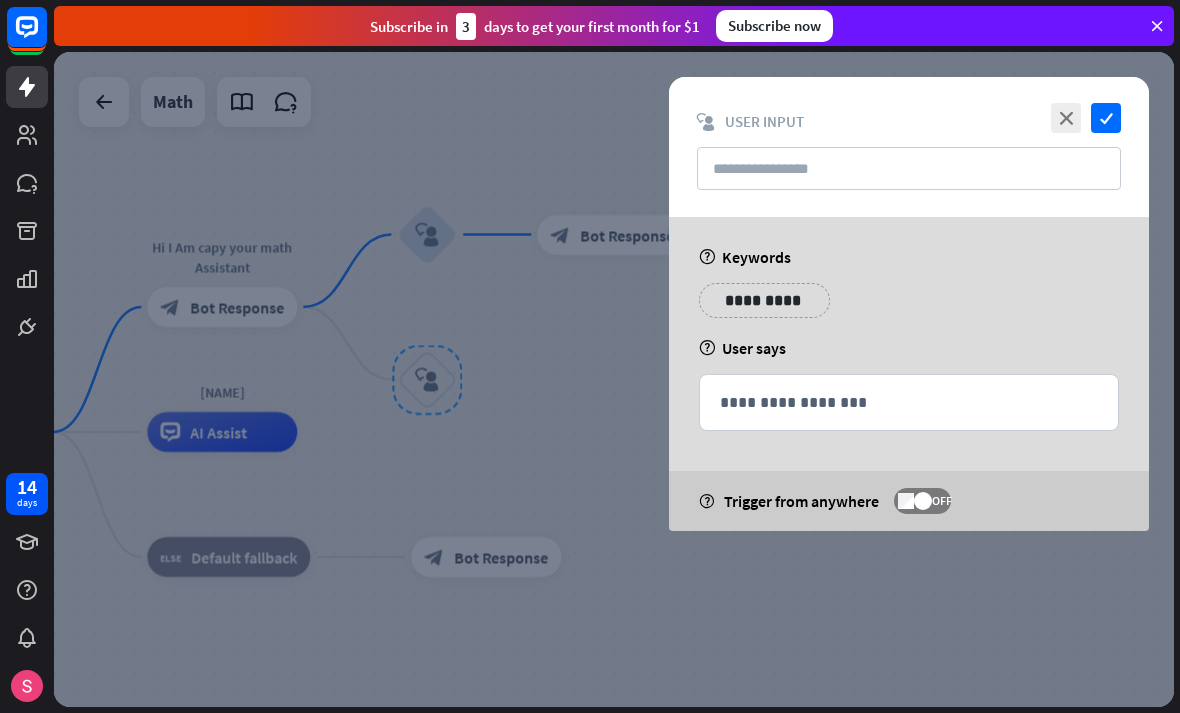 click on "**********" at bounding box center (764, 300) 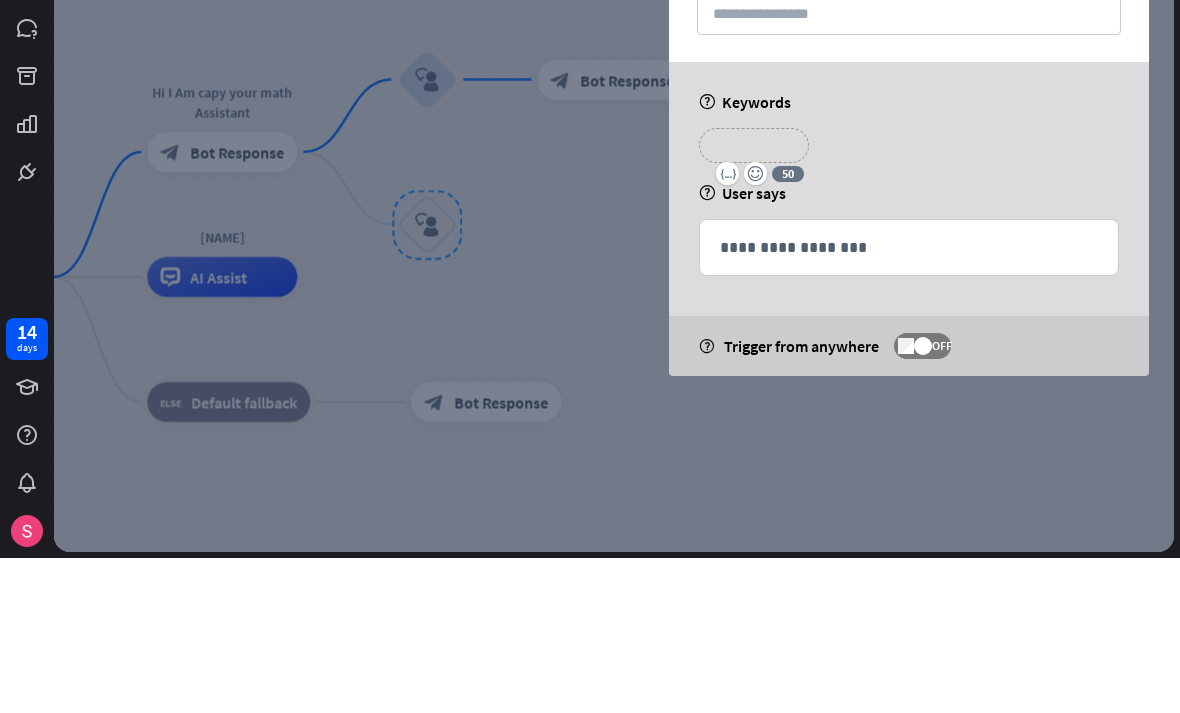 type 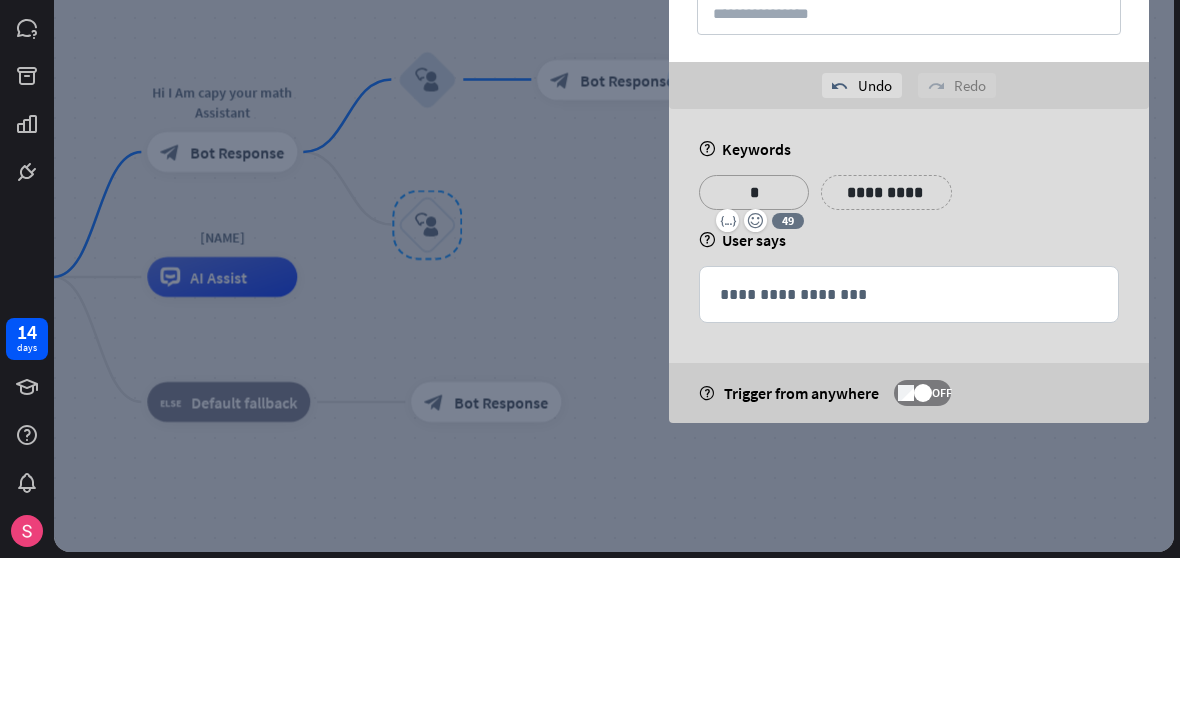 click on "**********" at bounding box center (886, 347) 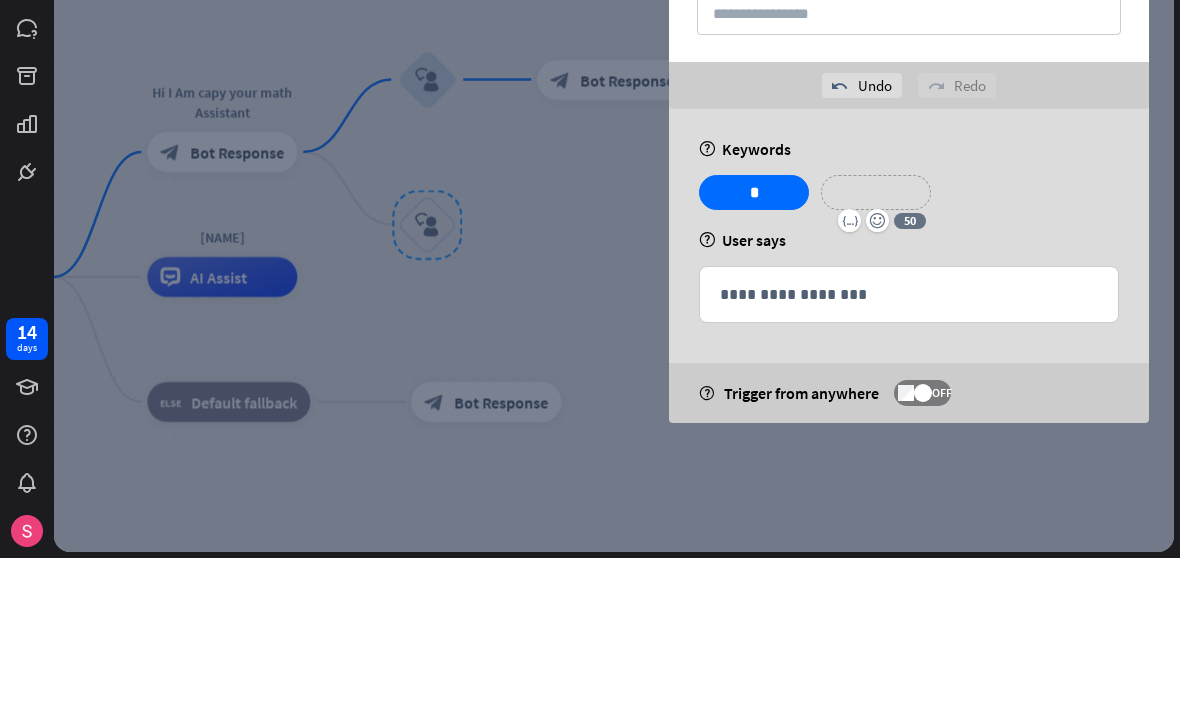 type 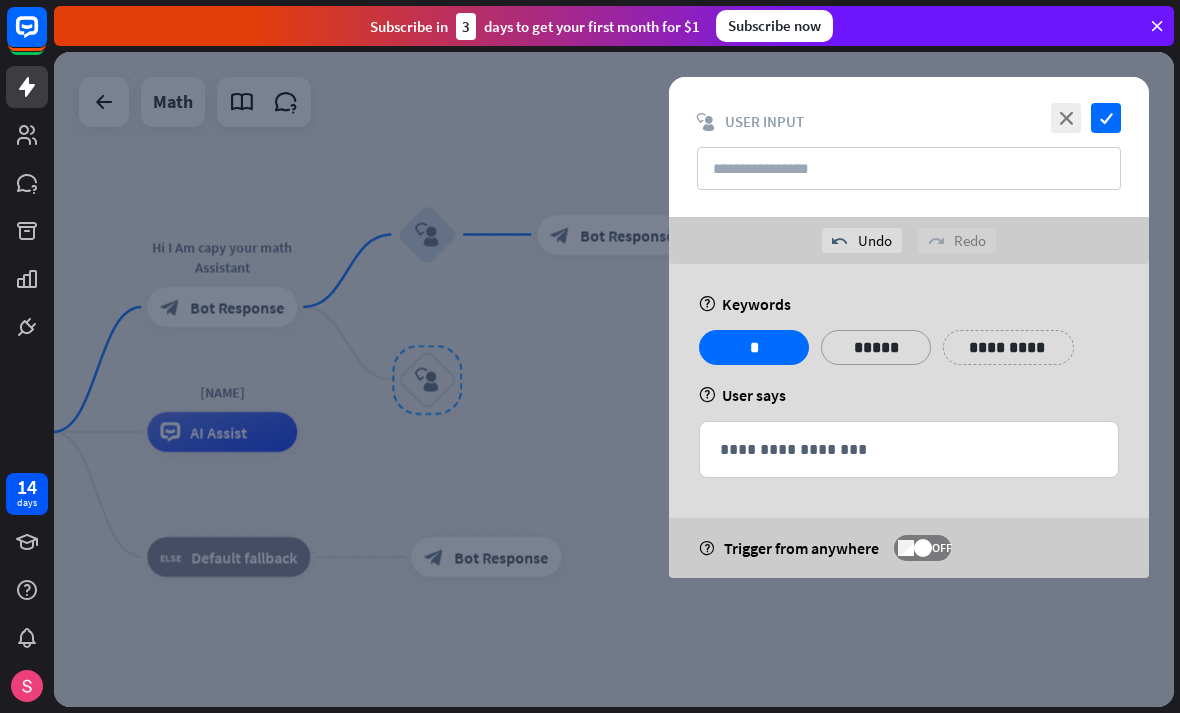 click on "**********" at bounding box center [909, 449] 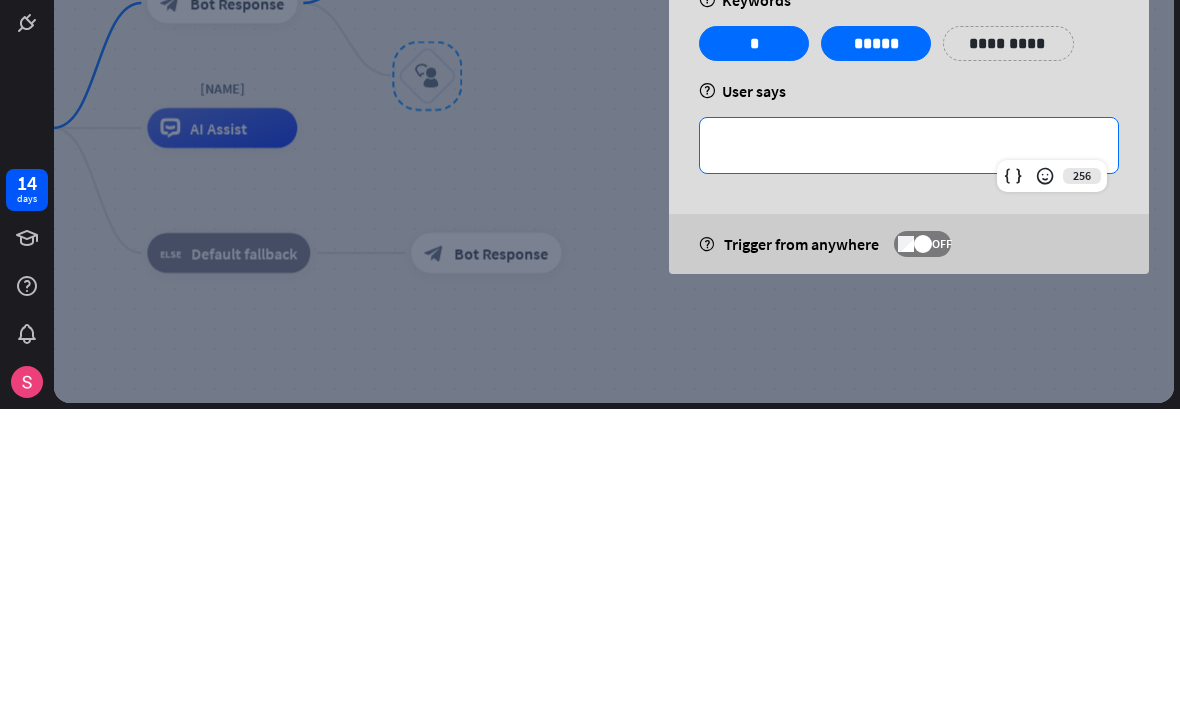type 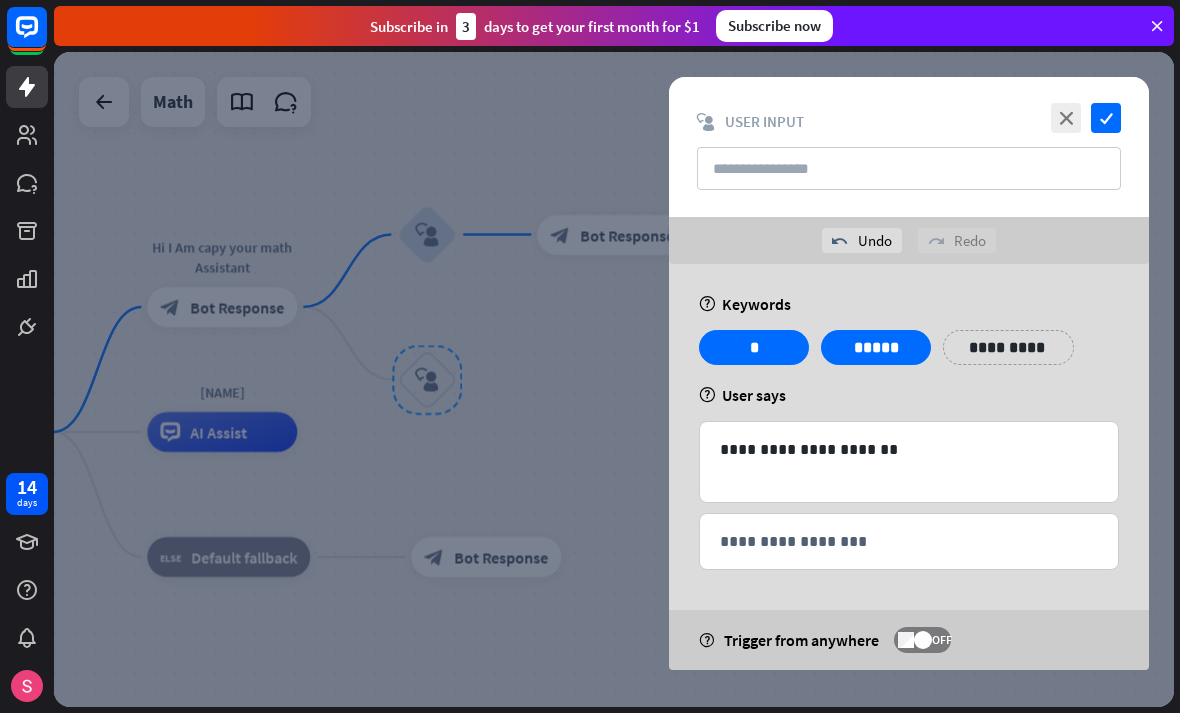 click on "check" at bounding box center (1106, 118) 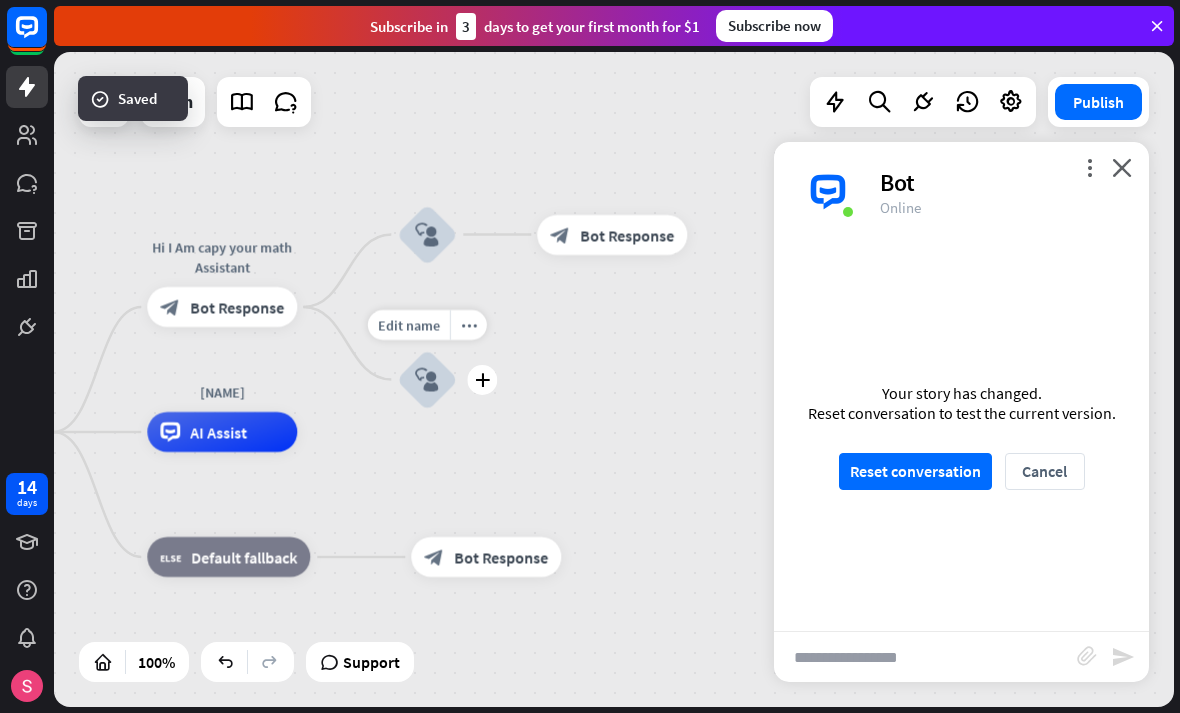 click on "plus" at bounding box center (482, 380) 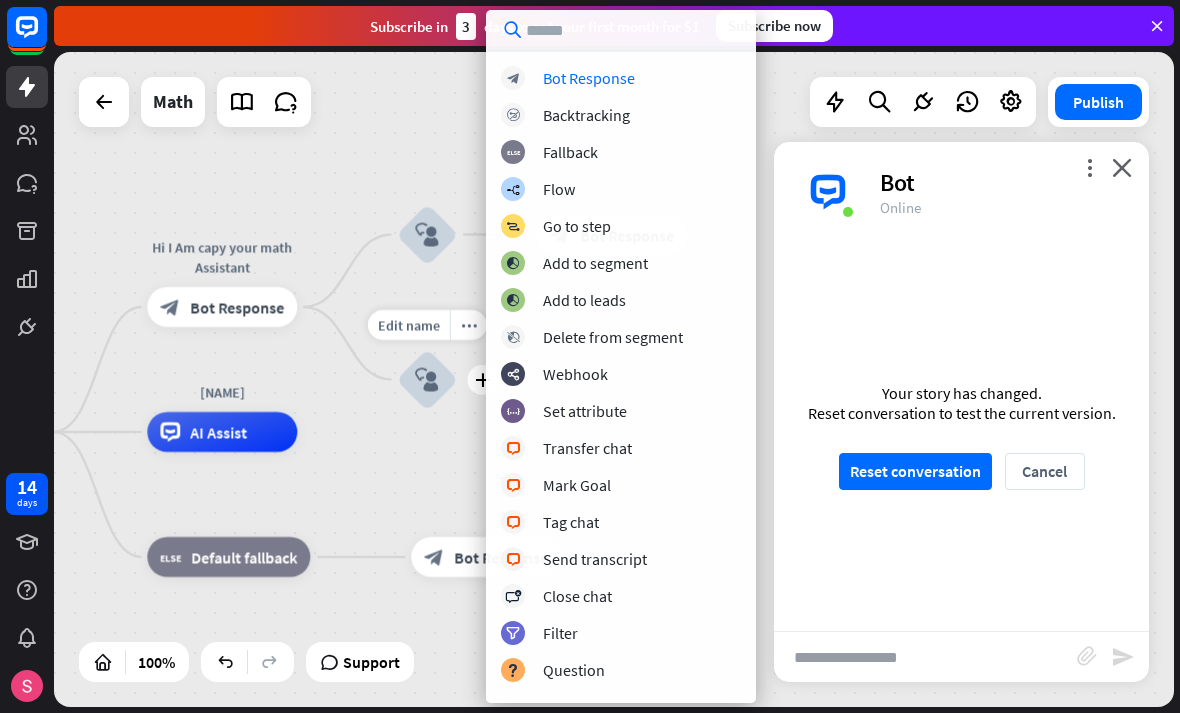 click on "Bot Response" at bounding box center (589, 78) 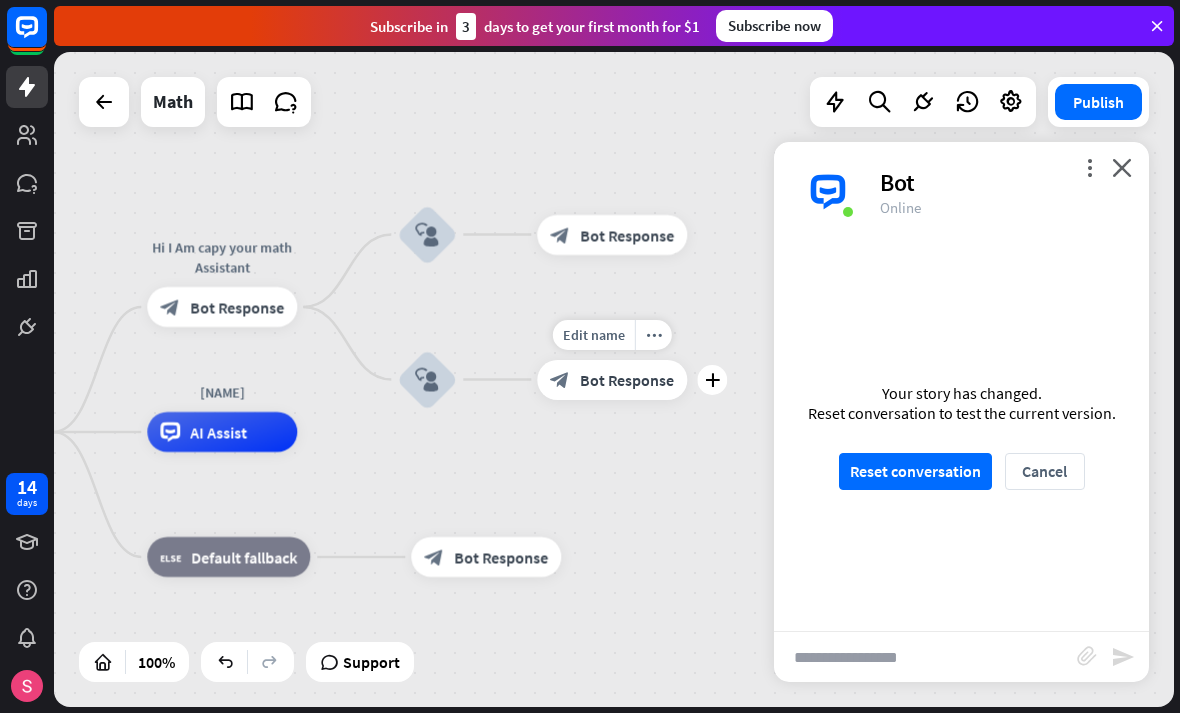 click on "block_bot_response   Bot Response" at bounding box center (612, 380) 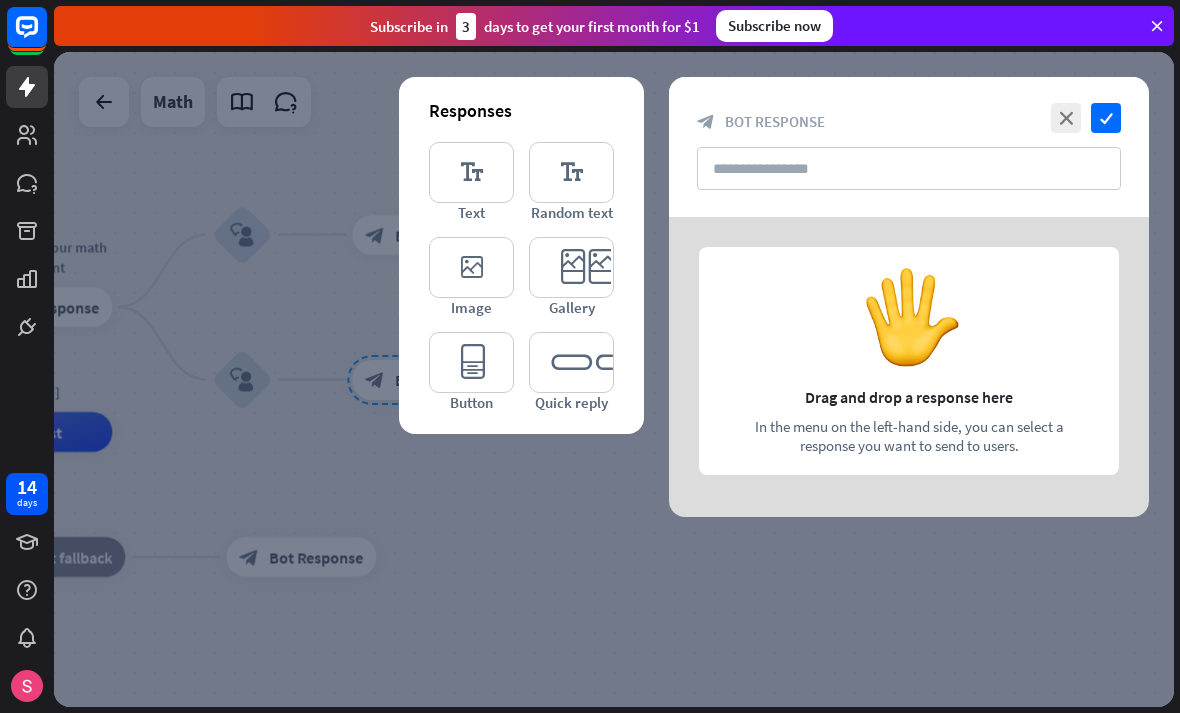 click on "editor_text" at bounding box center [471, 172] 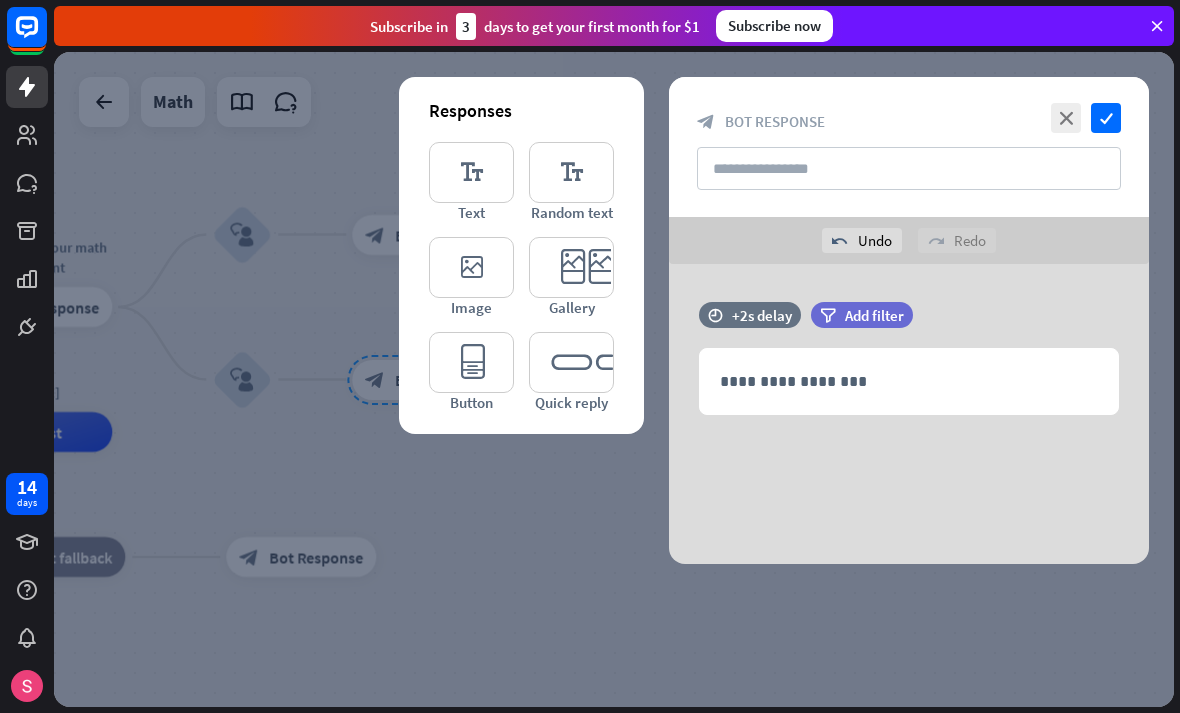 click on "**********" at bounding box center (909, 381) 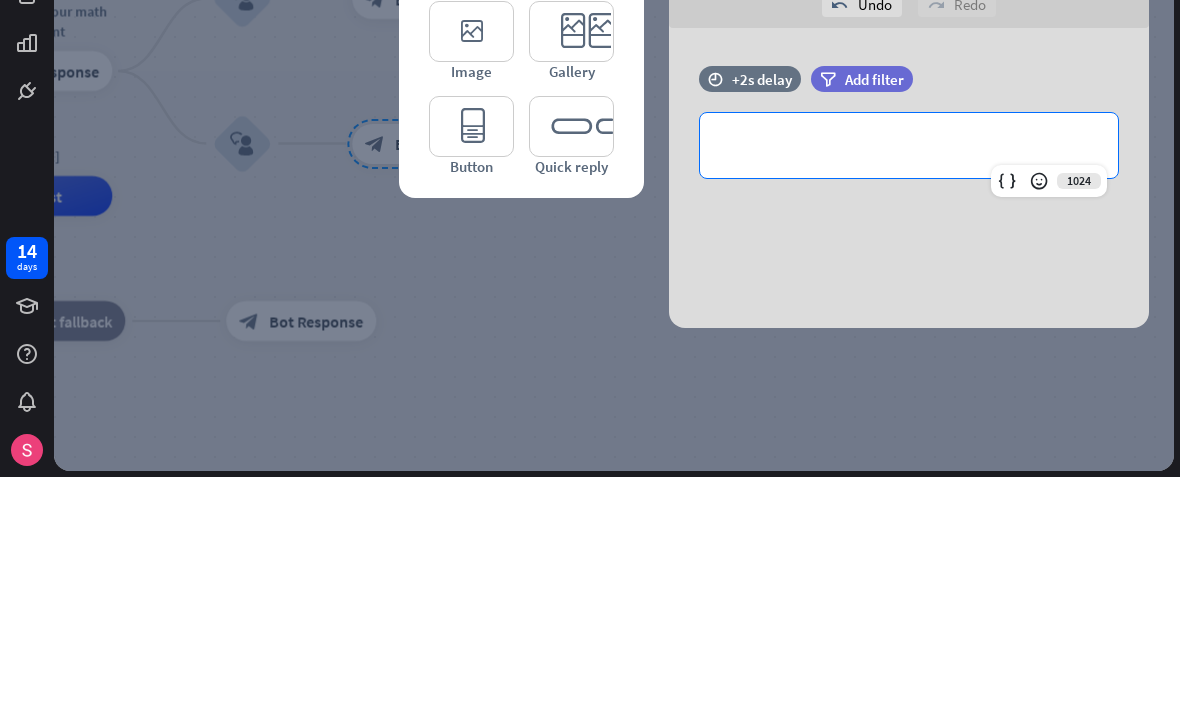 type 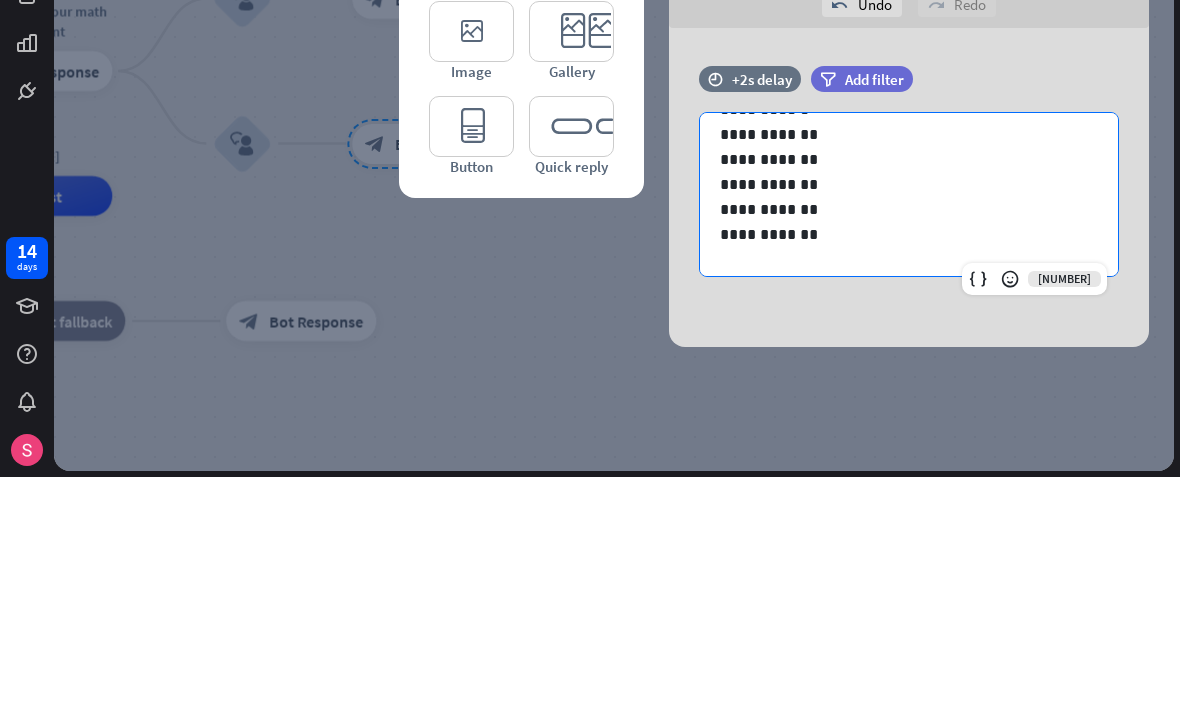 scroll, scrollTop: 111, scrollLeft: 0, axis: vertical 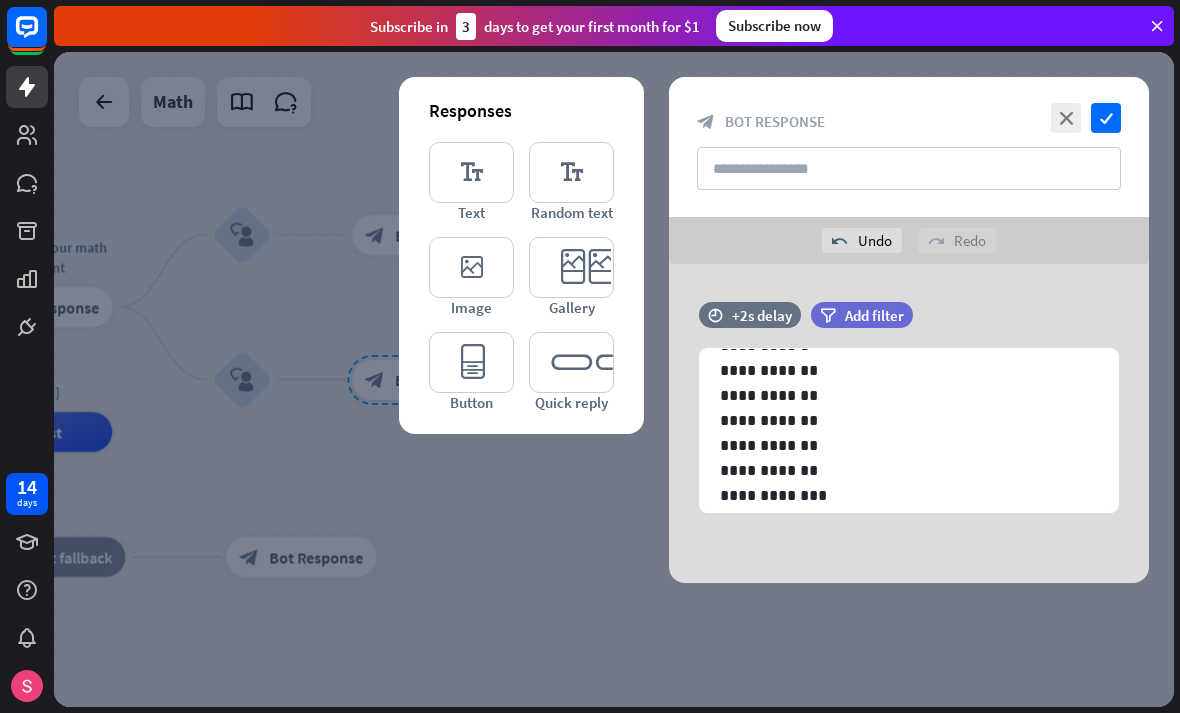 click on "check" at bounding box center [1106, 118] 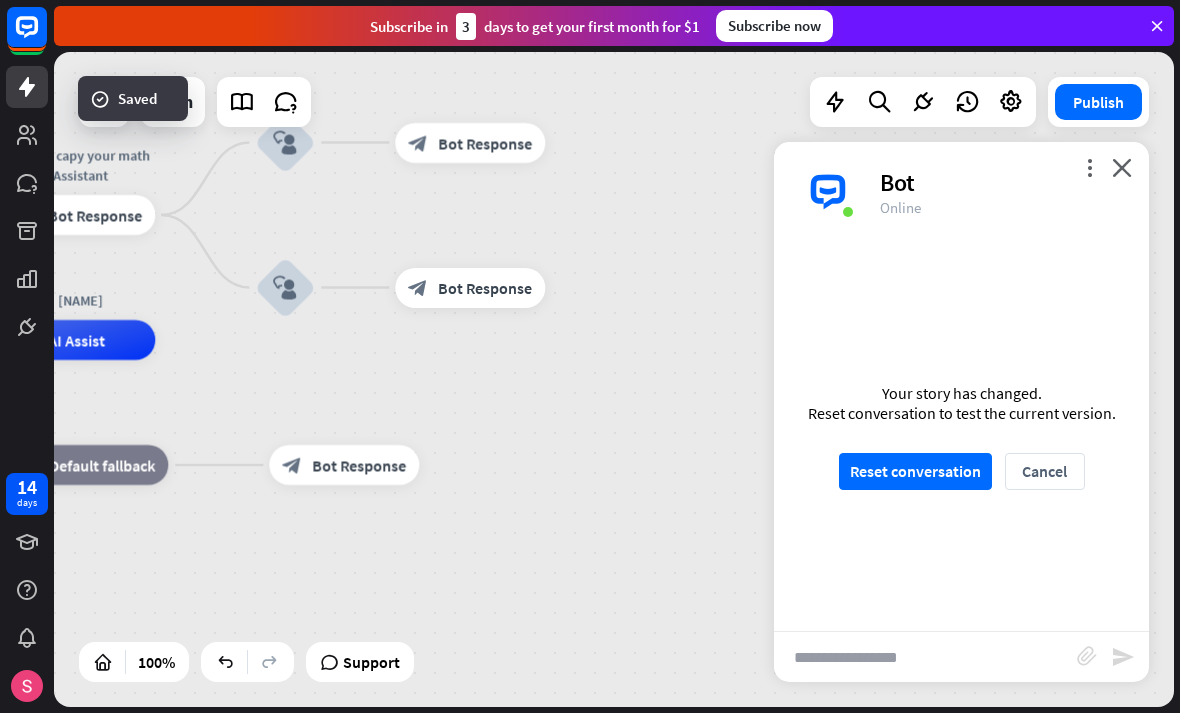 click on "Reset conversation" at bounding box center (915, 471) 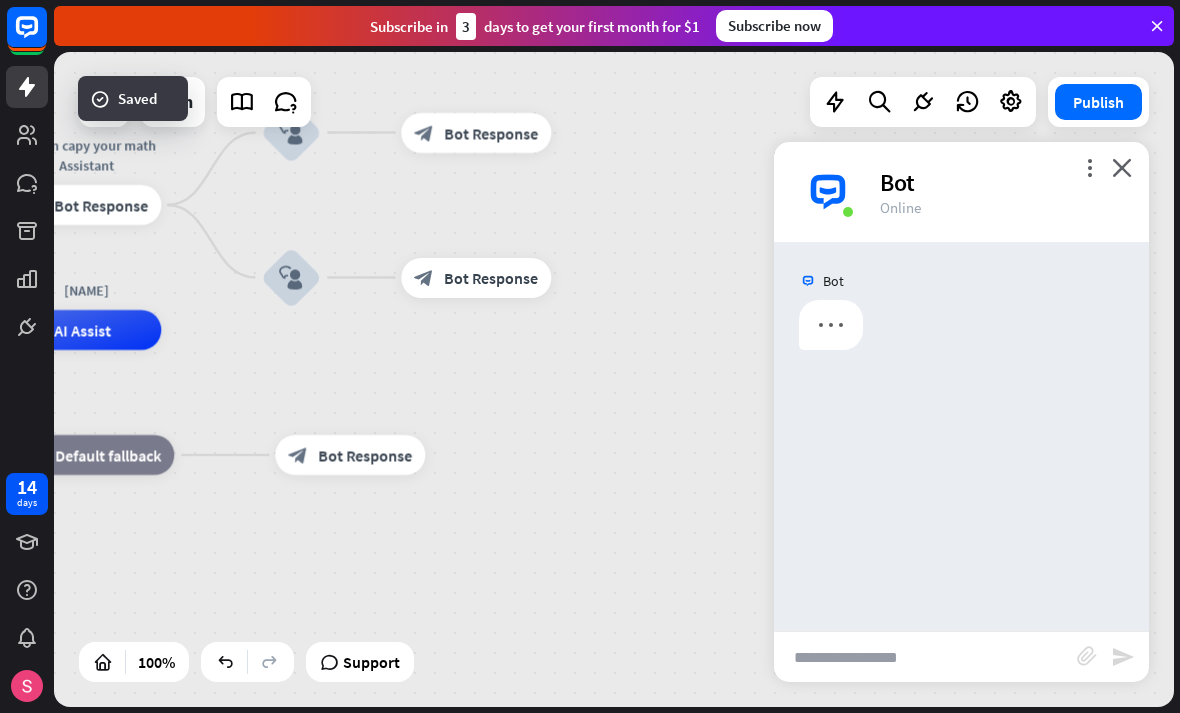 scroll, scrollTop: 0, scrollLeft: 0, axis: both 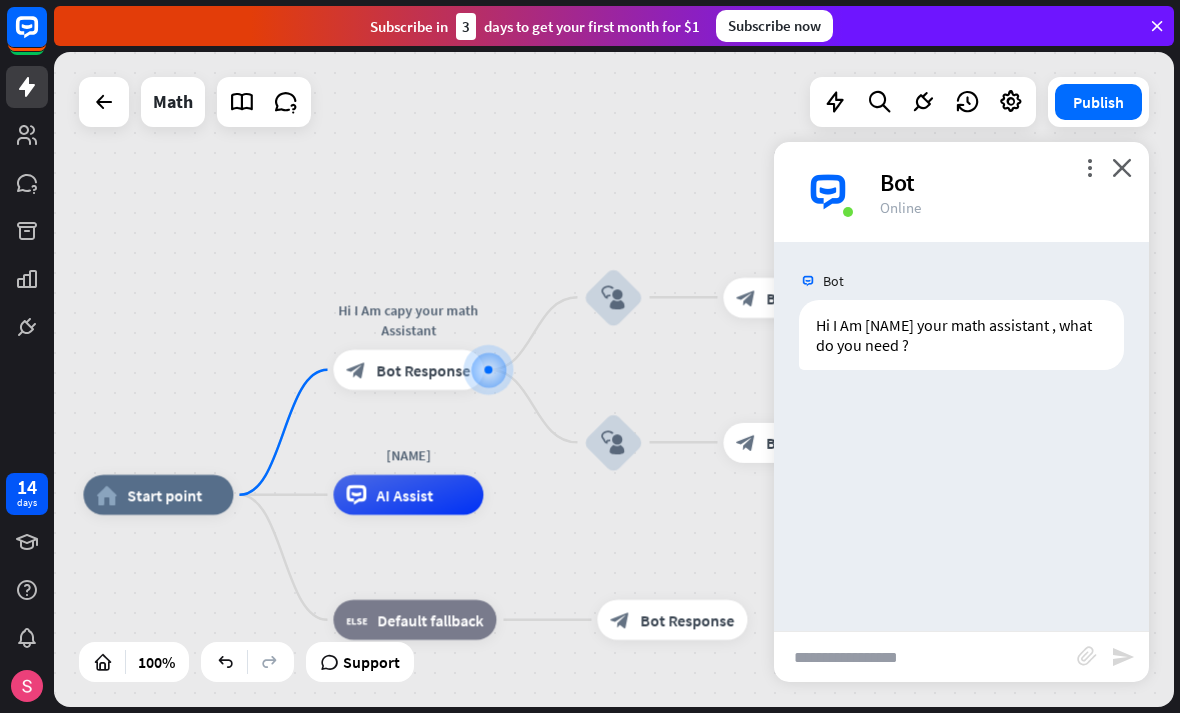 click at bounding box center (925, 657) 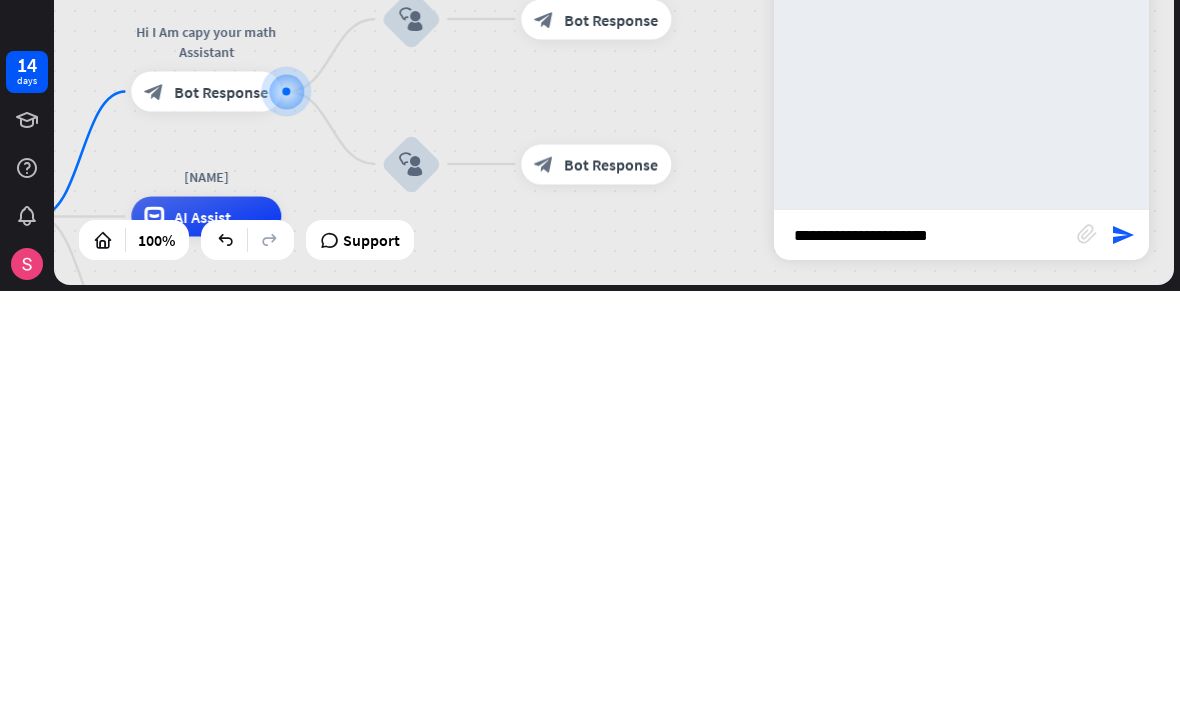 type on "**********" 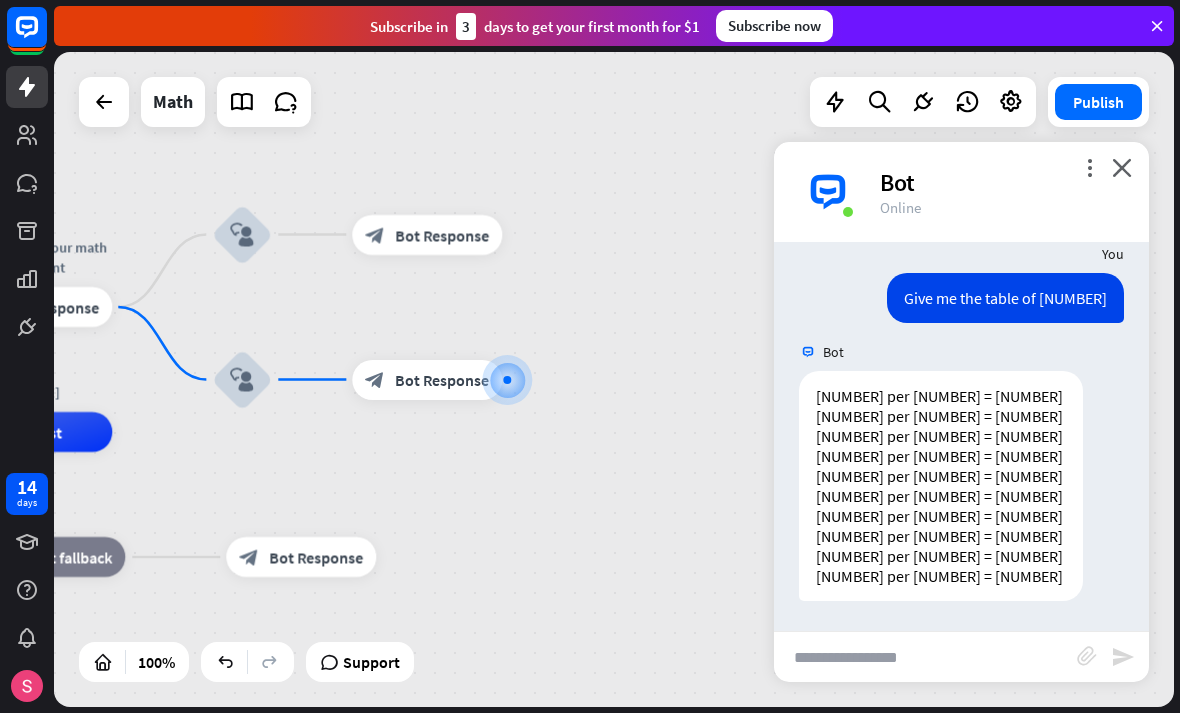 scroll, scrollTop: 145, scrollLeft: 0, axis: vertical 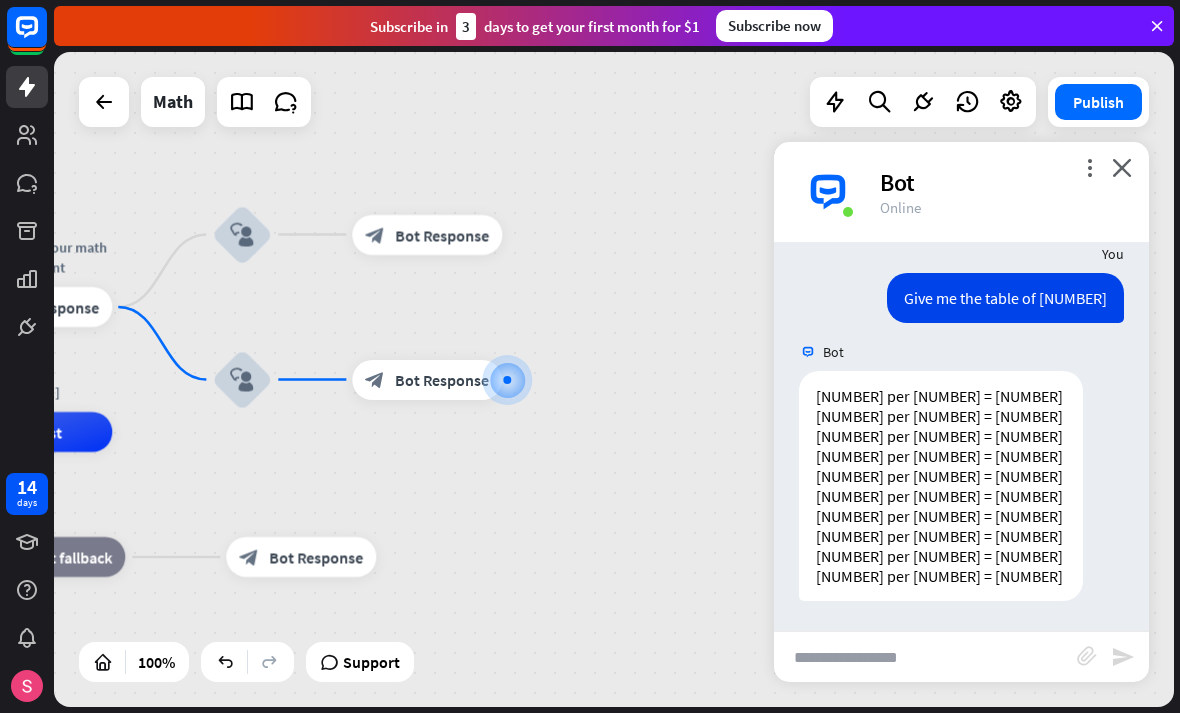 click at bounding box center [925, 657] 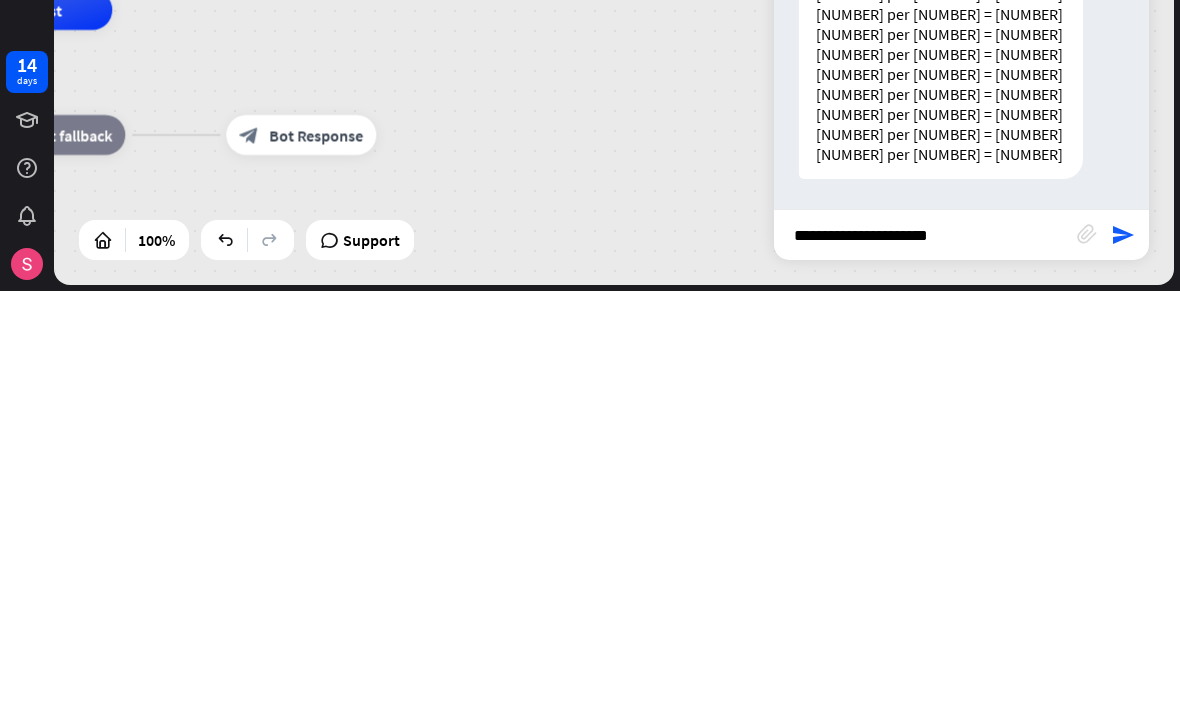 type on "**********" 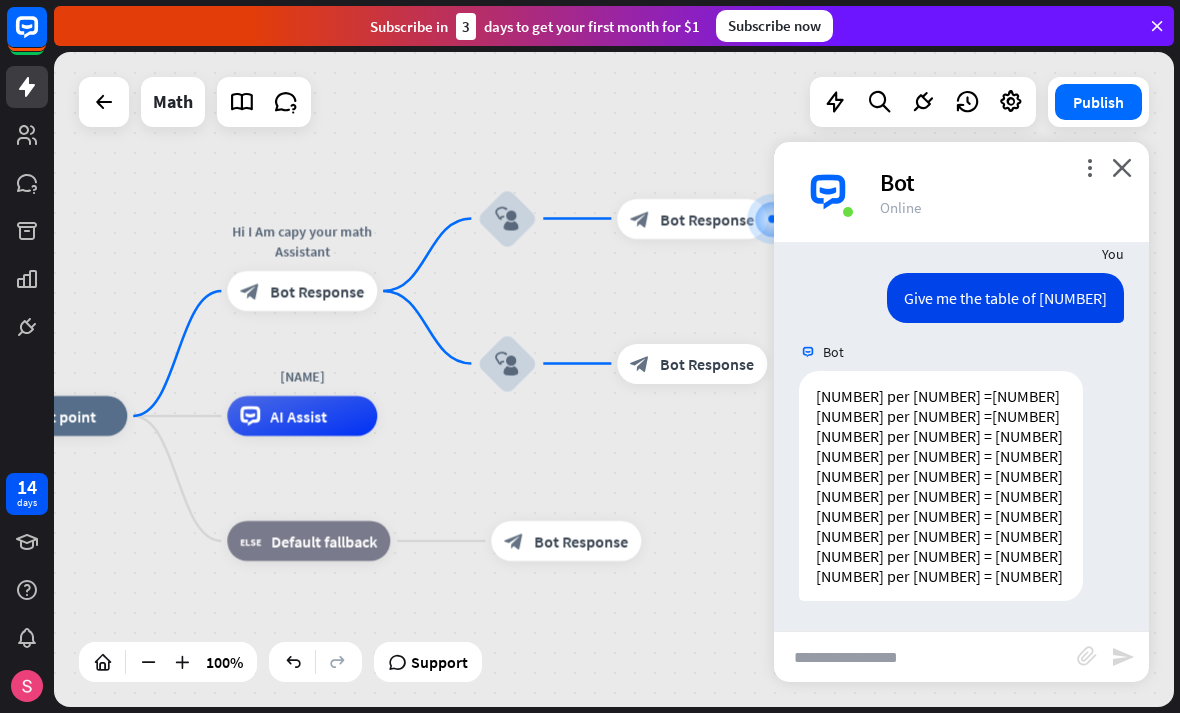 scroll, scrollTop: 391, scrollLeft: 0, axis: vertical 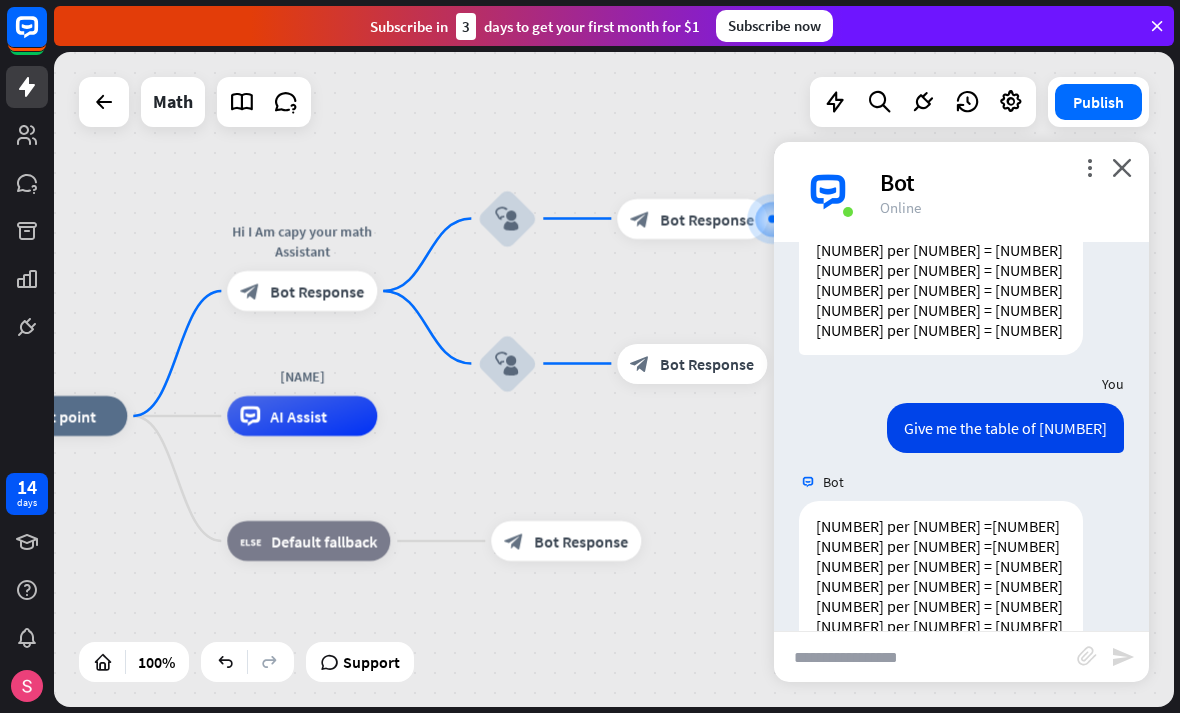 click on "more_vert
close
Bot
Online" at bounding box center (961, 192) 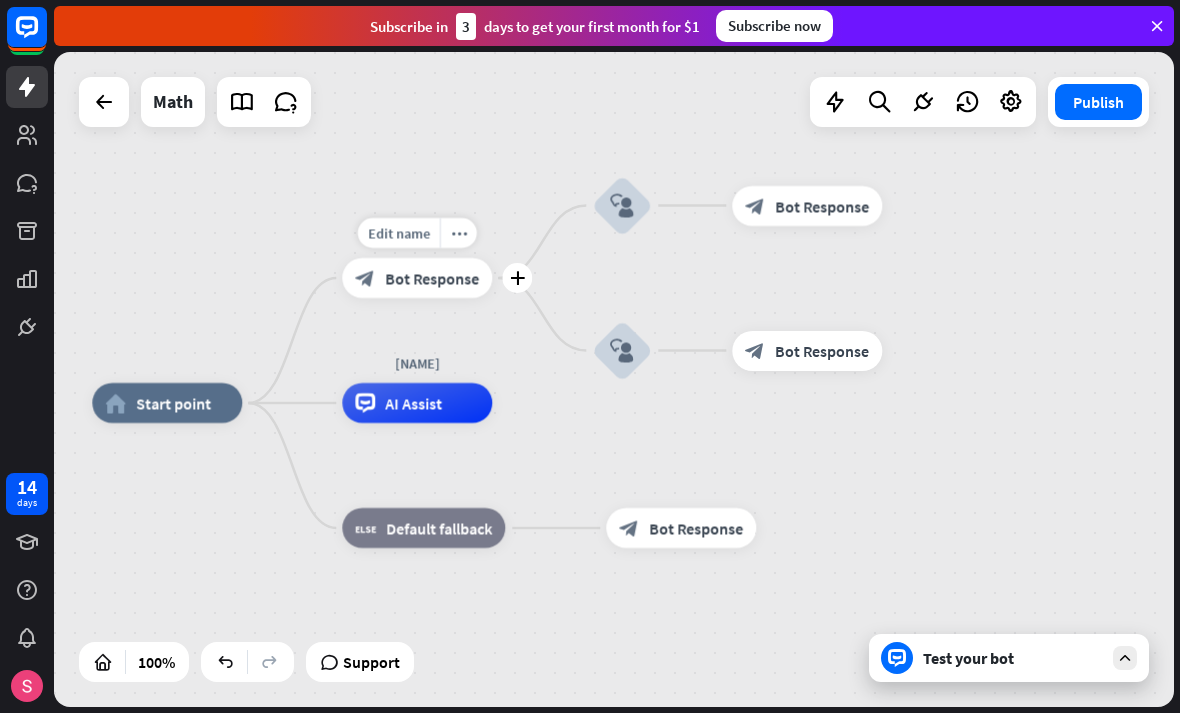 click on "plus" at bounding box center (517, 278) 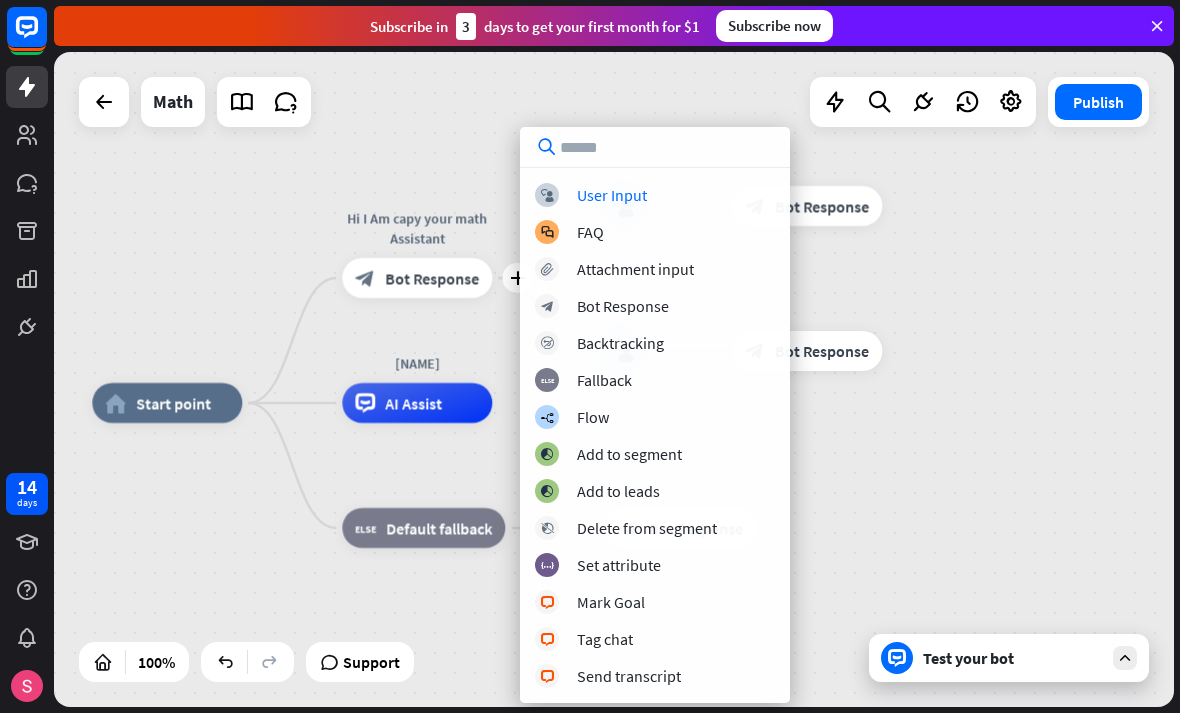 click on "block_user_input
User Input" at bounding box center (655, 195) 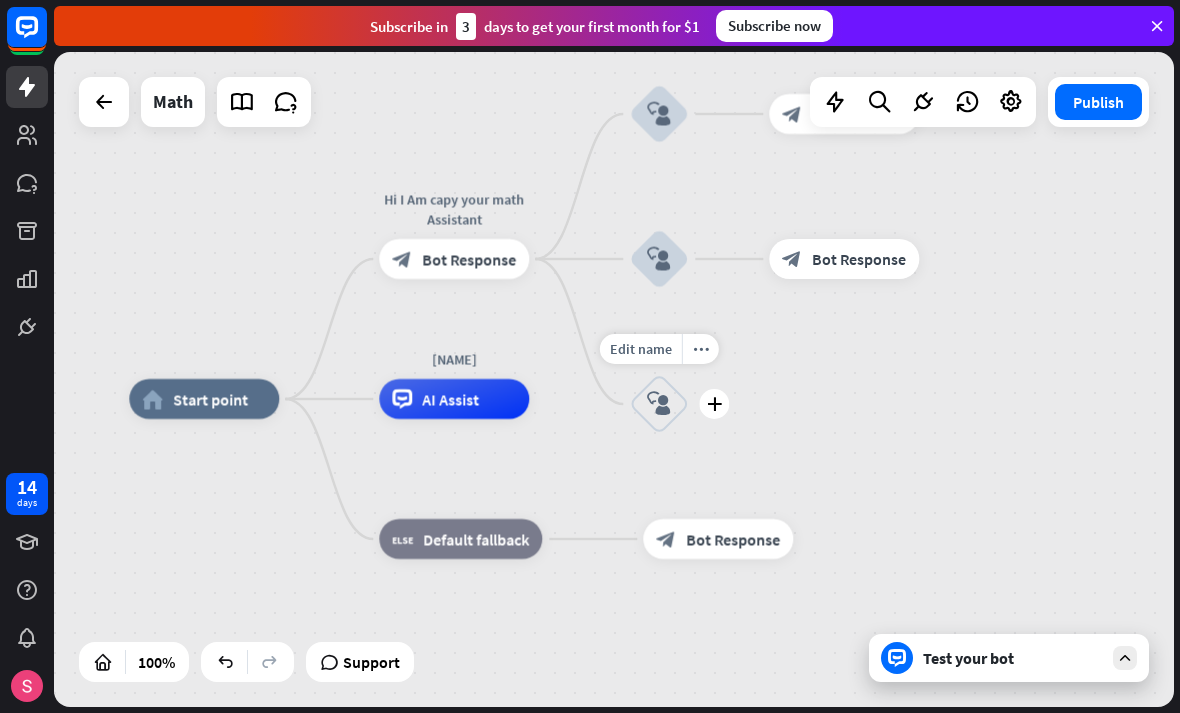 click on "block_user_input" at bounding box center (659, 404) 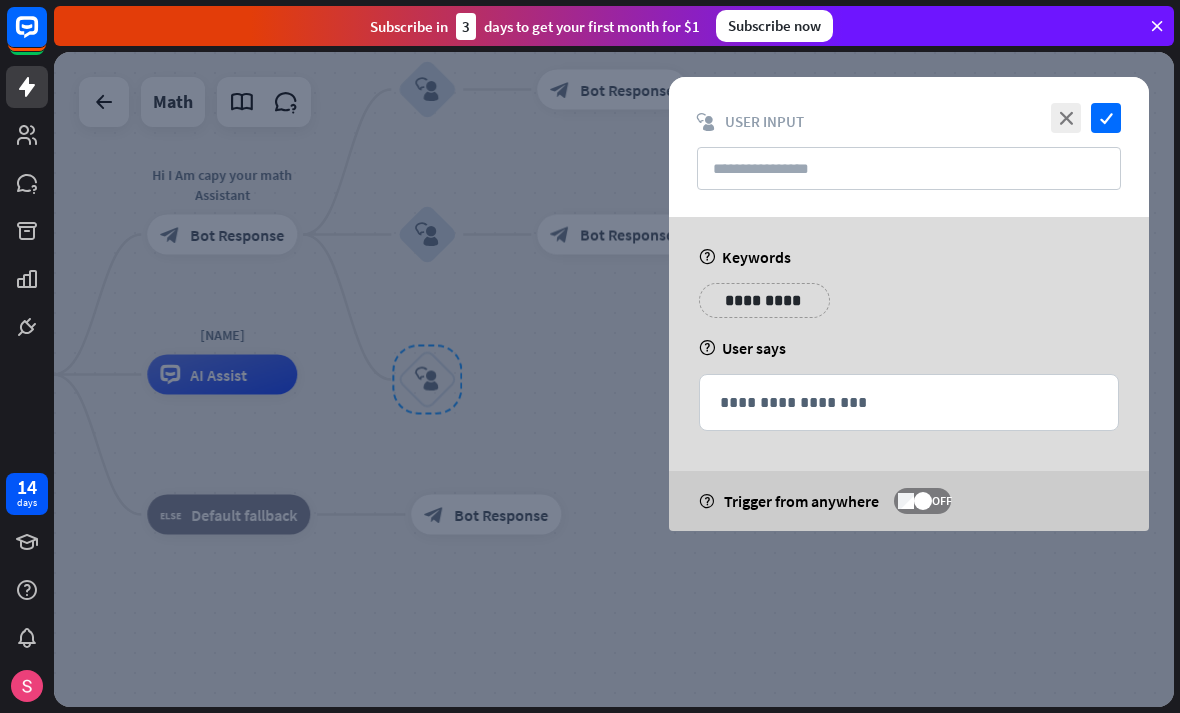 click on "**********" at bounding box center (764, 300) 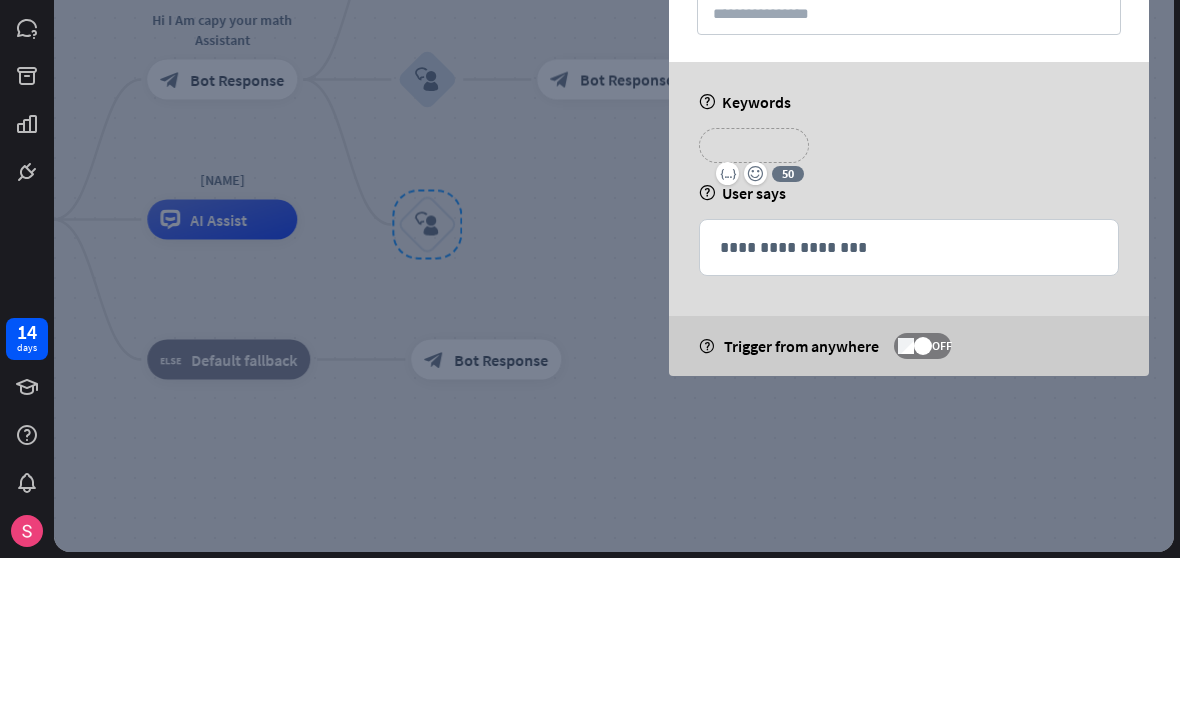 type 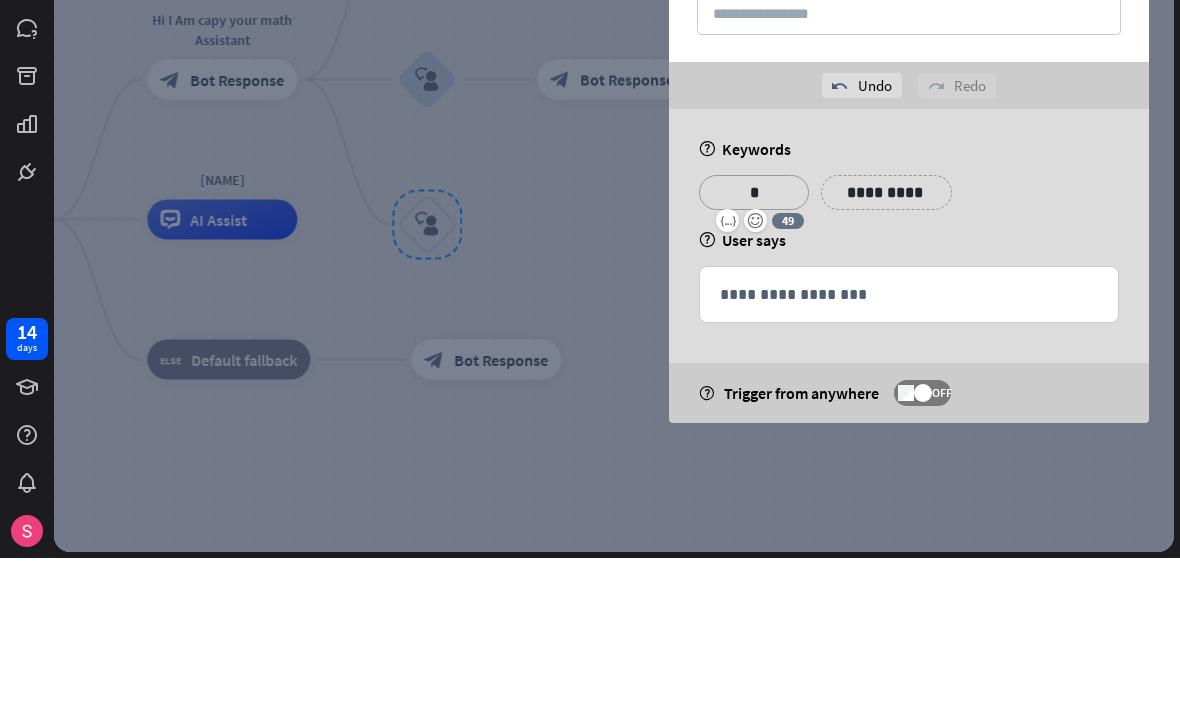 click on "**********" at bounding box center (886, 347) 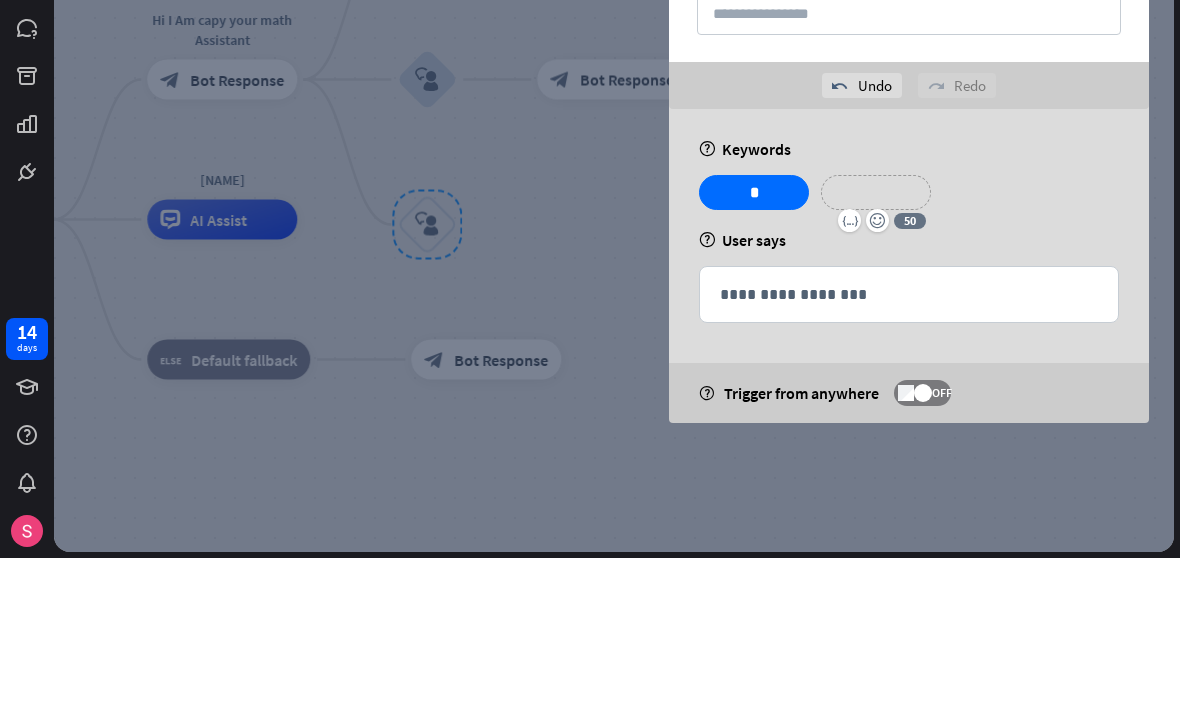type 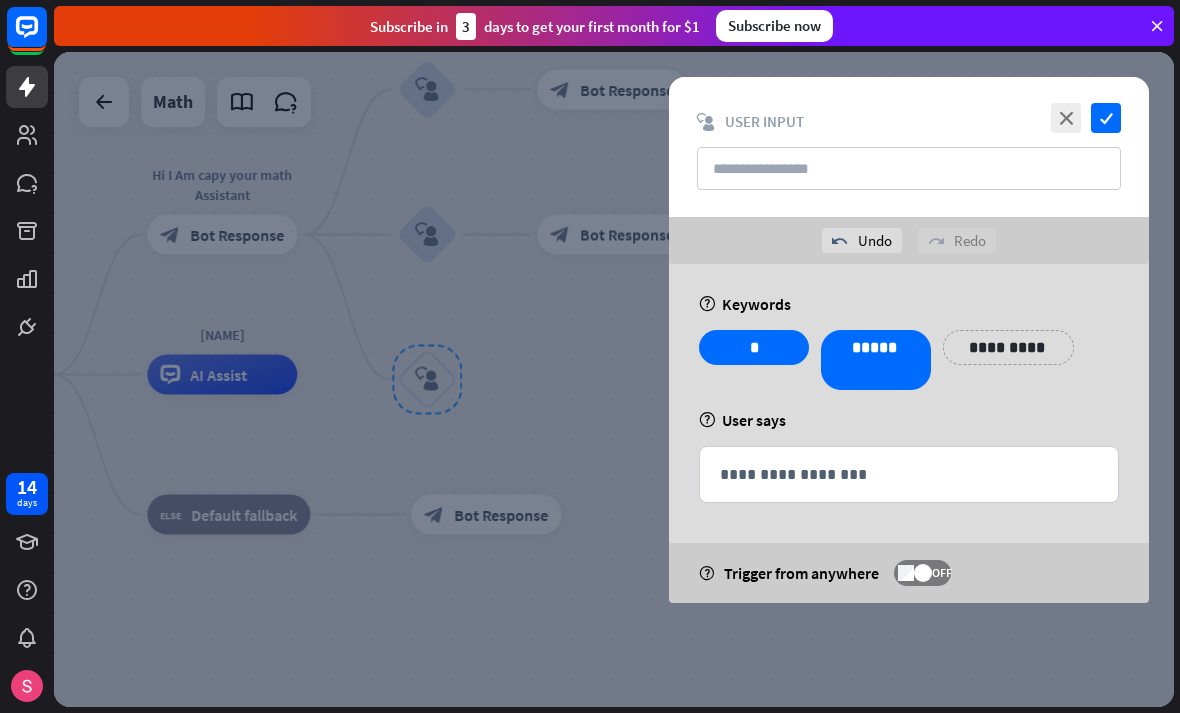click at bounding box center [876, 372] 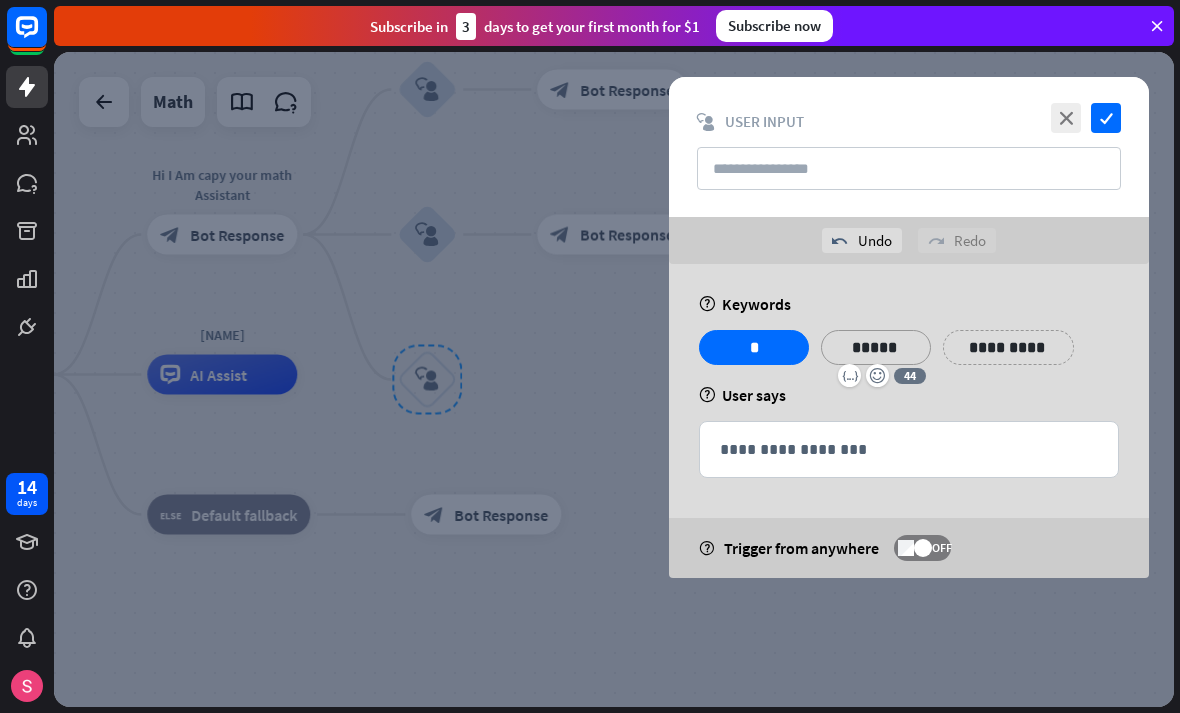 click on "**********" at bounding box center (909, 449) 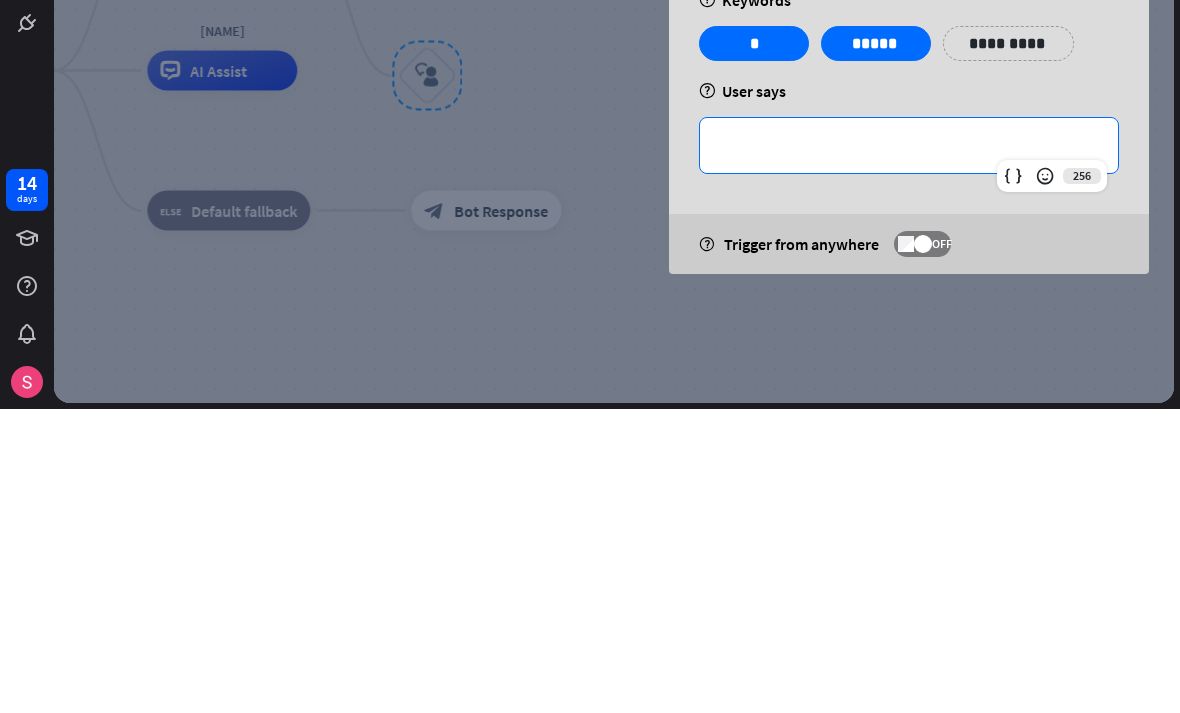 type 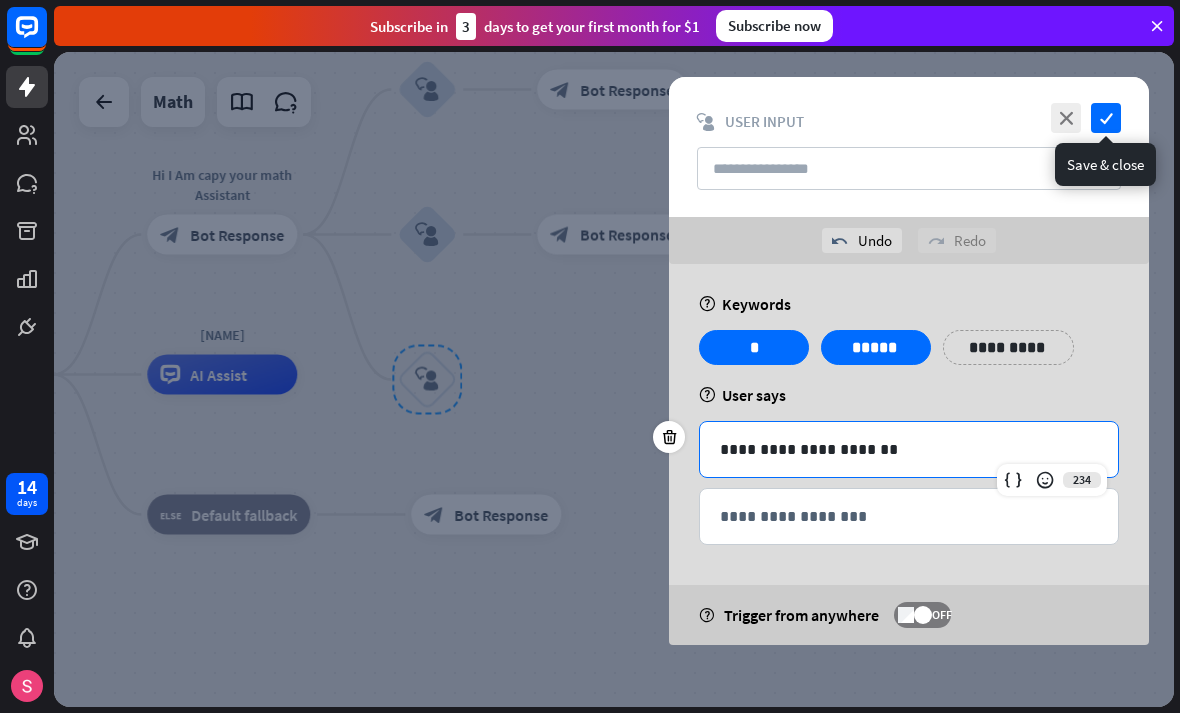 click on "check" at bounding box center (1106, 118) 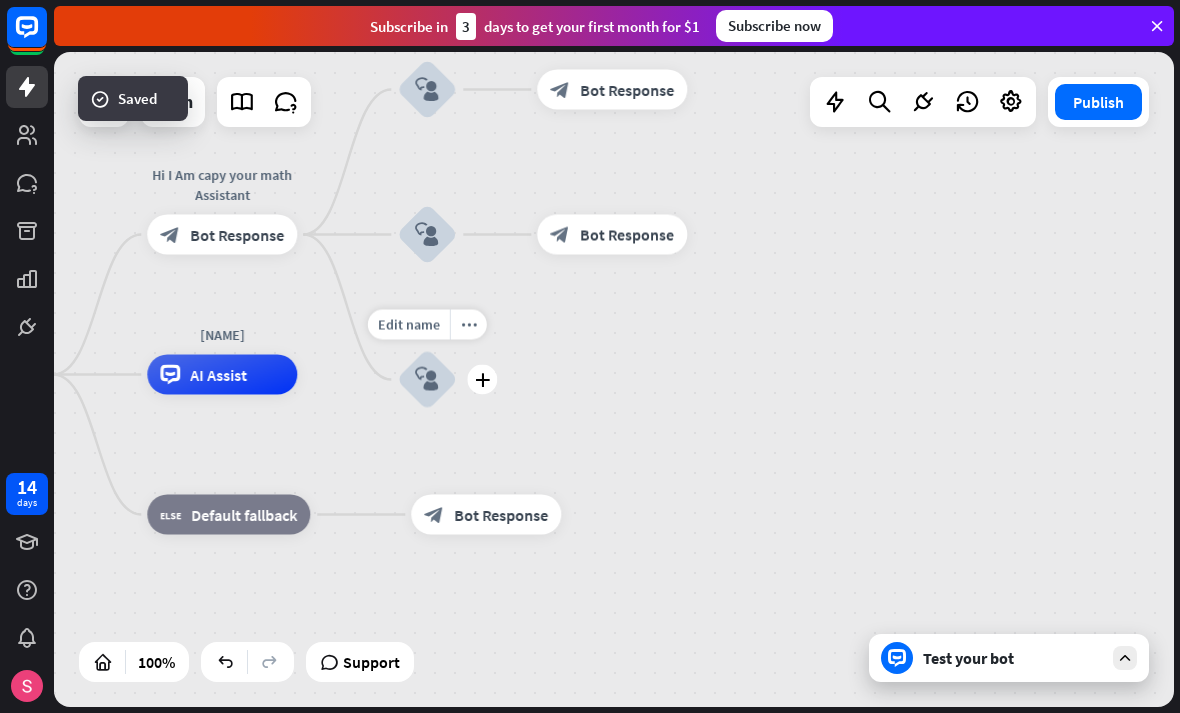 click on "plus" at bounding box center [482, 380] 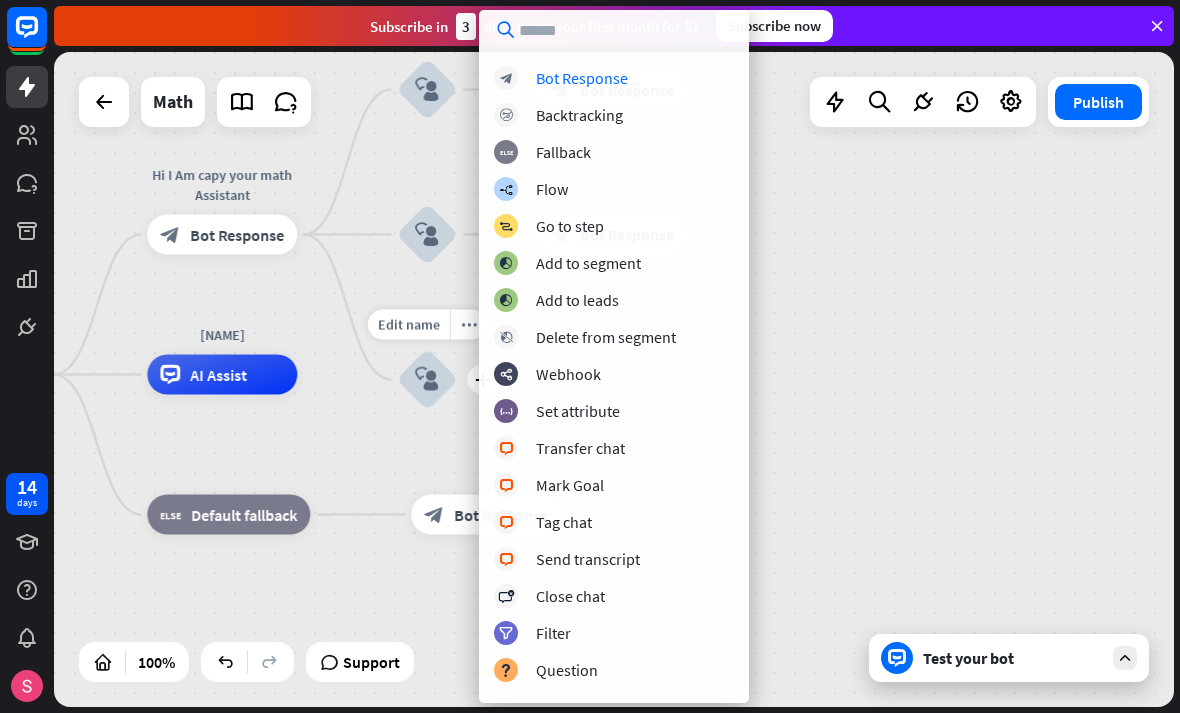 click on "Bot Response" at bounding box center [582, 78] 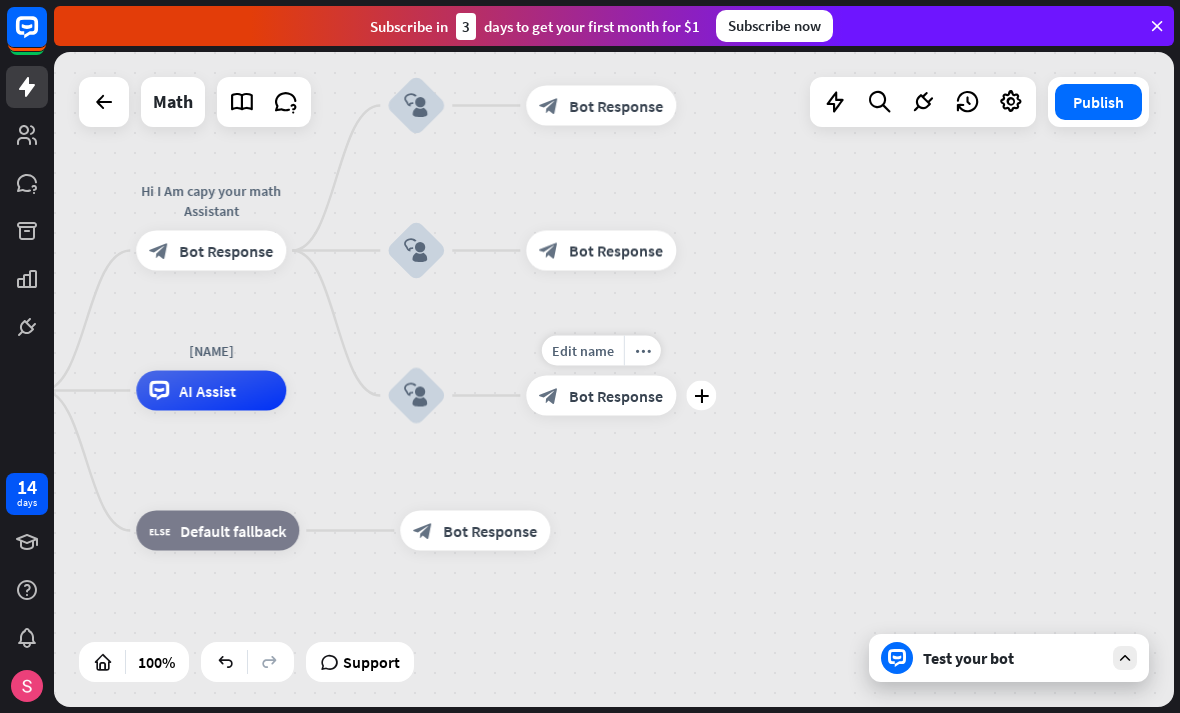 click on "Bot Response" at bounding box center [616, 396] 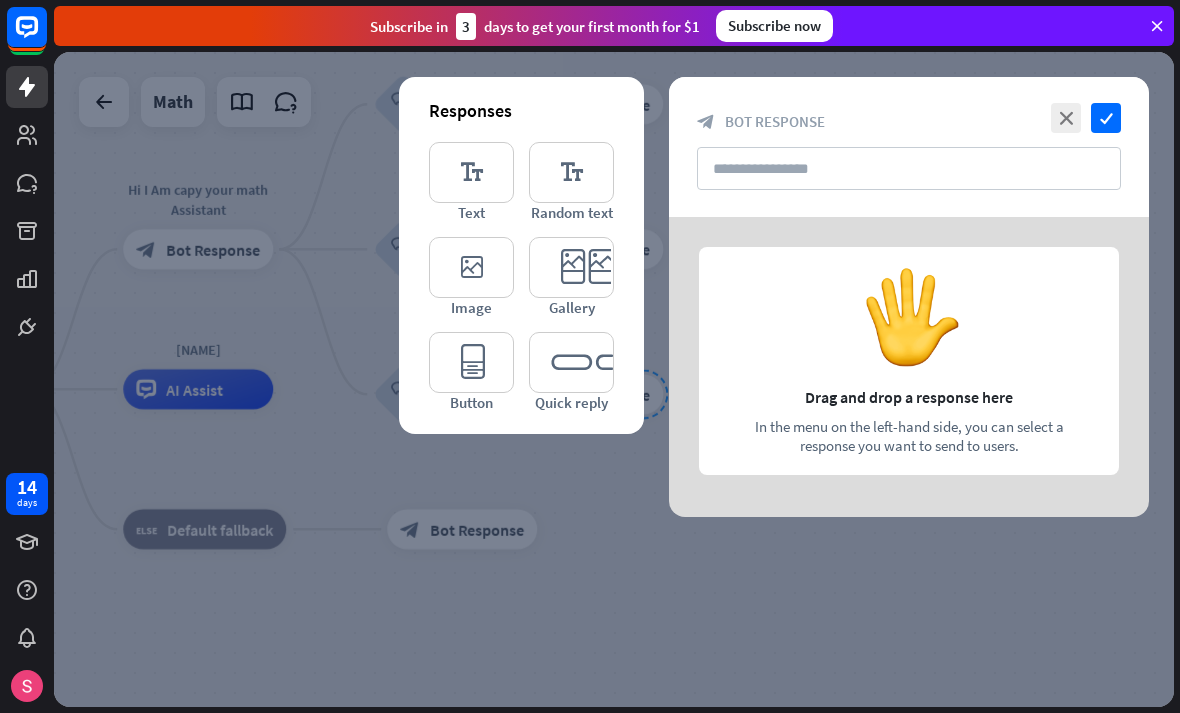 click on "Responses   editor_text   Text editor_text   Random text editor_image   Image editor_card   Gallery editor_button   Button editor_quick_replies   Quick reply" at bounding box center (521, 255) 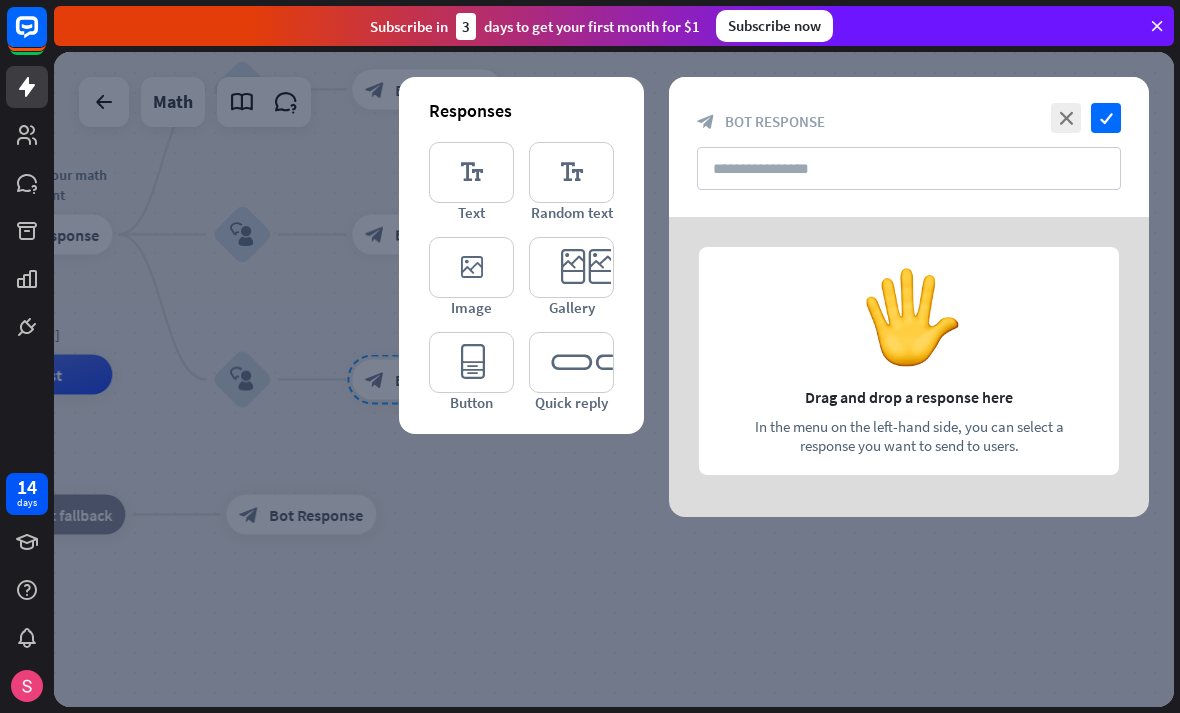 click on "editor_text" at bounding box center [471, 172] 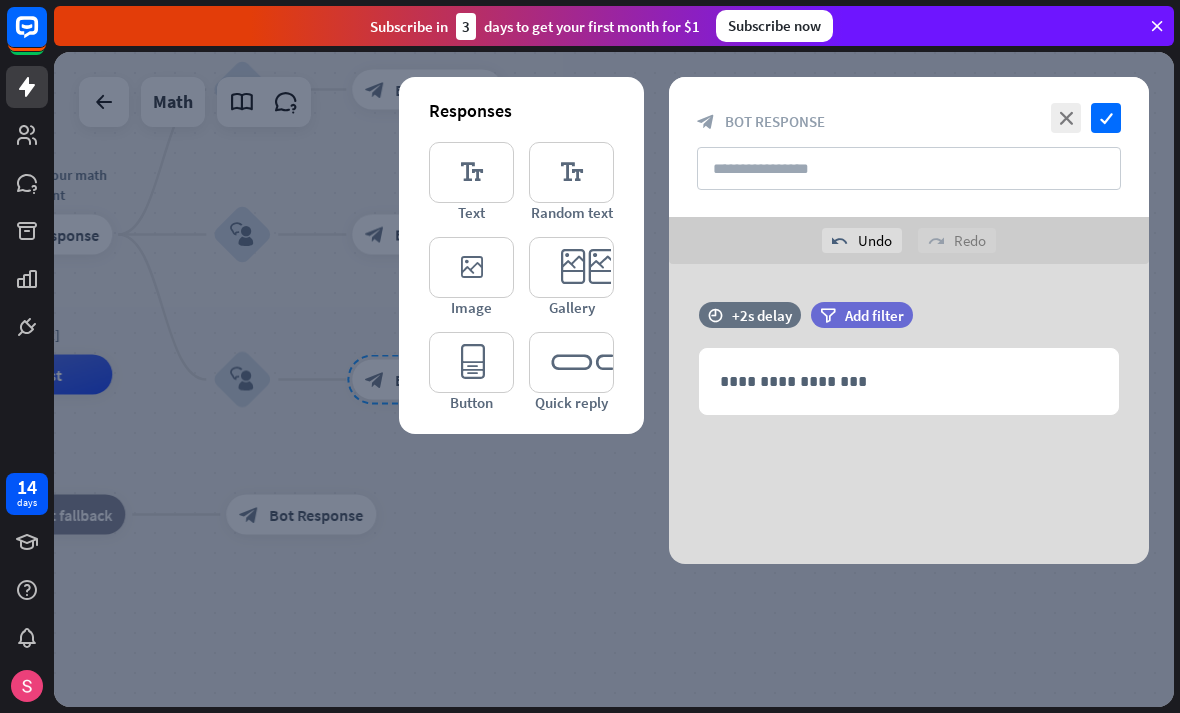 click on "**********" at bounding box center [909, 381] 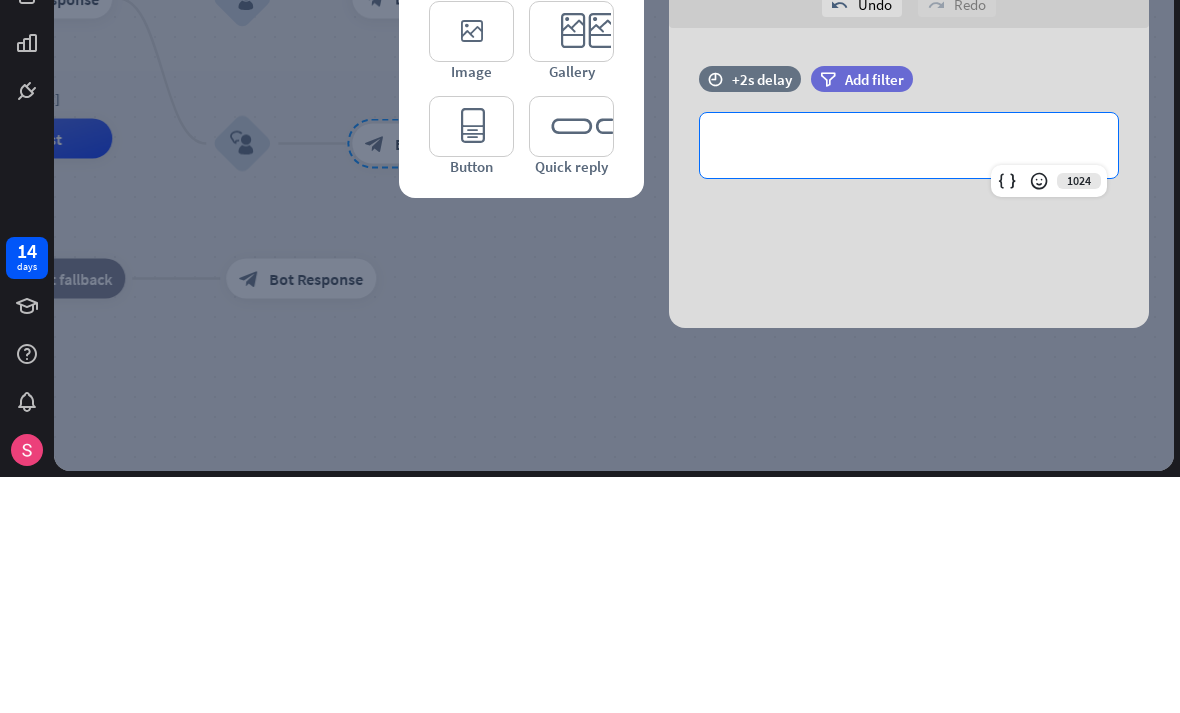 type 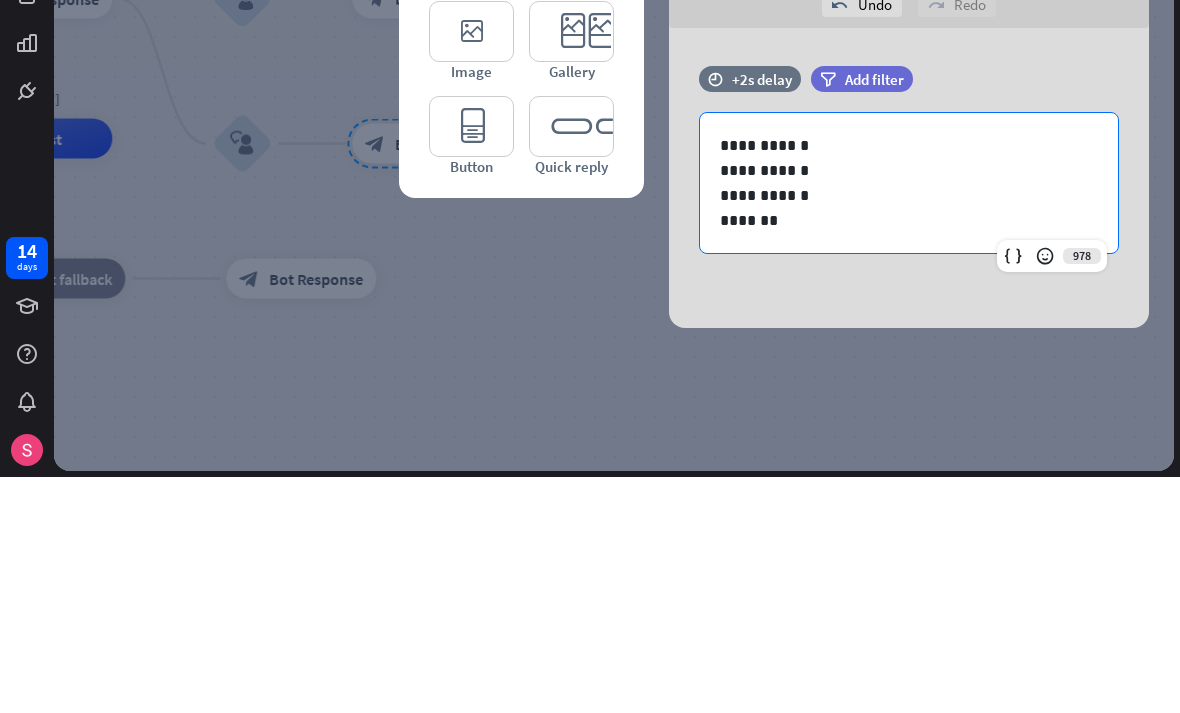 click on "**********" at bounding box center [909, 414] 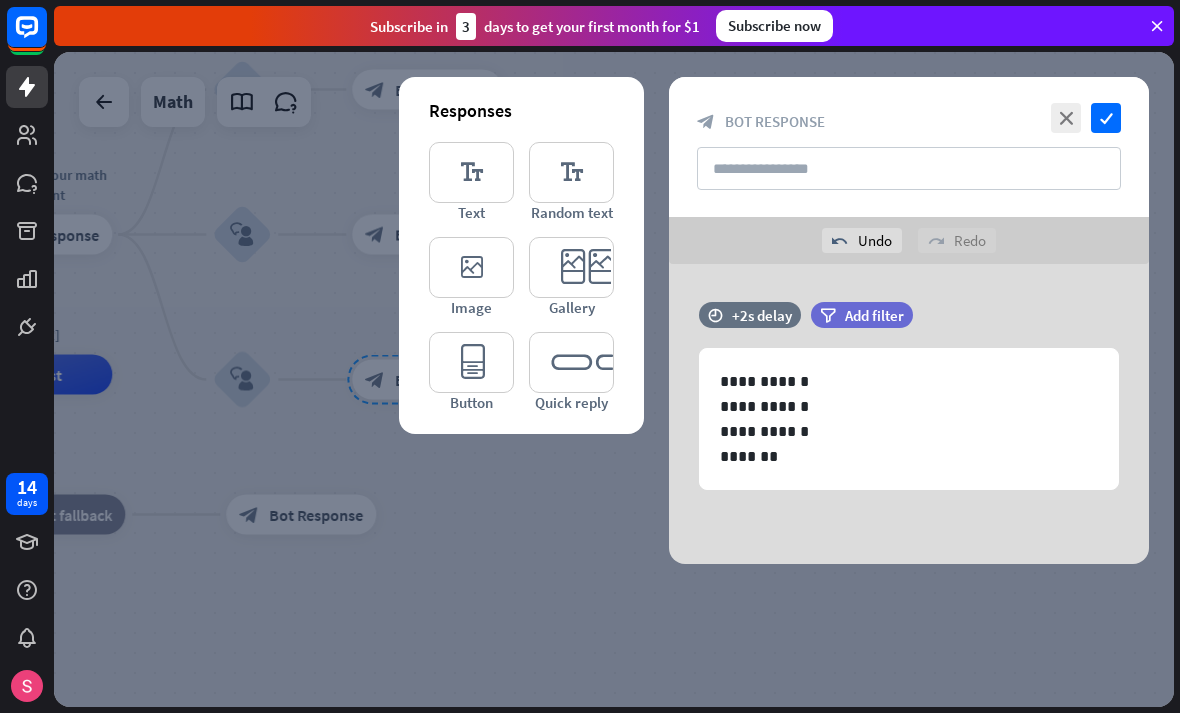 click on "**********" at bounding box center [909, 419] 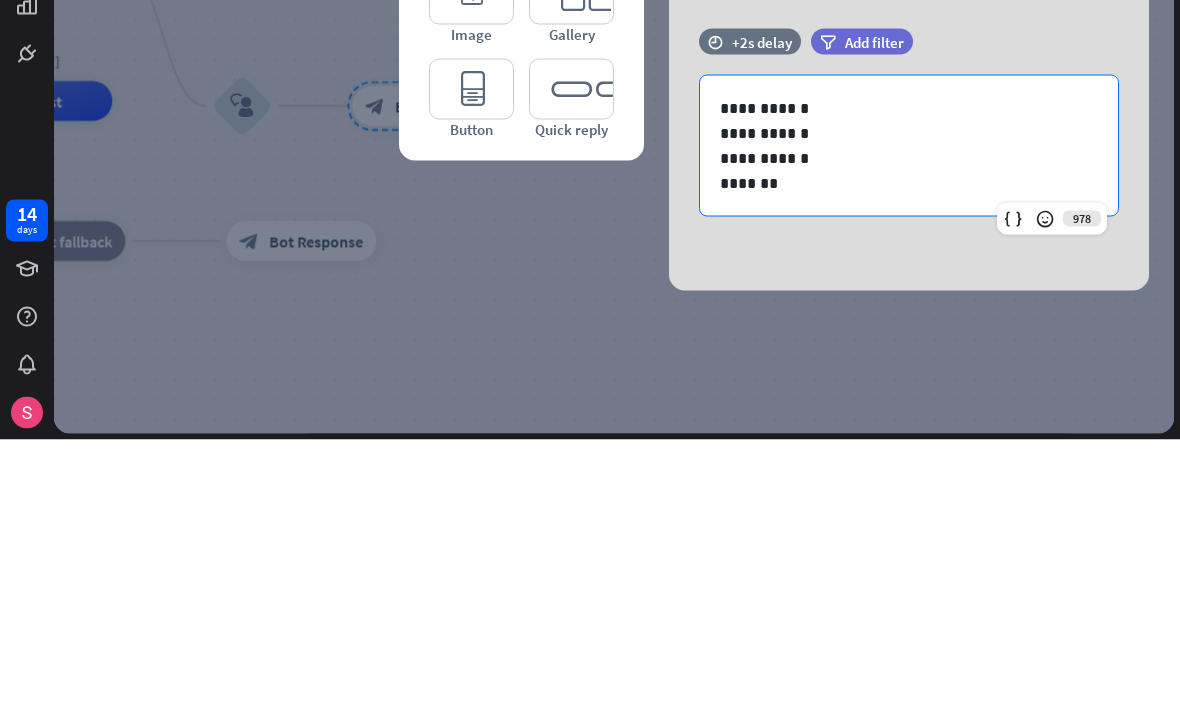 click on "**********" at bounding box center (909, 419) 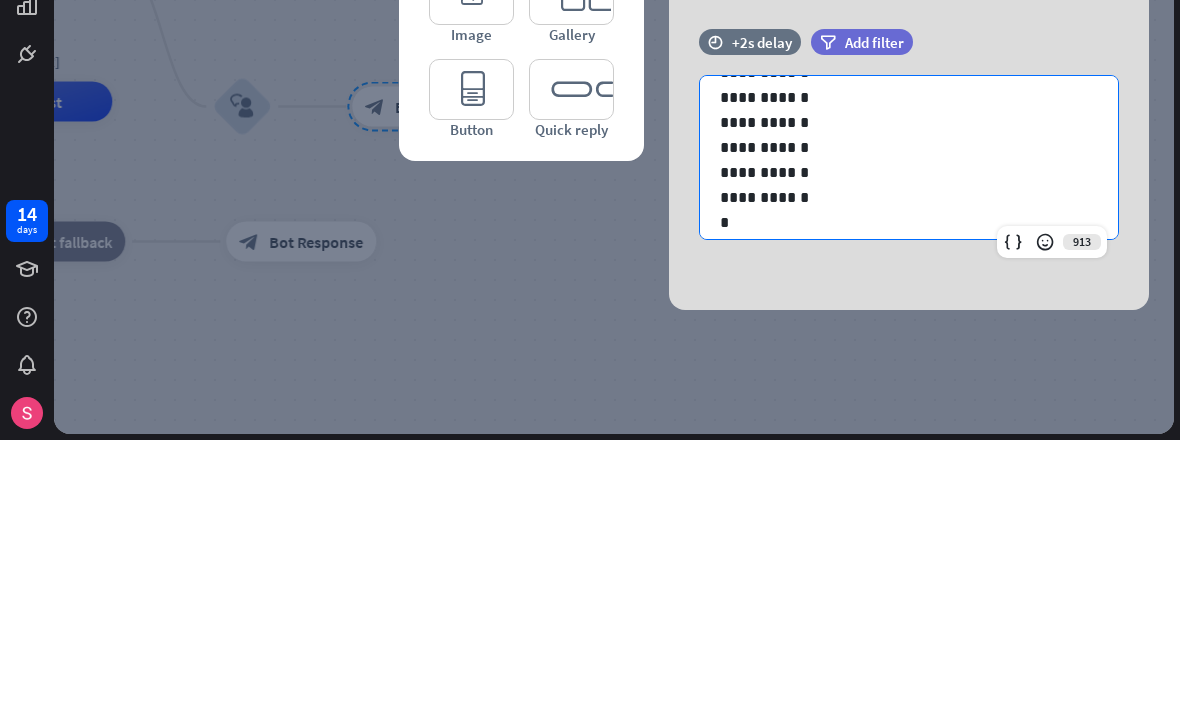 scroll, scrollTop: 111, scrollLeft: 0, axis: vertical 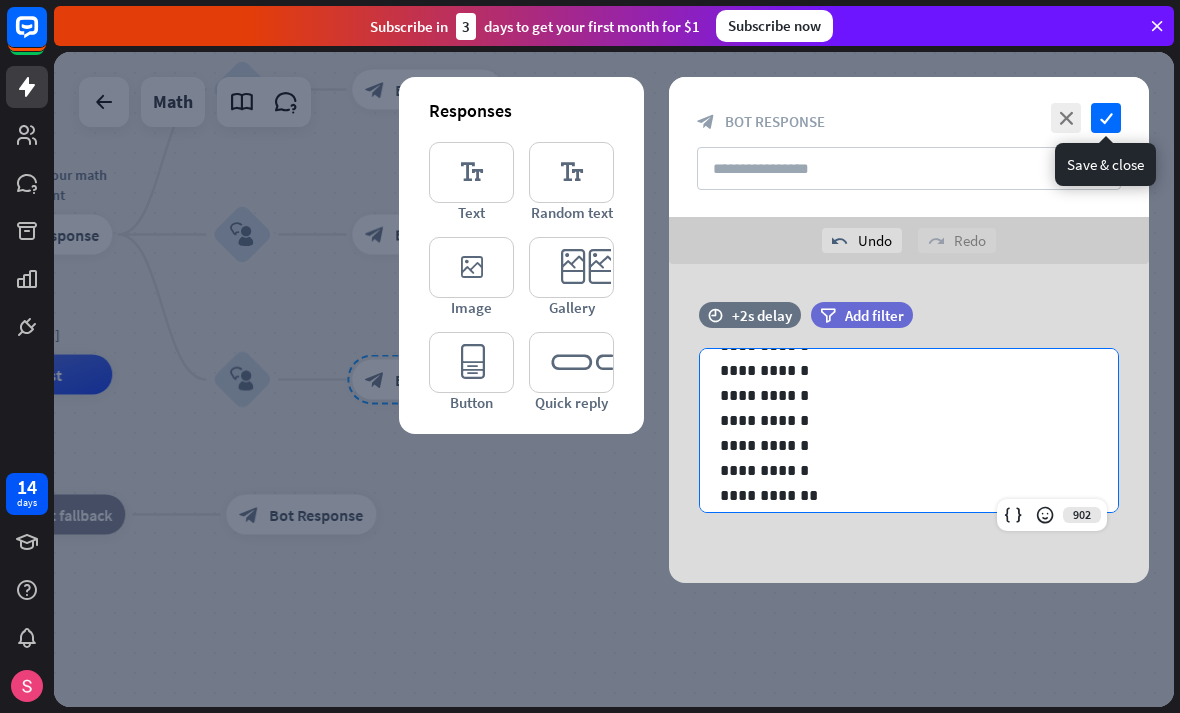 click on "check" at bounding box center [1106, 118] 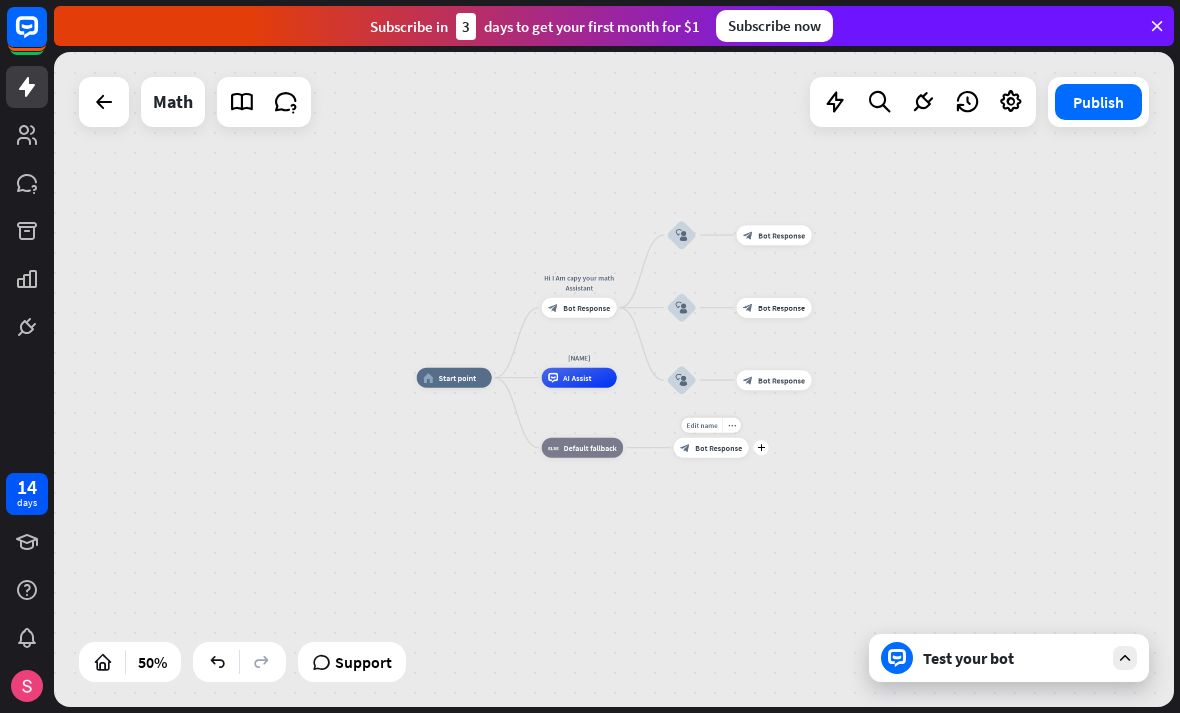 click on "home_2   Start point                 Hi I Am [NAME] your math Assistant   block_bot_response   Bot Response                   block_user_input                   block_bot_response   Bot Response                   block_user_input                 [NAME]     AI Assist                   block_fallback   Default fallback       Edit name   more_horiz         plus     block_bot_response   Bot Response" at bounding box center [697, 541] 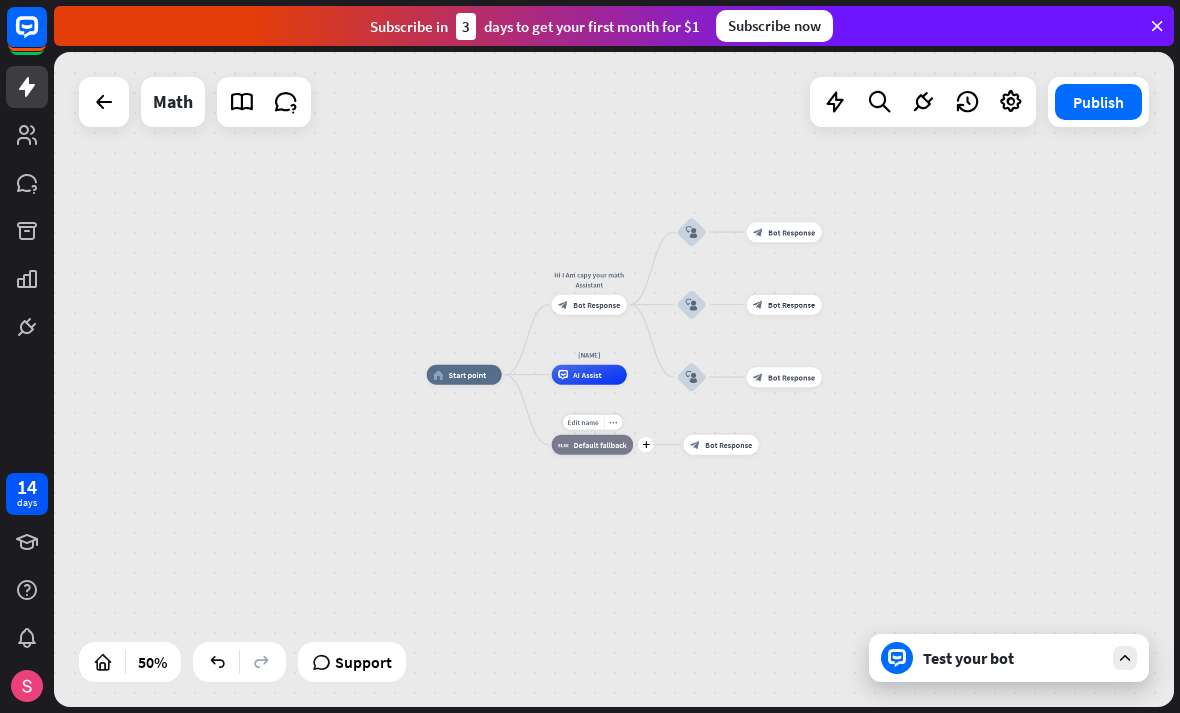 click on "Default fallback" at bounding box center (600, 445) 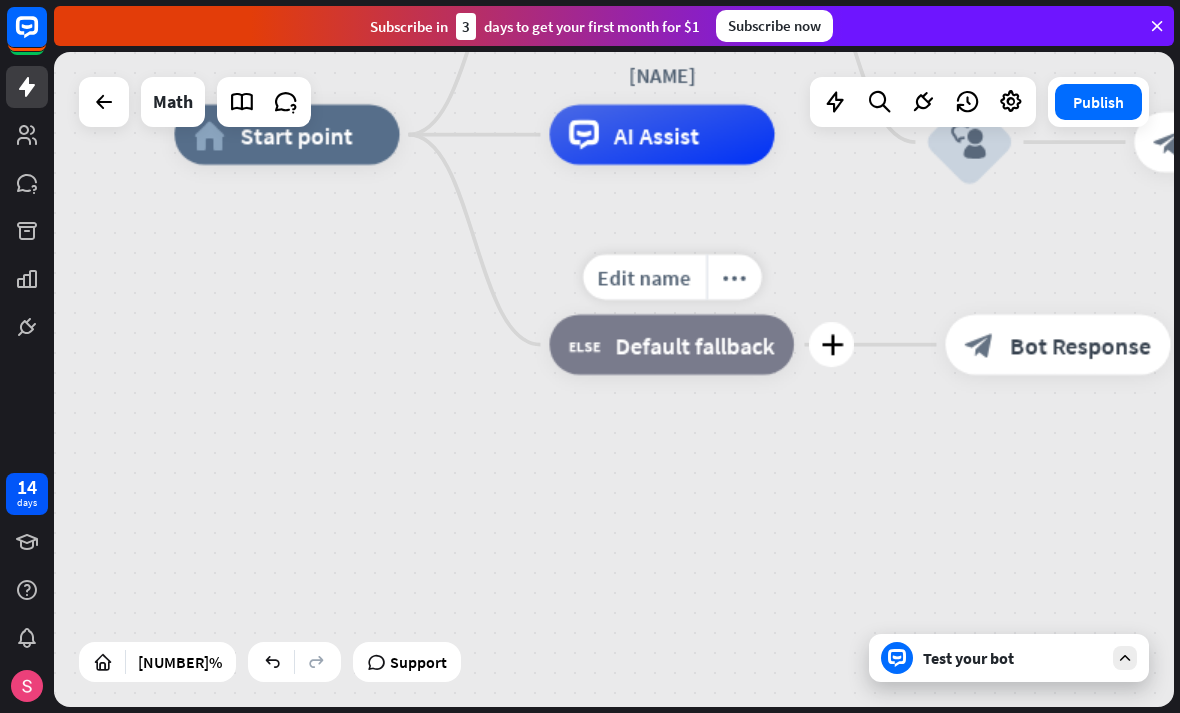 click on "more_horiz" at bounding box center (734, 277) 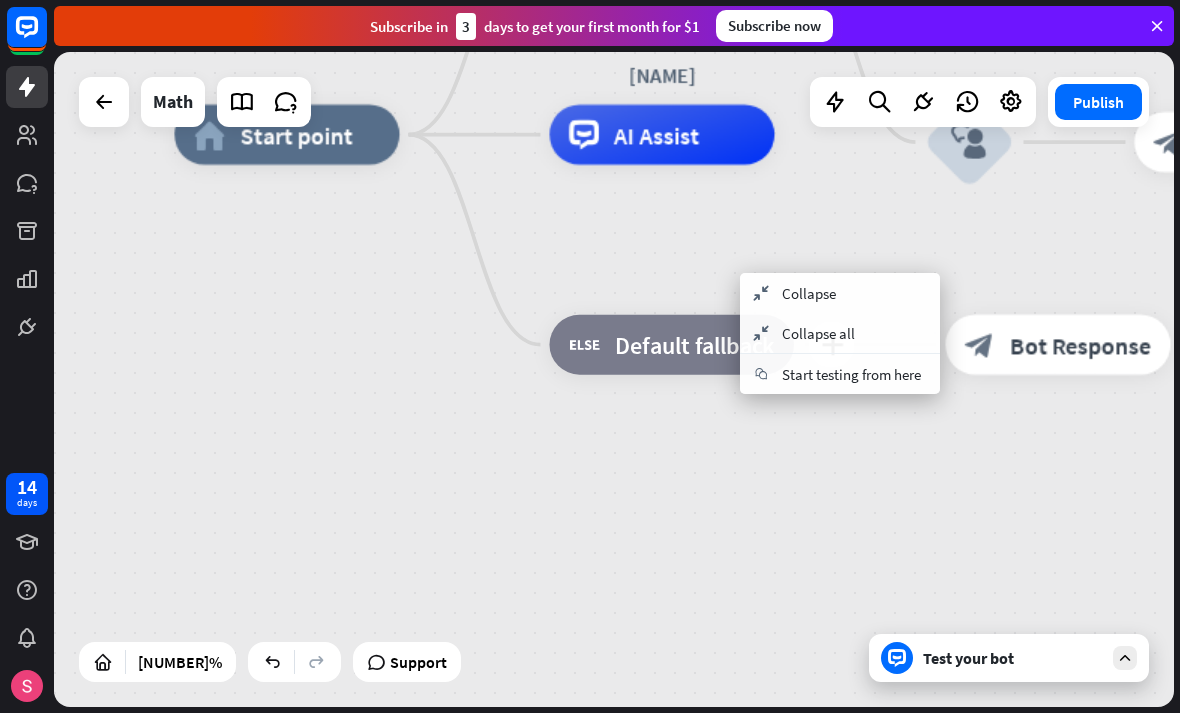 click on "home_2   Start point                 Hi I Am capy your math Assistant   block_bot_response   Bot Response                   block_user_input                   block_bot_response   Bot Response                   block_user_input                   block_bot_response   Bot Response                   block_user_input                   block_bot_response   Bot Response                 Capy     AI Assist               plus     block_fallback   Default fallback                   block_bot_response   Bot Response" at bounding box center [1014, 626] 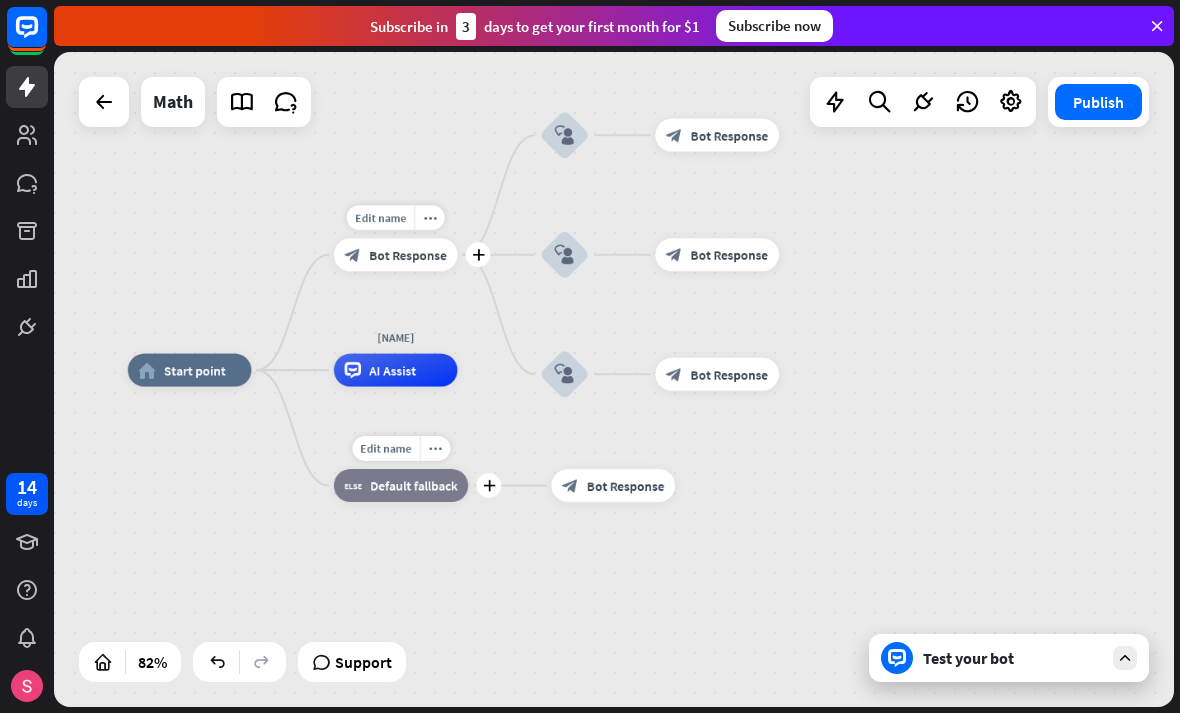 click on "plus" at bounding box center (478, 254) 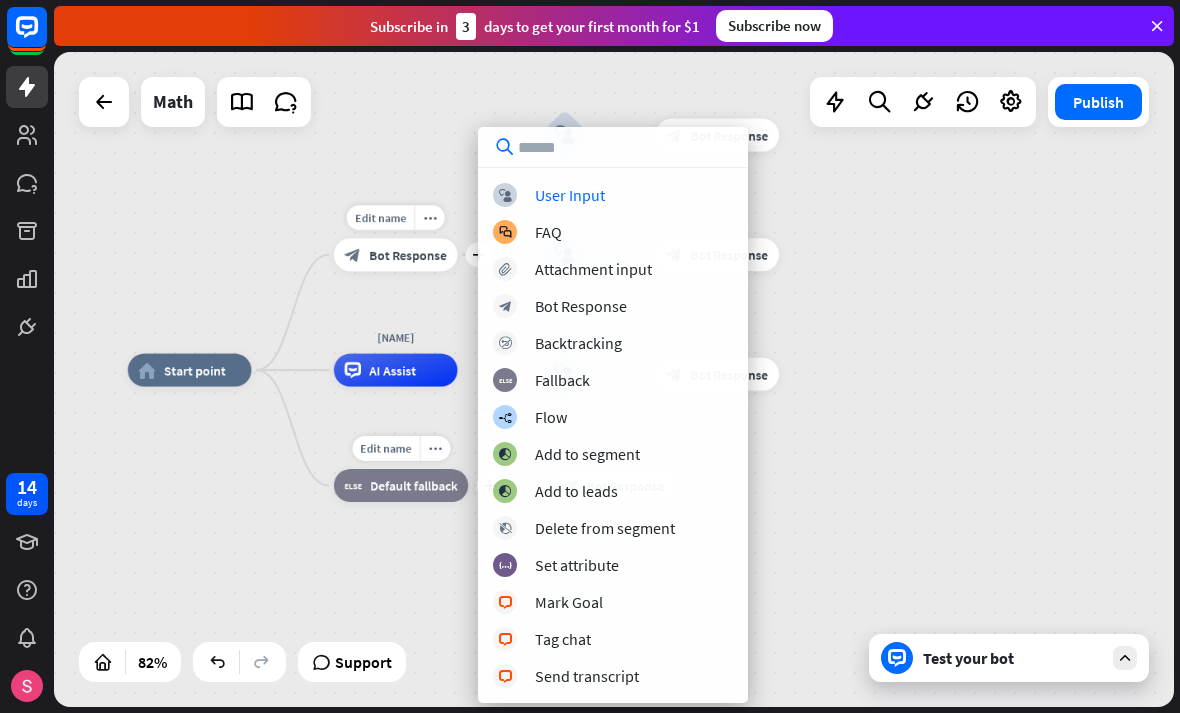 click on "User Input" at bounding box center (570, 195) 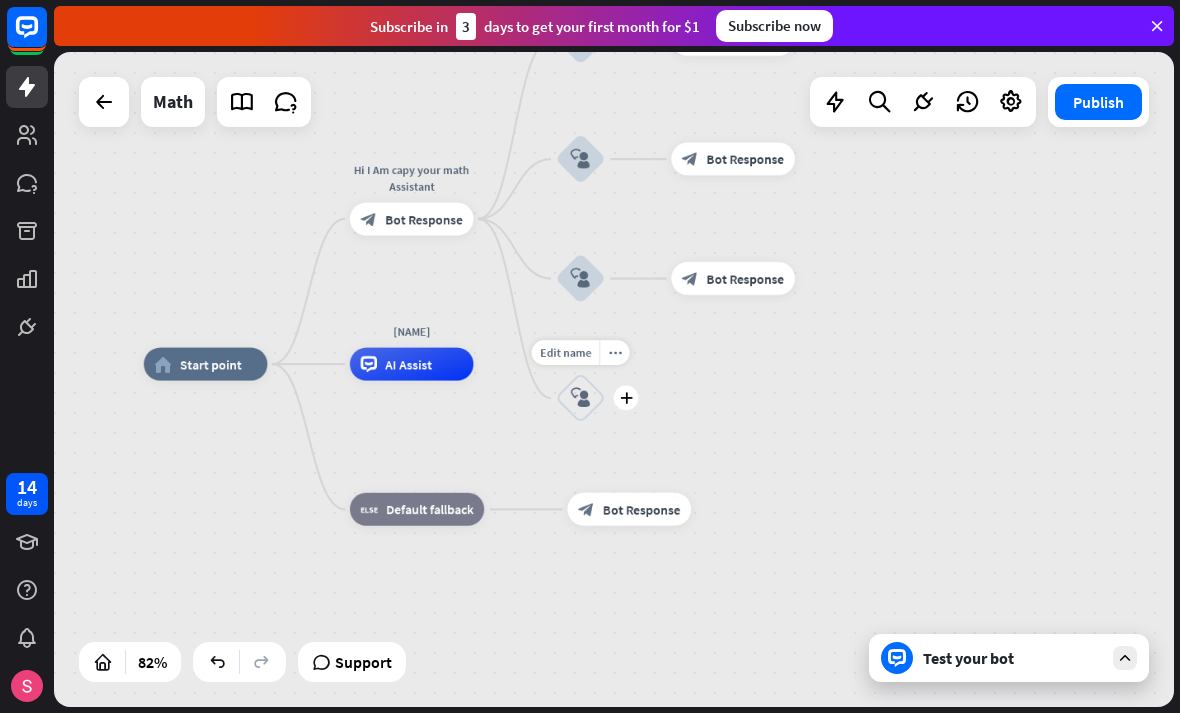 click on "block_user_input" at bounding box center [581, 398] 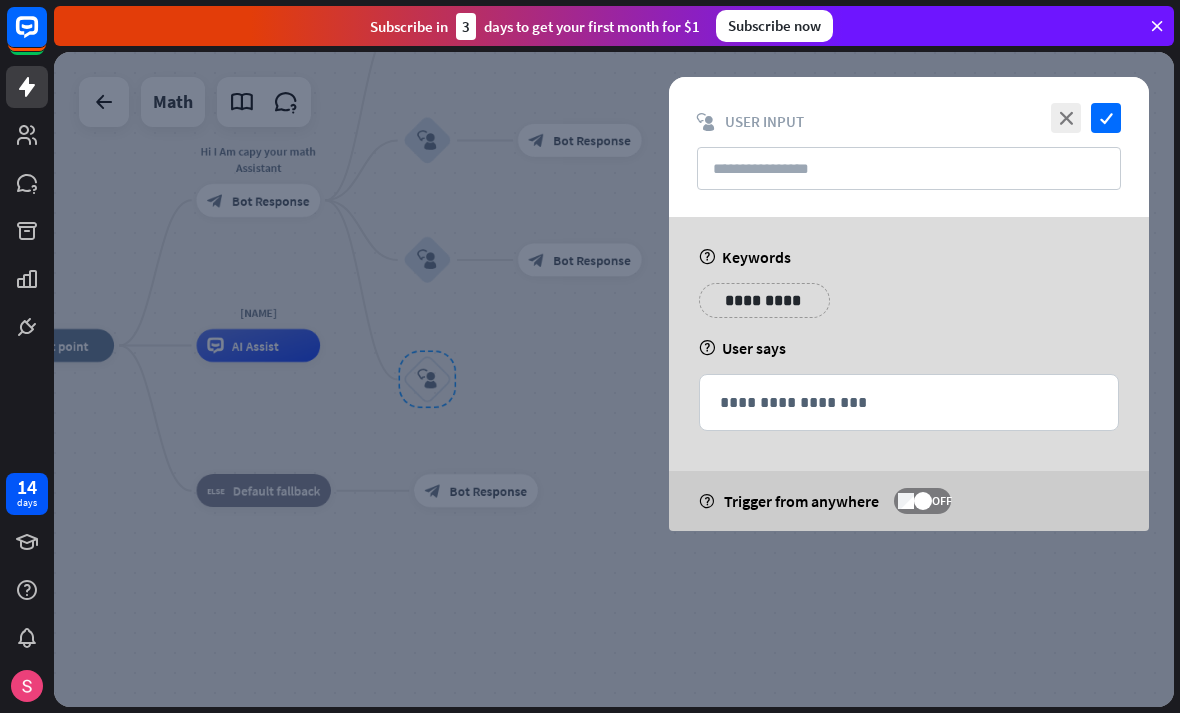 click on "**********" at bounding box center (764, 300) 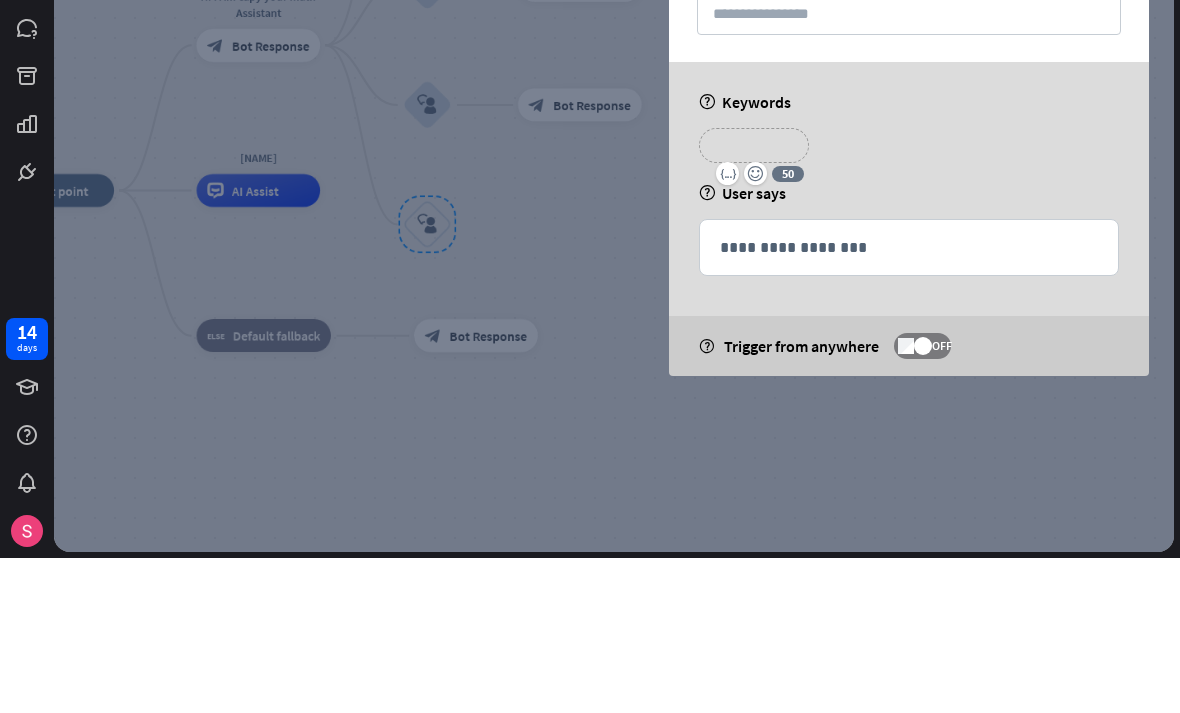 type 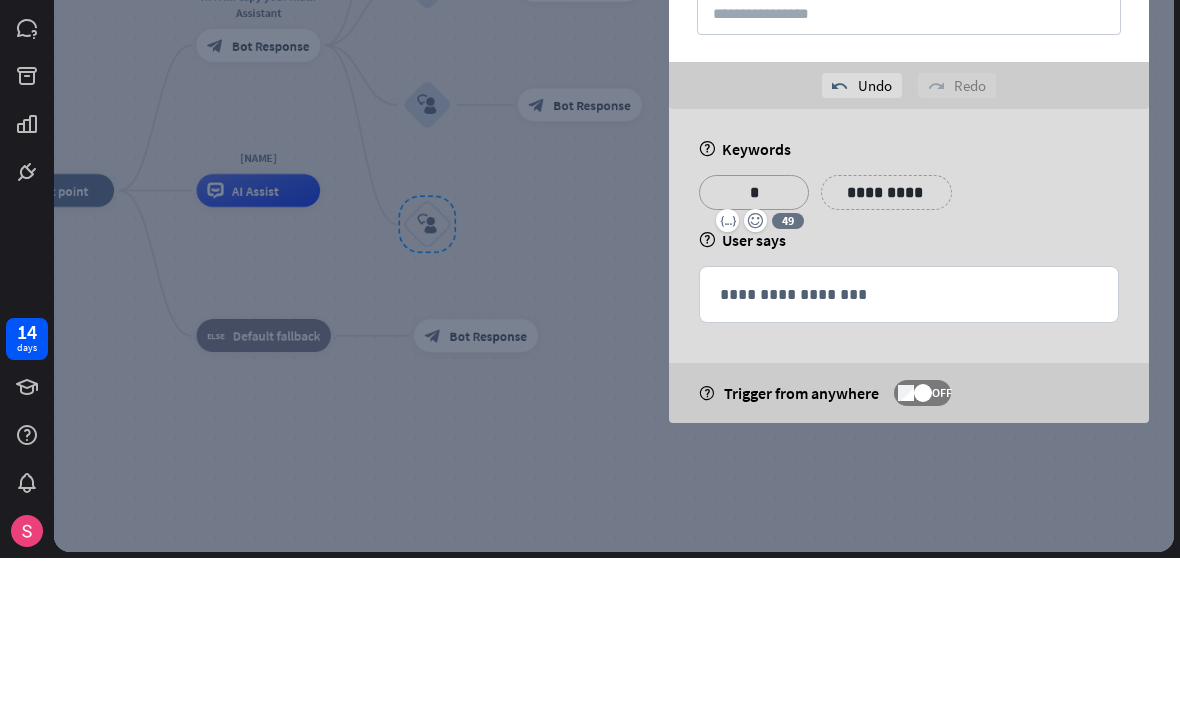 click on "**********" at bounding box center [886, 347] 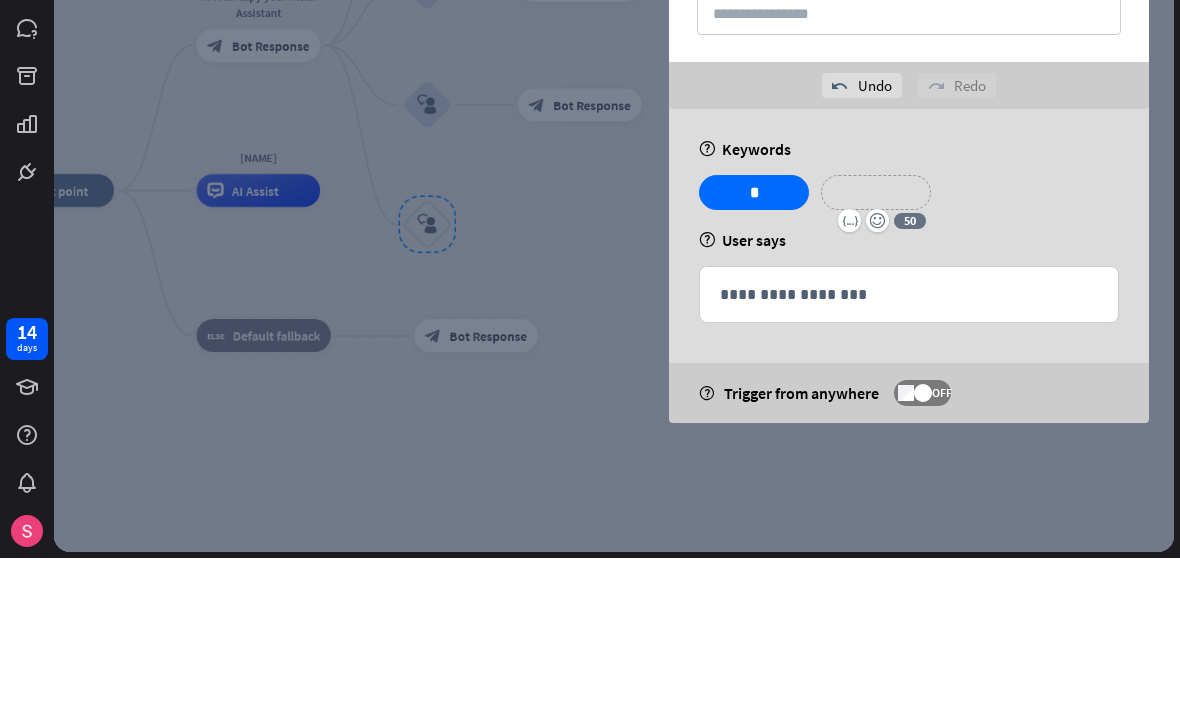 type 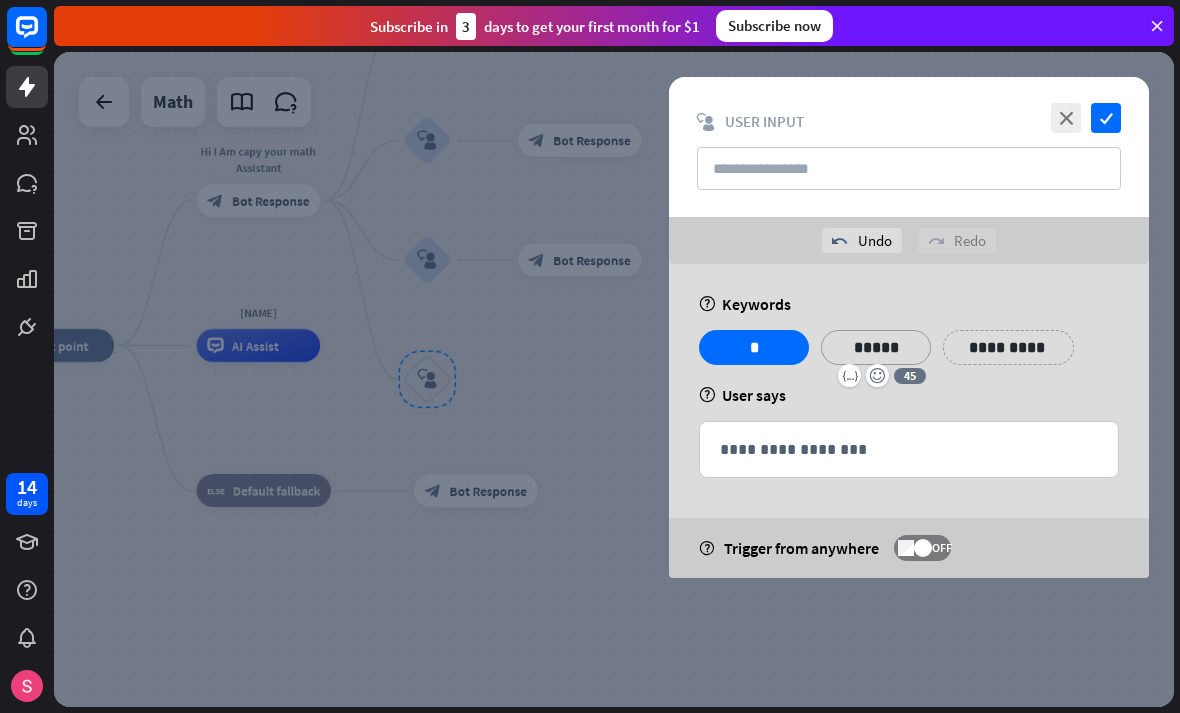 click on "**********" at bounding box center [909, 449] 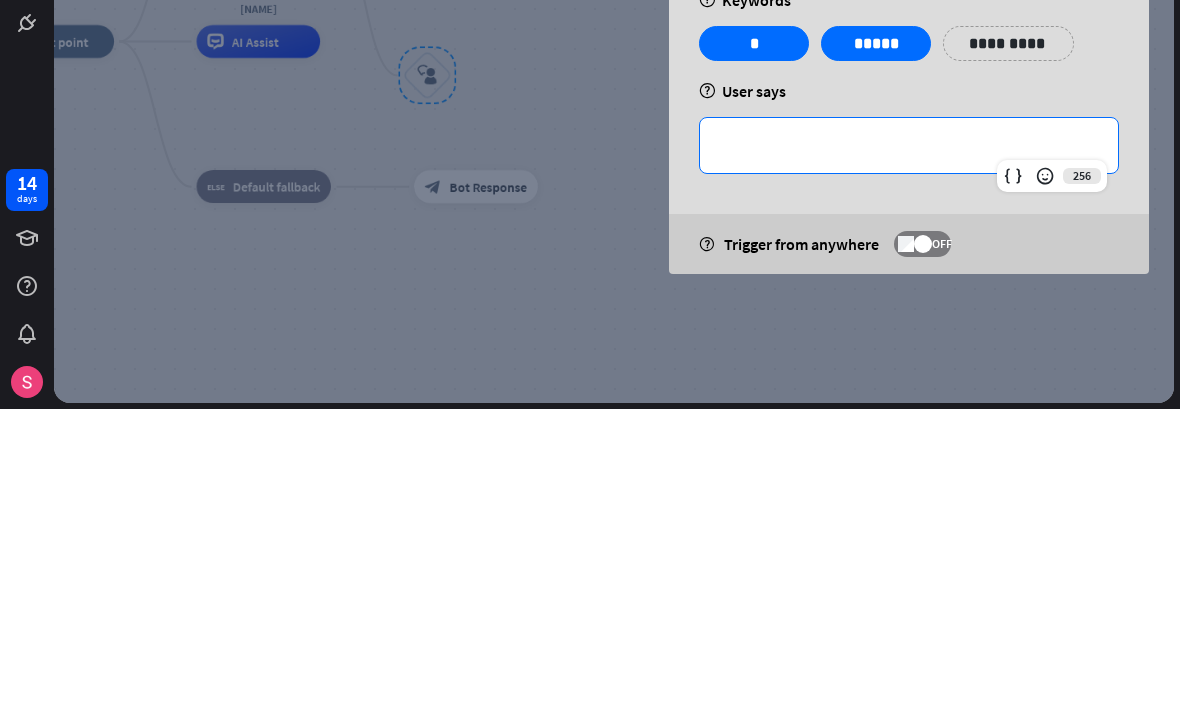 type 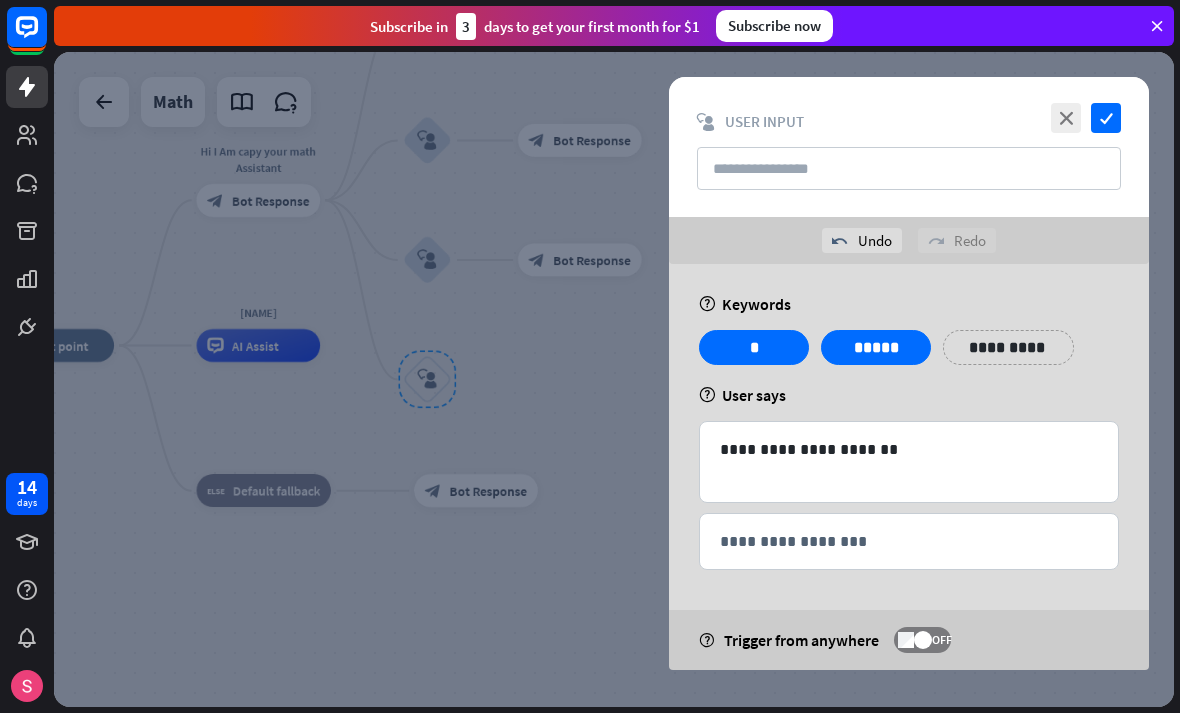 click at bounding box center (909, 474) 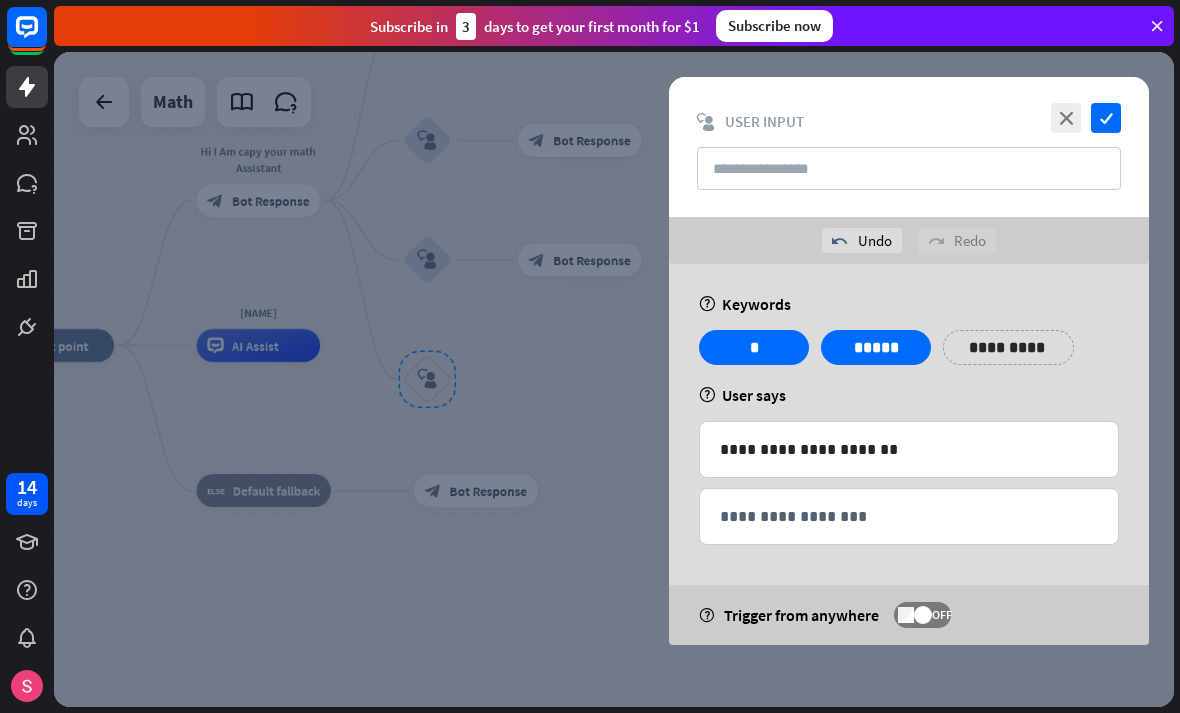 click on "check" at bounding box center (1106, 118) 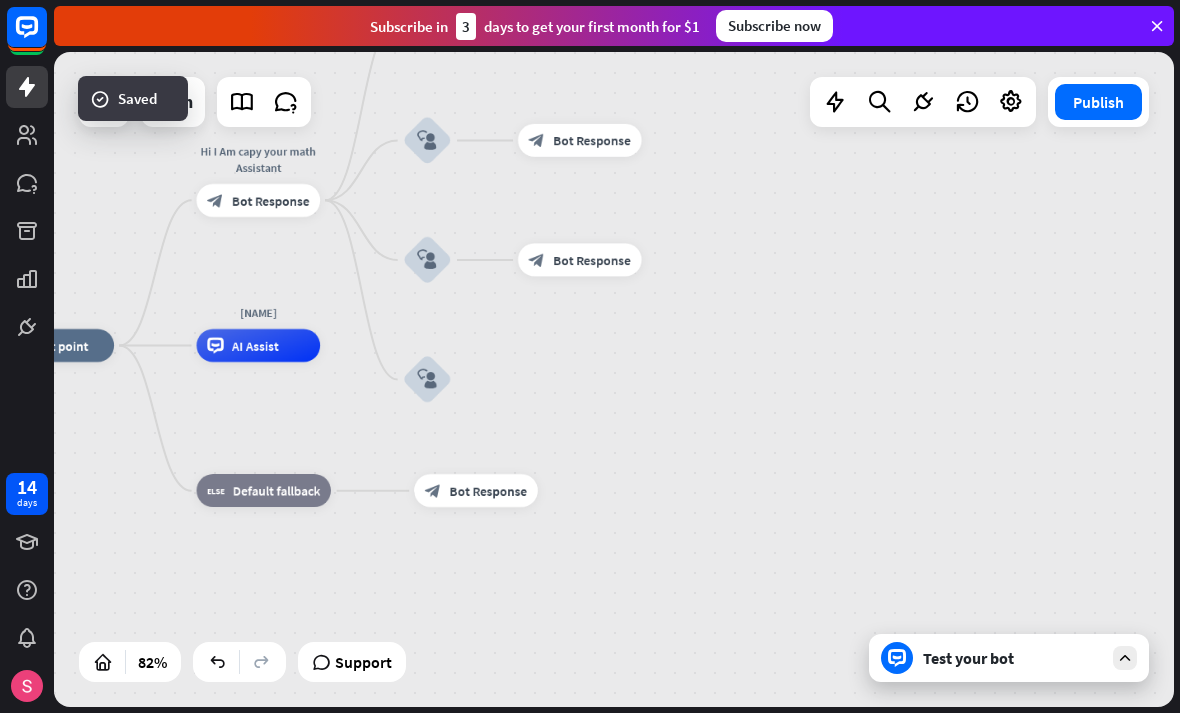 click on "Test your bot" at bounding box center (1009, 658) 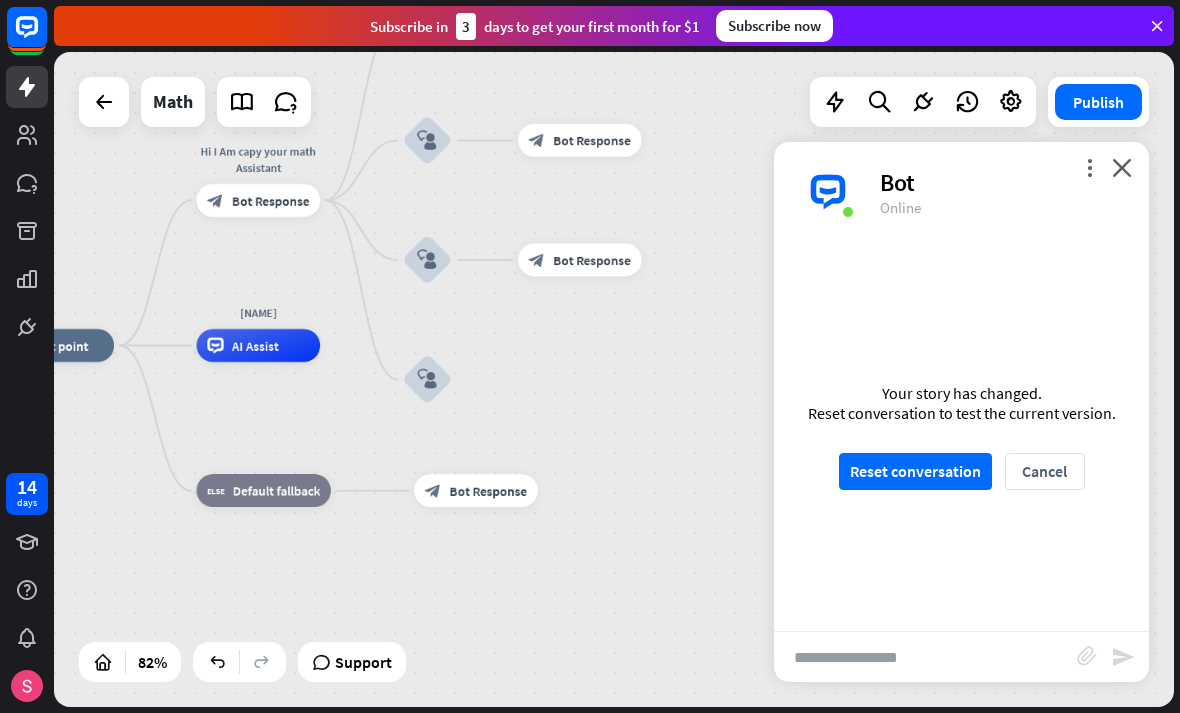 click on "Reset conversation" at bounding box center [915, 471] 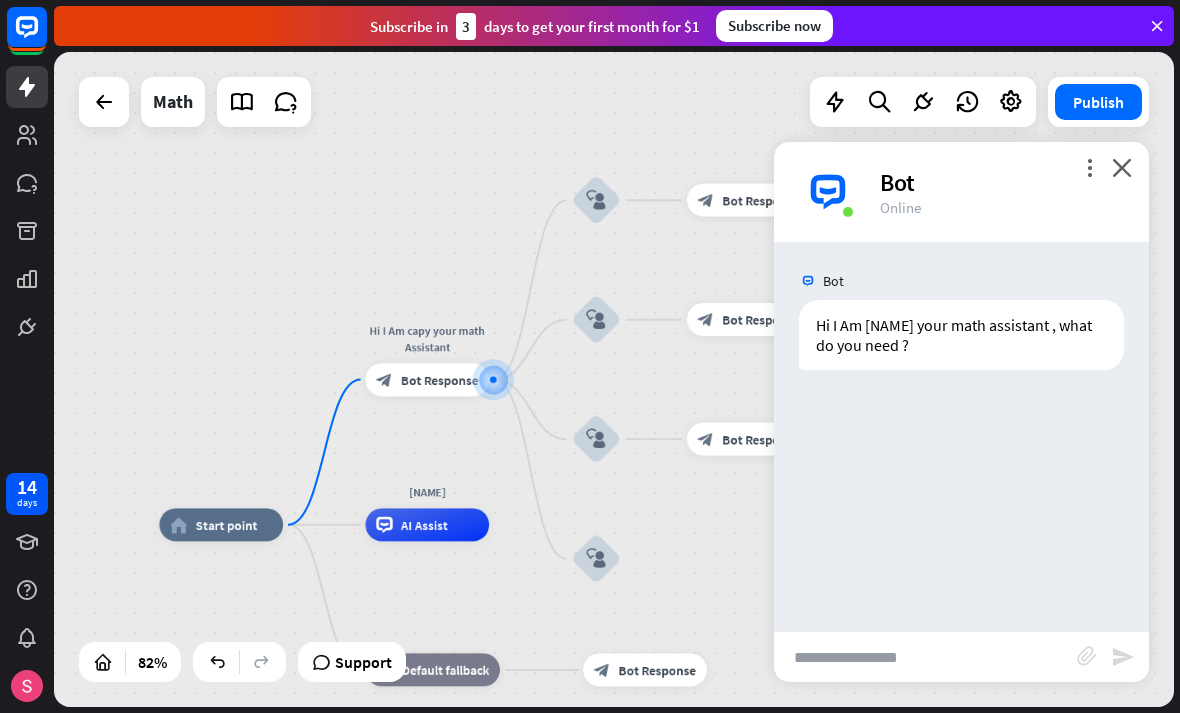 click at bounding box center [925, 657] 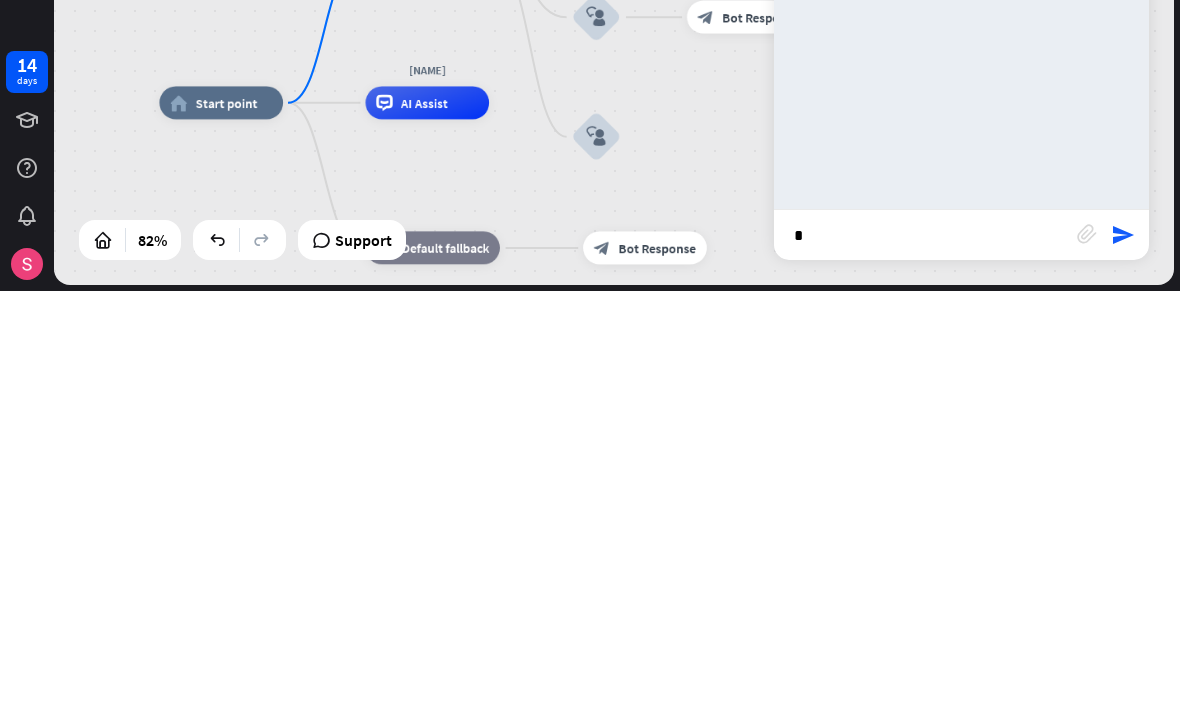 type on "*" 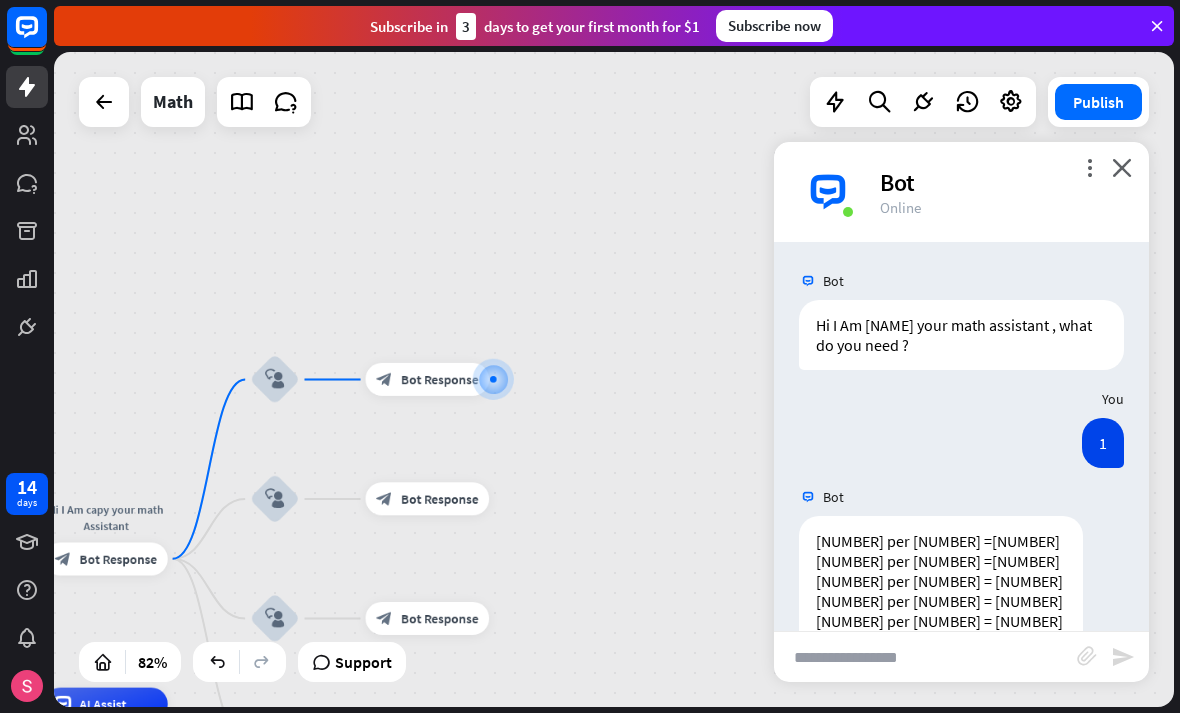 scroll, scrollTop: 145, scrollLeft: 0, axis: vertical 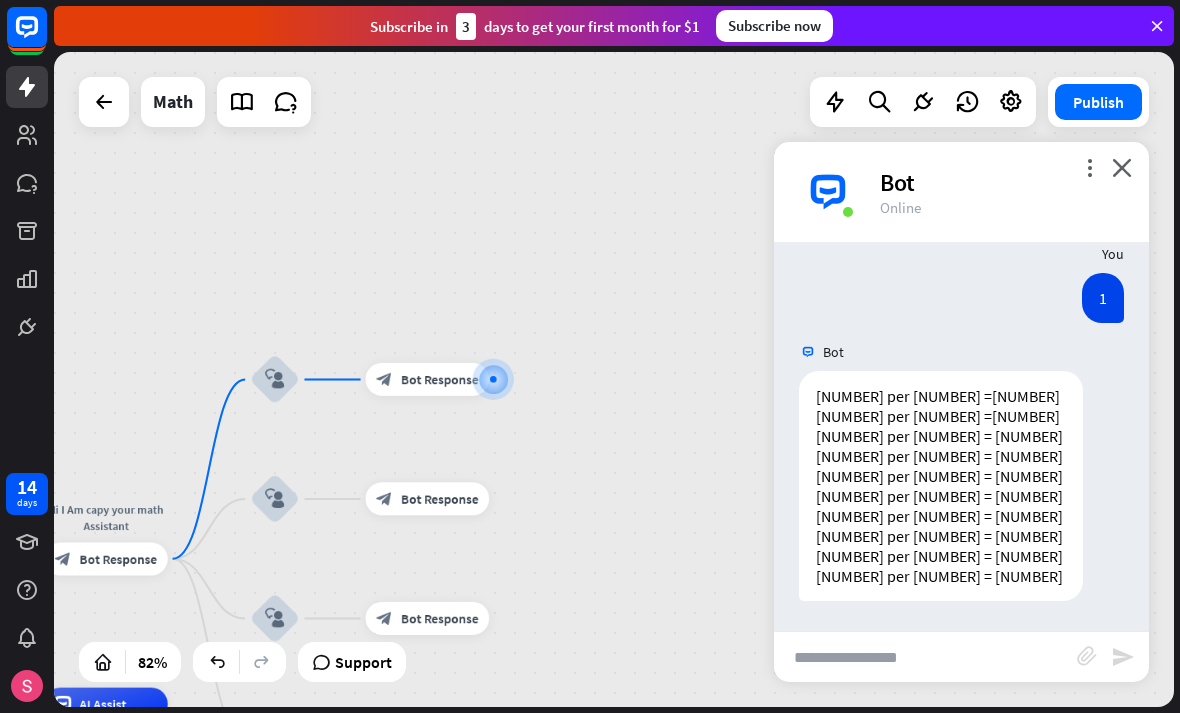 click at bounding box center (925, 657) 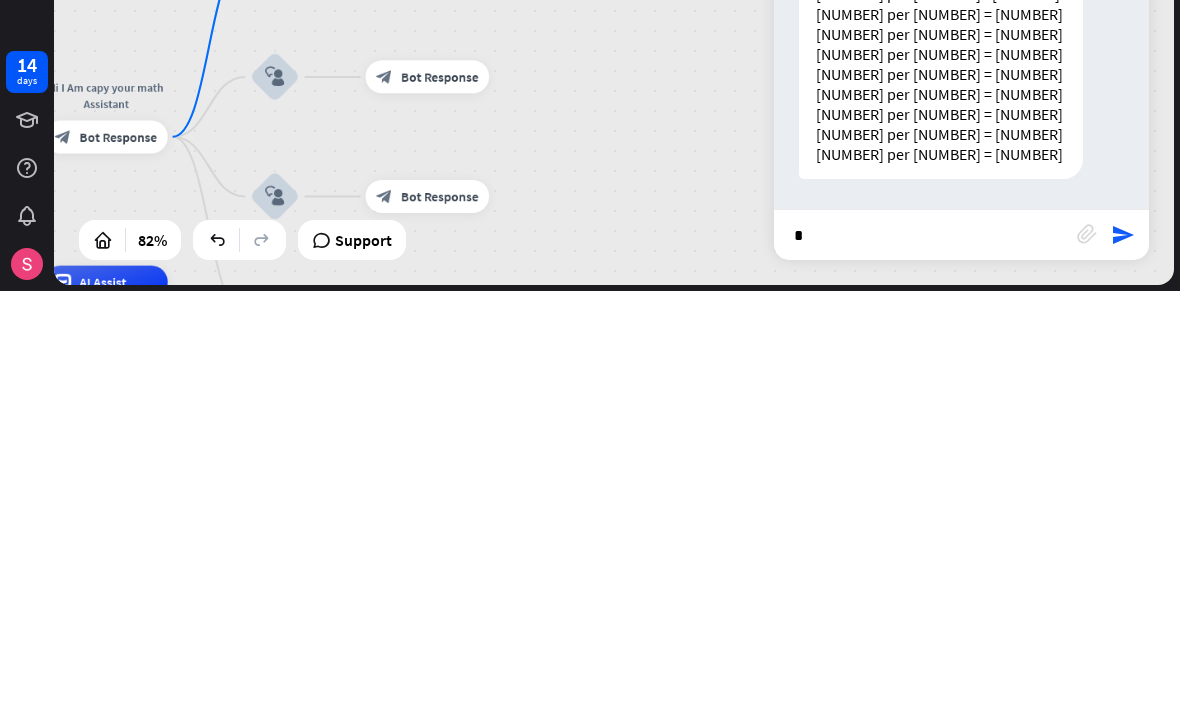 type on "*" 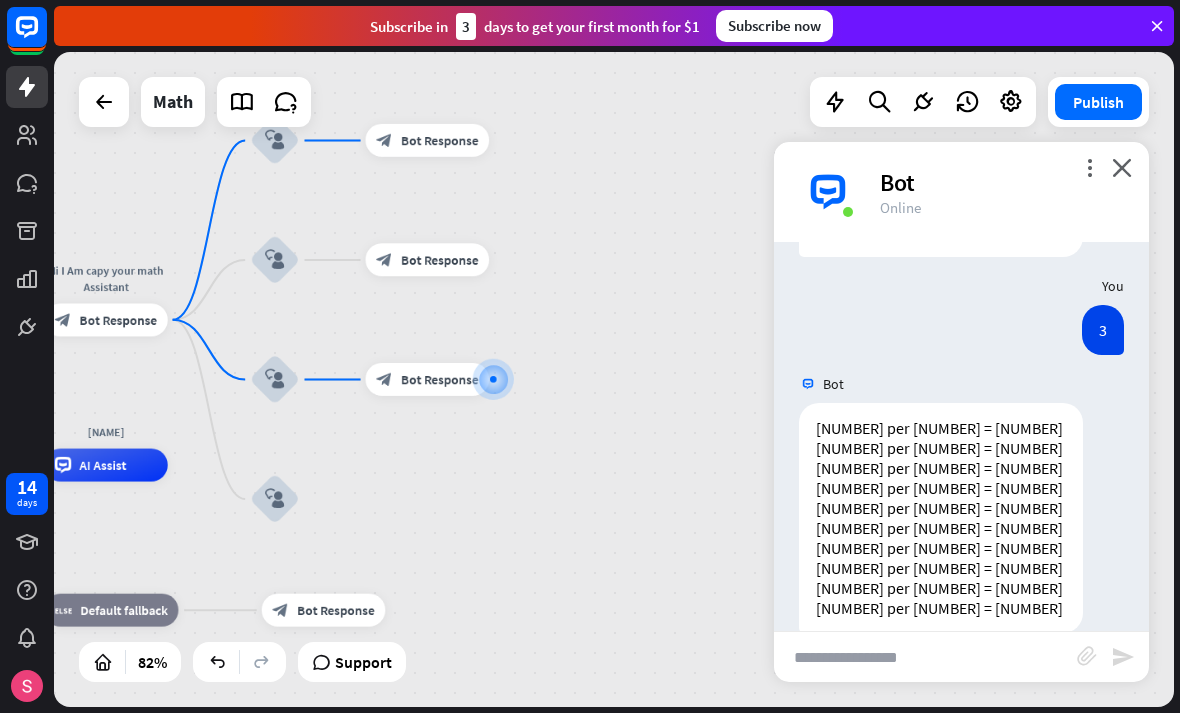 scroll, scrollTop: 521, scrollLeft: 0, axis: vertical 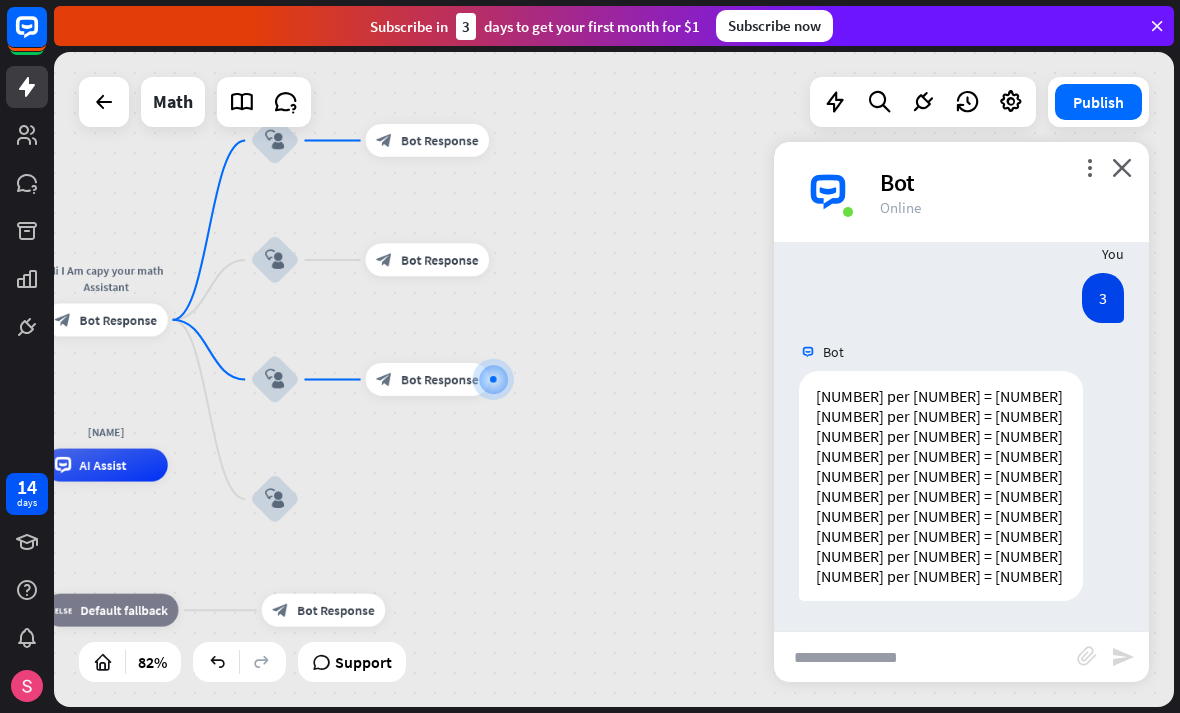 click on "more_vert
close
Bot
Online" at bounding box center (961, 192) 